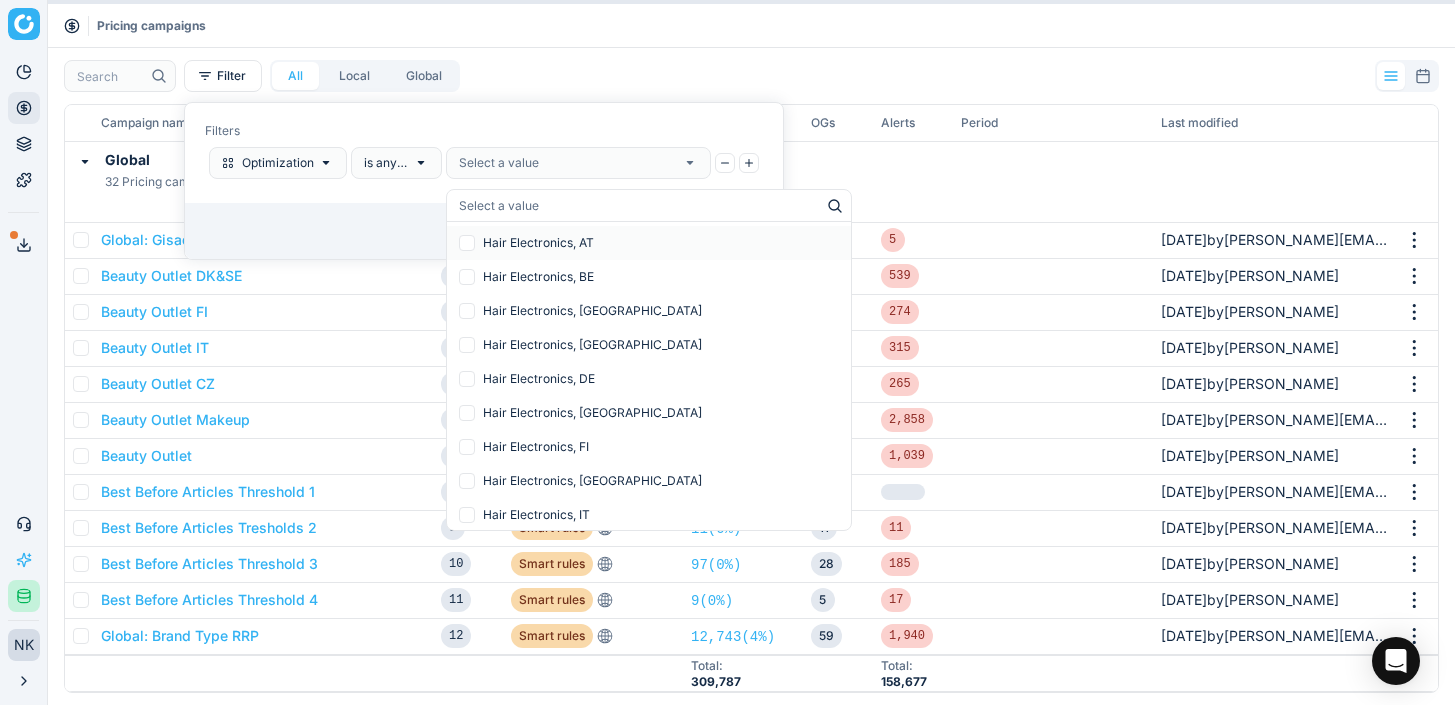 scroll, scrollTop: 0, scrollLeft: 0, axis: both 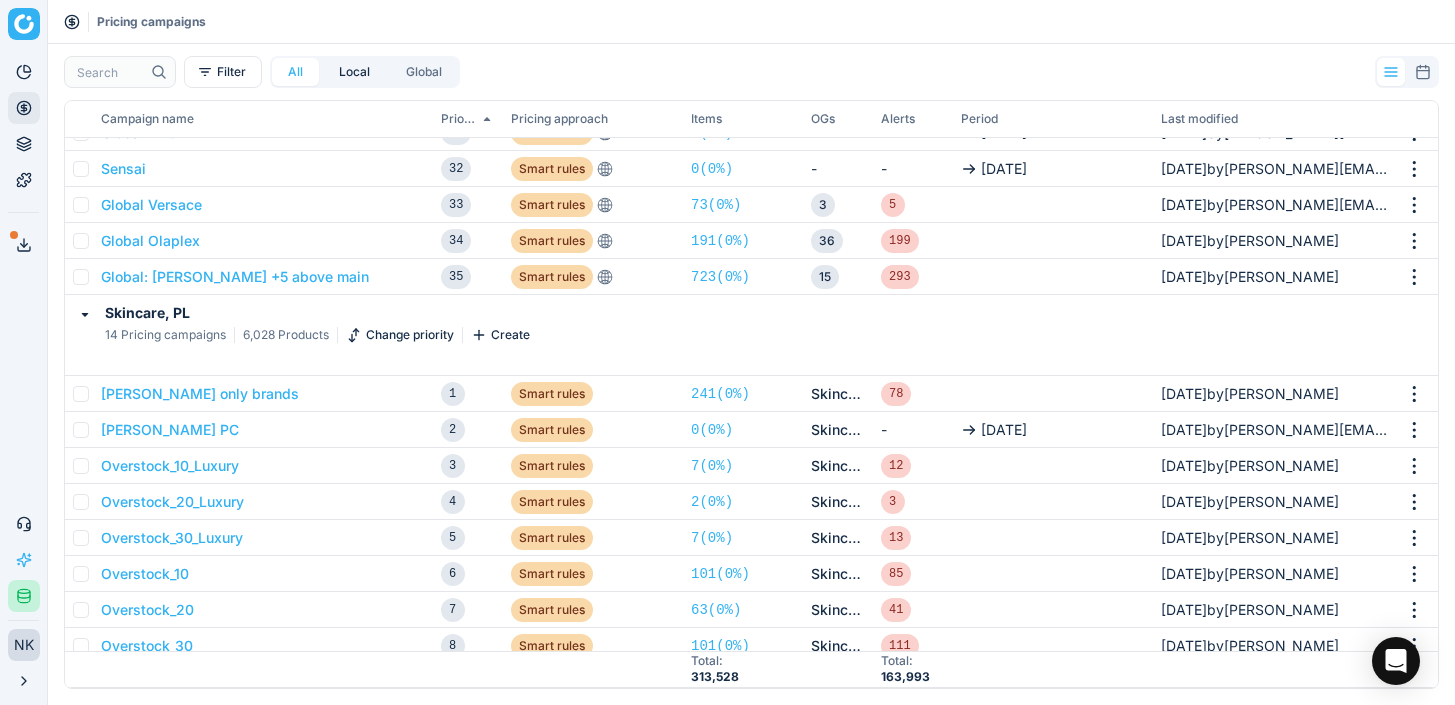 click on "Local" at bounding box center [354, 72] 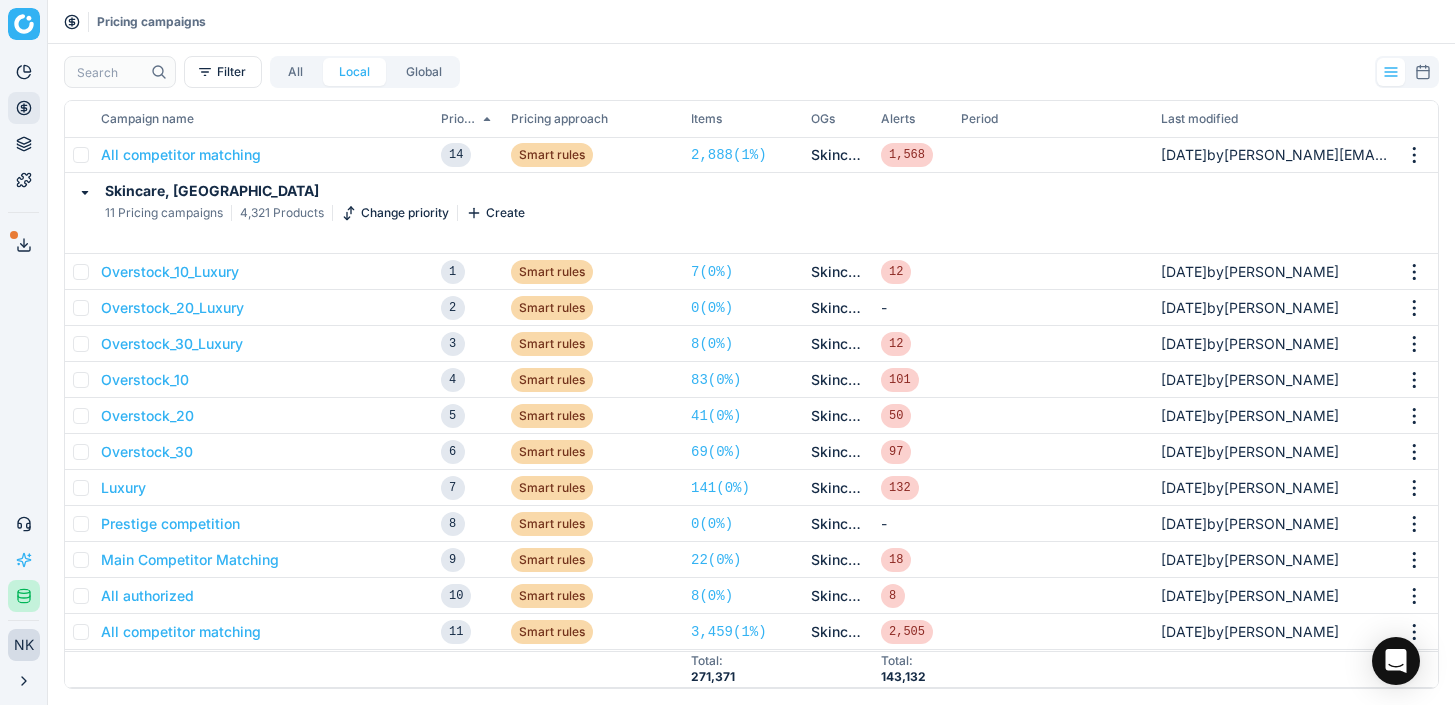 scroll, scrollTop: 2325, scrollLeft: 0, axis: vertical 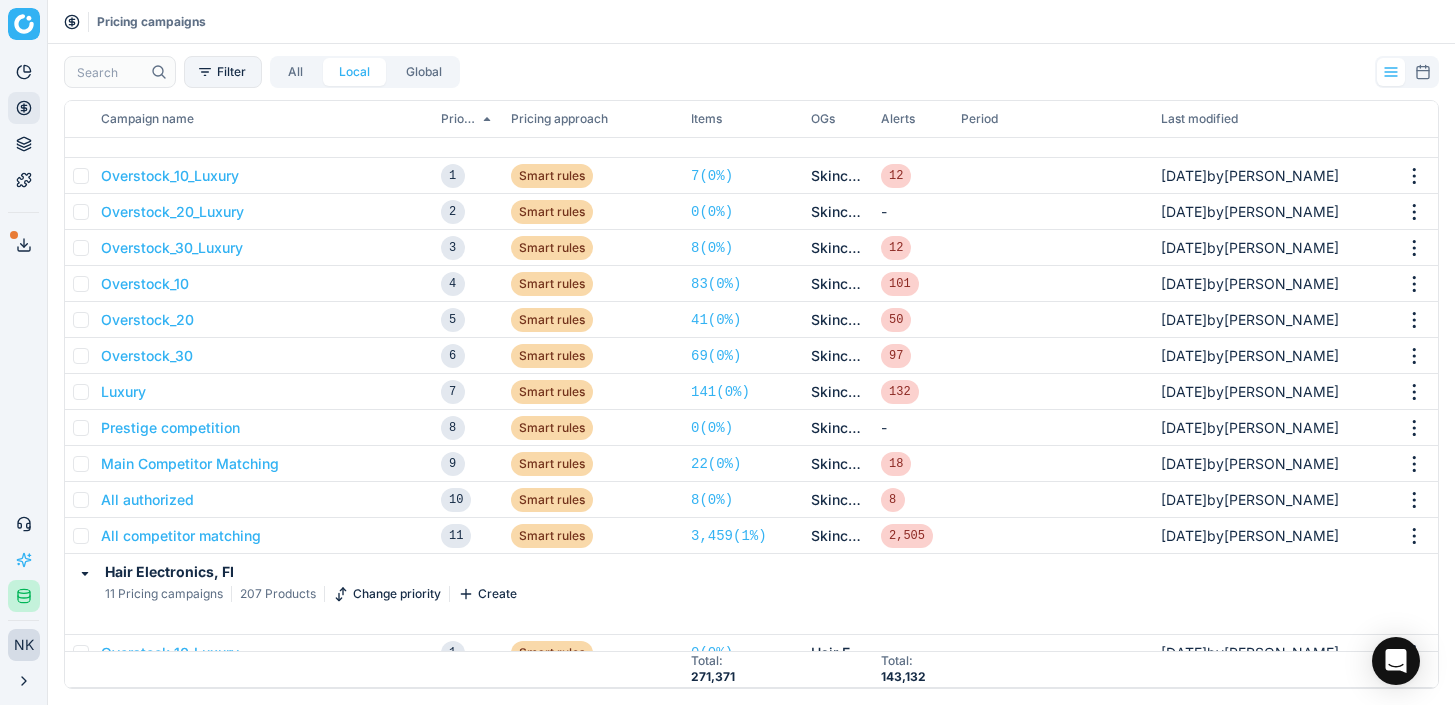 click on "Filter" at bounding box center (223, 72) 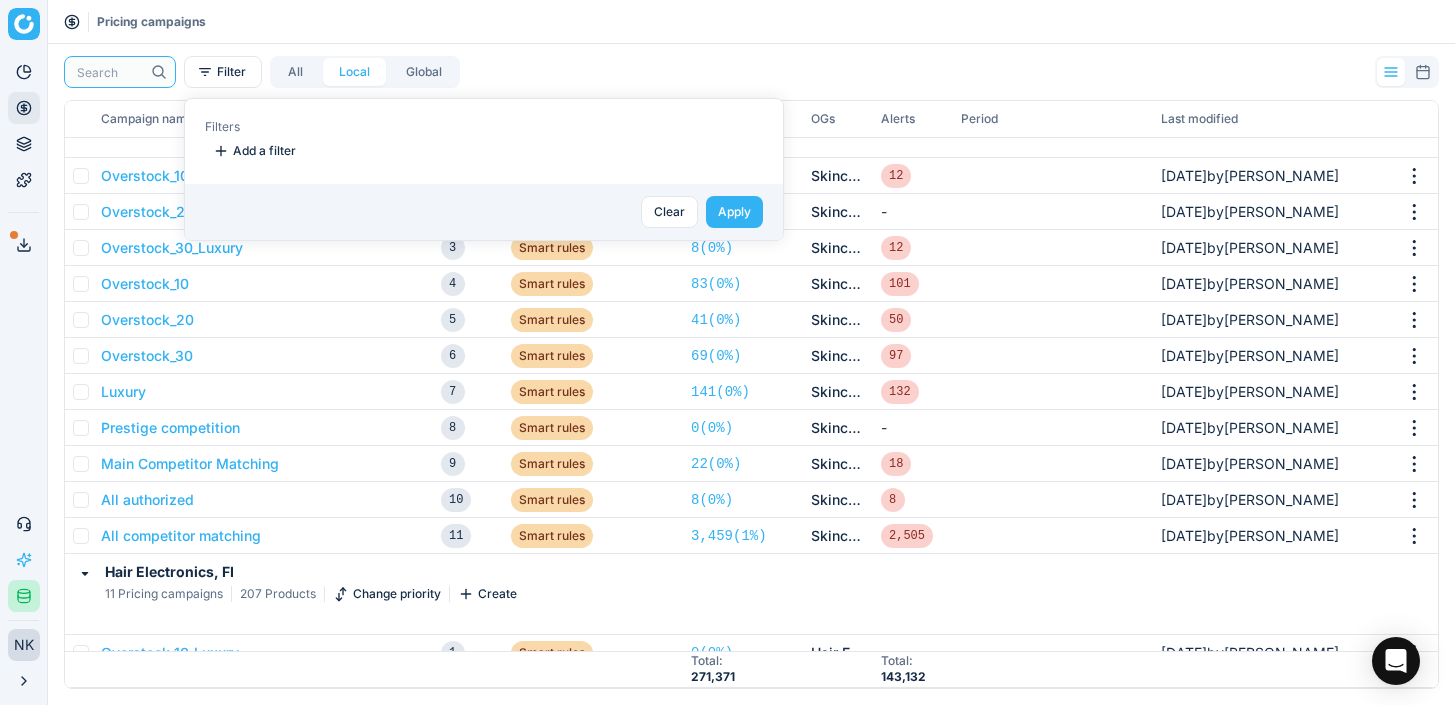 click at bounding box center [110, 72] 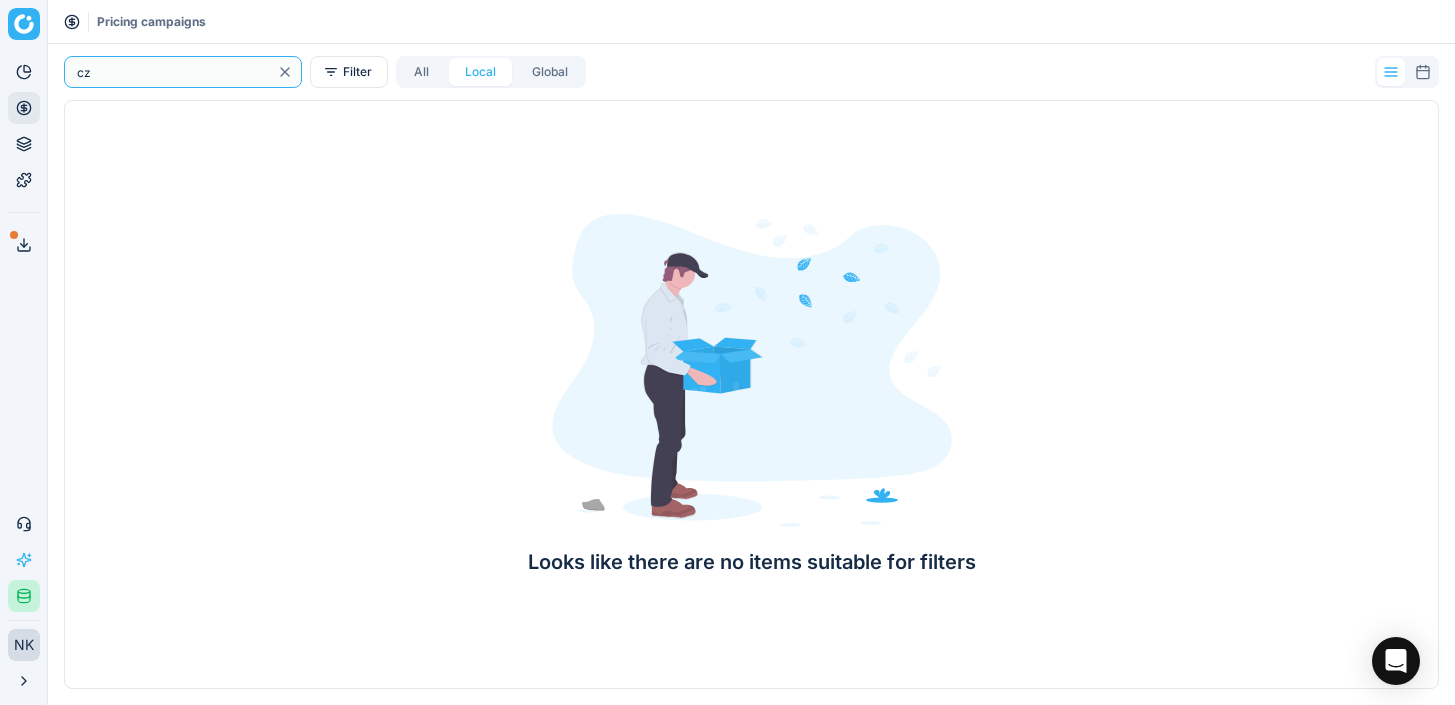 type on "c" 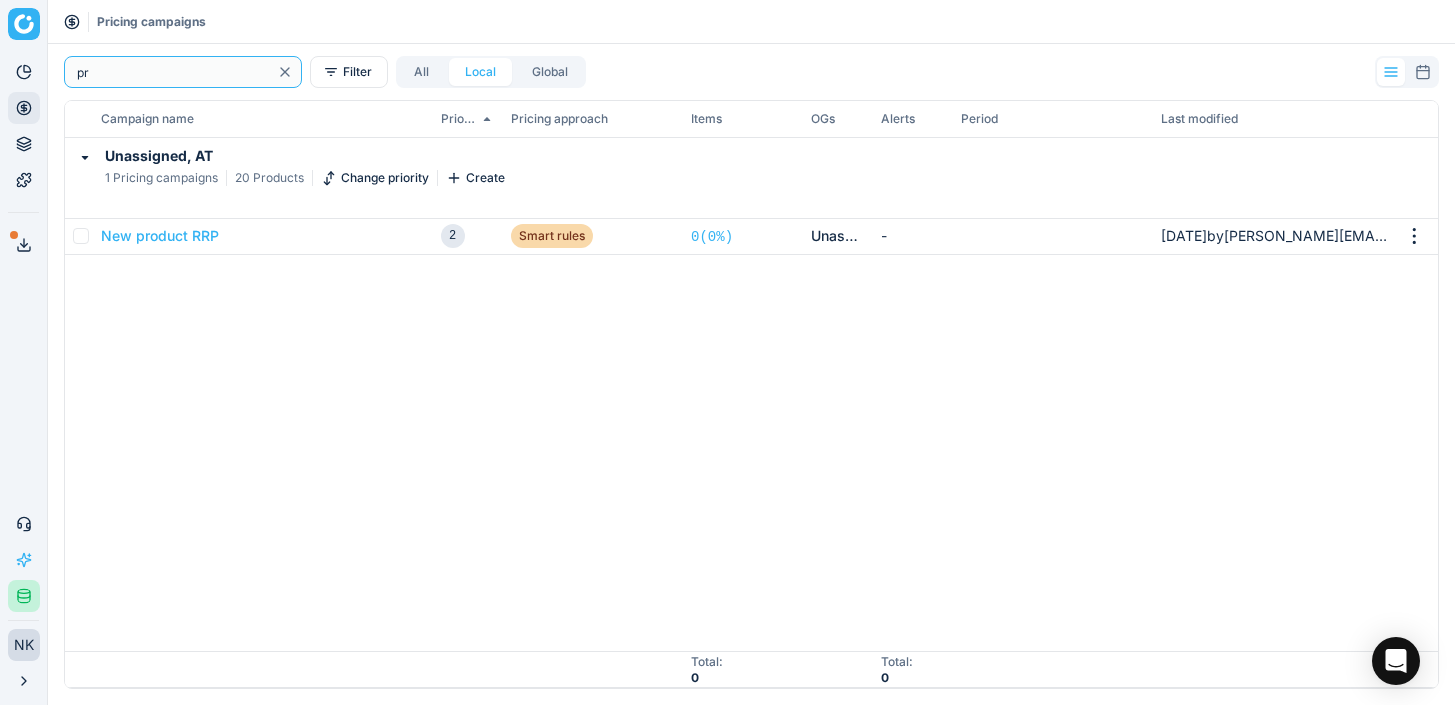 type on "p" 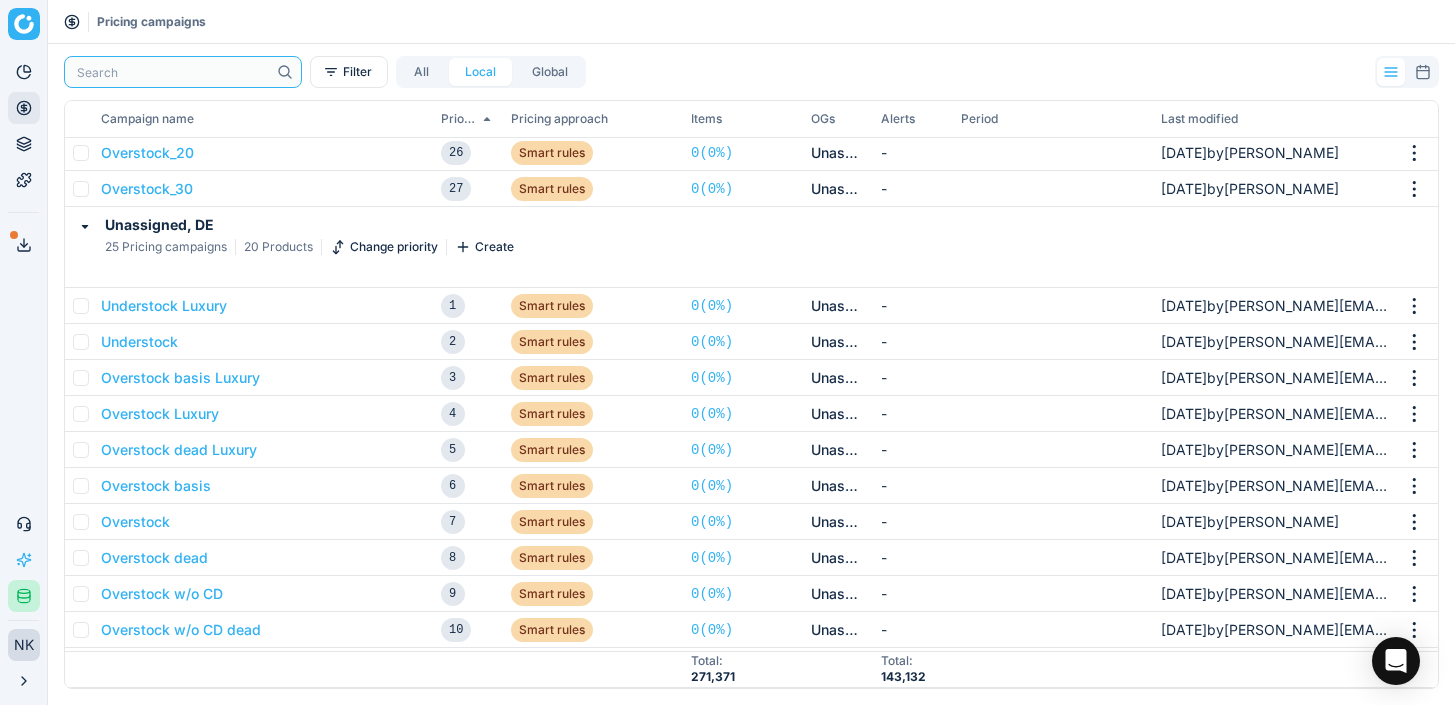 scroll, scrollTop: 5769, scrollLeft: 0, axis: vertical 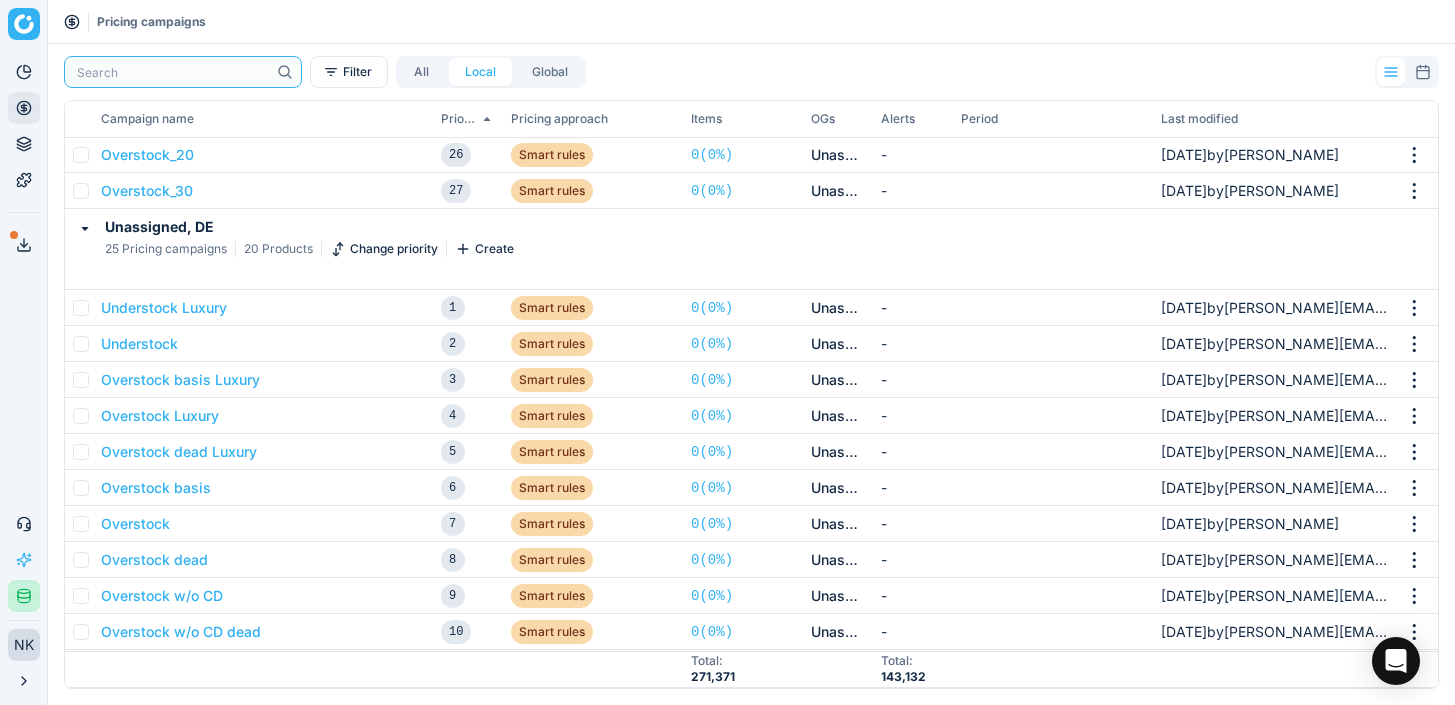type 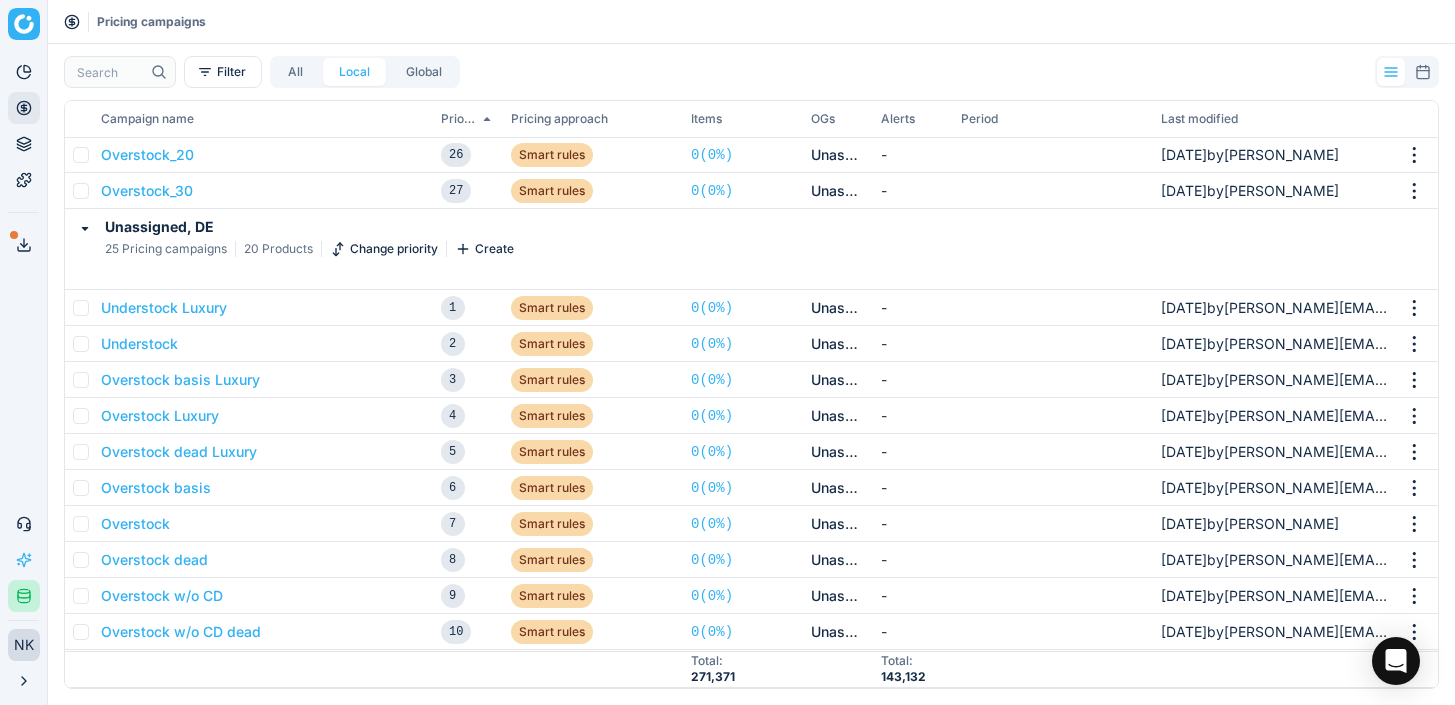 scroll, scrollTop: 6077, scrollLeft: 0, axis: vertical 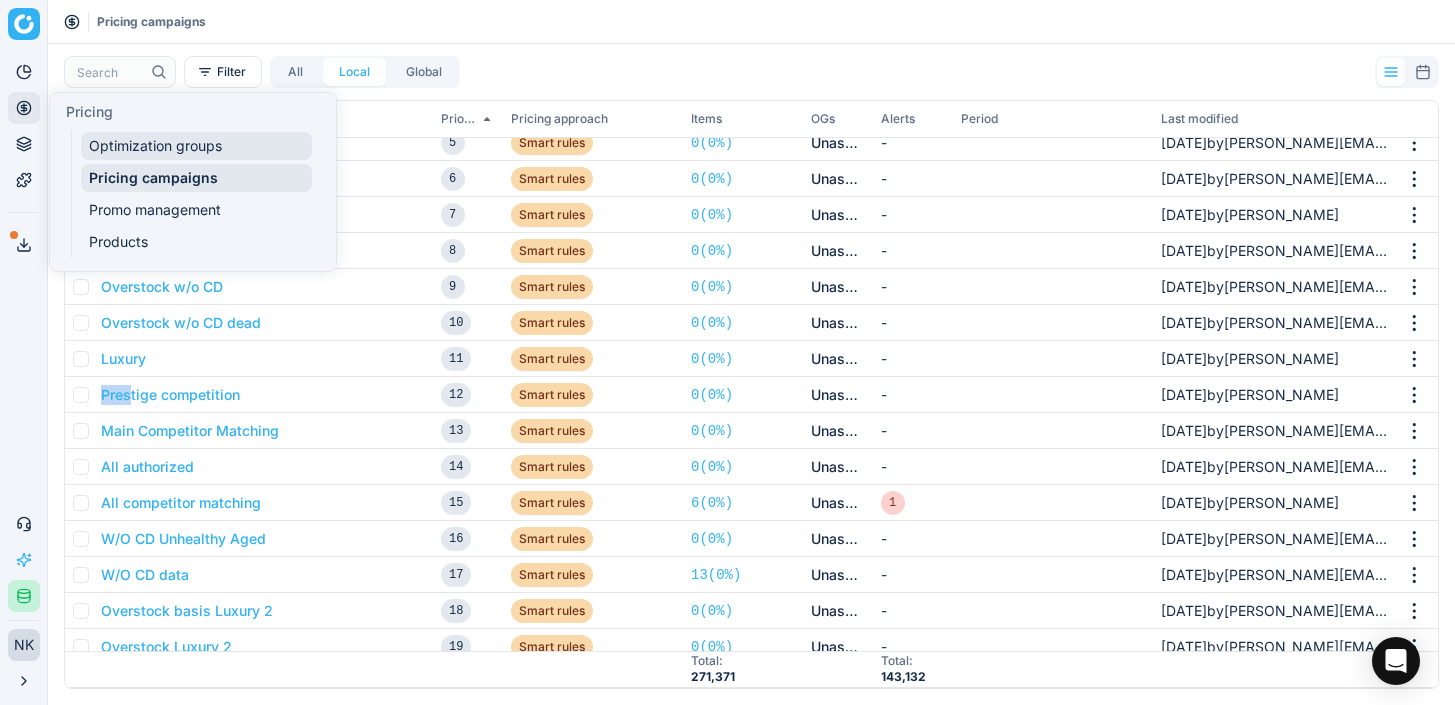 click on "Optimization groups" at bounding box center (196, 146) 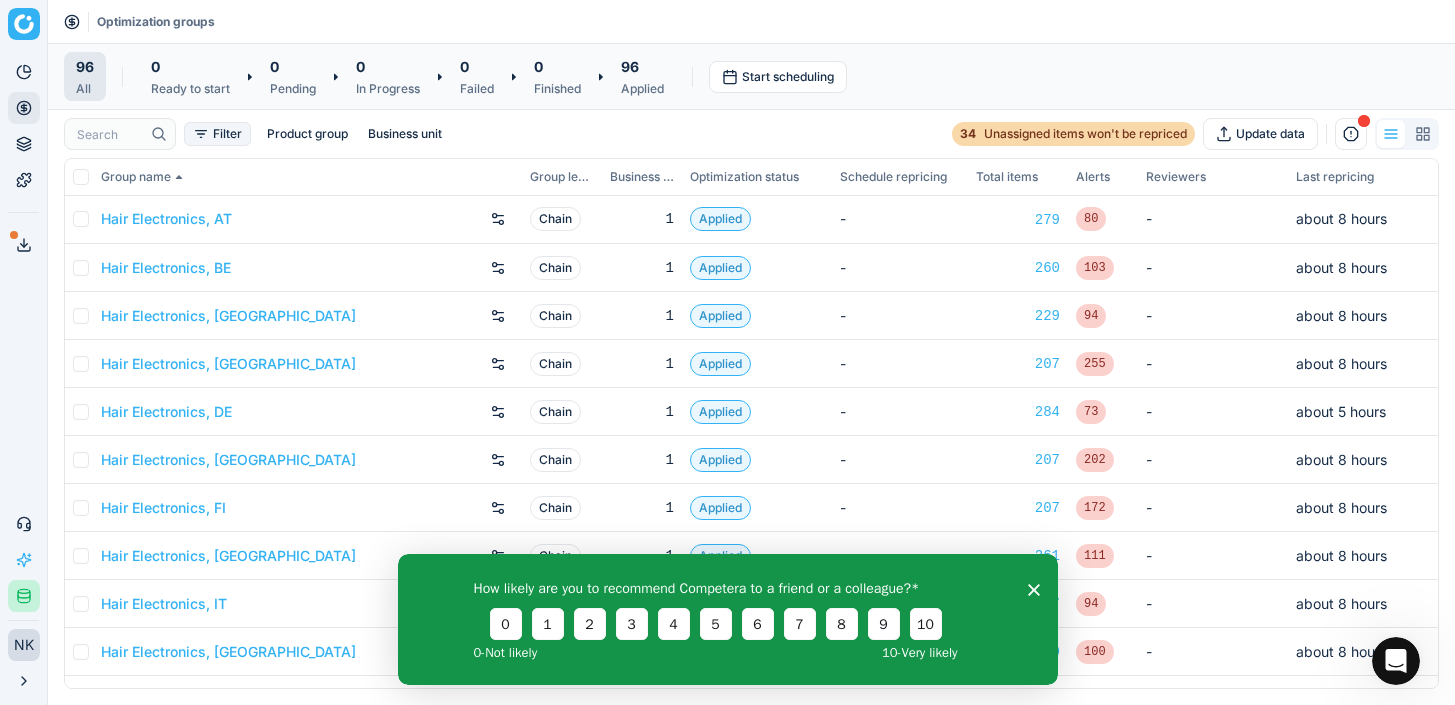 scroll, scrollTop: 0, scrollLeft: 0, axis: both 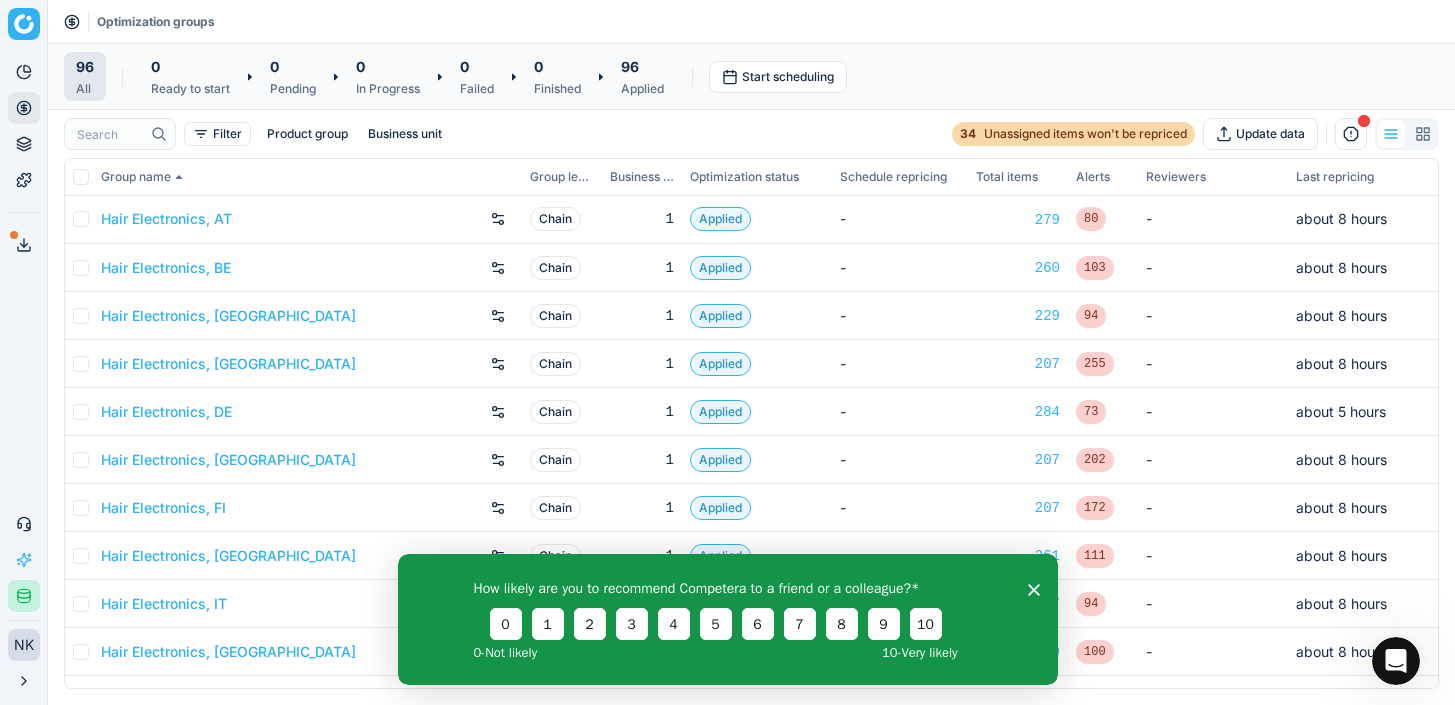 click on "How likely are you to recommend Competera to a friend or a colleague? 0 1 2 3 4 5 6 7 8 9 10 0  -  Not likely 10  -  Very likely" at bounding box center (727, 618) 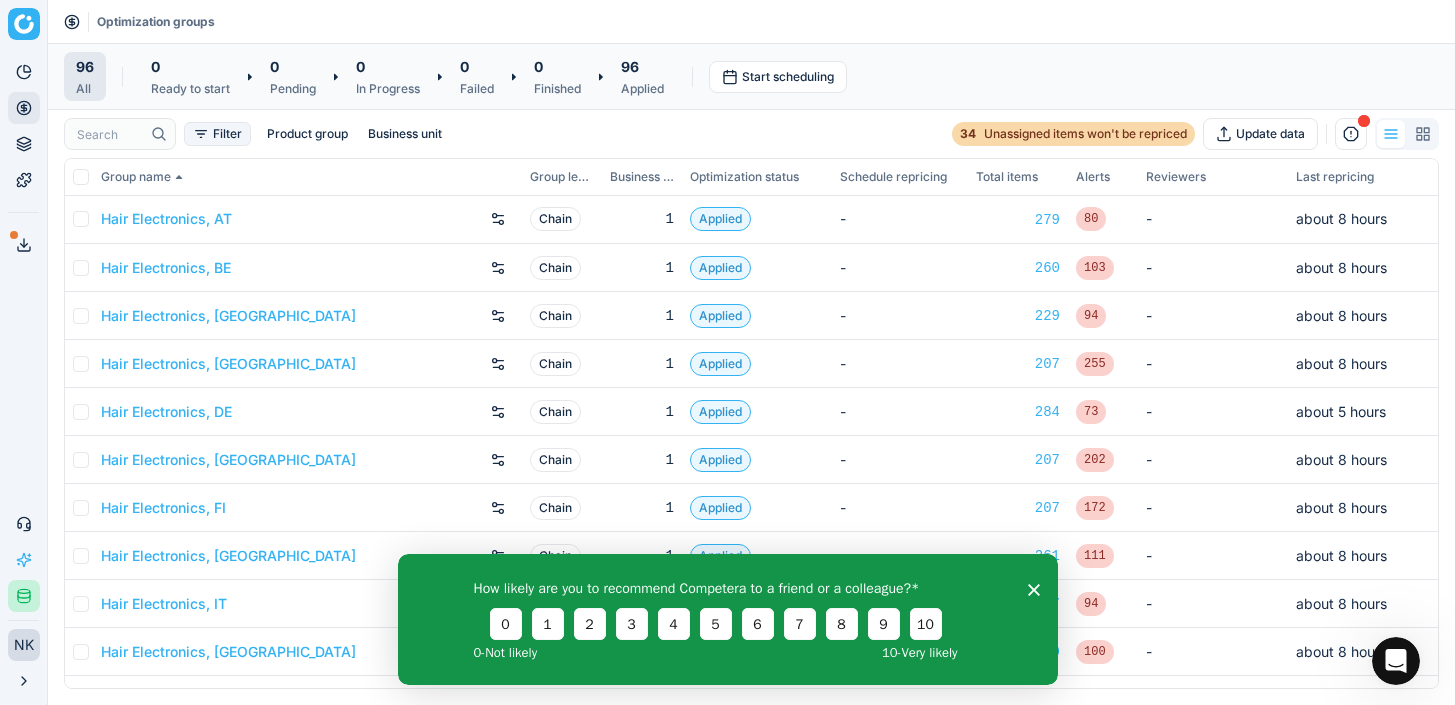 click on "Filter" at bounding box center (217, 134) 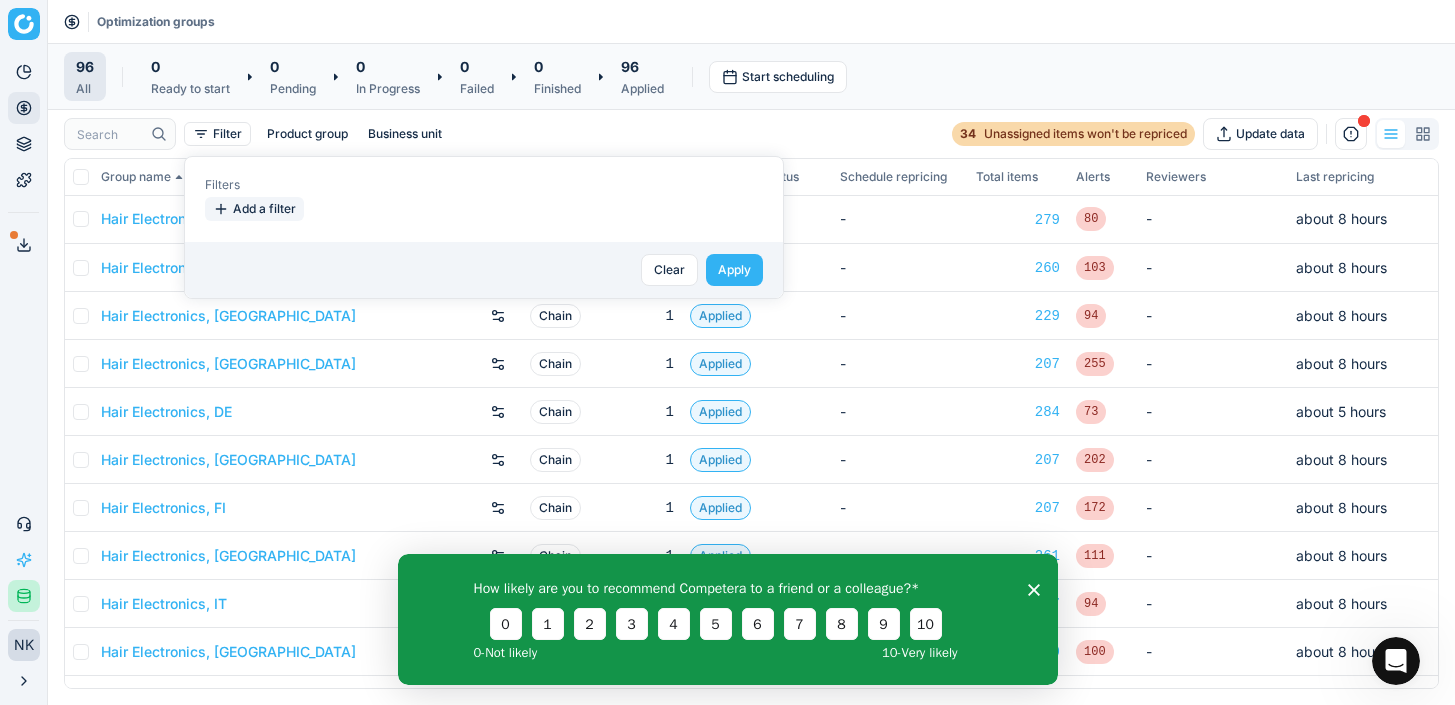 click on "Add a filter" at bounding box center (254, 209) 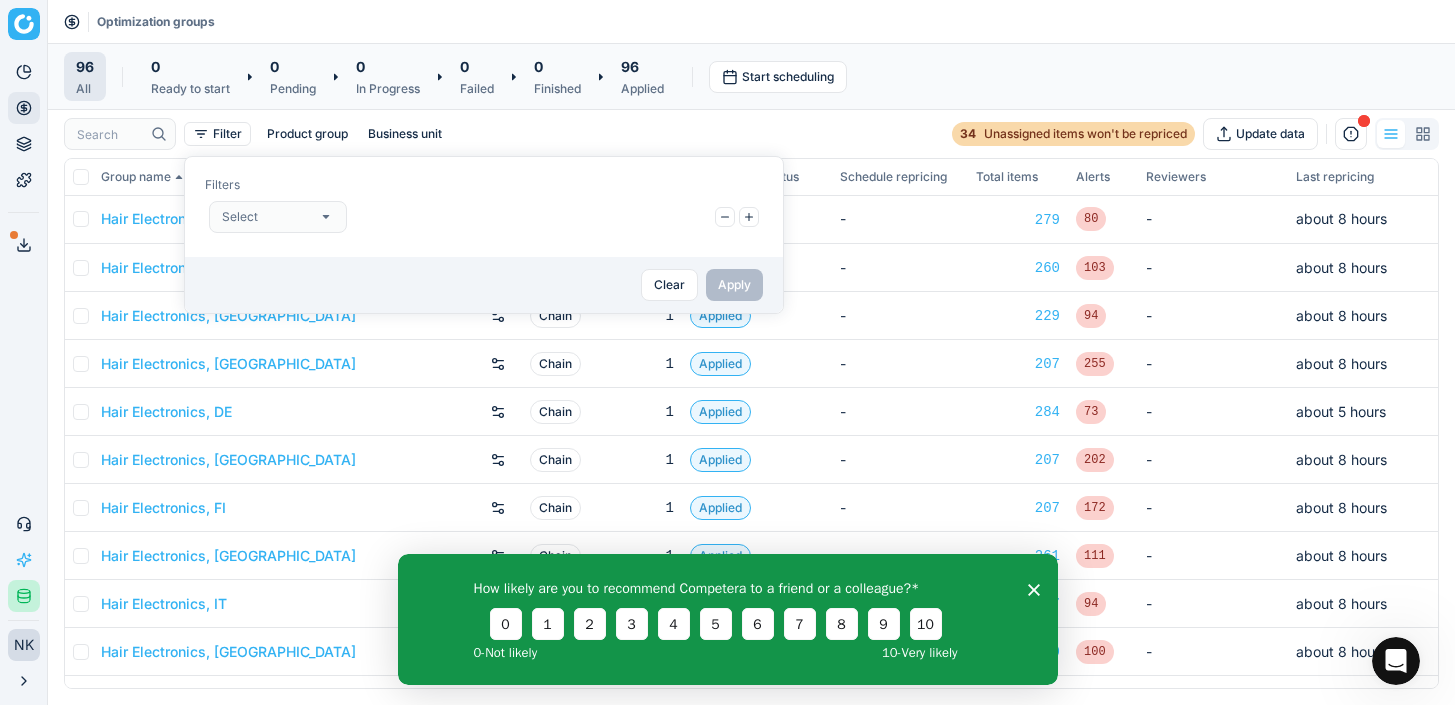 click on "Select" at bounding box center (278, 217) 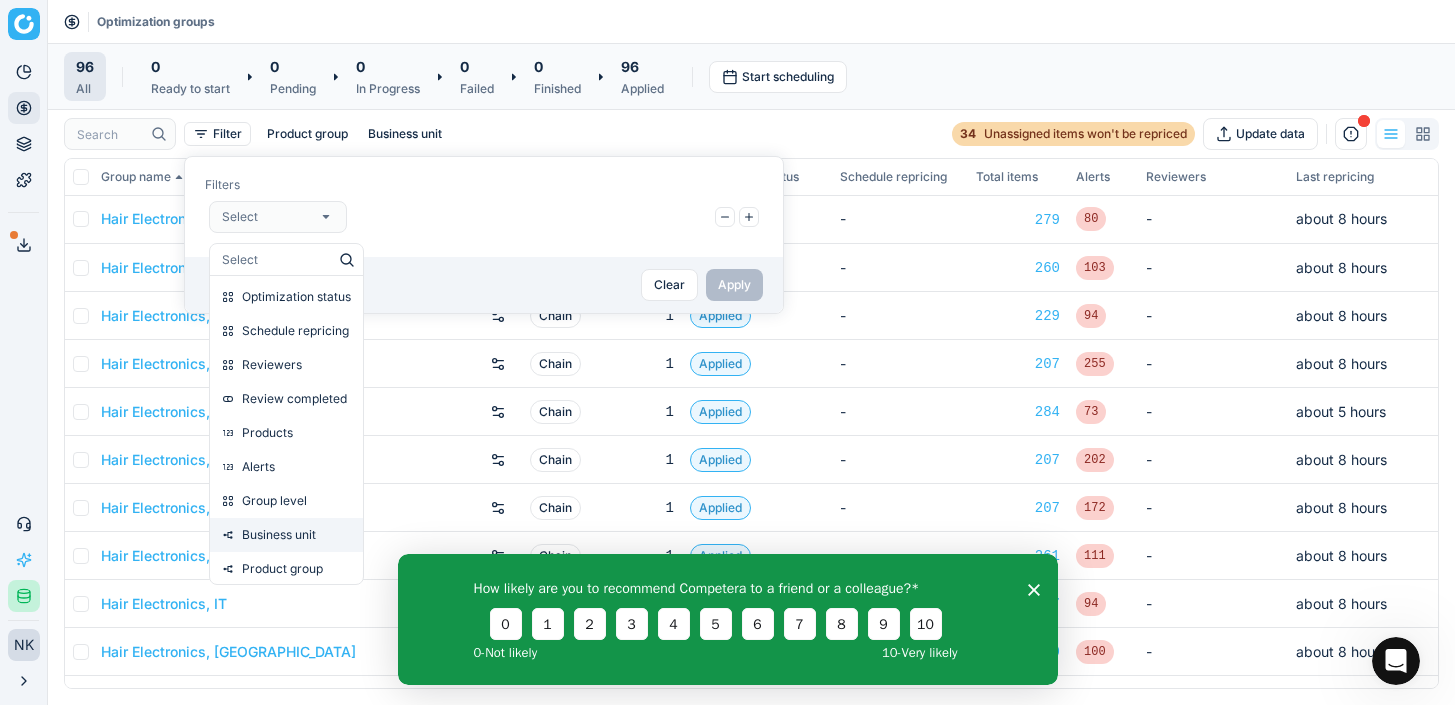 click on "Business unit" at bounding box center (279, 535) 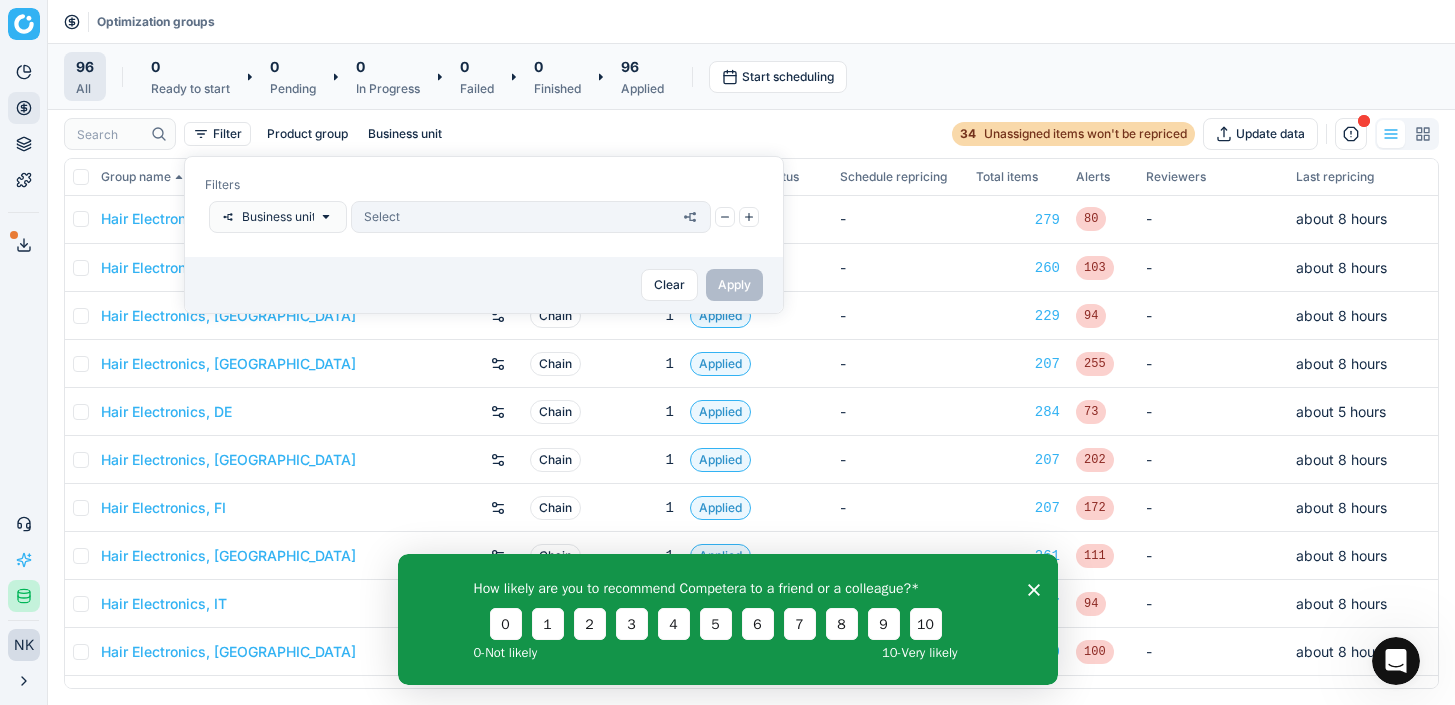 click on "Select" at bounding box center [531, 217] 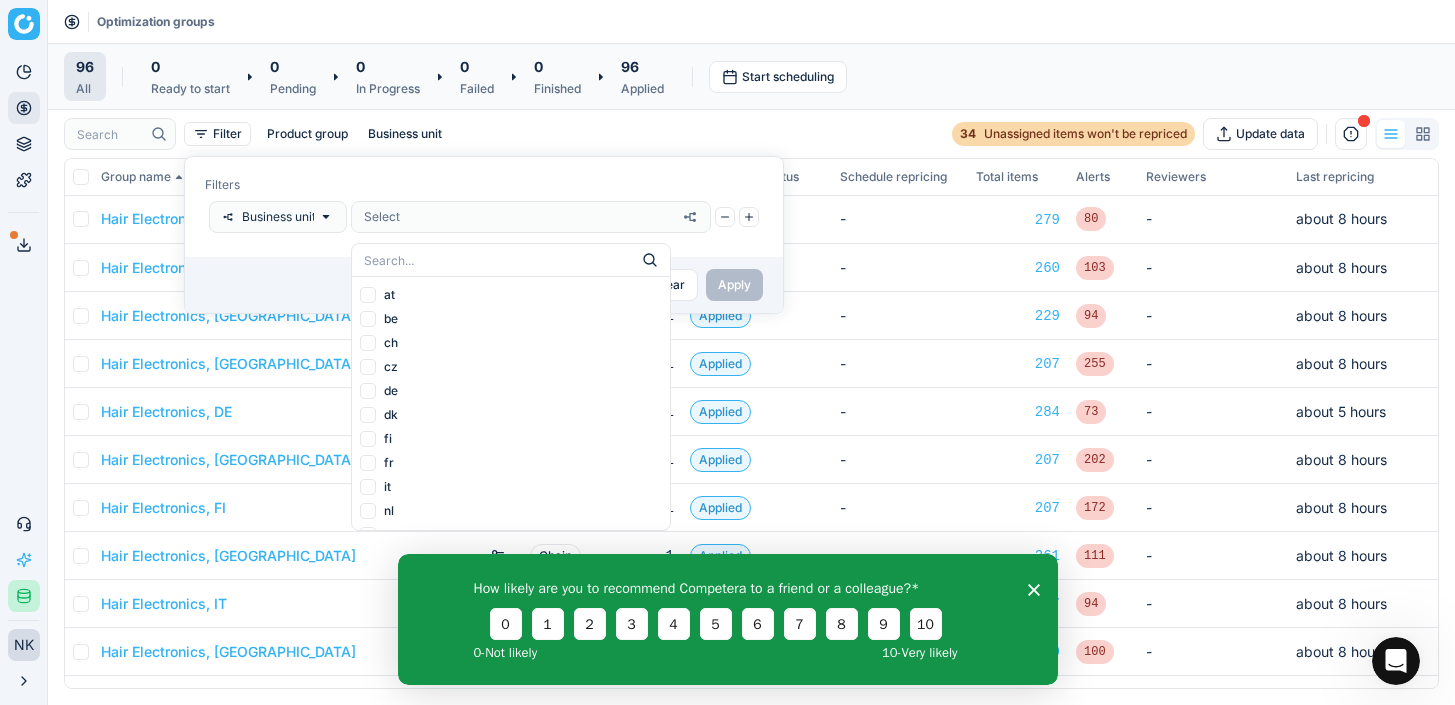 scroll, scrollTop: 43, scrollLeft: 0, axis: vertical 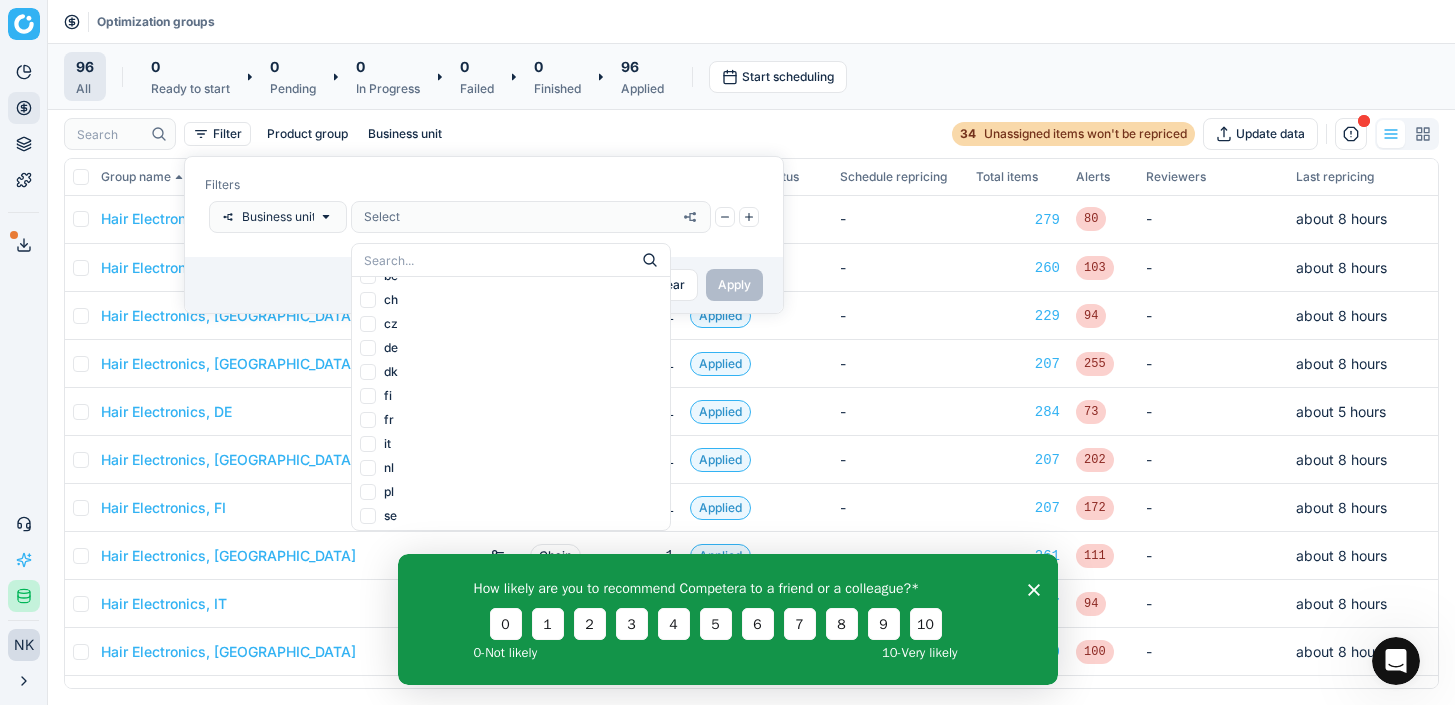 click on "cz" at bounding box center [368, 324] 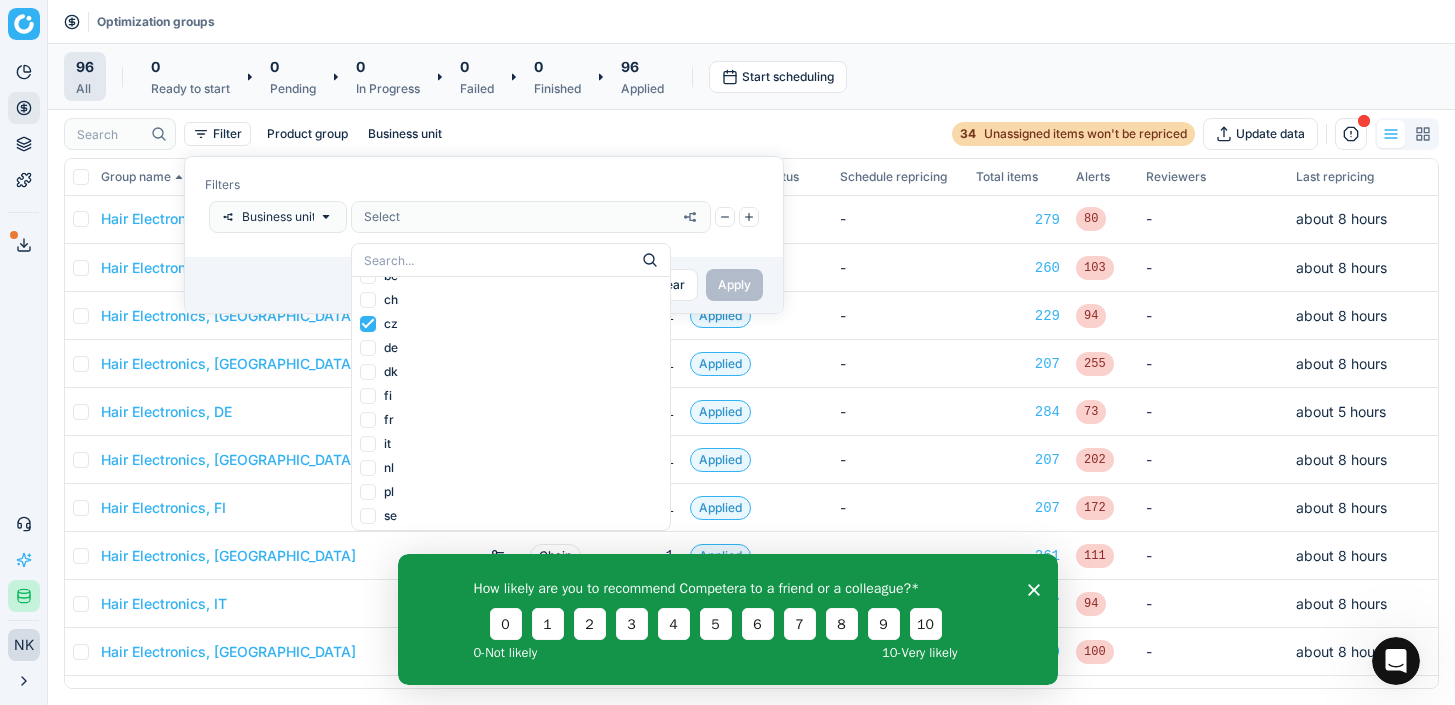 checkbox on "true" 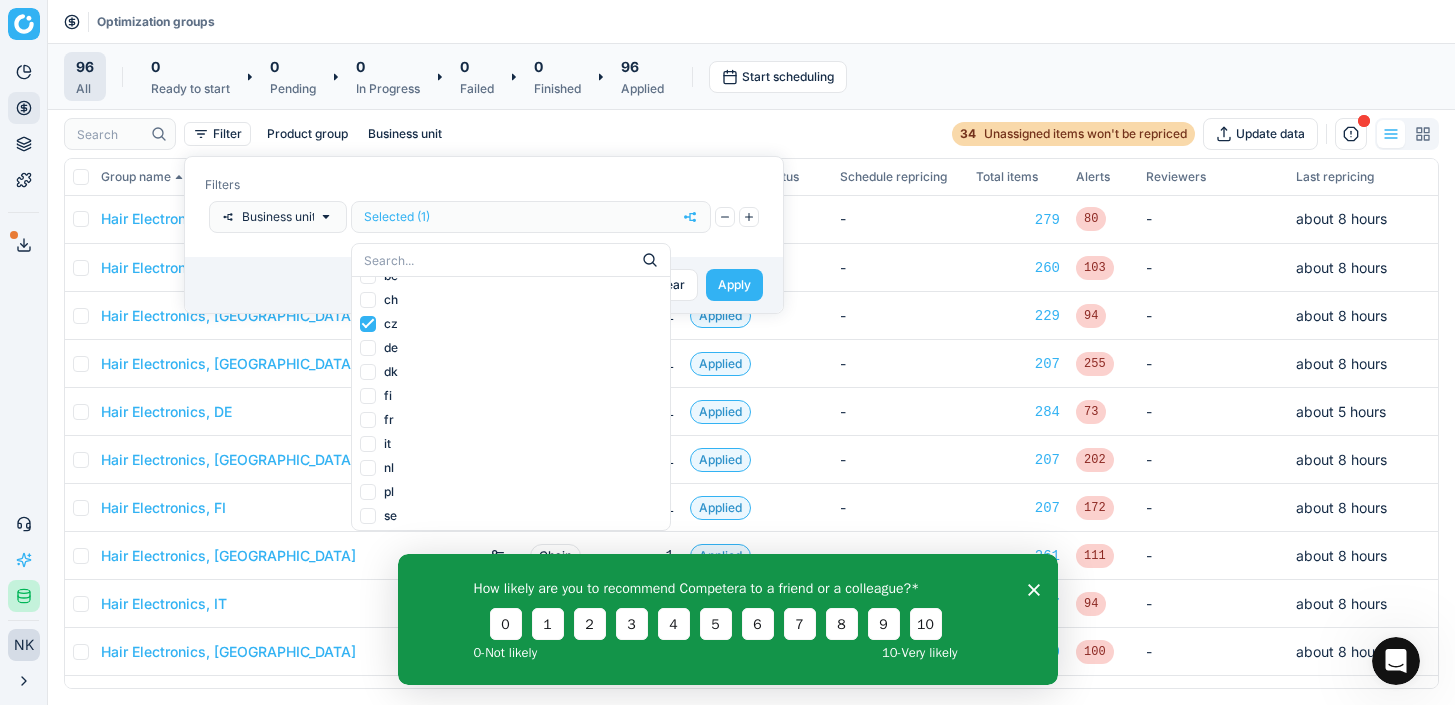 click on "Clear Apply" at bounding box center [484, 285] 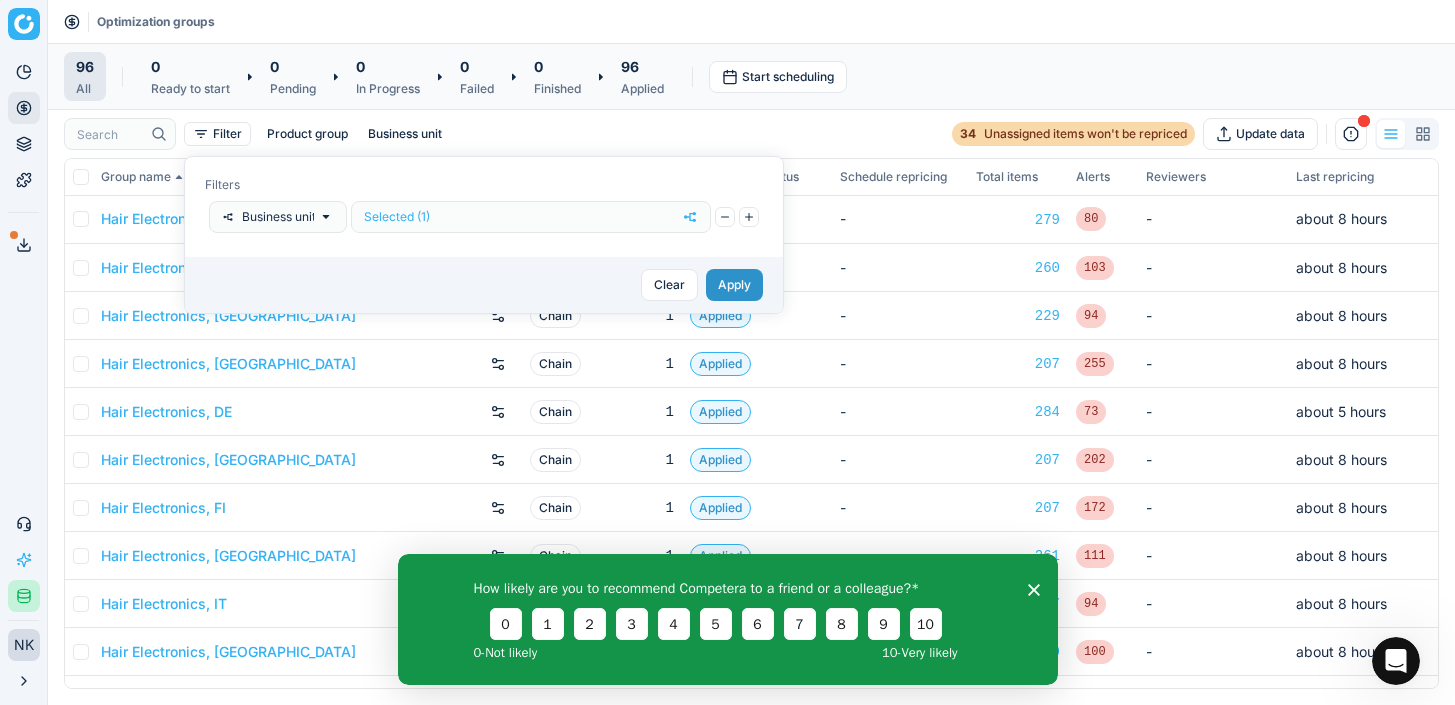 click on "Apply" at bounding box center (734, 285) 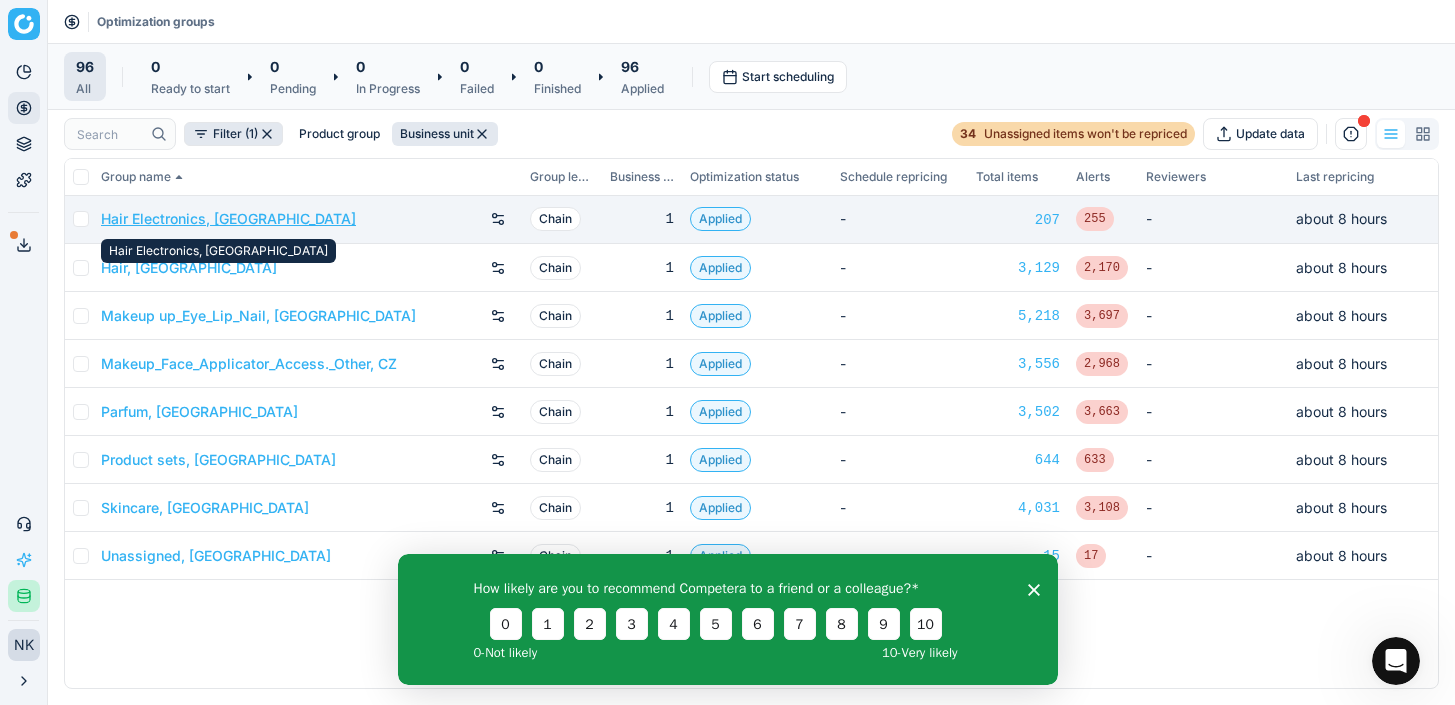 click on "Hair Electronics, [GEOGRAPHIC_DATA]" at bounding box center [228, 219] 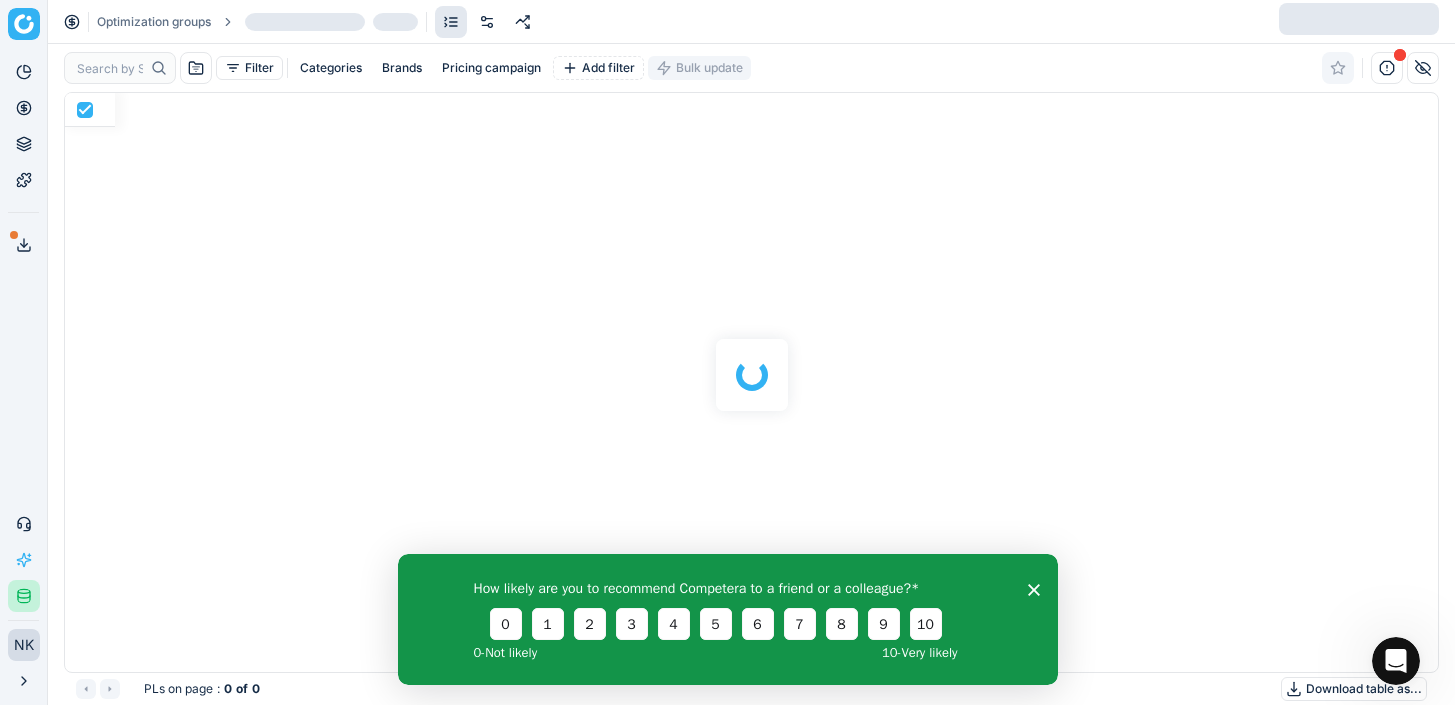 scroll, scrollTop: 2, scrollLeft: 2, axis: both 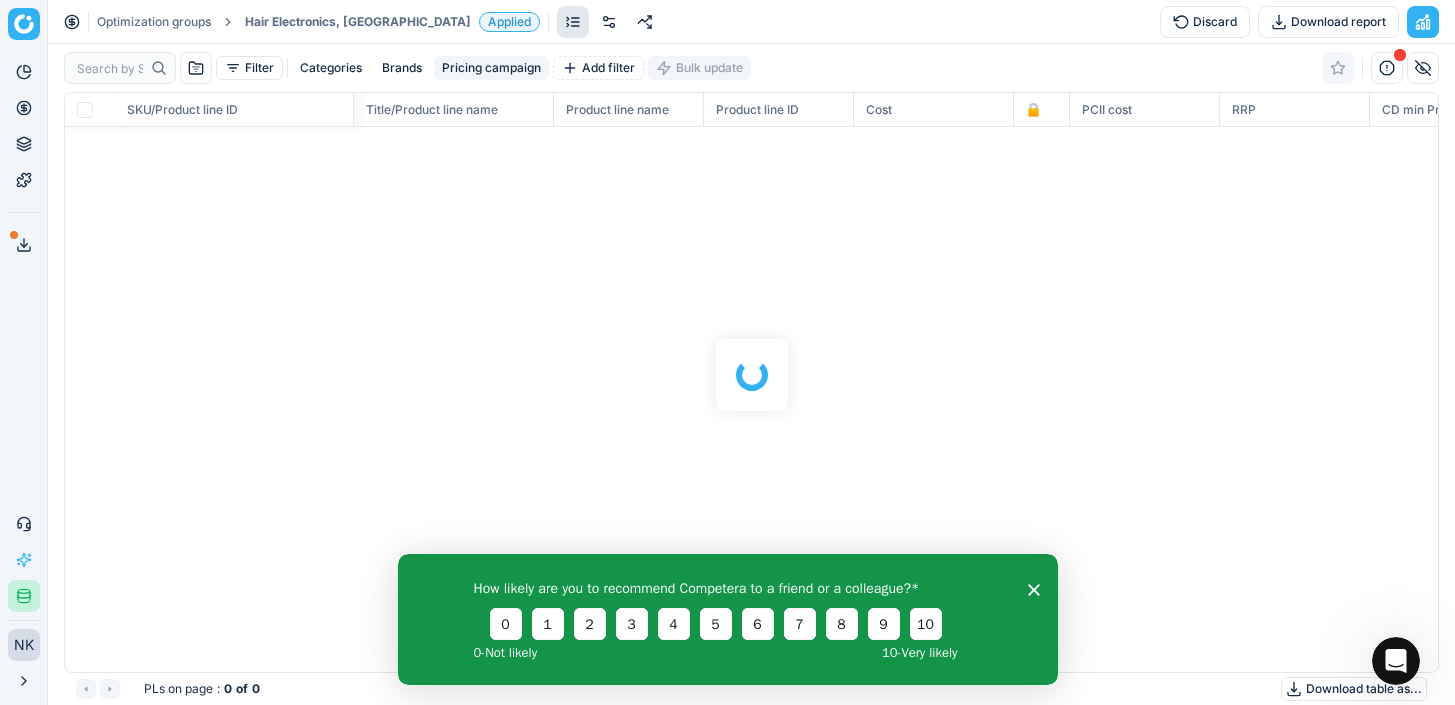 checkbox on "false" 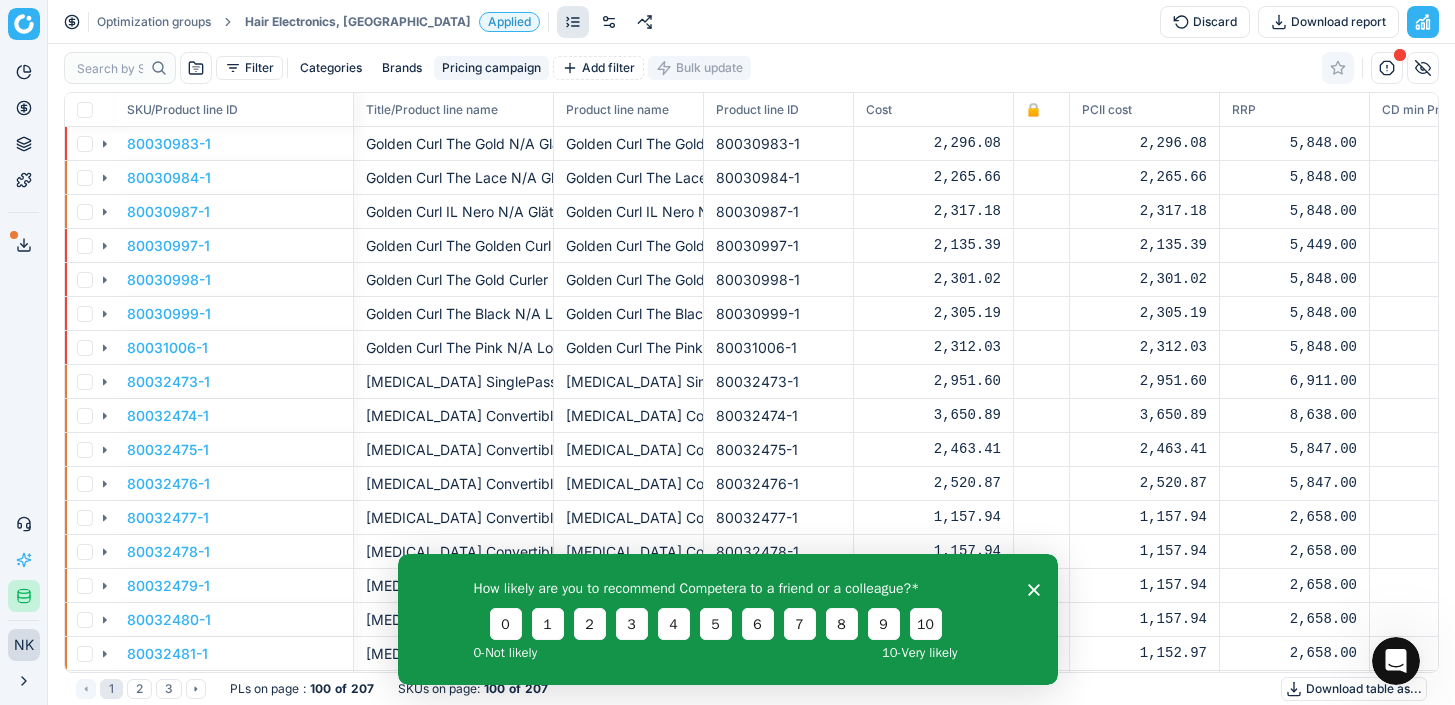 click on "Pricing campaign" at bounding box center (491, 68) 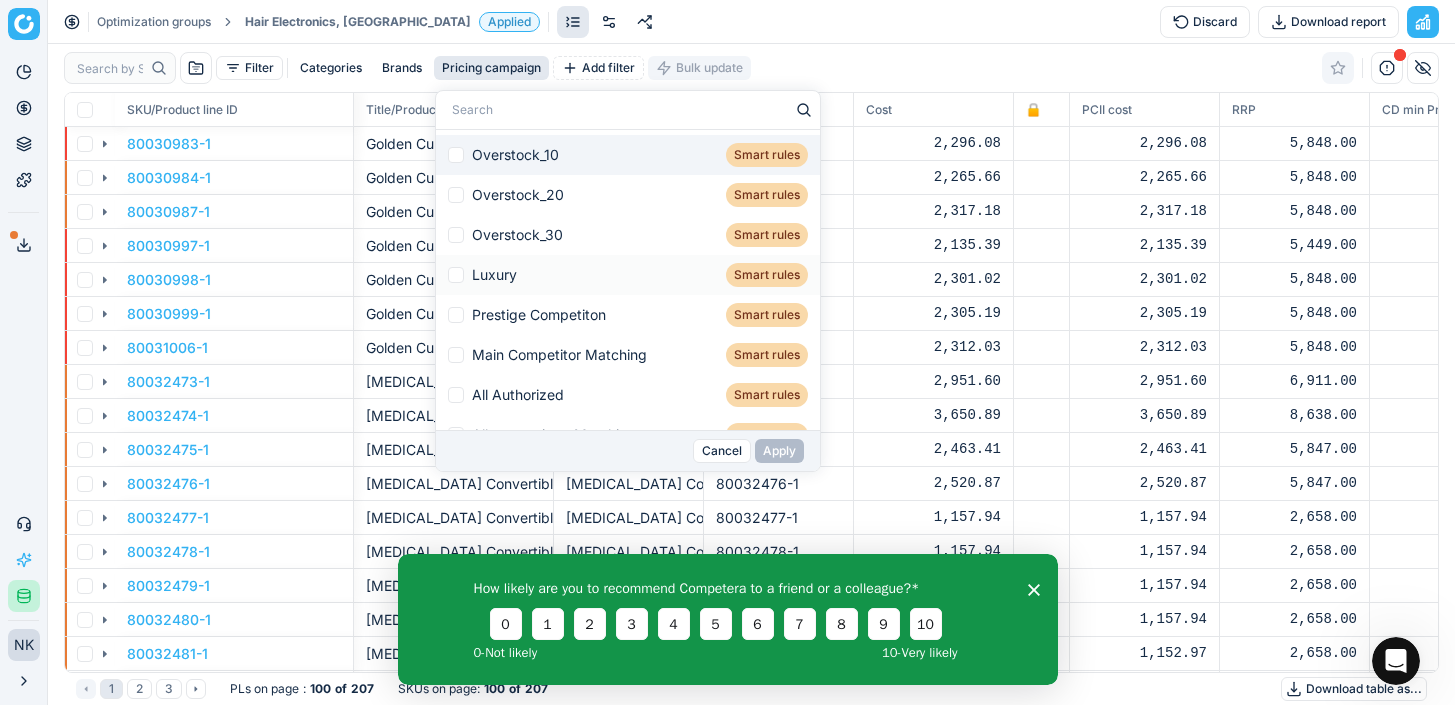 scroll, scrollTop: 143, scrollLeft: 0, axis: vertical 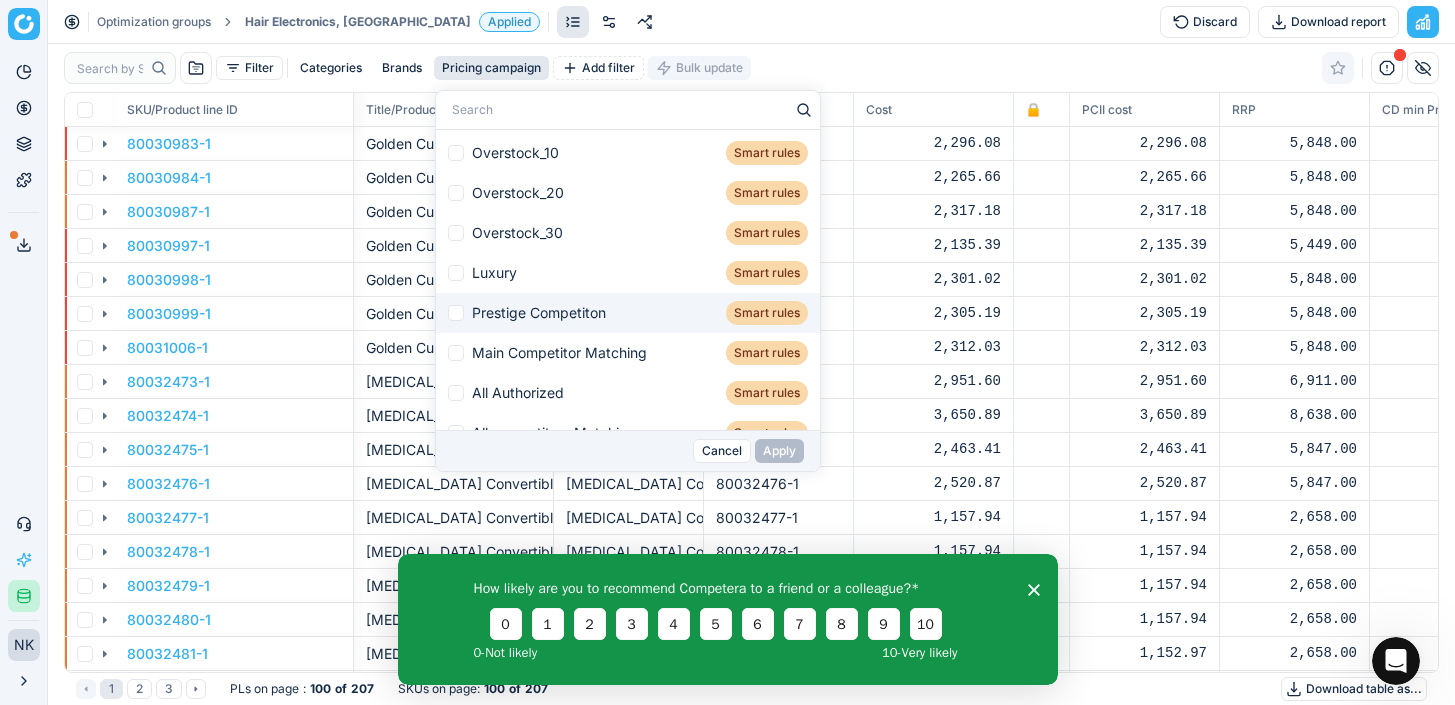 click at bounding box center (456, 313) 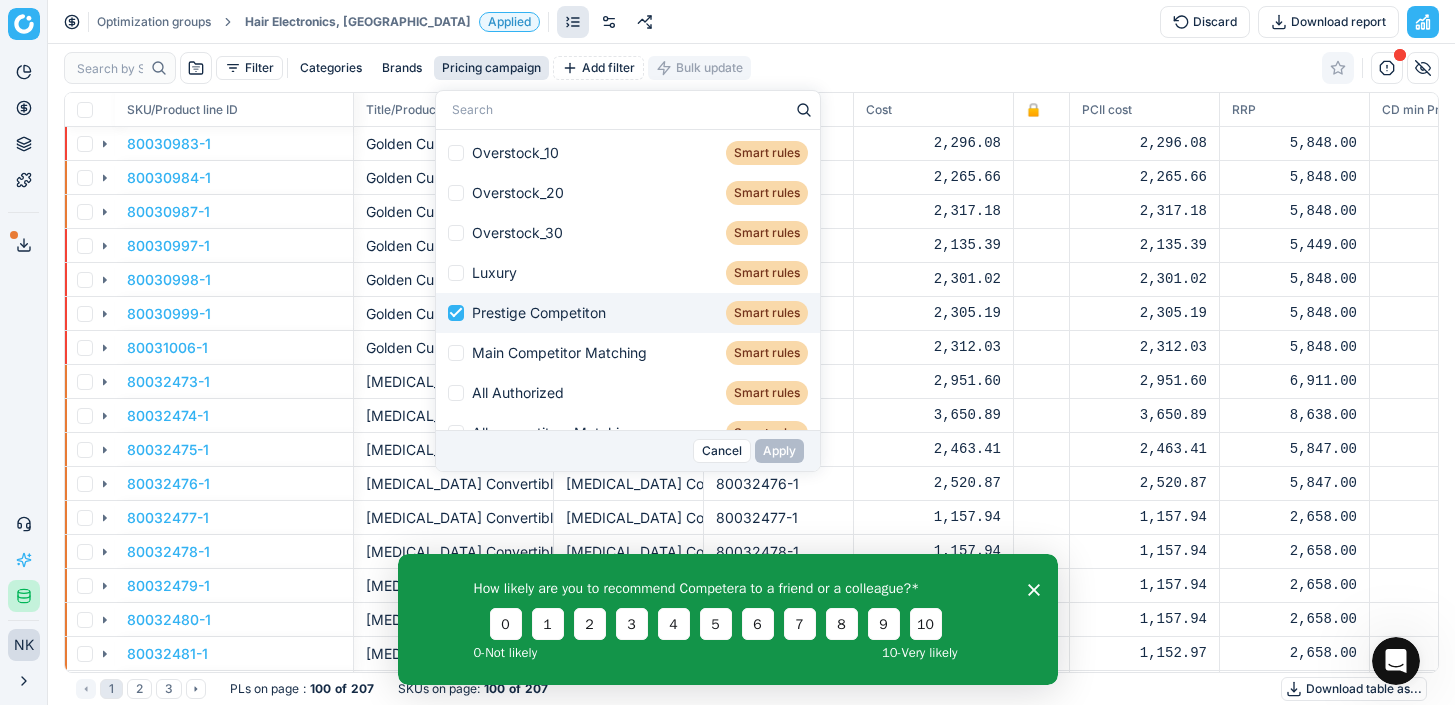 checkbox on "true" 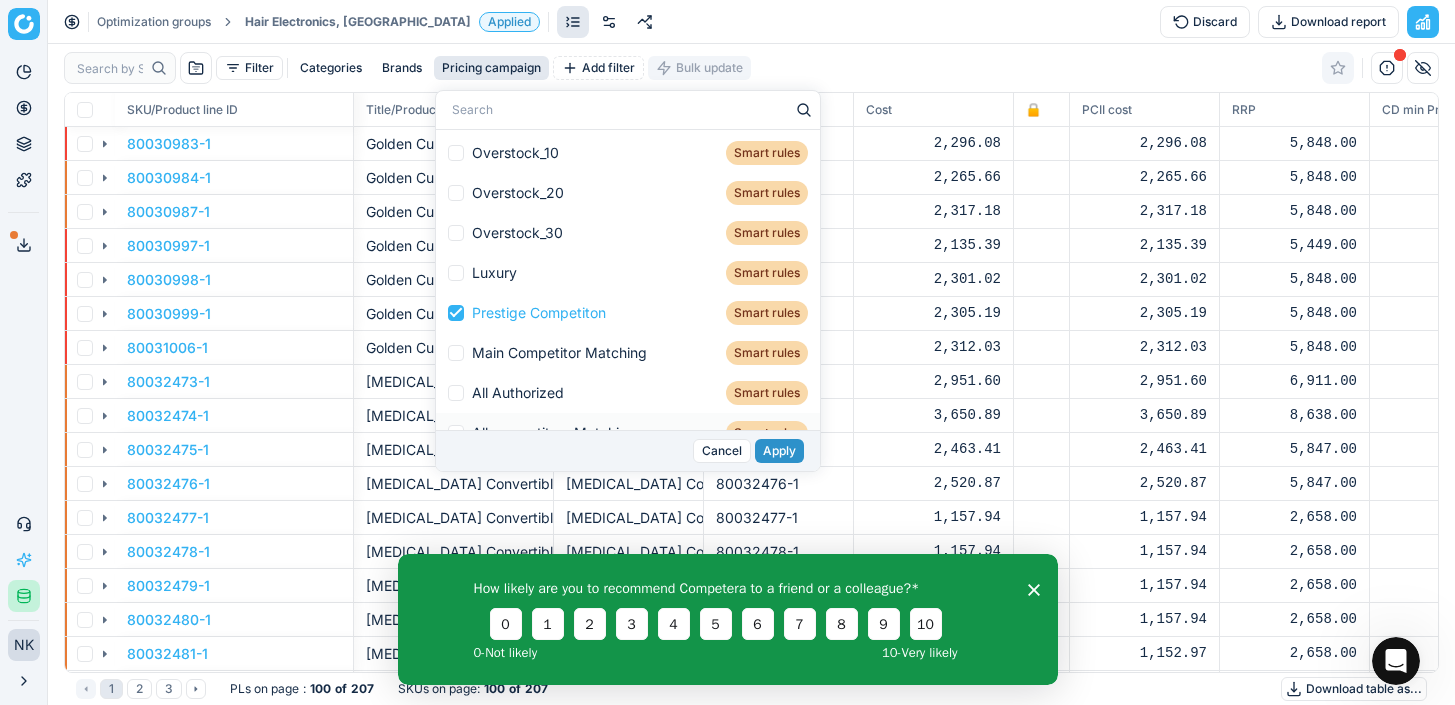 click on "Apply" at bounding box center (779, 451) 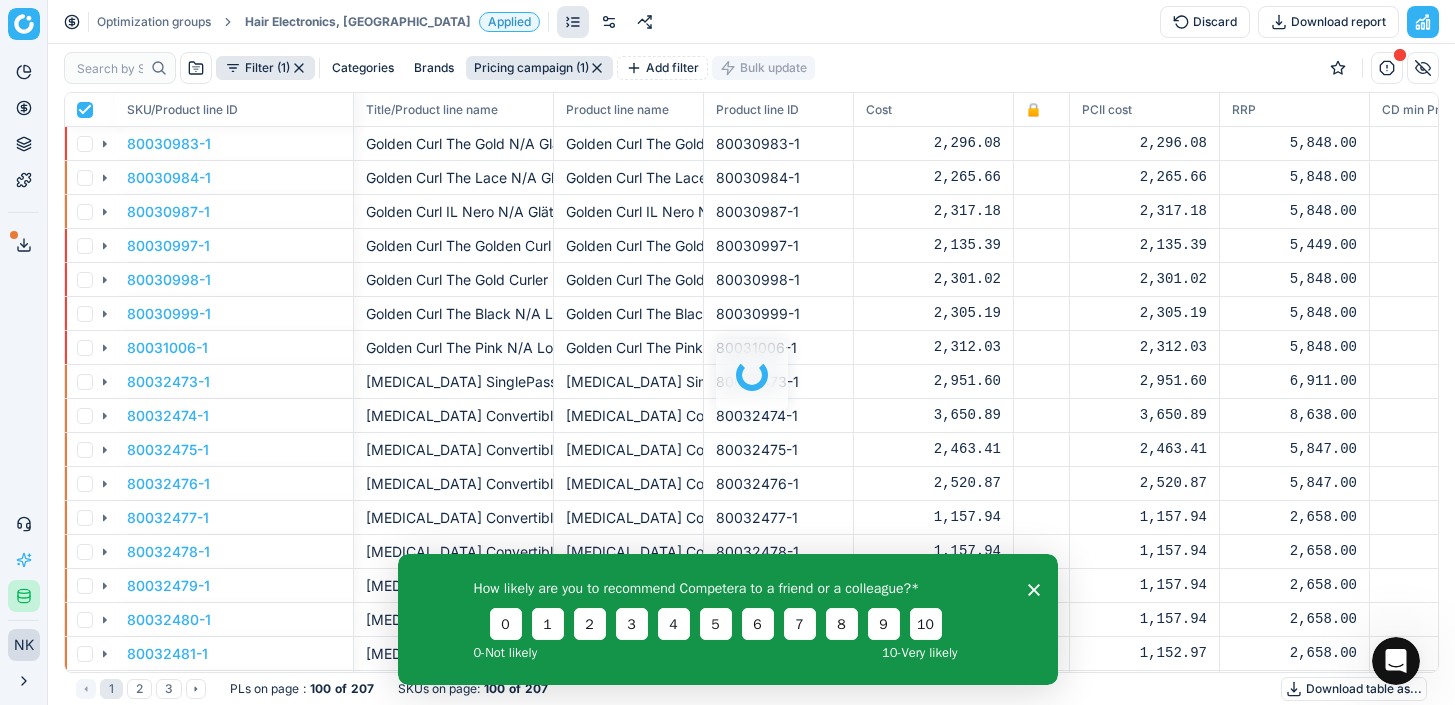checkbox on "true" 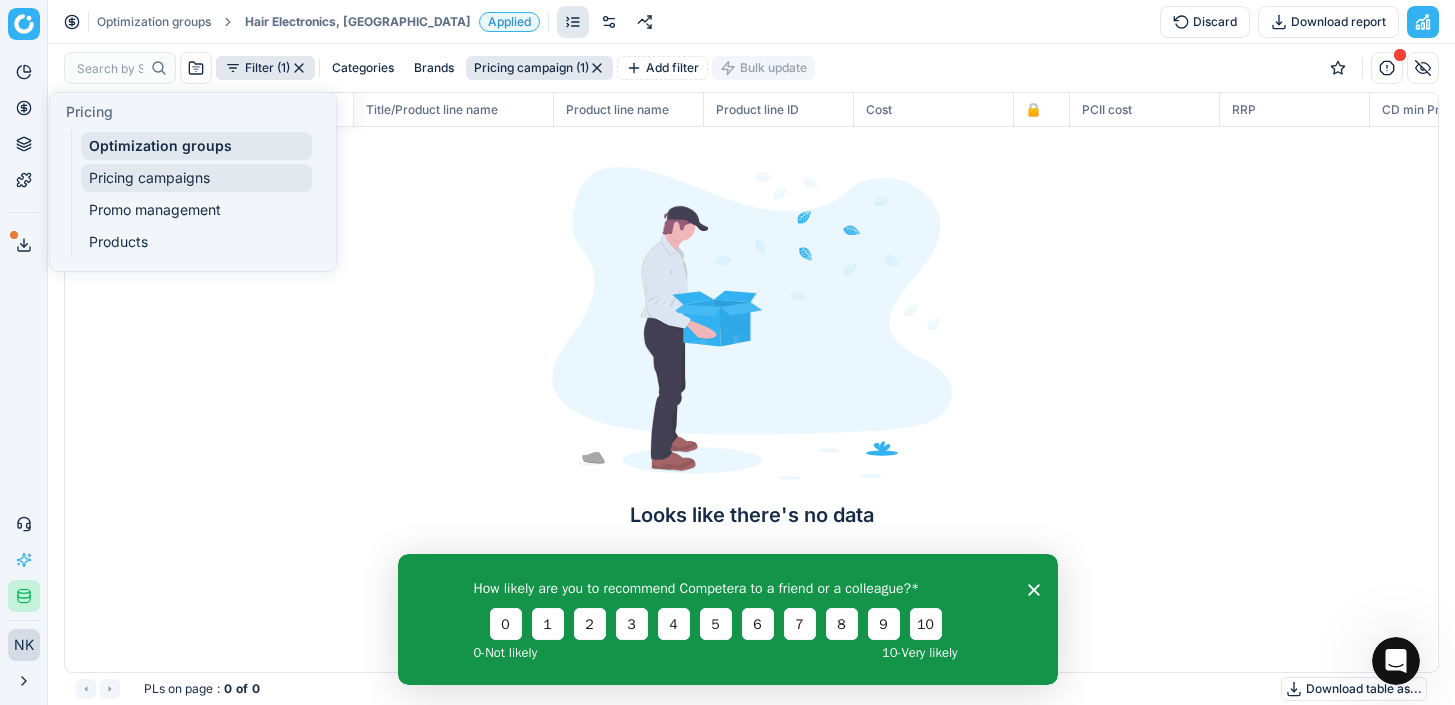 click on "Pricing campaigns" at bounding box center [196, 178] 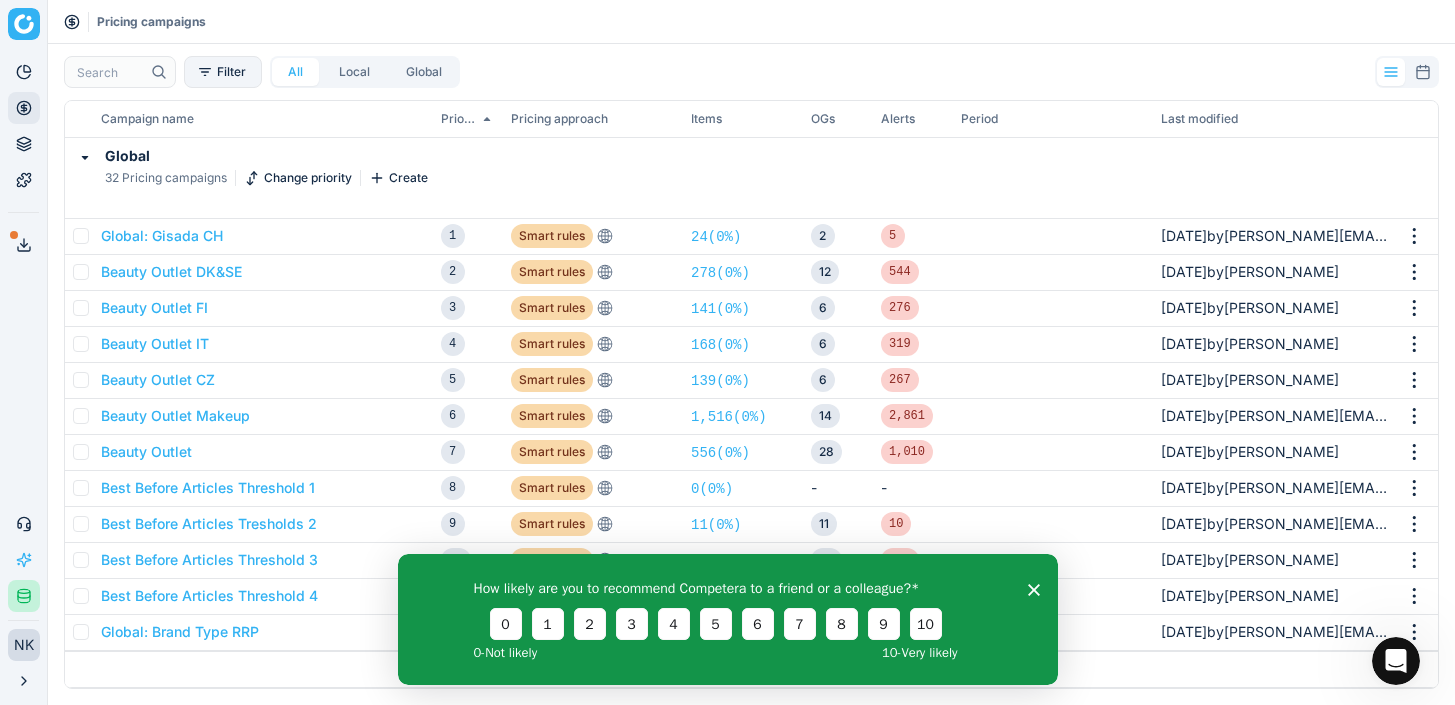 click on "Filter" at bounding box center (223, 72) 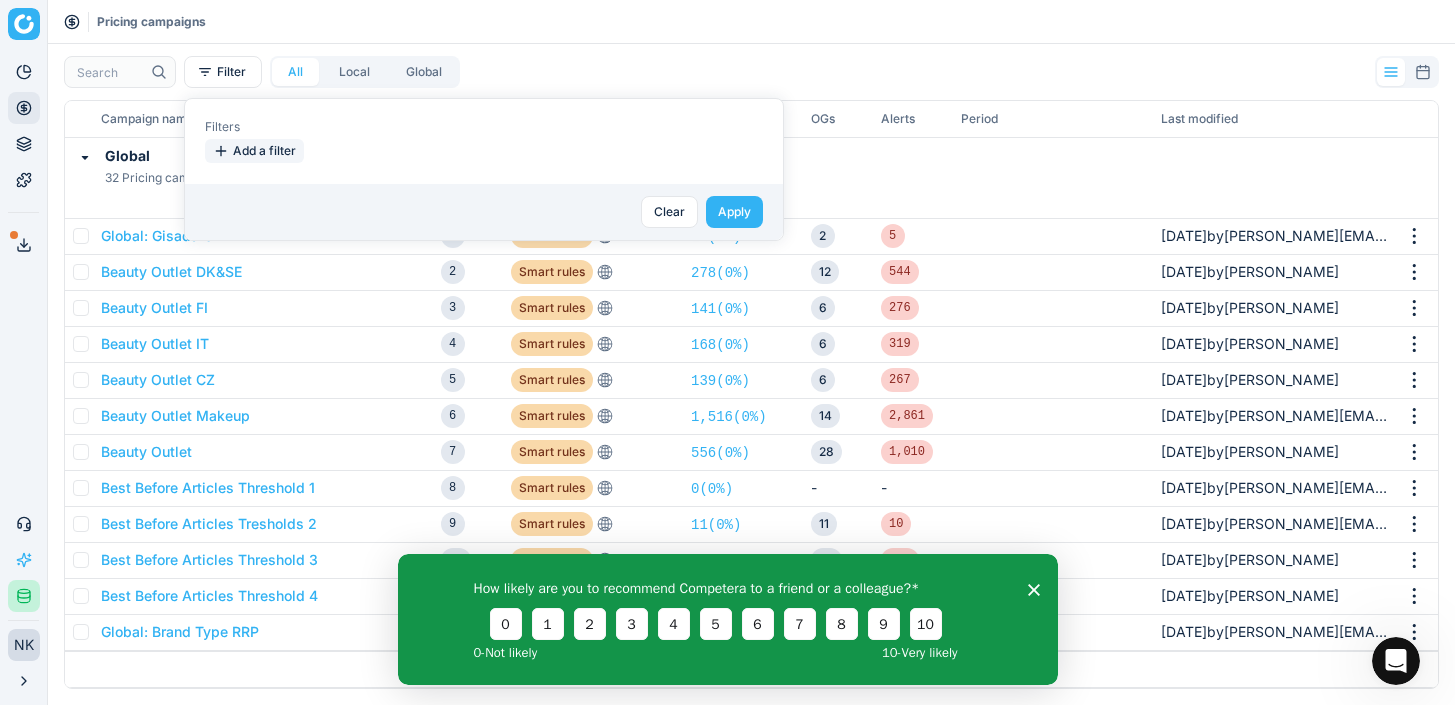 click on "Add a filter" at bounding box center [254, 151] 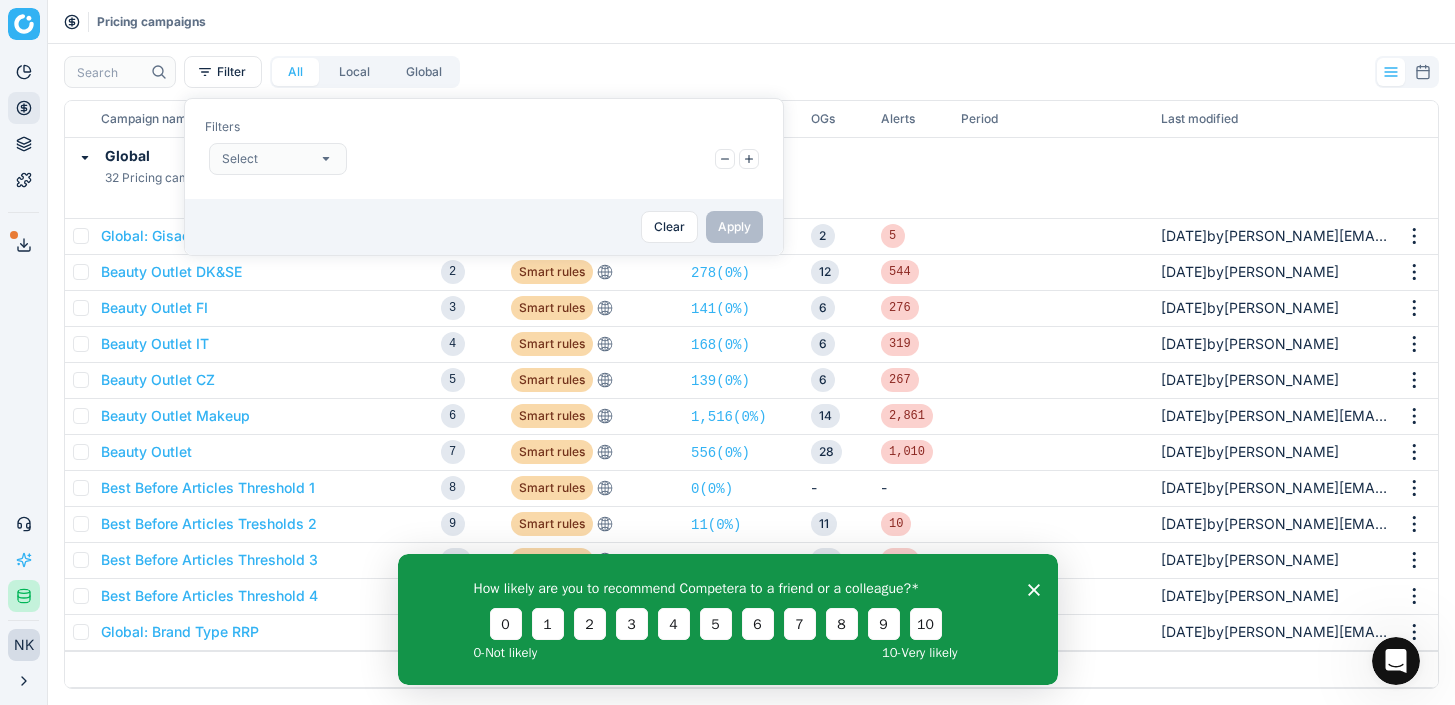 click on "Select" at bounding box center (278, 159) 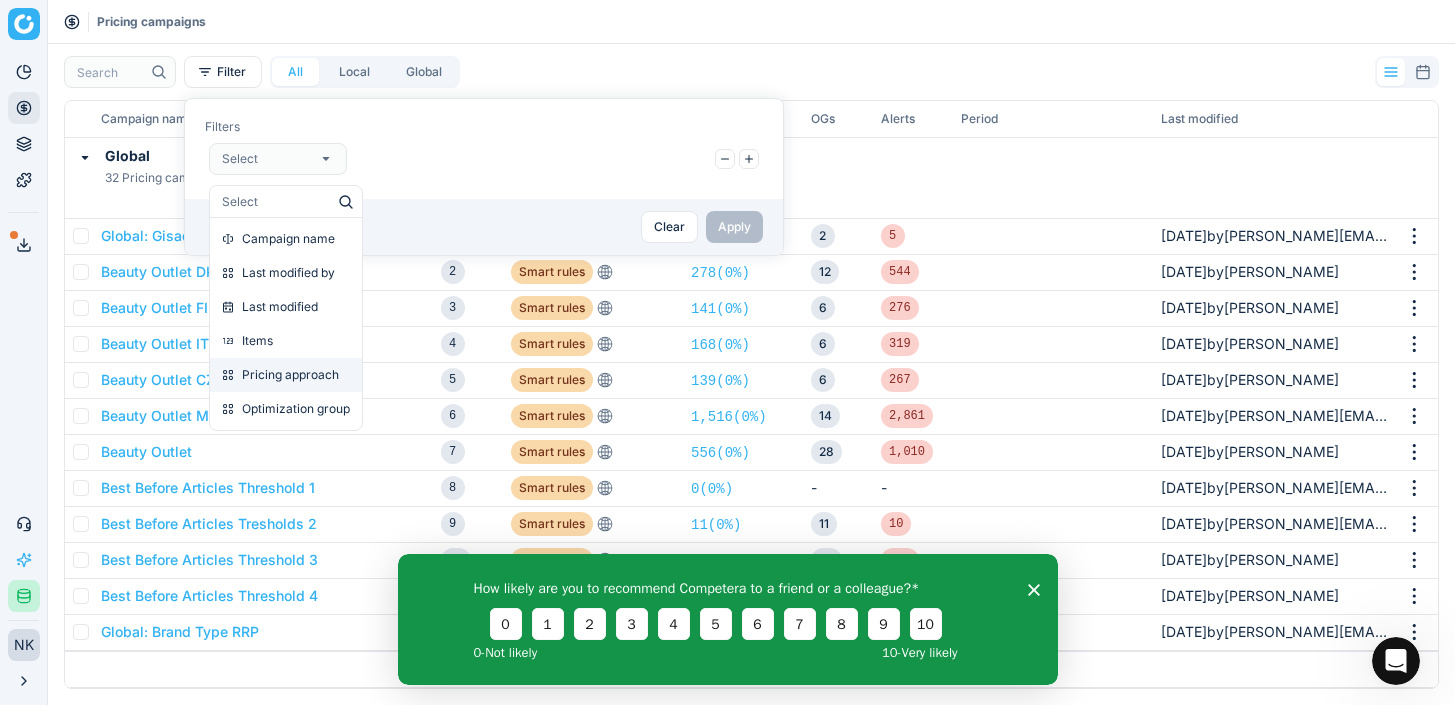 click on "Pricing approach" at bounding box center [290, 375] 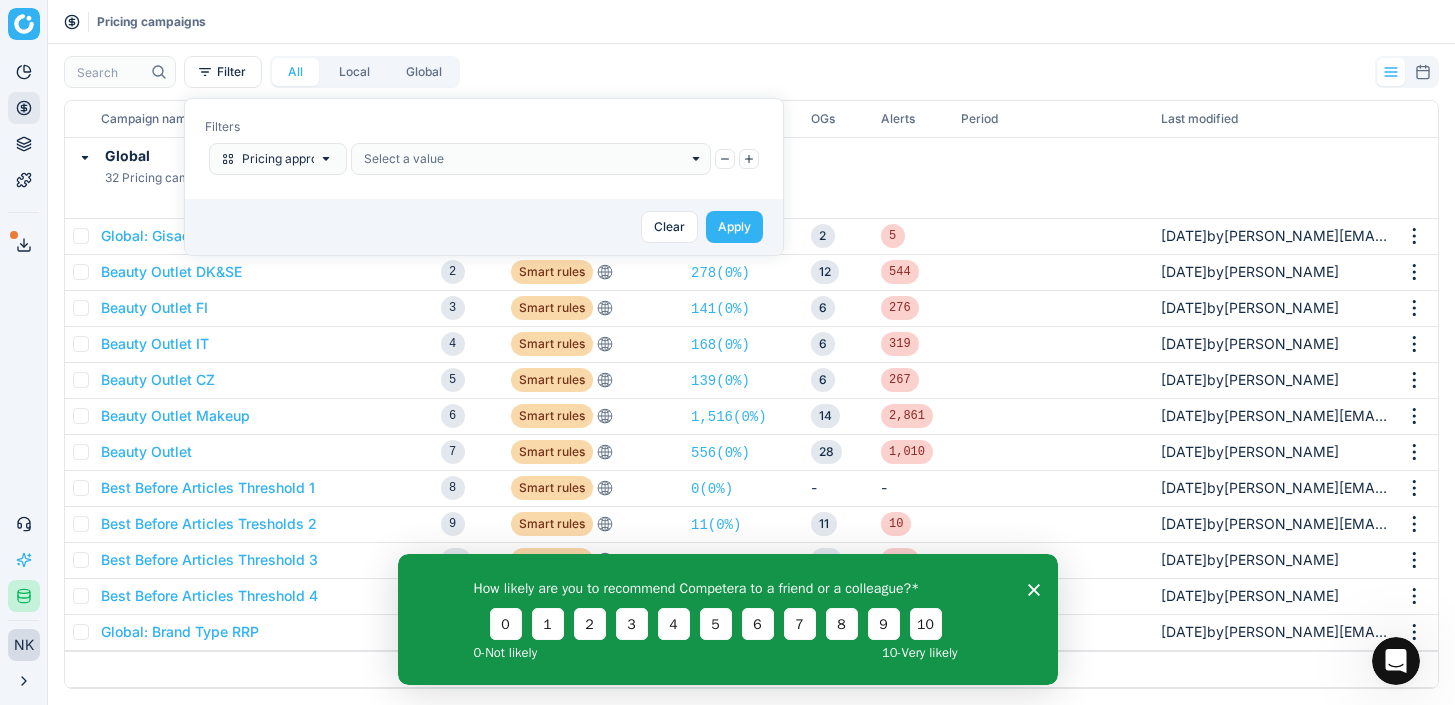 click at bounding box center [517, 159] 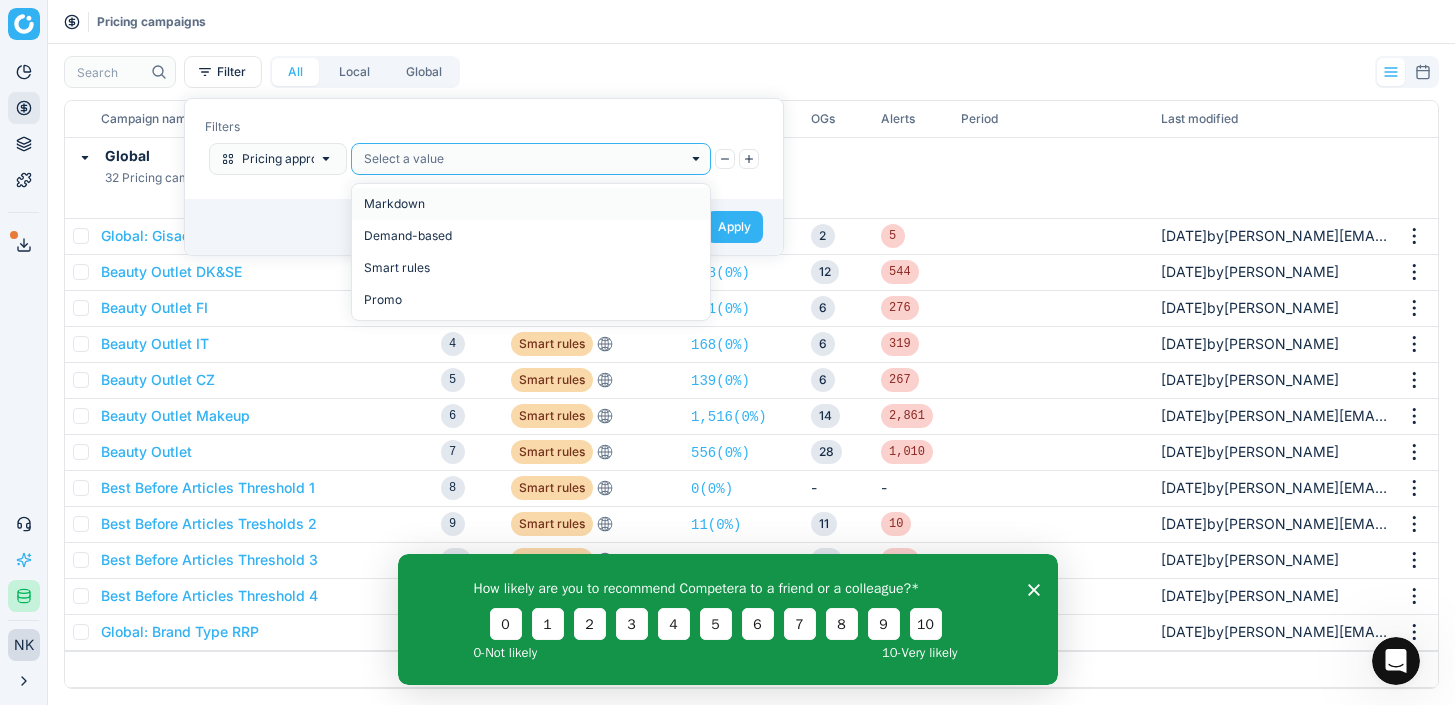 click on "Pricing approach" at bounding box center [290, 159] 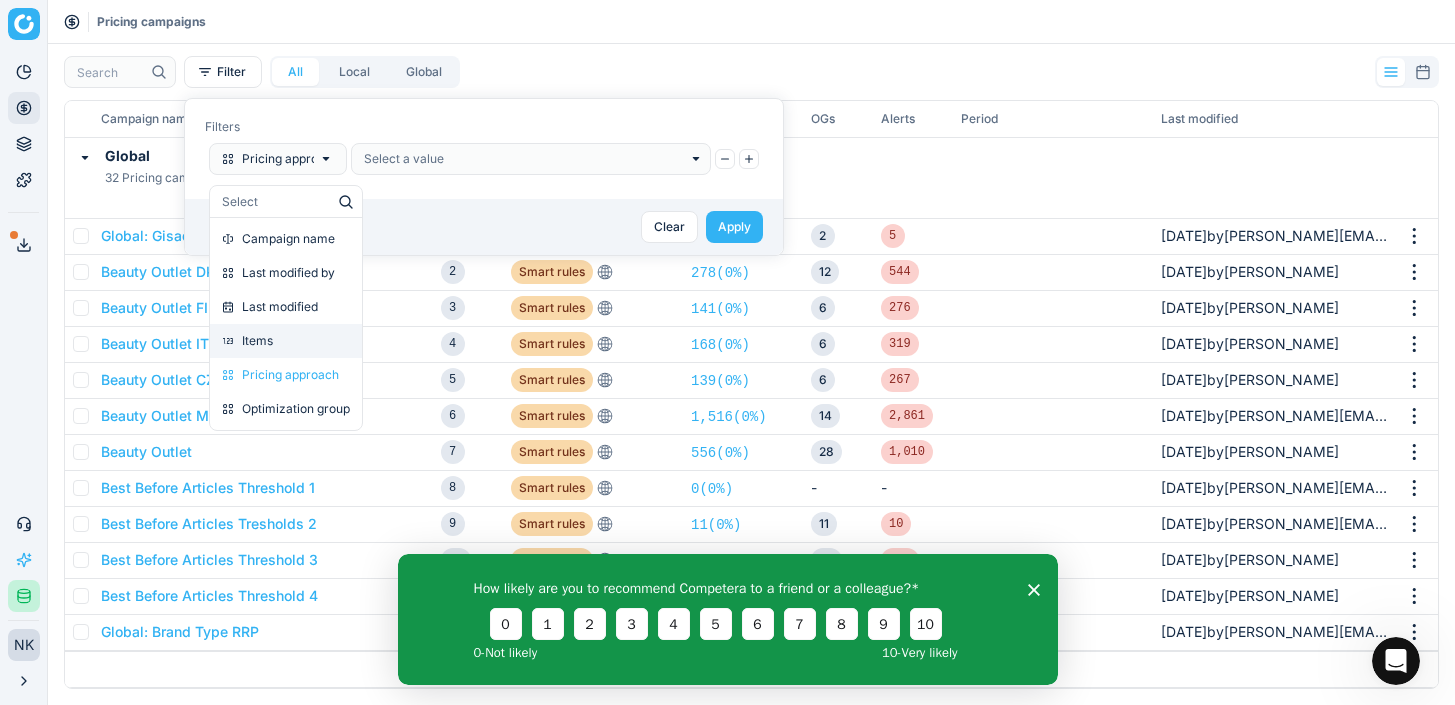 click on "Items" at bounding box center [257, 341] 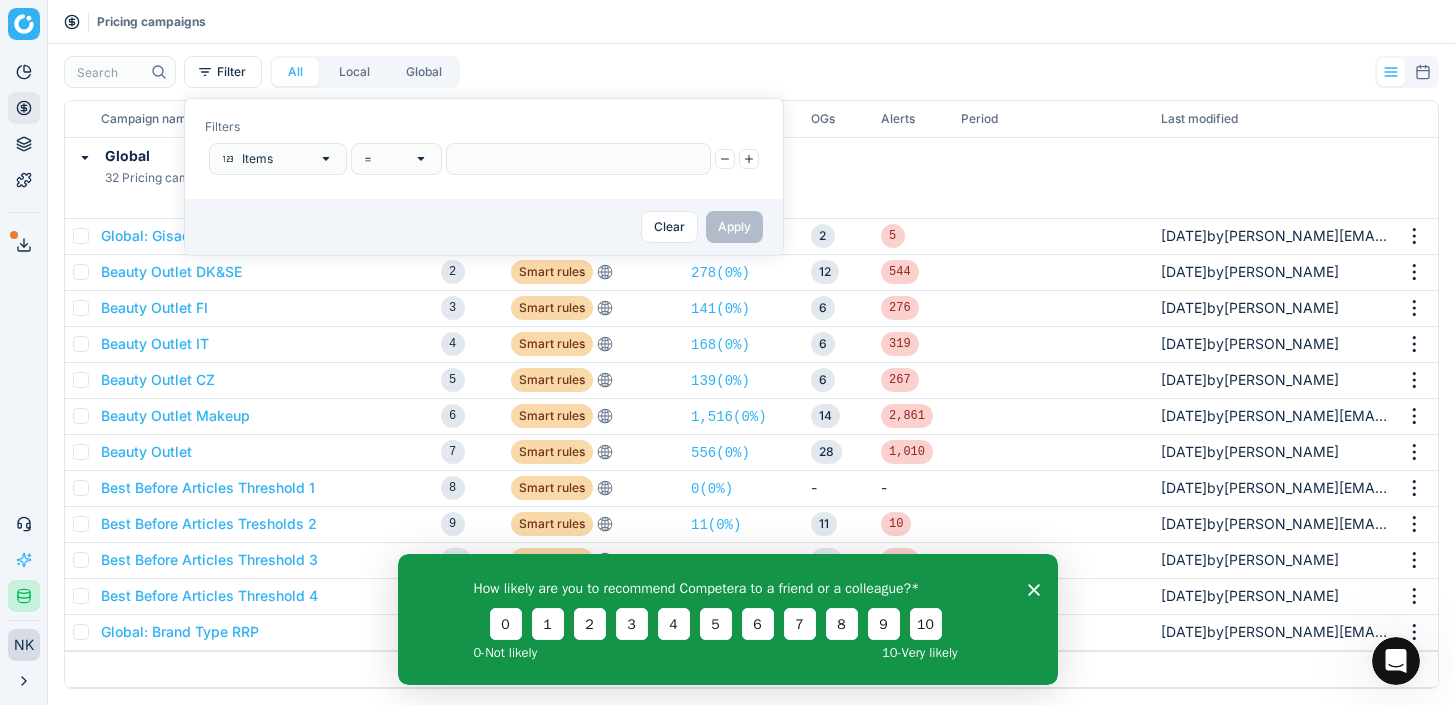 click on "Items" at bounding box center (257, 159) 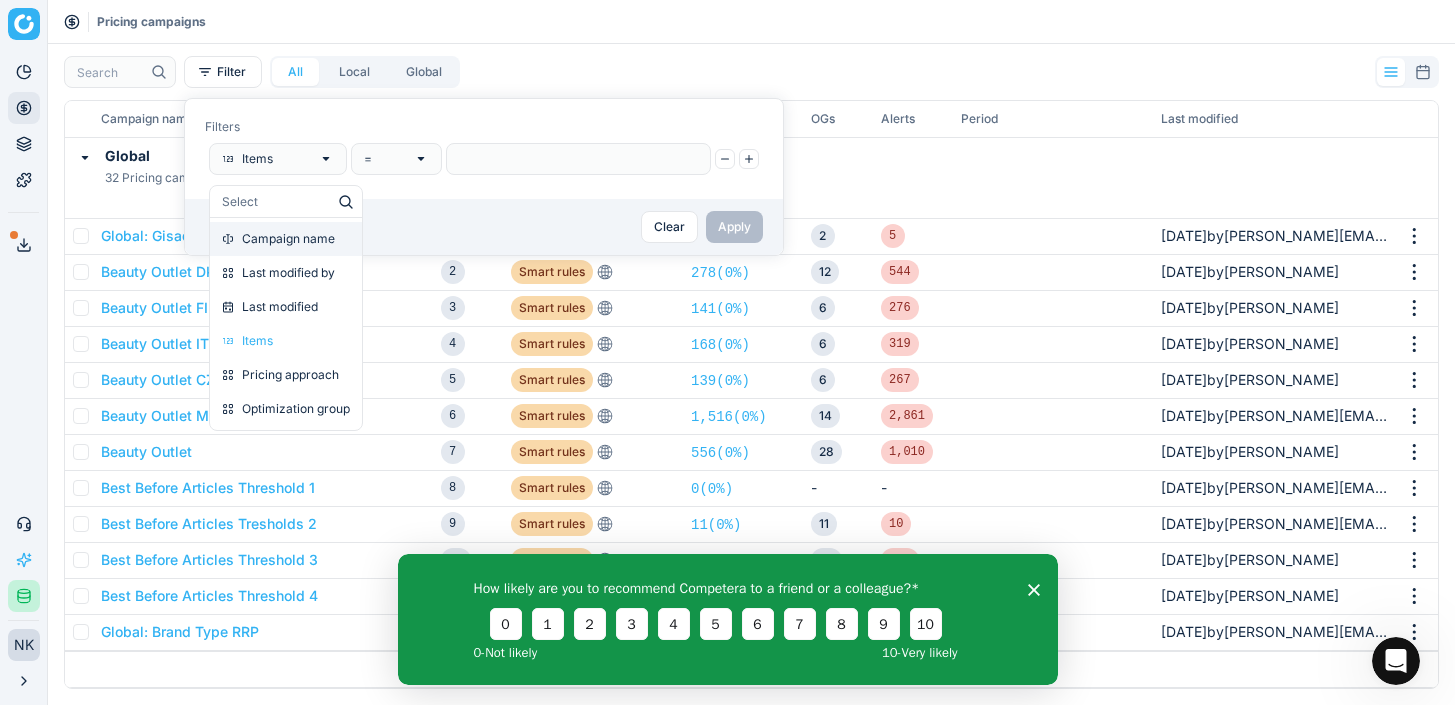 click on "Campaign name" at bounding box center (288, 239) 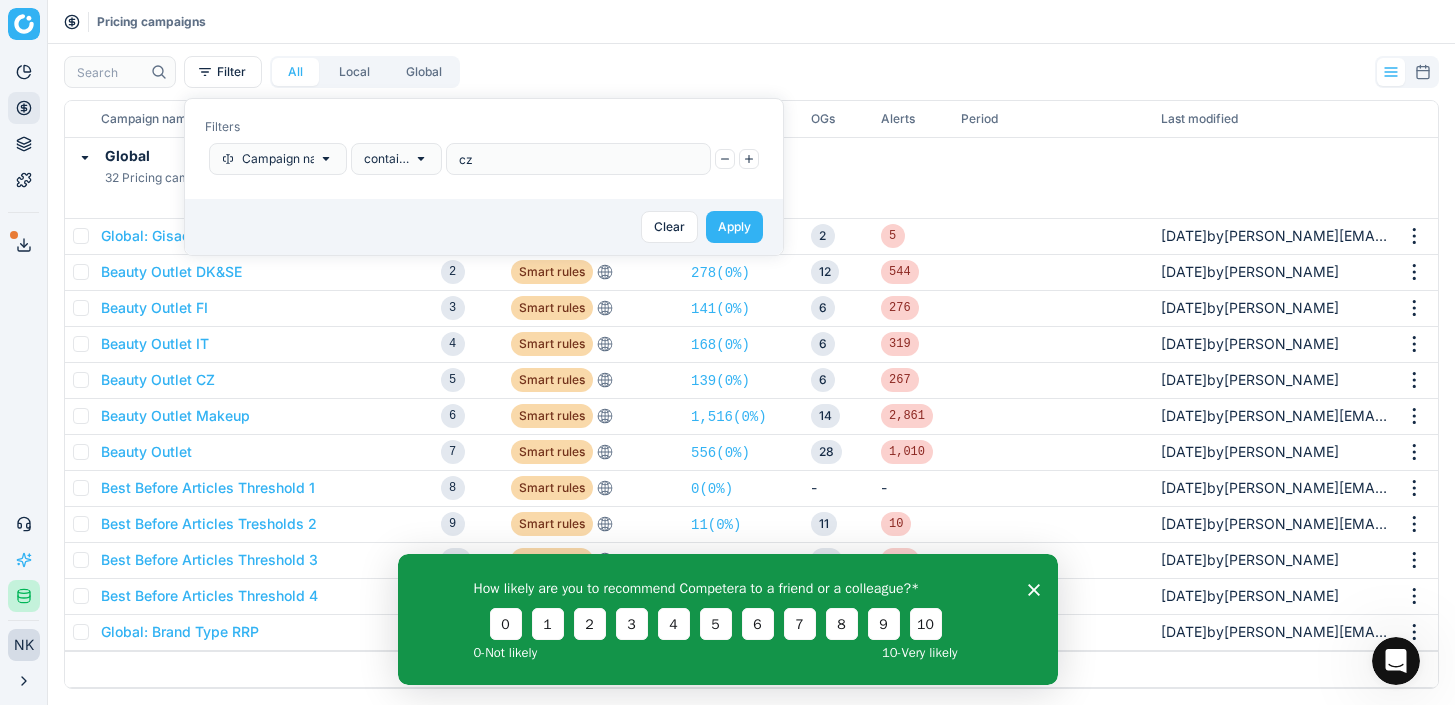 type on "cz" 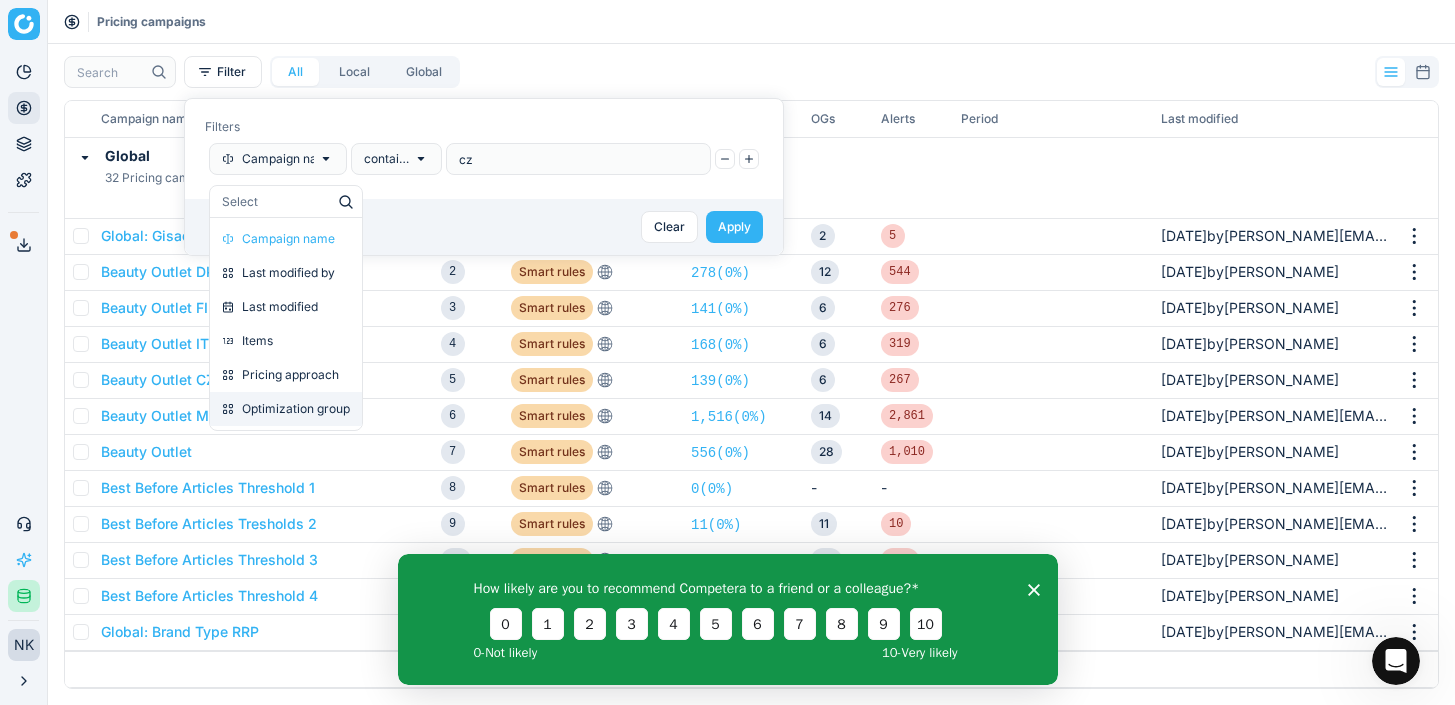 click on "Optimization group" at bounding box center [296, 409] 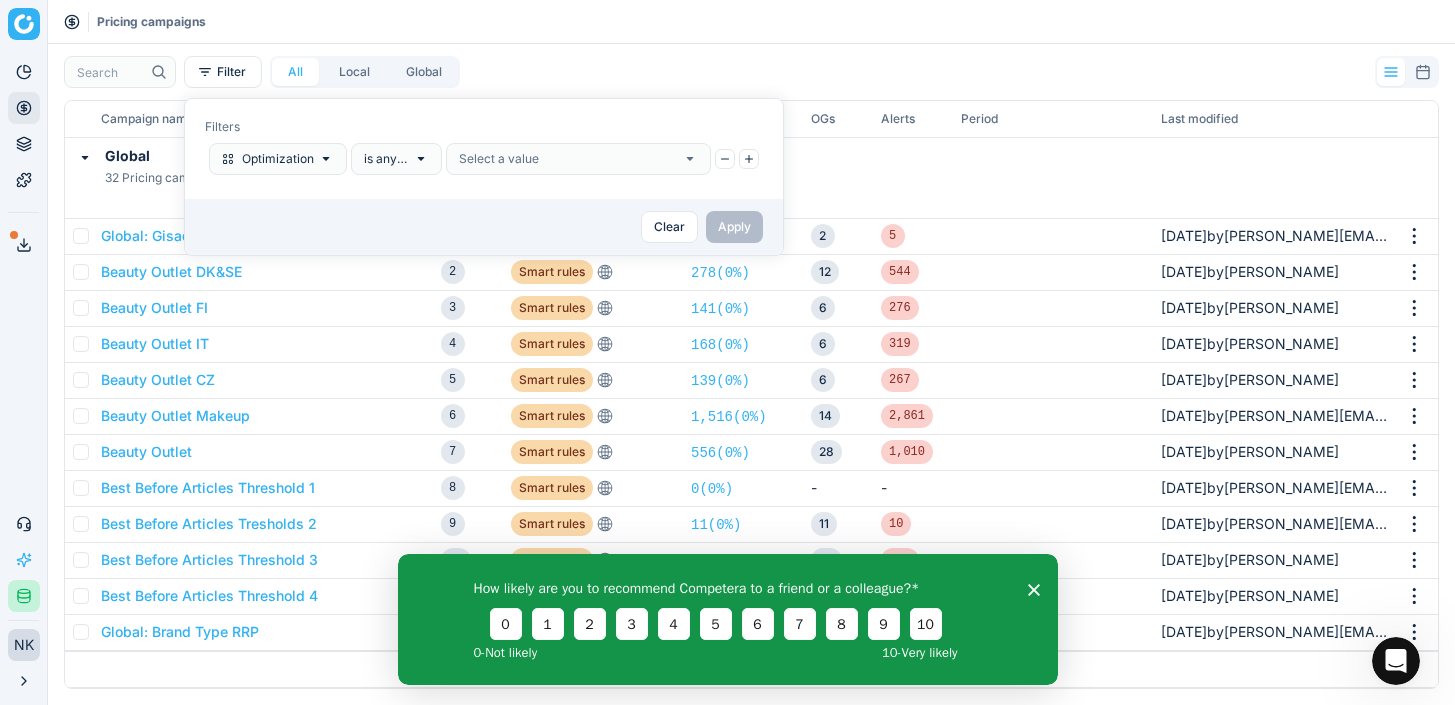 click on "Select a value" at bounding box center [578, 159] 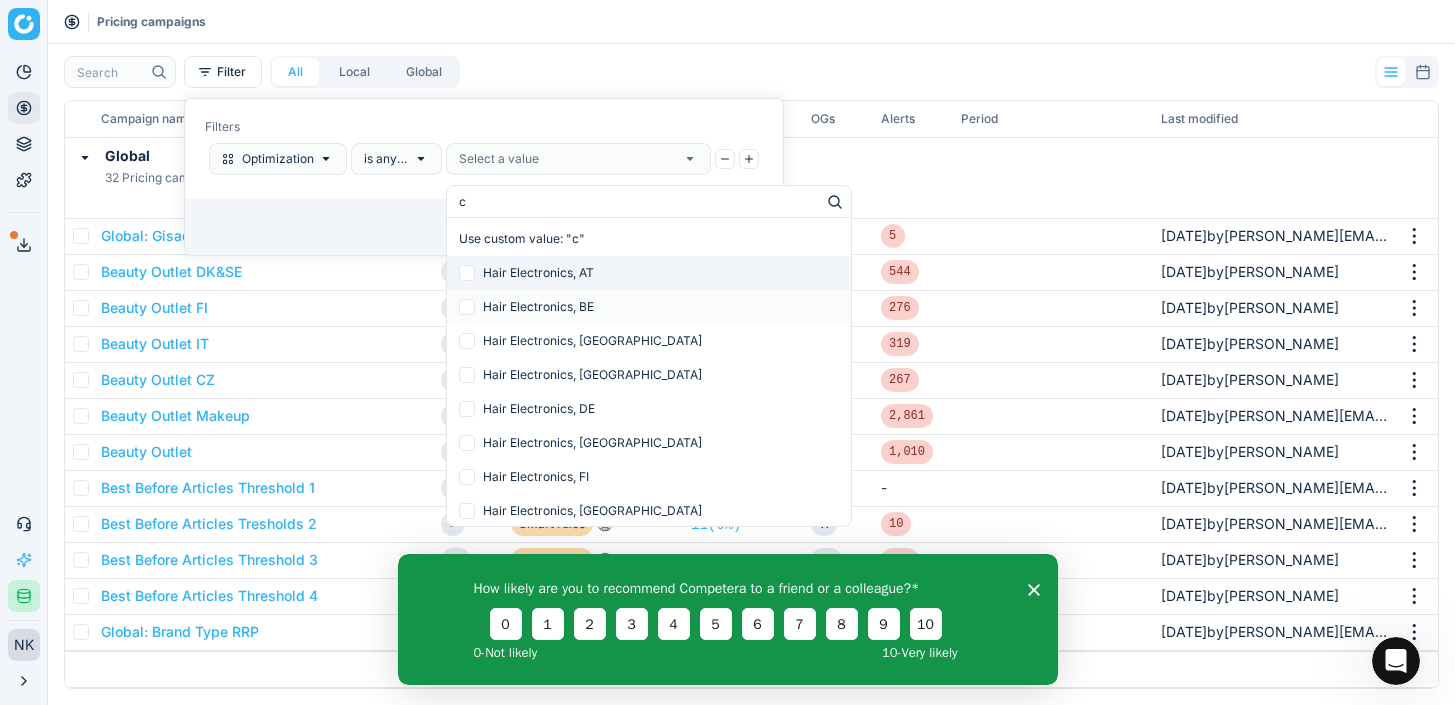 type on "cz" 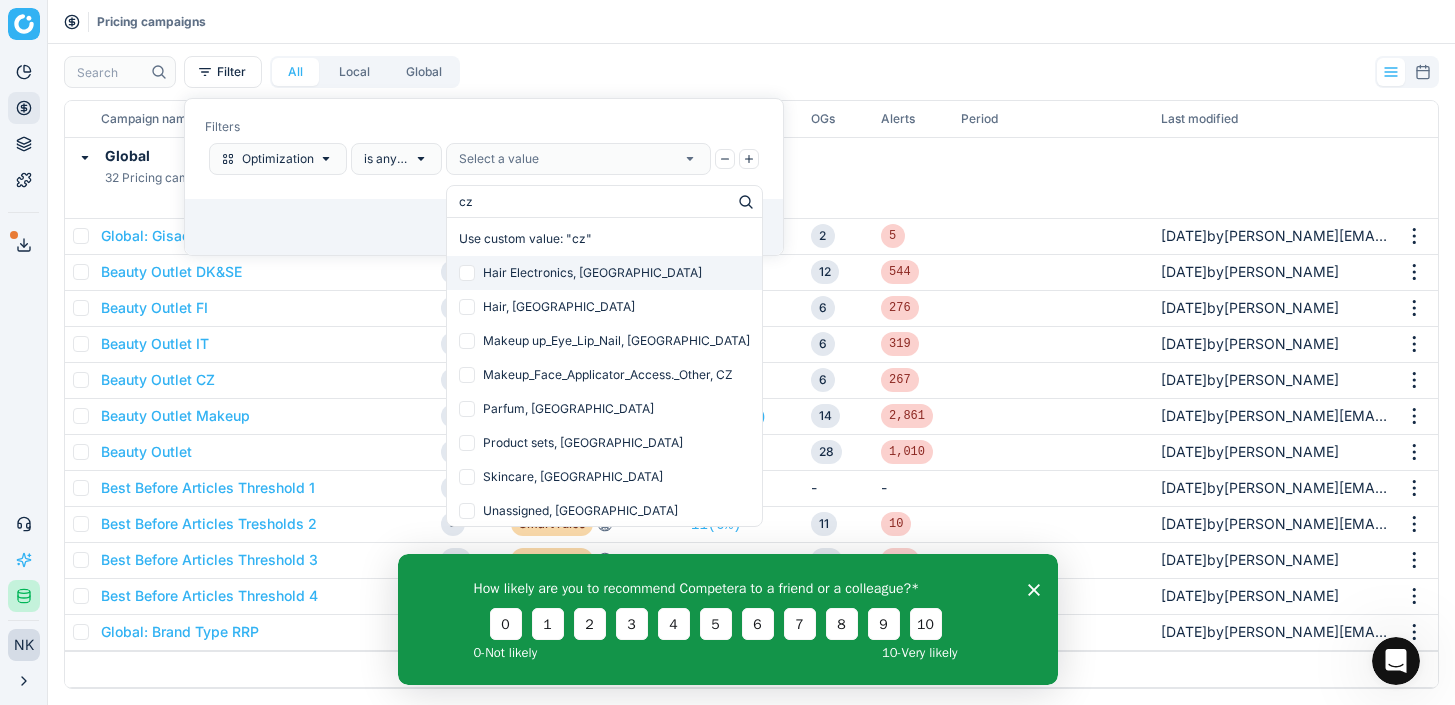click at bounding box center (467, 273) 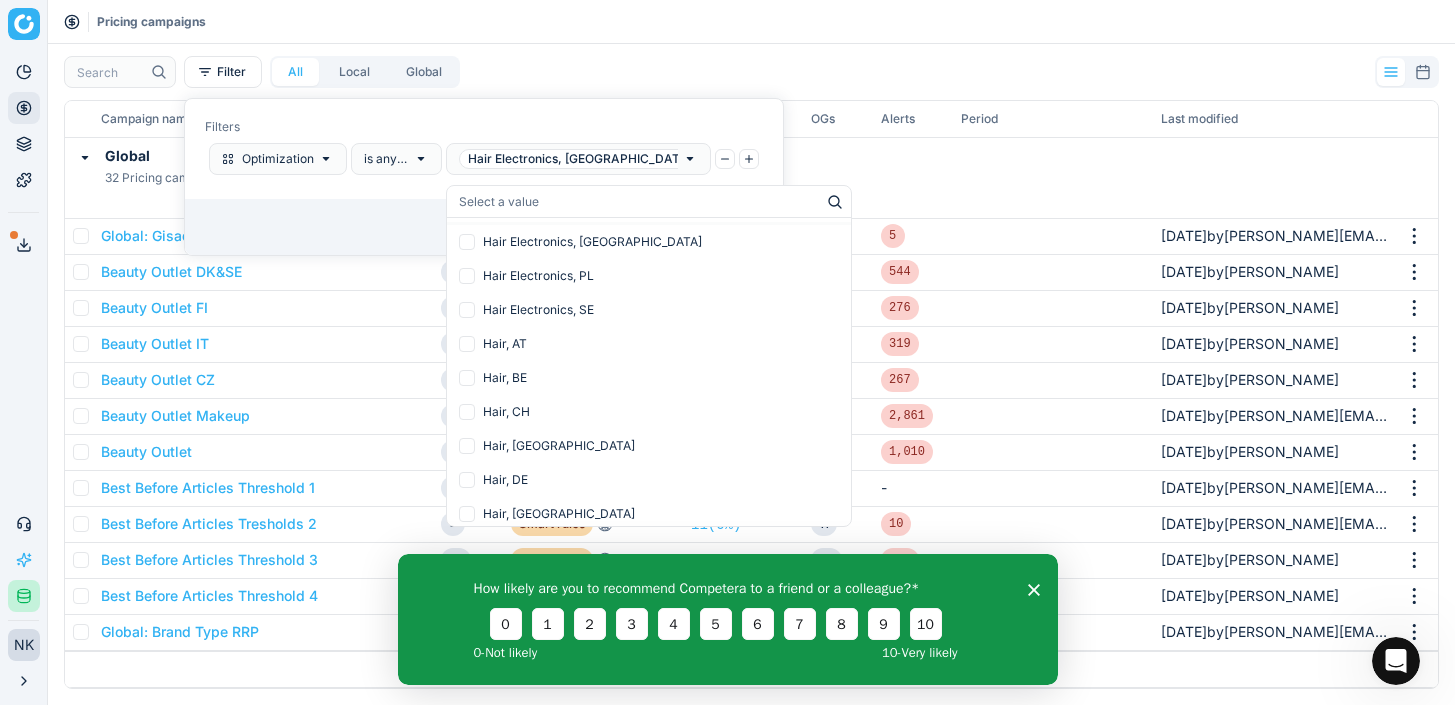 scroll, scrollTop: 306, scrollLeft: 0, axis: vertical 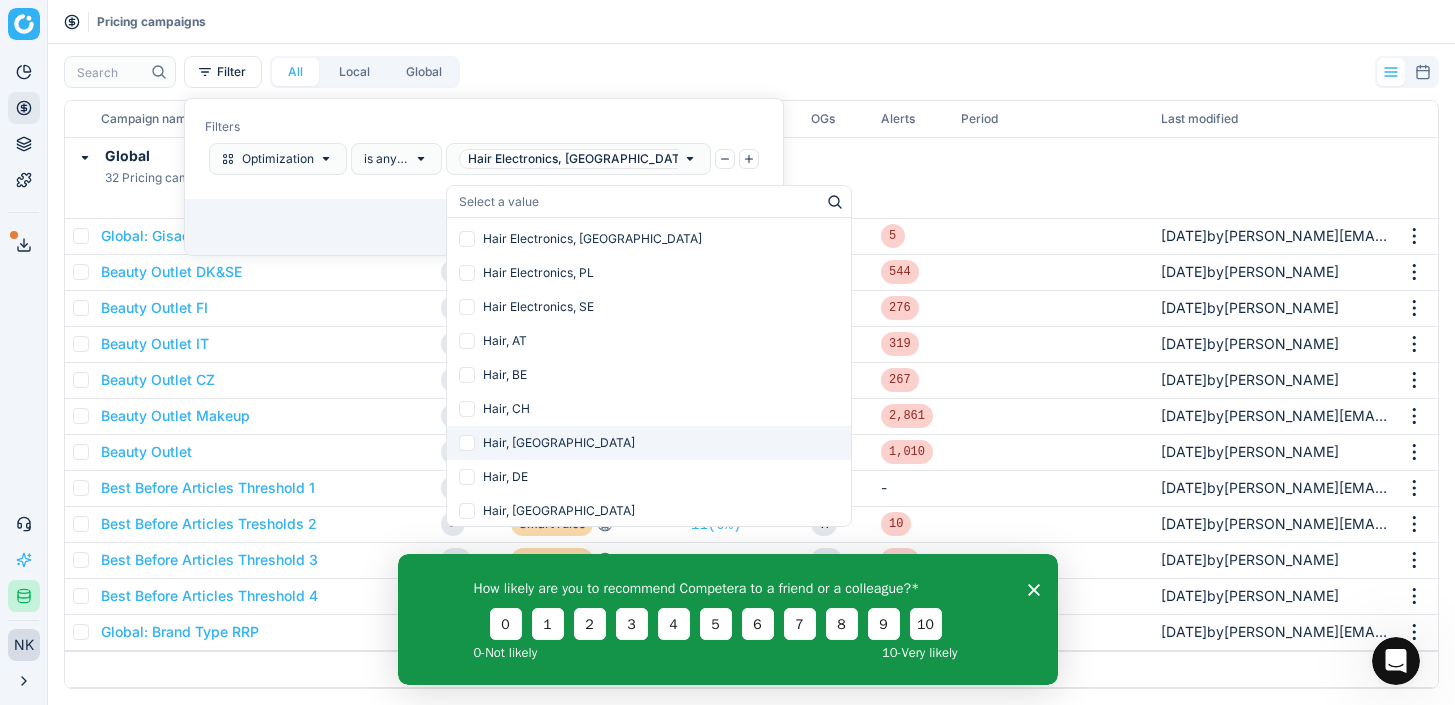 click at bounding box center [467, 443] 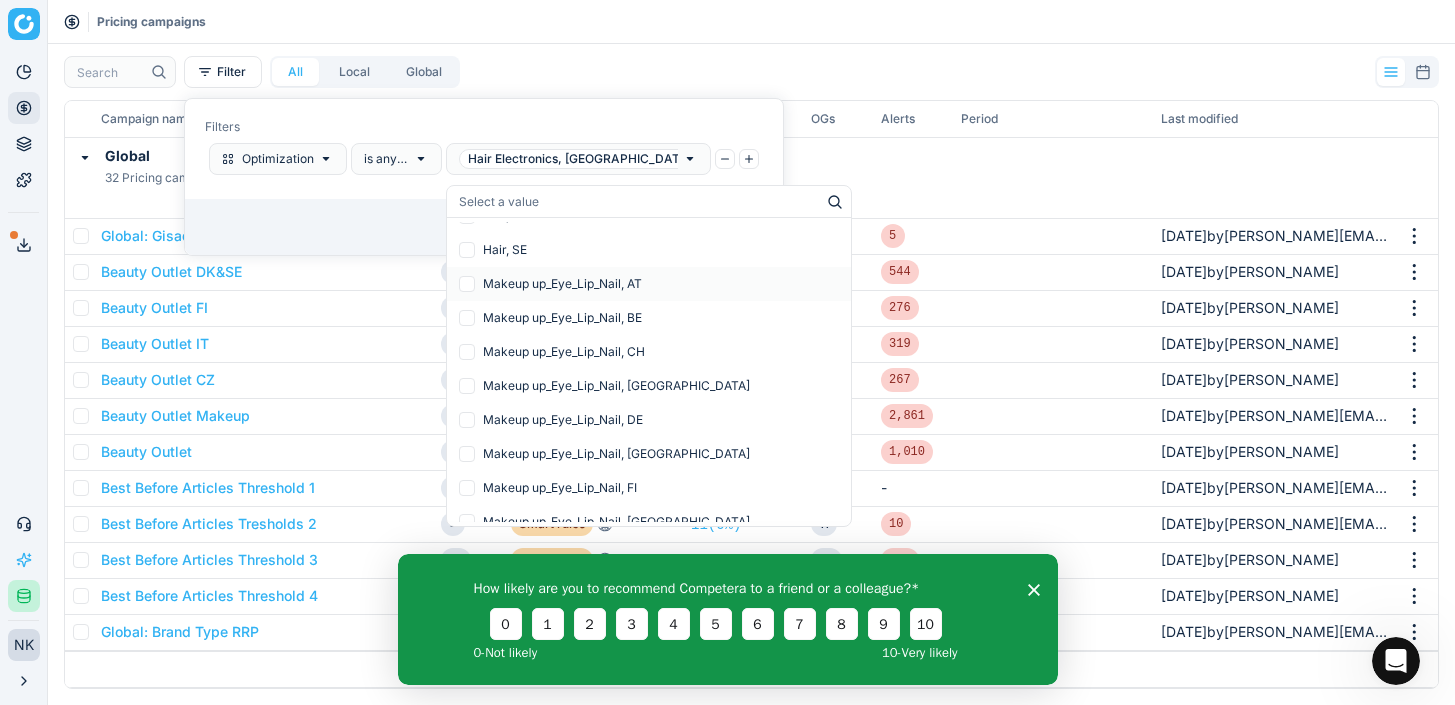 scroll, scrollTop: 787, scrollLeft: 0, axis: vertical 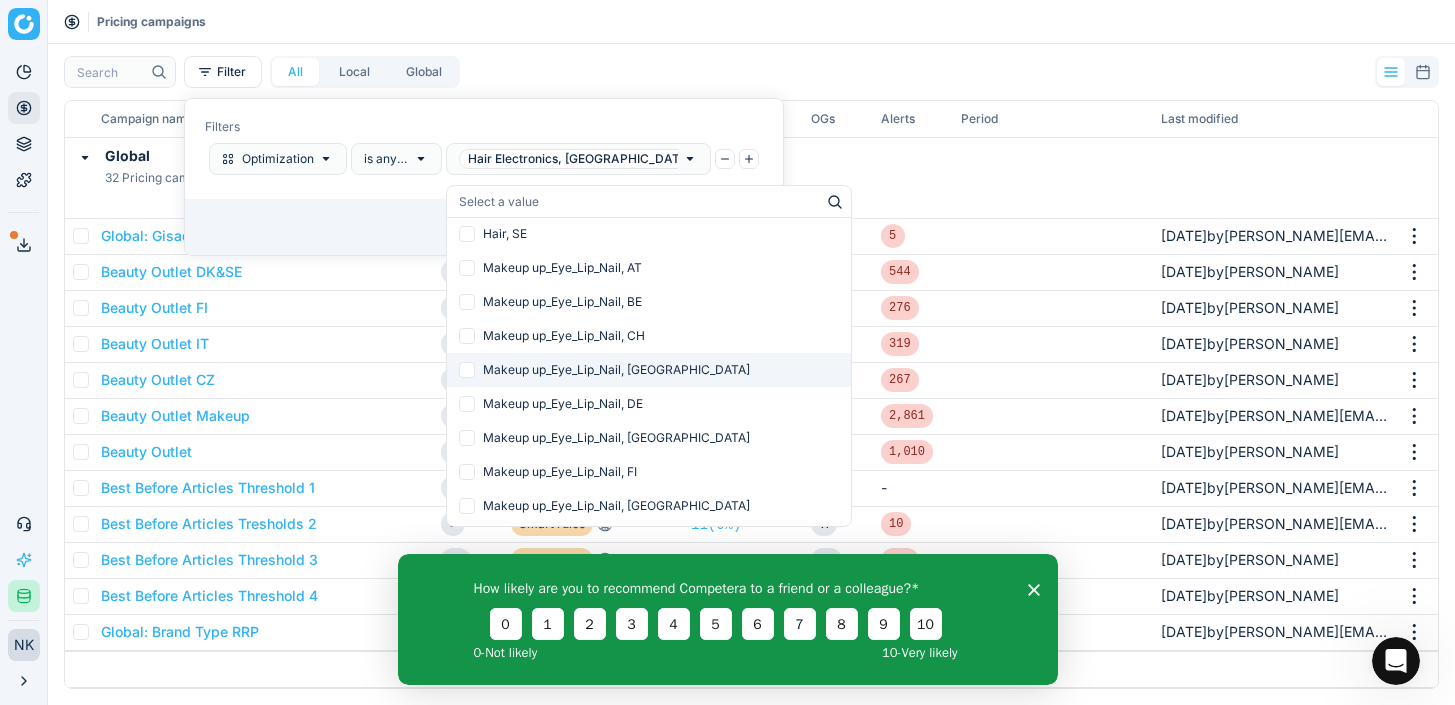 click at bounding box center (467, 370) 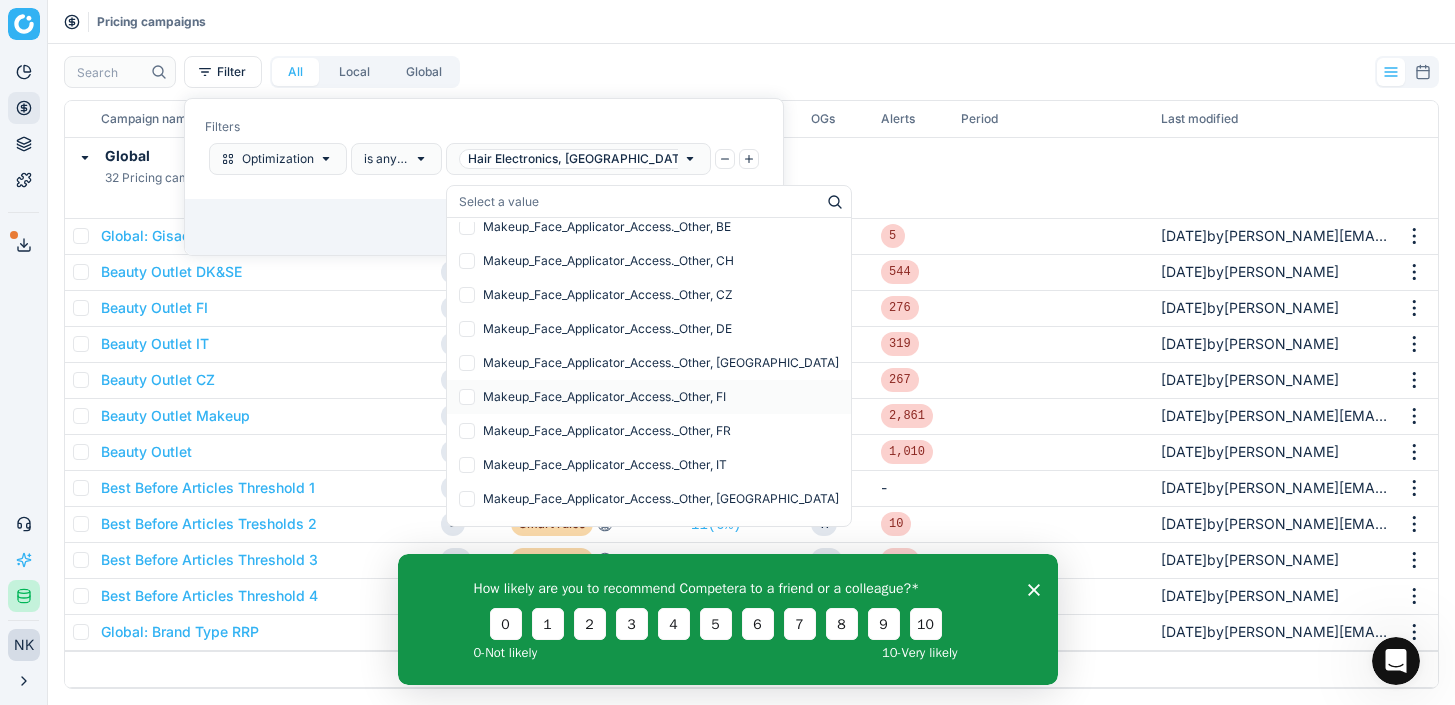 scroll, scrollTop: 1302, scrollLeft: 0, axis: vertical 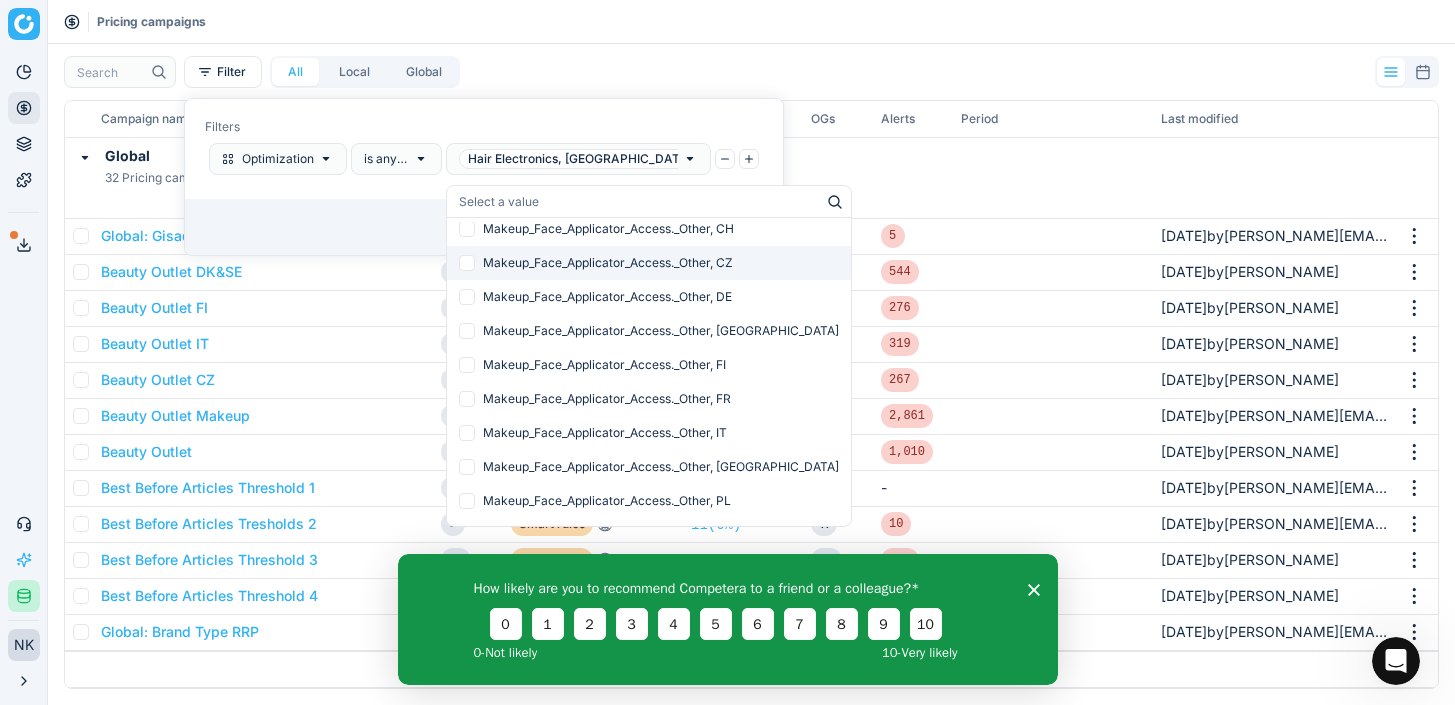 click at bounding box center (467, 263) 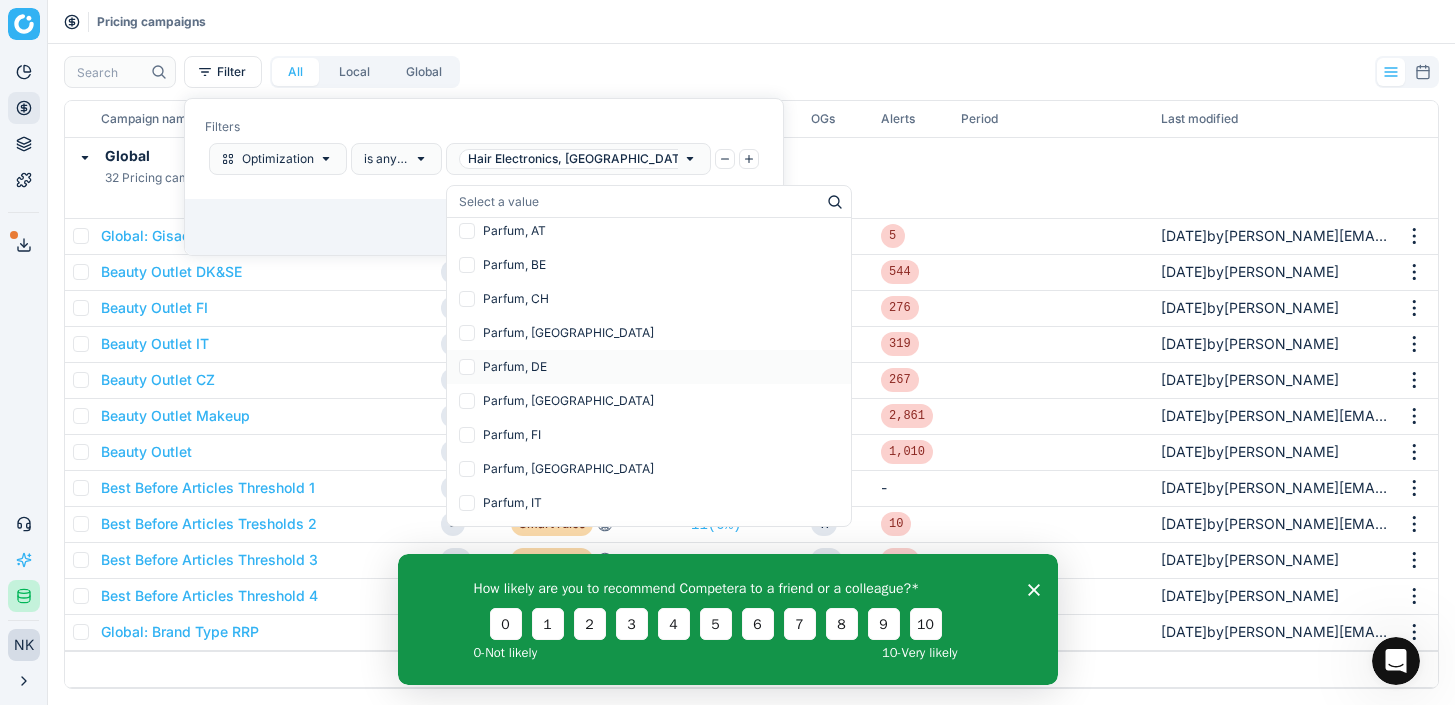 scroll, scrollTop: 1647, scrollLeft: 0, axis: vertical 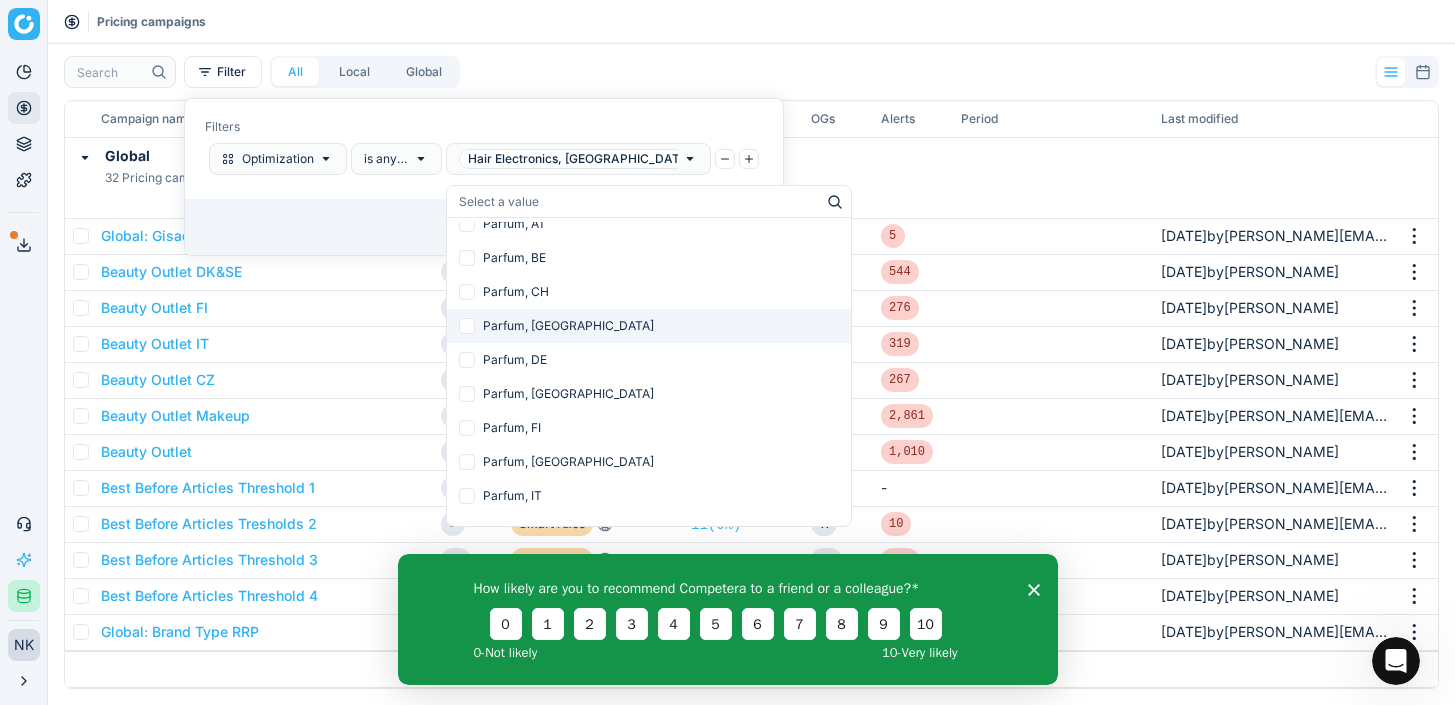 click at bounding box center [467, 326] 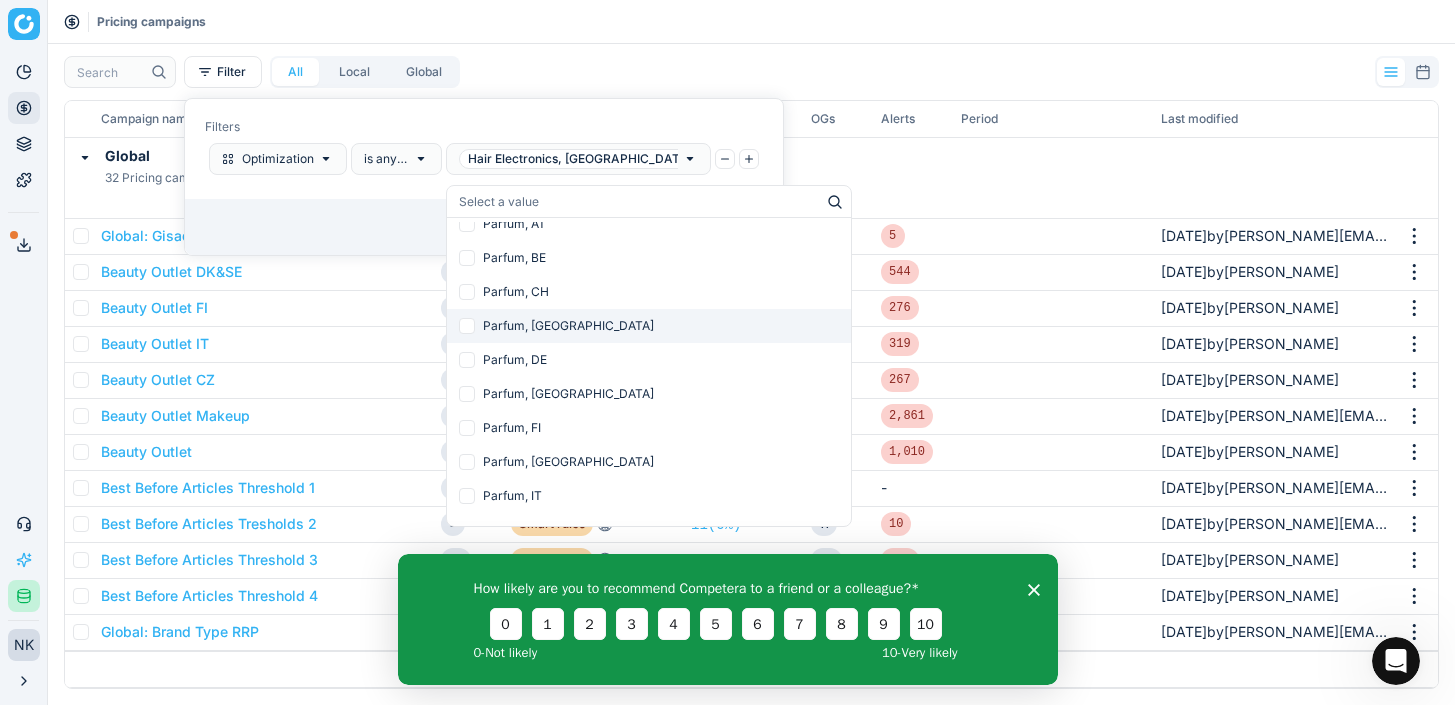 checkbox on "false" 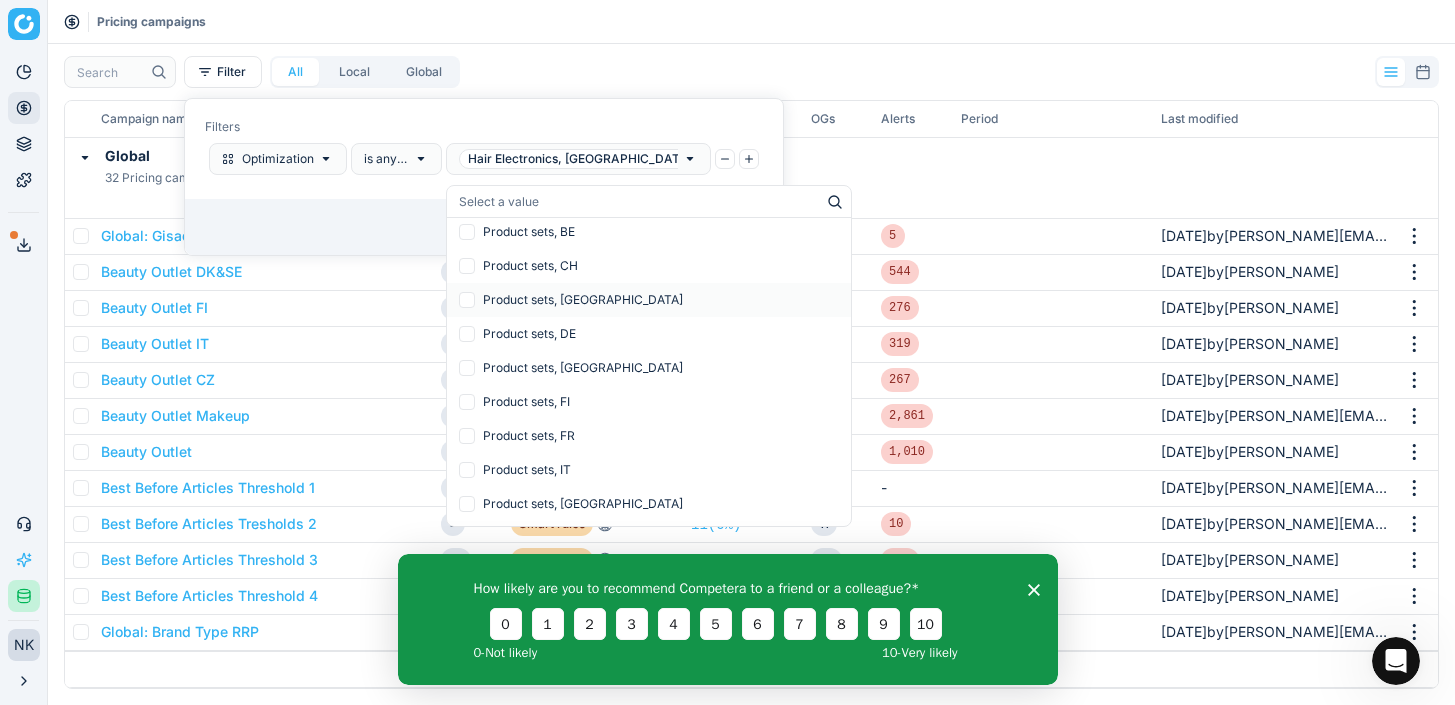 scroll, scrollTop: 2141, scrollLeft: 0, axis: vertical 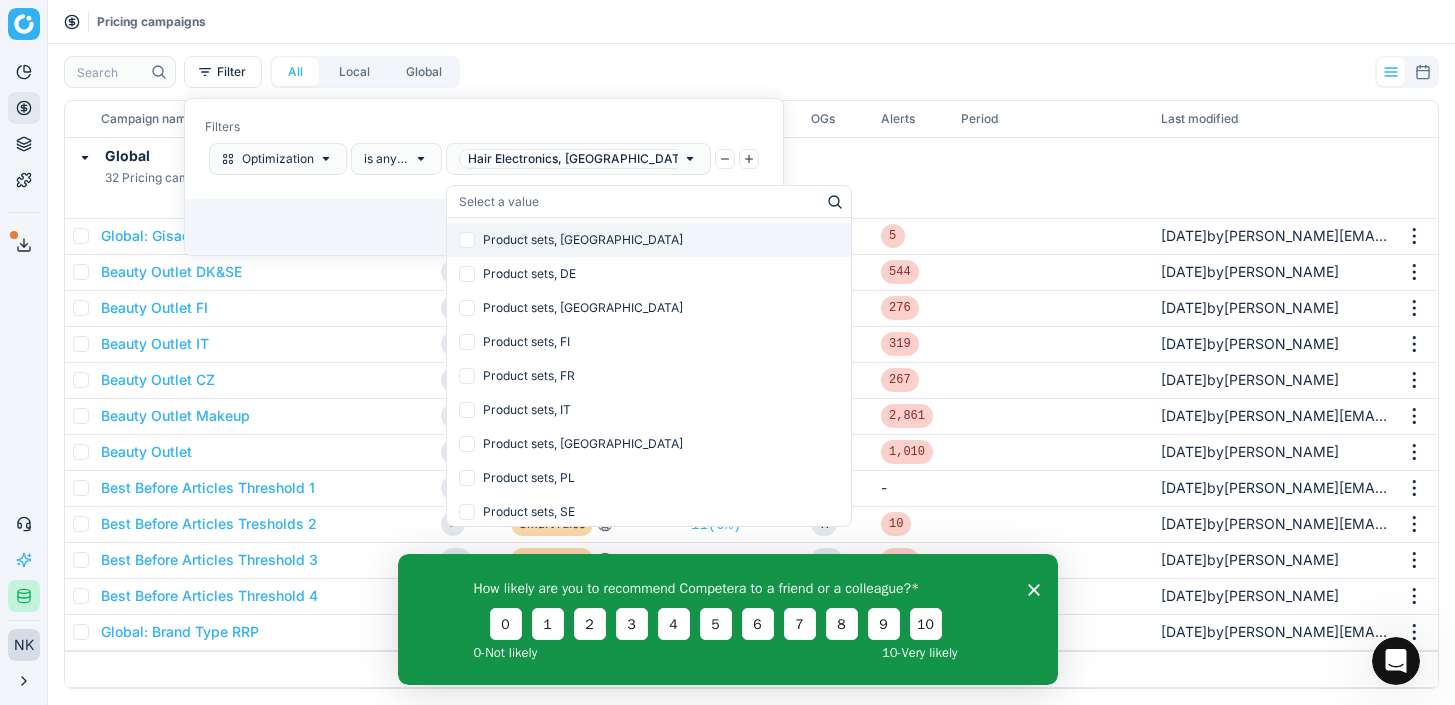 click at bounding box center [467, 240] 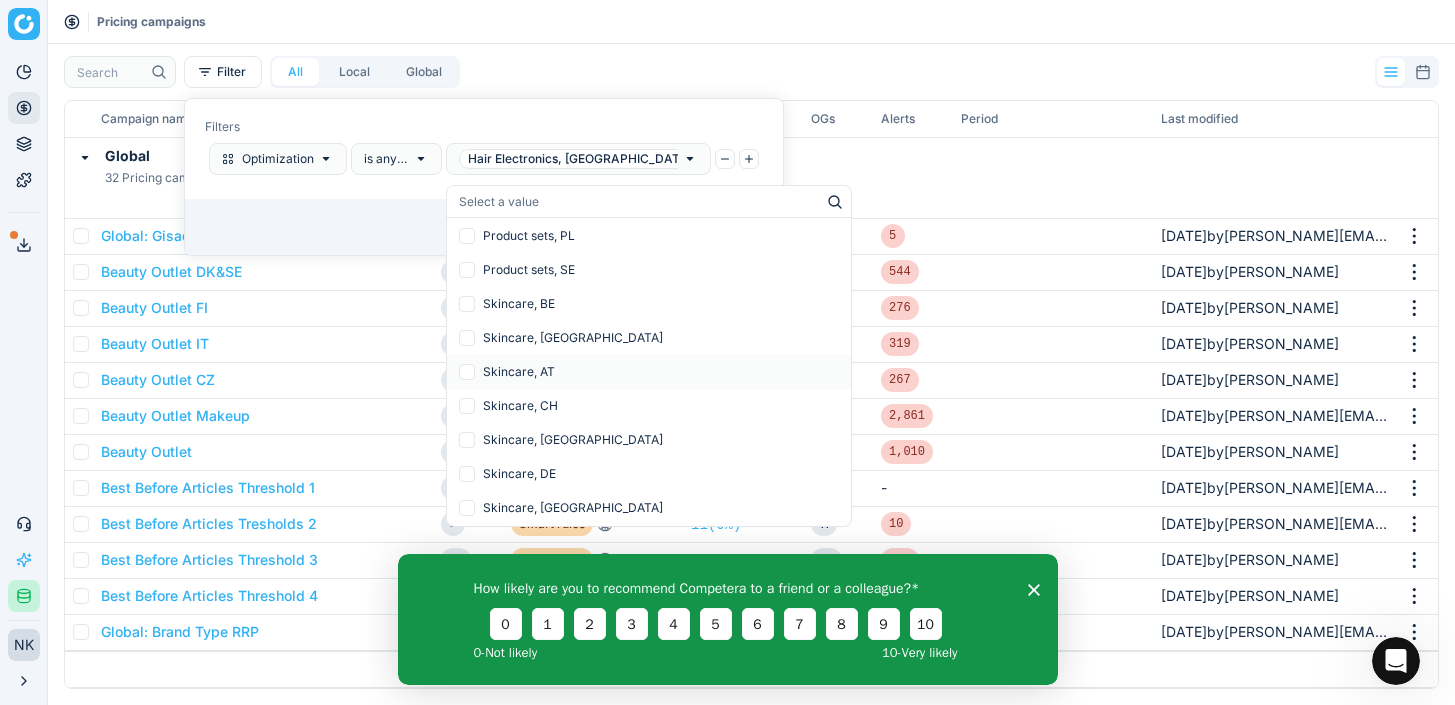 scroll, scrollTop: 2385, scrollLeft: 0, axis: vertical 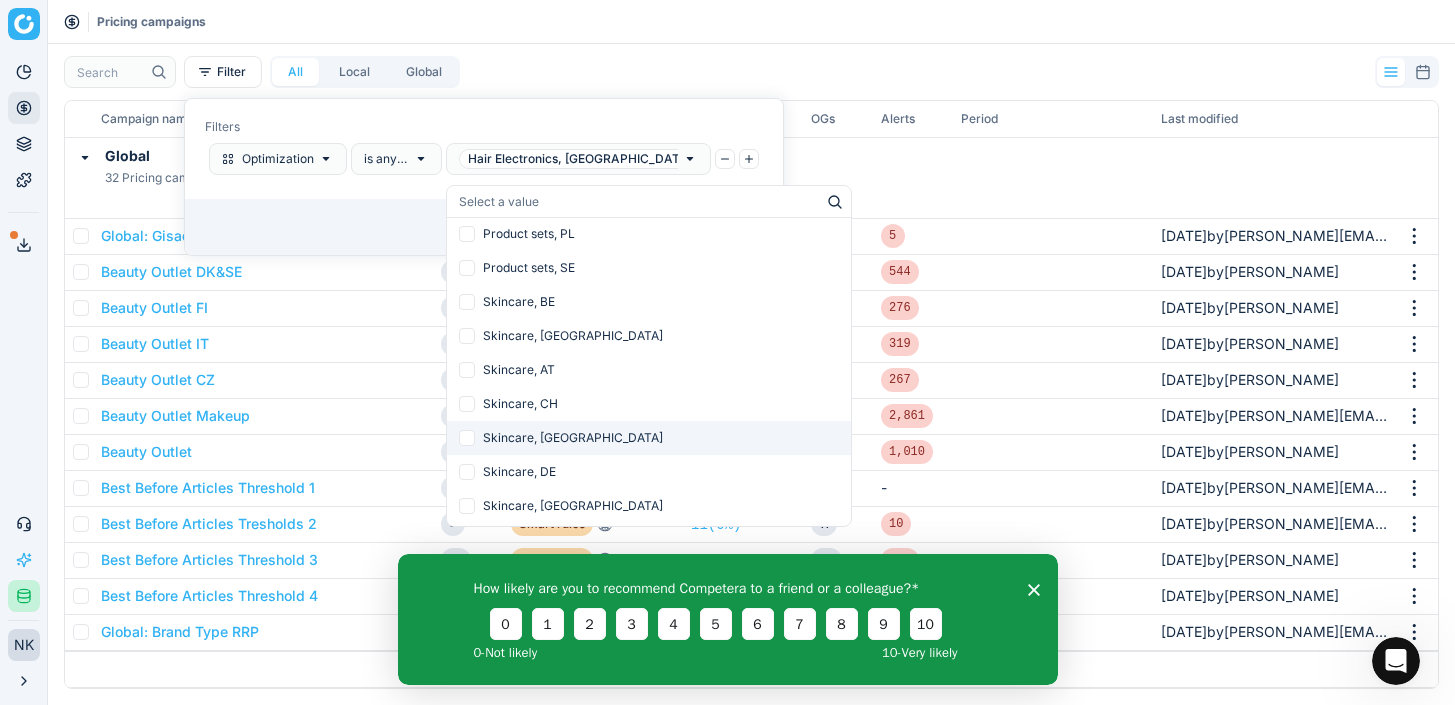 click at bounding box center [467, 438] 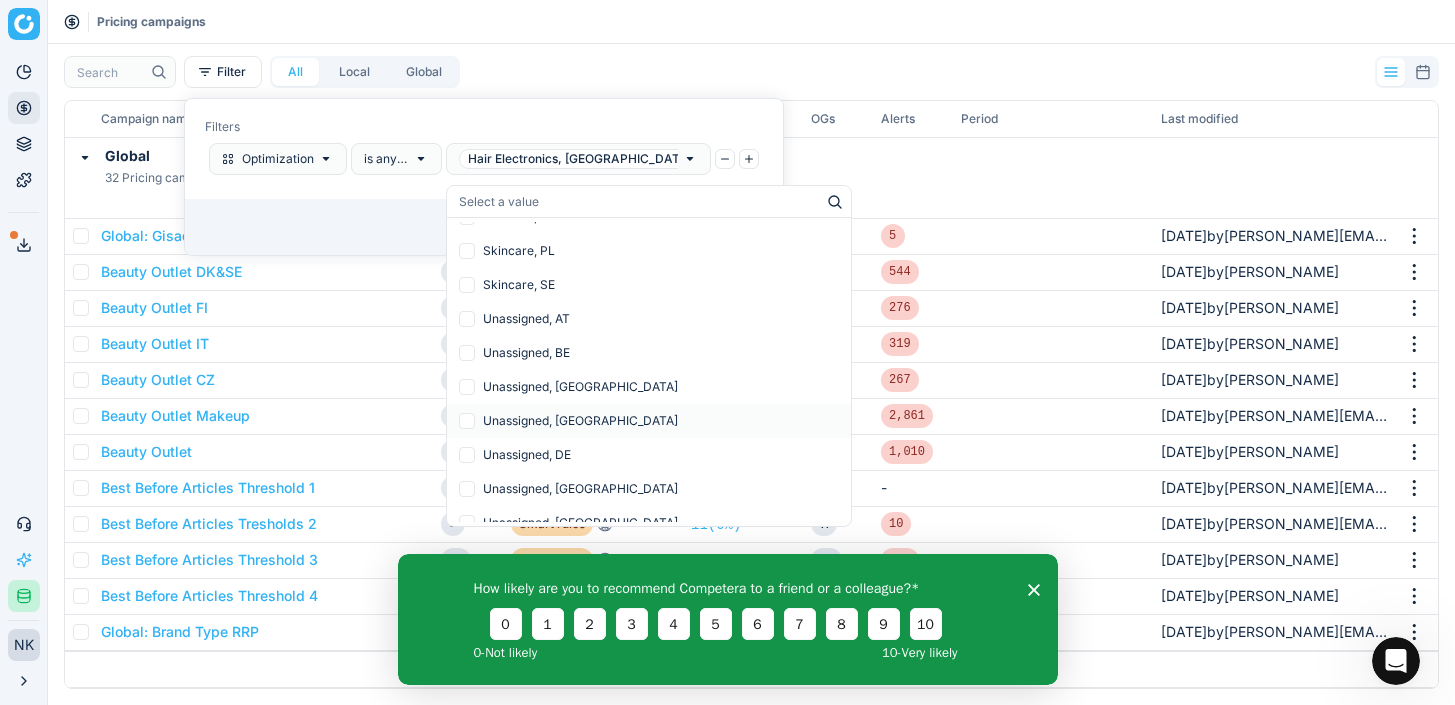 scroll, scrollTop: 2799, scrollLeft: 0, axis: vertical 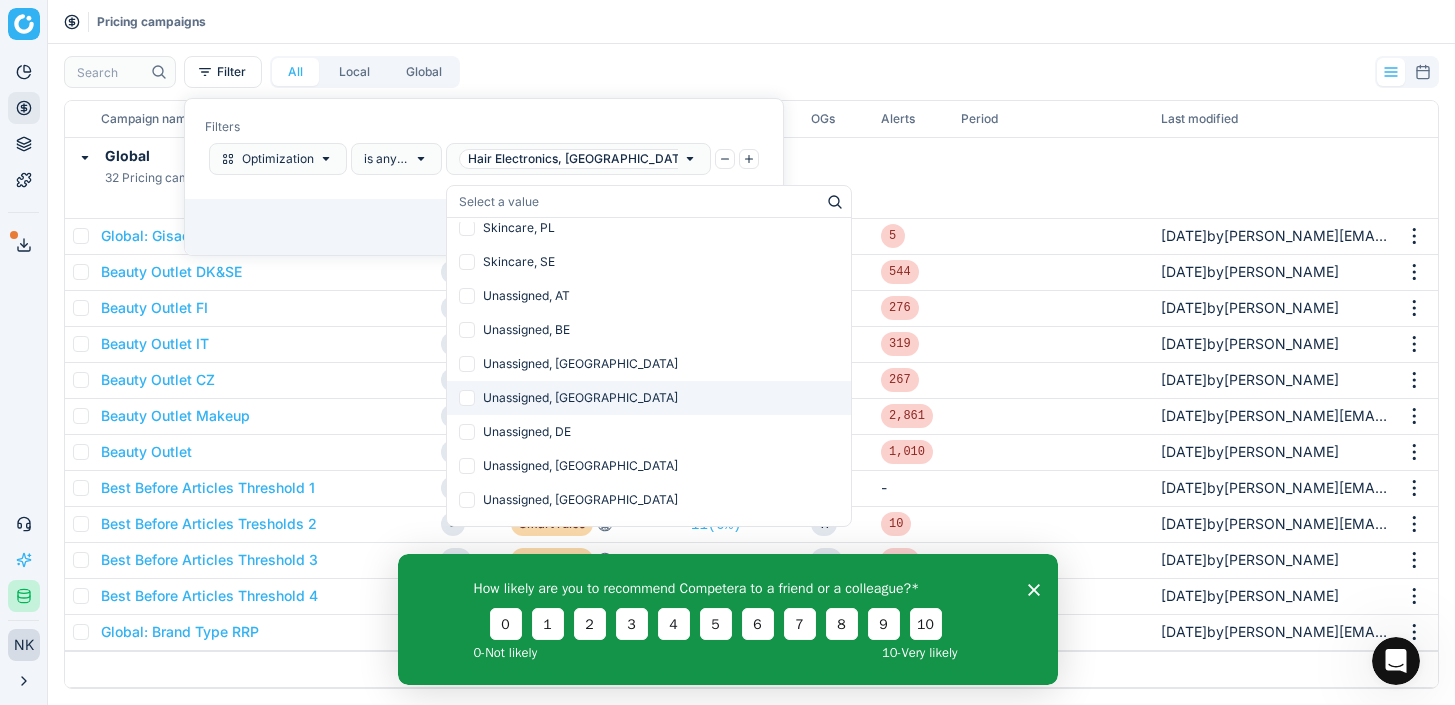 click at bounding box center [467, 398] 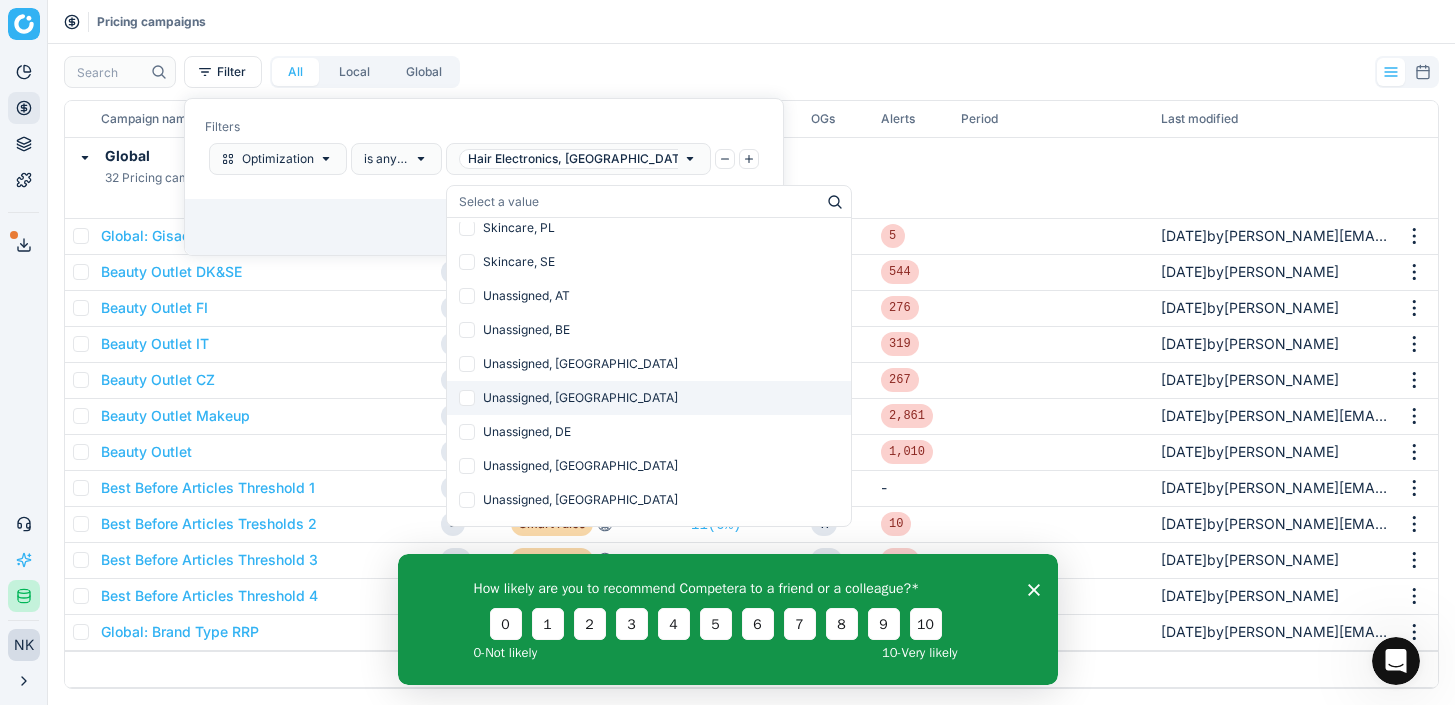 checkbox on "false" 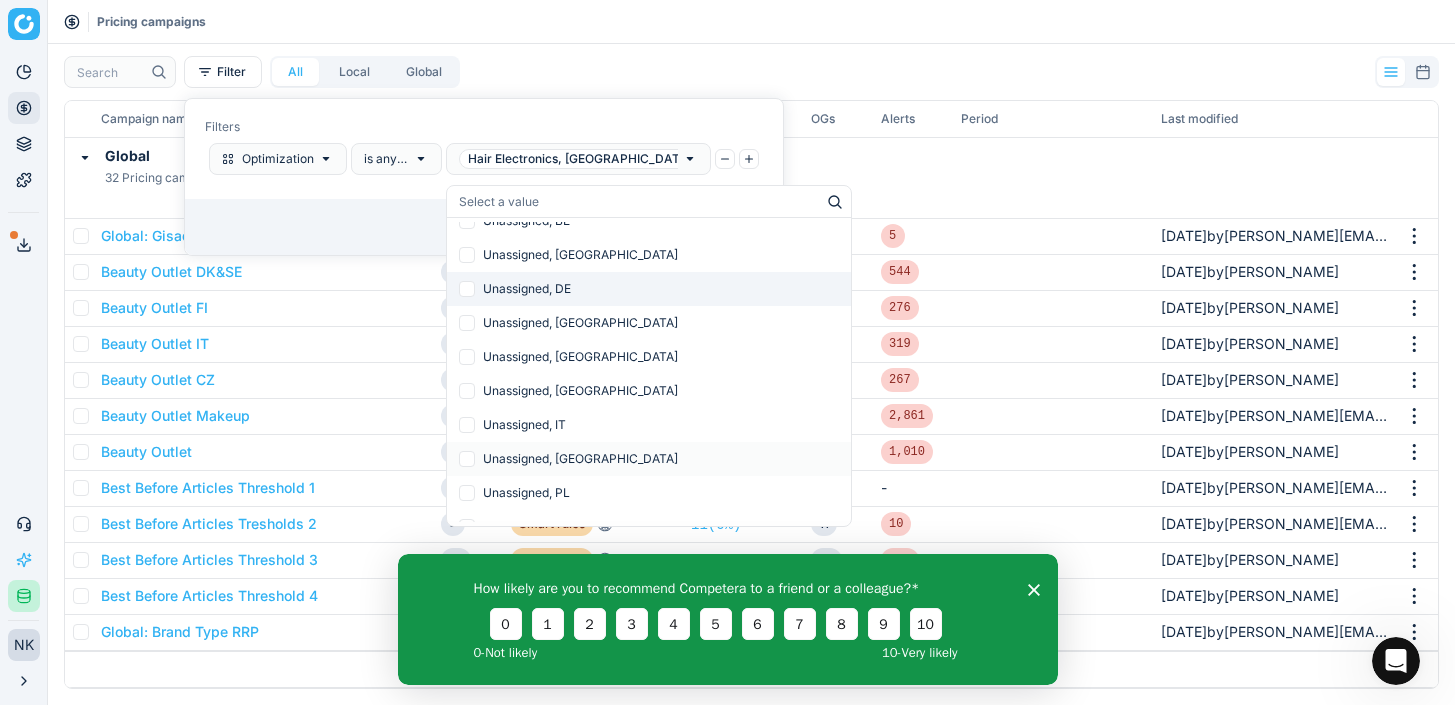 scroll, scrollTop: 2964, scrollLeft: 0, axis: vertical 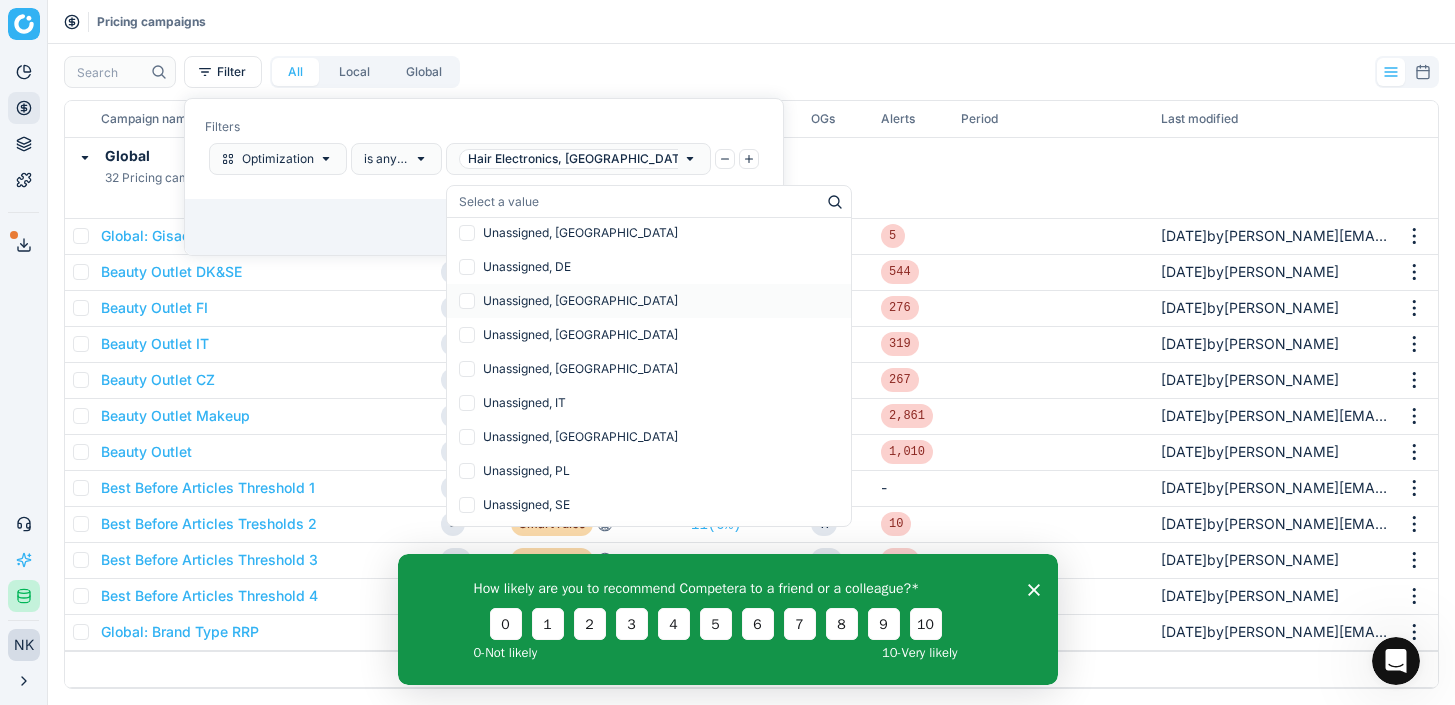 click on "Clear Apply" at bounding box center [484, 227] 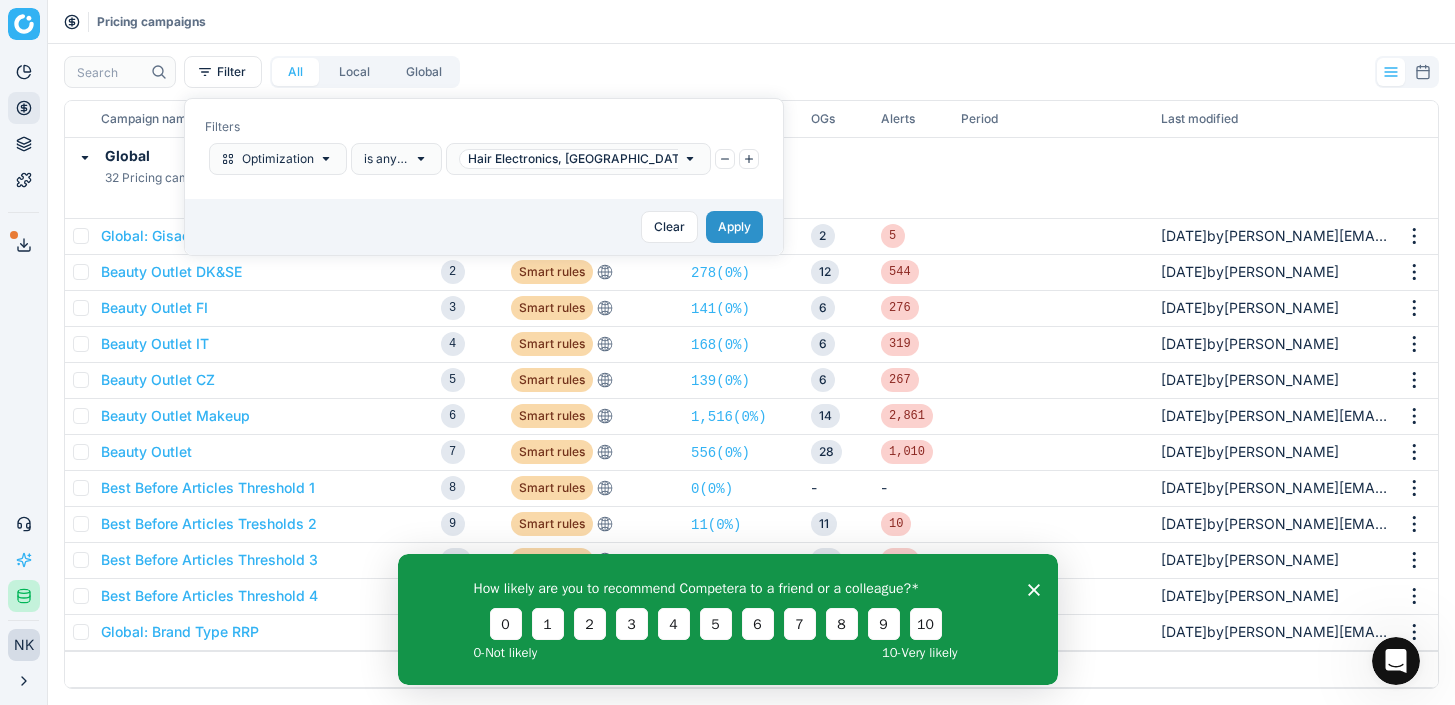 click on "Apply" at bounding box center (734, 227) 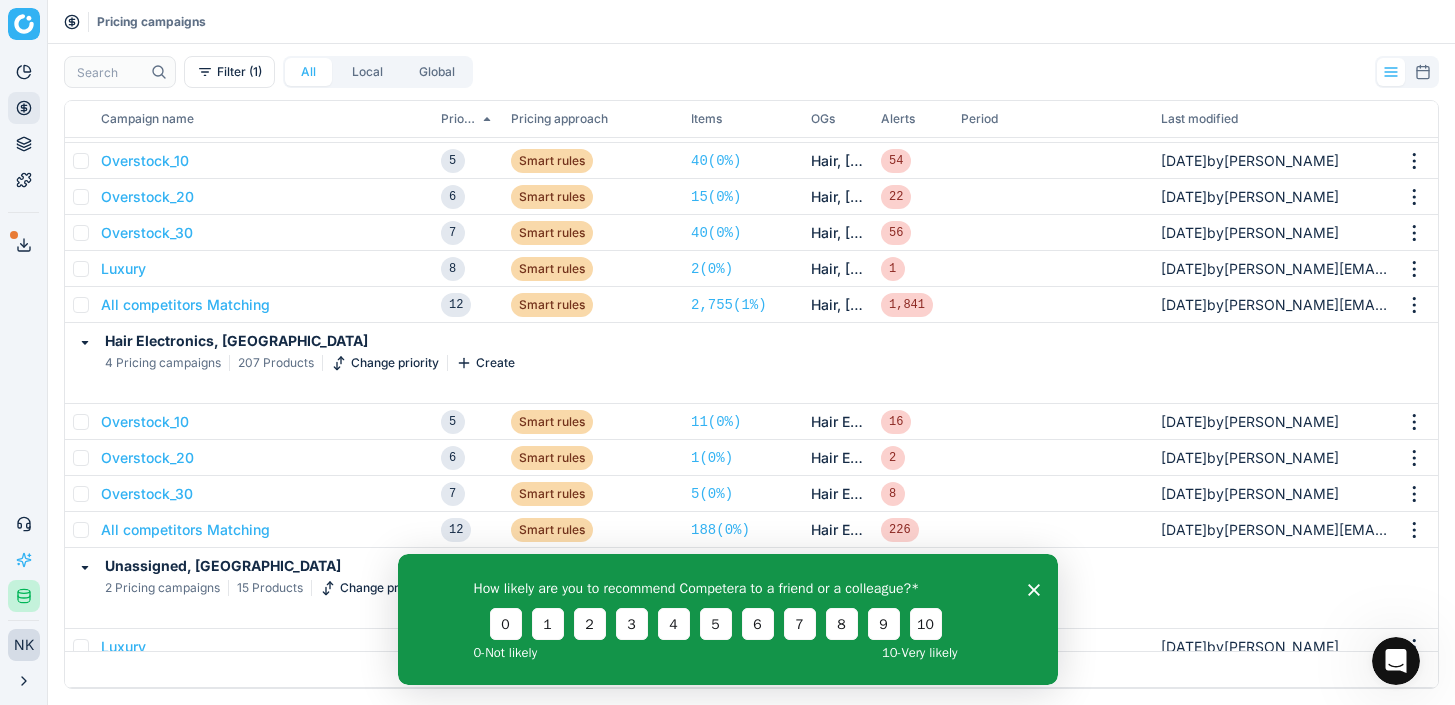 scroll, scrollTop: 2514, scrollLeft: 0, axis: vertical 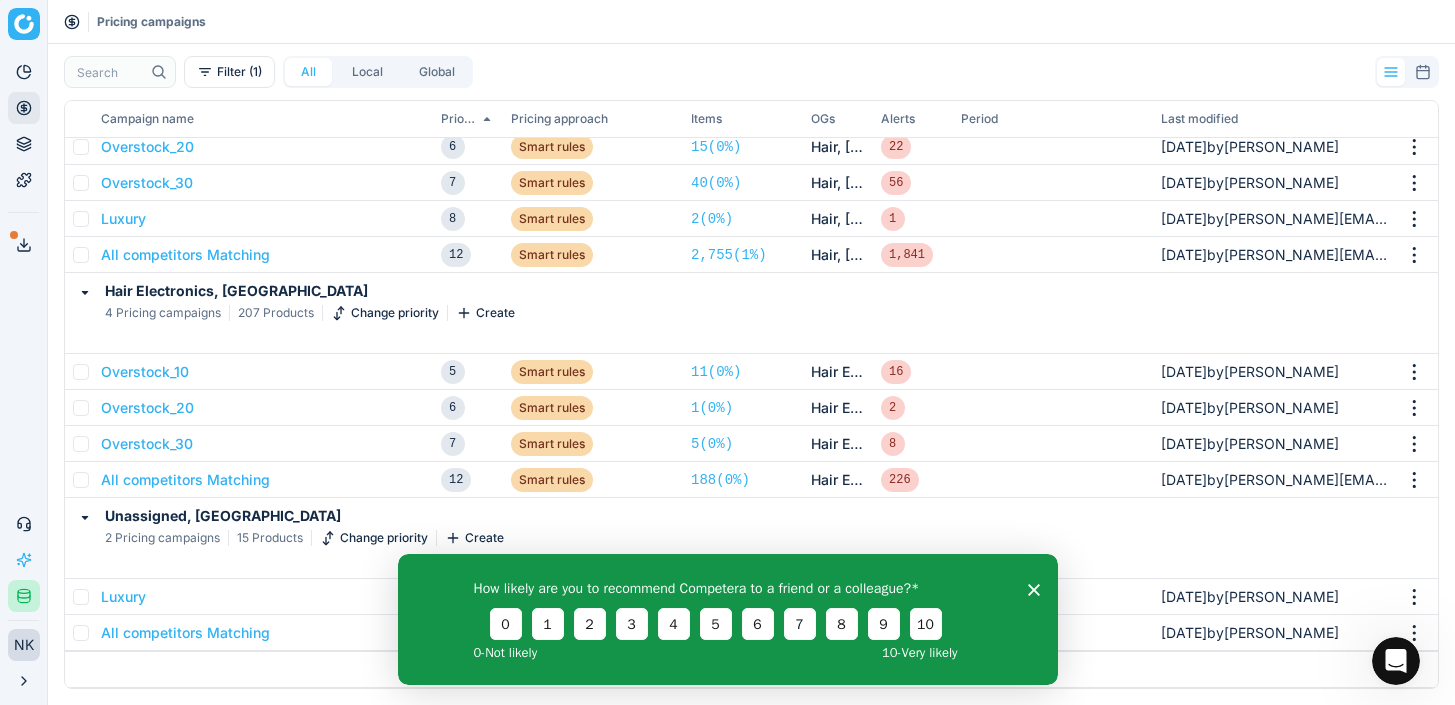 click on "How likely are you to recommend Competera to a friend or a colleague? 0 1 2 3 4 5 6 7 8 9 10 0  -  Not likely 10  -  Very likely" at bounding box center (727, 618) 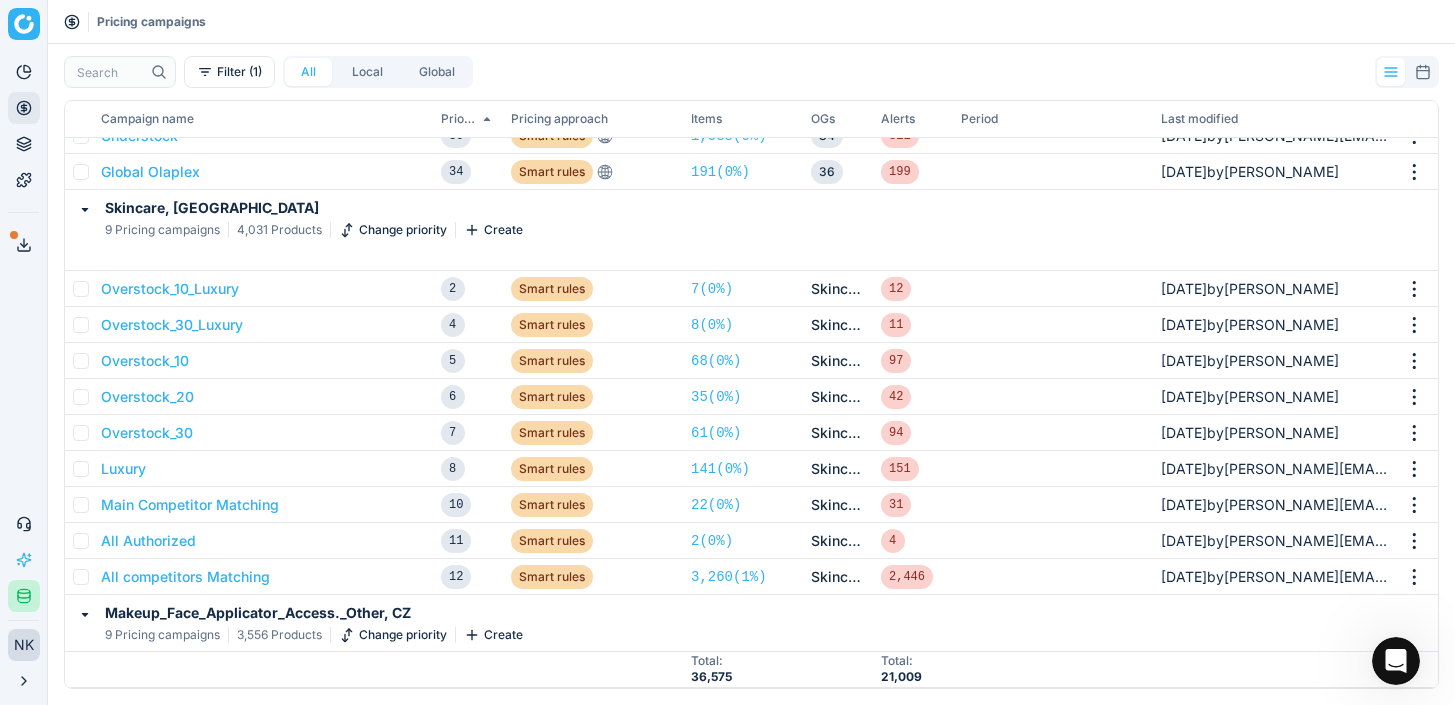 scroll, scrollTop: 397, scrollLeft: 0, axis: vertical 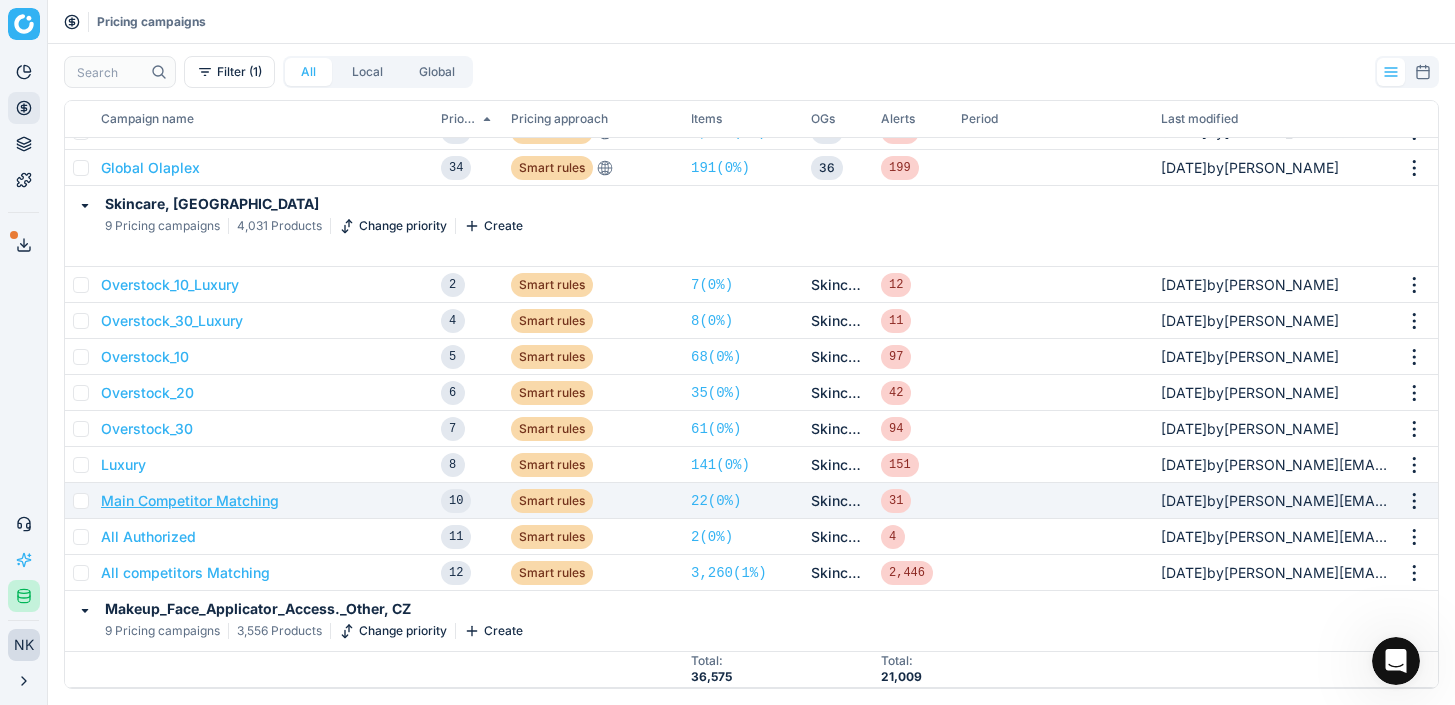 click on "Main Competitor Matching" at bounding box center [190, 501] 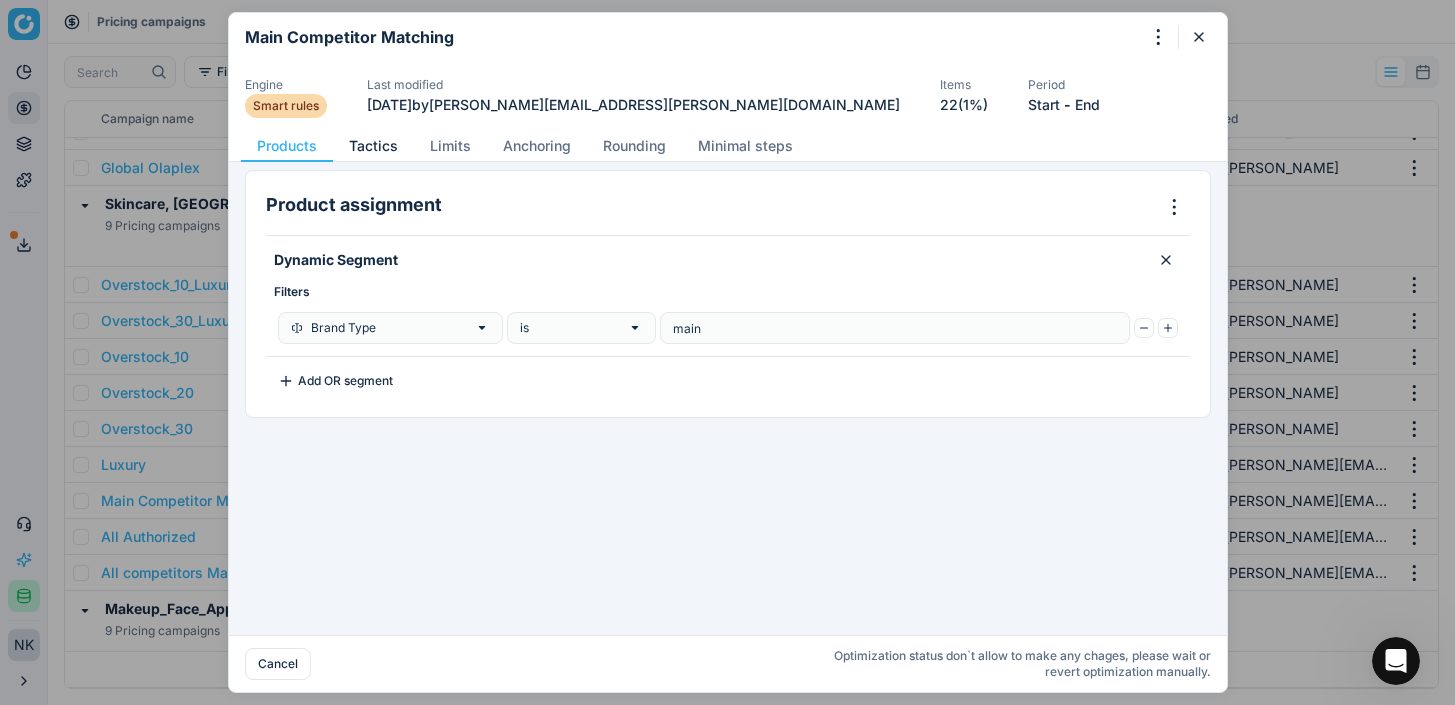 click on "Tactics" at bounding box center (373, 146) 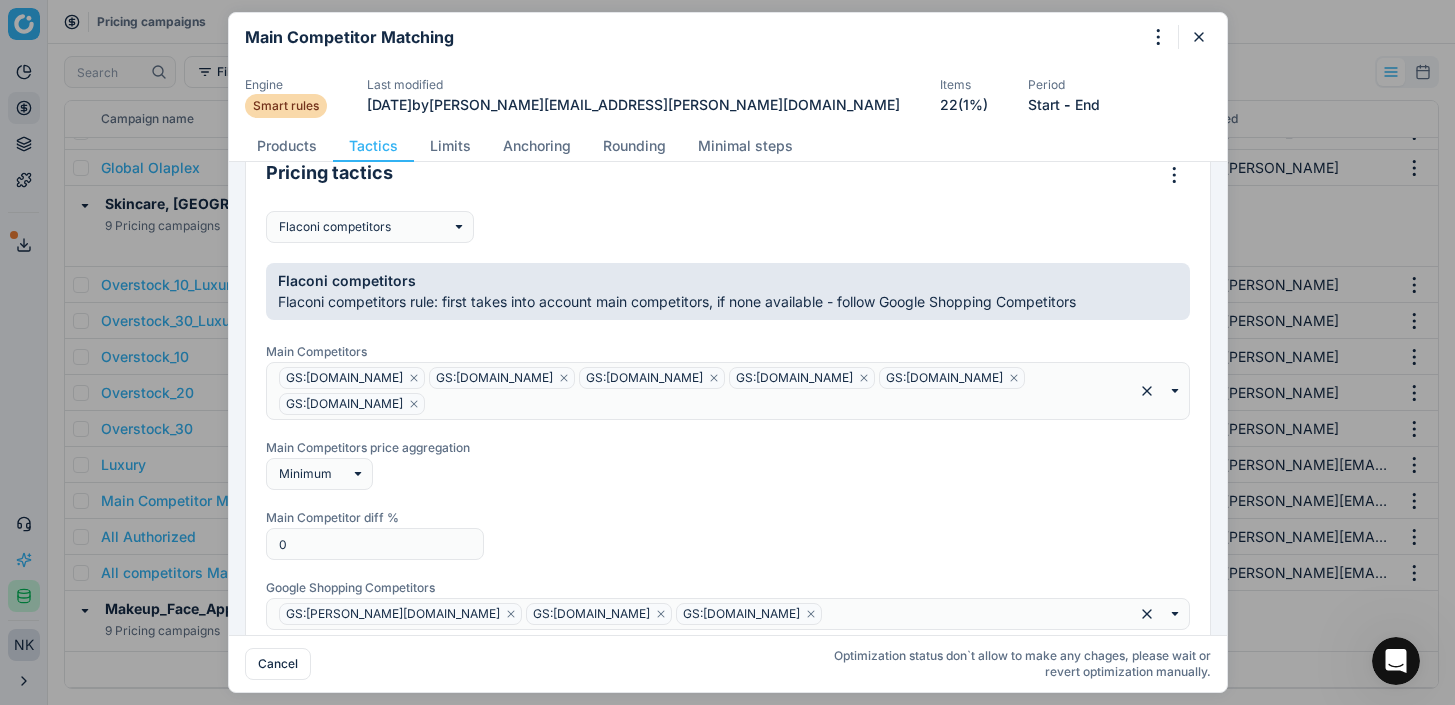scroll, scrollTop: 180, scrollLeft: 0, axis: vertical 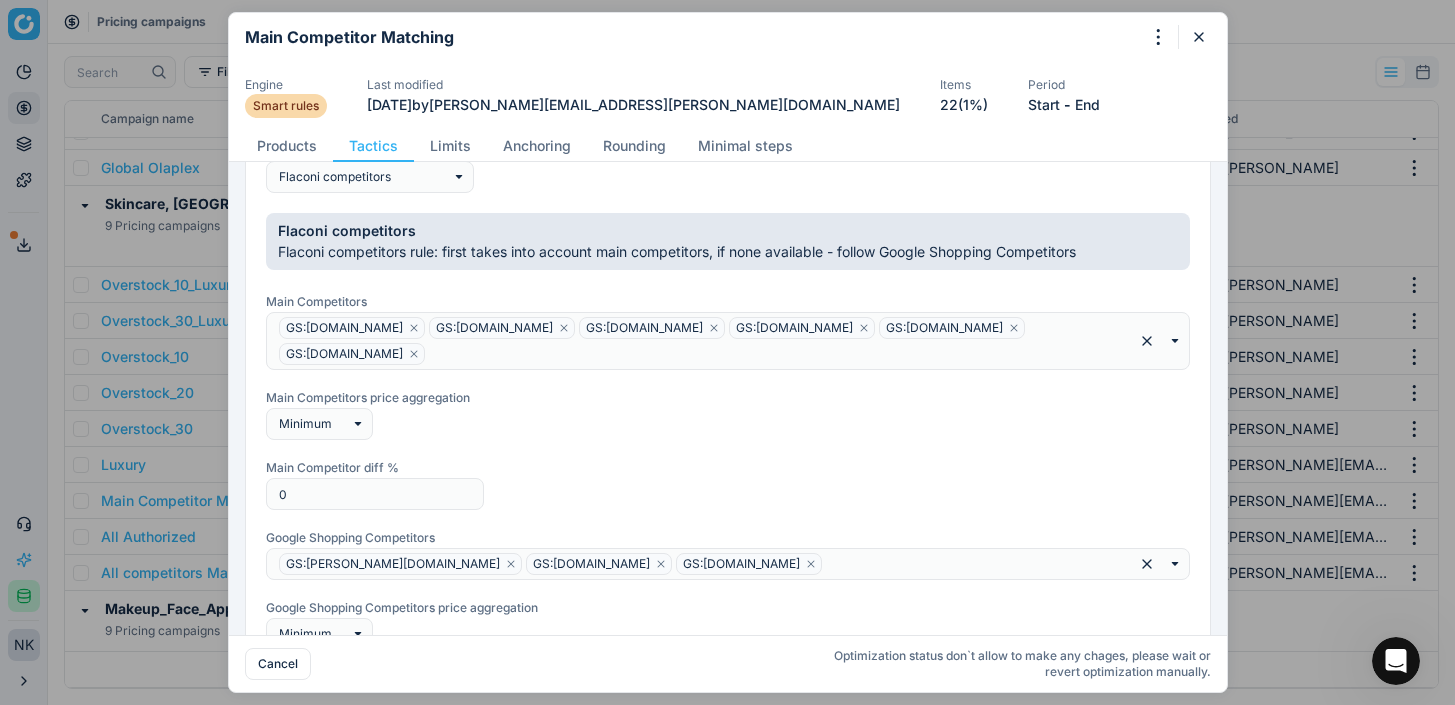 click on "Engine Smart rules Last modified 29 days ago  by  ann.chen@flaconi.de Items 22  (1%) Period Start - End" at bounding box center (728, 95) 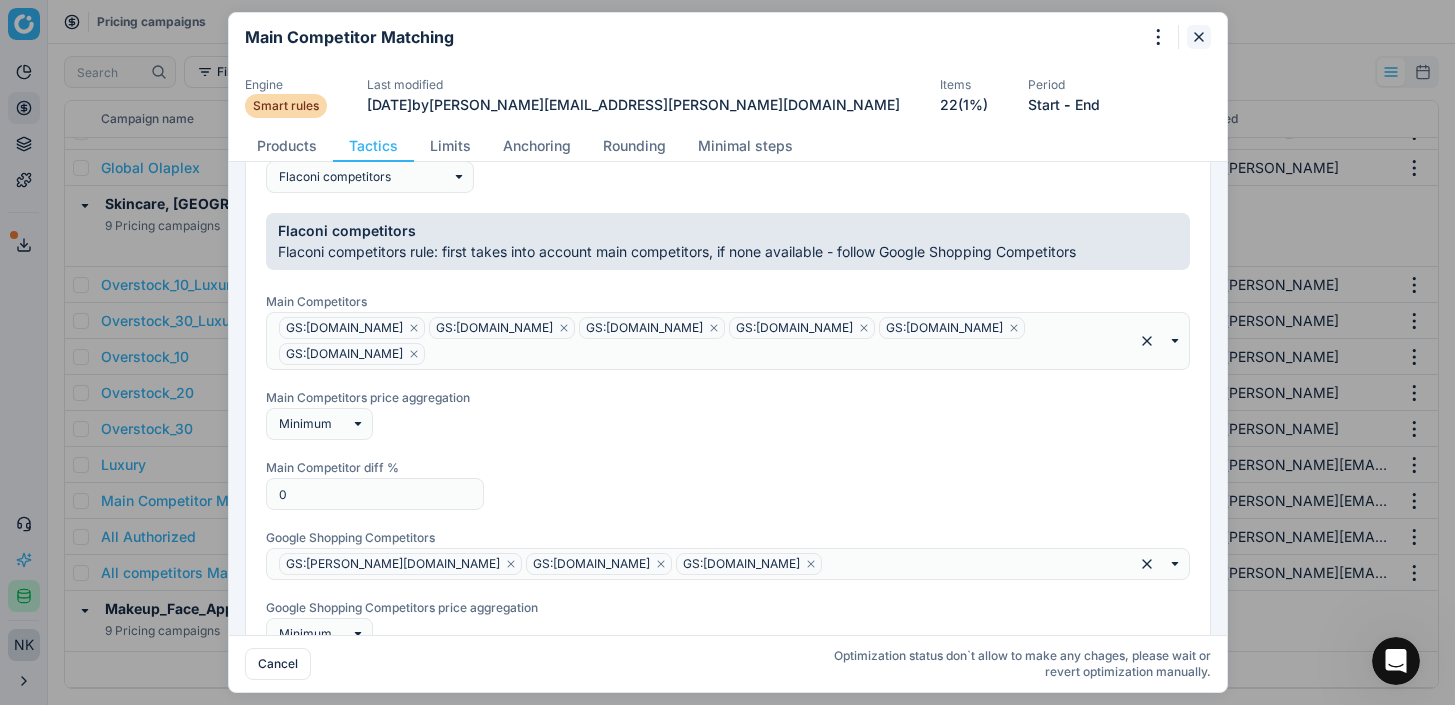 click 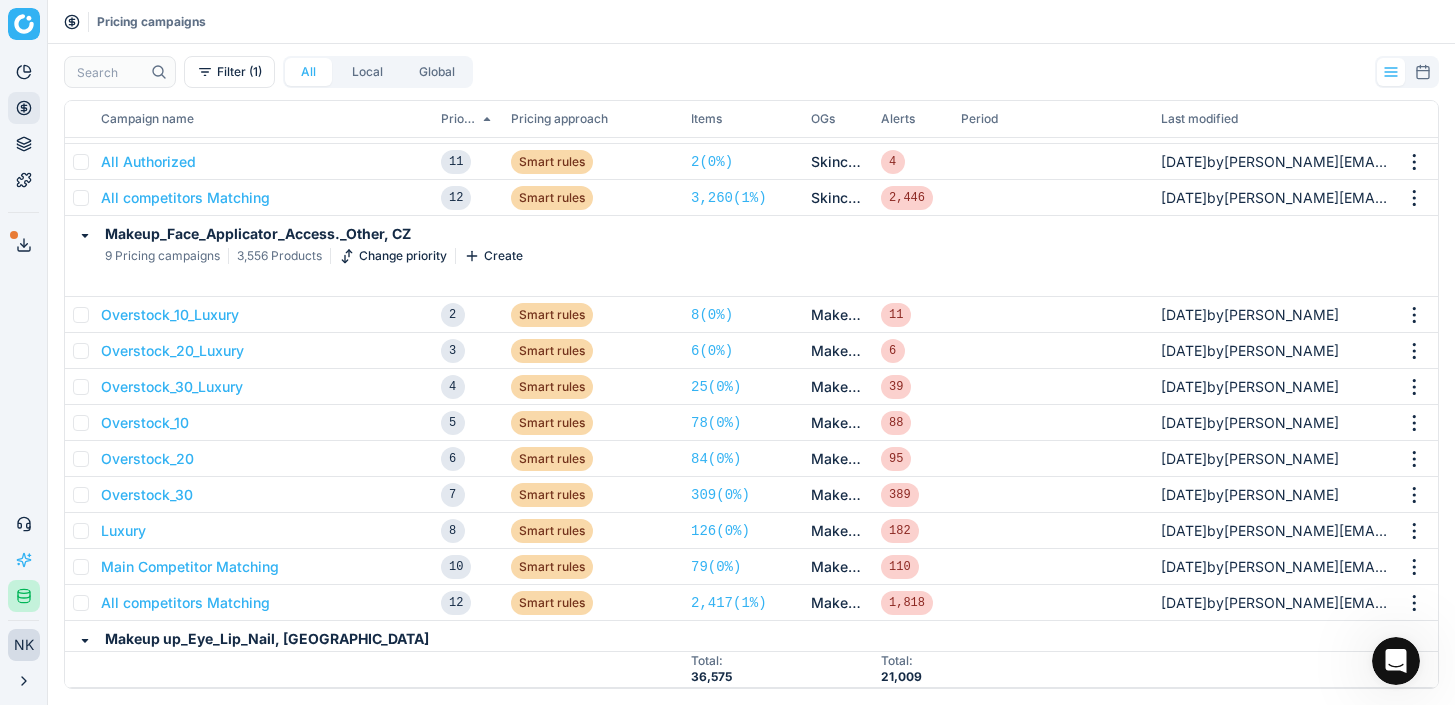 scroll, scrollTop: 827, scrollLeft: 0, axis: vertical 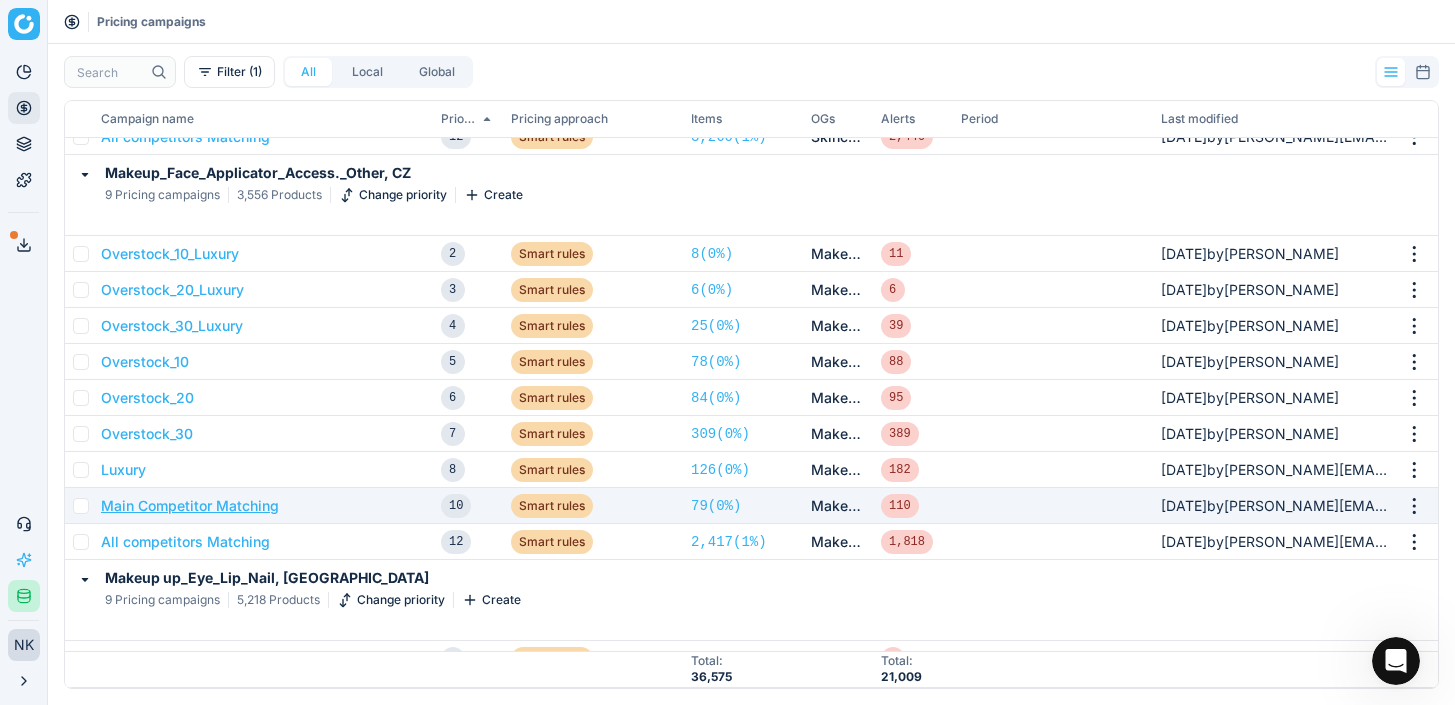 click on "Main Competitor Matching" at bounding box center [190, 506] 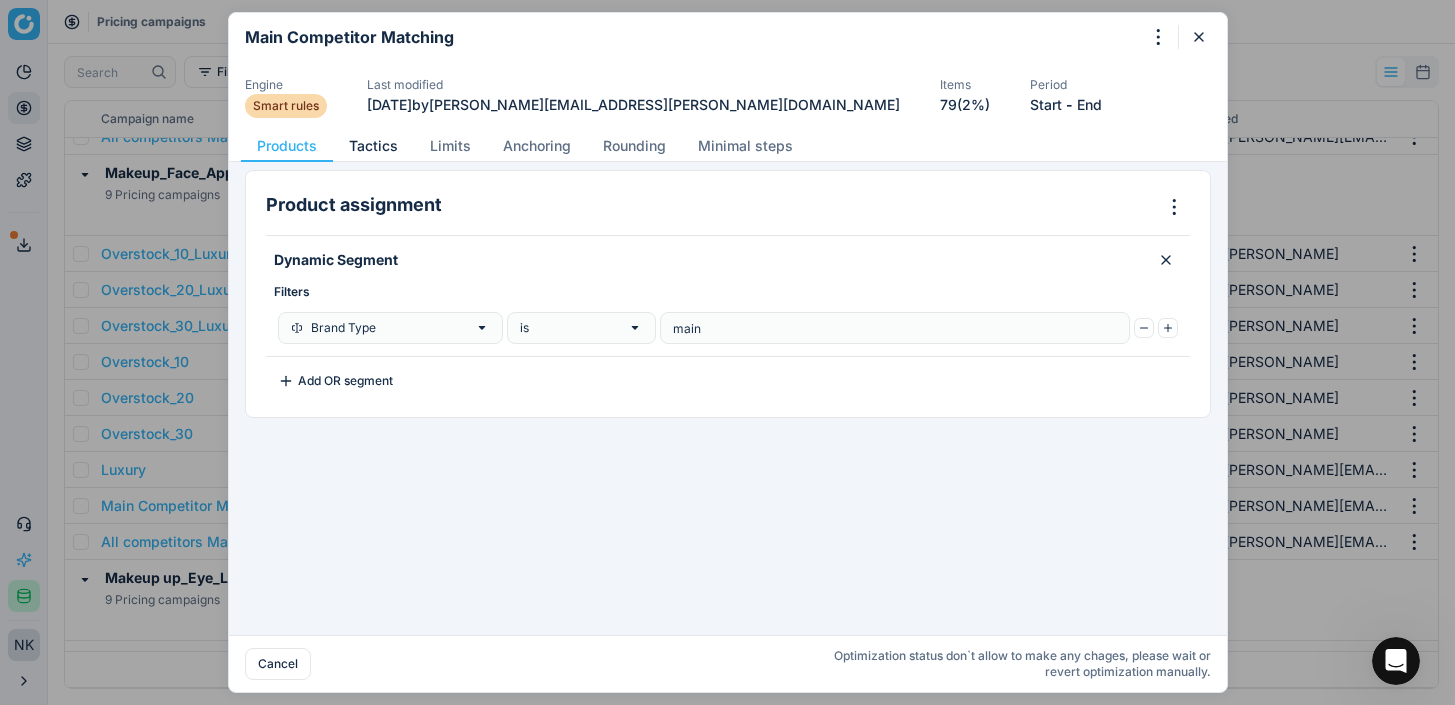 click on "Tactics" at bounding box center [373, 146] 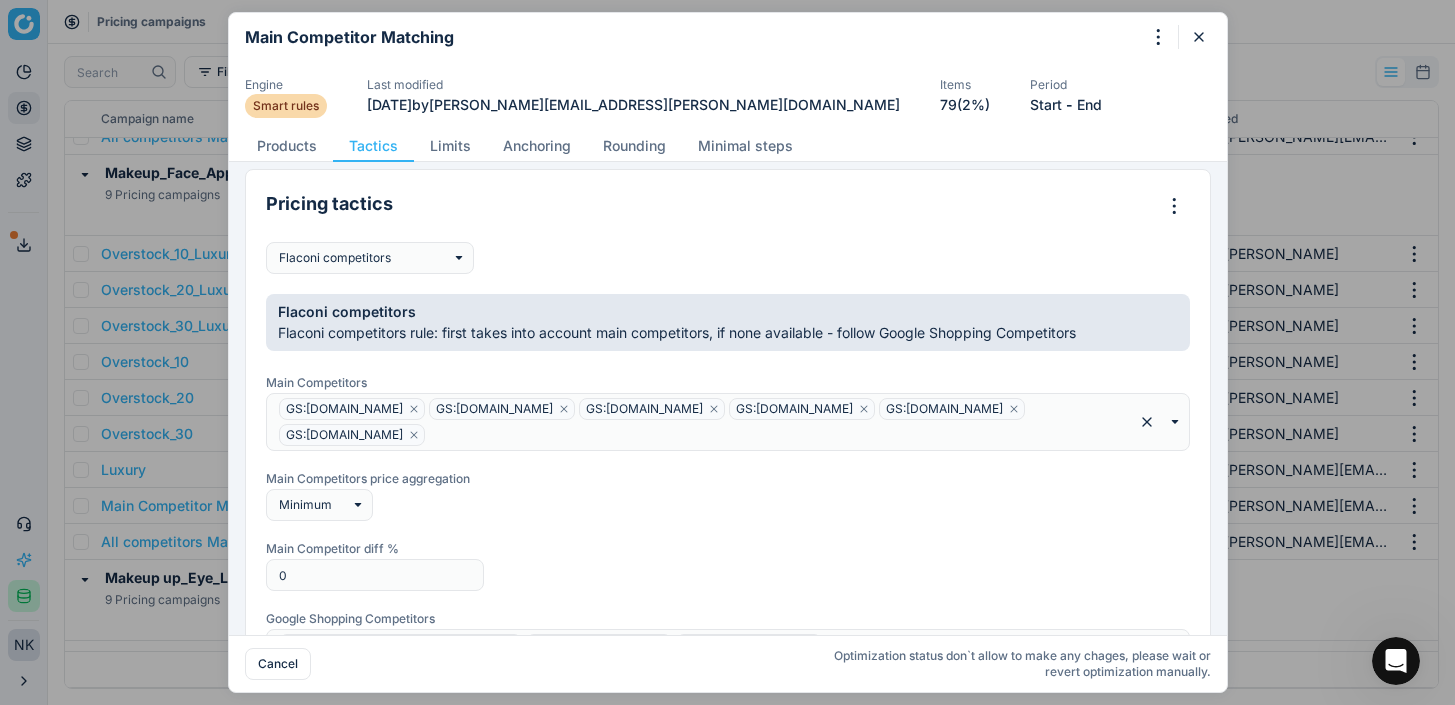 scroll, scrollTop: 207, scrollLeft: 0, axis: vertical 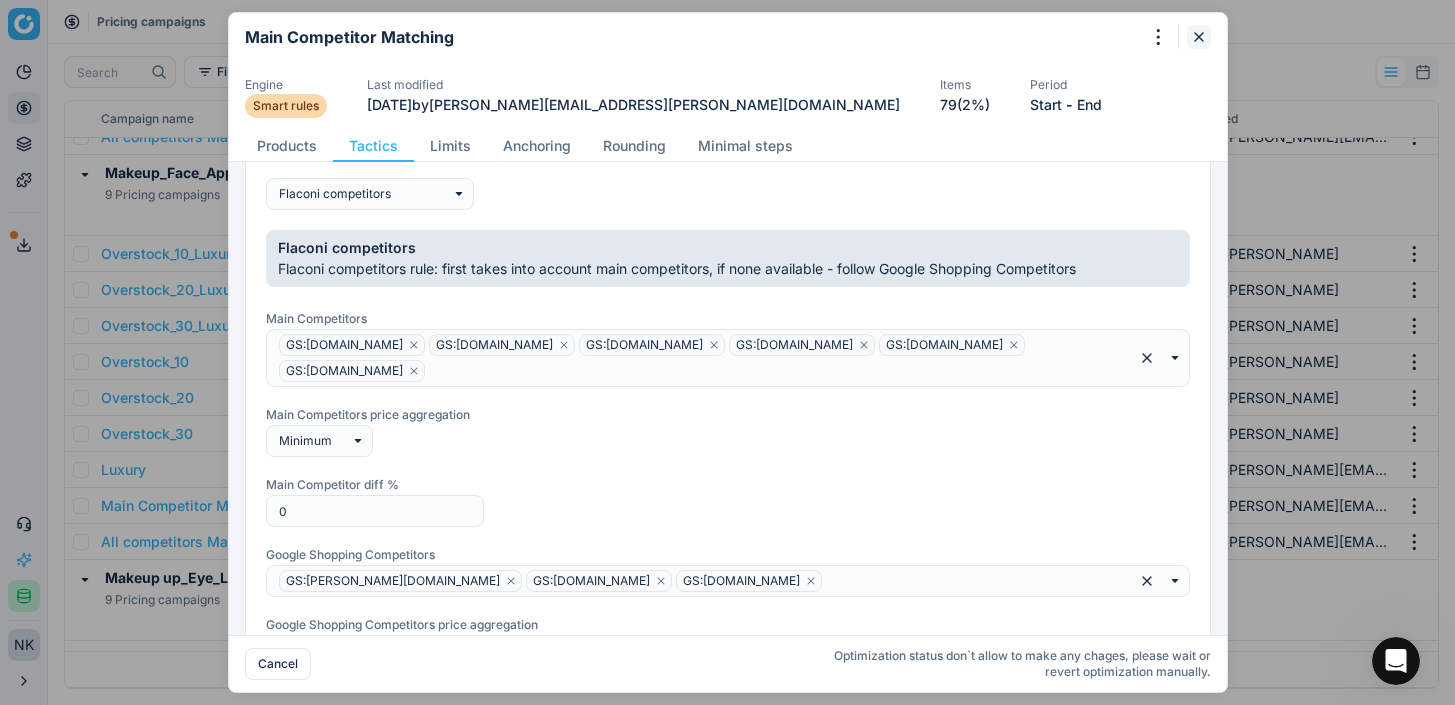click 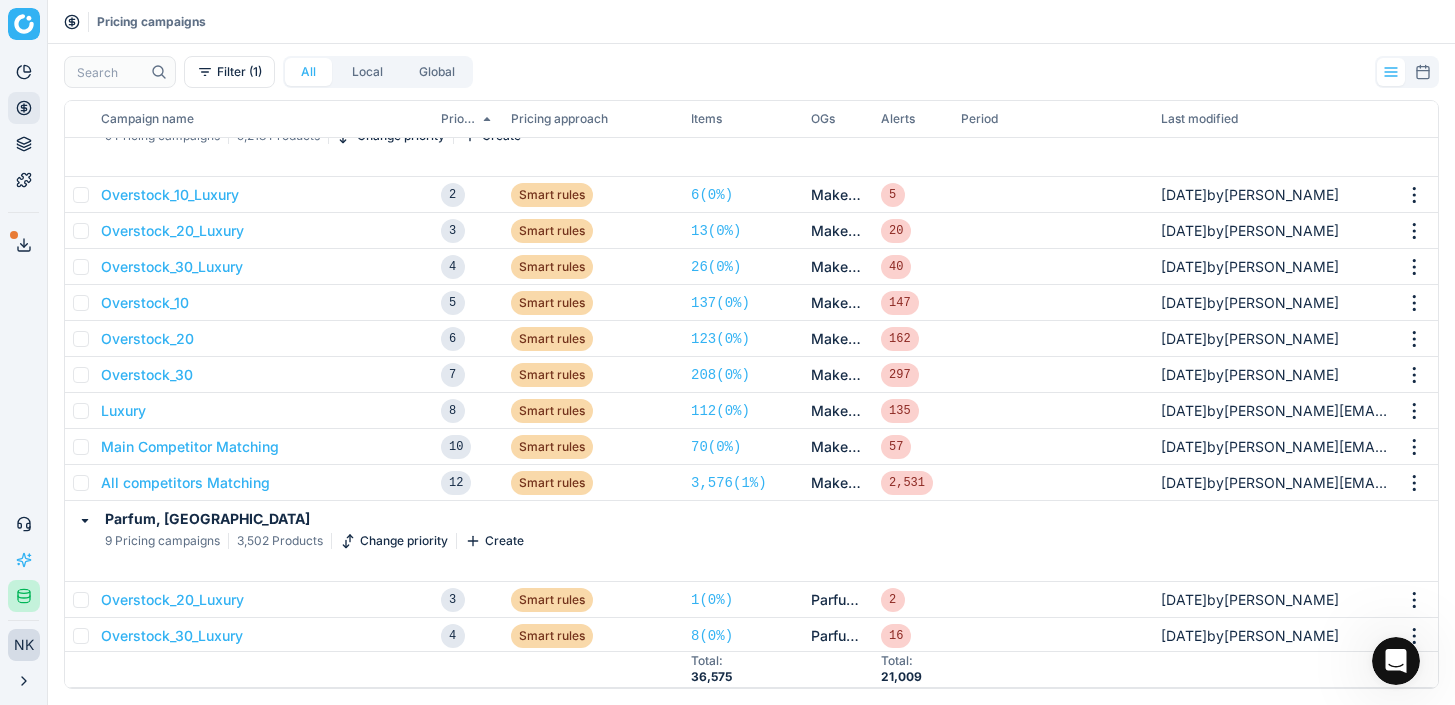 scroll, scrollTop: 1280, scrollLeft: 0, axis: vertical 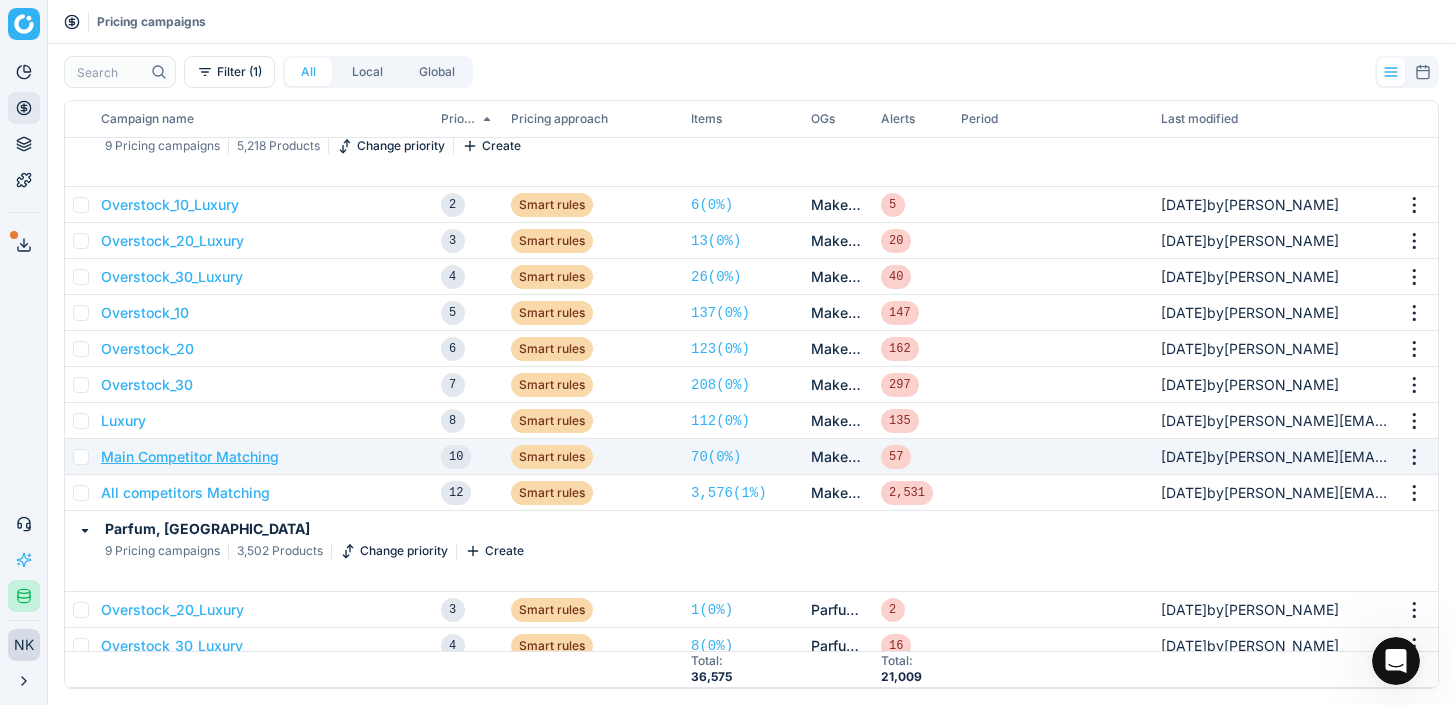 click on "Main Competitor Matching" at bounding box center (190, 457) 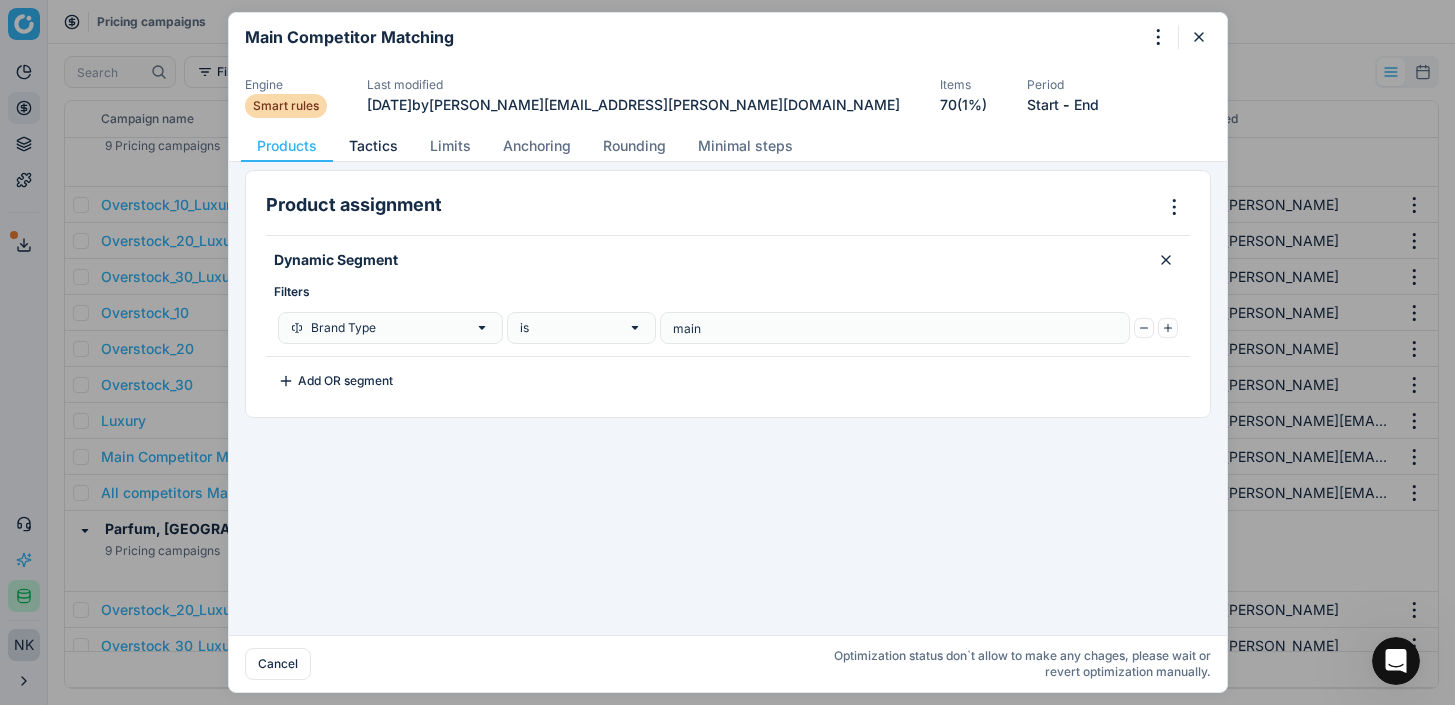 click on "Tactics" at bounding box center [373, 146] 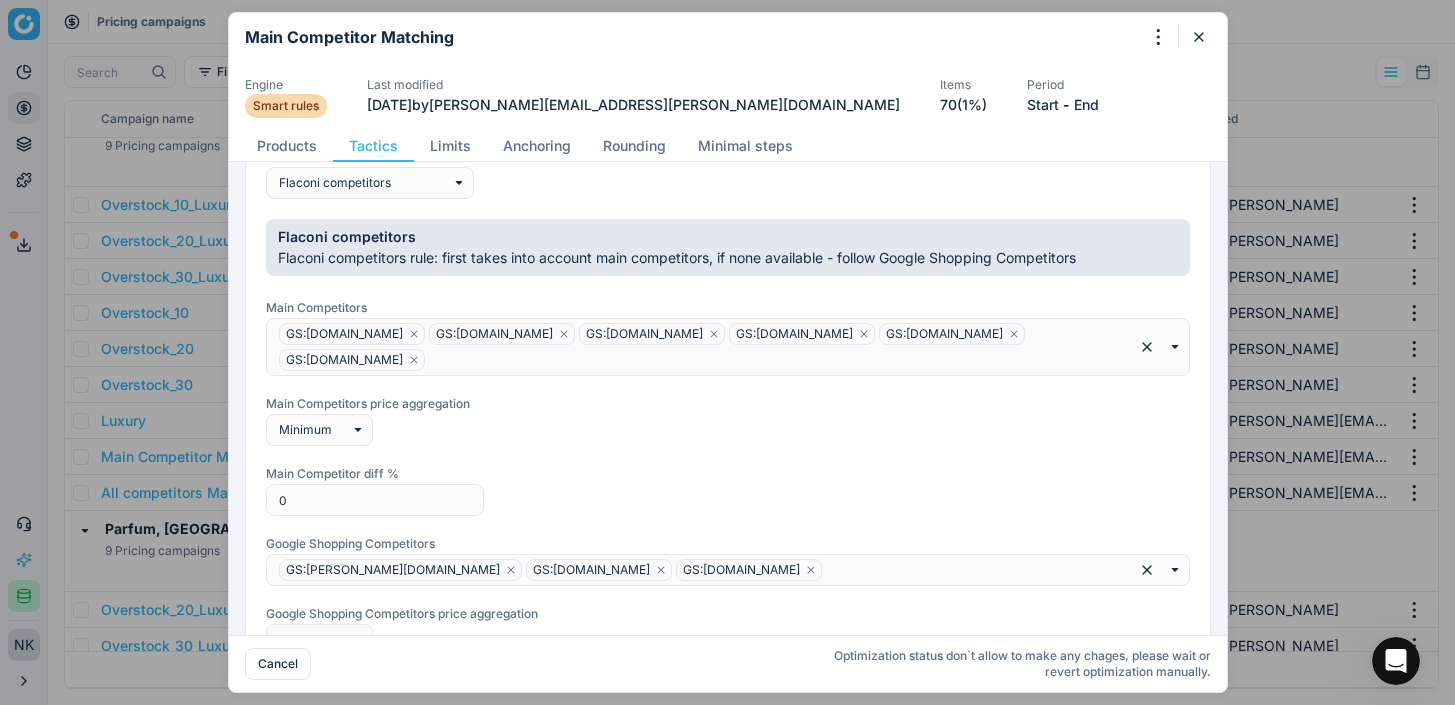 scroll, scrollTop: 230, scrollLeft: 0, axis: vertical 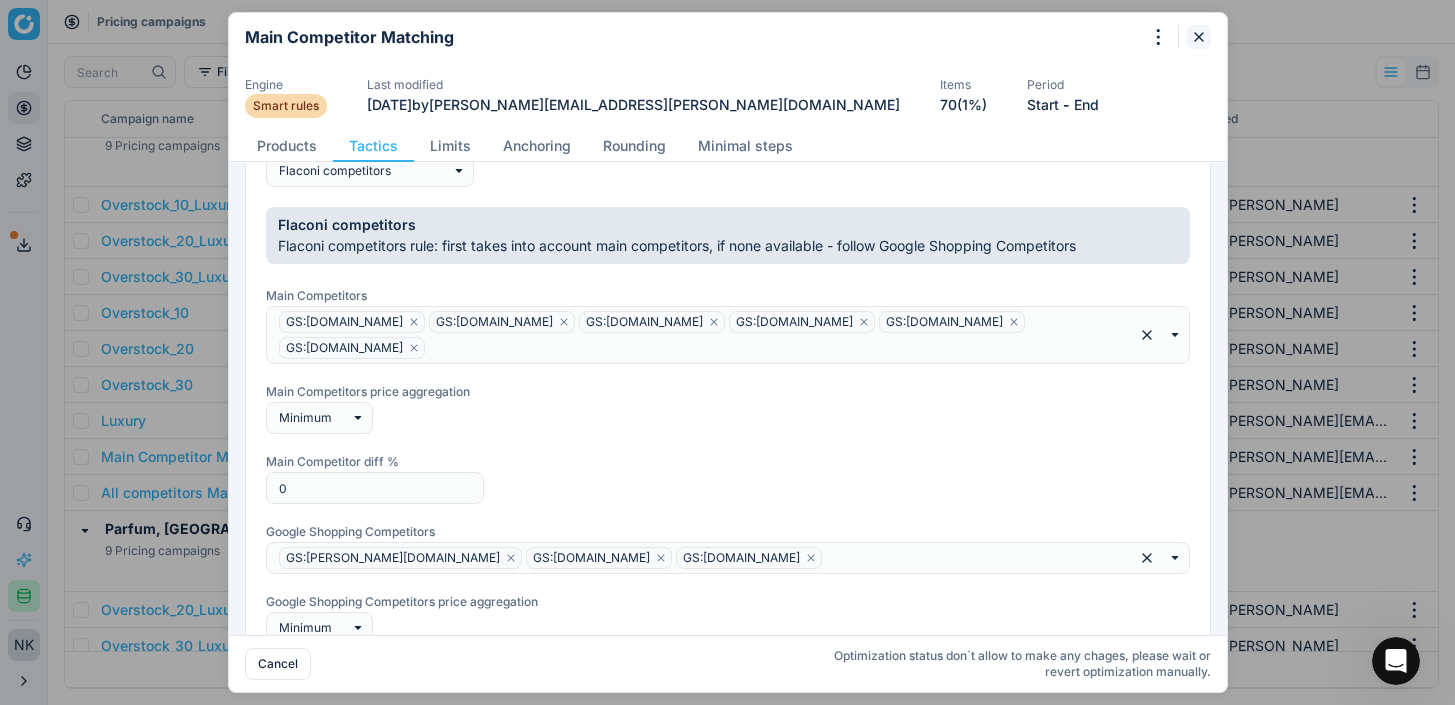 click 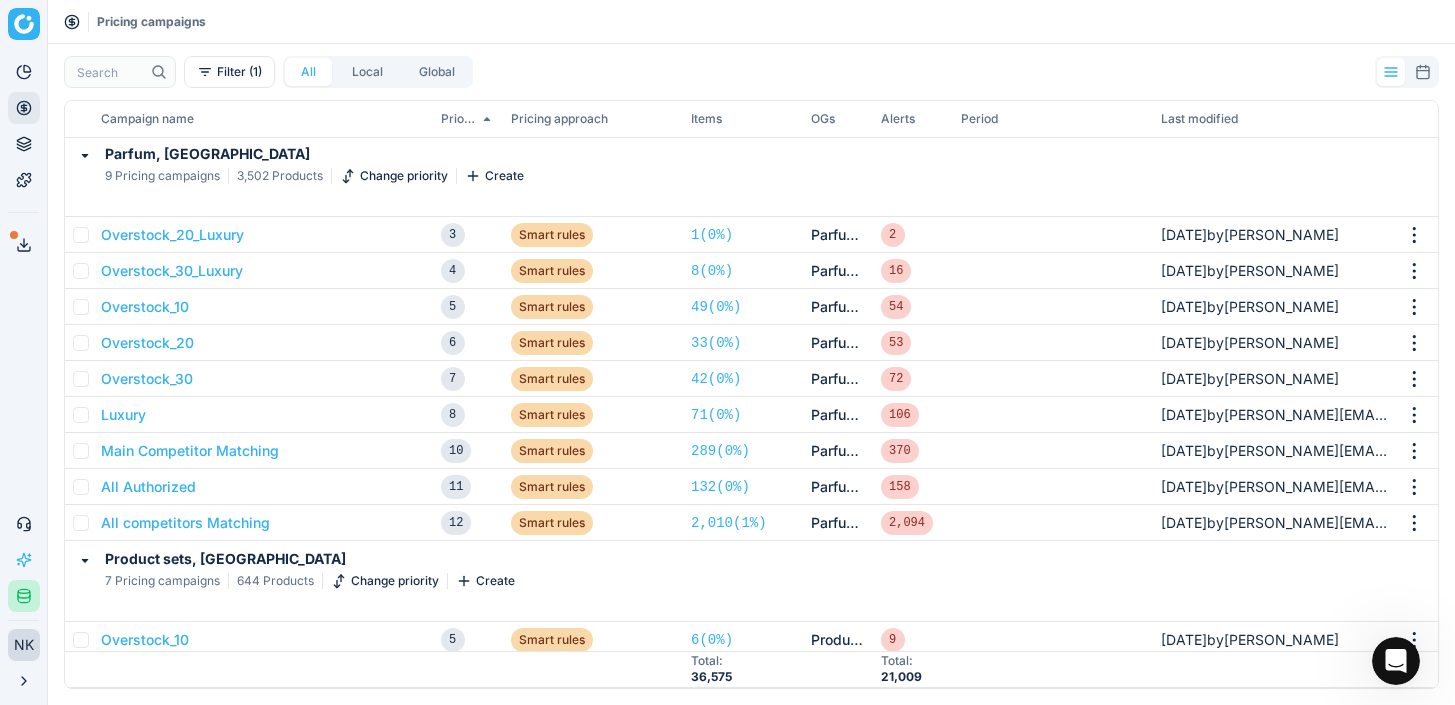 scroll, scrollTop: 1674, scrollLeft: 0, axis: vertical 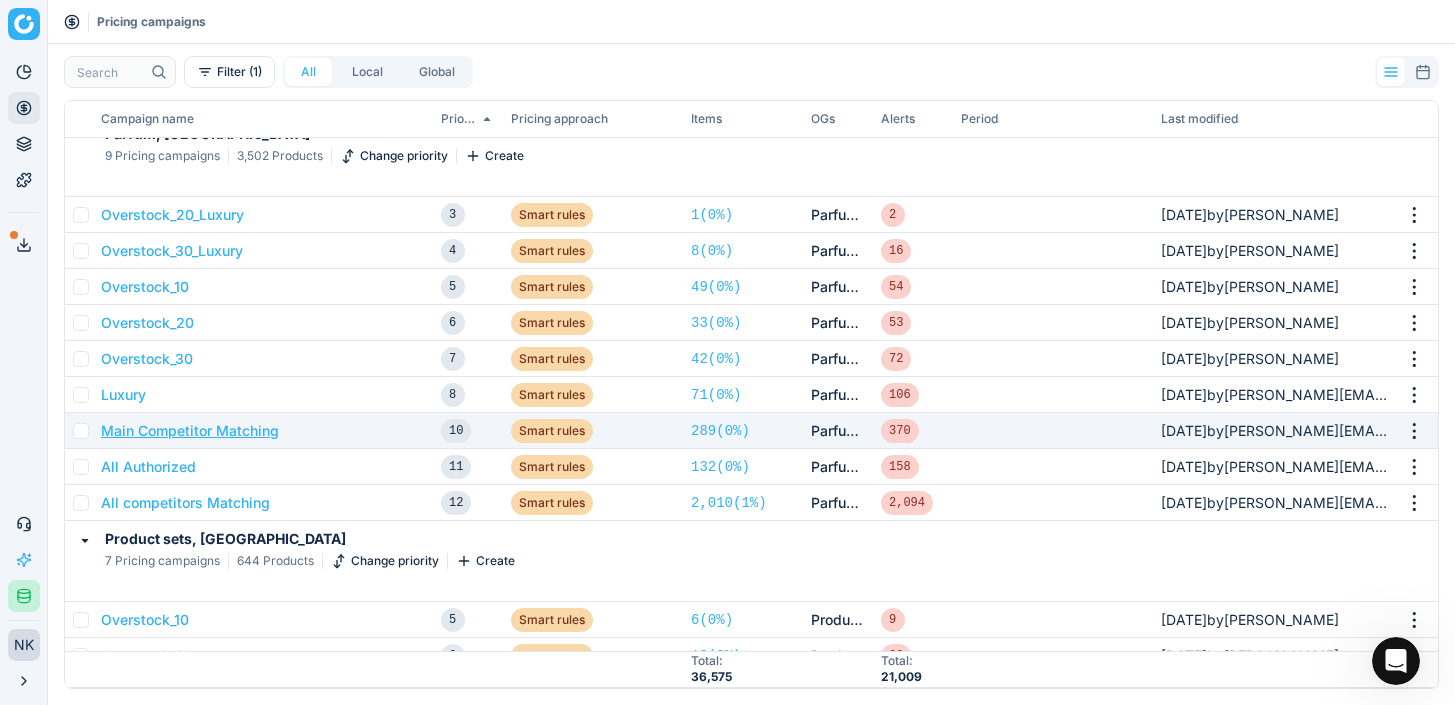 click on "Main Competitor Matching" at bounding box center (190, 431) 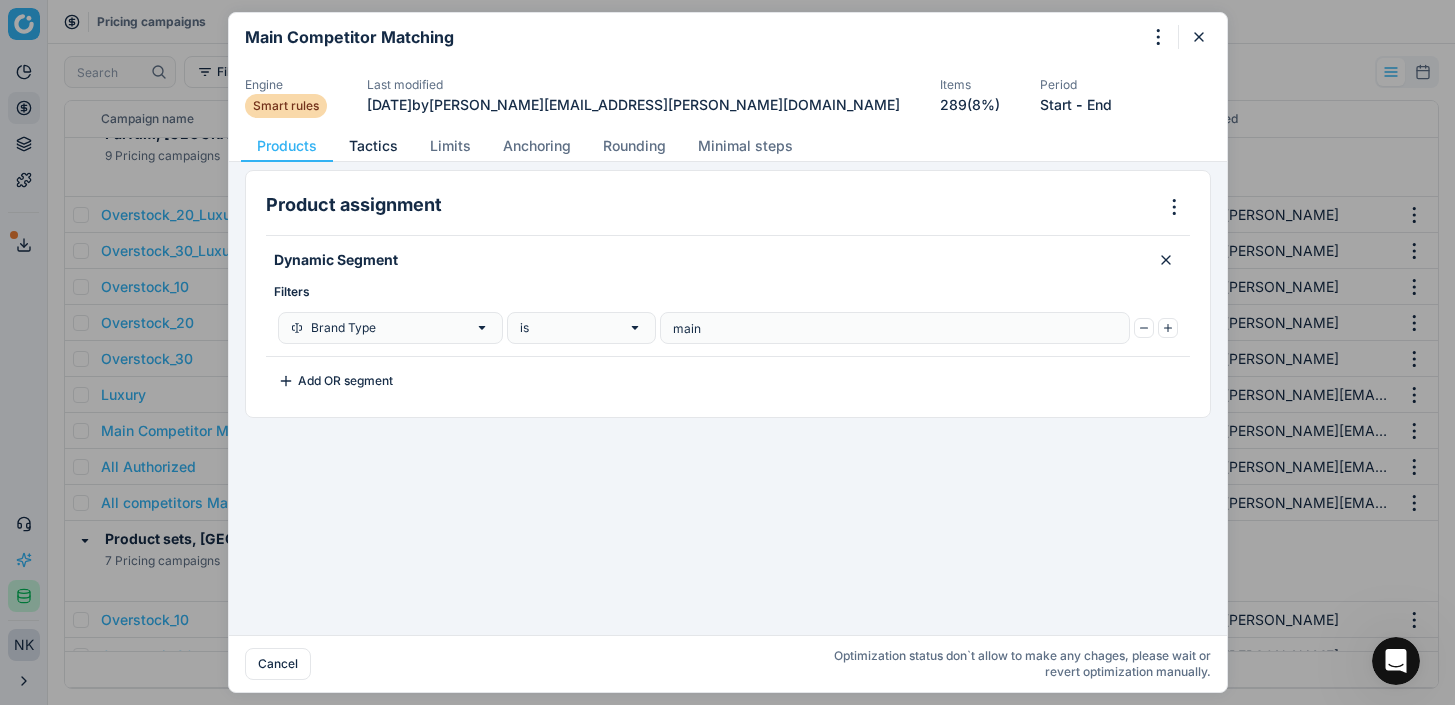 click on "Tactics" at bounding box center (373, 146) 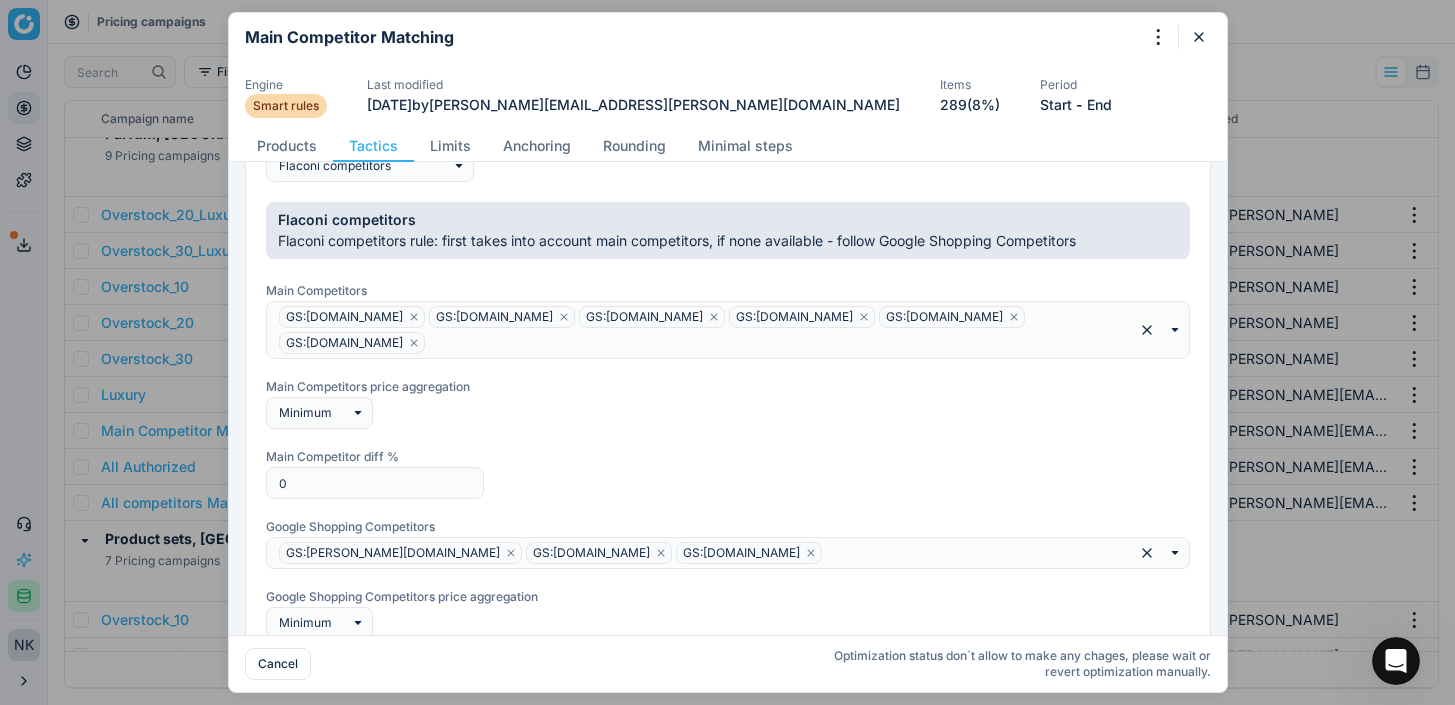 scroll, scrollTop: 260, scrollLeft: 0, axis: vertical 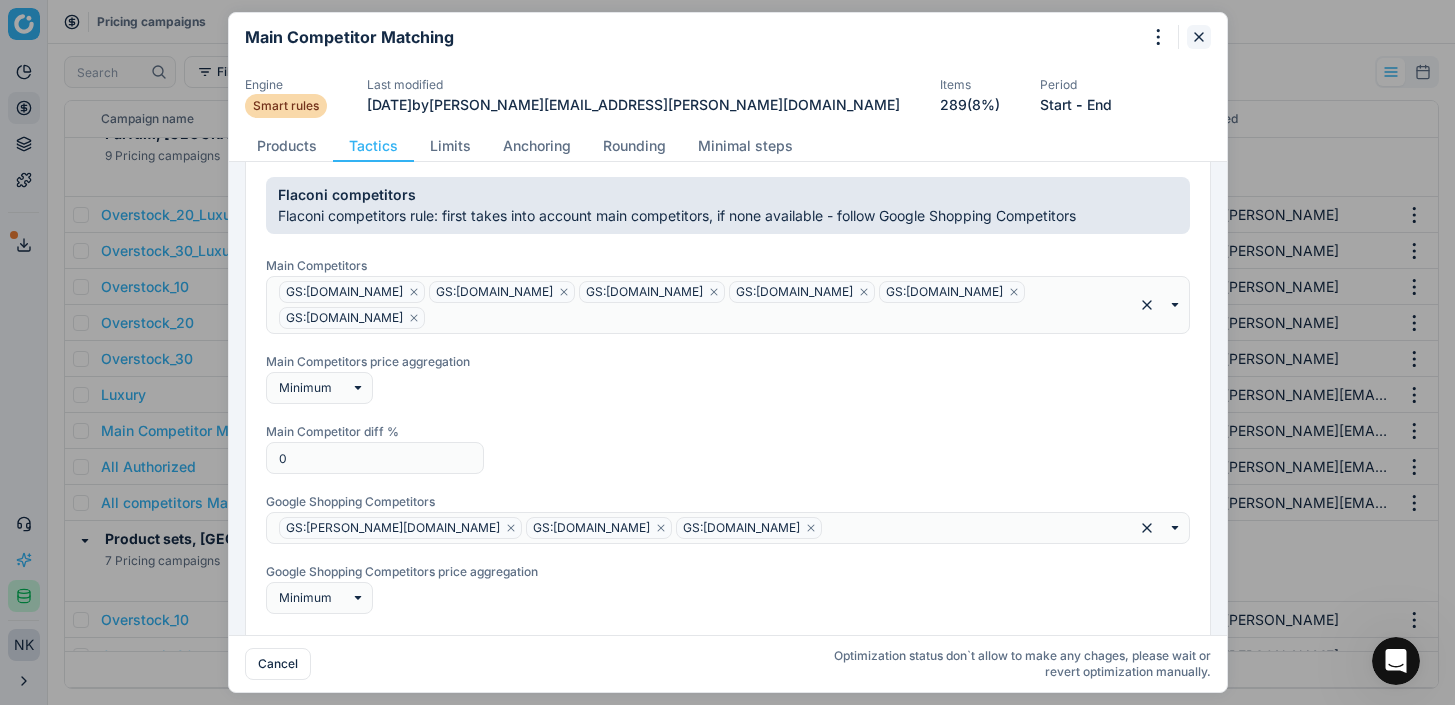 click 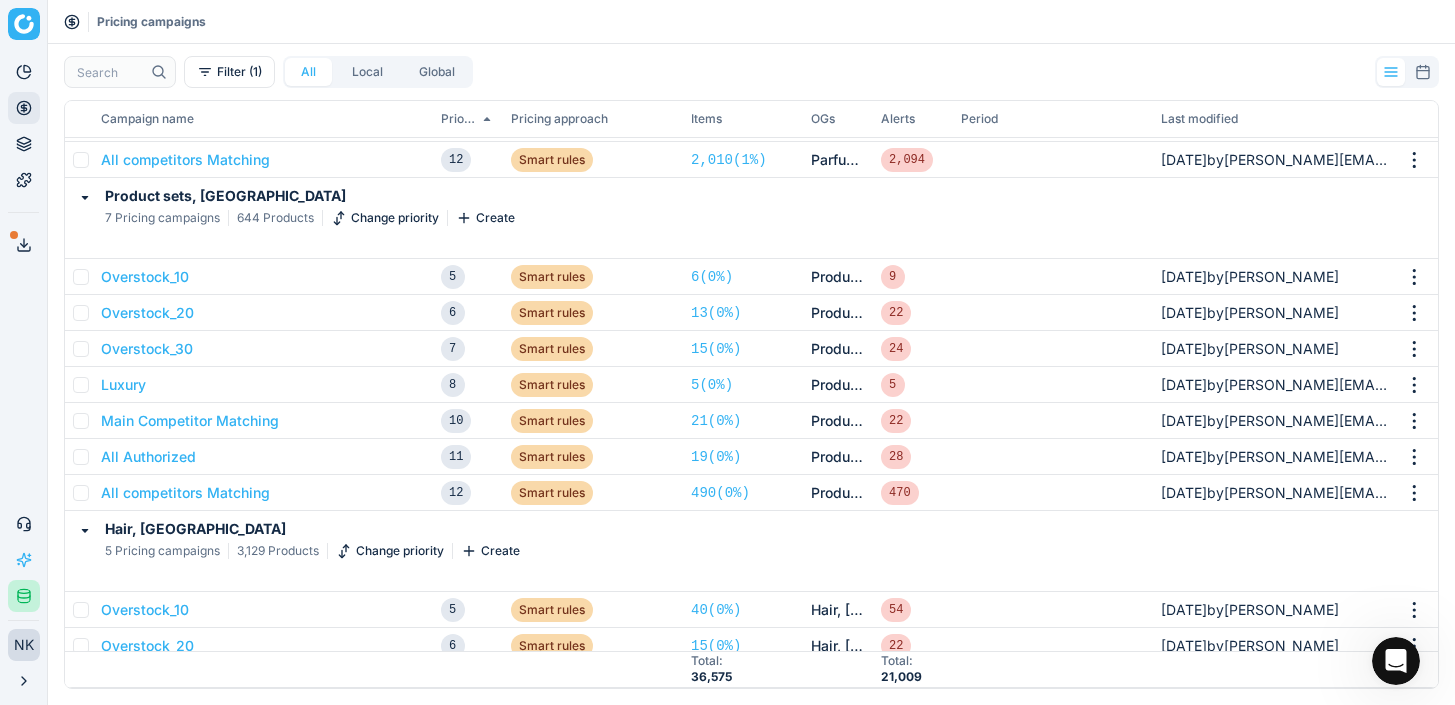 scroll, scrollTop: 2029, scrollLeft: 0, axis: vertical 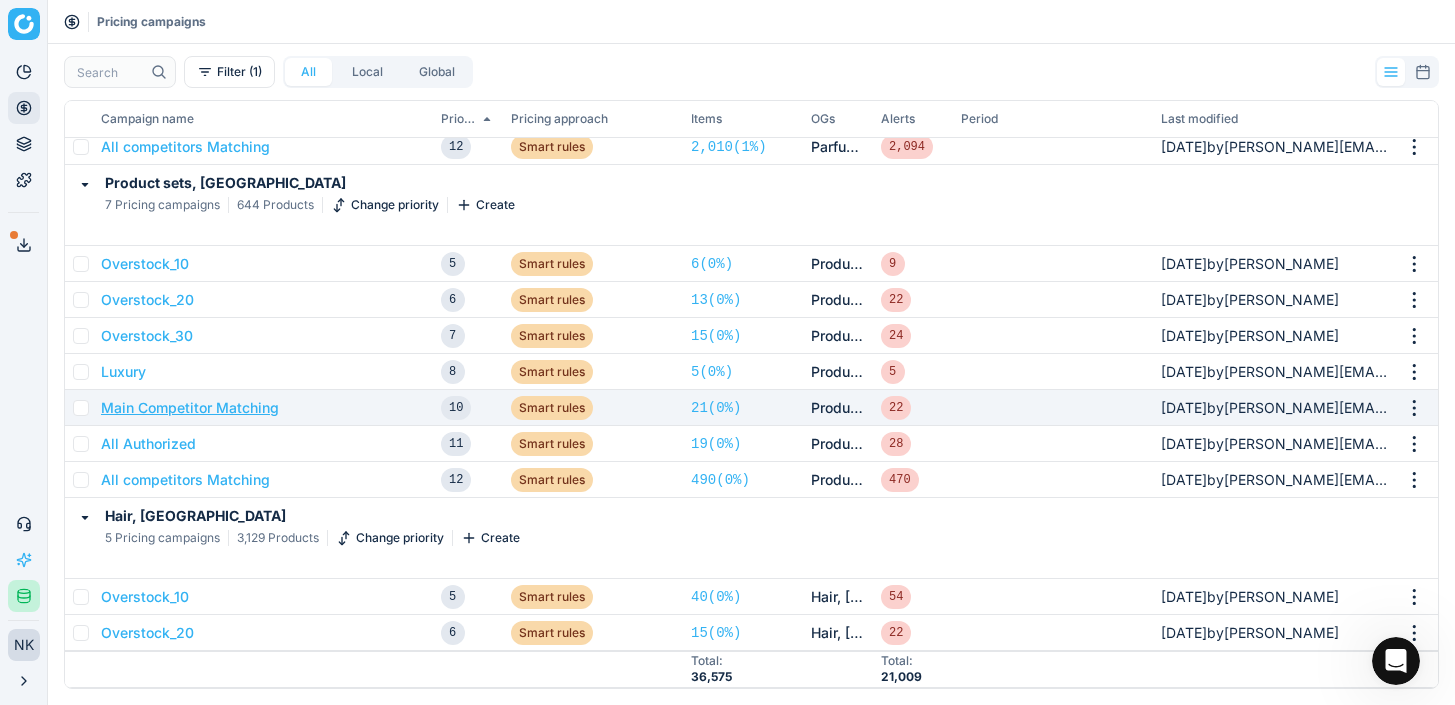 click on "Main Competitor Matching" at bounding box center (190, 408) 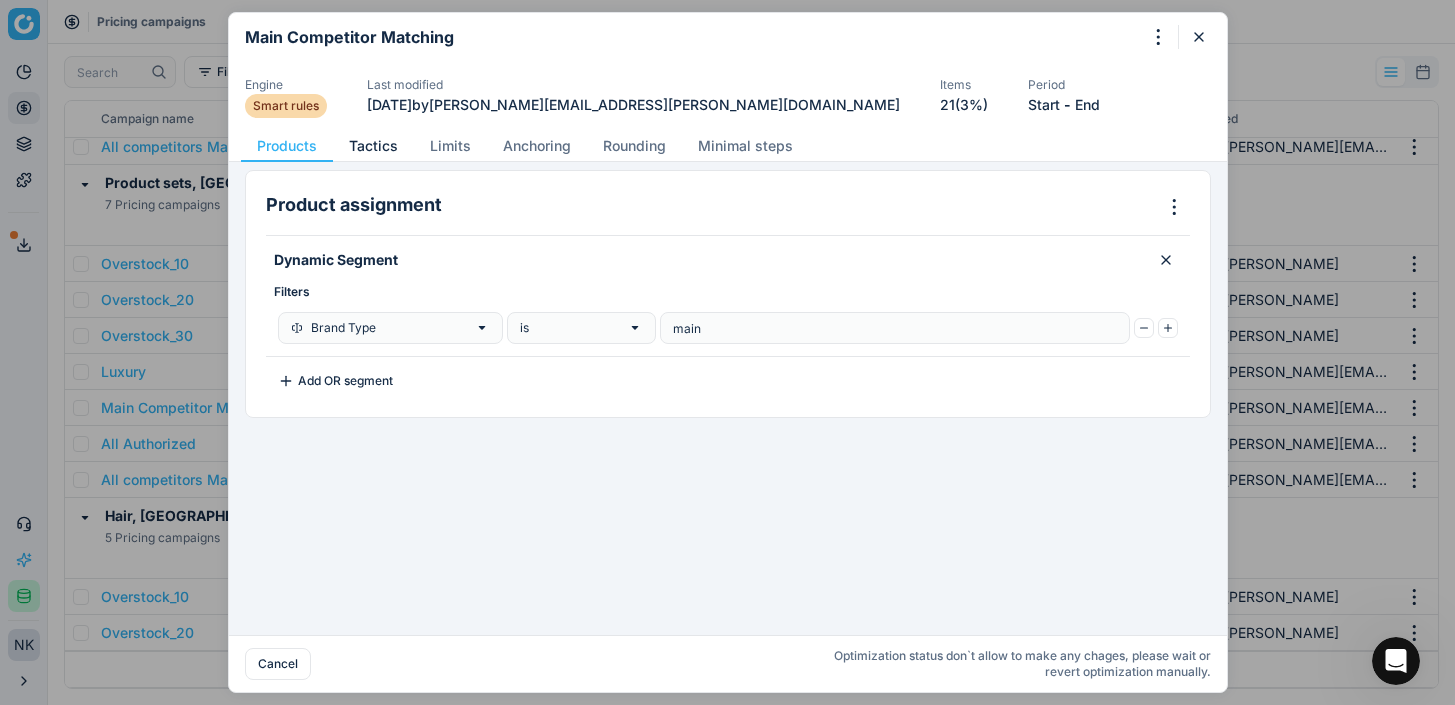 click on "Tactics" at bounding box center (373, 146) 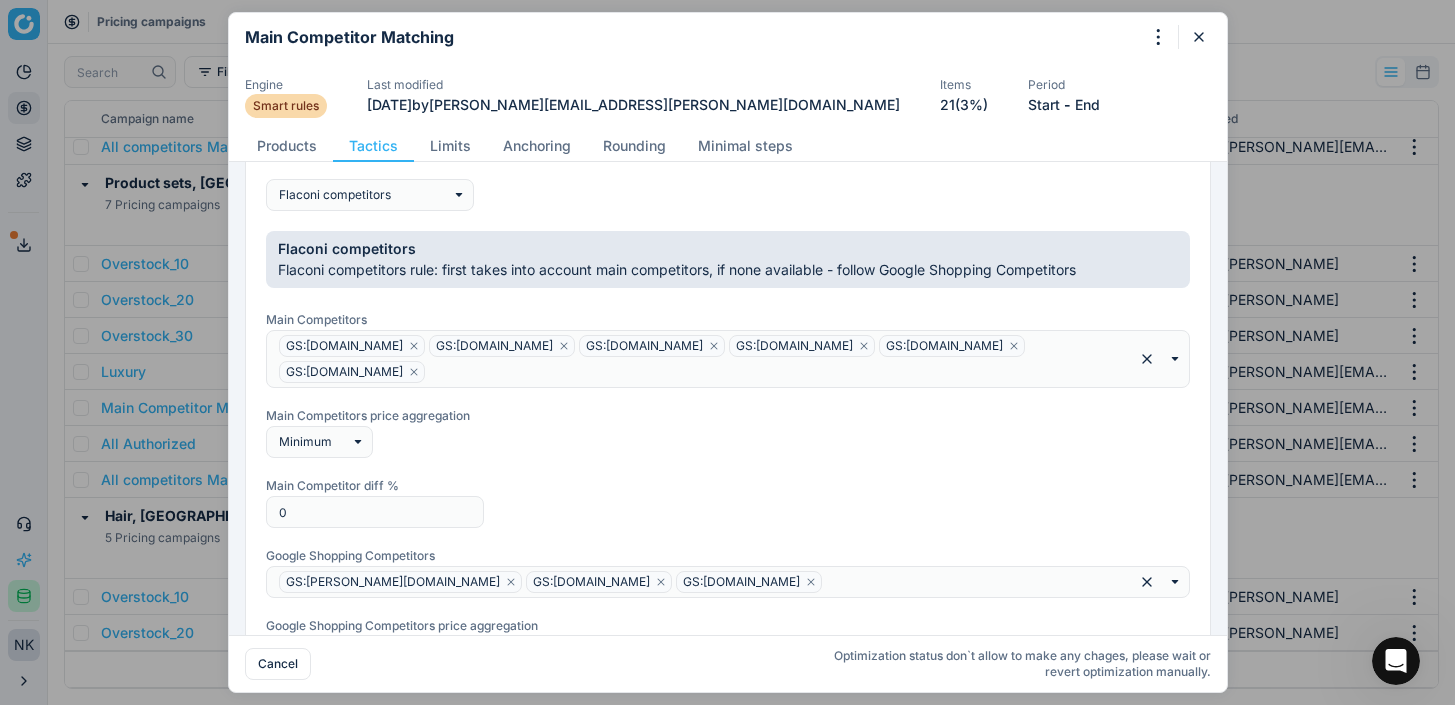 scroll, scrollTop: 242, scrollLeft: 0, axis: vertical 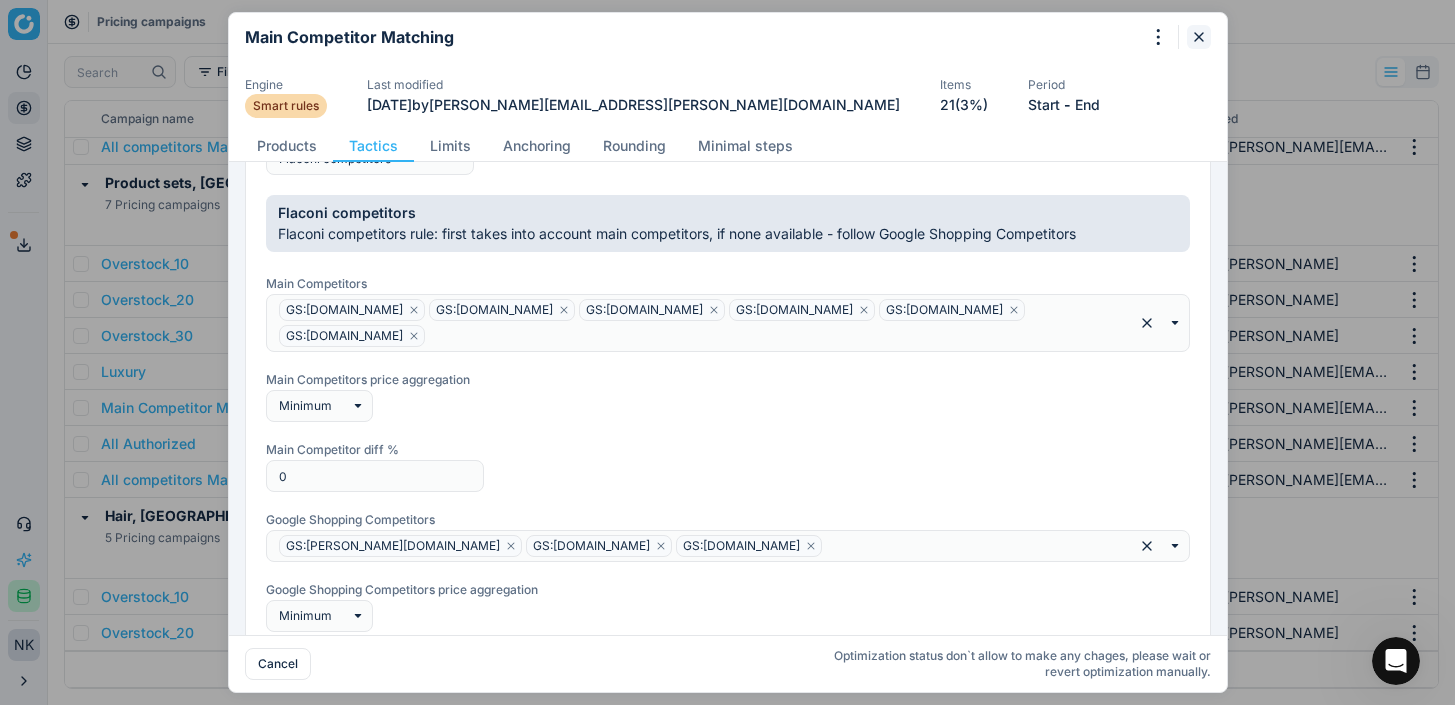 click at bounding box center [1199, 37] 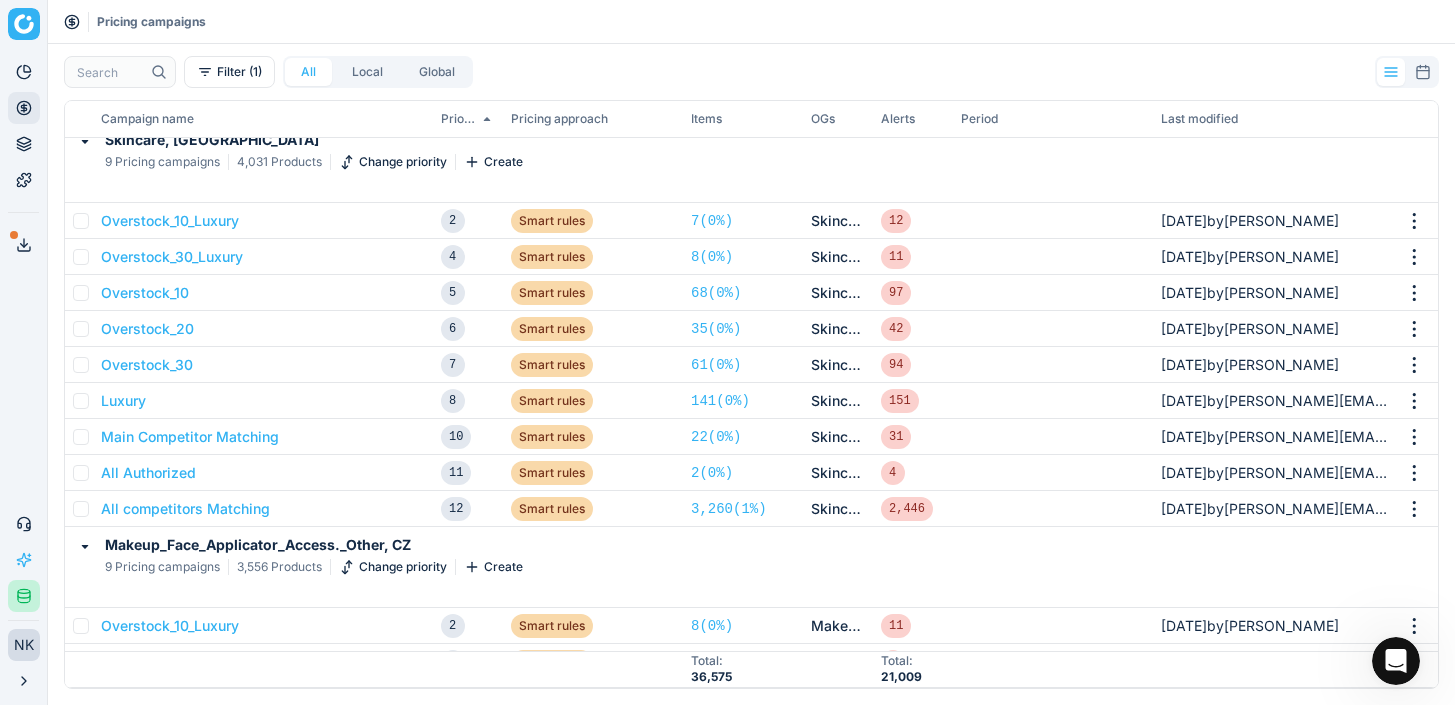 scroll, scrollTop: 462, scrollLeft: 0, axis: vertical 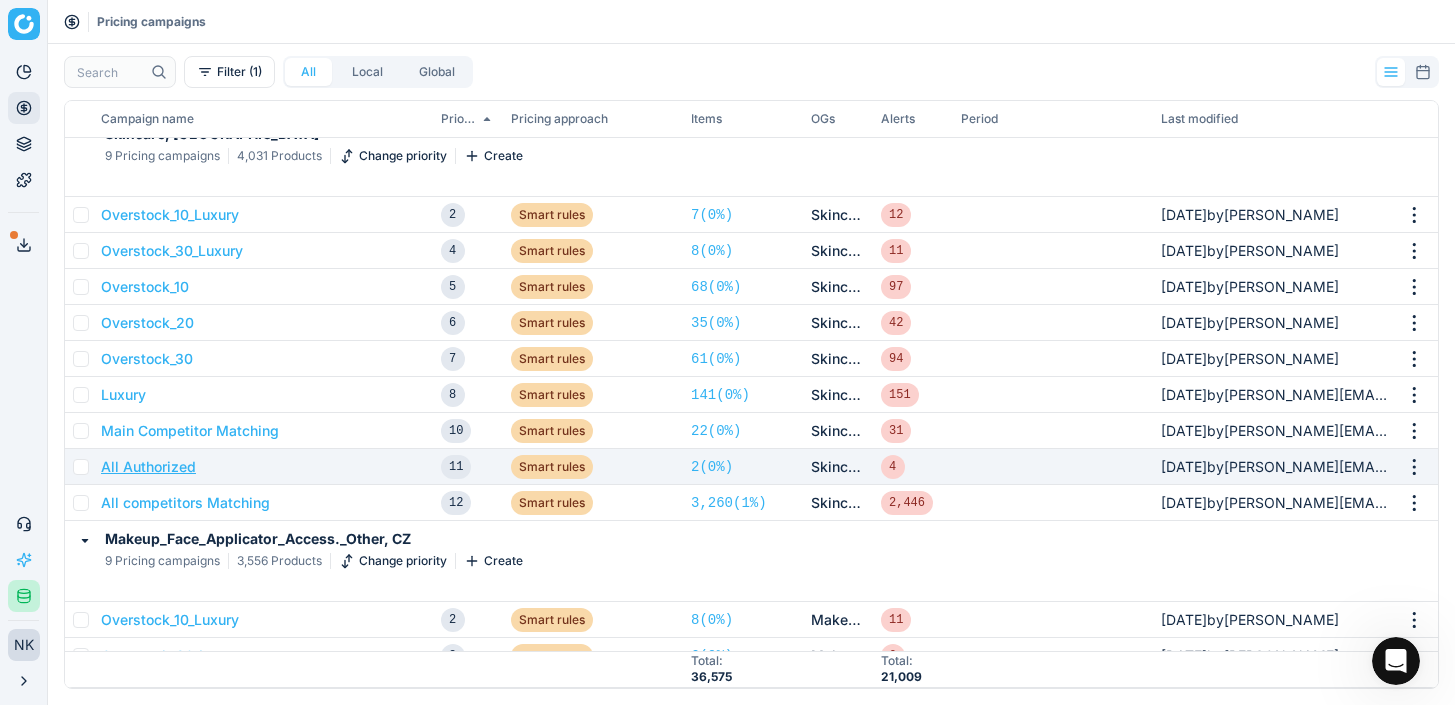 click on "All Authorized" at bounding box center (148, 467) 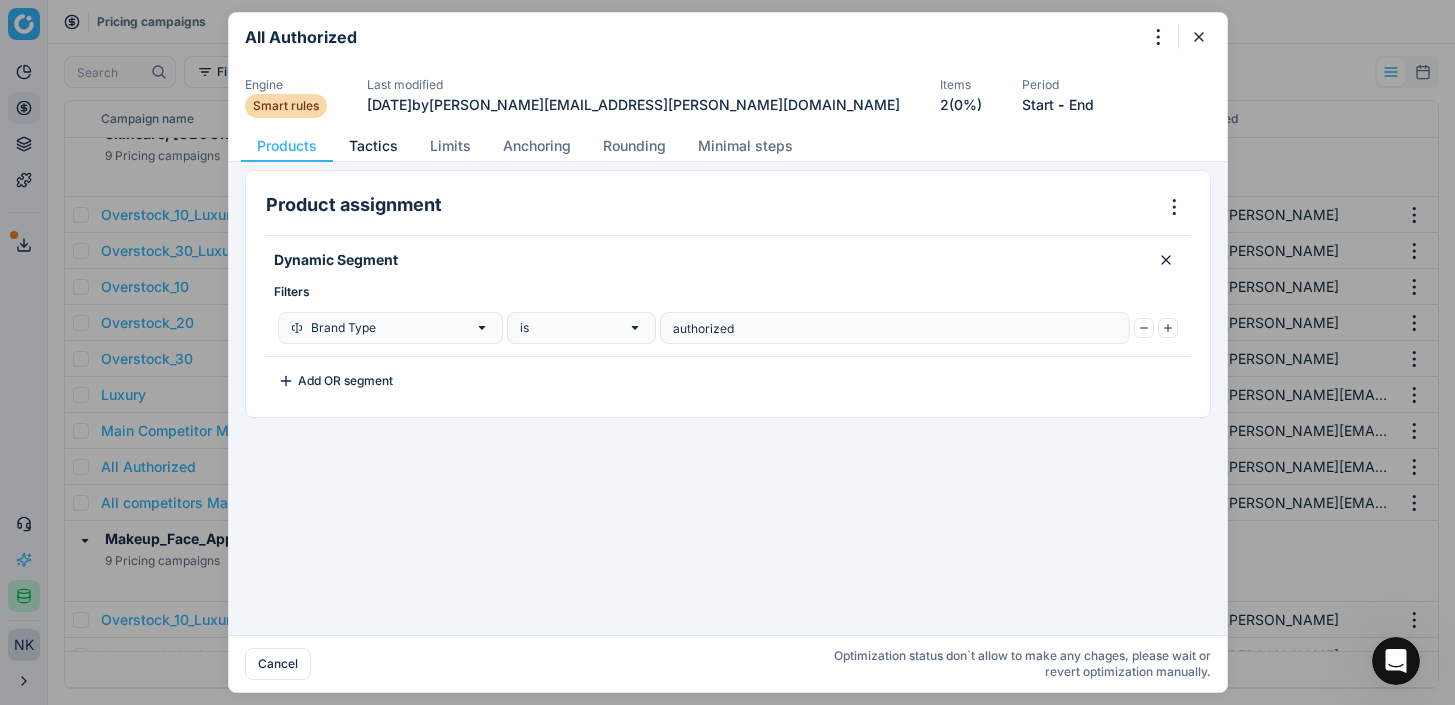 click on "Tactics" at bounding box center (373, 146) 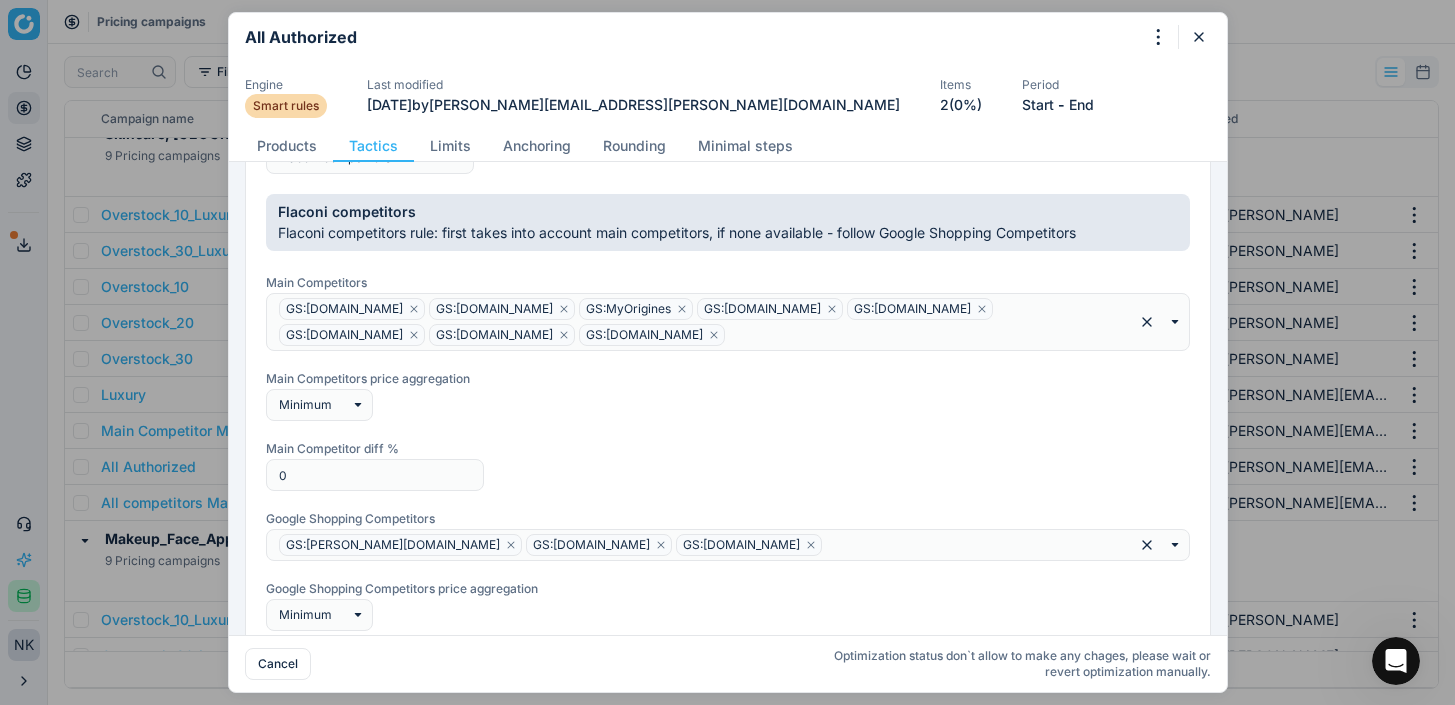 scroll, scrollTop: 280, scrollLeft: 0, axis: vertical 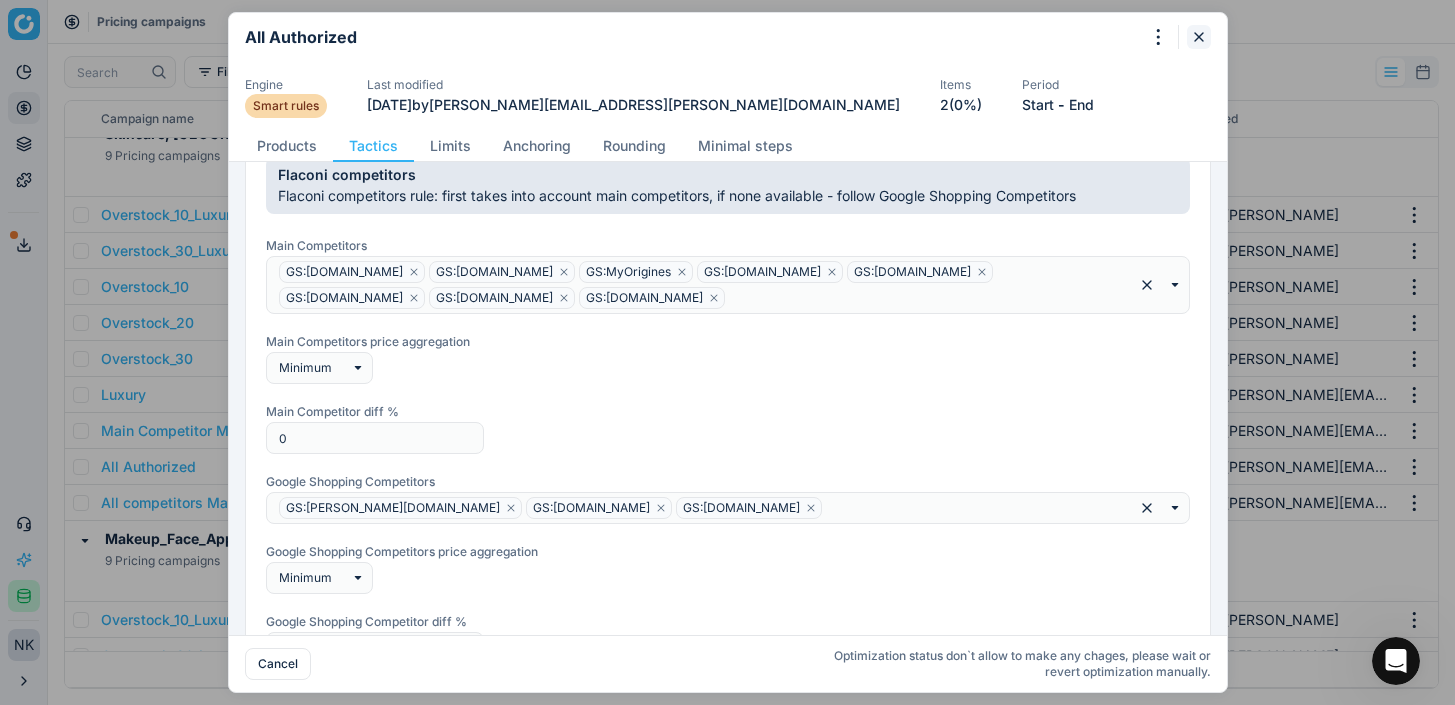 click at bounding box center (1199, 37) 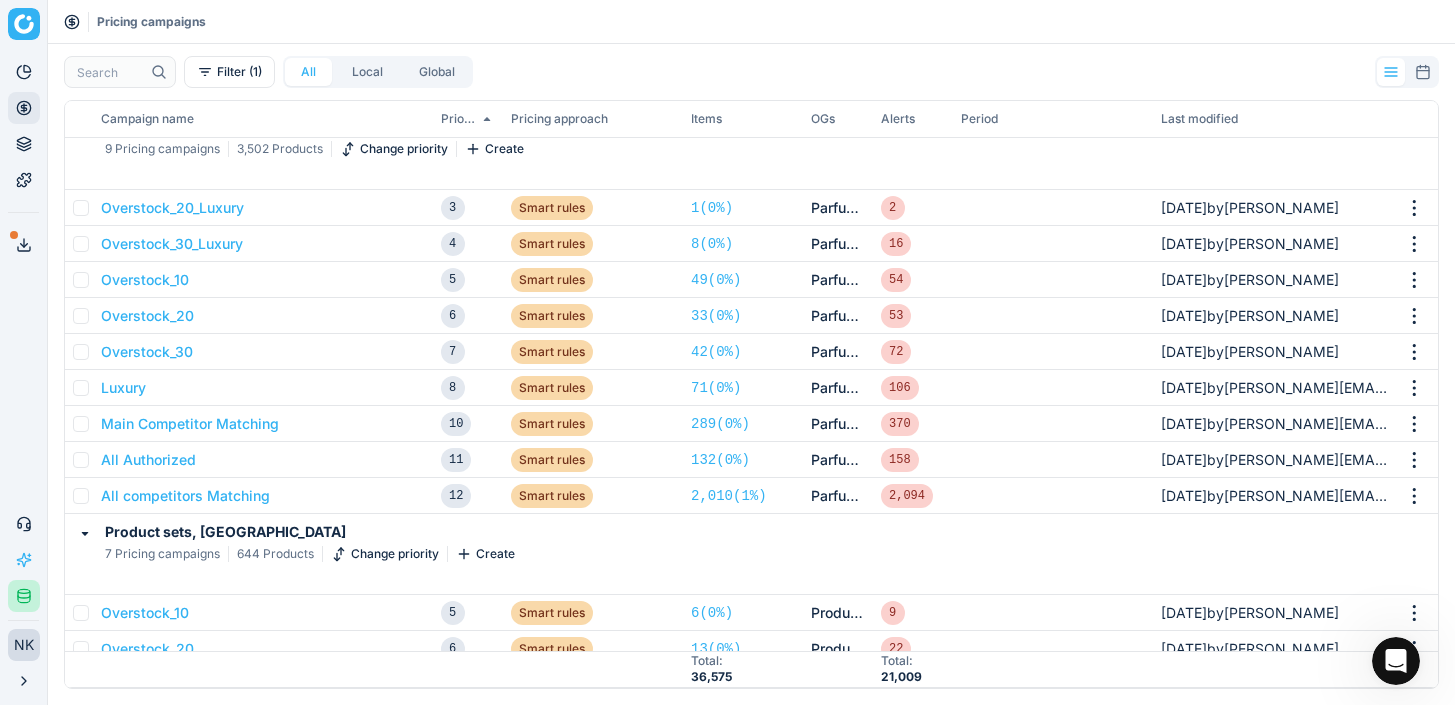 scroll, scrollTop: 1722, scrollLeft: 0, axis: vertical 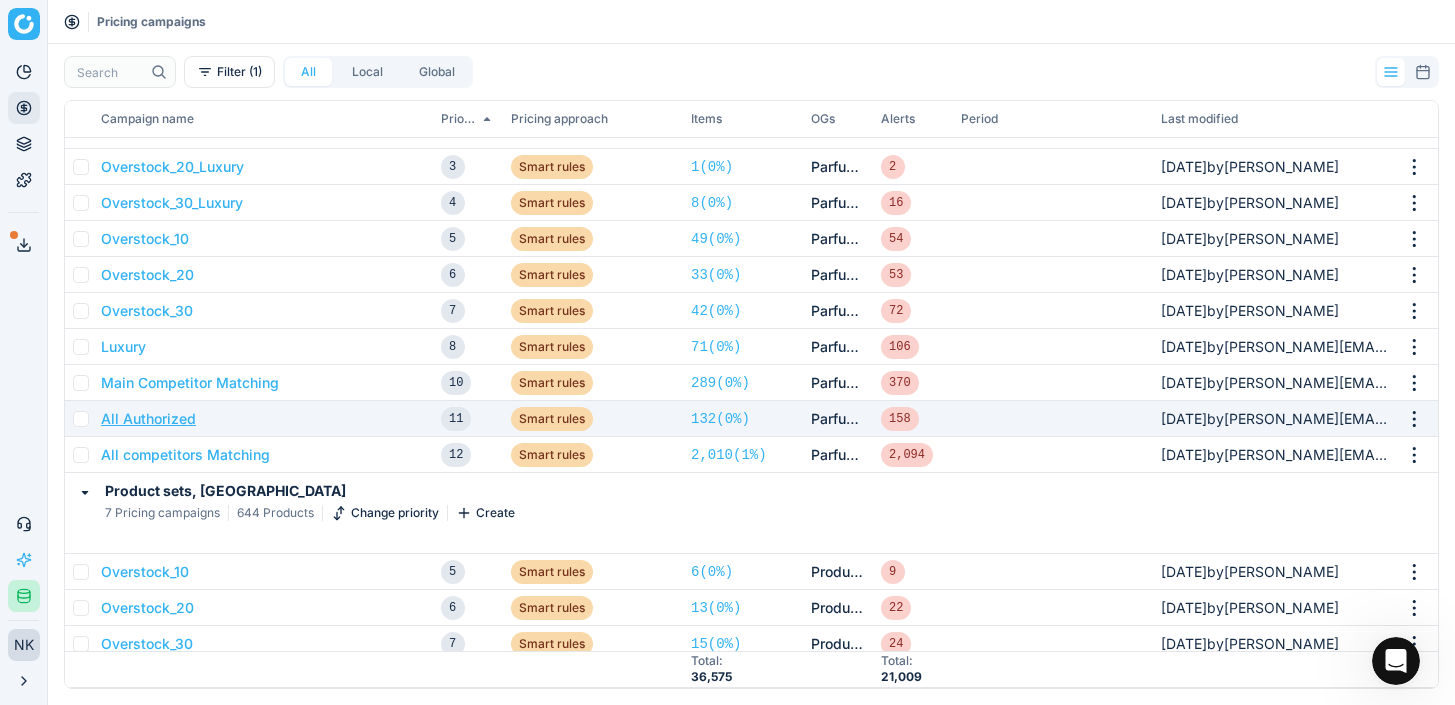 click on "All Authorized" at bounding box center [148, 419] 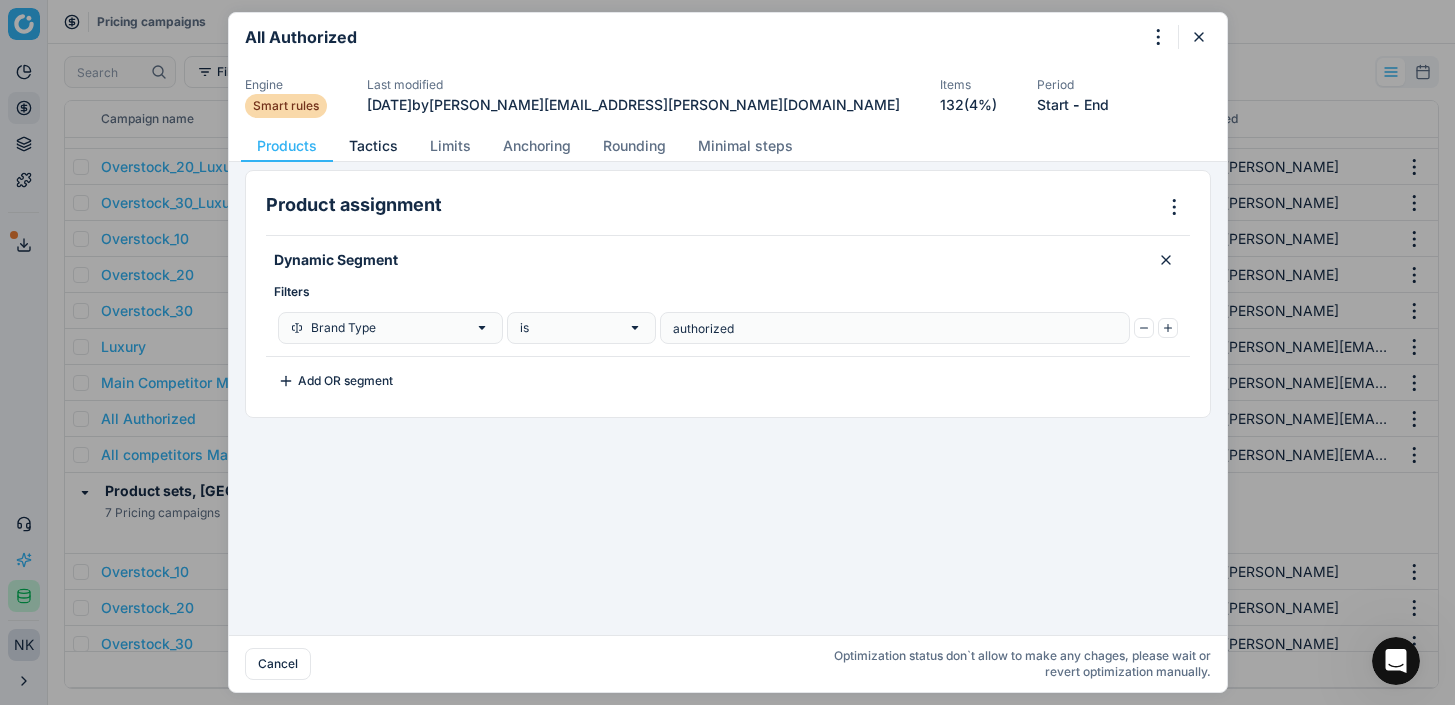 click on "Tactics" at bounding box center [373, 146] 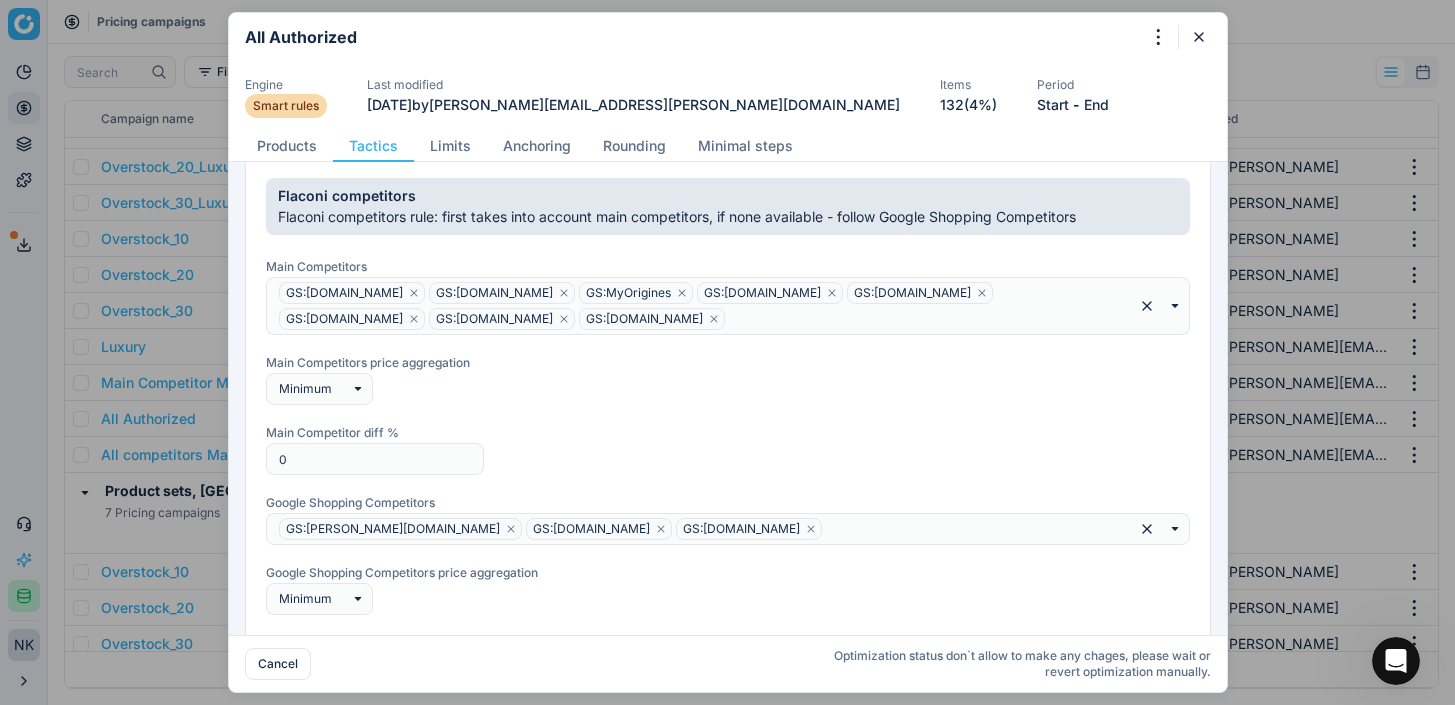 scroll, scrollTop: 277, scrollLeft: 0, axis: vertical 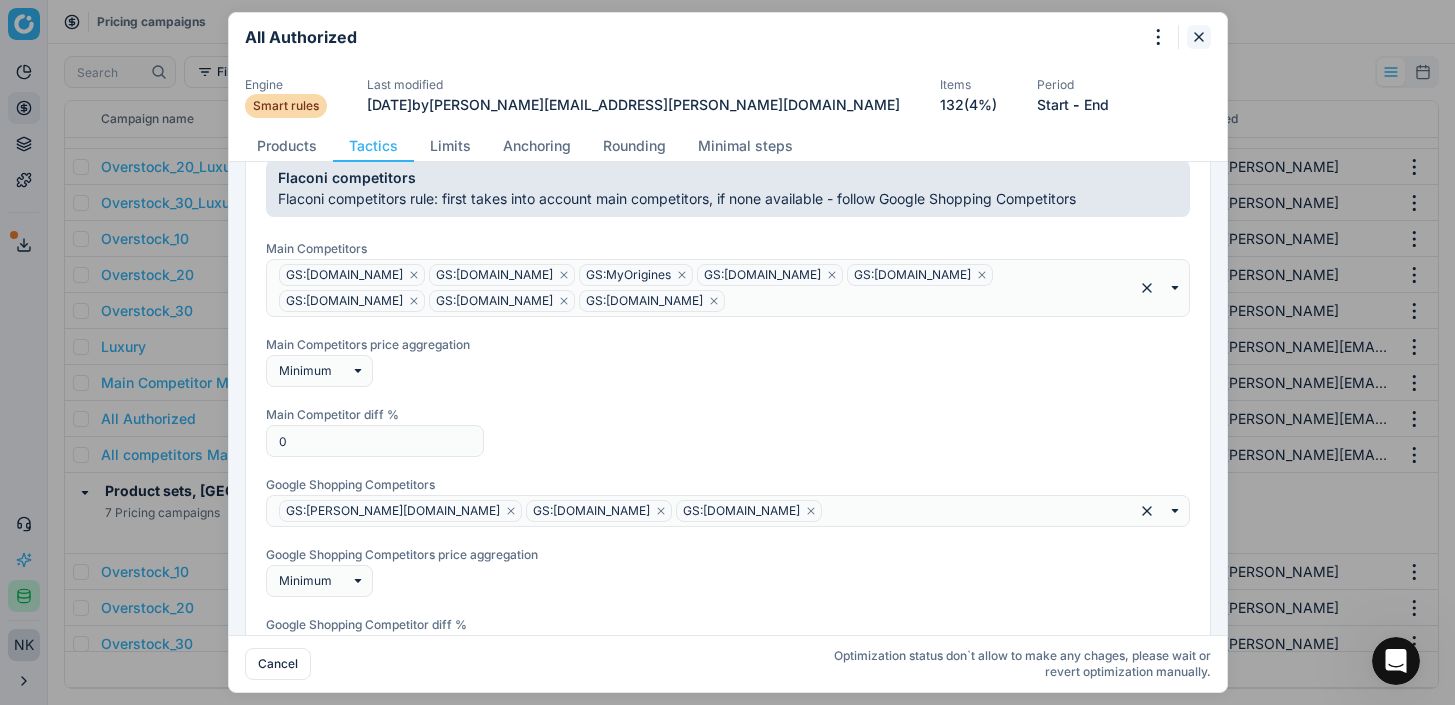 click 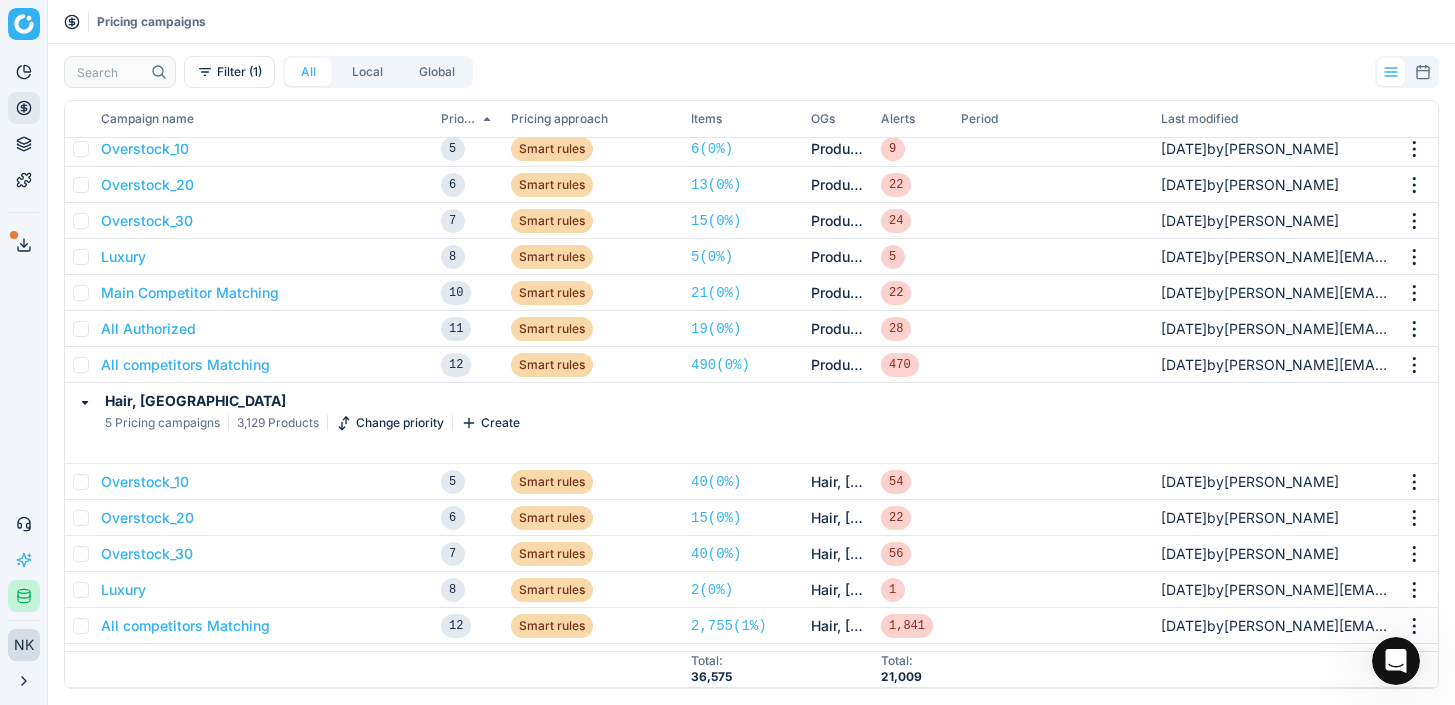 scroll, scrollTop: 2152, scrollLeft: 0, axis: vertical 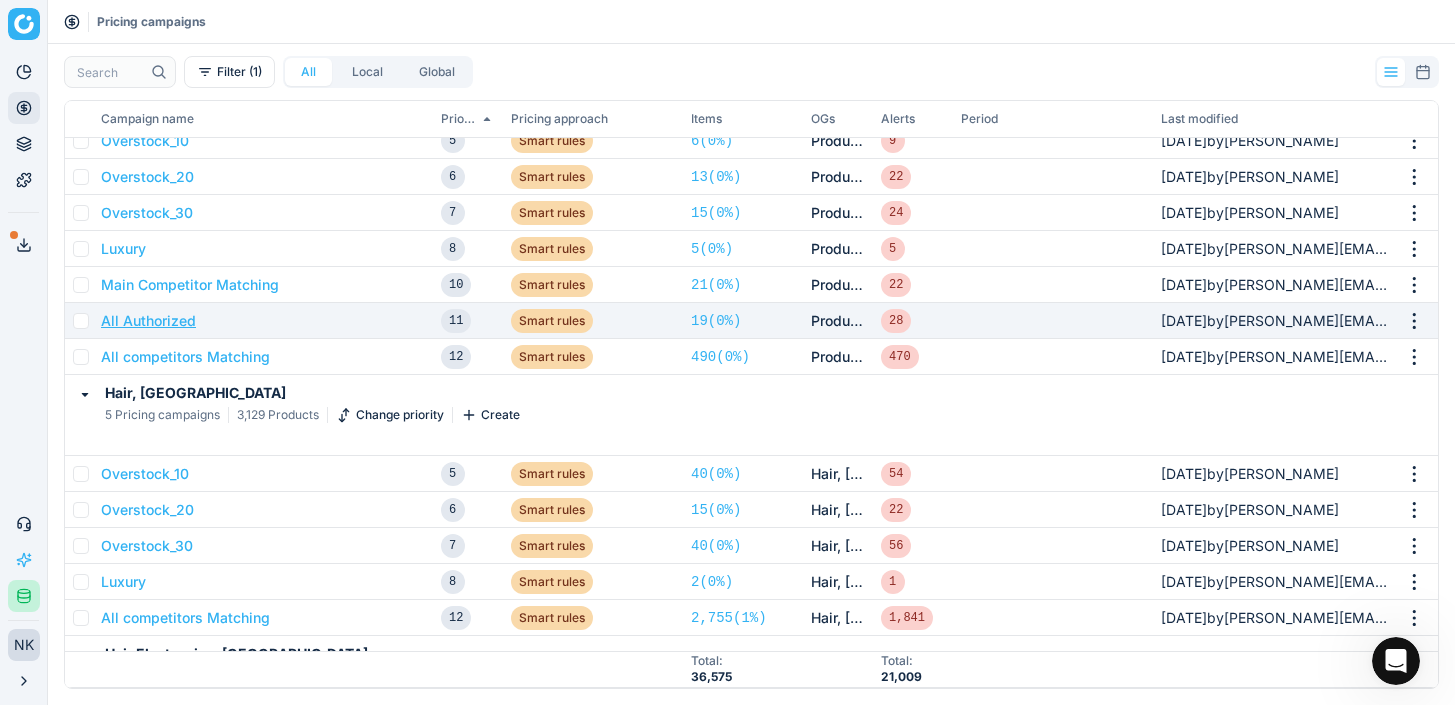 click on "All Authorized" at bounding box center (148, 321) 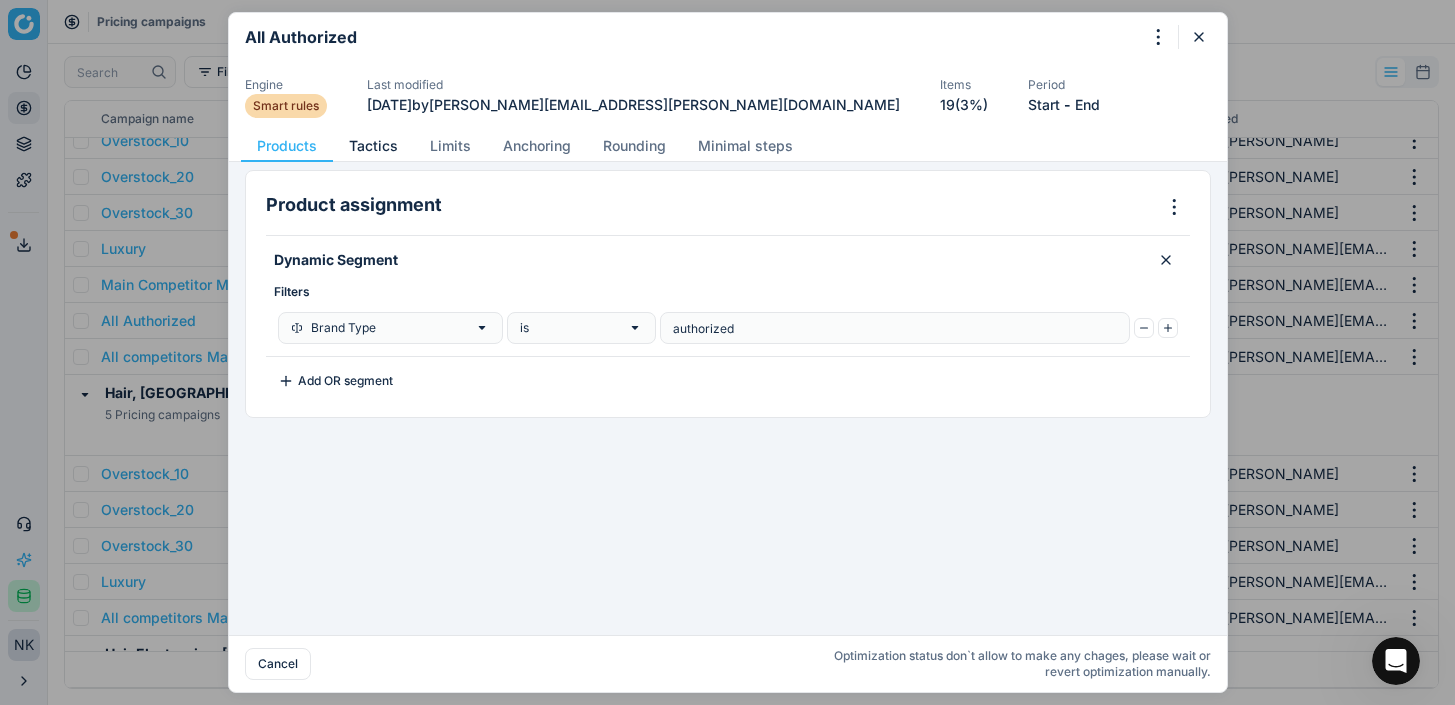 click on "Tactics" at bounding box center (373, 146) 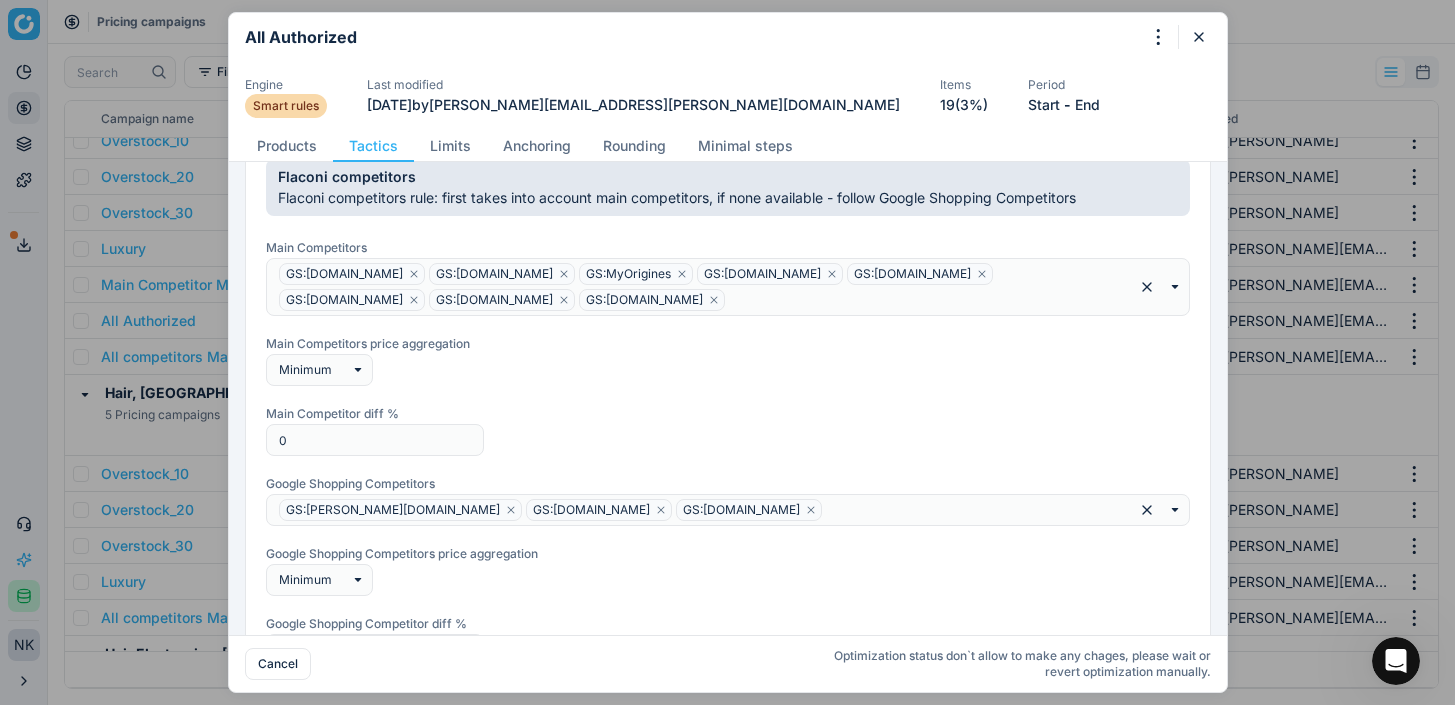 scroll, scrollTop: 295, scrollLeft: 0, axis: vertical 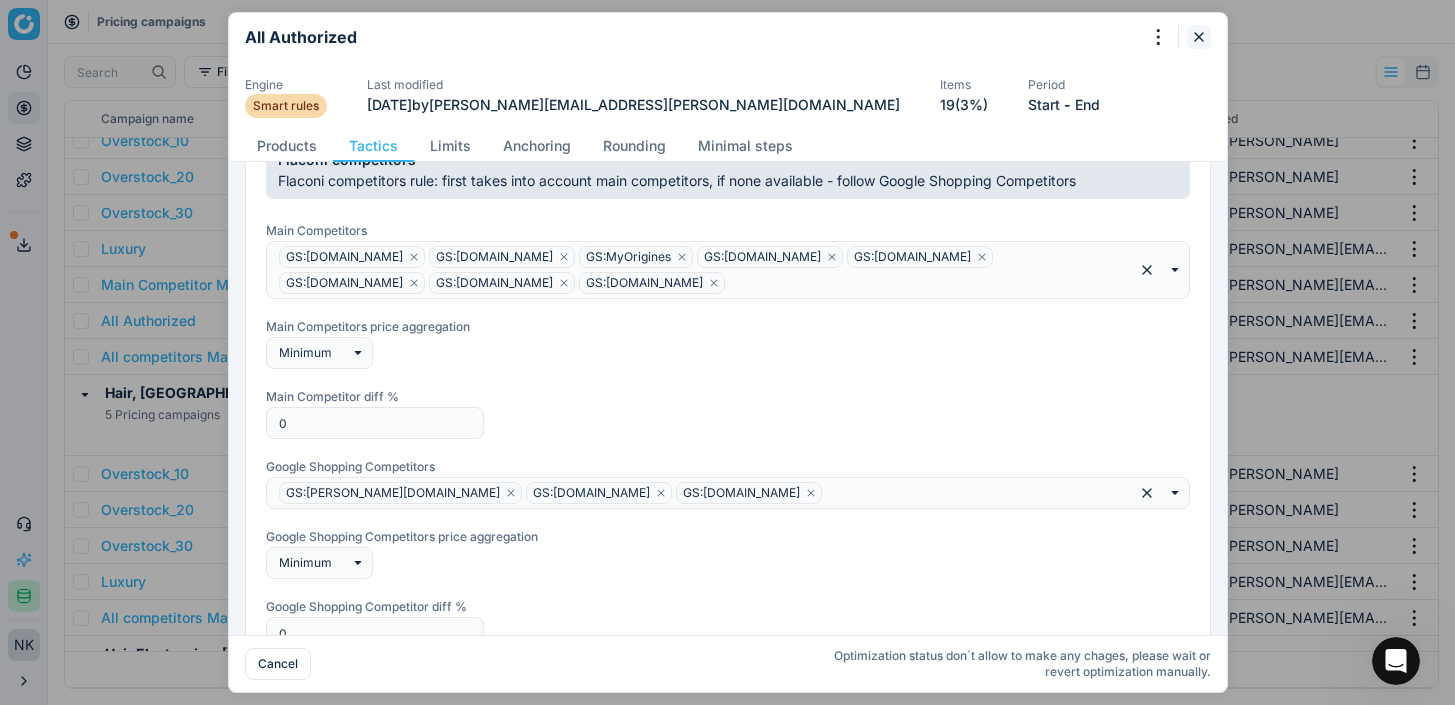 click 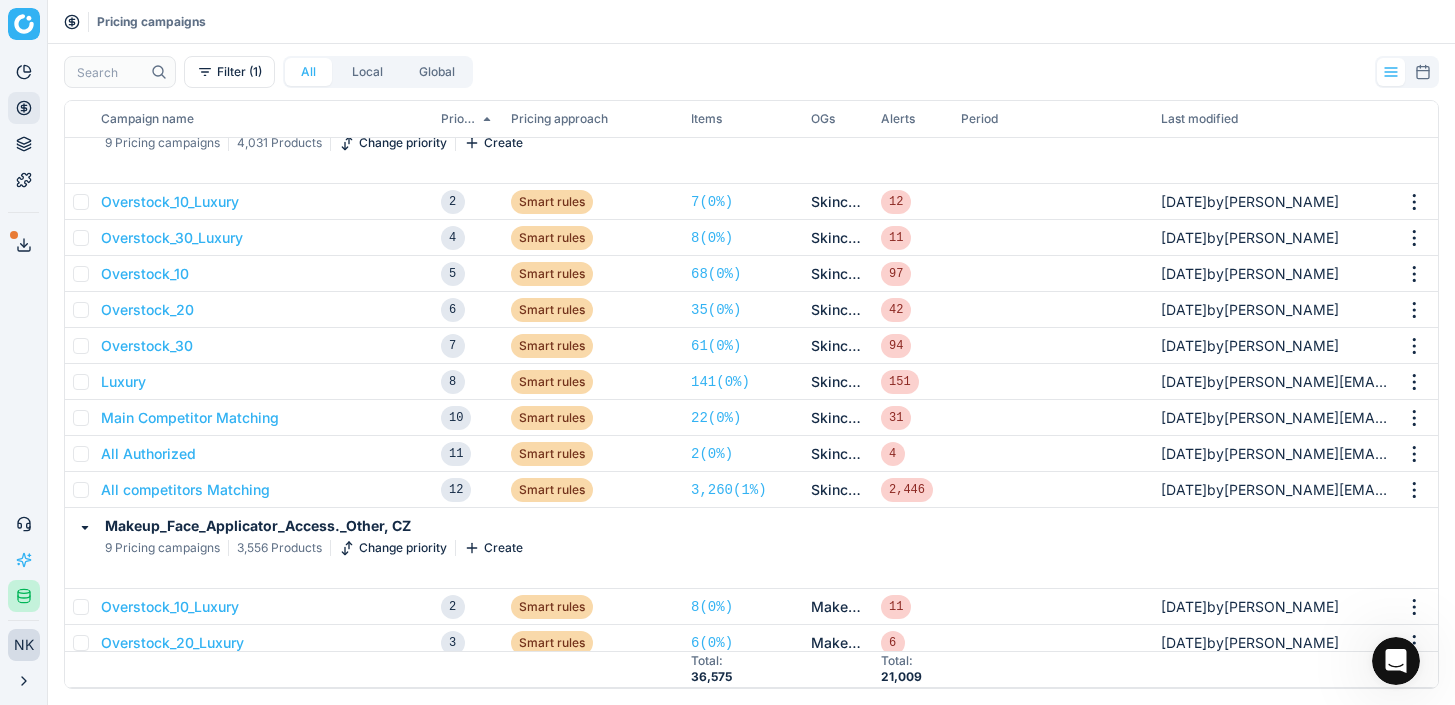 scroll, scrollTop: 478, scrollLeft: 0, axis: vertical 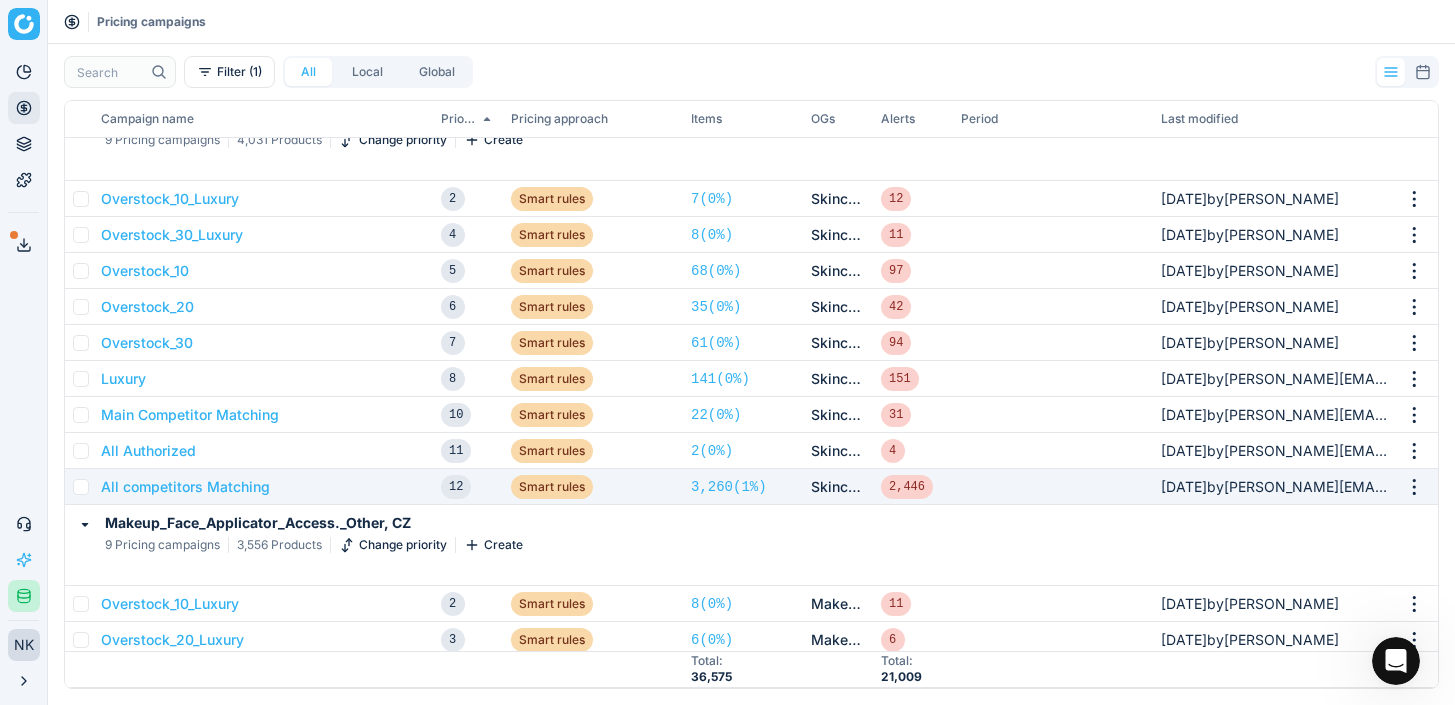 click on "All competitors Matching" at bounding box center (263, 487) 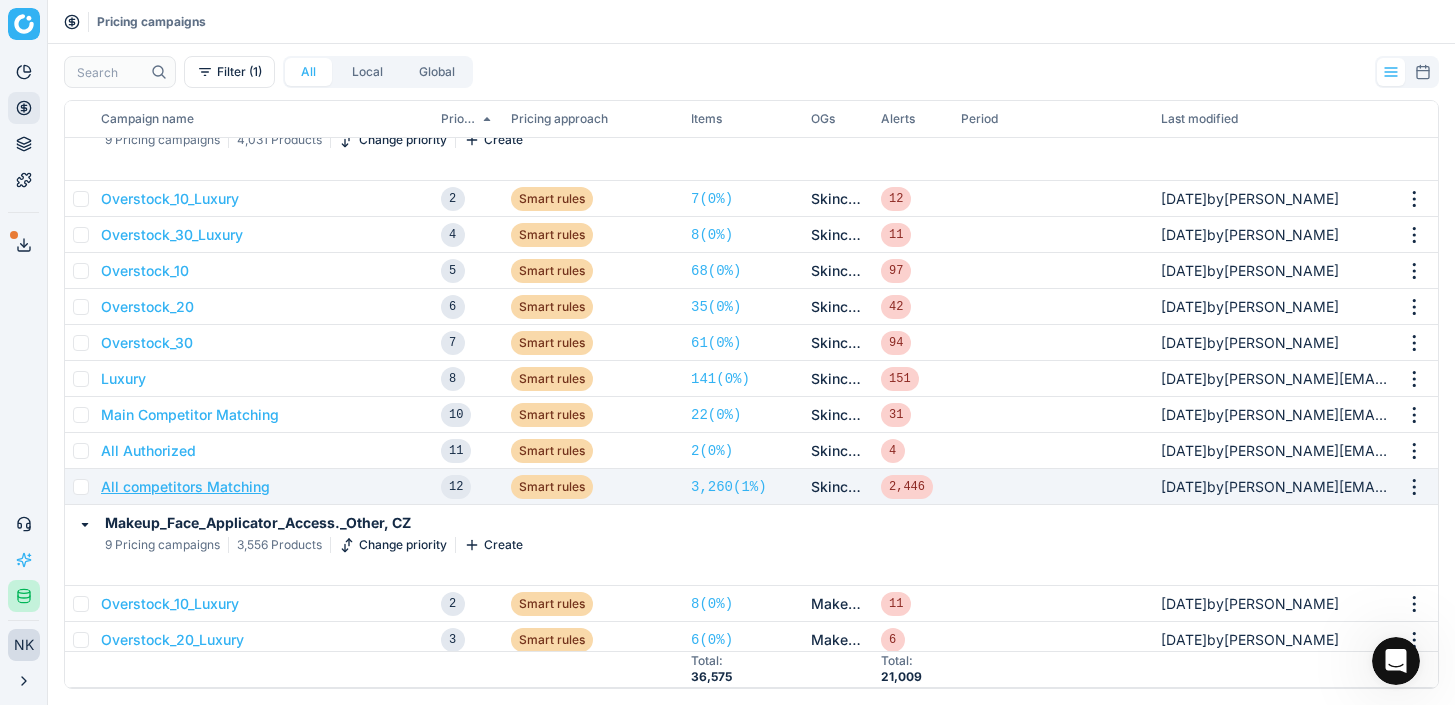 click on "All competitors Matching" at bounding box center (185, 487) 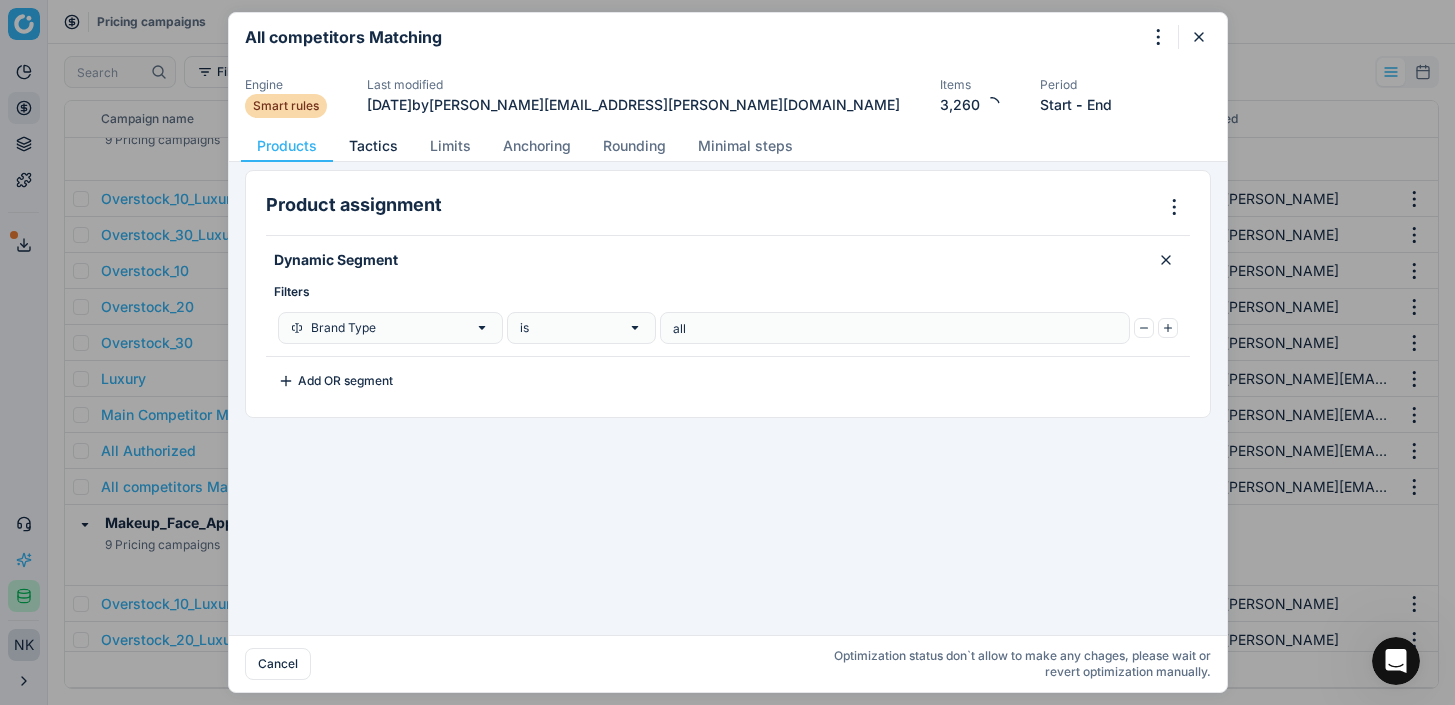 click on "Tactics" at bounding box center [373, 146] 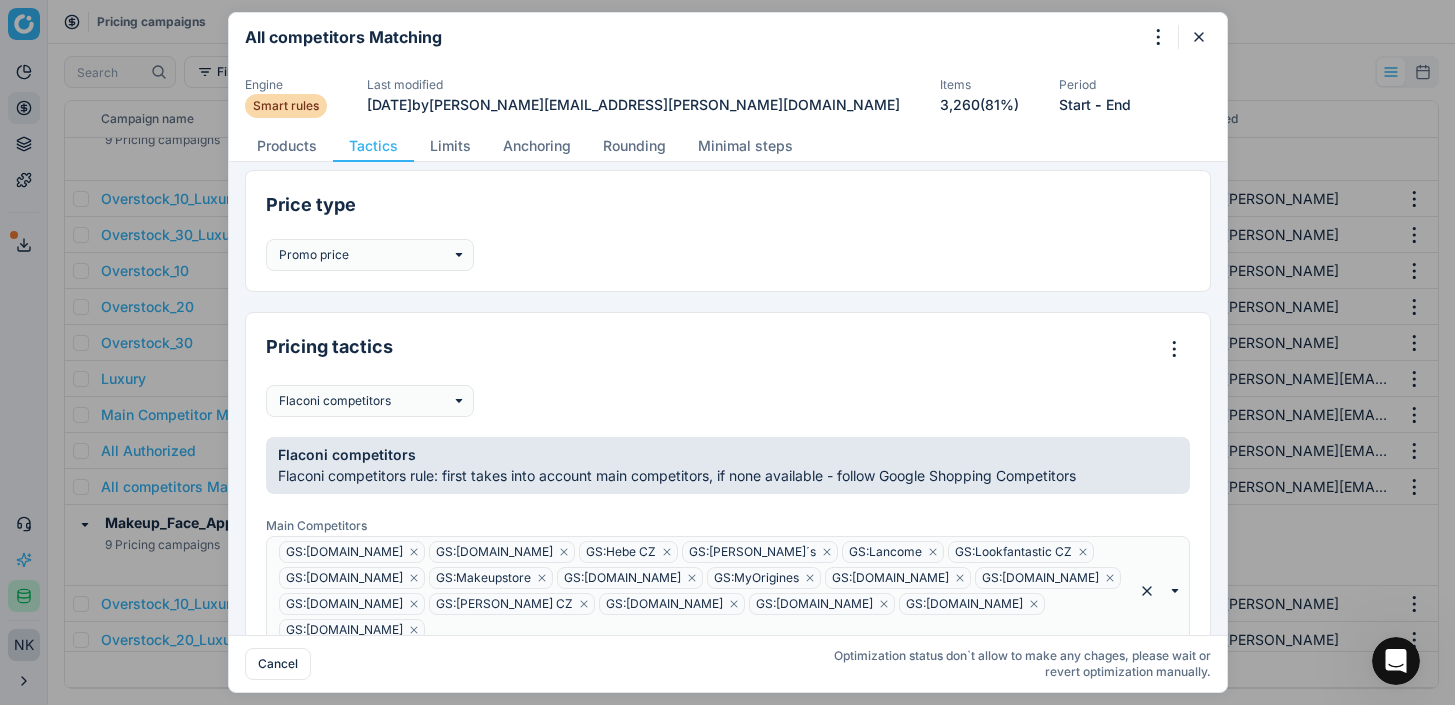 scroll, scrollTop: 133, scrollLeft: 0, axis: vertical 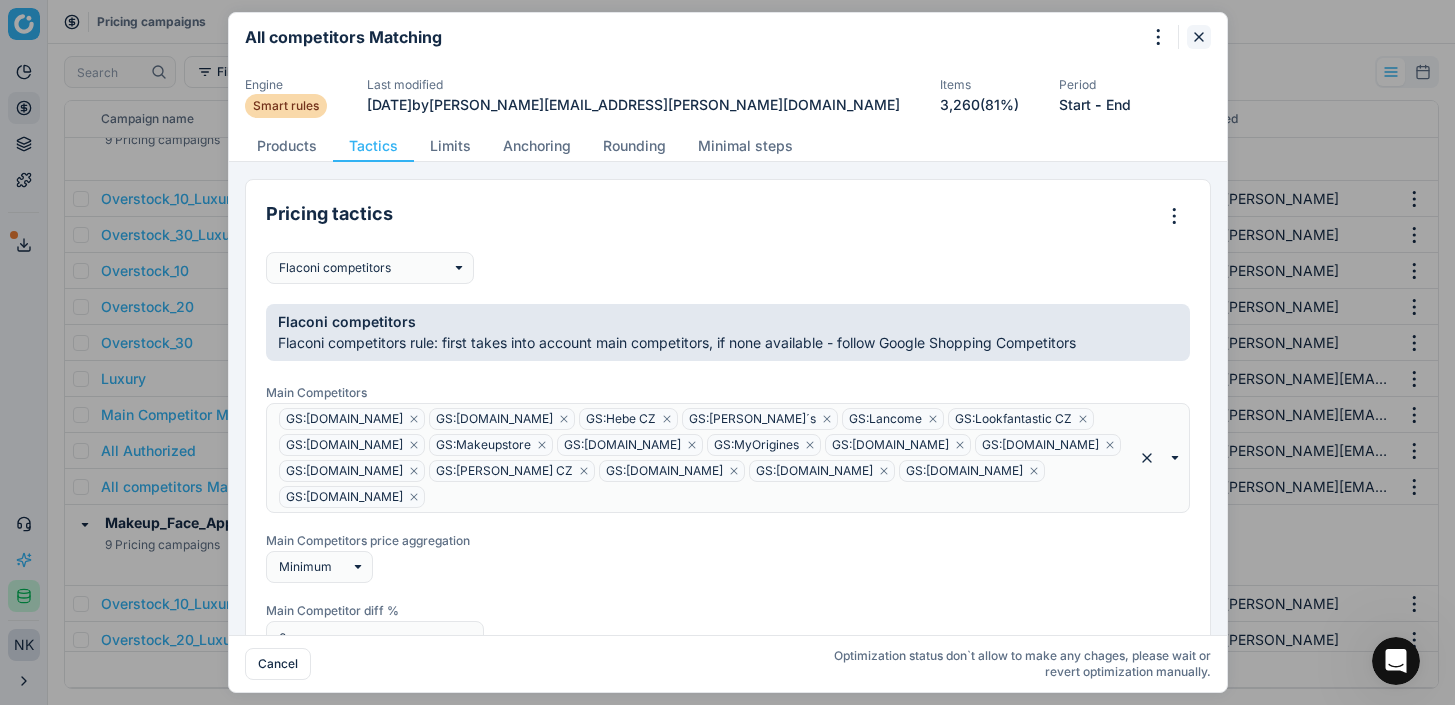 click at bounding box center [1199, 37] 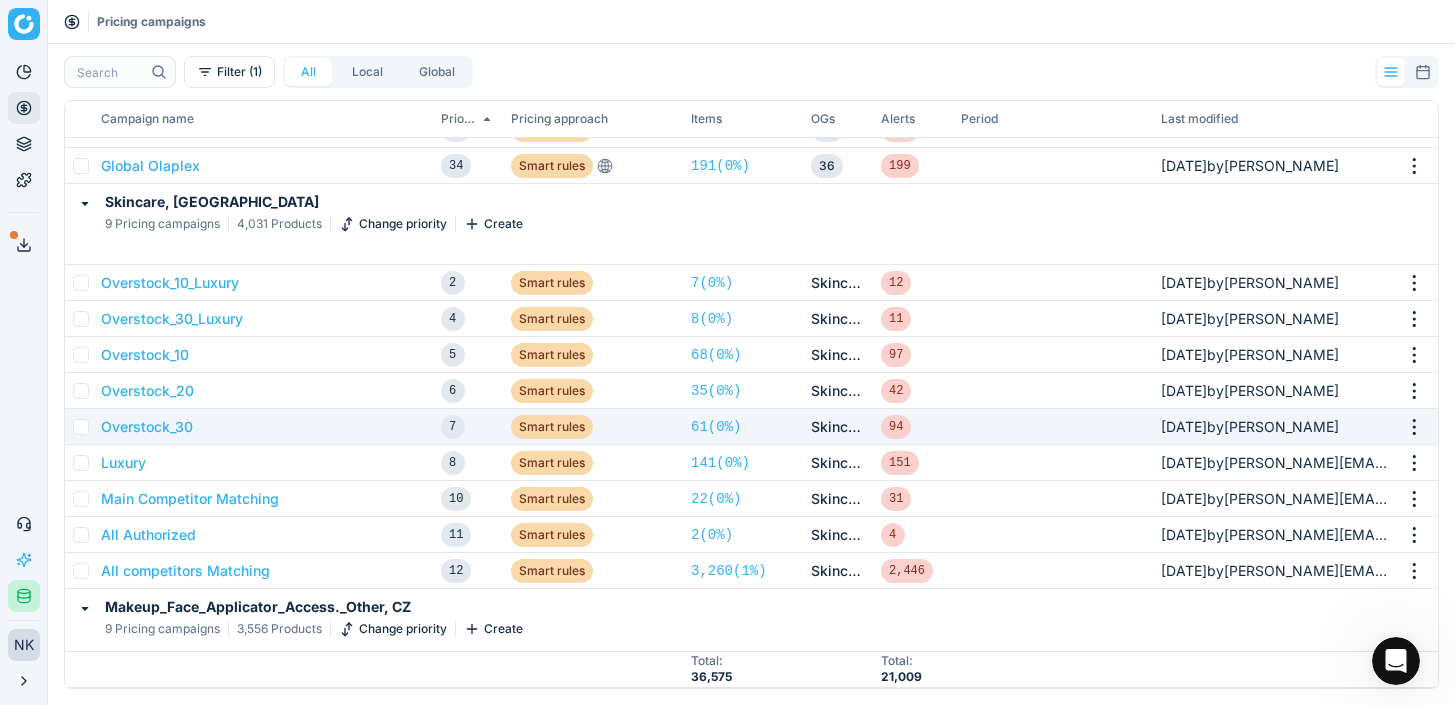 scroll, scrollTop: 403, scrollLeft: 0, axis: vertical 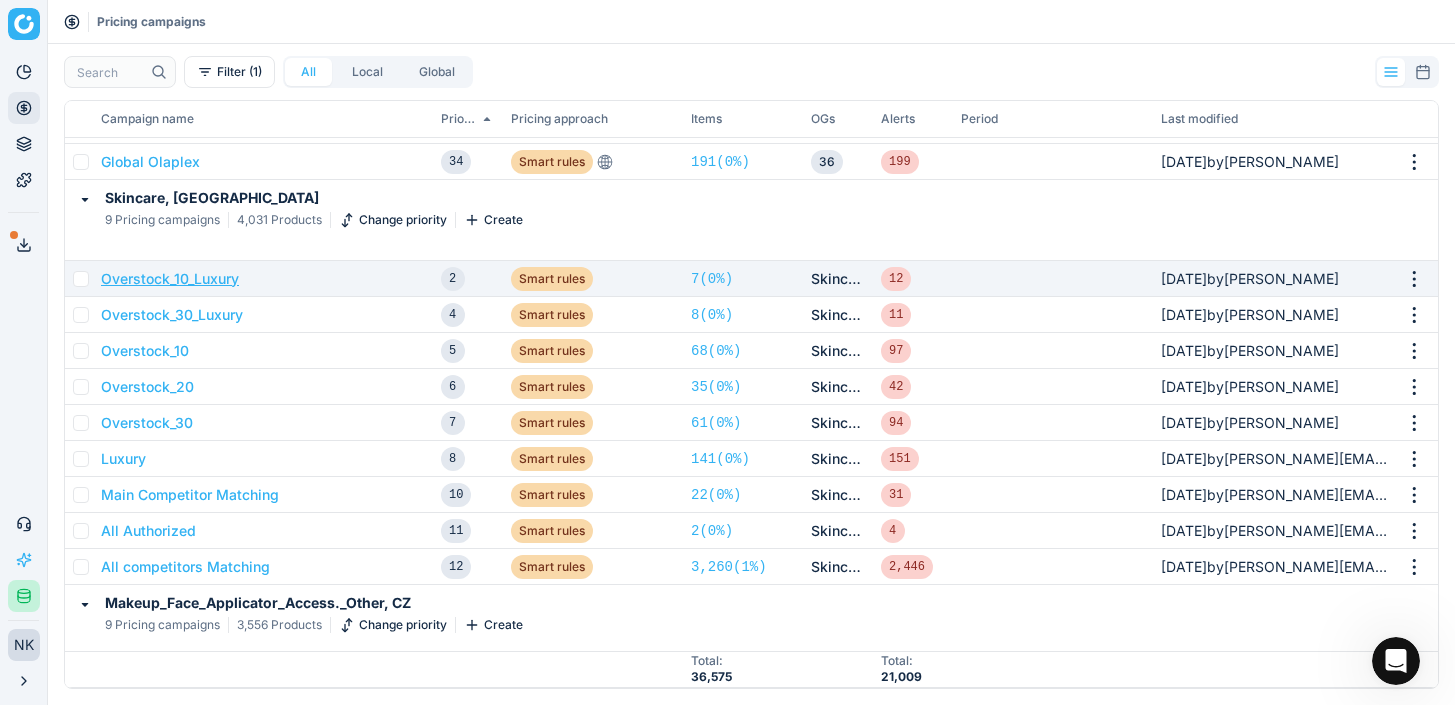 click on "Overstock_10_Luxury" at bounding box center [170, 279] 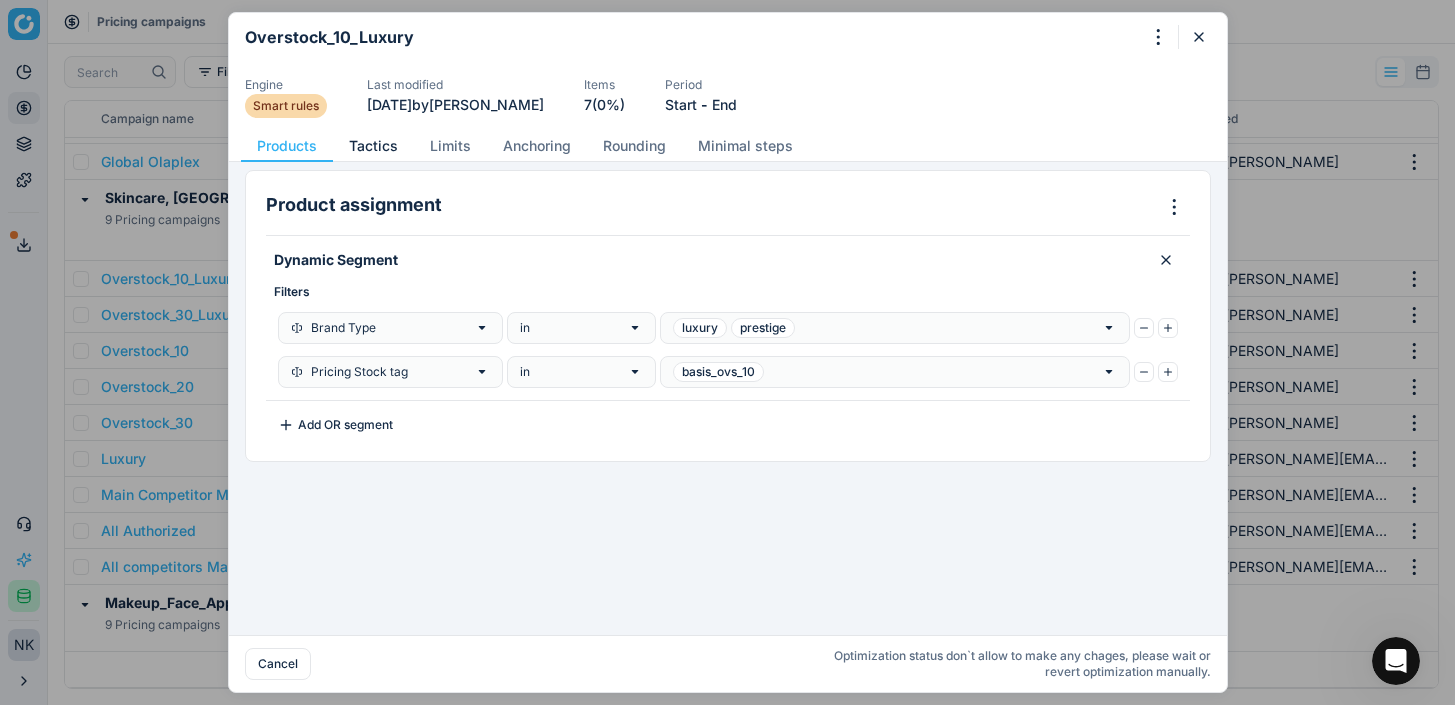 click on "Tactics" at bounding box center (373, 146) 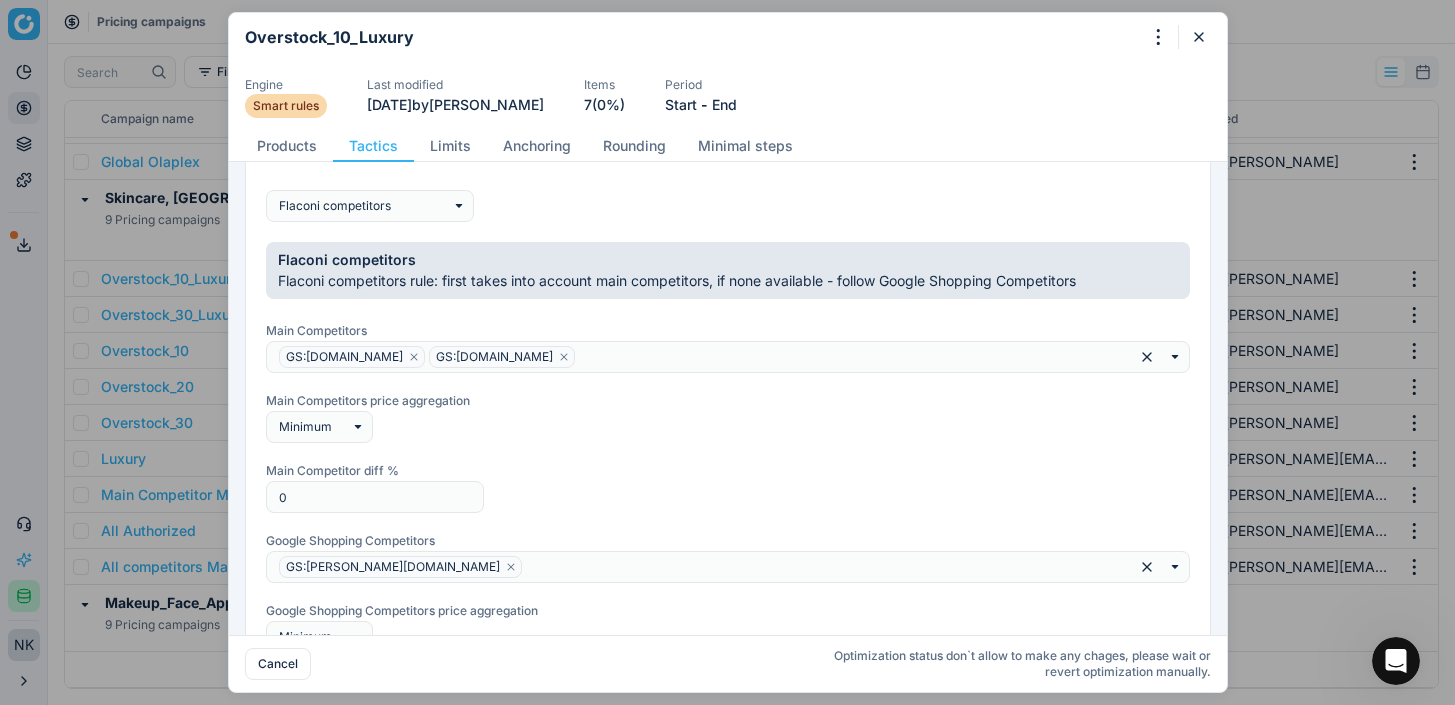 scroll, scrollTop: 204, scrollLeft: 0, axis: vertical 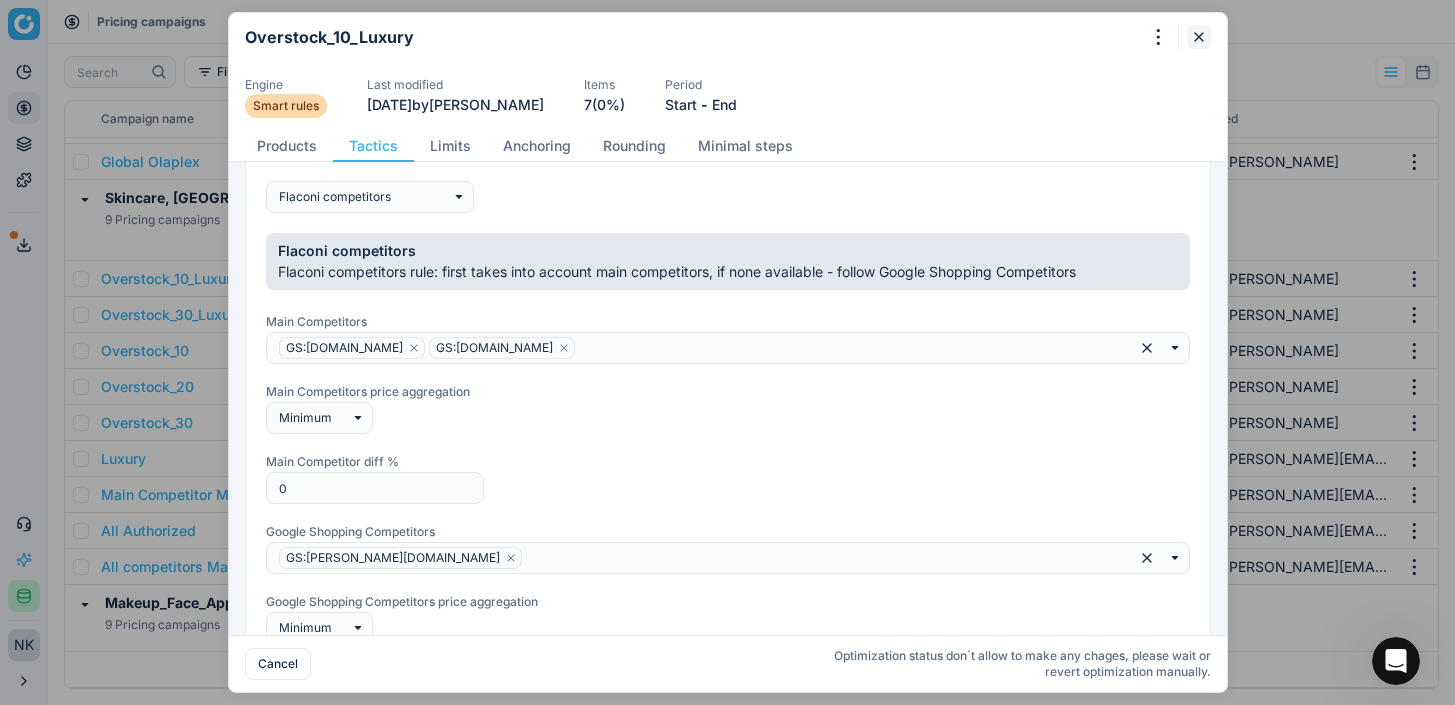click 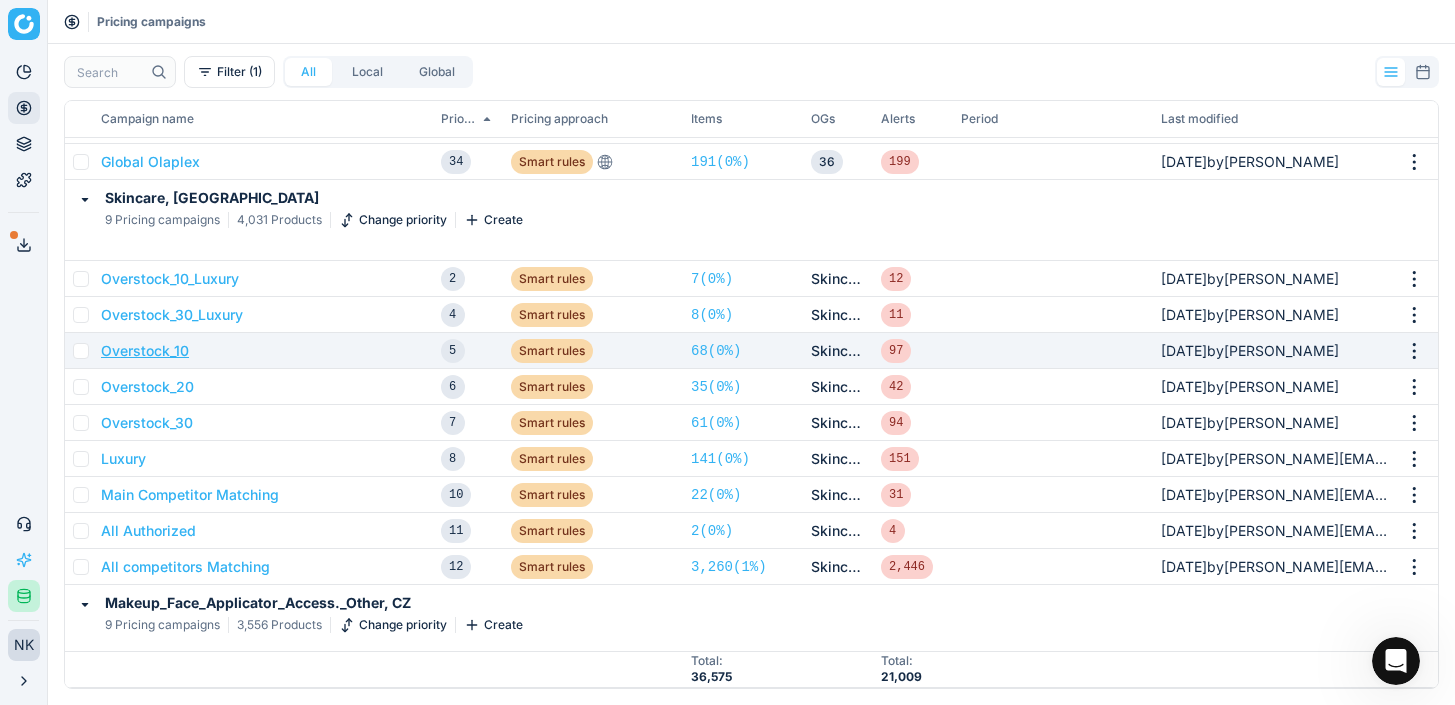 click on "Overstock_10" at bounding box center [145, 351] 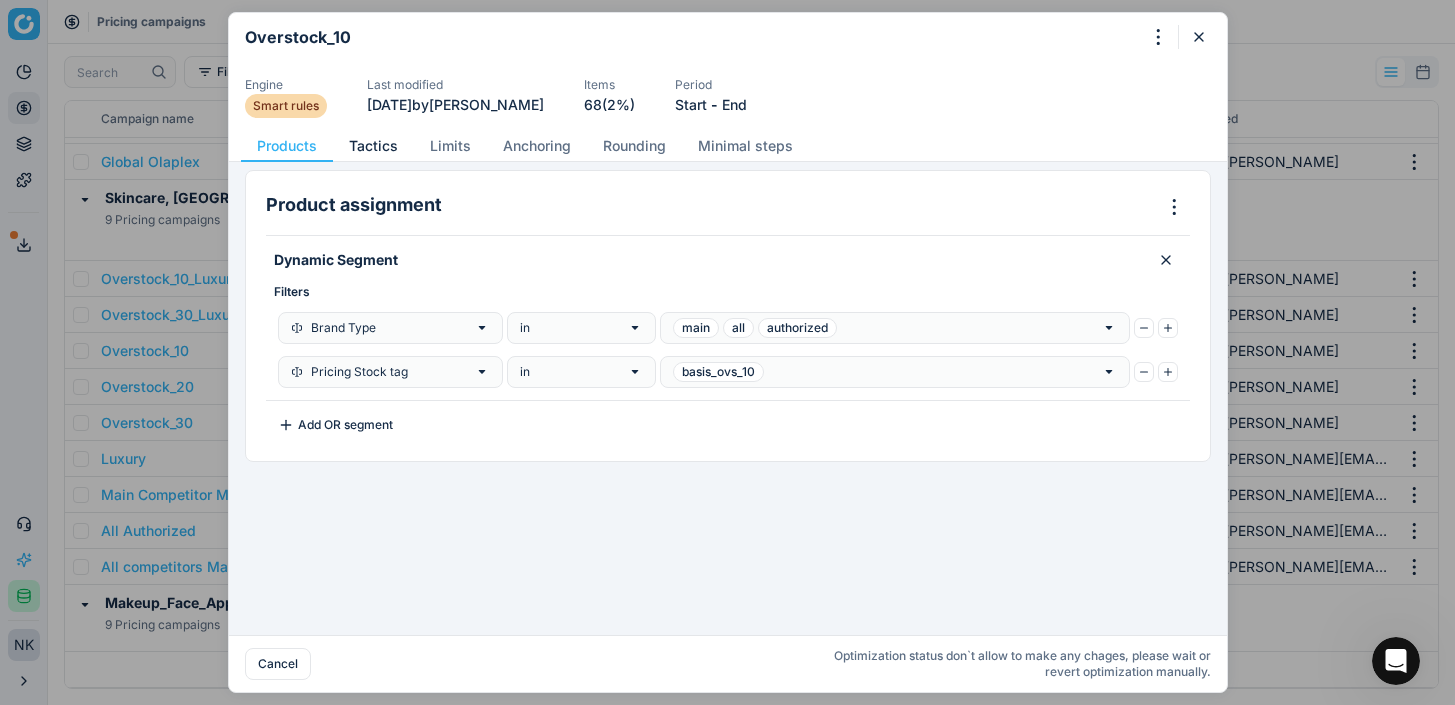 click on "Tactics" at bounding box center [373, 146] 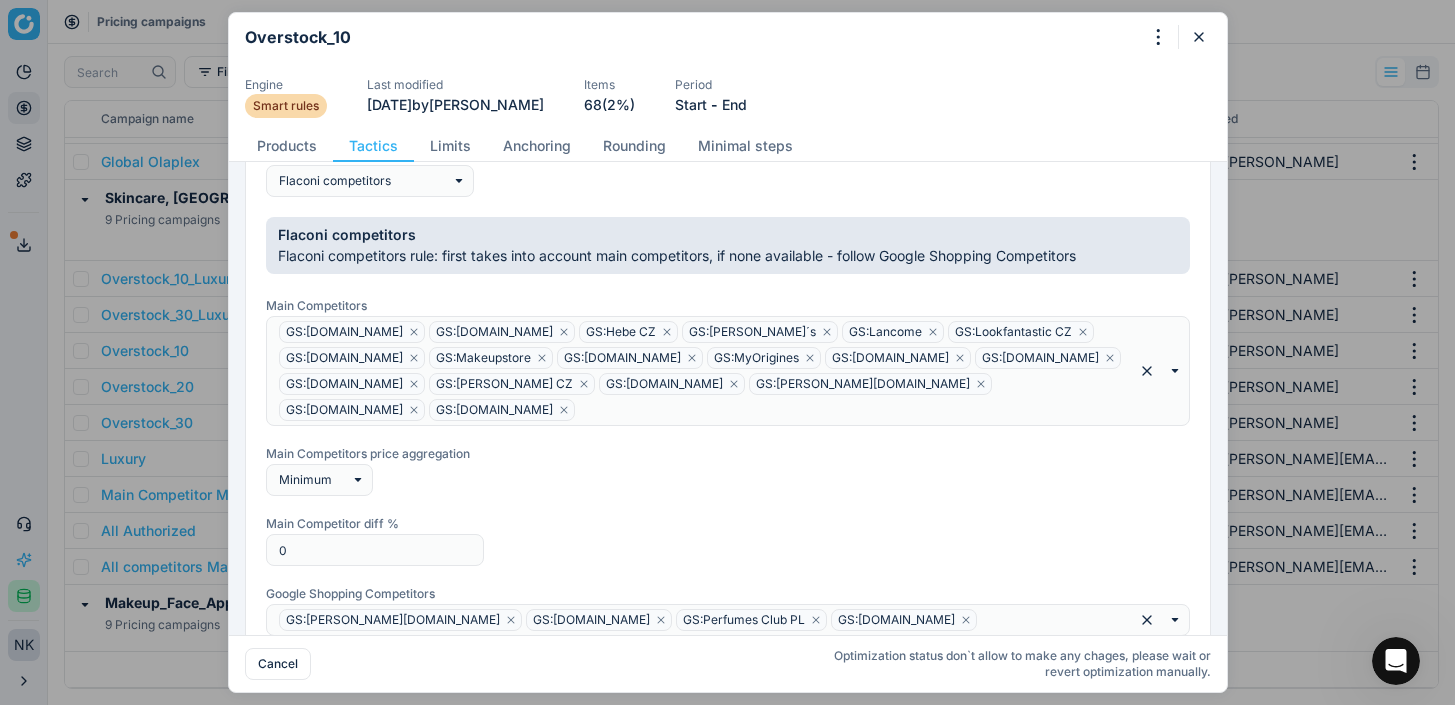 scroll, scrollTop: 224, scrollLeft: 0, axis: vertical 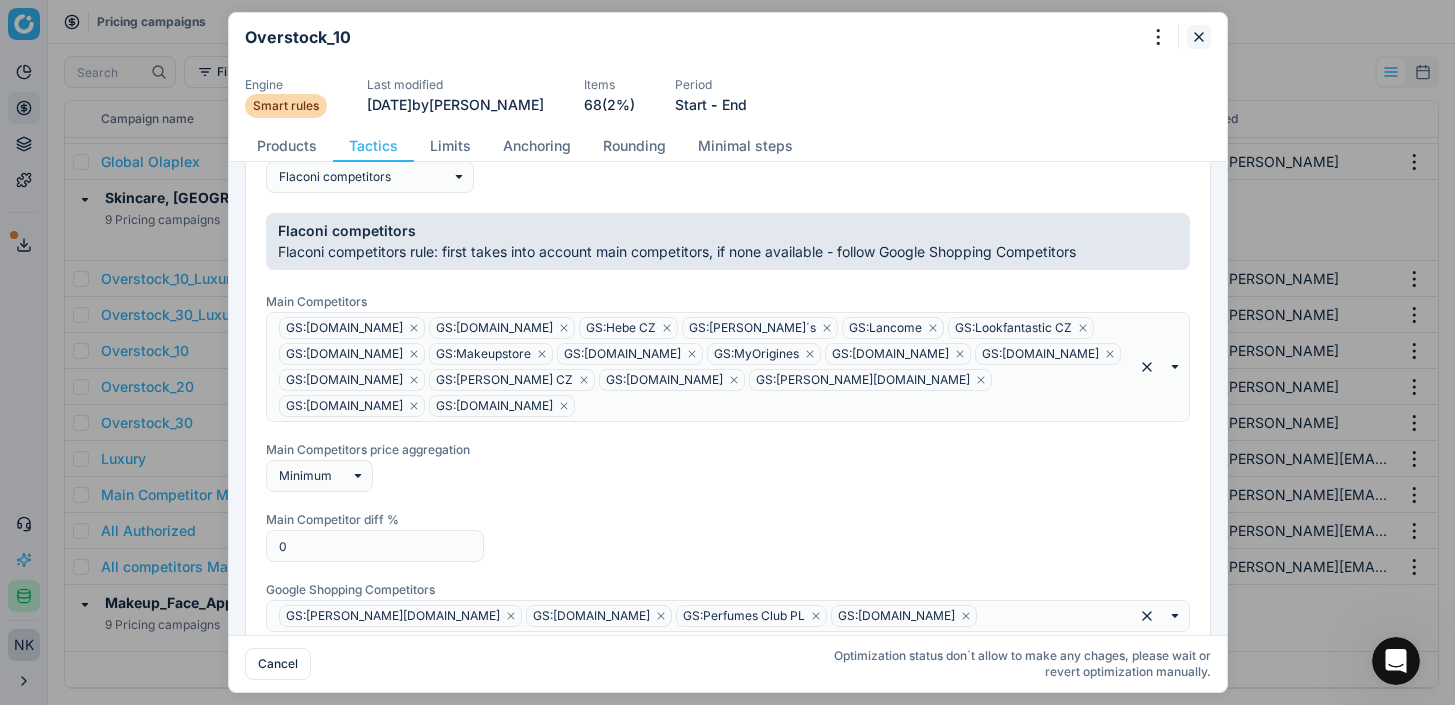 click 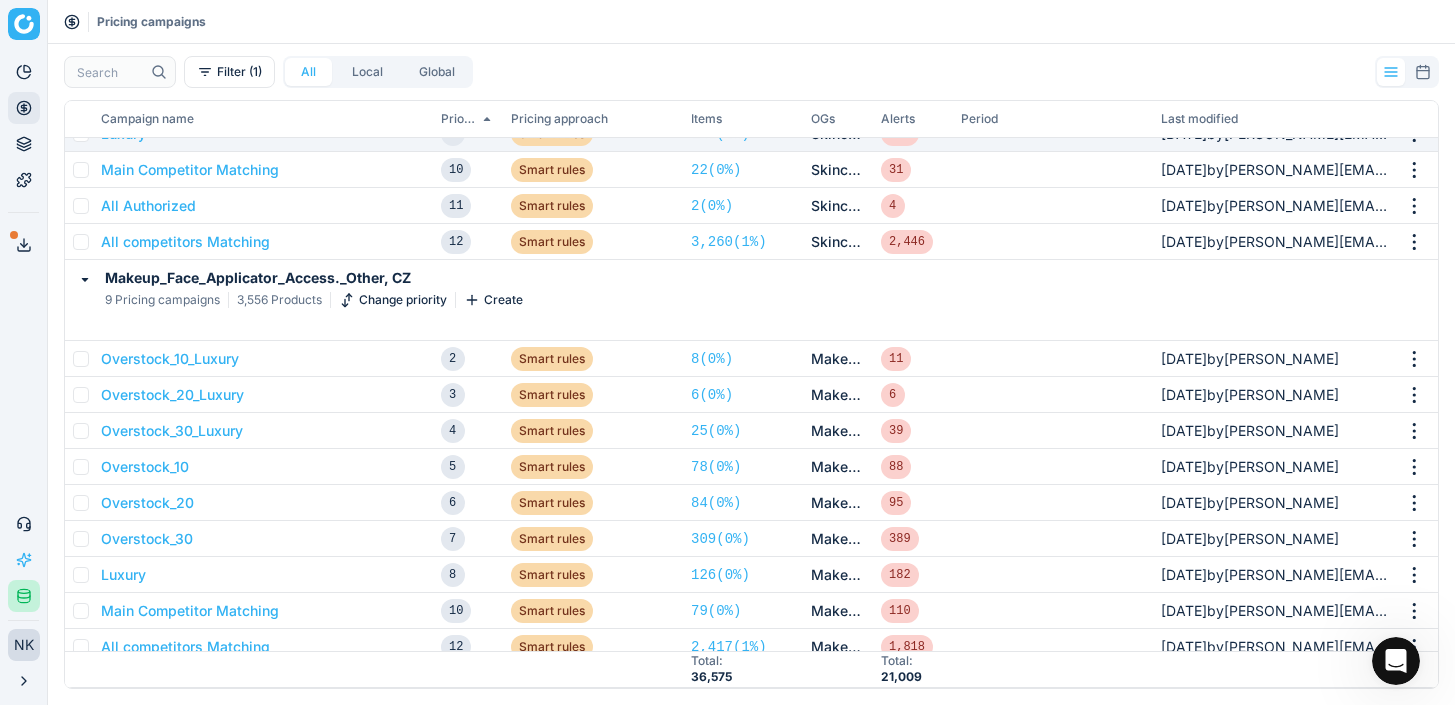 scroll, scrollTop: 729, scrollLeft: 0, axis: vertical 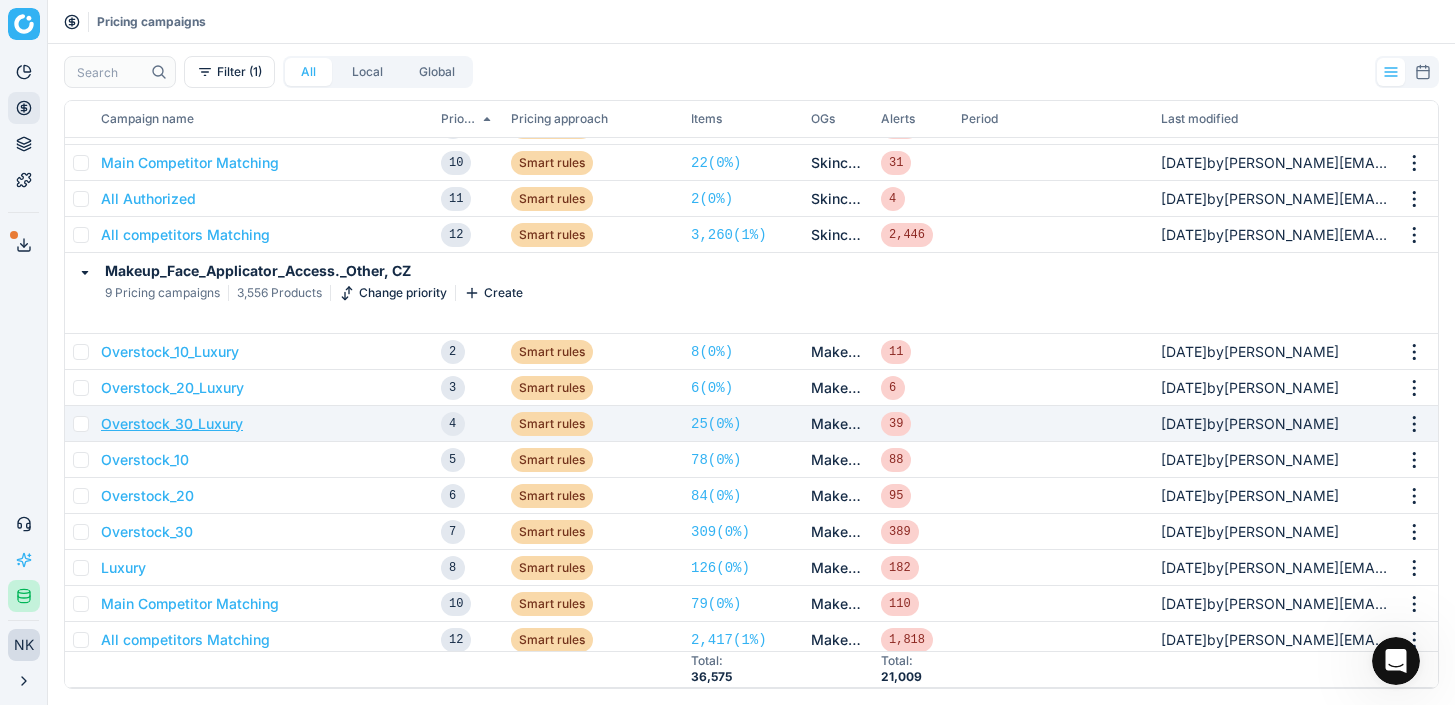 click on "Overstock_30_Luxury" at bounding box center [172, 424] 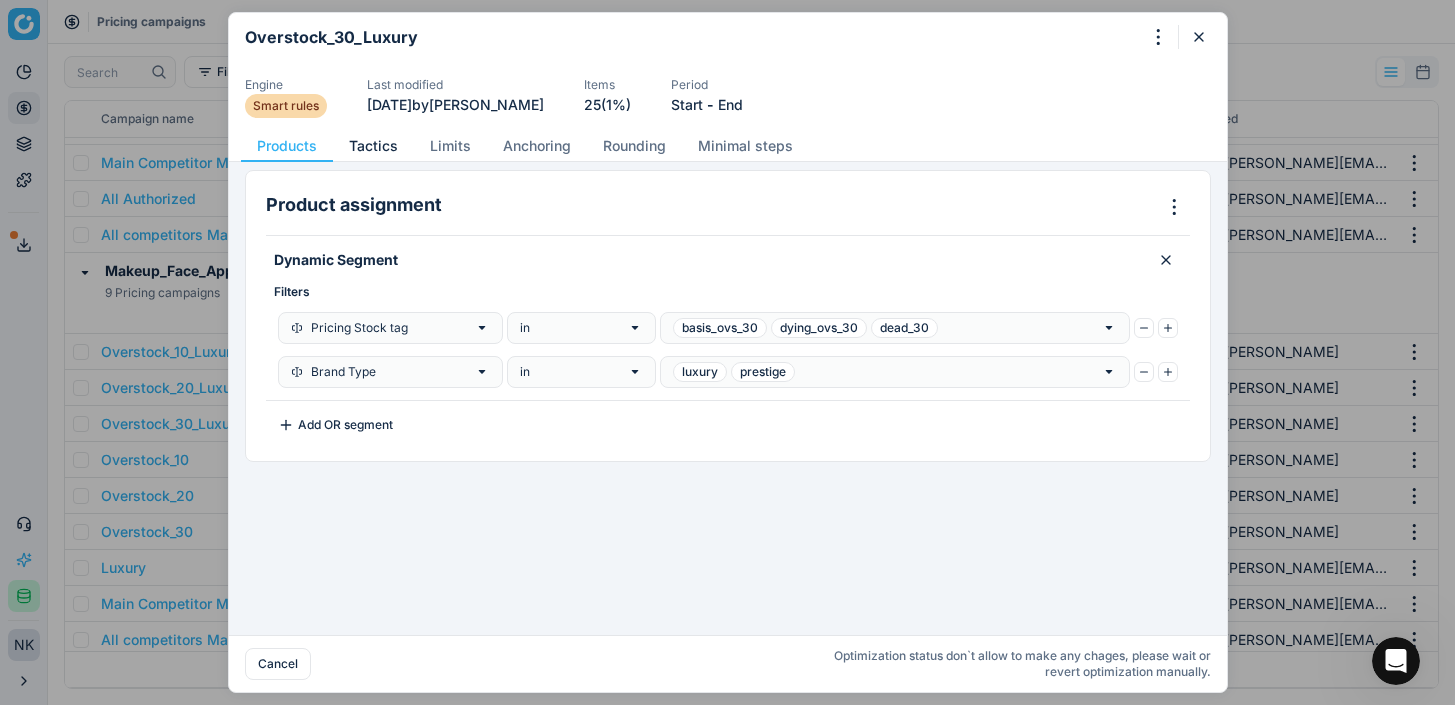 click on "Tactics" at bounding box center (373, 146) 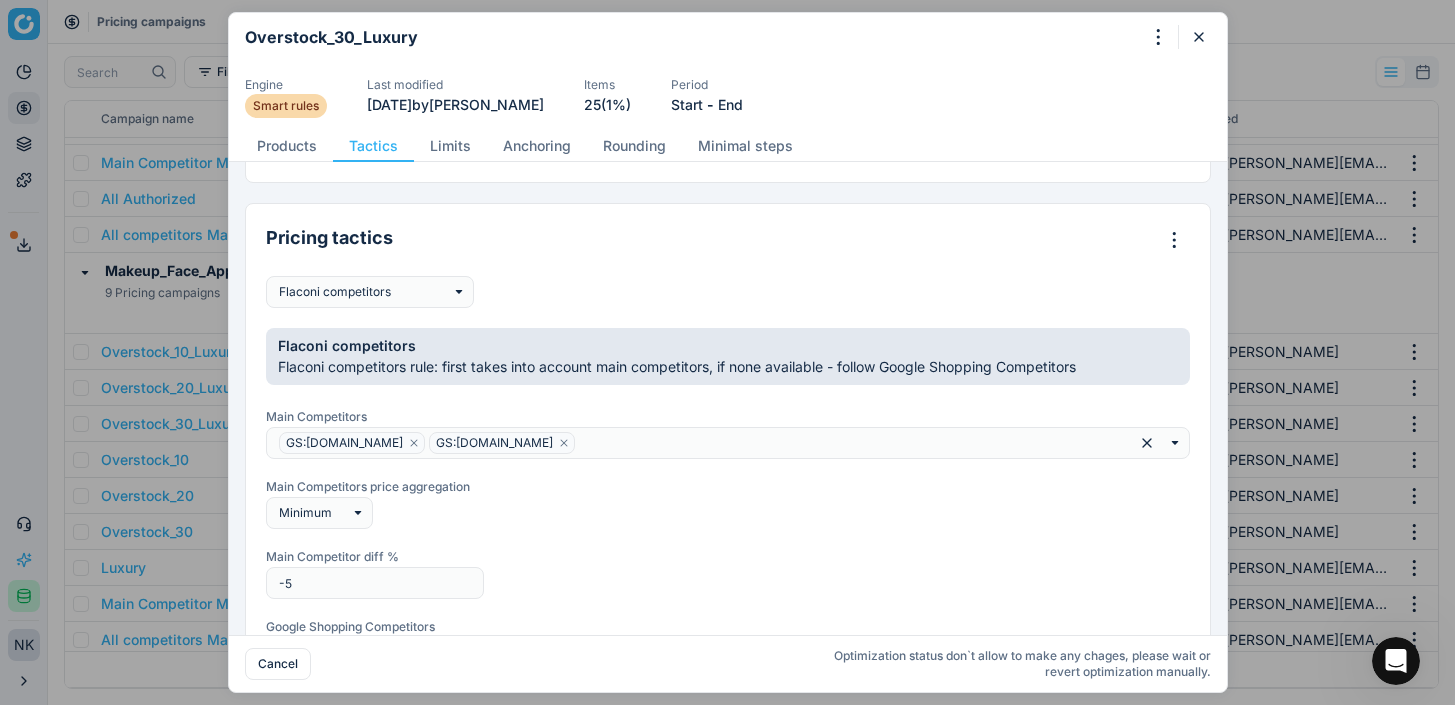 scroll, scrollTop: 111, scrollLeft: 0, axis: vertical 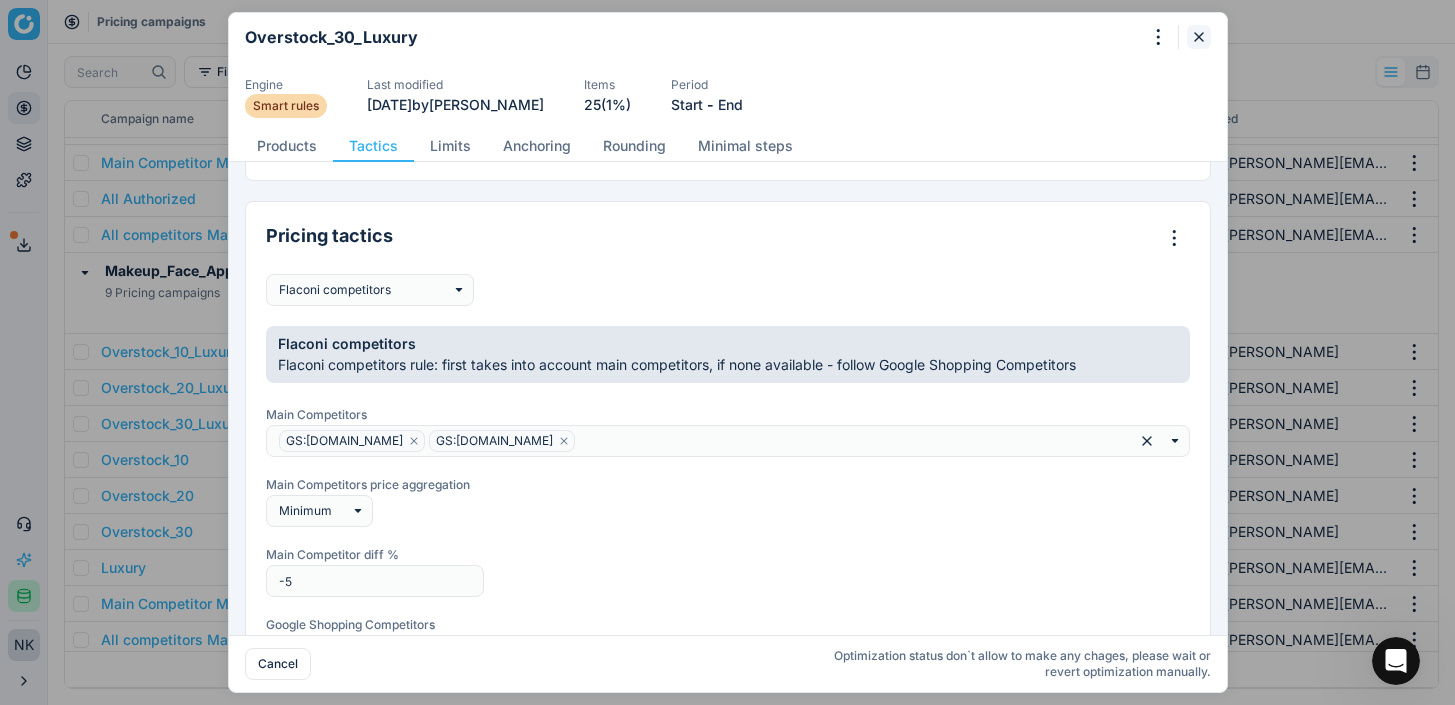 click 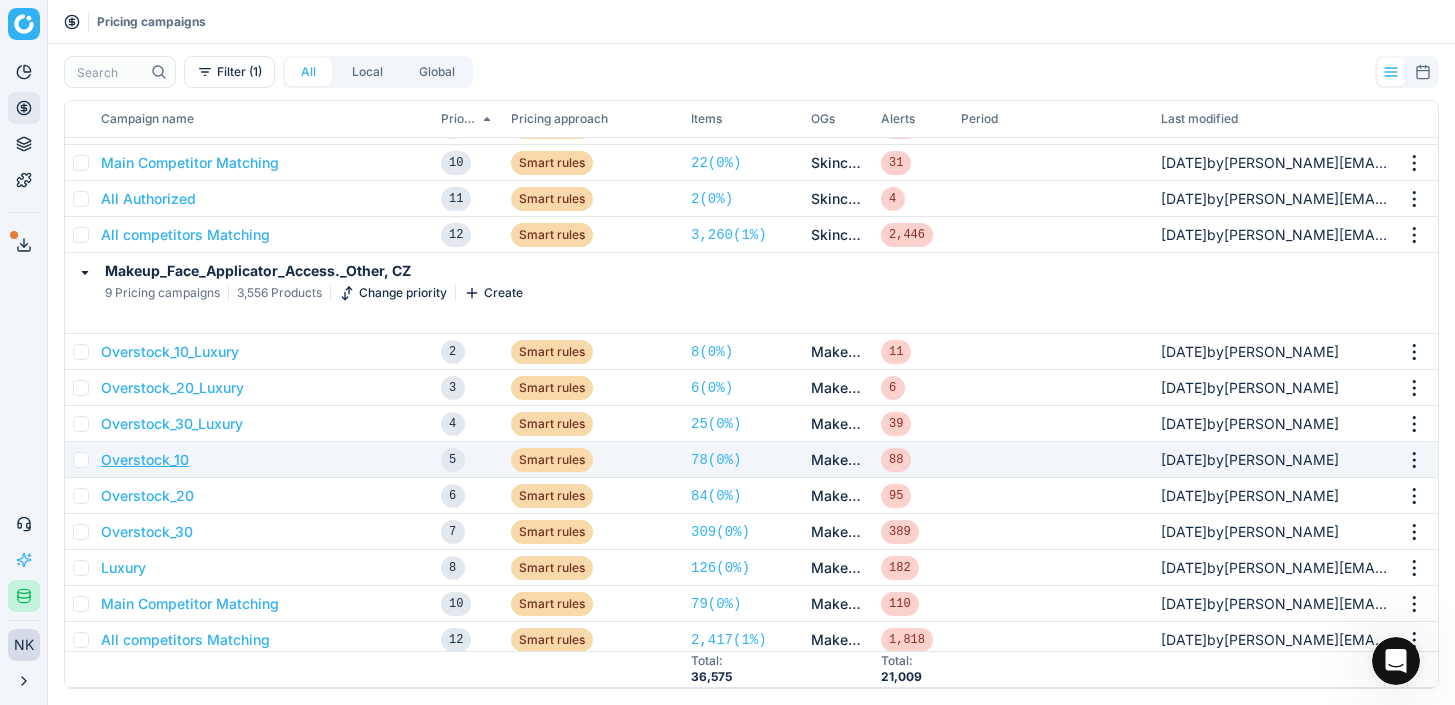 click on "Overstock_10" at bounding box center (145, 460) 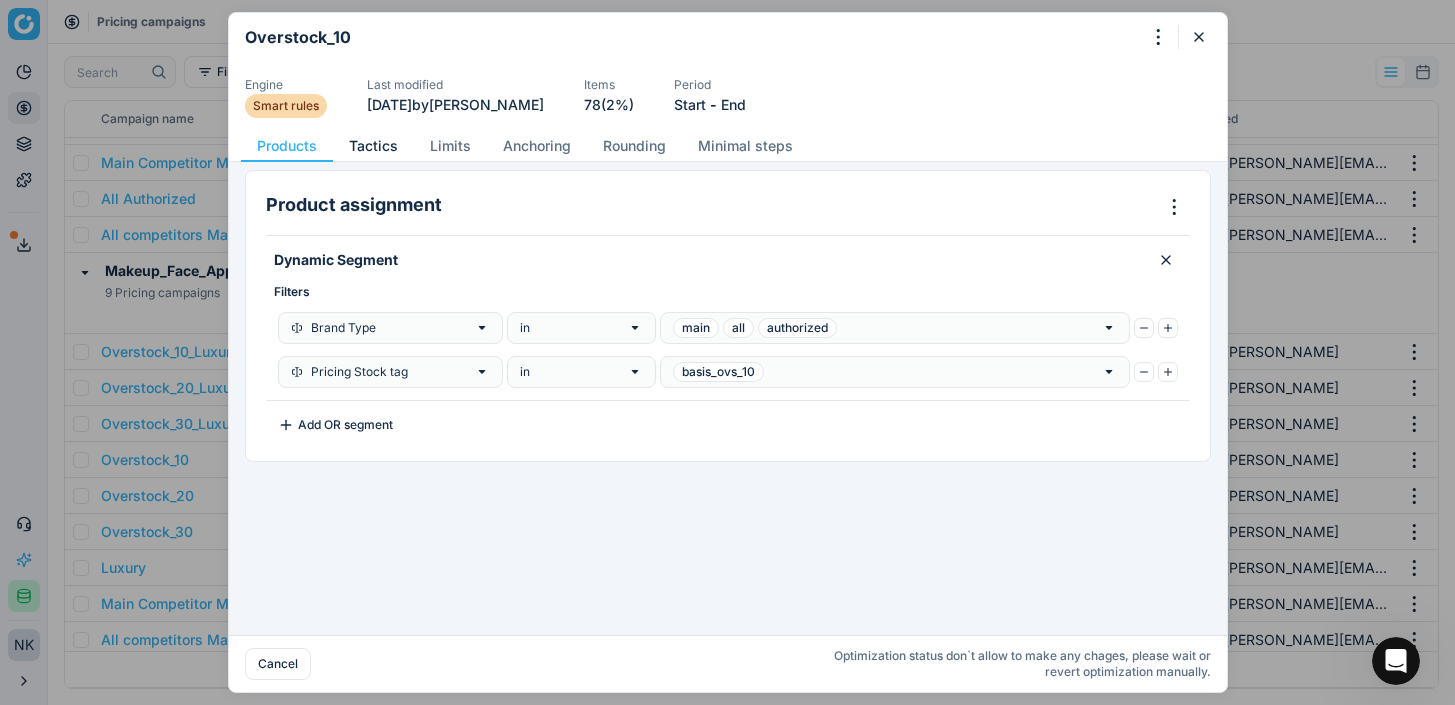 click on "Tactics" at bounding box center [373, 146] 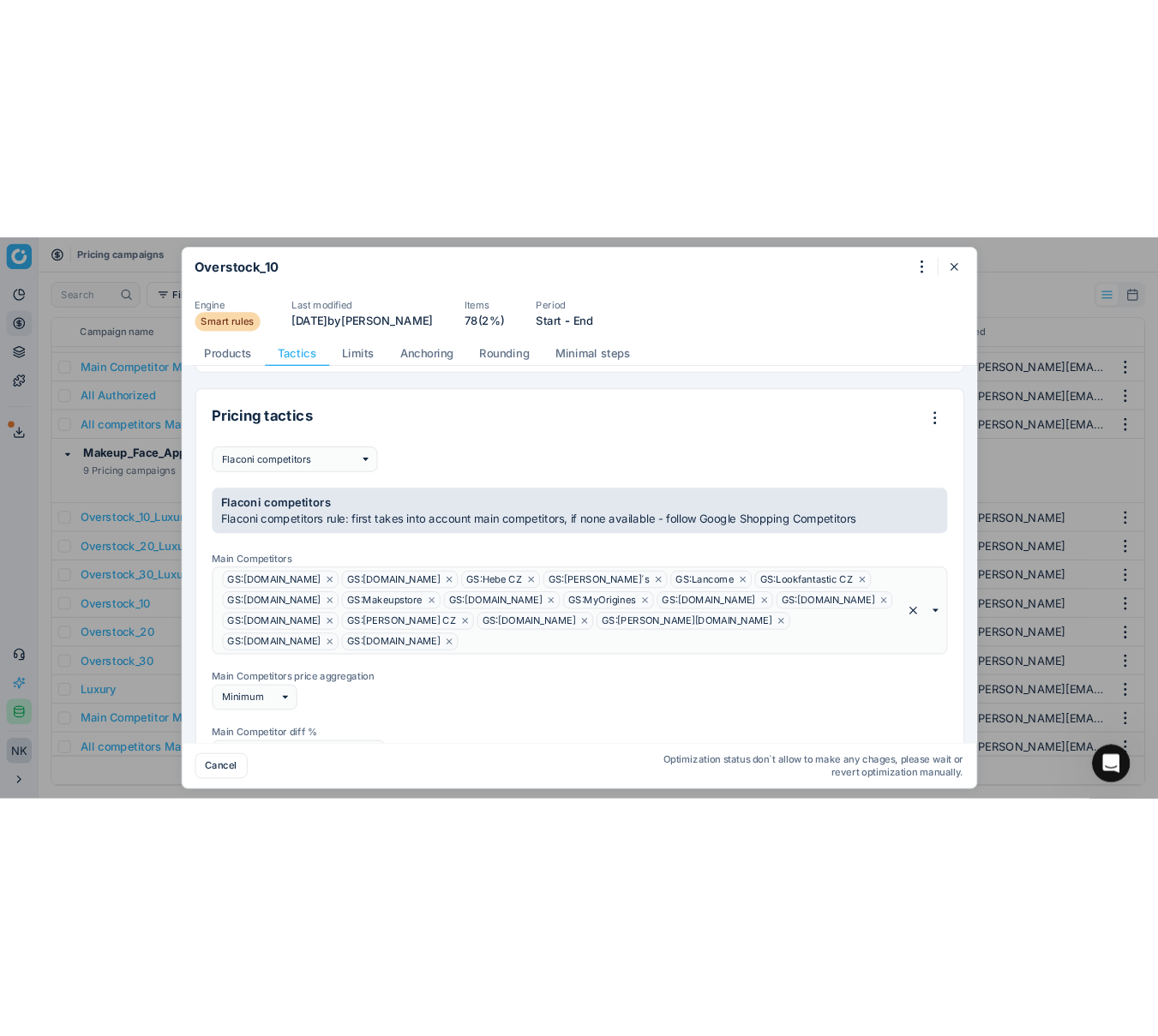 scroll, scrollTop: 105, scrollLeft: 0, axis: vertical 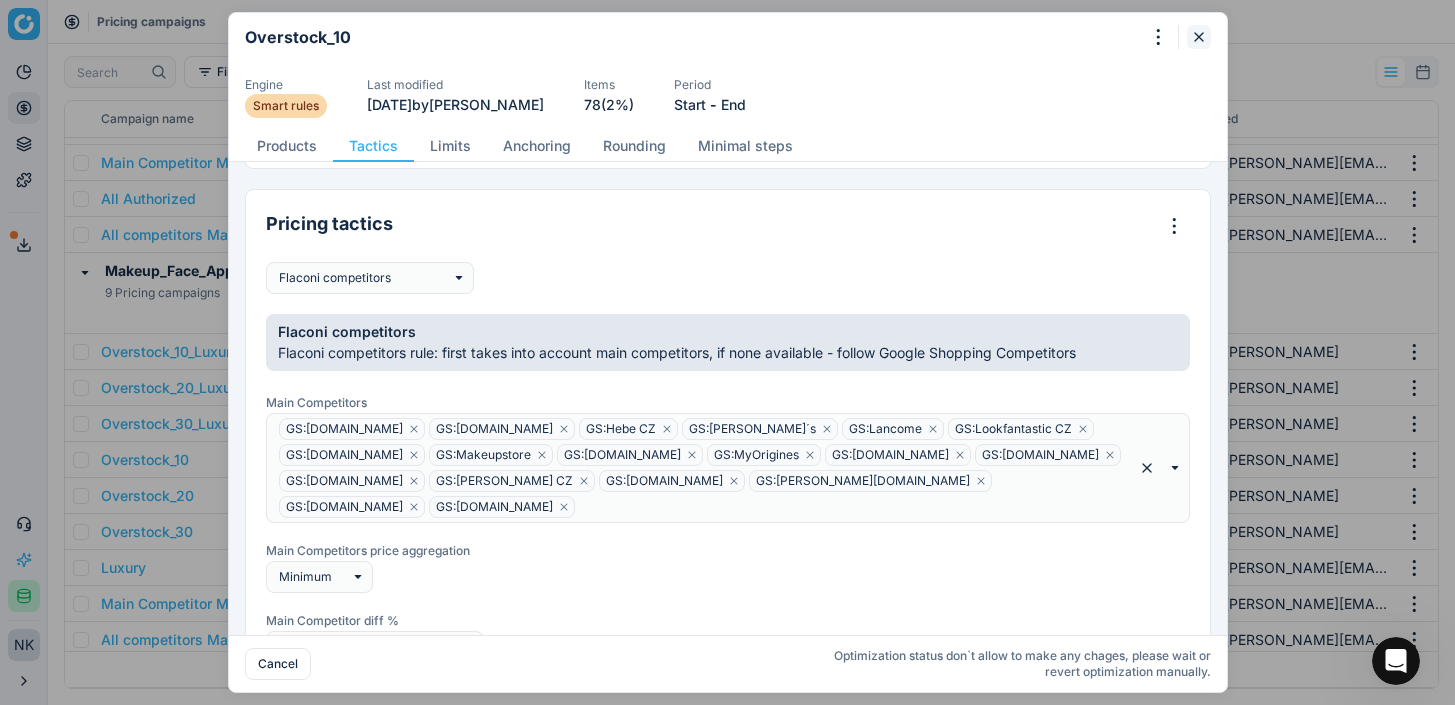 click 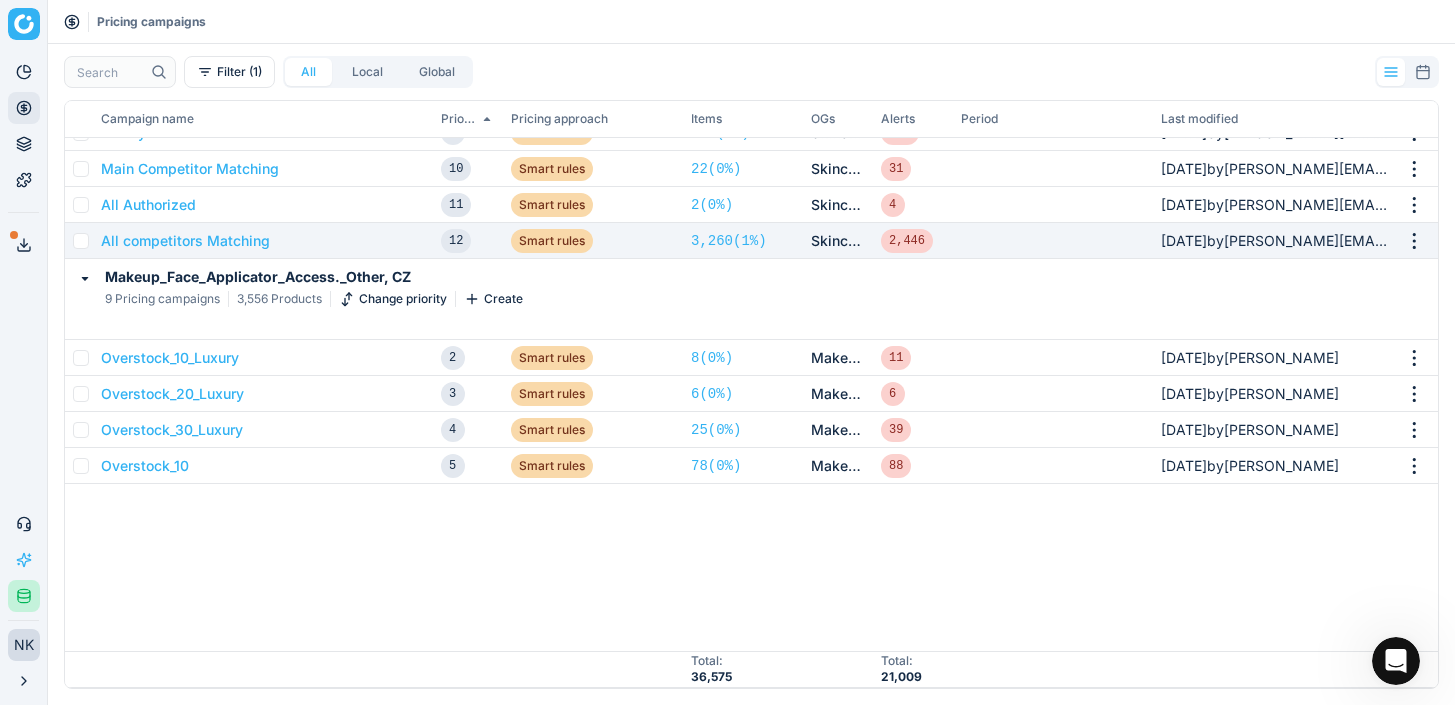 scroll, scrollTop: 0, scrollLeft: 0, axis: both 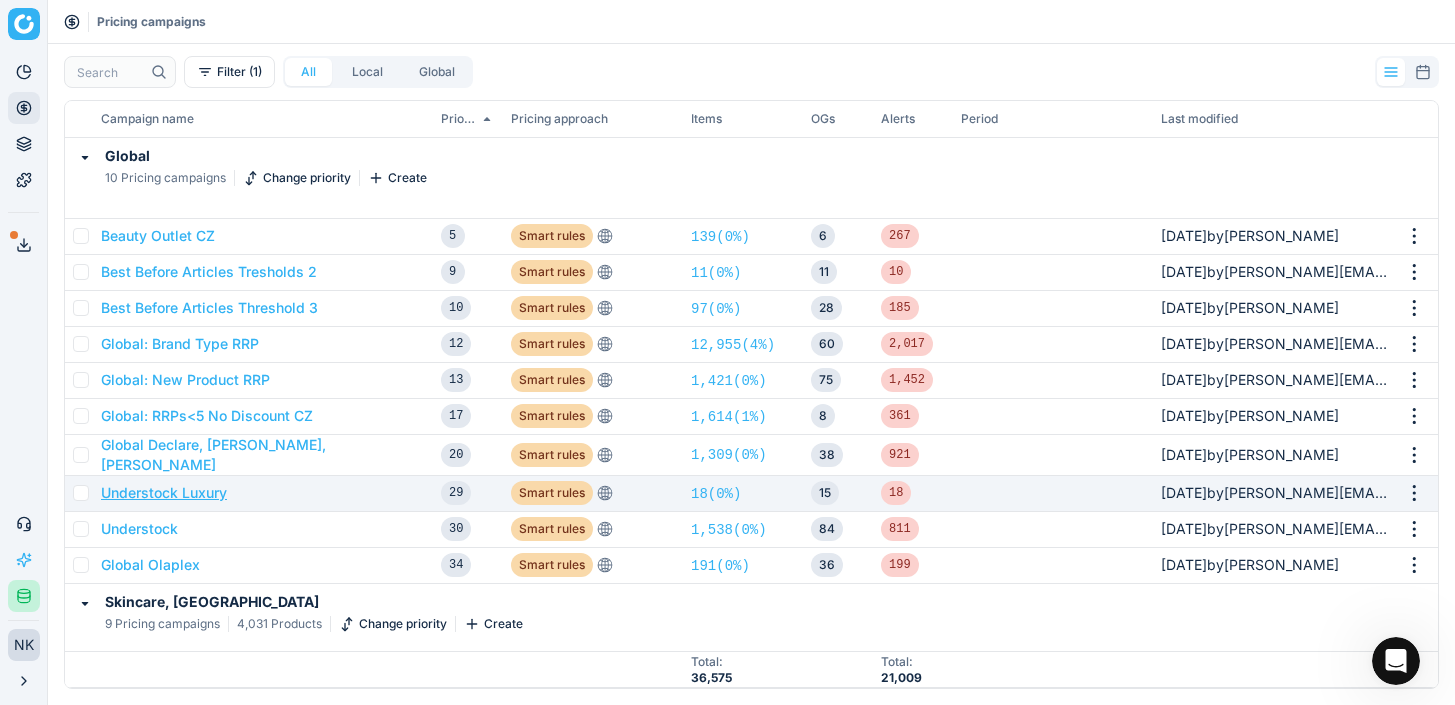 click on "Understock Luxury" at bounding box center (164, 493) 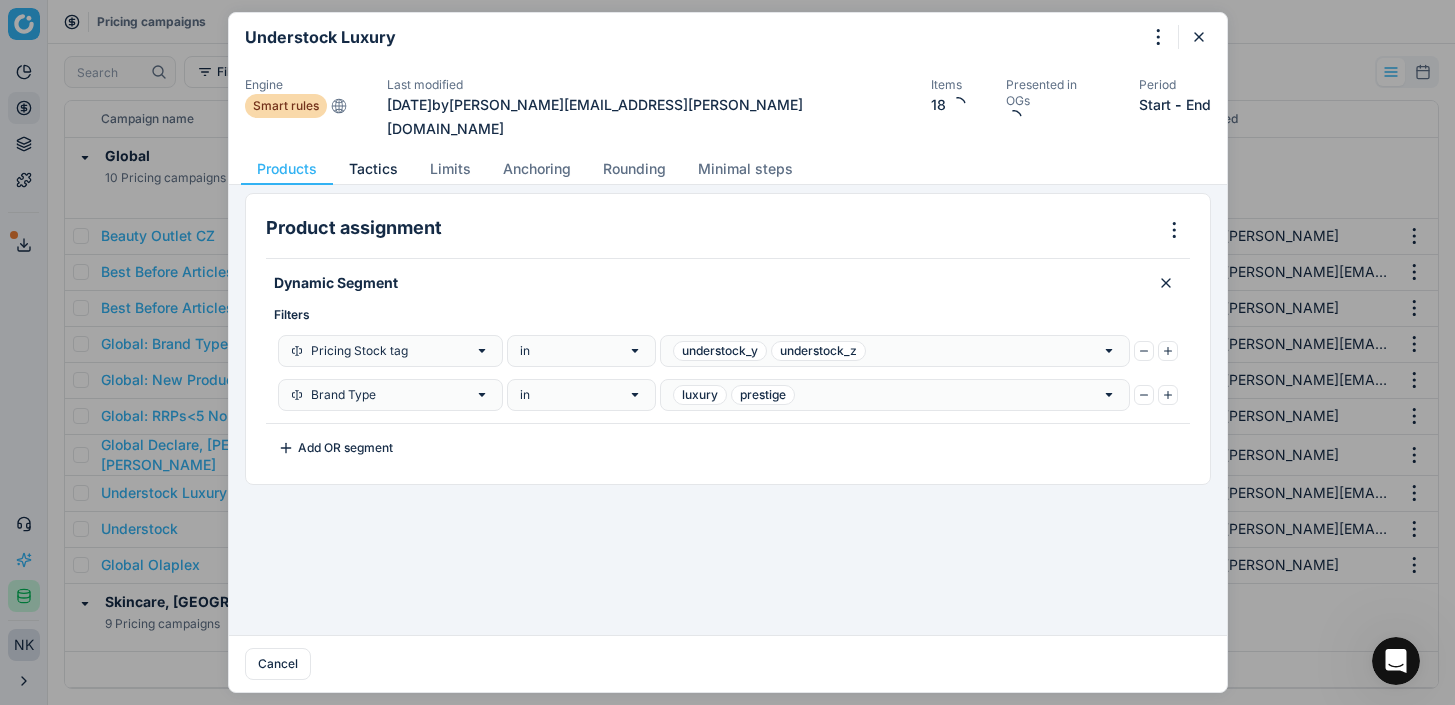 click on "Tactics" at bounding box center [373, 169] 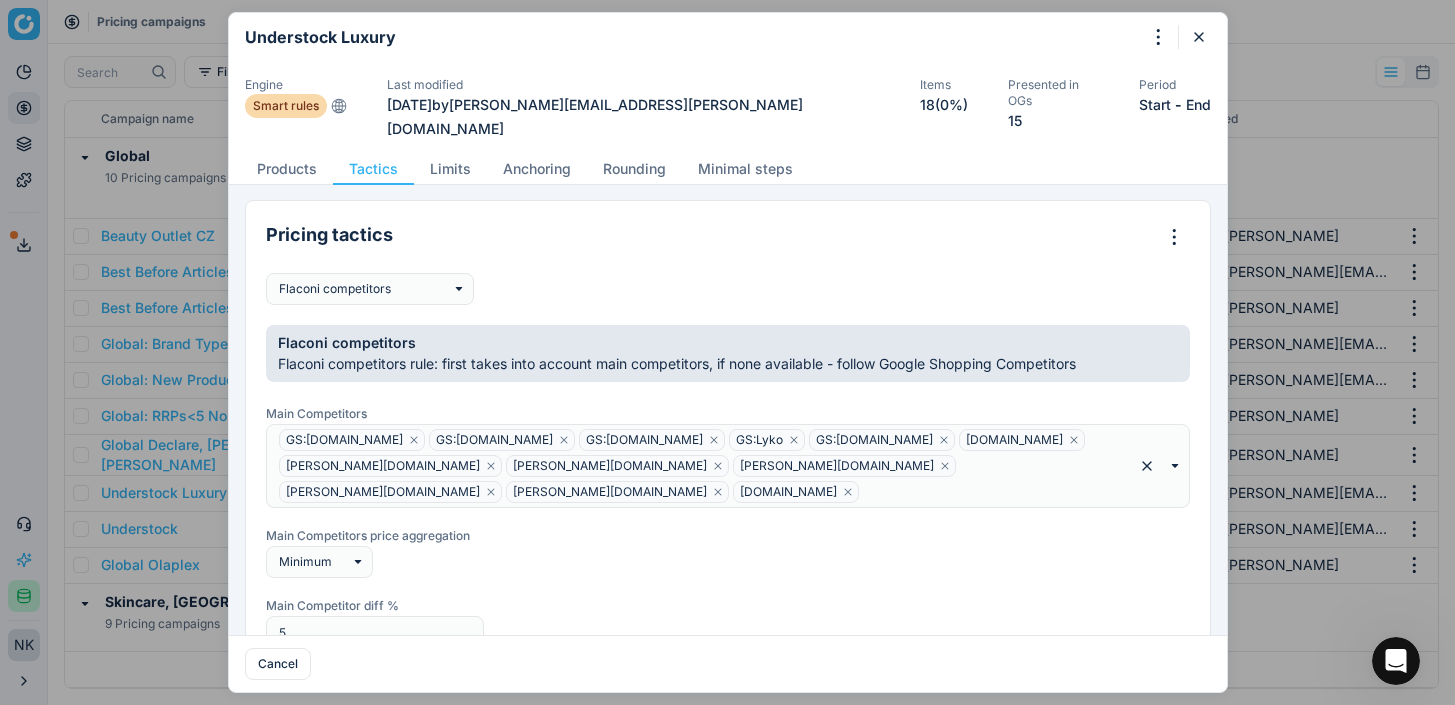 scroll, scrollTop: 0, scrollLeft: 0, axis: both 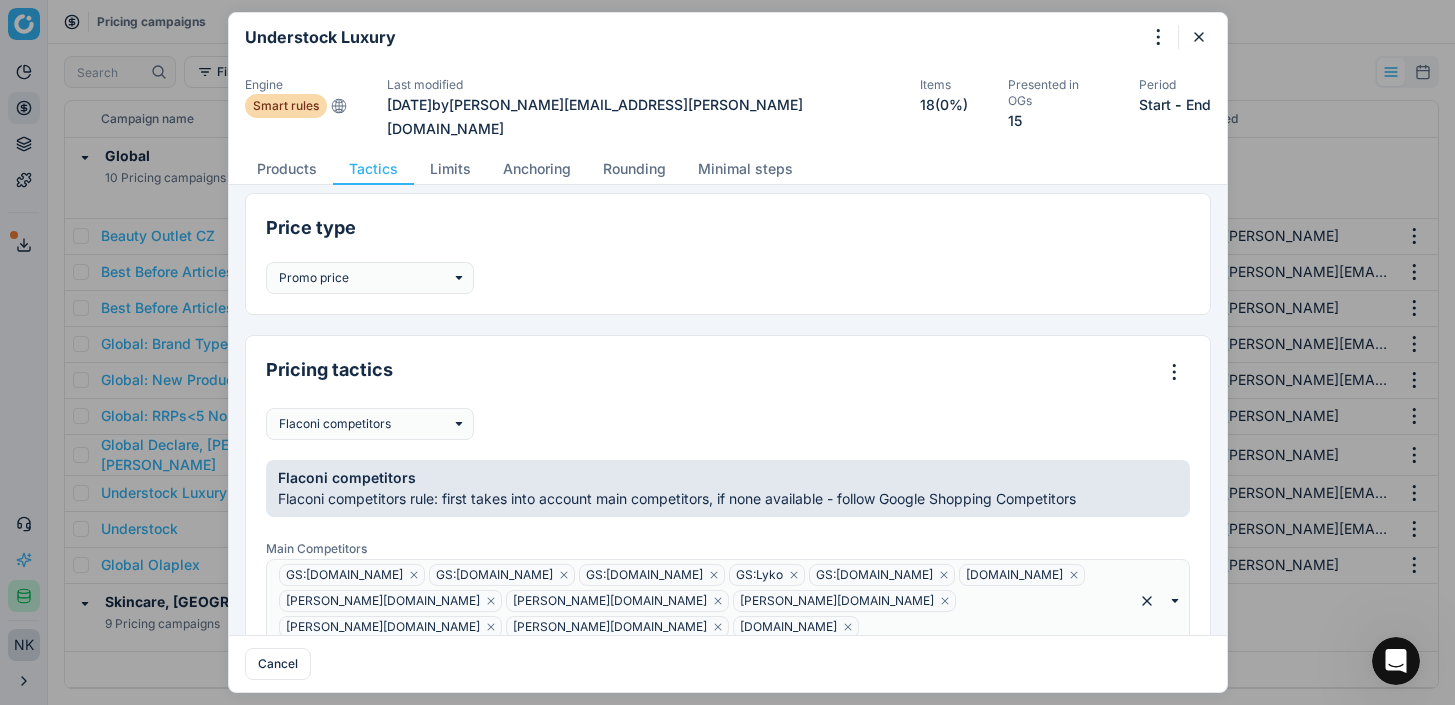 click on "Engine Smart rules Last modified 29 days ago  by  ann.chen@flaconi.de Items 18  (0%) Presented in OGs 15 Period Start - End" at bounding box center [728, 109] 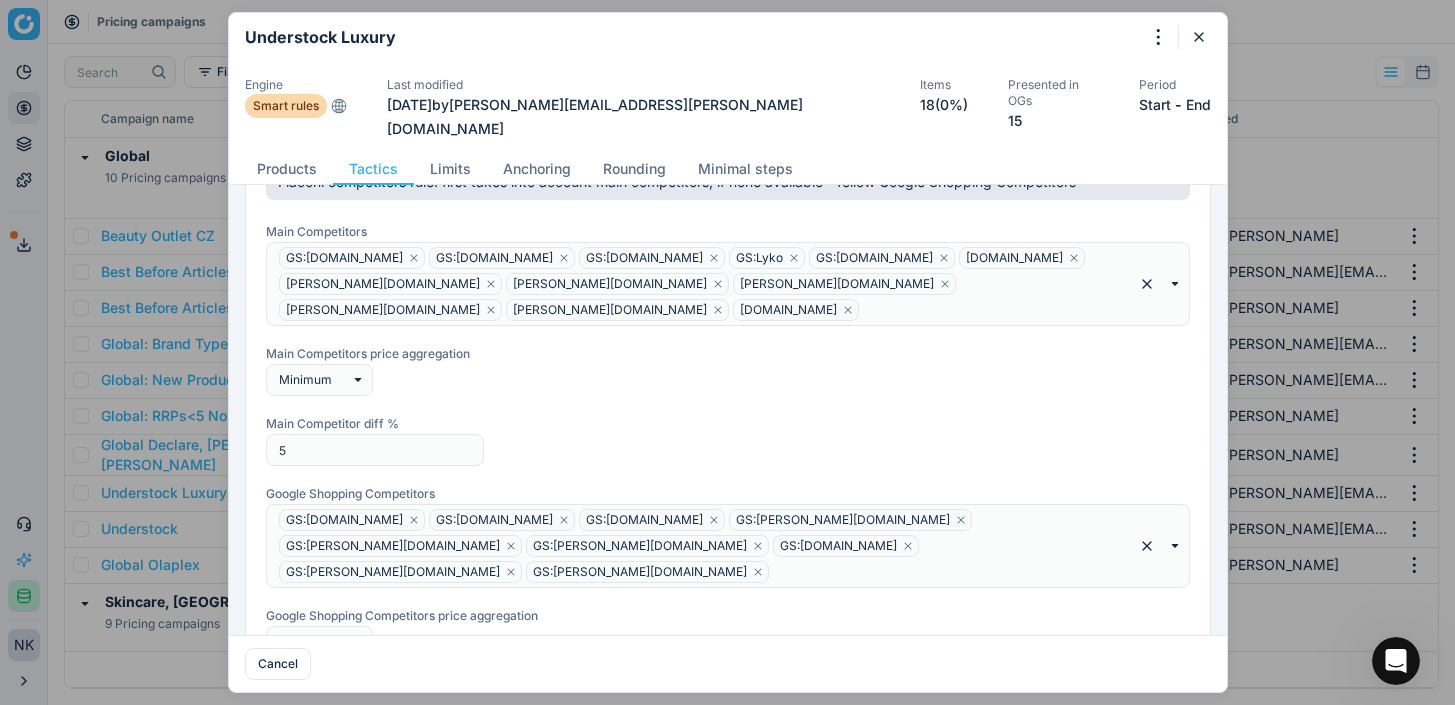 scroll, scrollTop: 319, scrollLeft: 0, axis: vertical 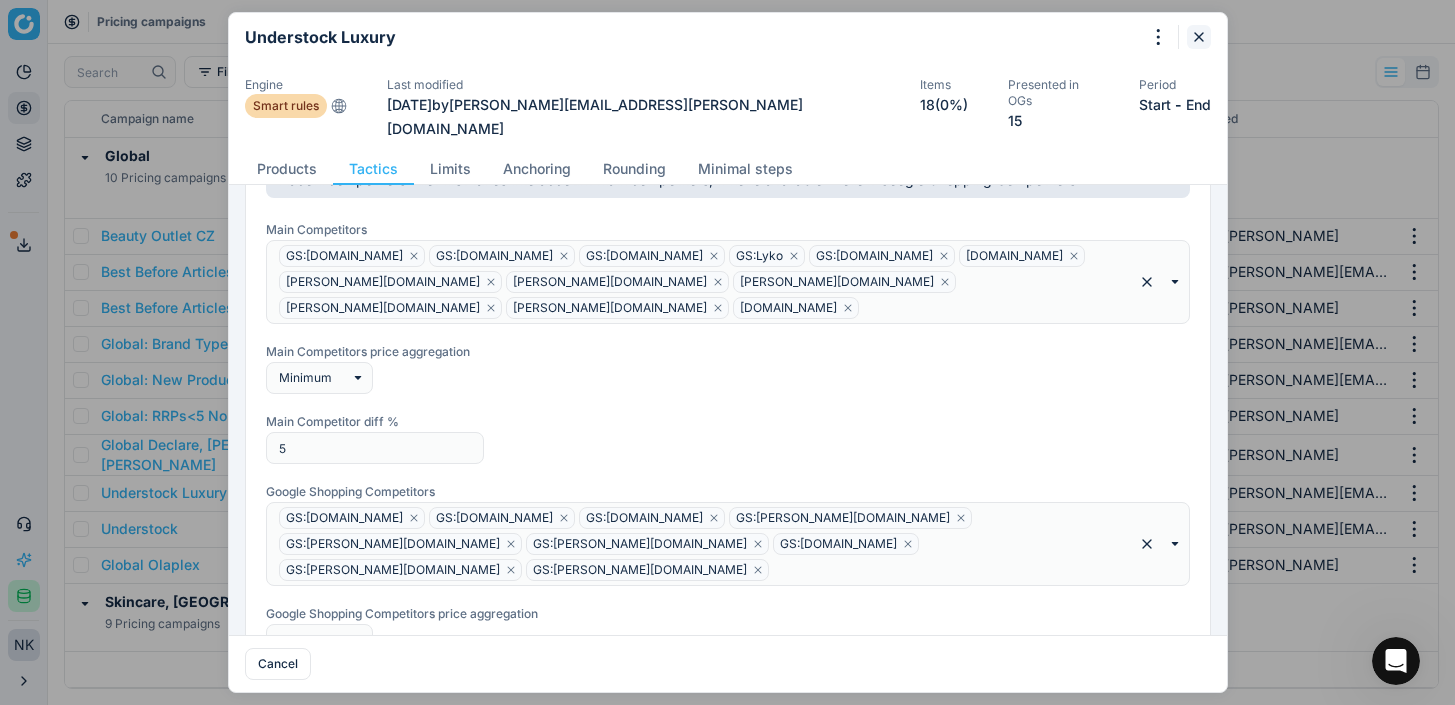 click 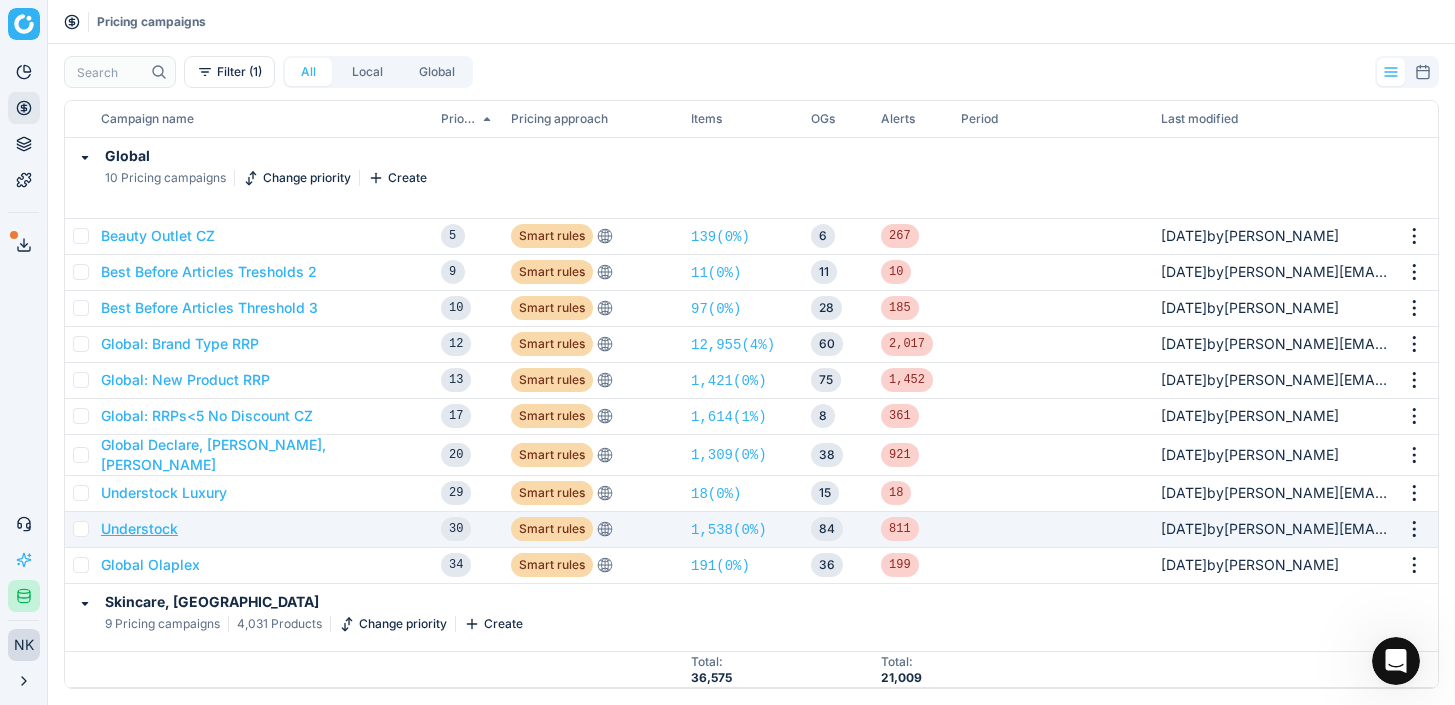 click on "Understock" at bounding box center (139, 529) 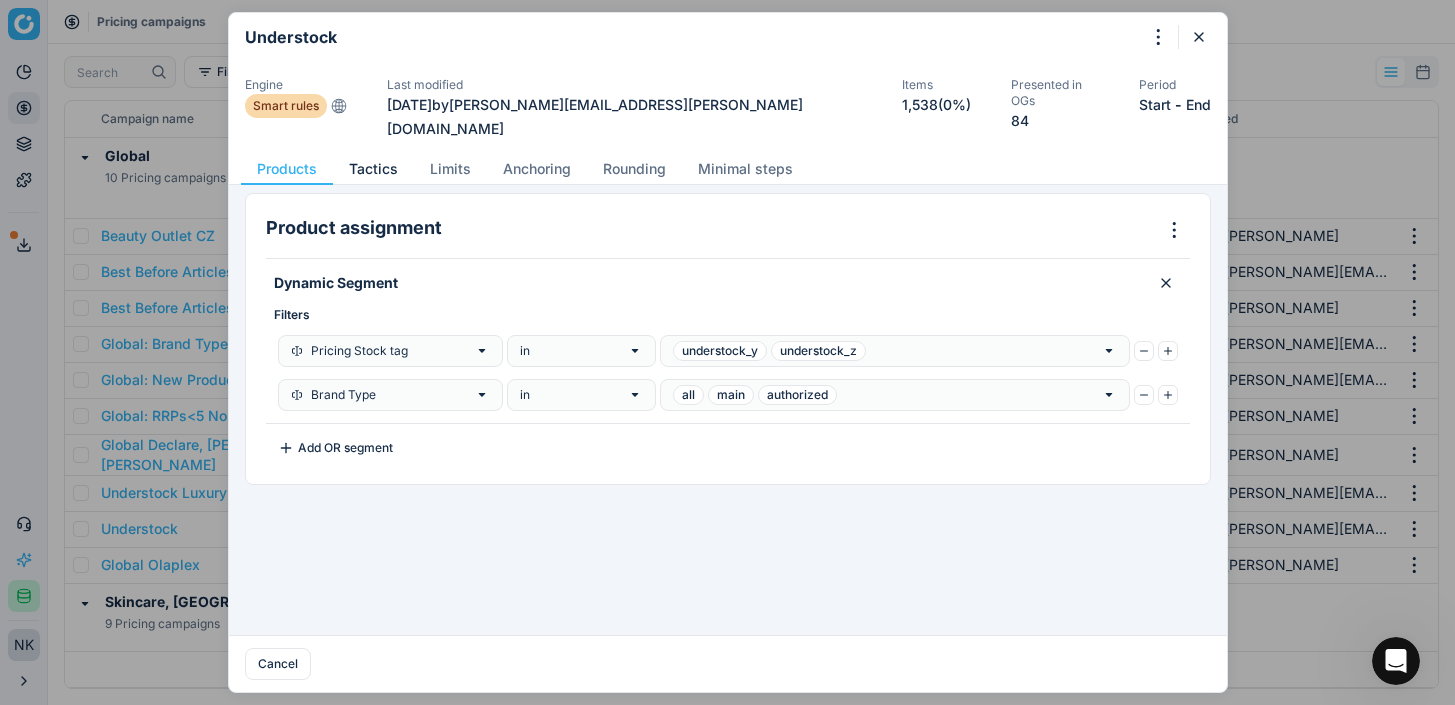 click on "Tactics" at bounding box center [373, 169] 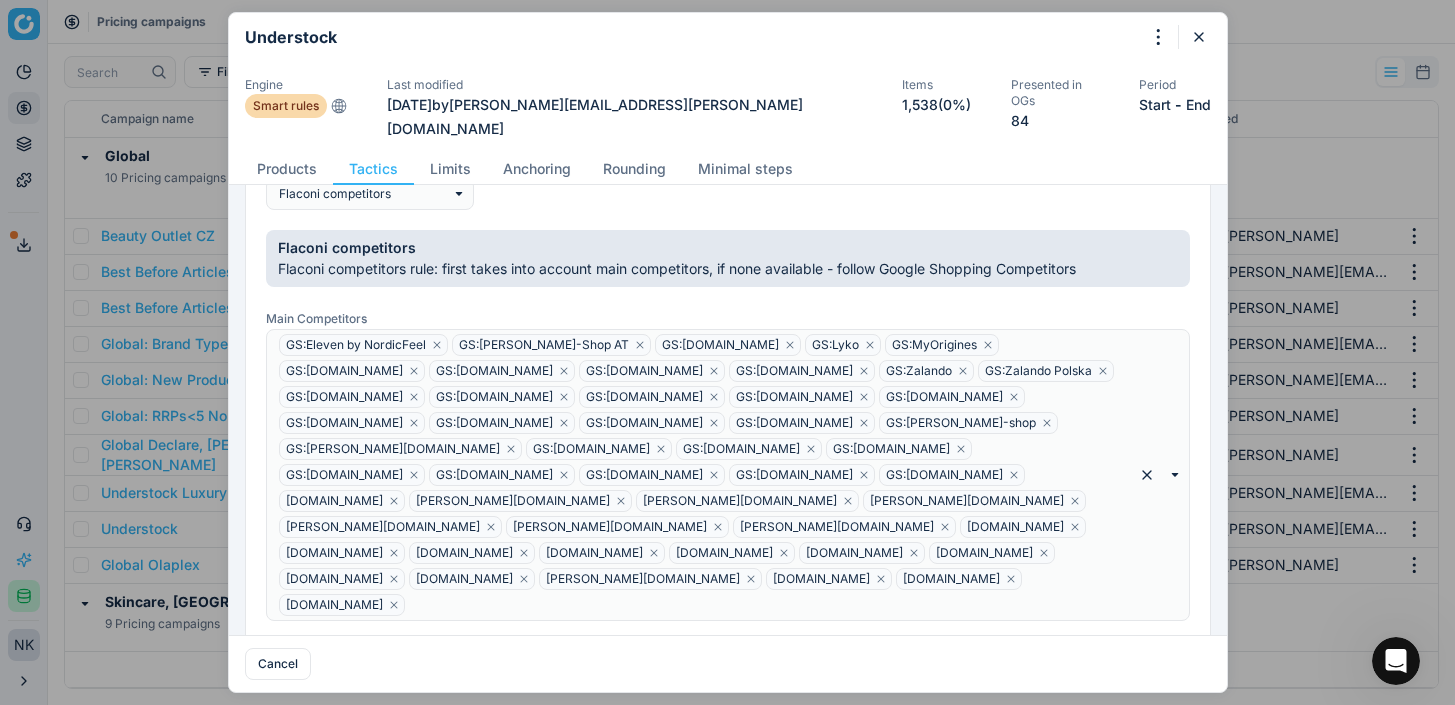 scroll, scrollTop: 234, scrollLeft: 0, axis: vertical 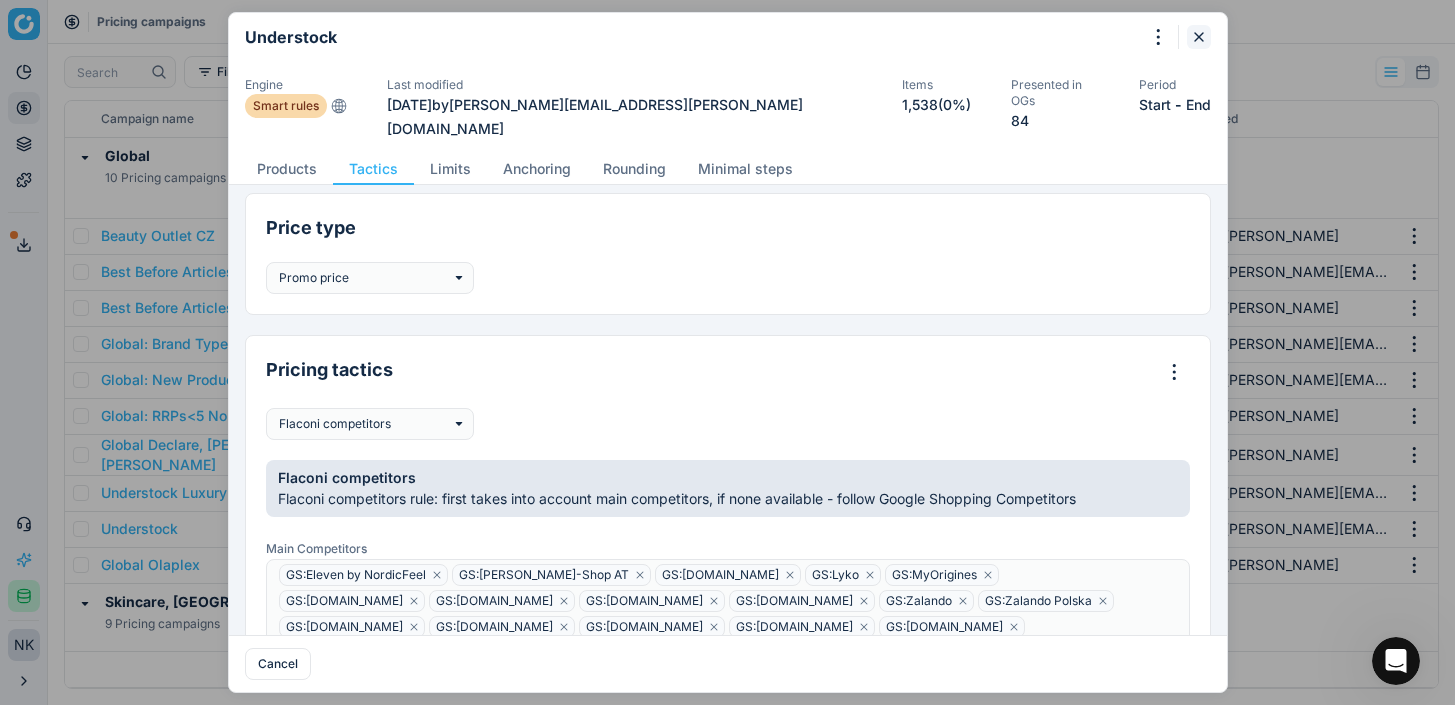 click 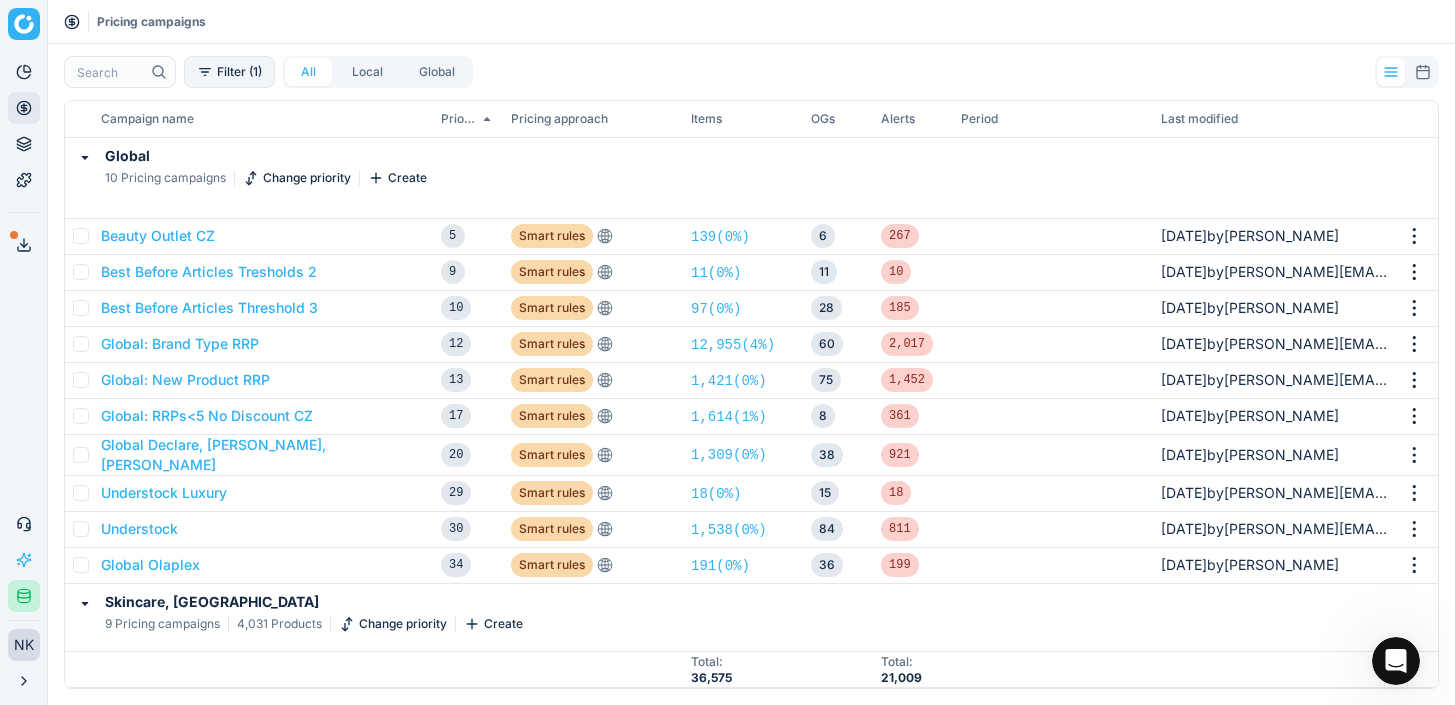 click on "Filter   (1)" at bounding box center (229, 72) 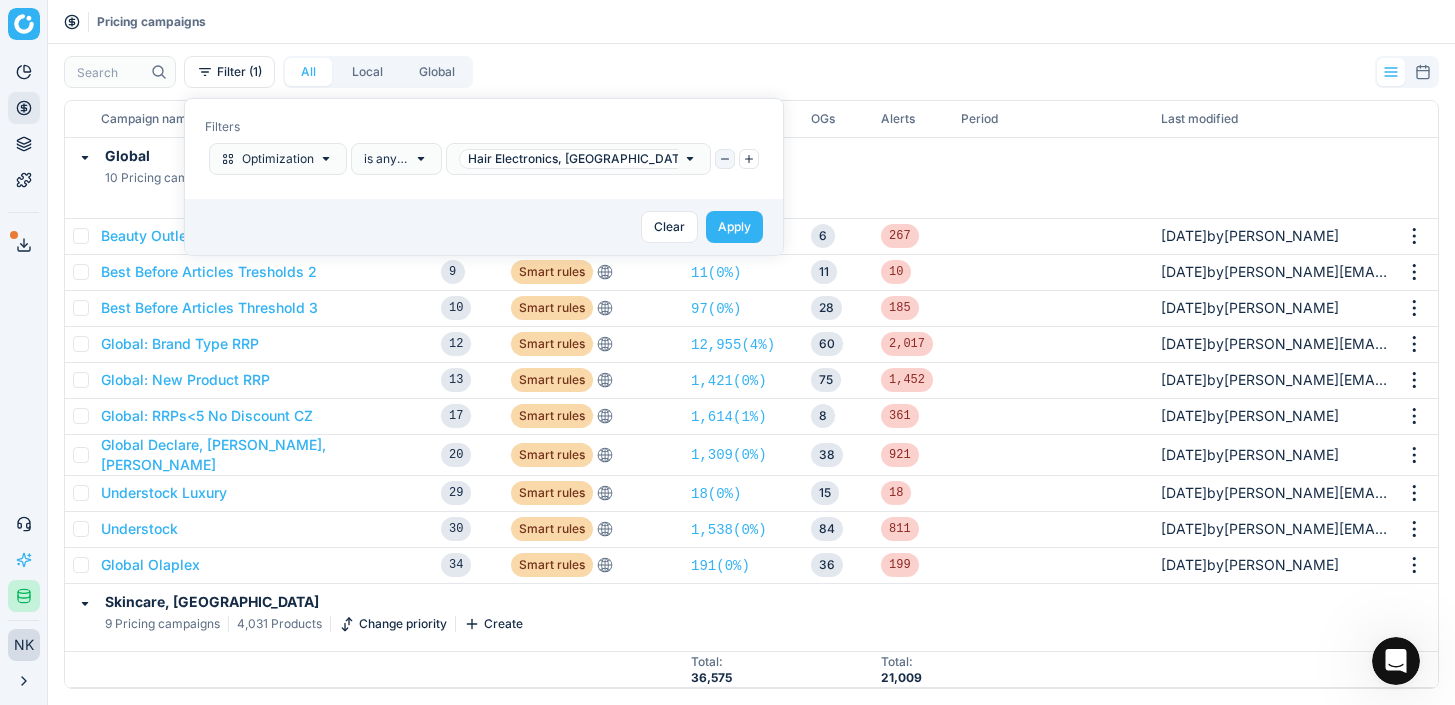 click 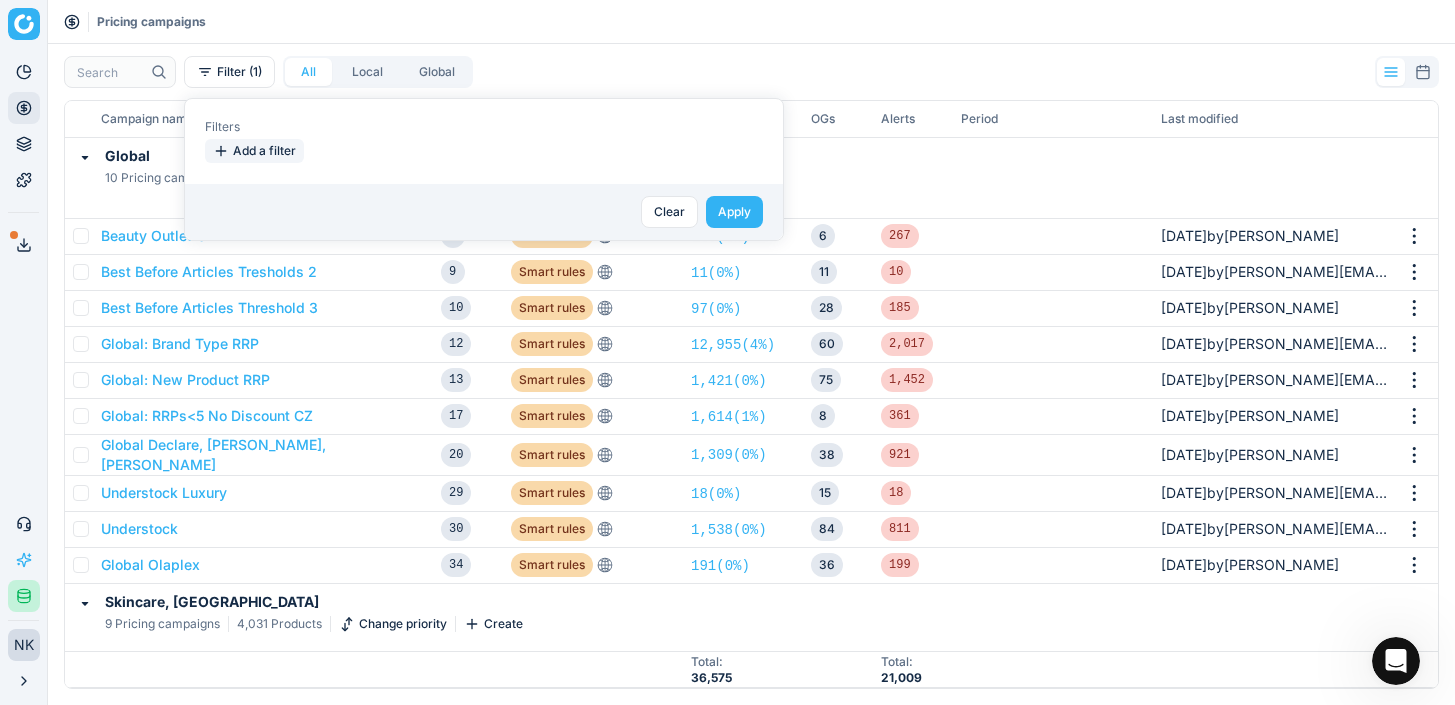 click on "Add a filter" at bounding box center [254, 151] 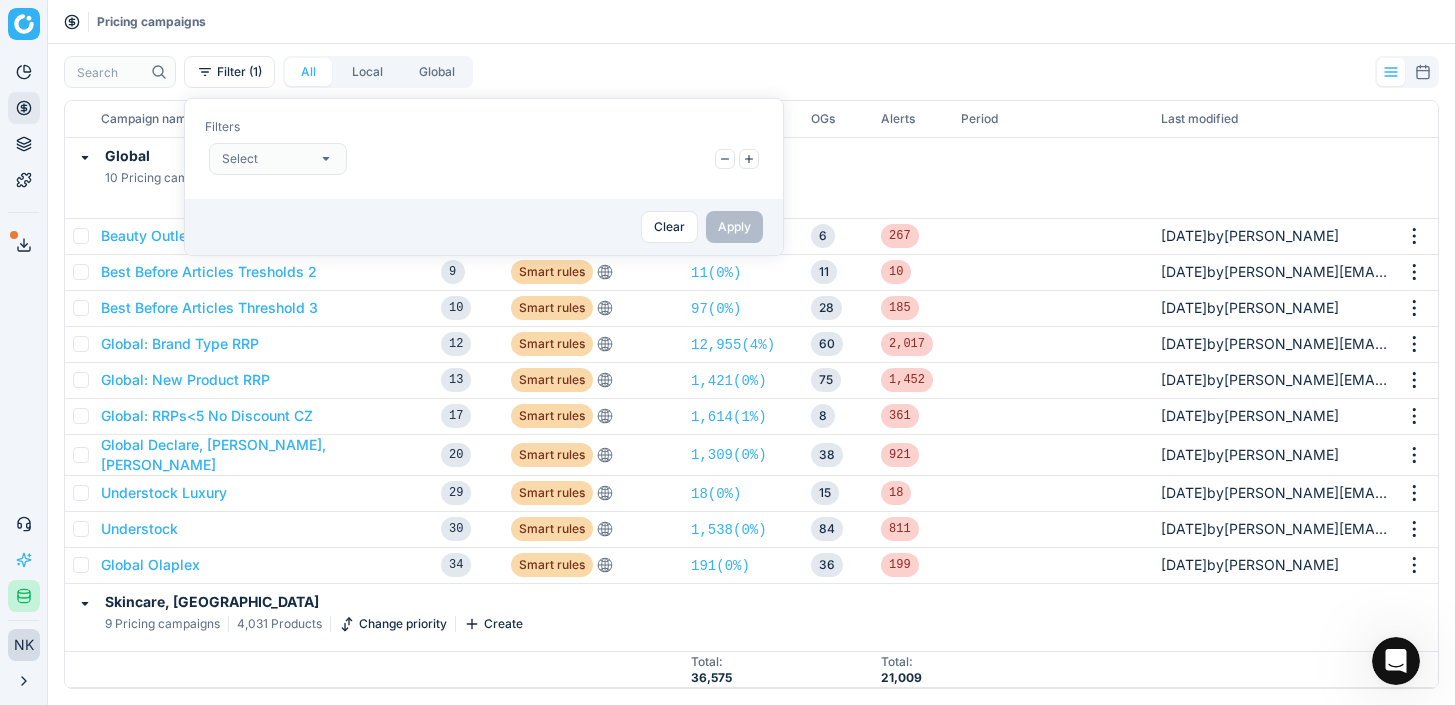 click on "Select" at bounding box center [278, 159] 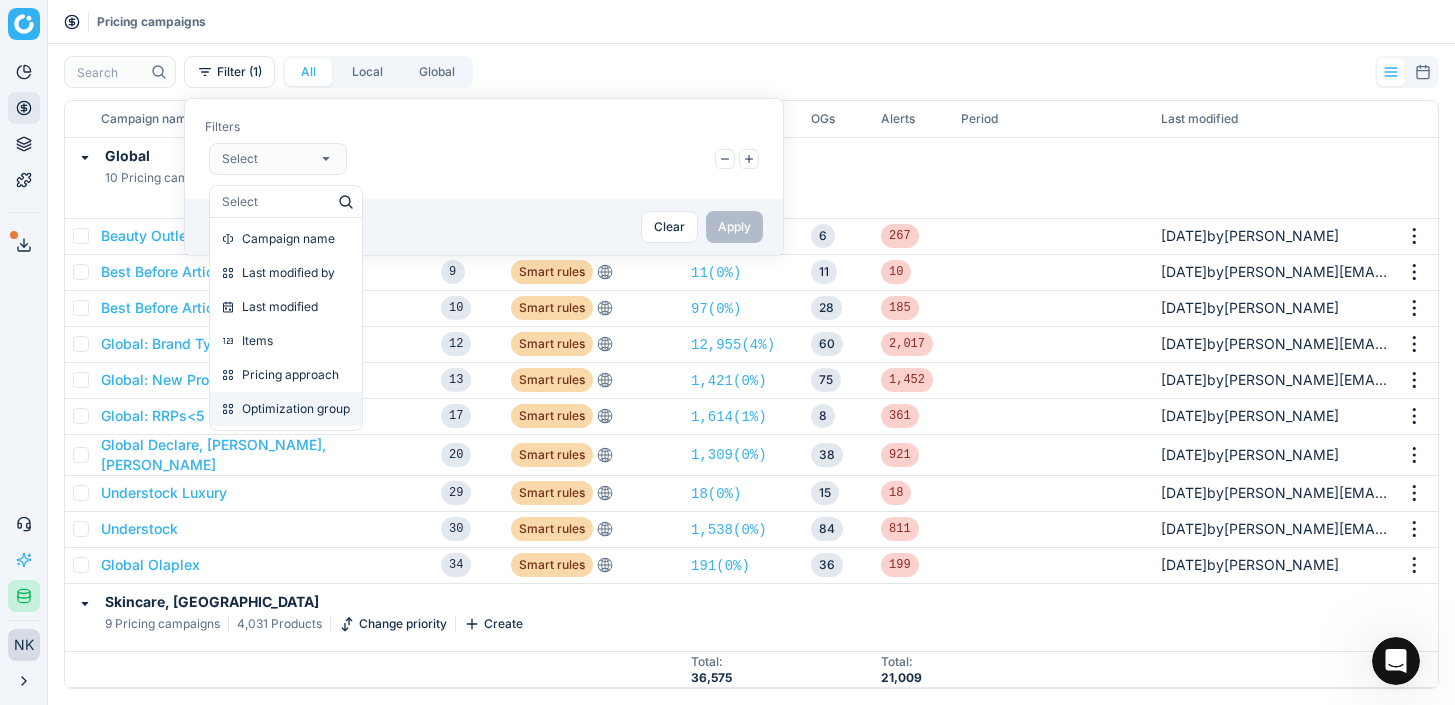 click on "Optimization group" at bounding box center [296, 409] 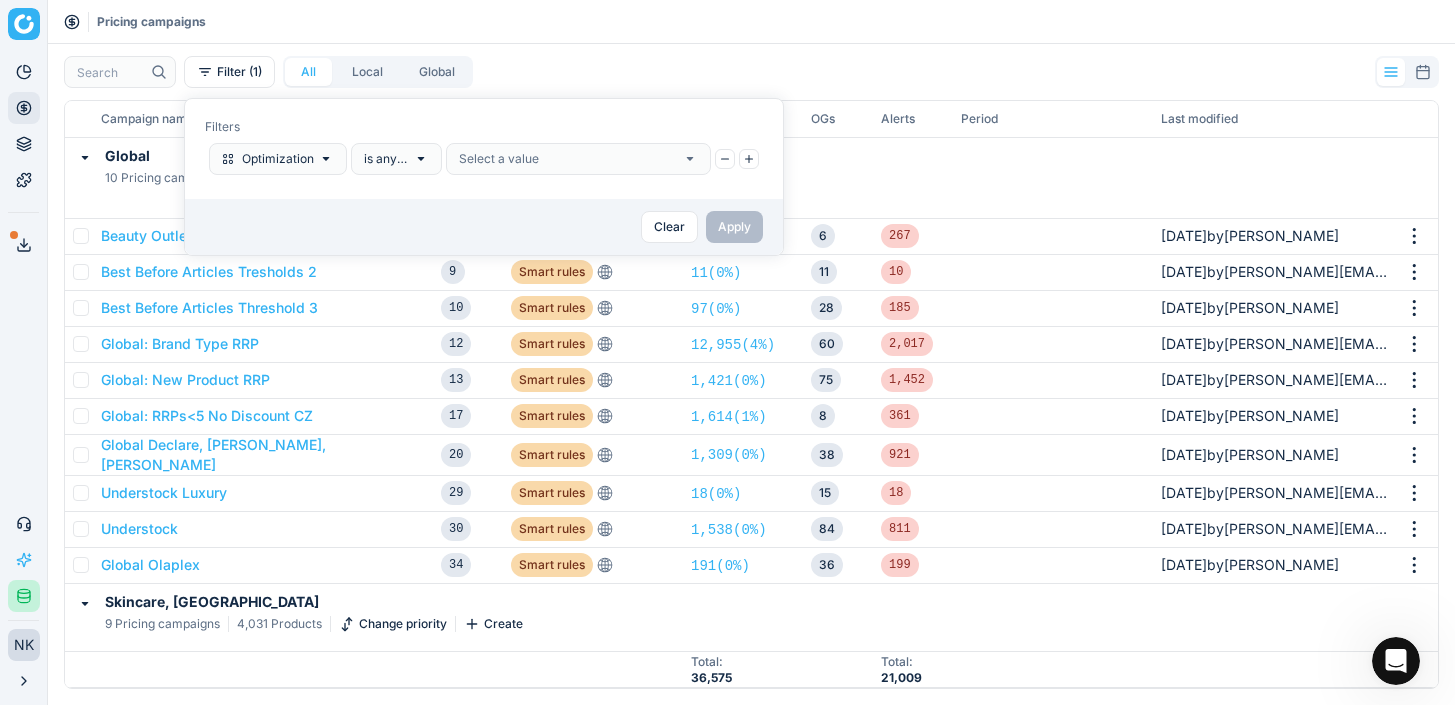 click on "Select a value" at bounding box center [578, 159] 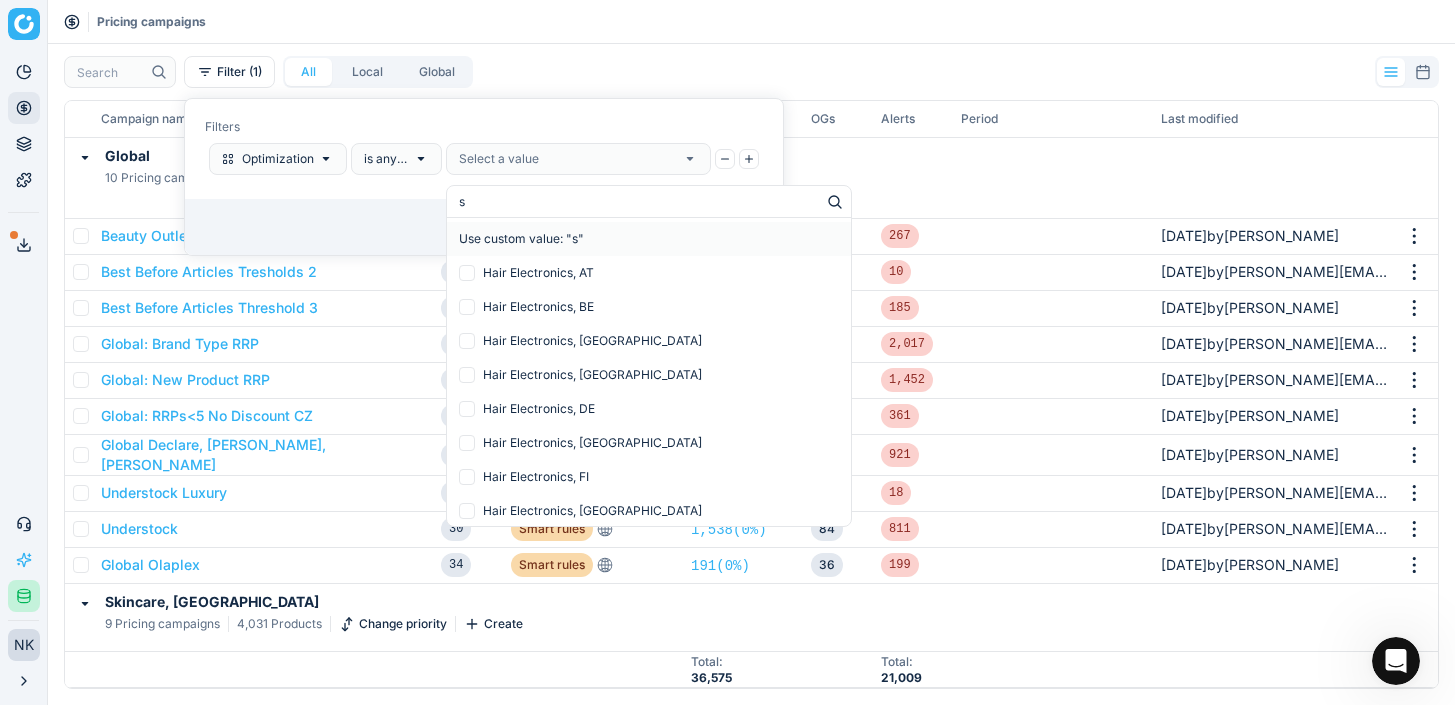 type on "se" 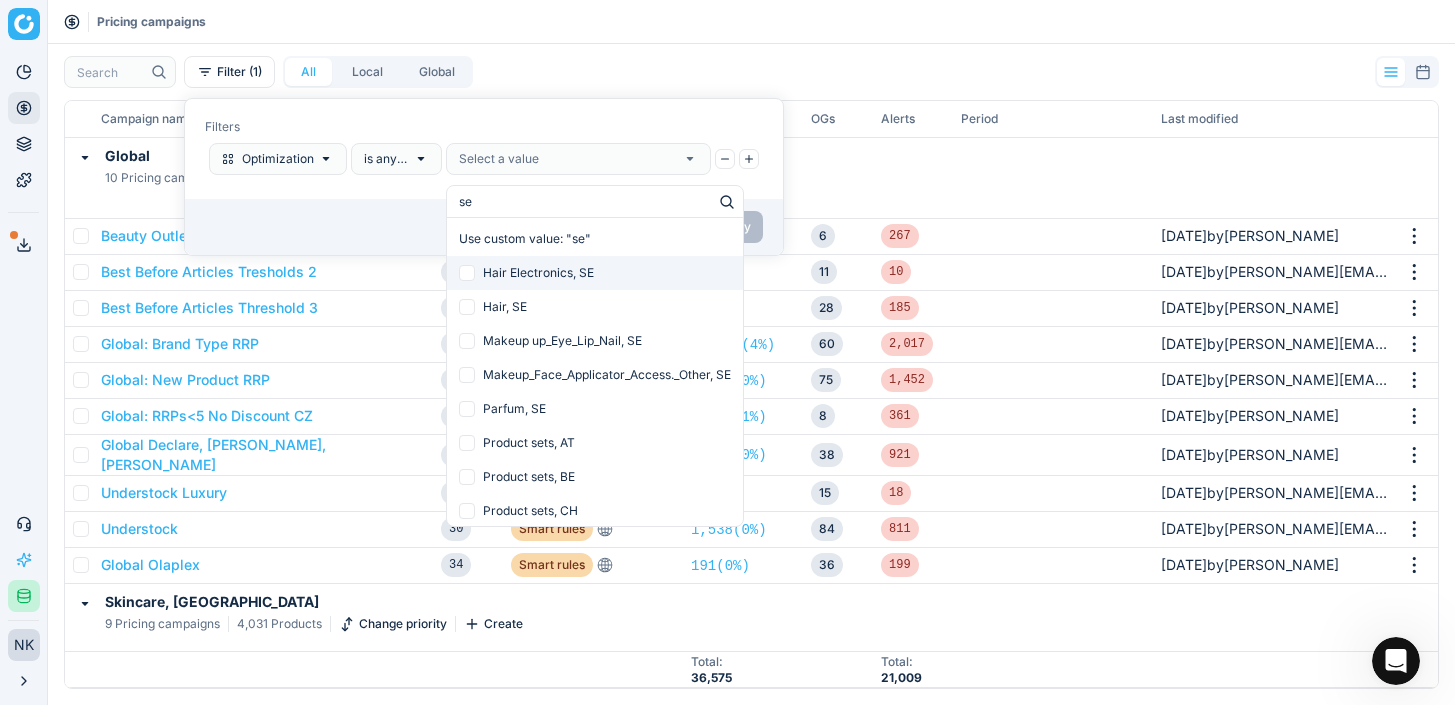 click at bounding box center (467, 273) 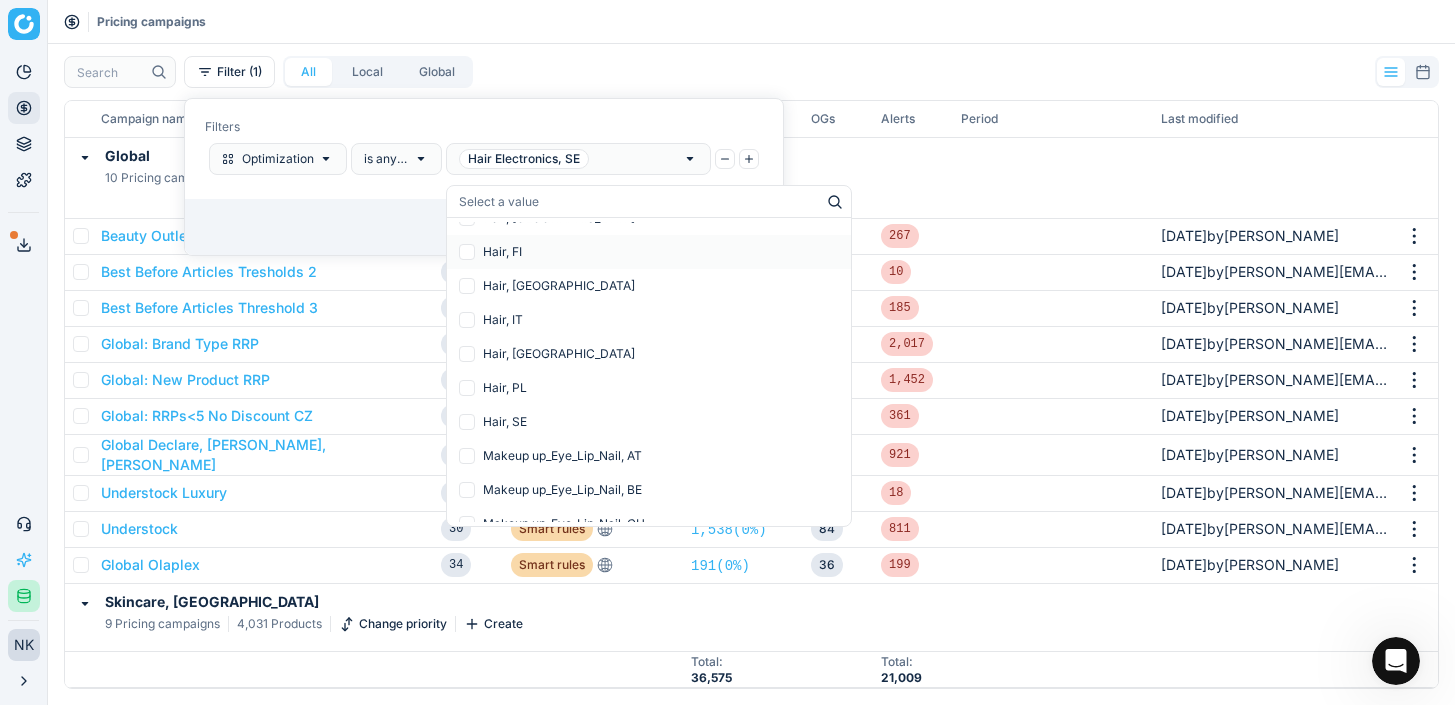scroll, scrollTop: 615, scrollLeft: 0, axis: vertical 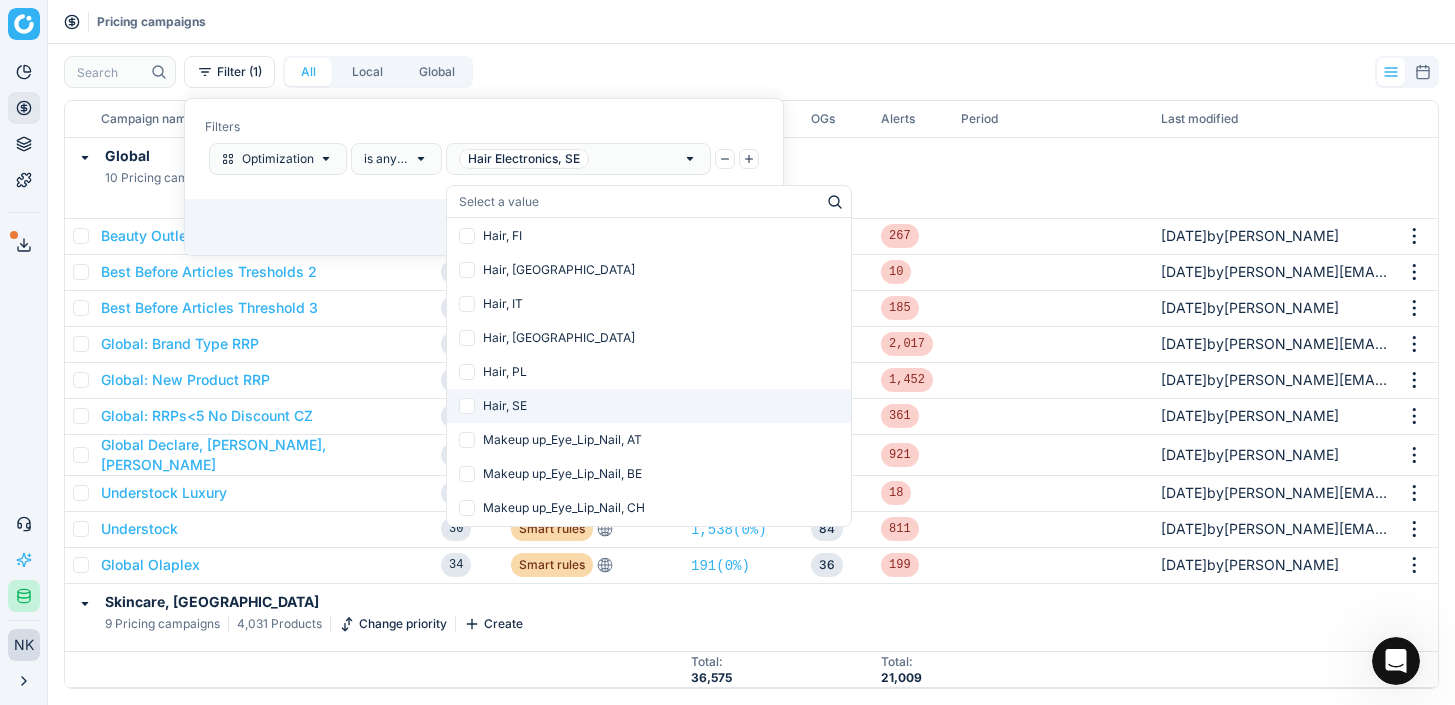 click at bounding box center (467, 406) 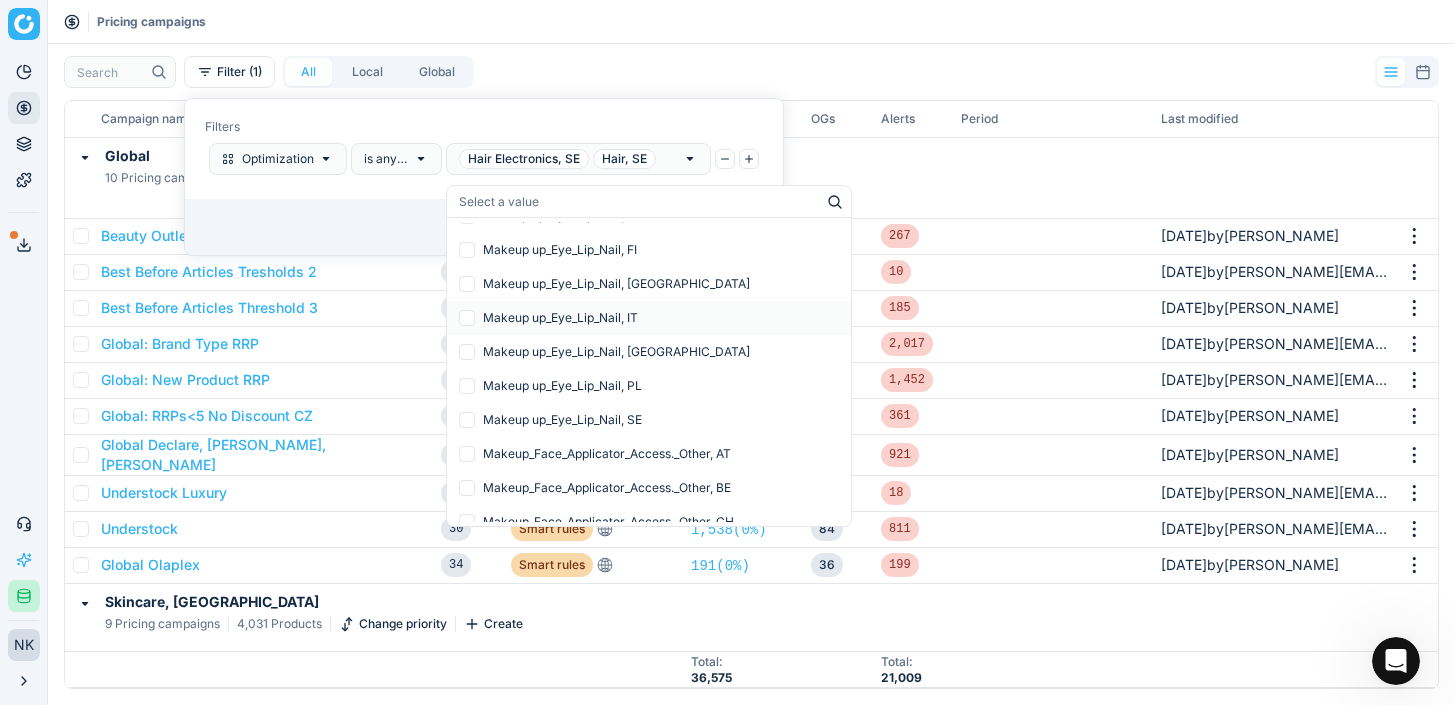 scroll, scrollTop: 1038, scrollLeft: 0, axis: vertical 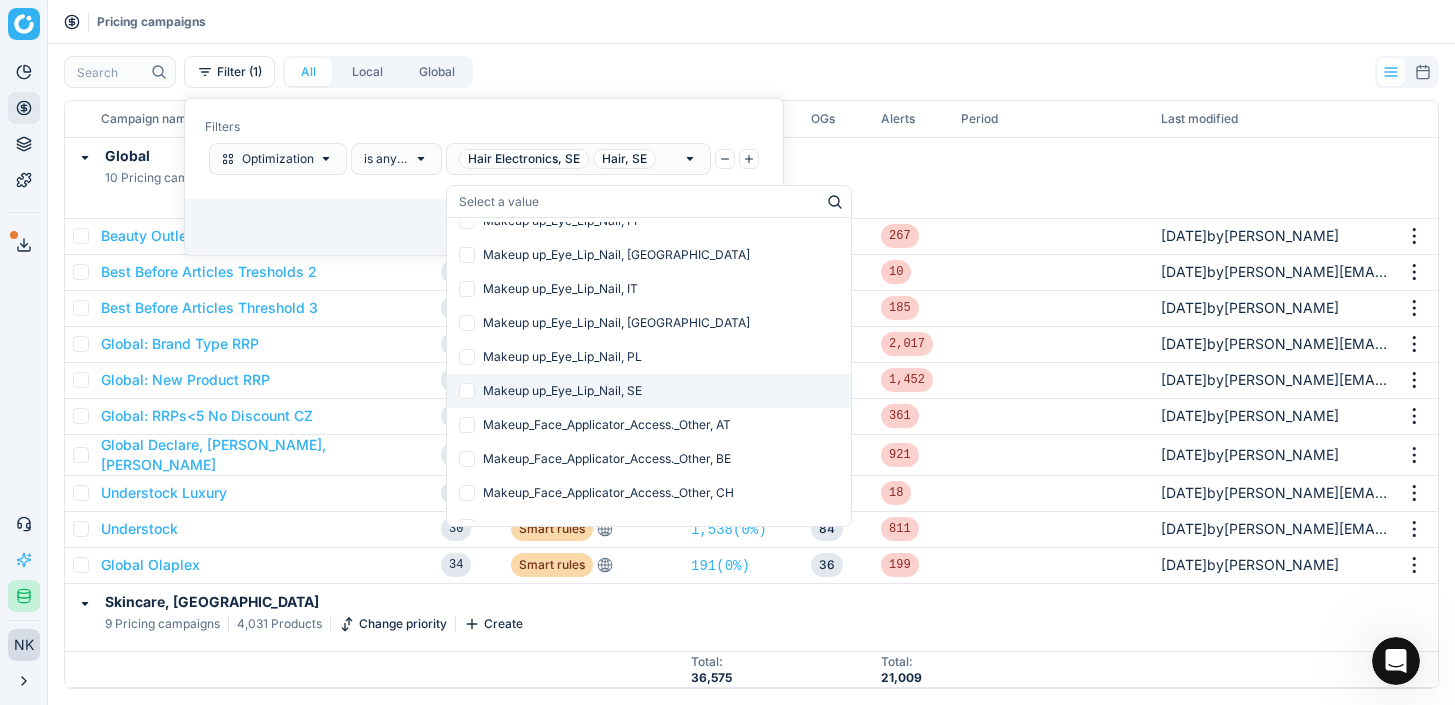 click at bounding box center [467, 391] 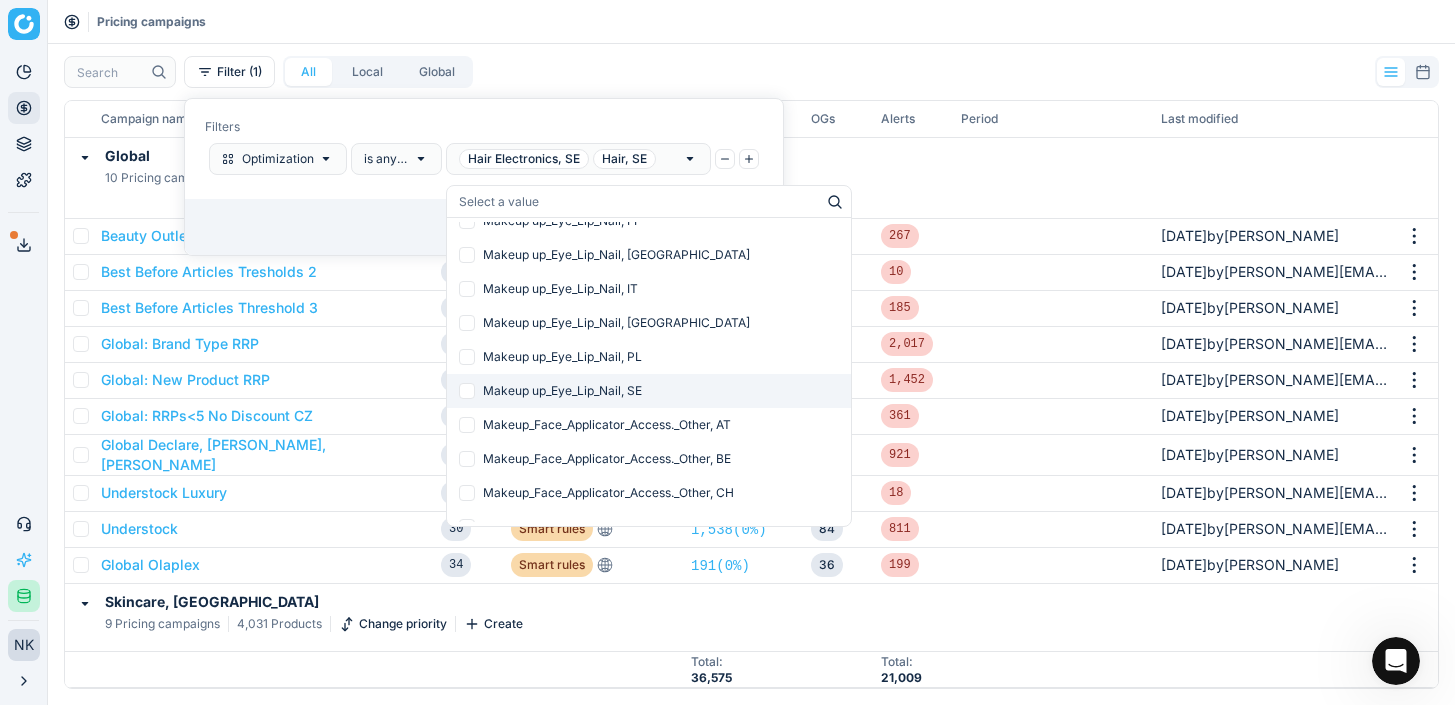 checkbox on "false" 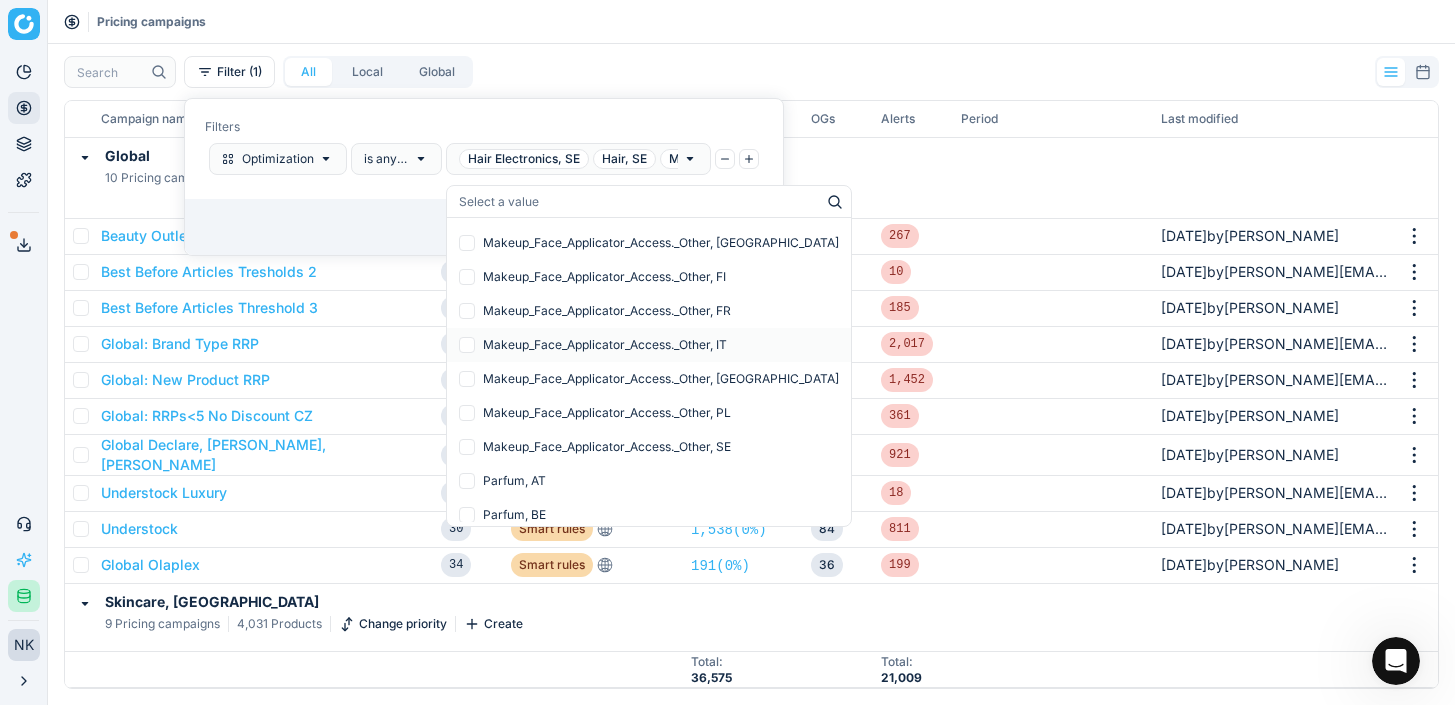 scroll, scrollTop: 1427, scrollLeft: 0, axis: vertical 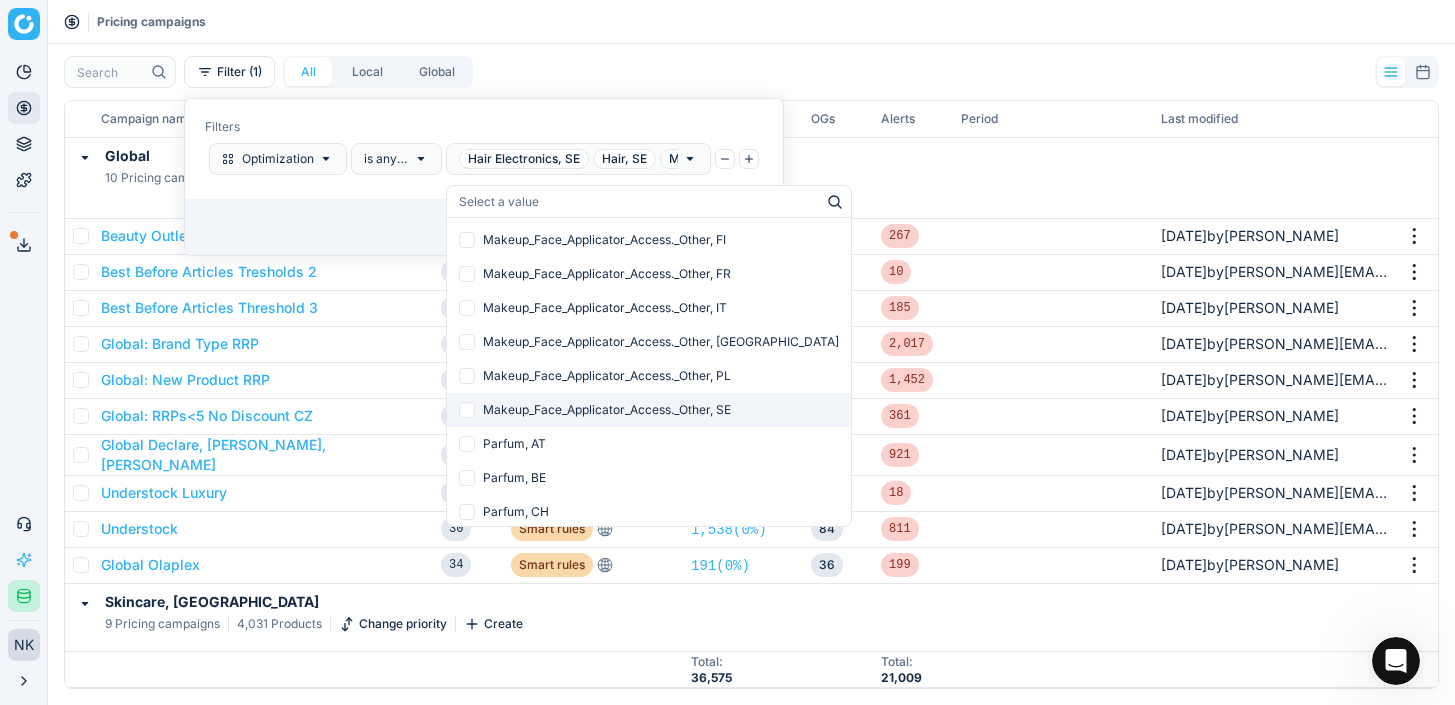 click at bounding box center (467, 410) 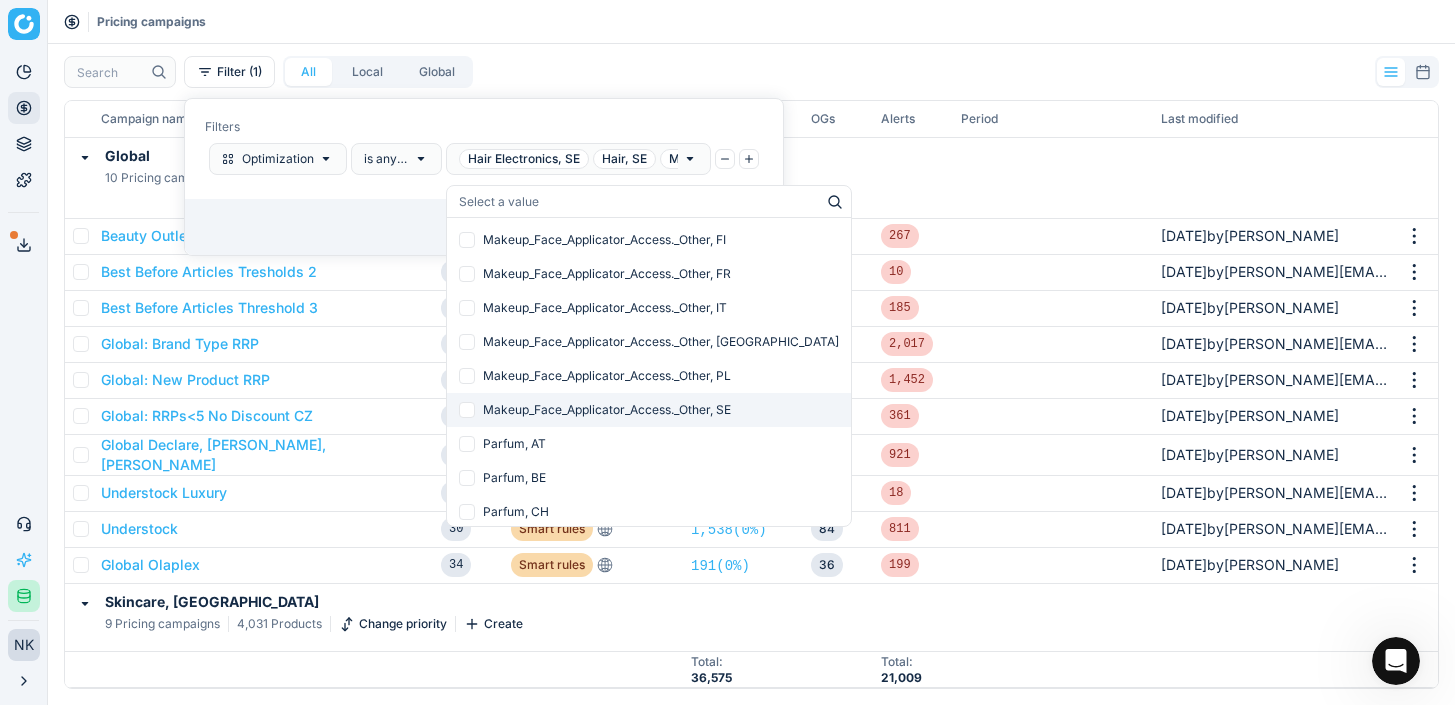 checkbox on "true" 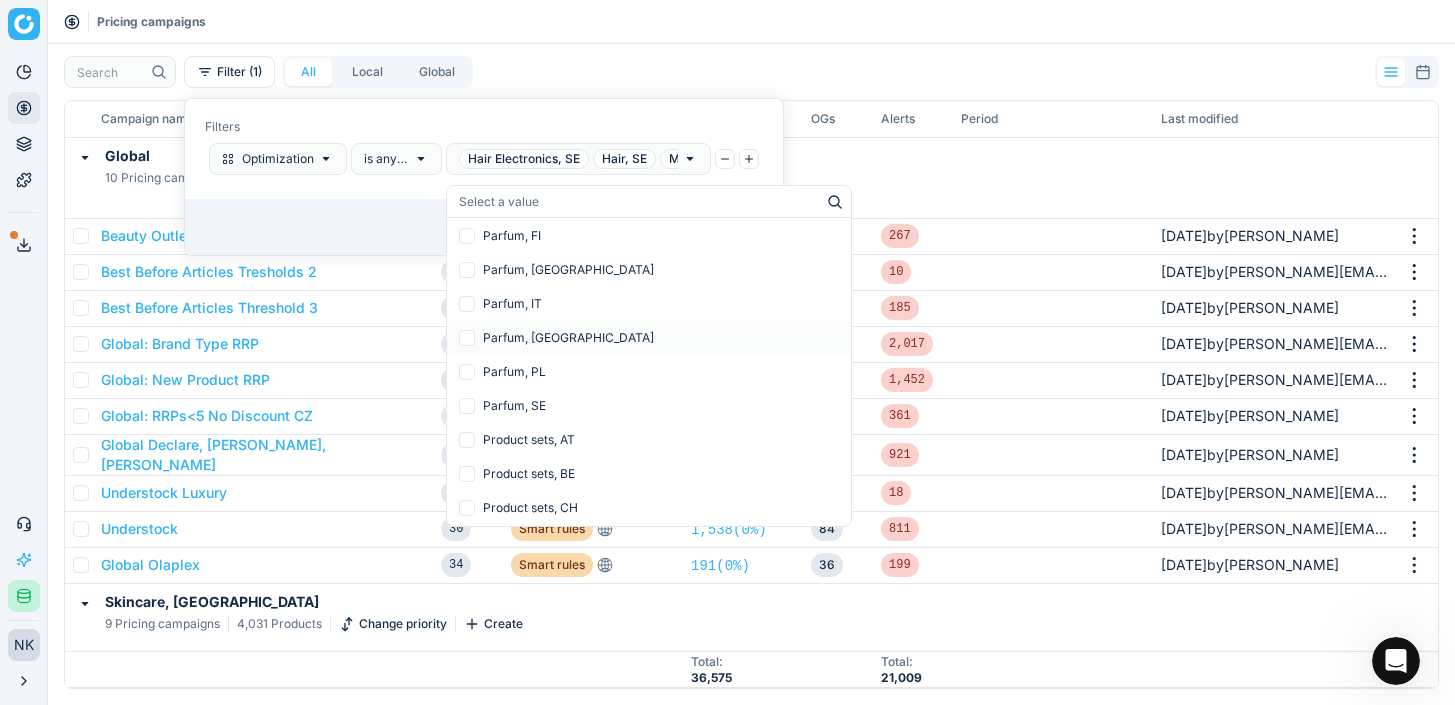 scroll, scrollTop: 1849, scrollLeft: 0, axis: vertical 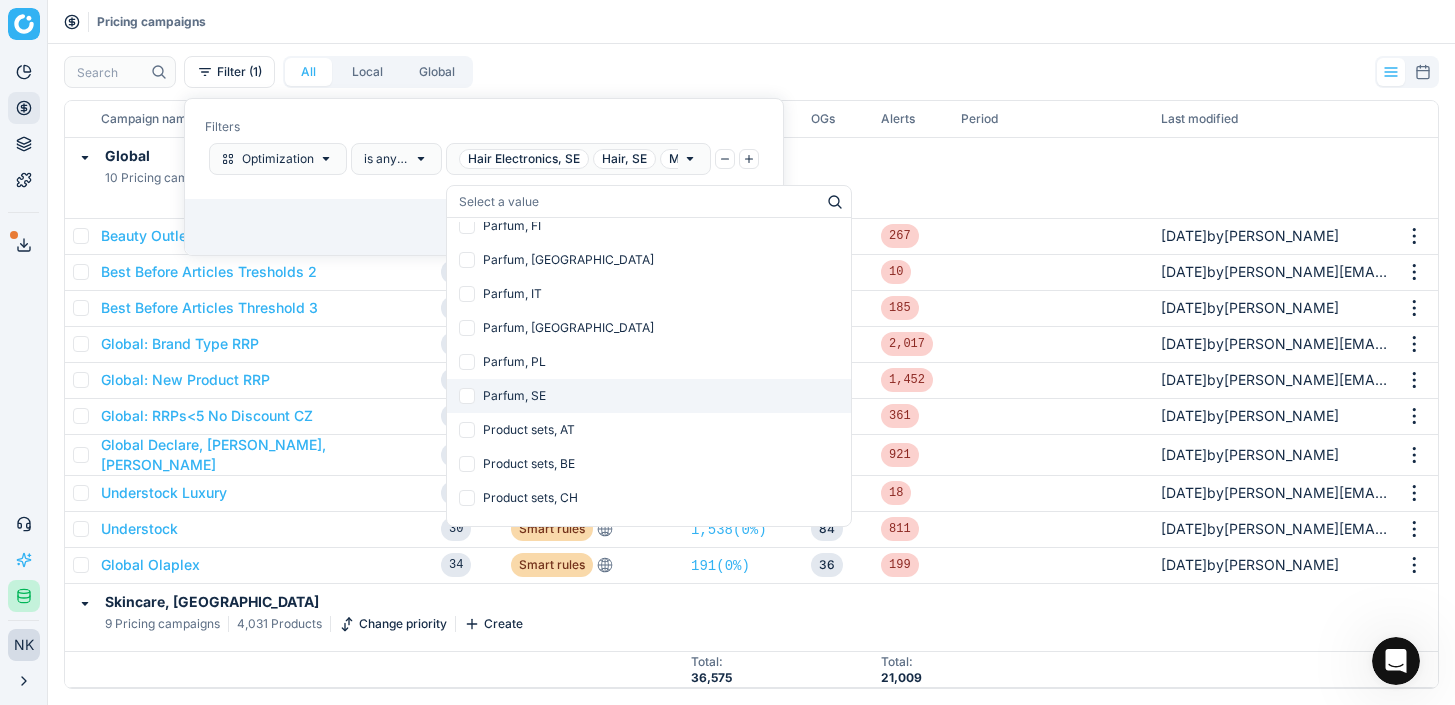 click at bounding box center [467, 396] 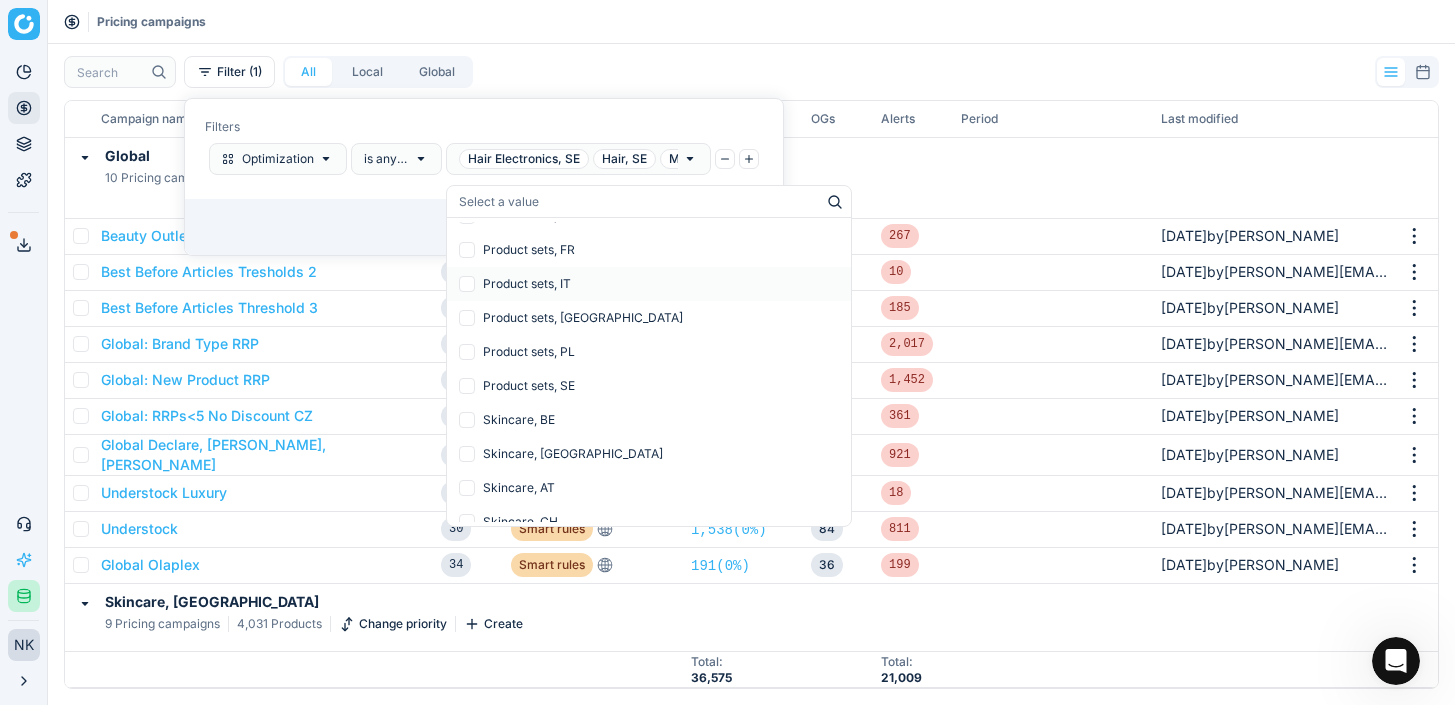 scroll, scrollTop: 2269, scrollLeft: 0, axis: vertical 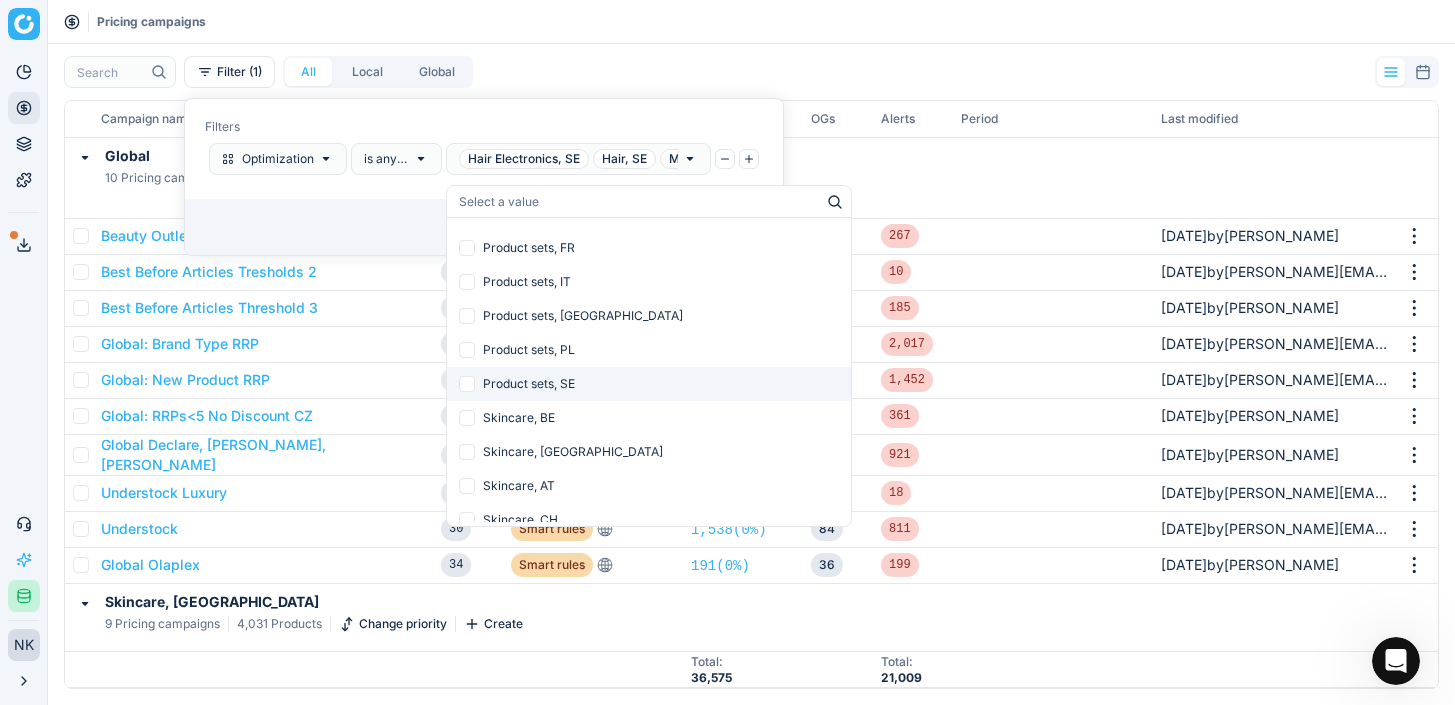 click at bounding box center (467, 384) 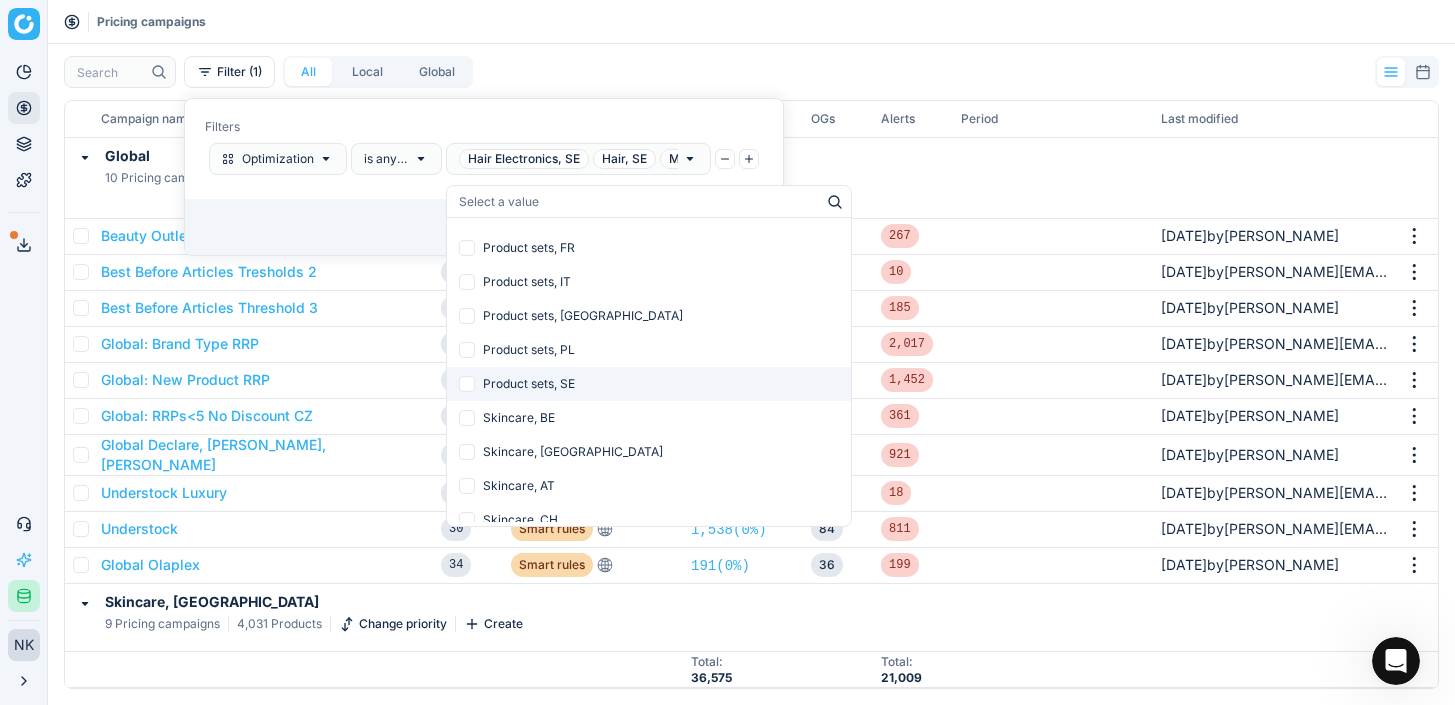 checkbox on "false" 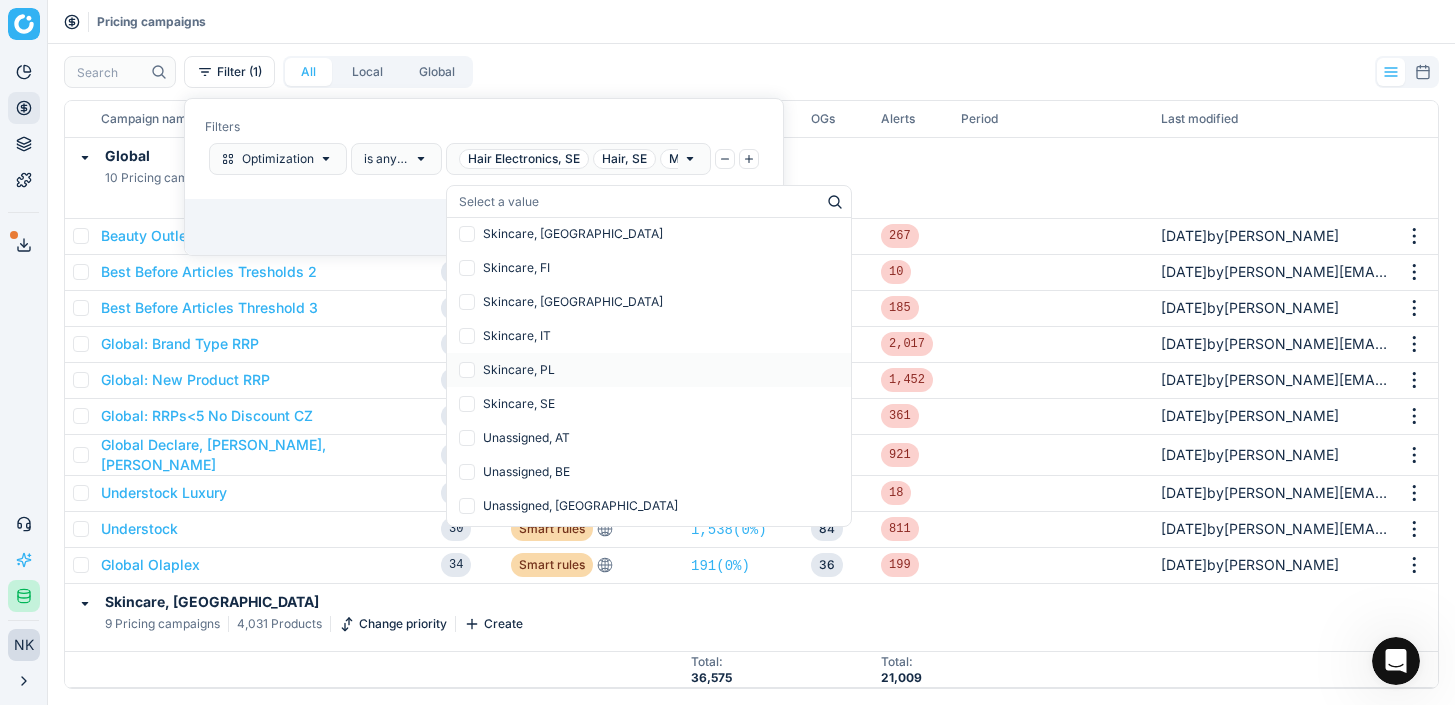 scroll, scrollTop: 2665, scrollLeft: 0, axis: vertical 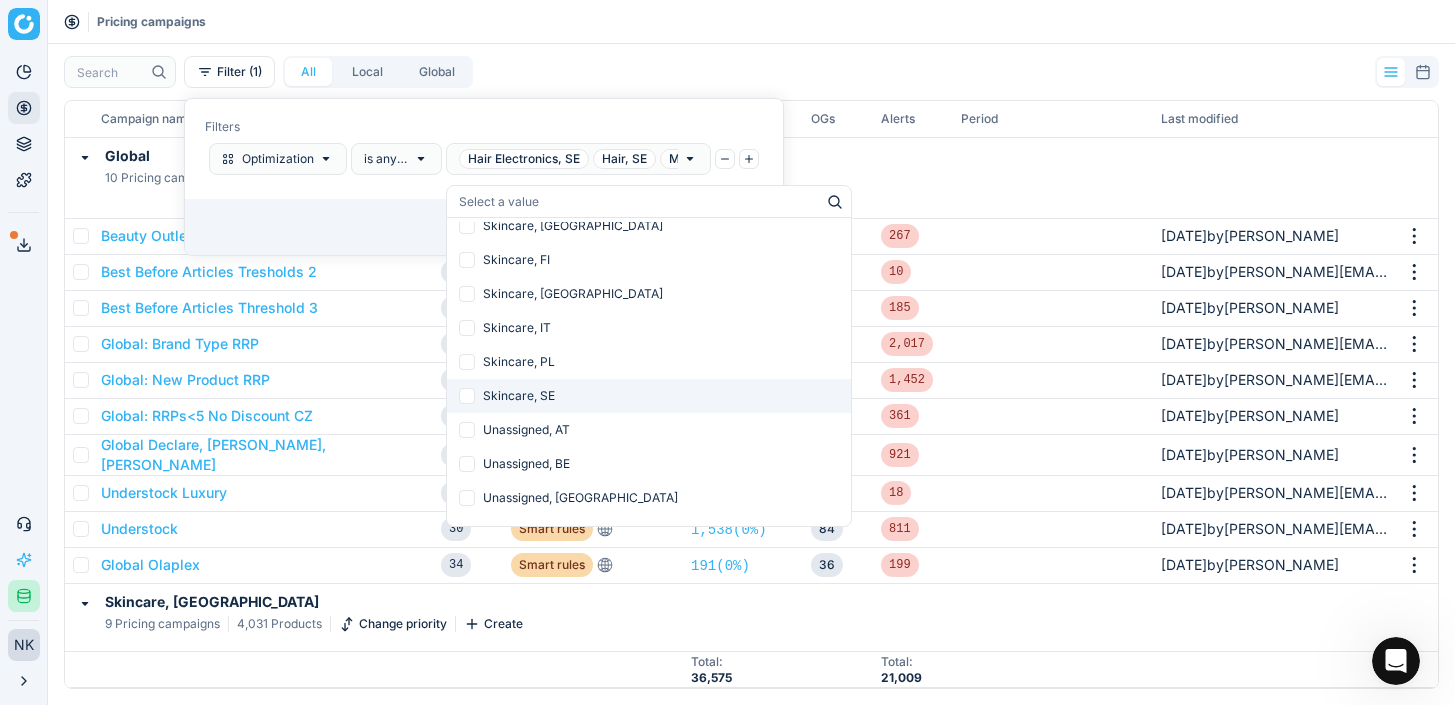click at bounding box center (467, 396) 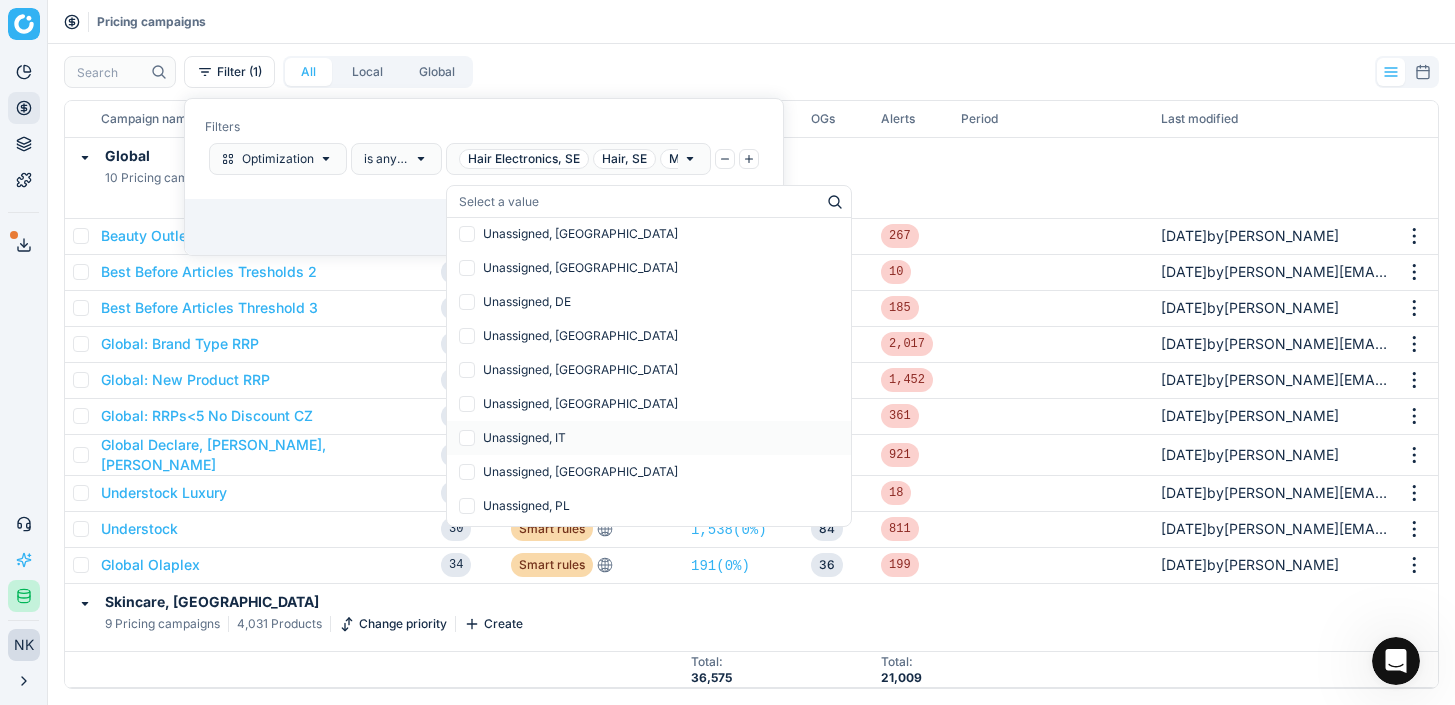 scroll, scrollTop: 2964, scrollLeft: 0, axis: vertical 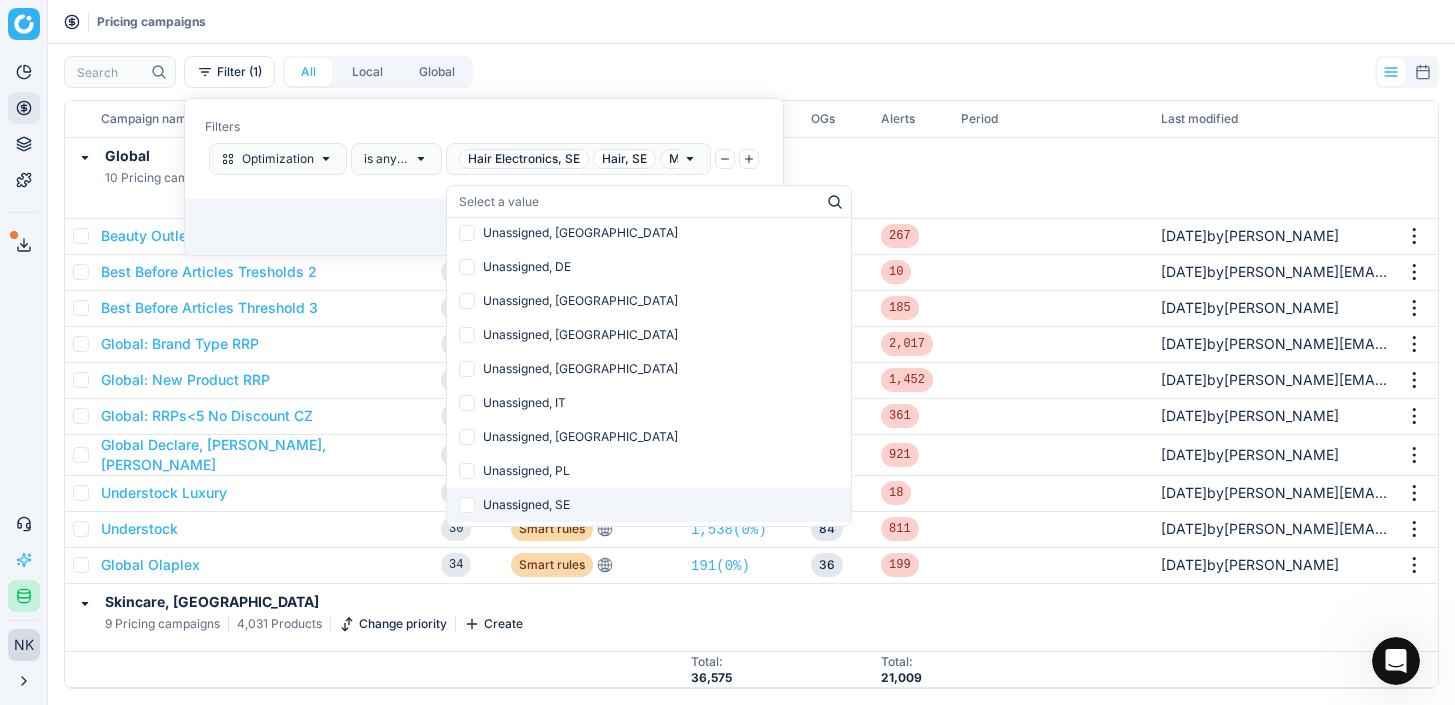 click at bounding box center (467, 505) 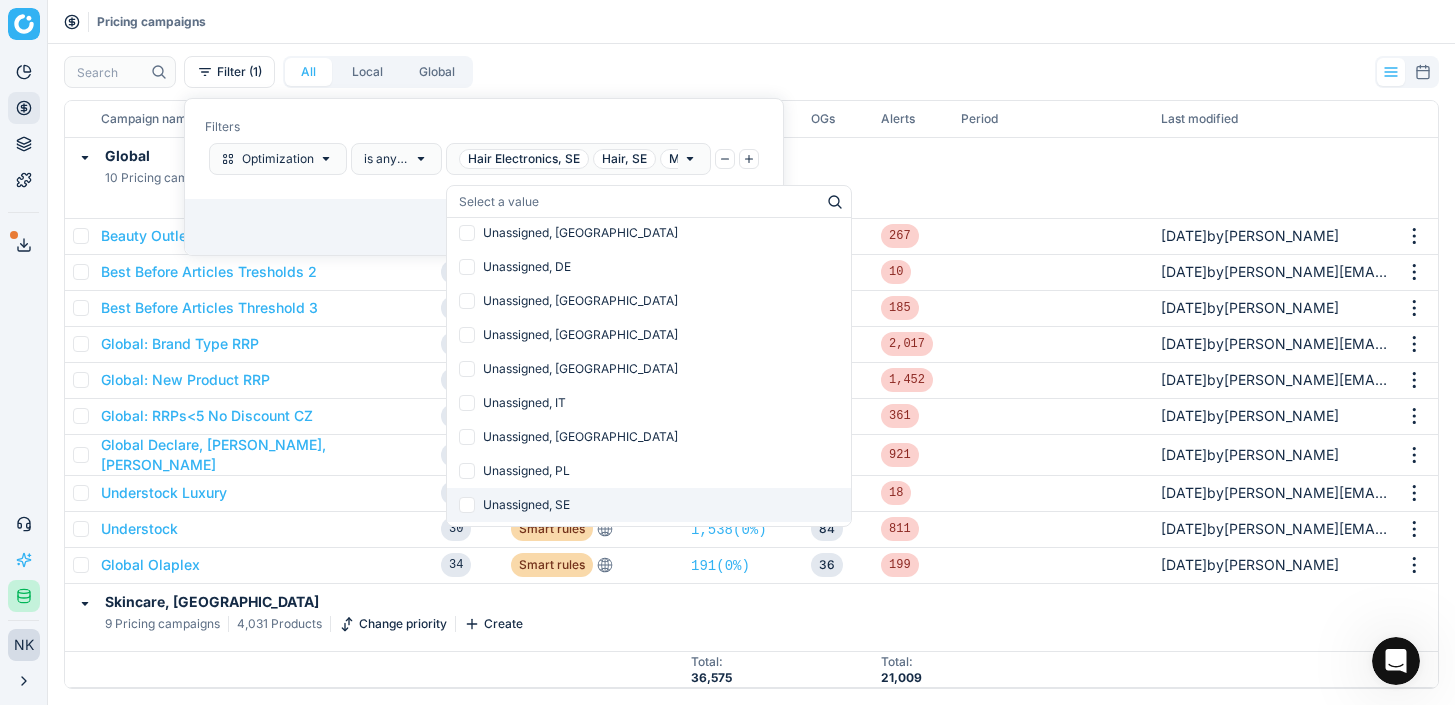checkbox on "false" 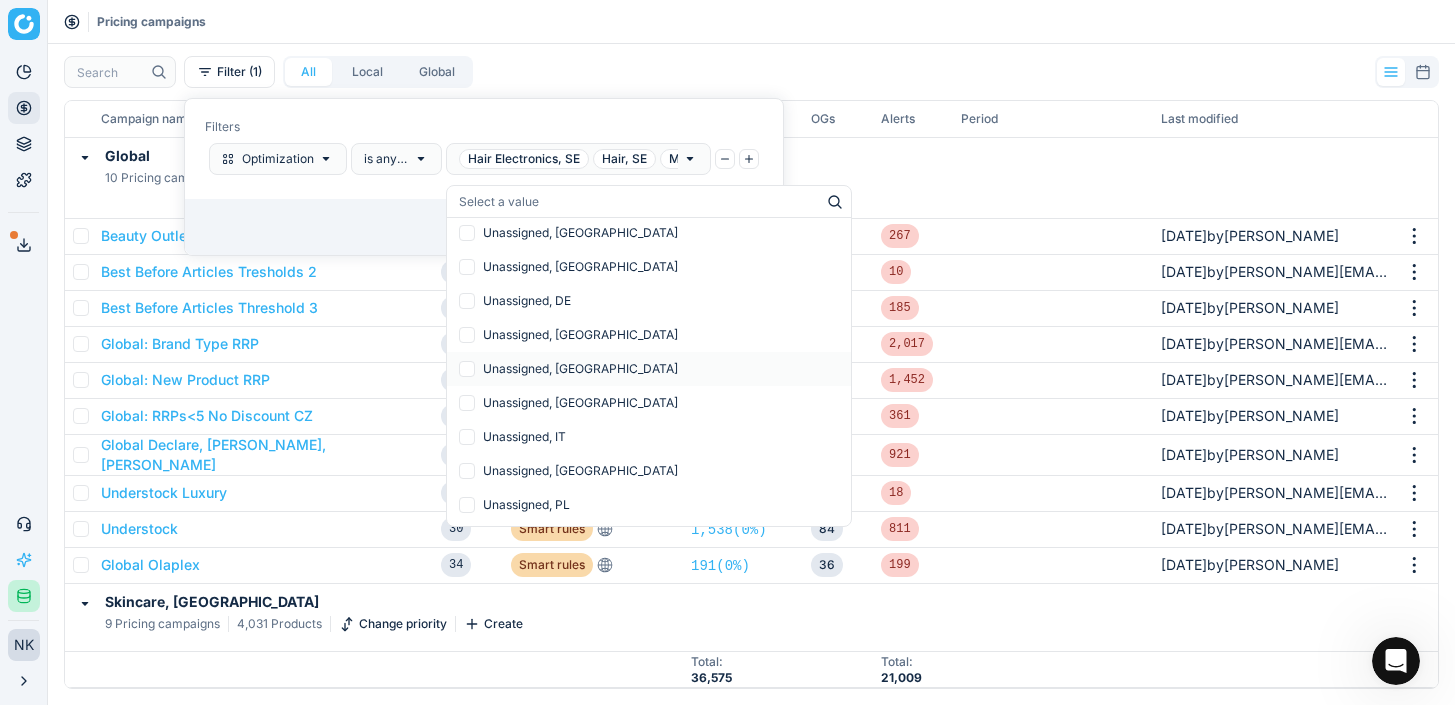 click on "Clear Apply" at bounding box center (484, 227) 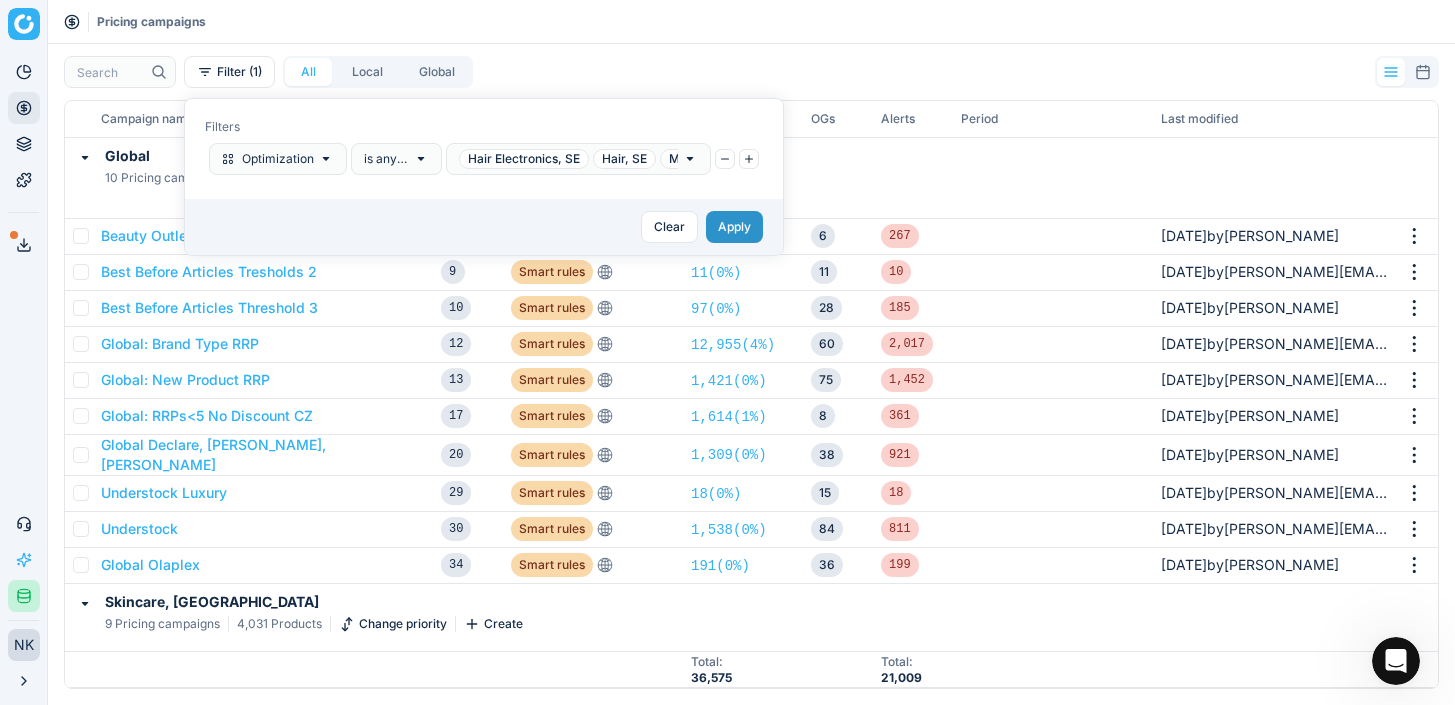 click on "Apply" at bounding box center [734, 227] 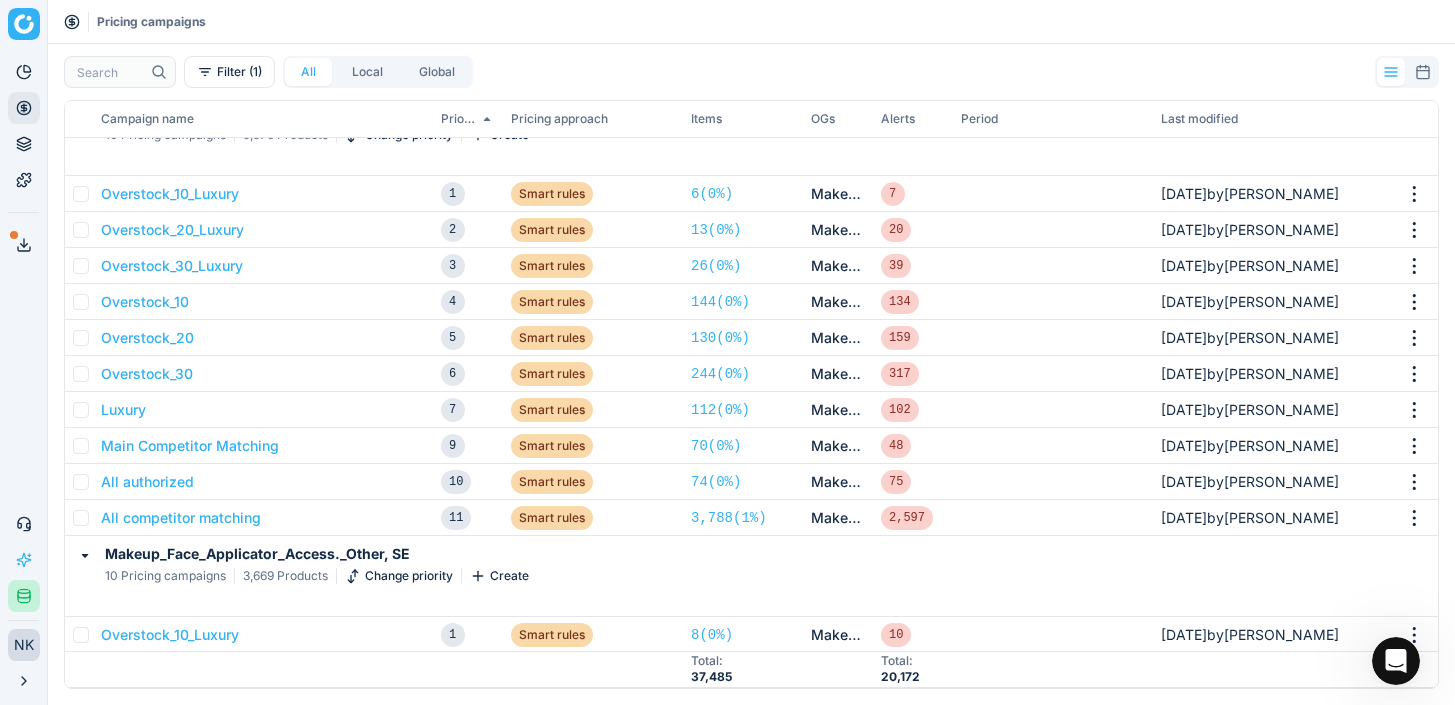 scroll, scrollTop: 484, scrollLeft: 0, axis: vertical 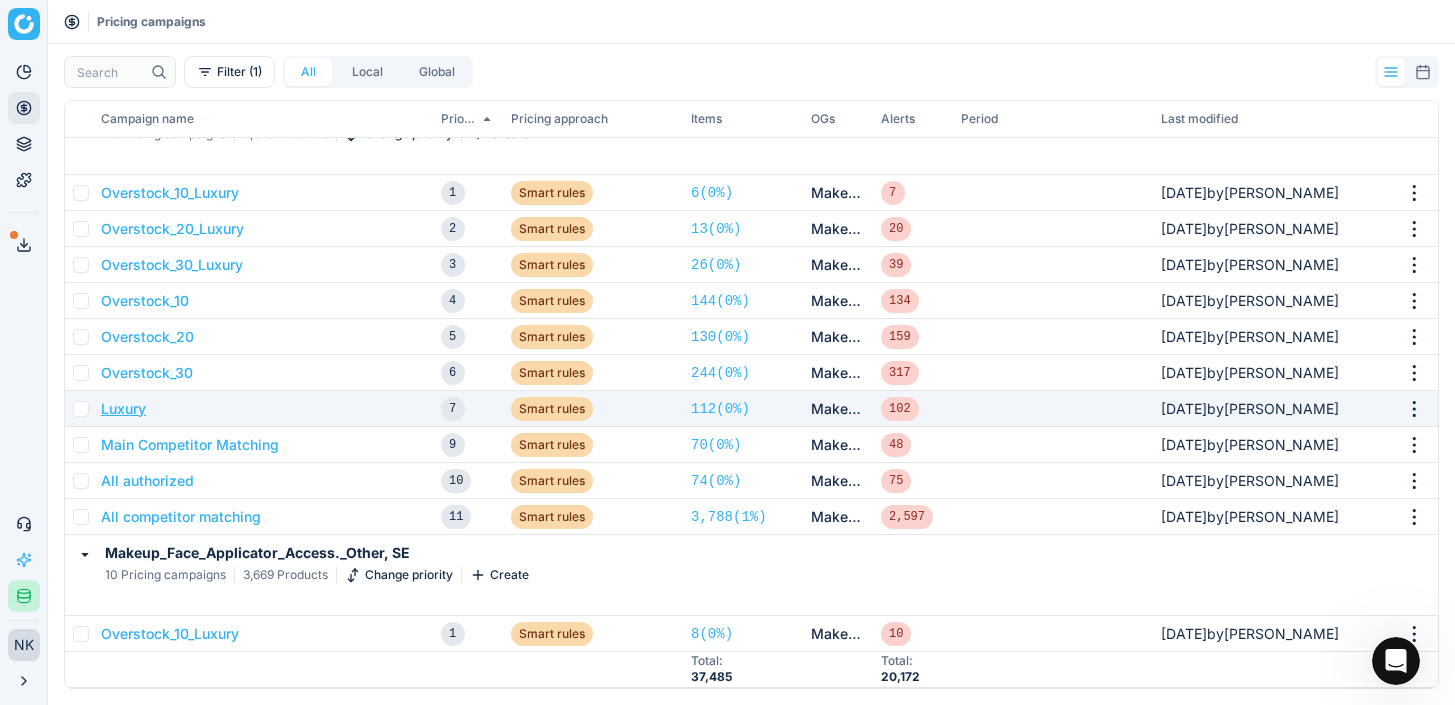 click on "Luxury" at bounding box center [123, 409] 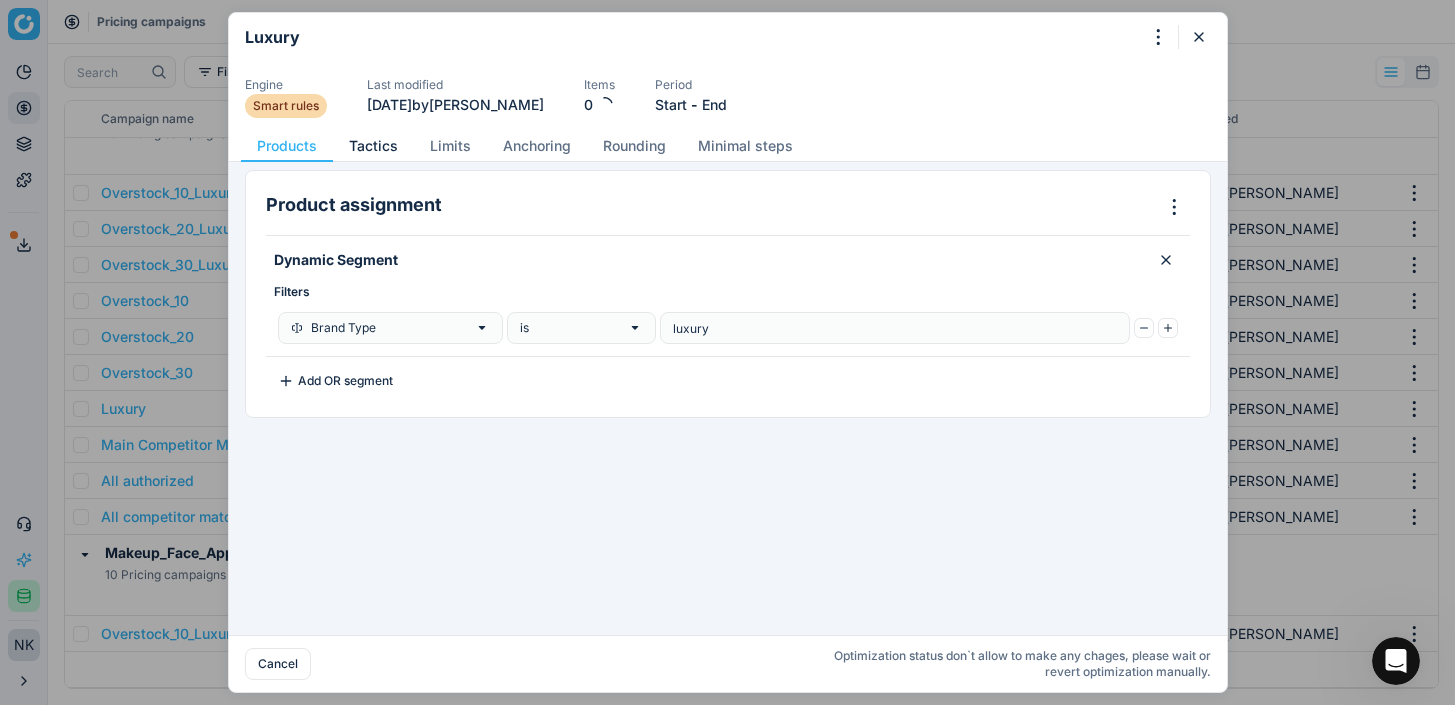 click on "Tactics" at bounding box center [373, 146] 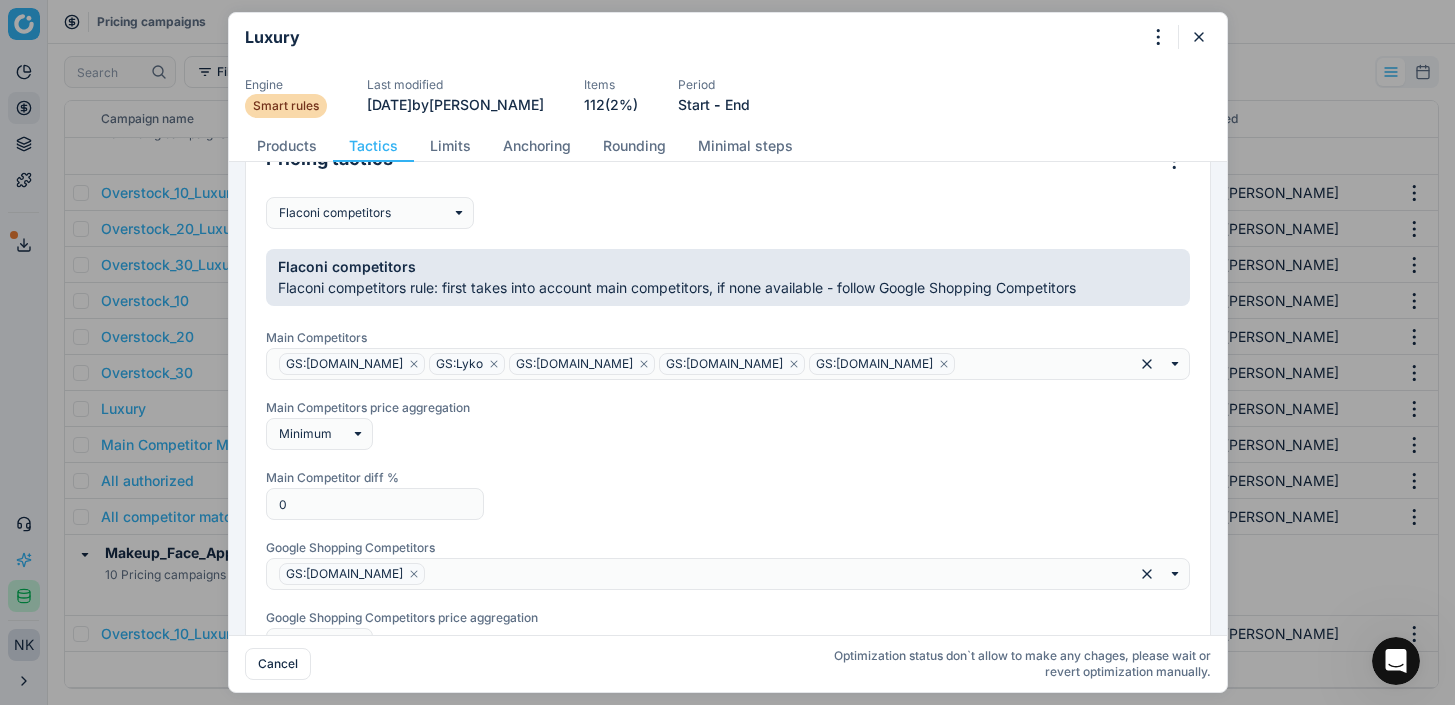 scroll, scrollTop: 189, scrollLeft: 0, axis: vertical 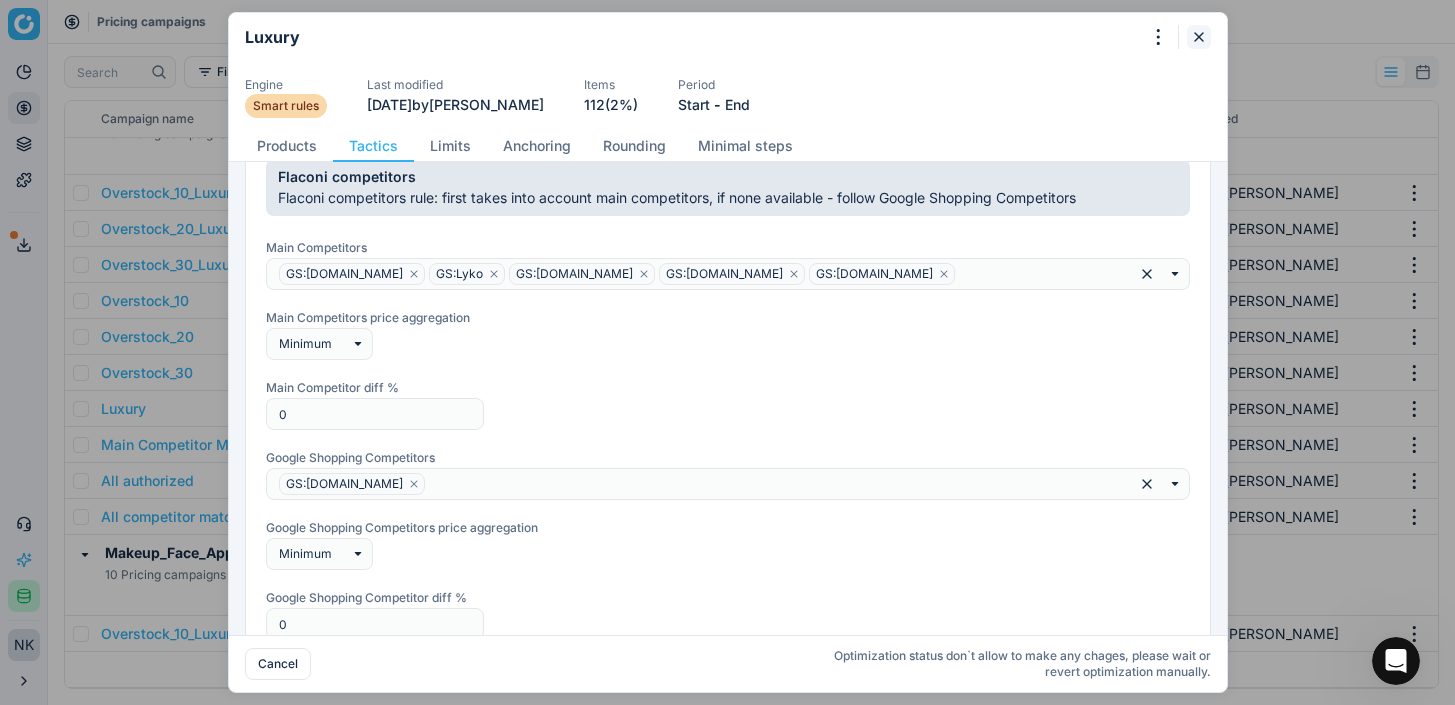 click 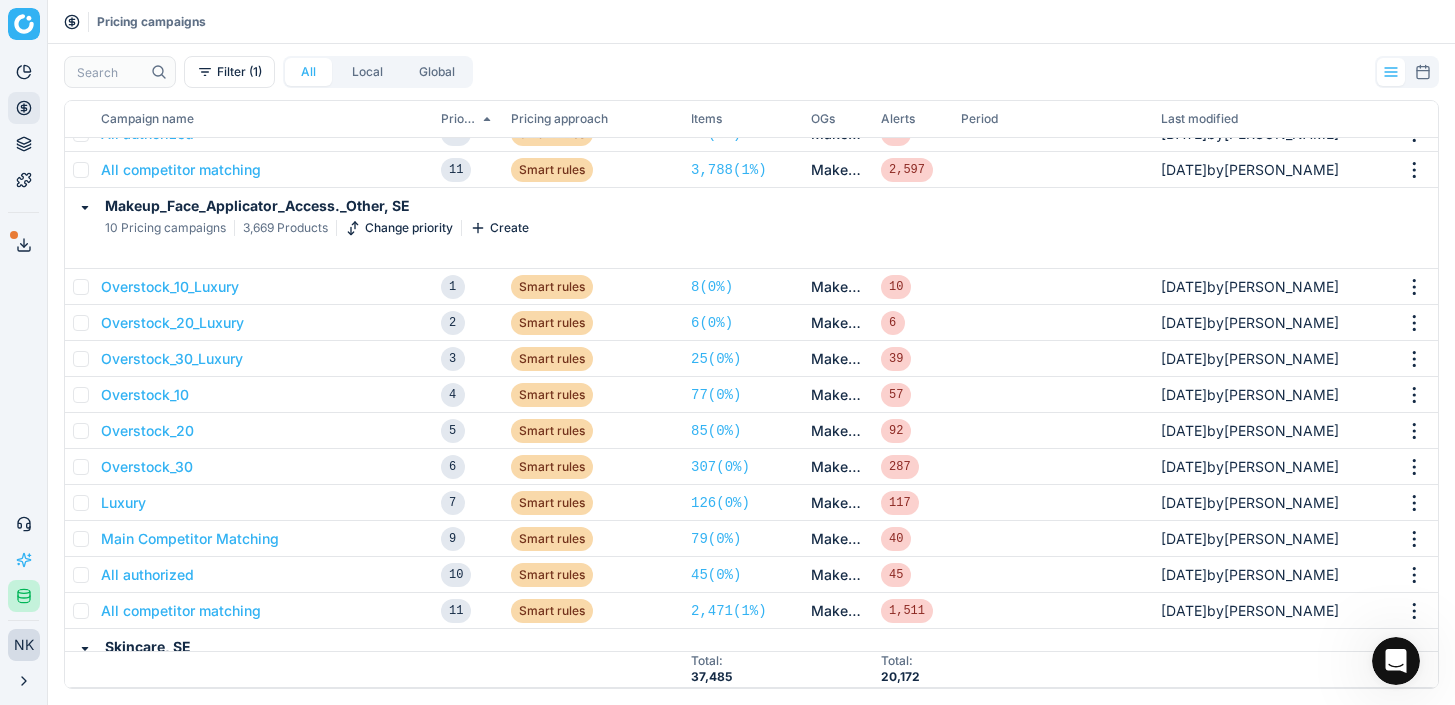 scroll, scrollTop: 834, scrollLeft: 0, axis: vertical 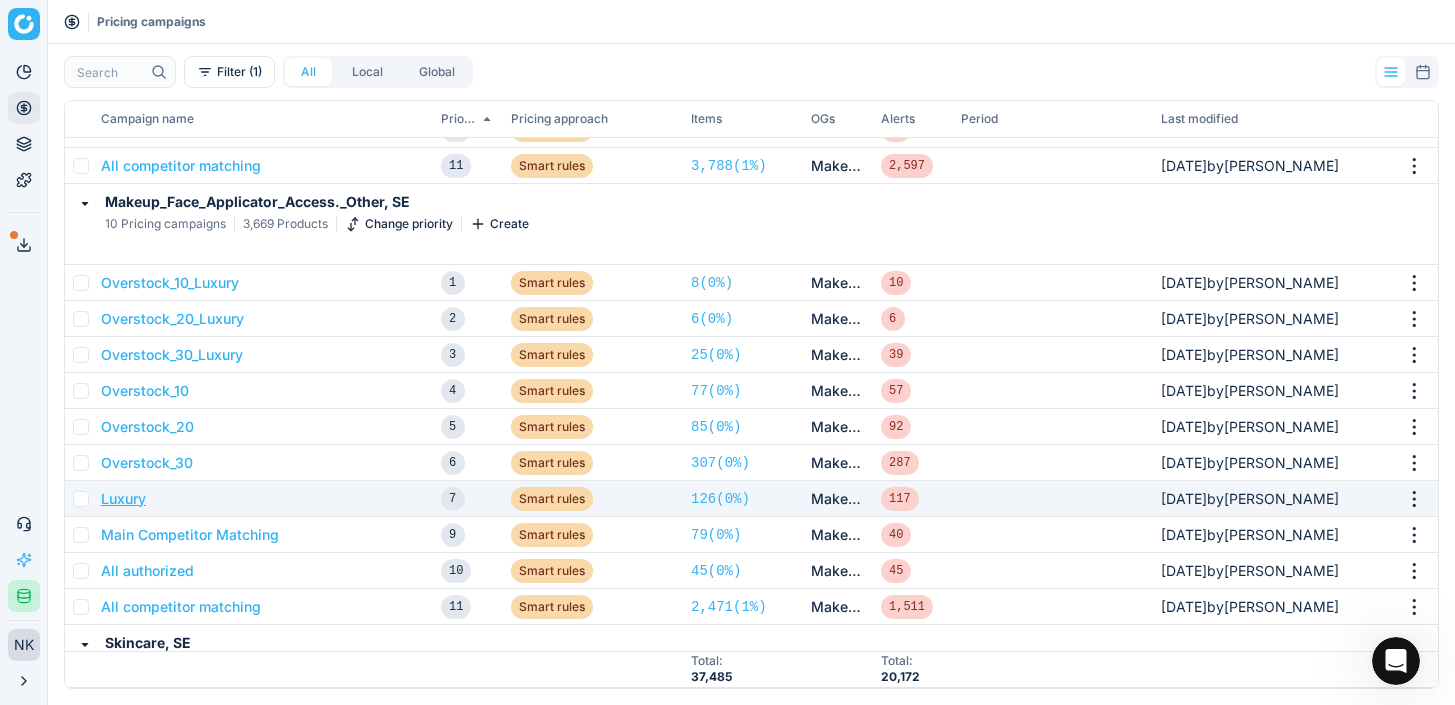 click on "Luxury" at bounding box center [123, 499] 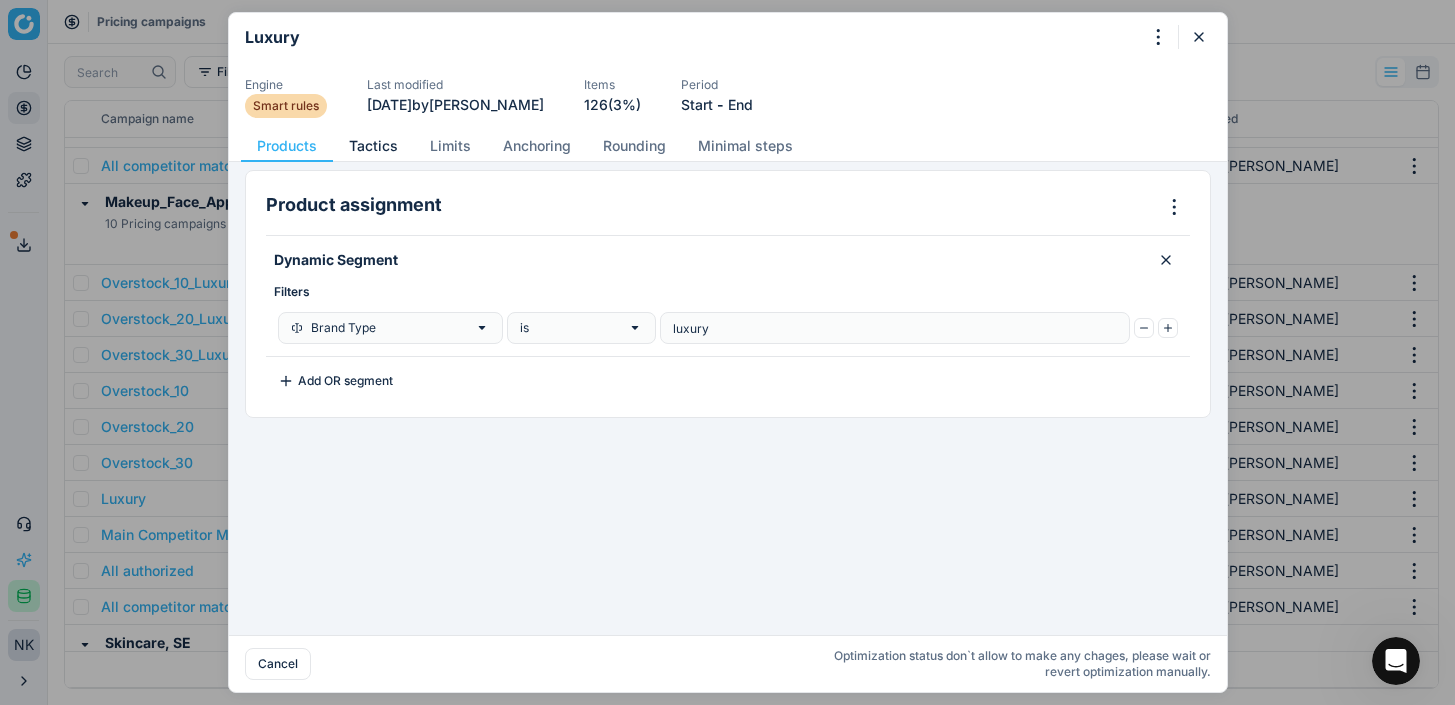 click on "Tactics" at bounding box center (373, 146) 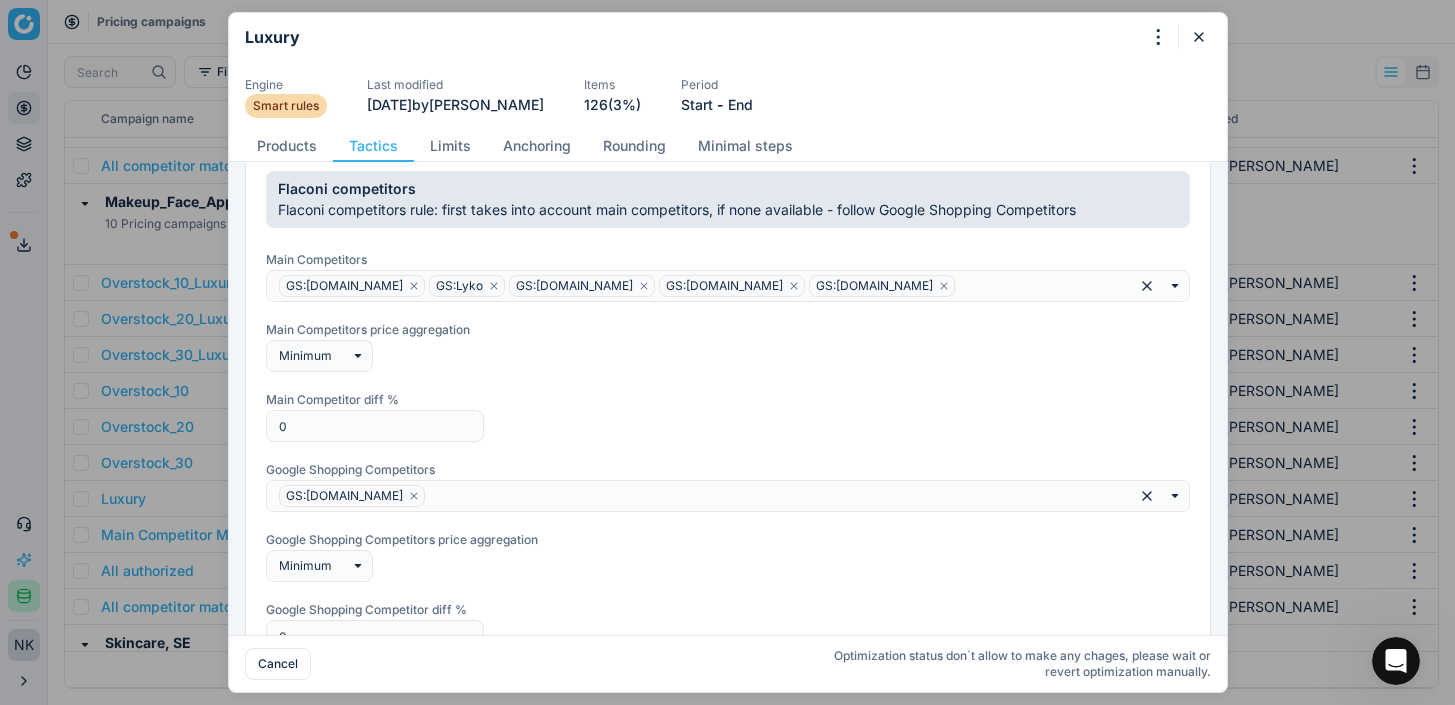 scroll, scrollTop: 267, scrollLeft: 0, axis: vertical 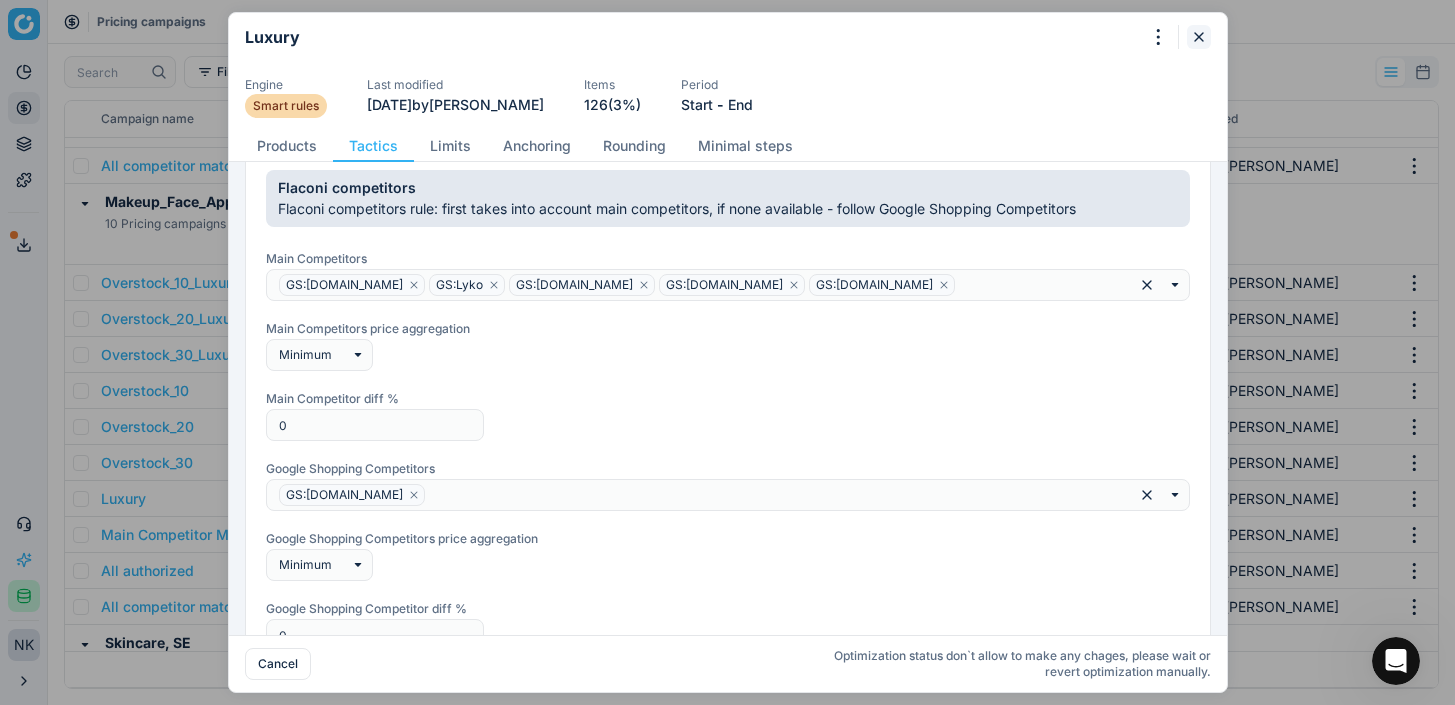 click at bounding box center [1199, 37] 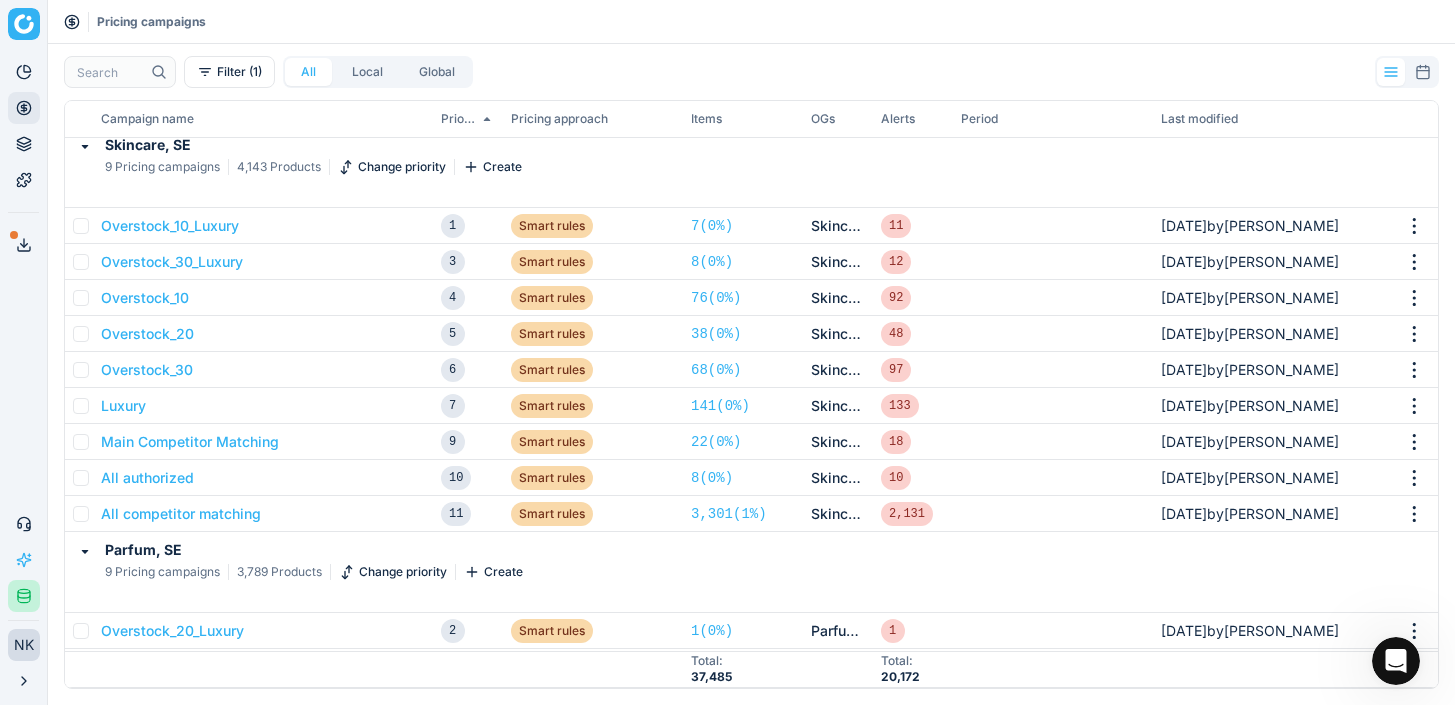 scroll, scrollTop: 1332, scrollLeft: 0, axis: vertical 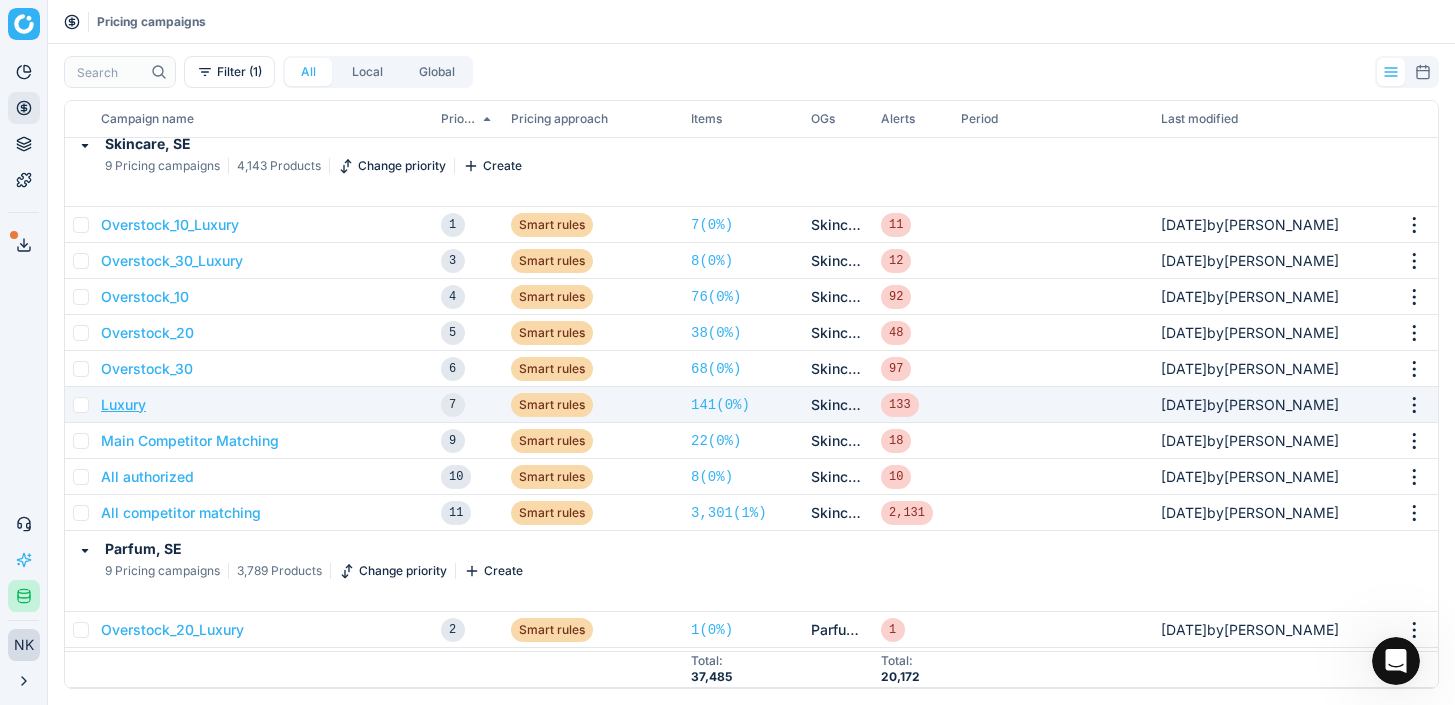 click on "Luxury" at bounding box center [123, 405] 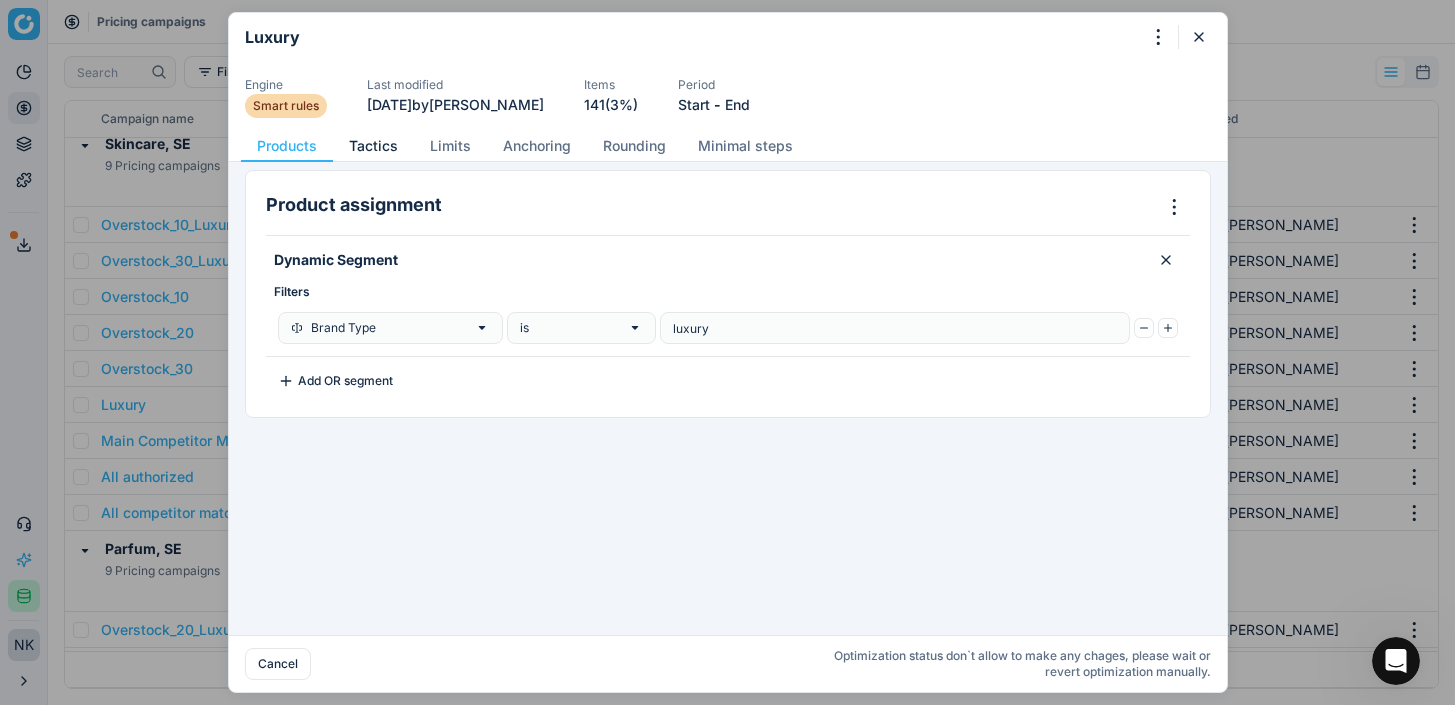 click on "Tactics" at bounding box center [373, 146] 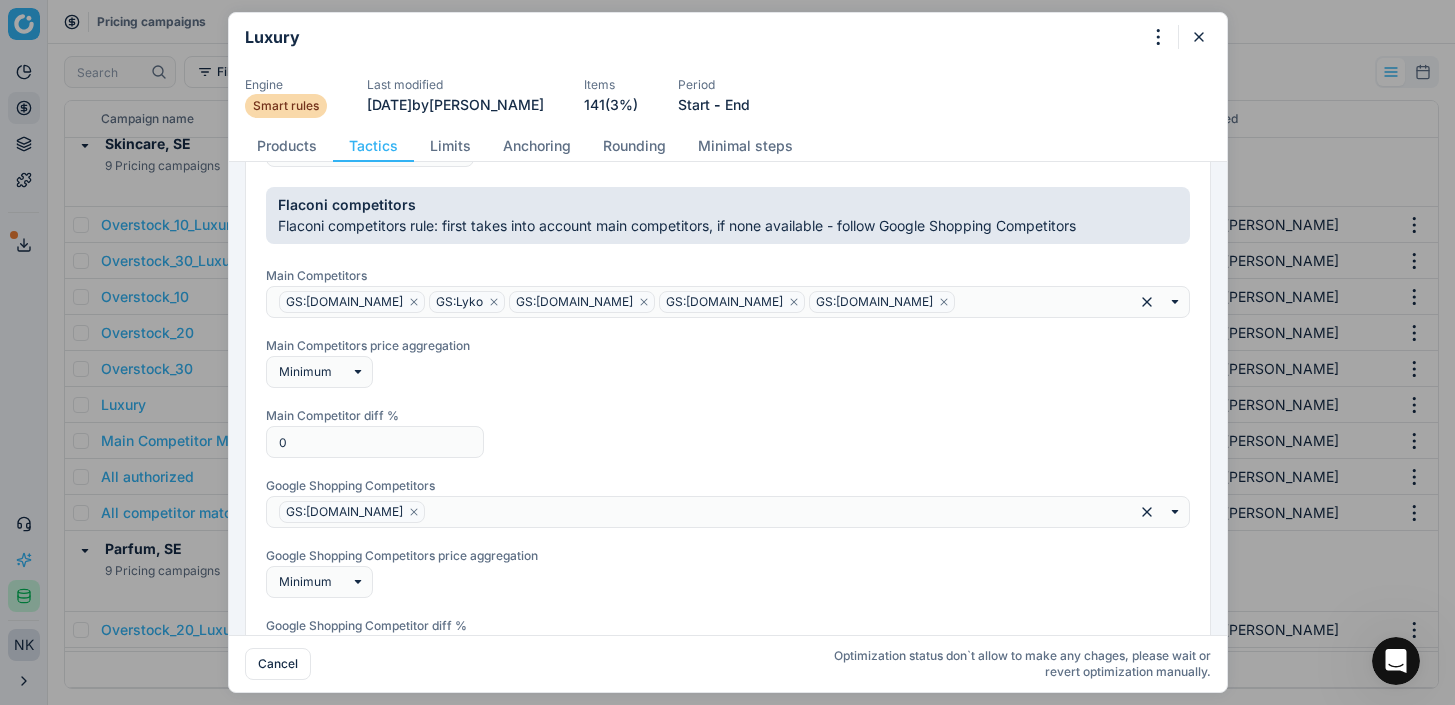 scroll, scrollTop: 346, scrollLeft: 0, axis: vertical 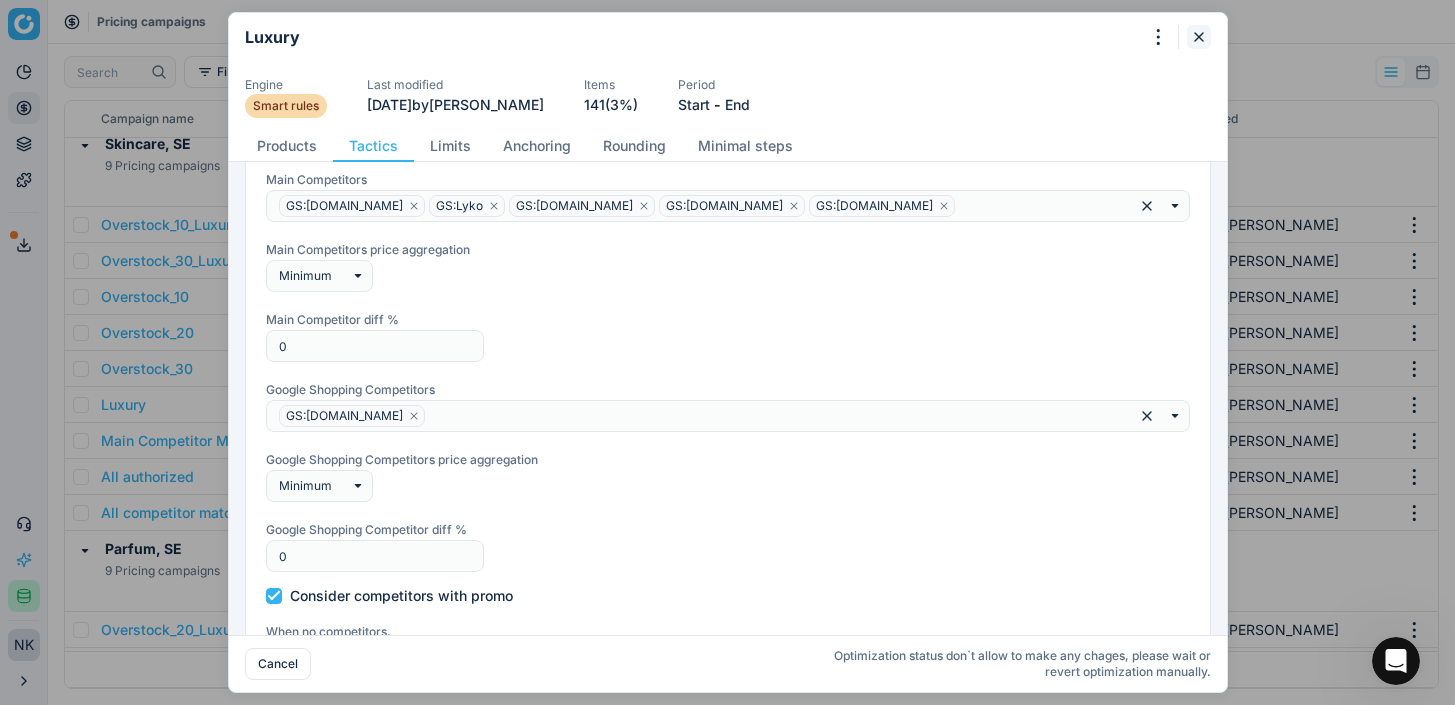 click 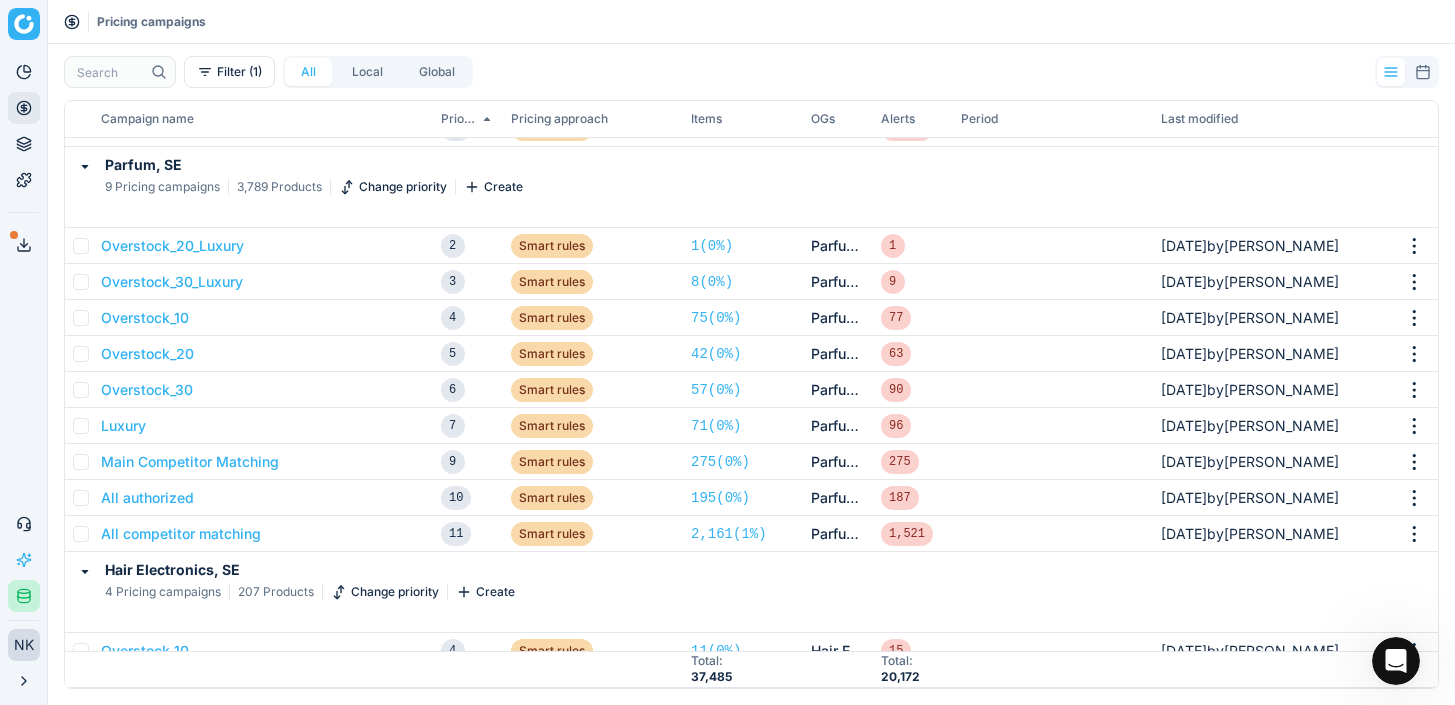 scroll, scrollTop: 1720, scrollLeft: 0, axis: vertical 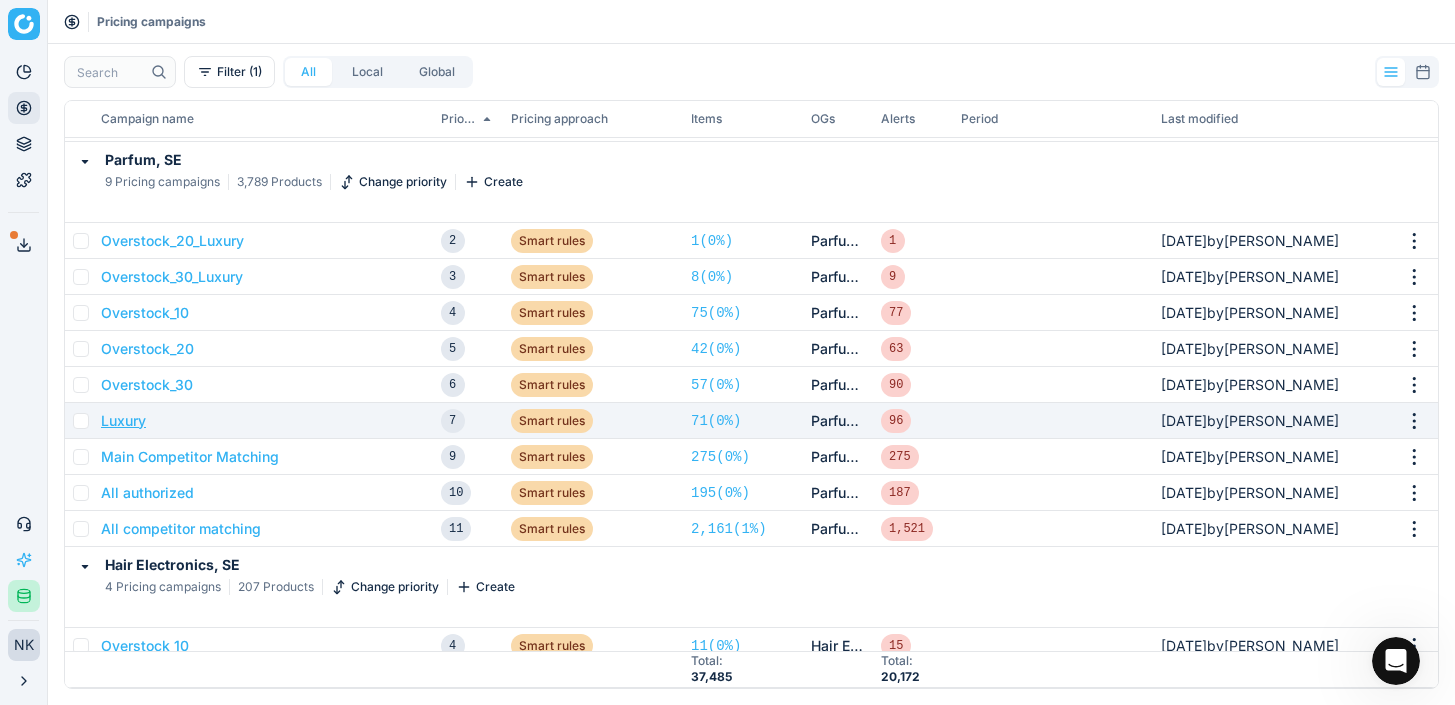 click on "Luxury" at bounding box center [123, 421] 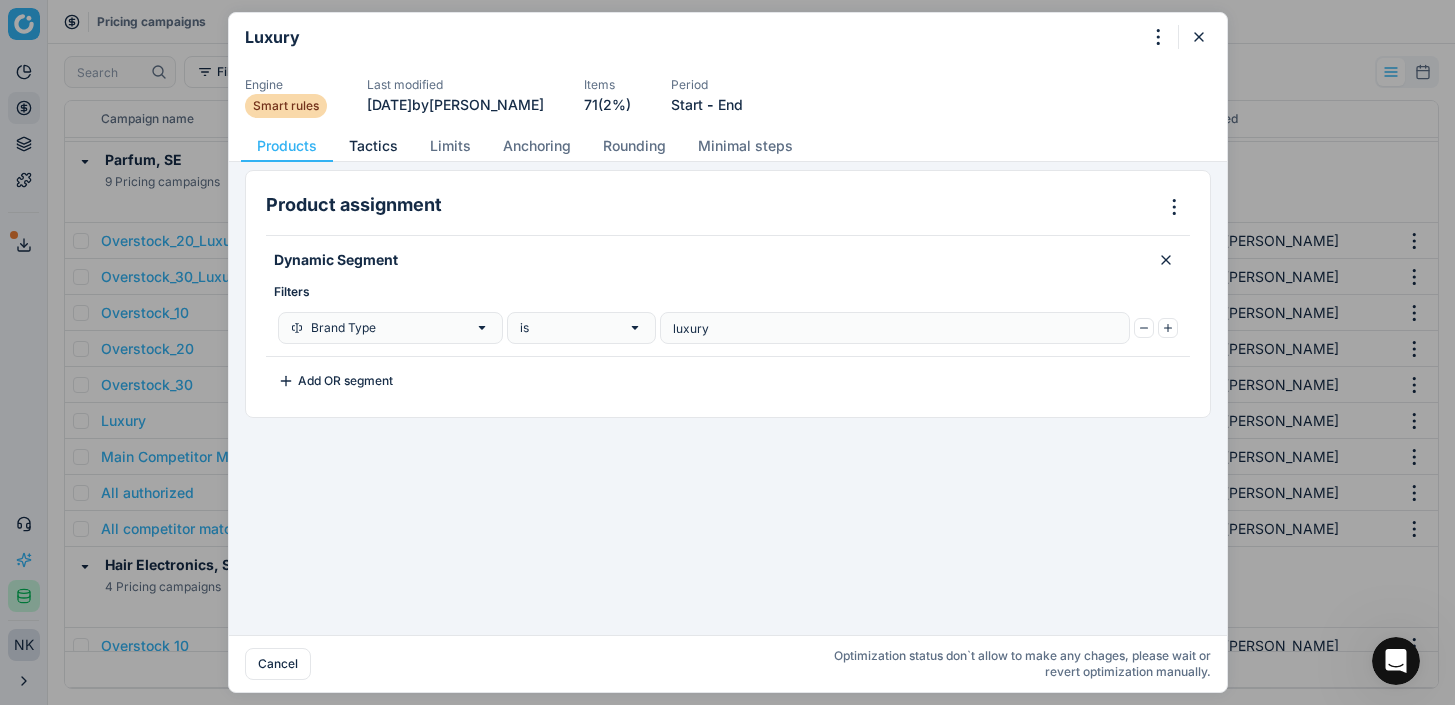 click on "Tactics" at bounding box center [373, 146] 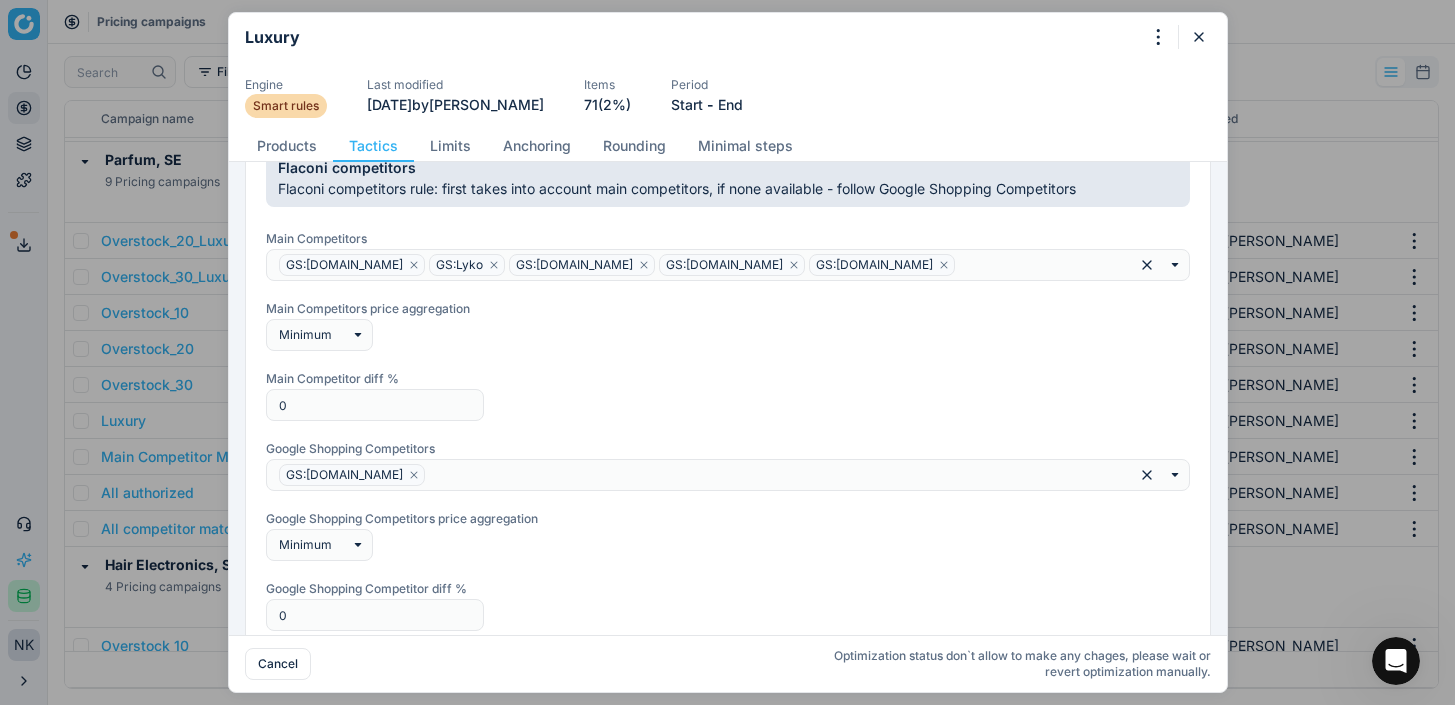 scroll, scrollTop: 297, scrollLeft: 0, axis: vertical 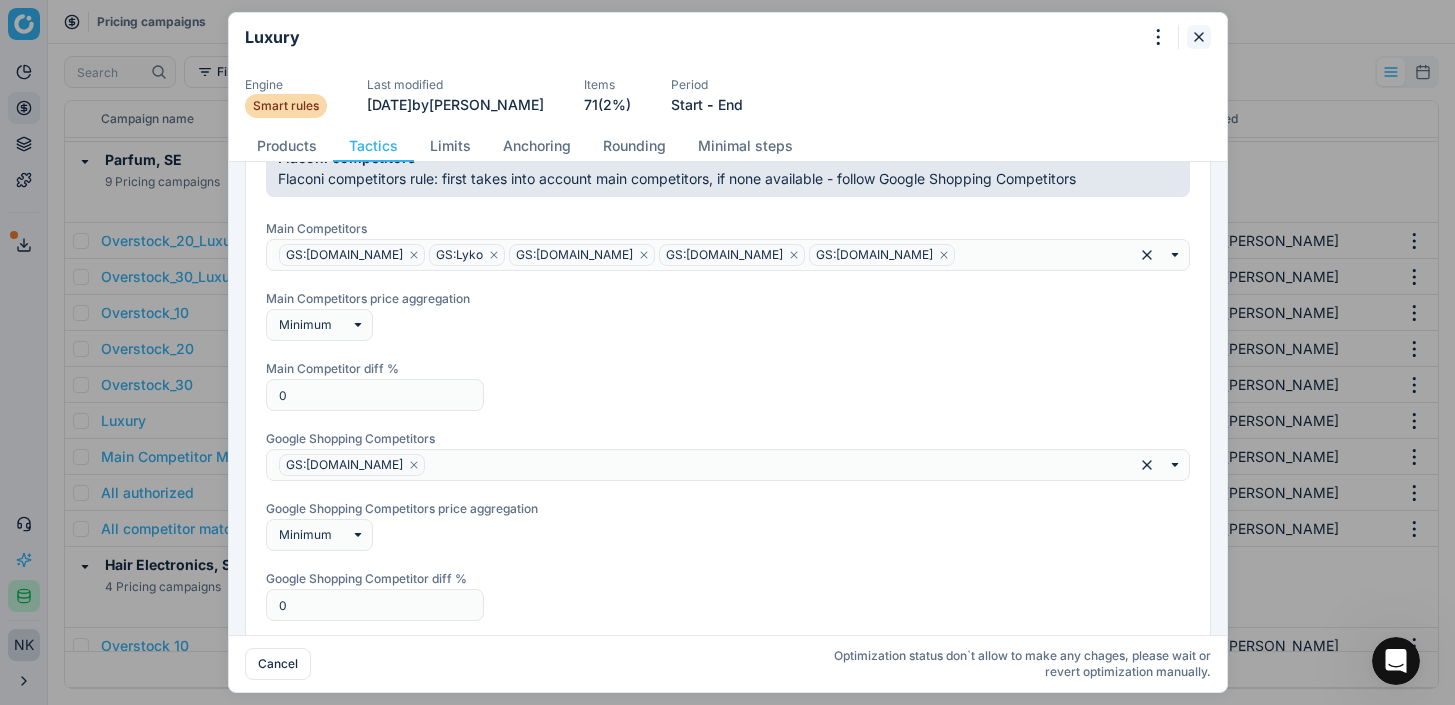 click 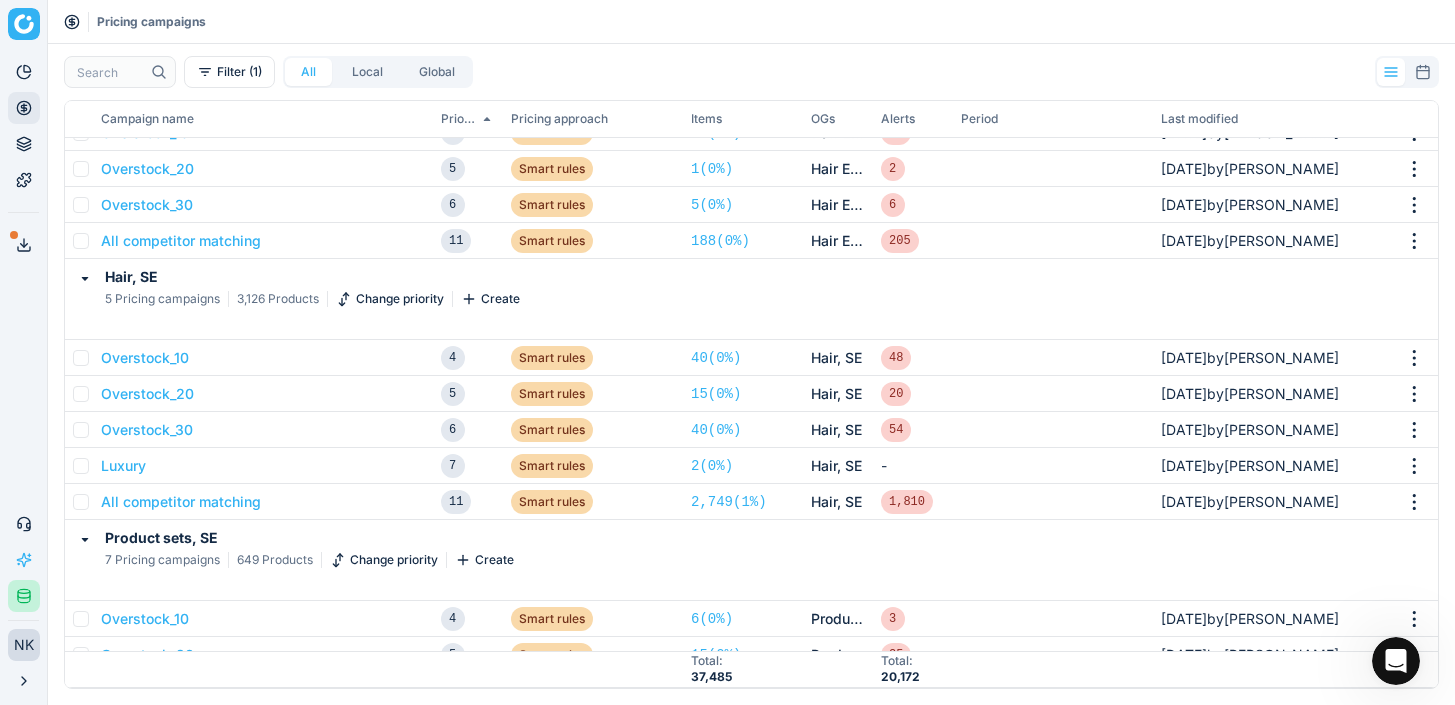 scroll, scrollTop: 2234, scrollLeft: 0, axis: vertical 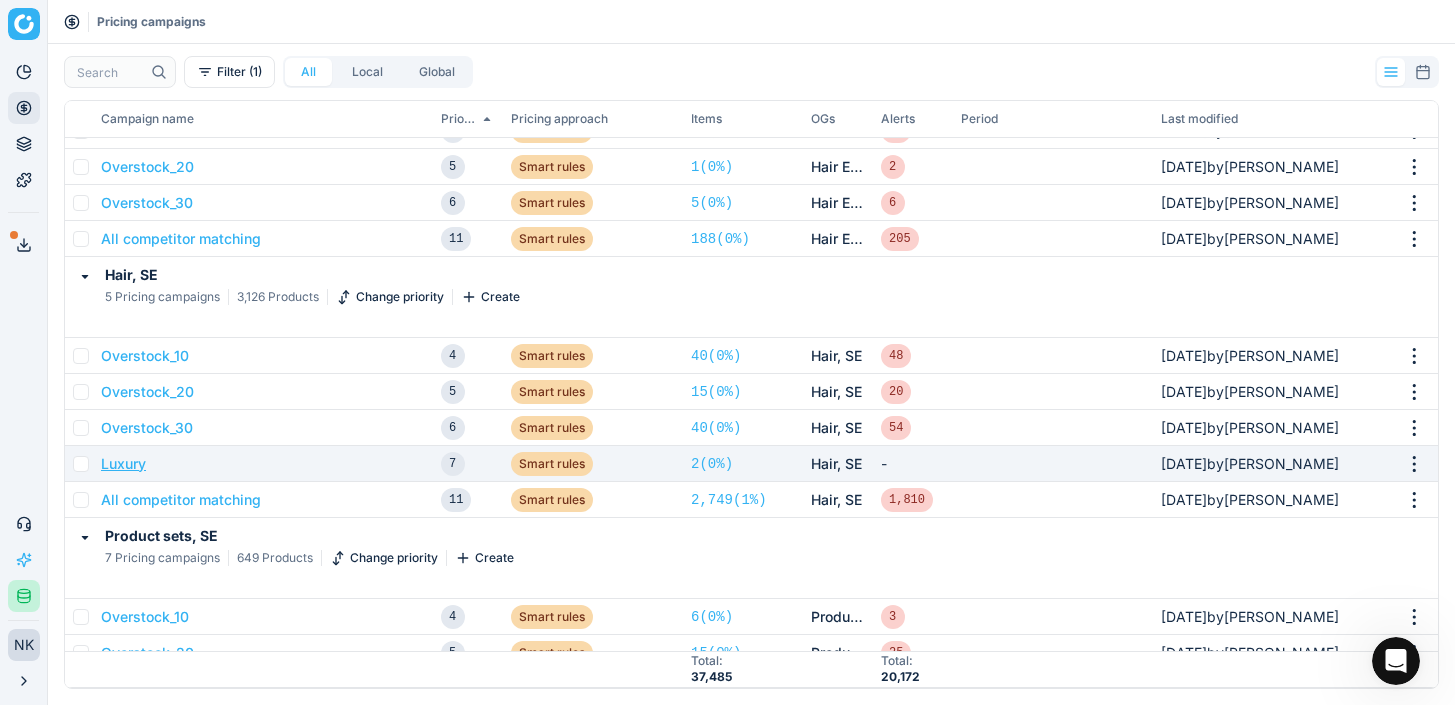 click on "Luxury" at bounding box center (123, 464) 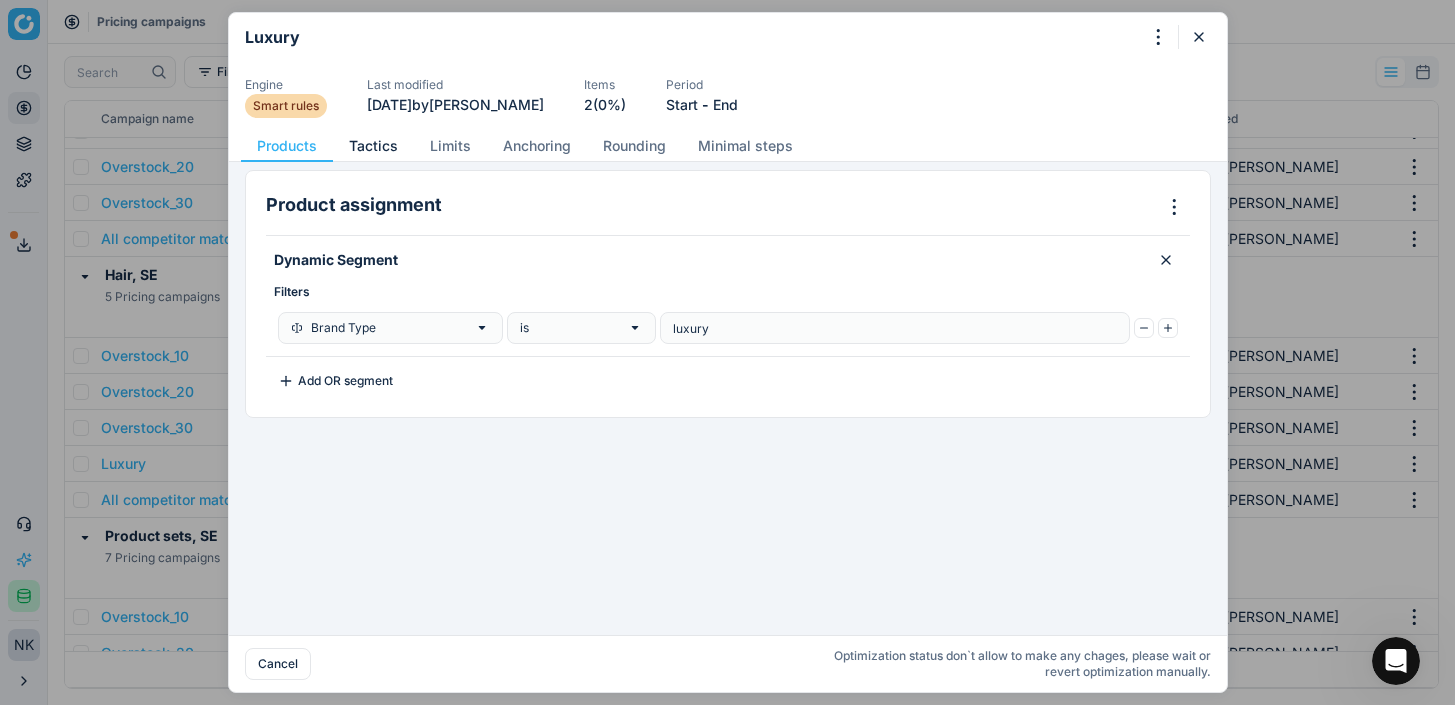 click on "Tactics" at bounding box center [373, 146] 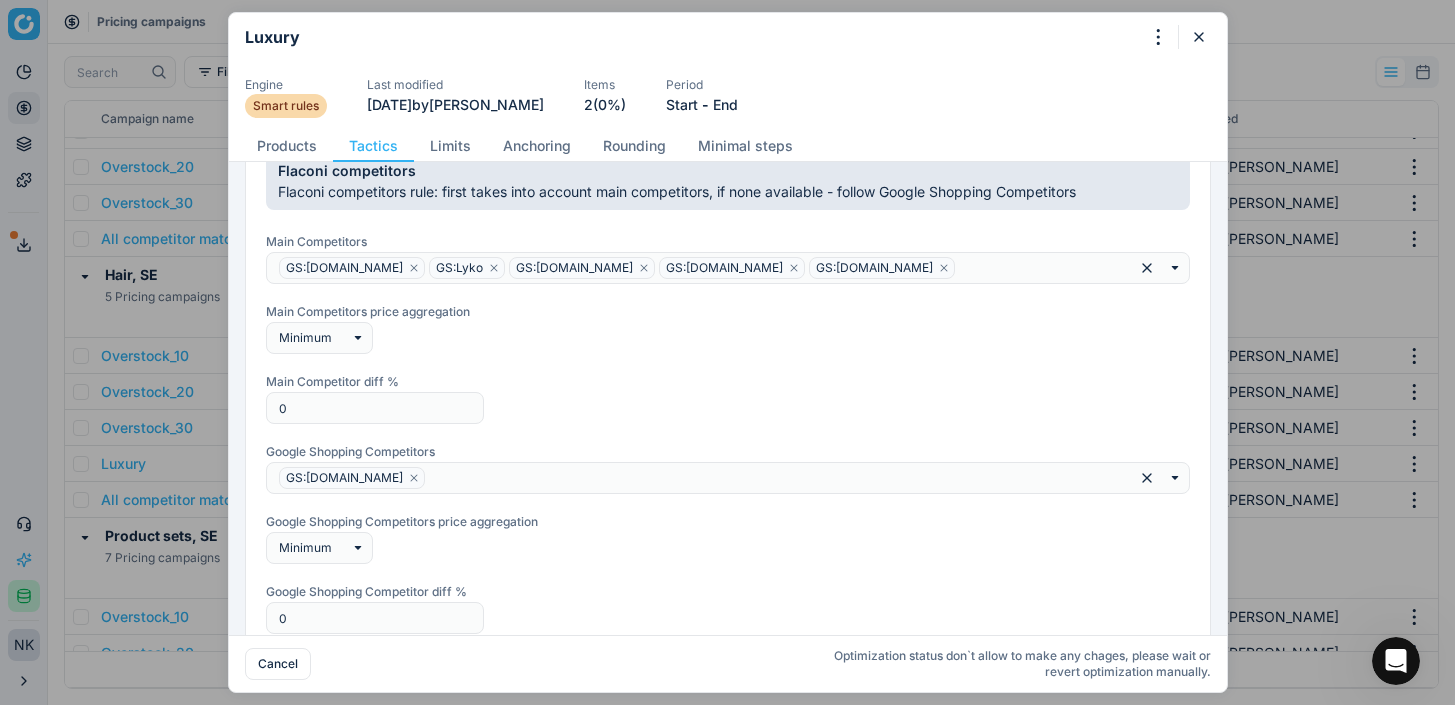 scroll, scrollTop: 313, scrollLeft: 0, axis: vertical 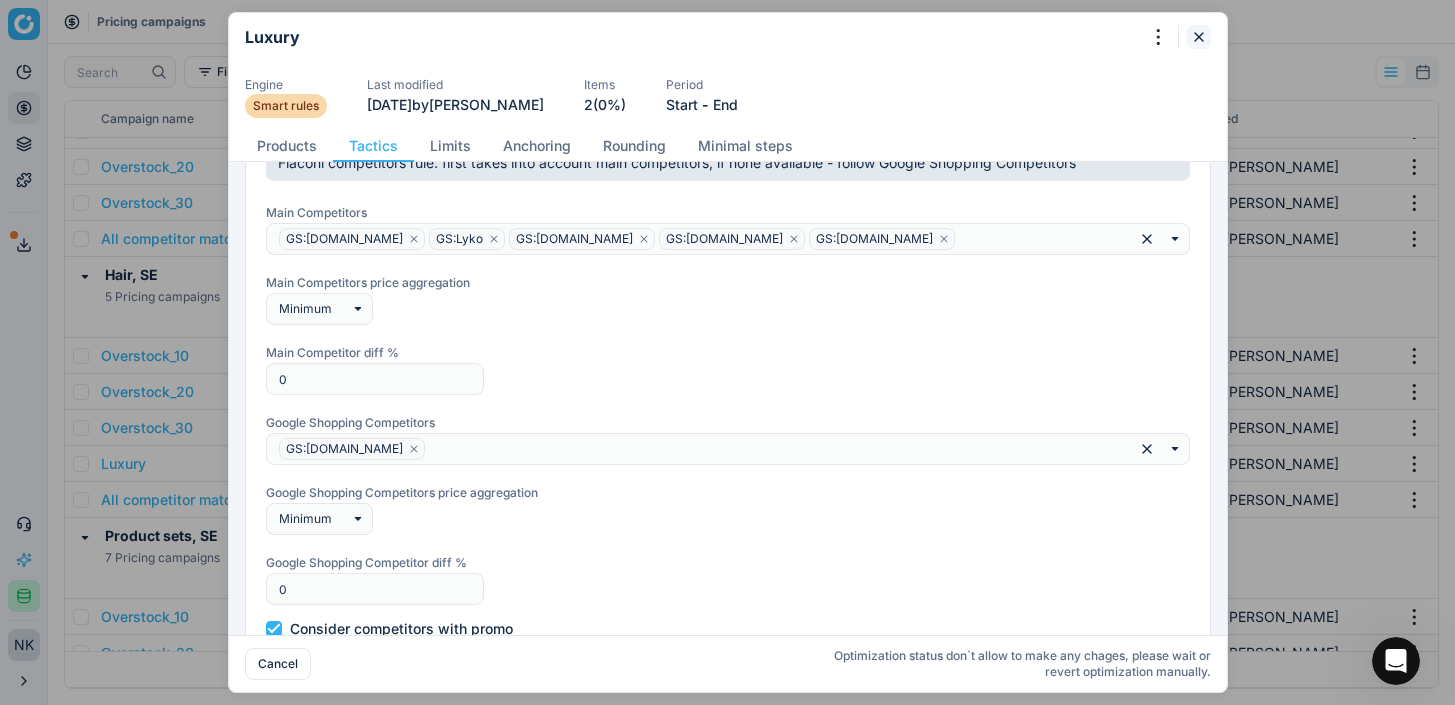 click at bounding box center (1199, 37) 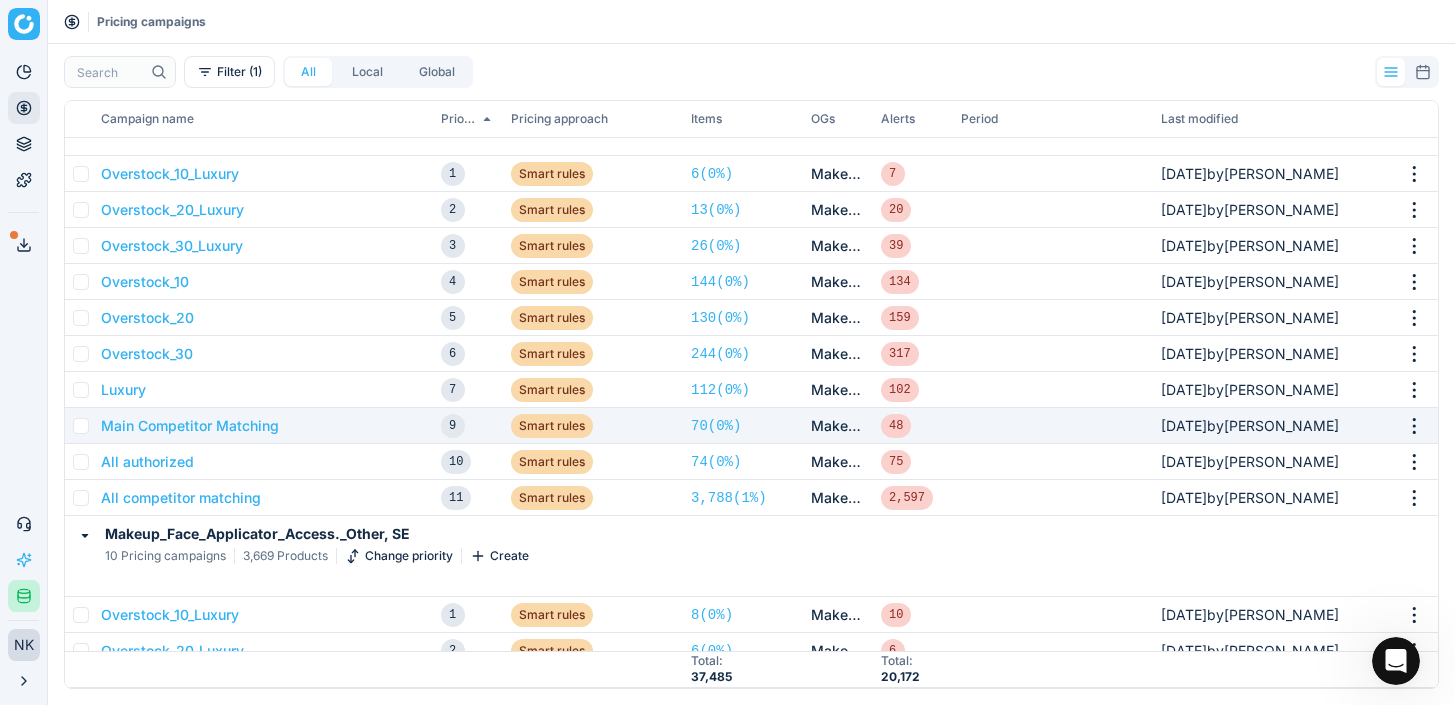 scroll, scrollTop: 507, scrollLeft: 0, axis: vertical 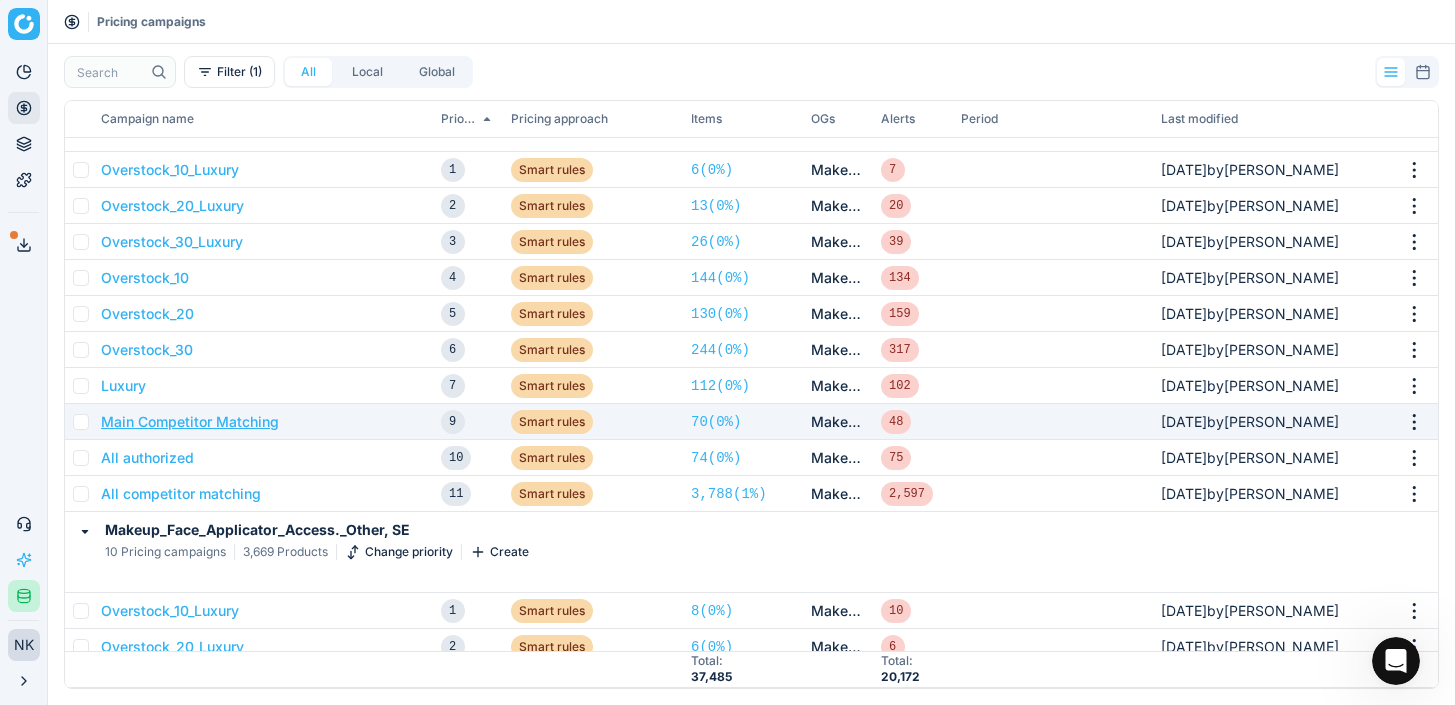 click on "Main Competitor Matching" at bounding box center [190, 422] 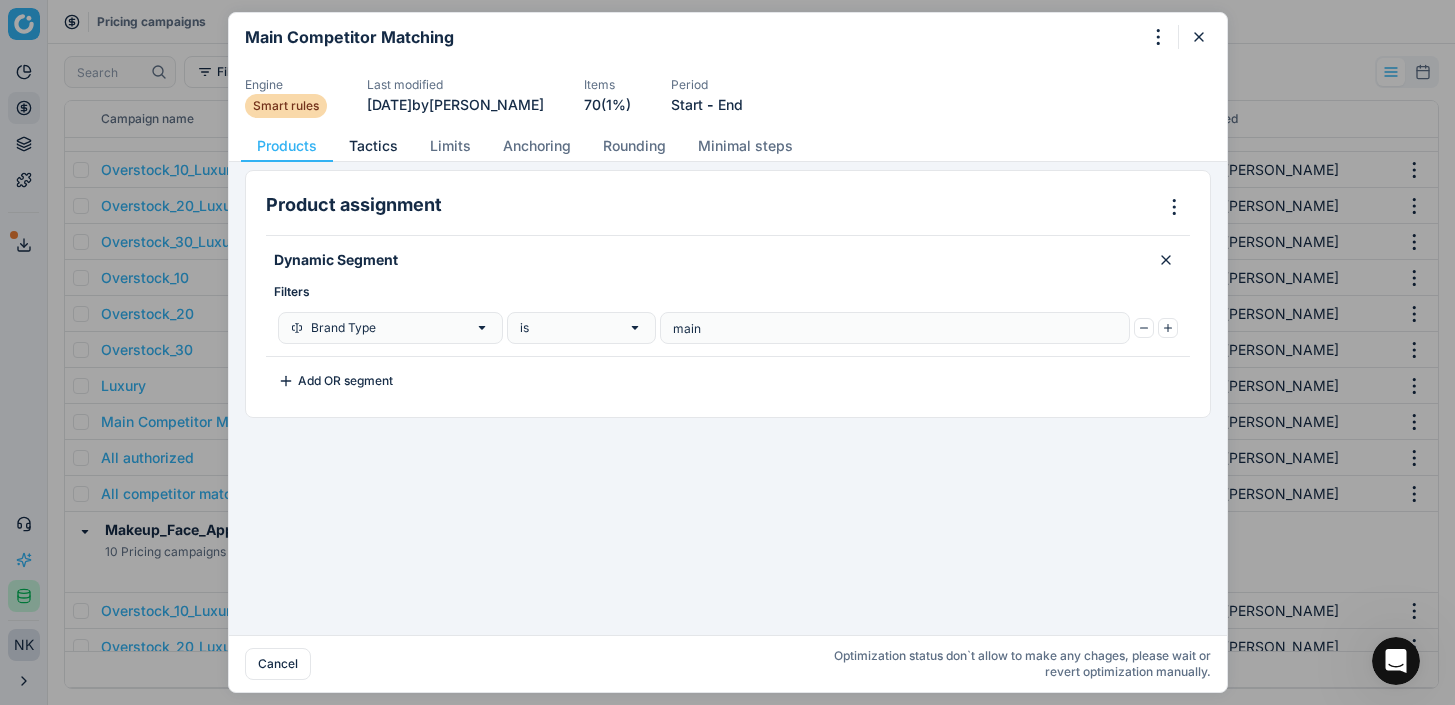 click on "Tactics" at bounding box center (373, 146) 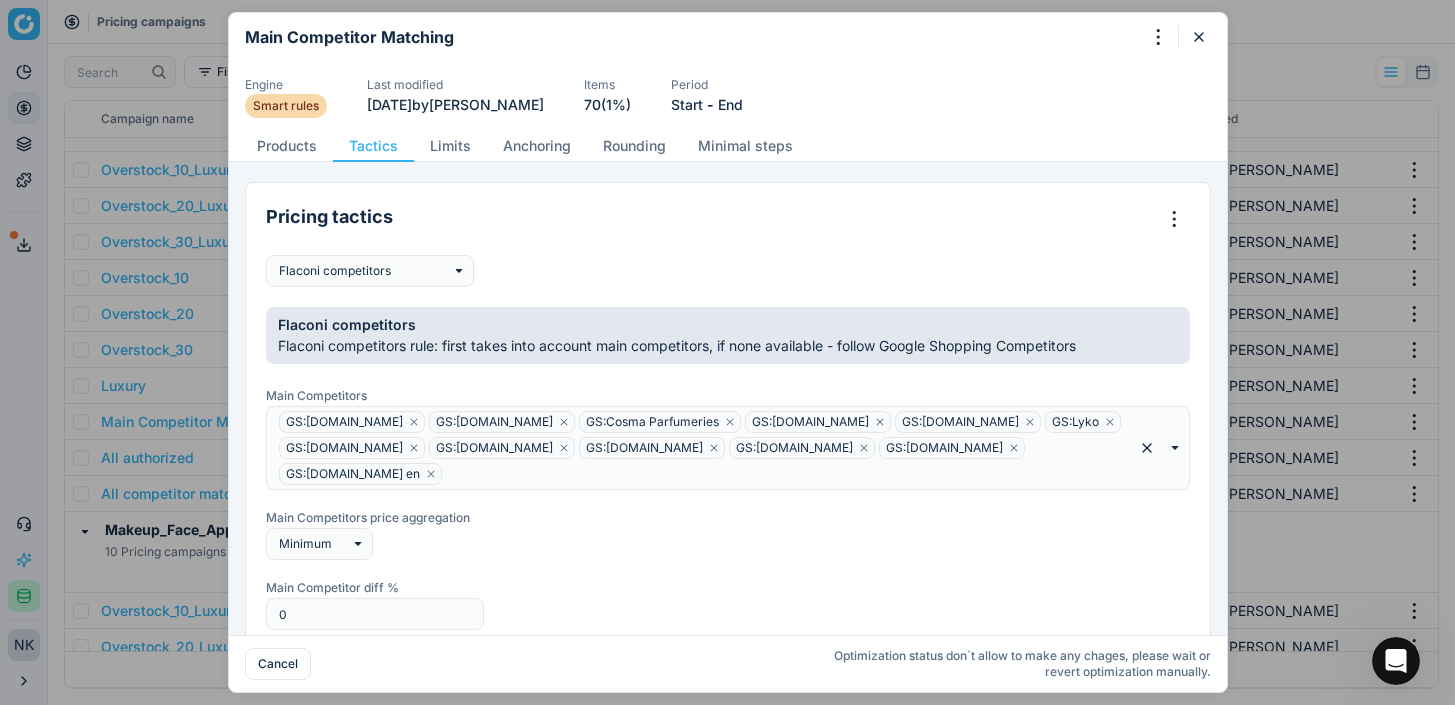 scroll, scrollTop: 132, scrollLeft: 0, axis: vertical 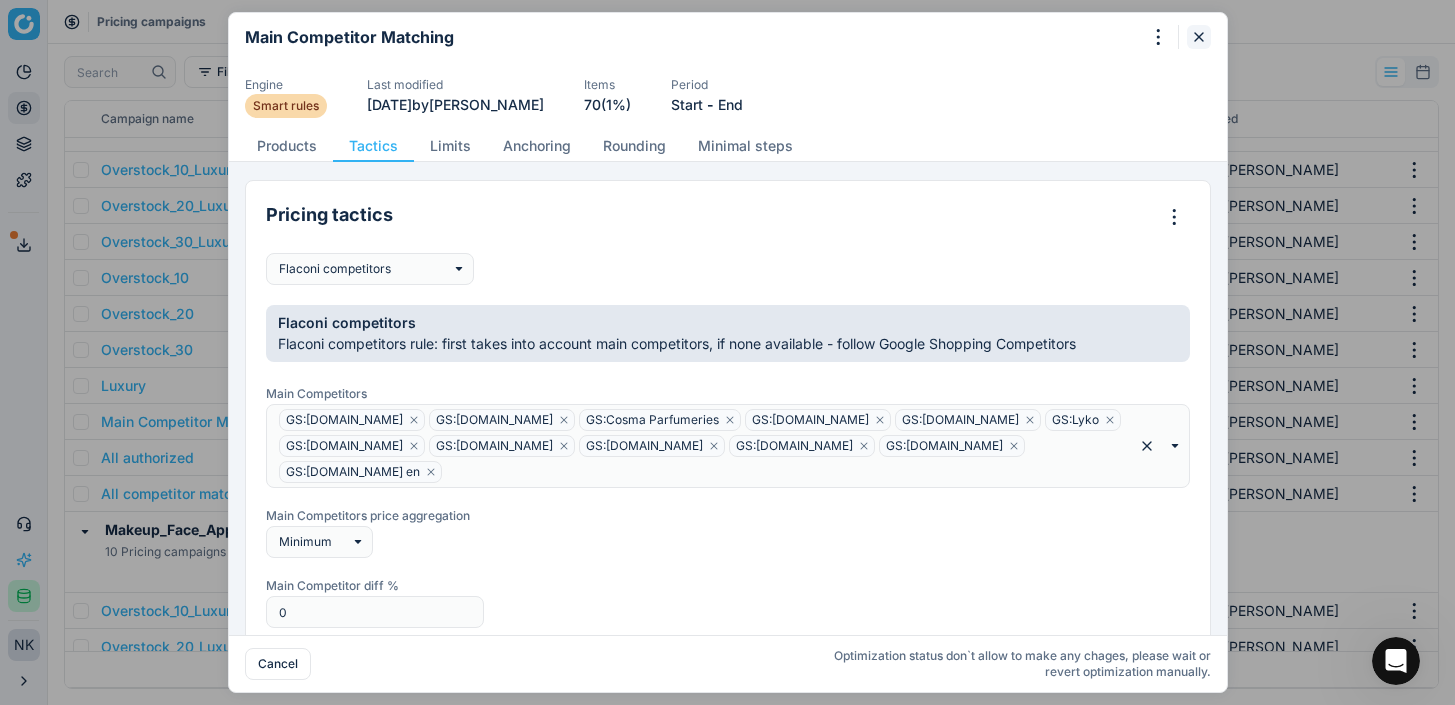 click 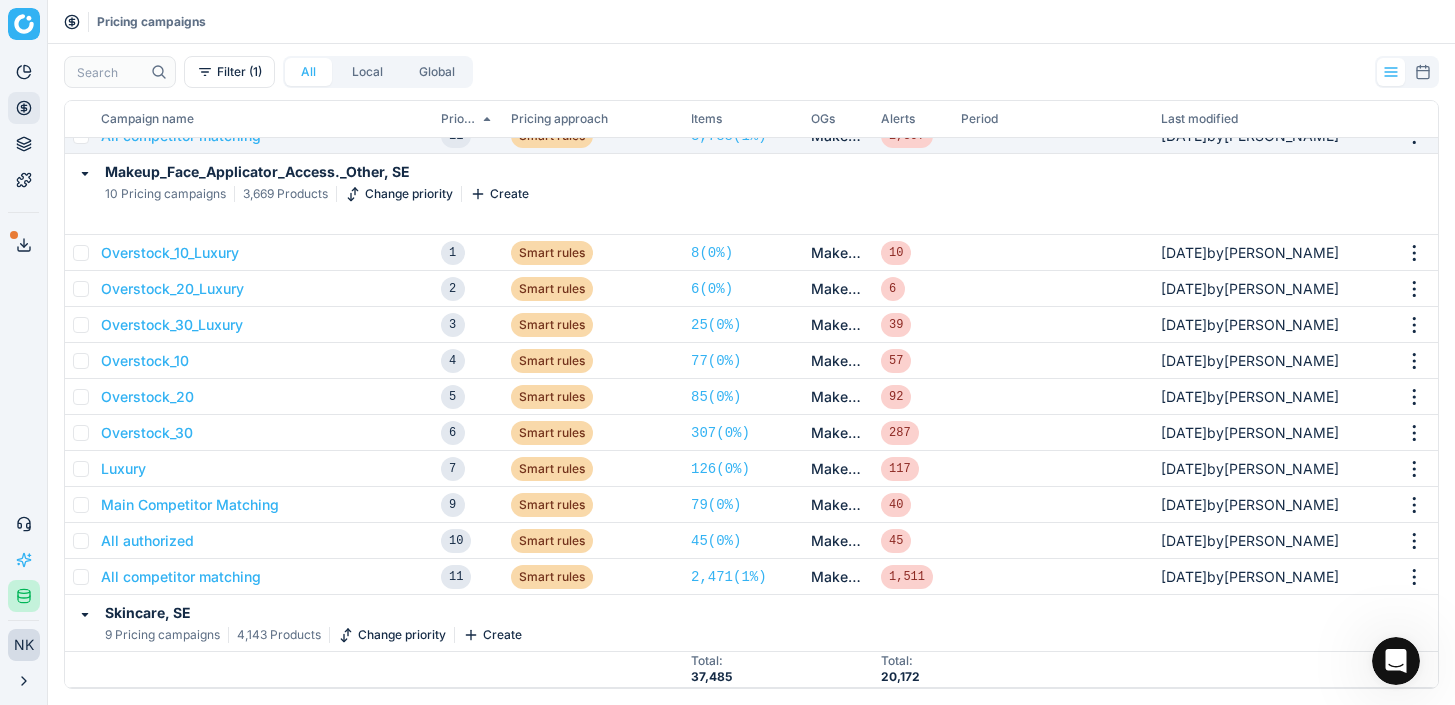 scroll, scrollTop: 873, scrollLeft: 0, axis: vertical 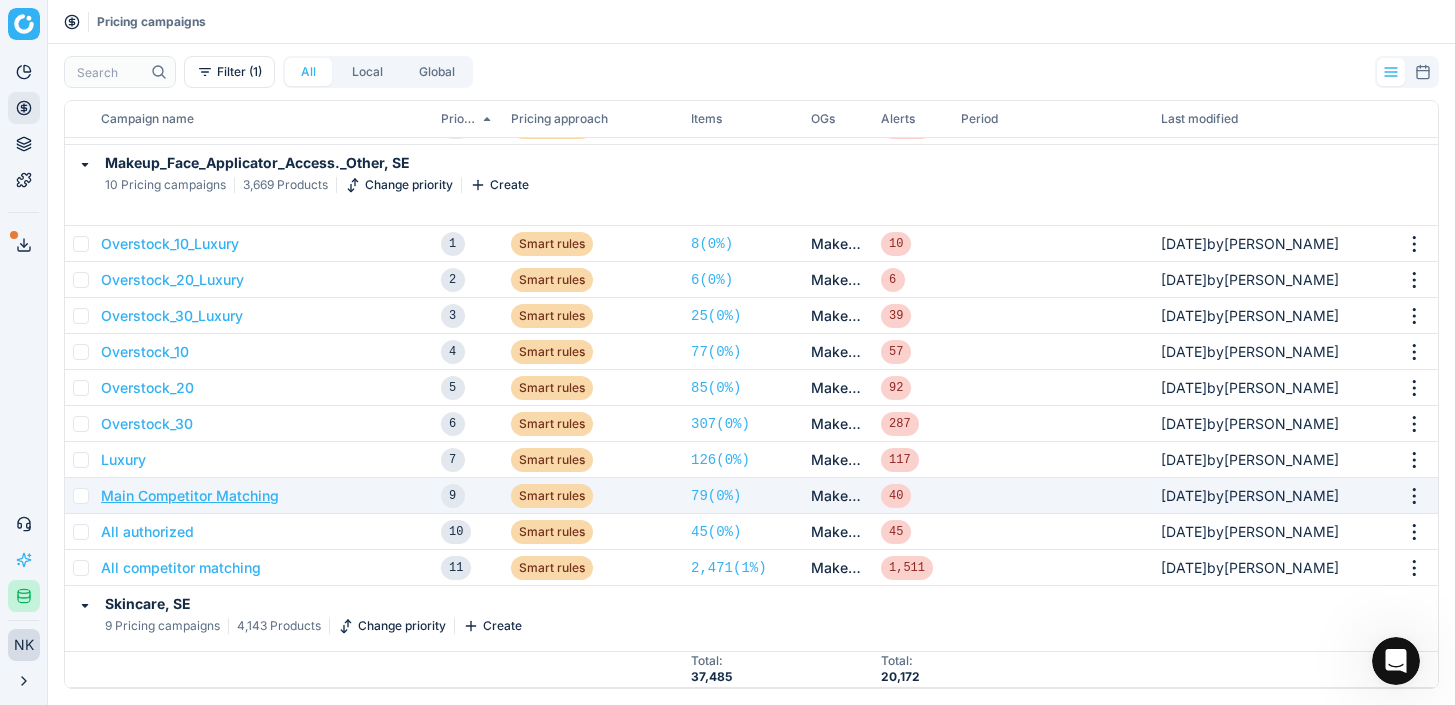 click on "Main Competitor Matching" at bounding box center [190, 496] 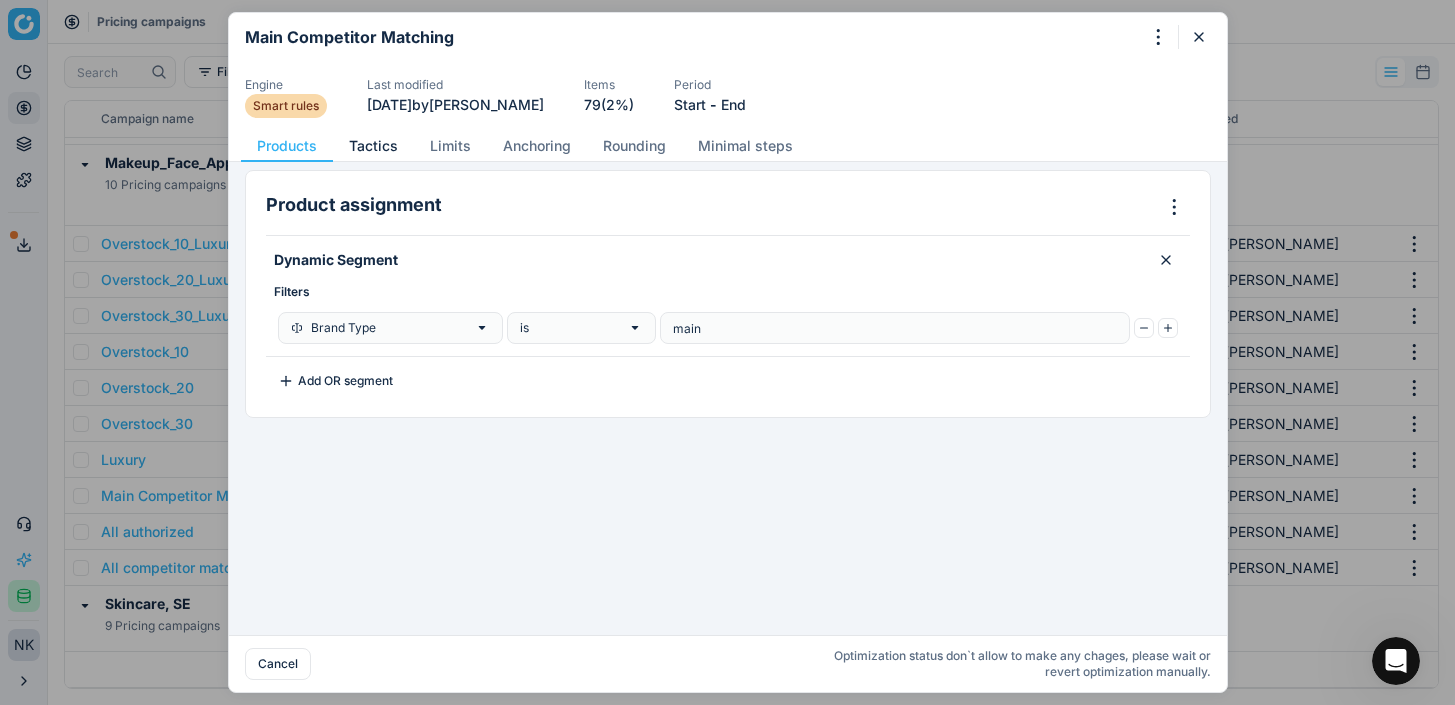 click on "Tactics" at bounding box center [373, 146] 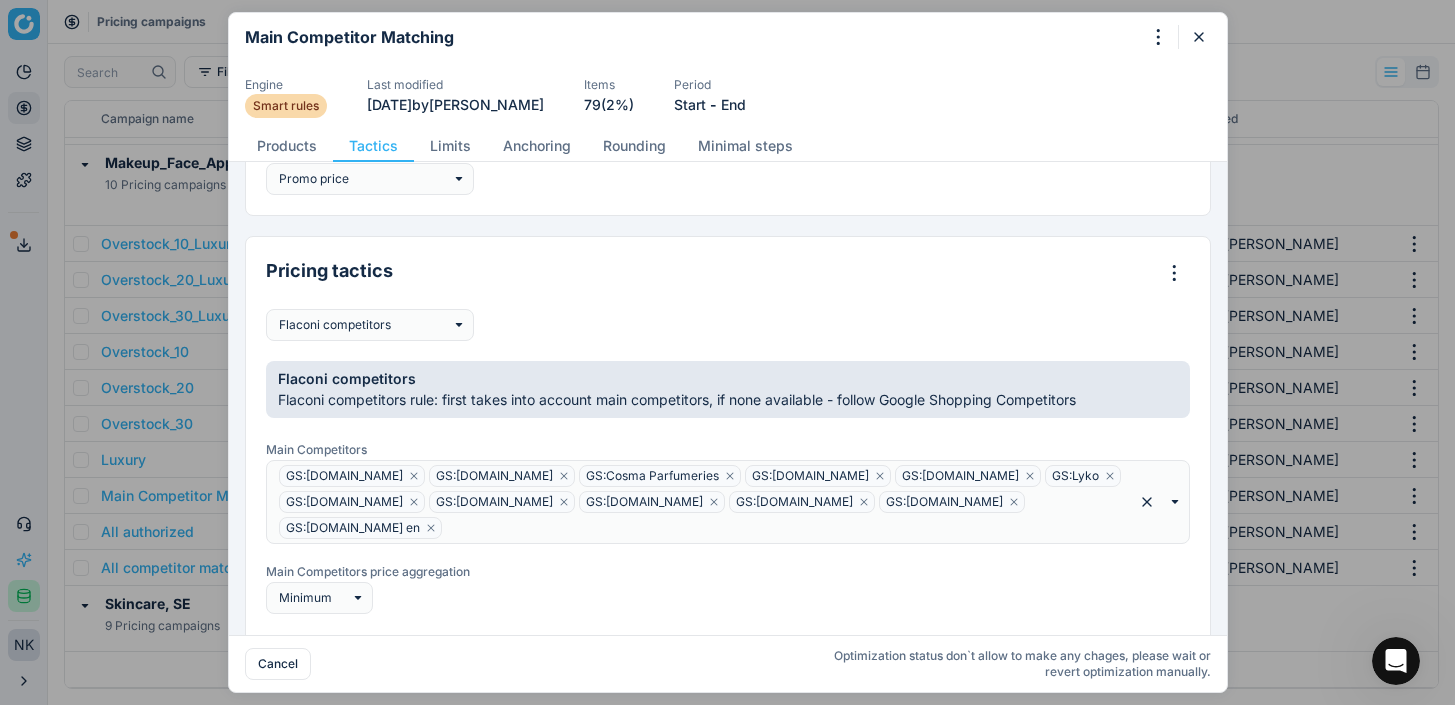 scroll, scrollTop: 81, scrollLeft: 0, axis: vertical 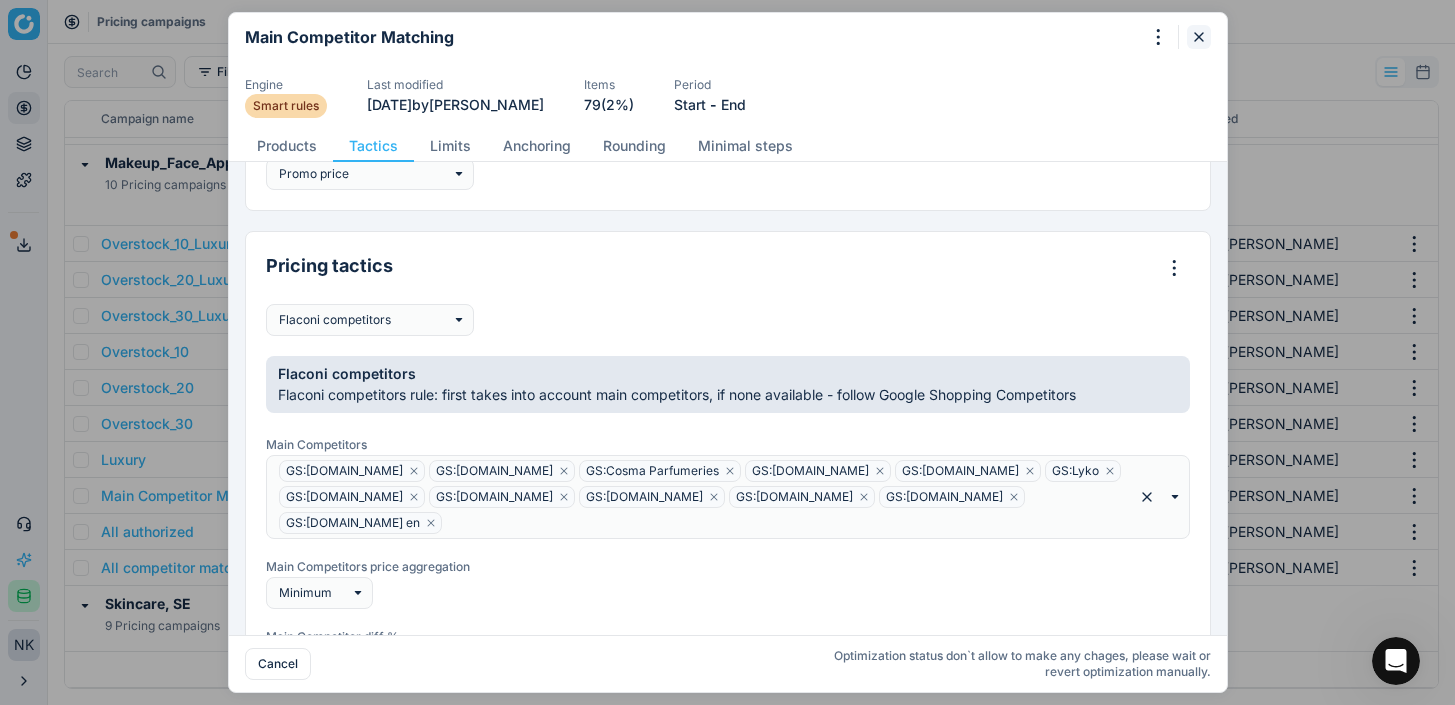 click 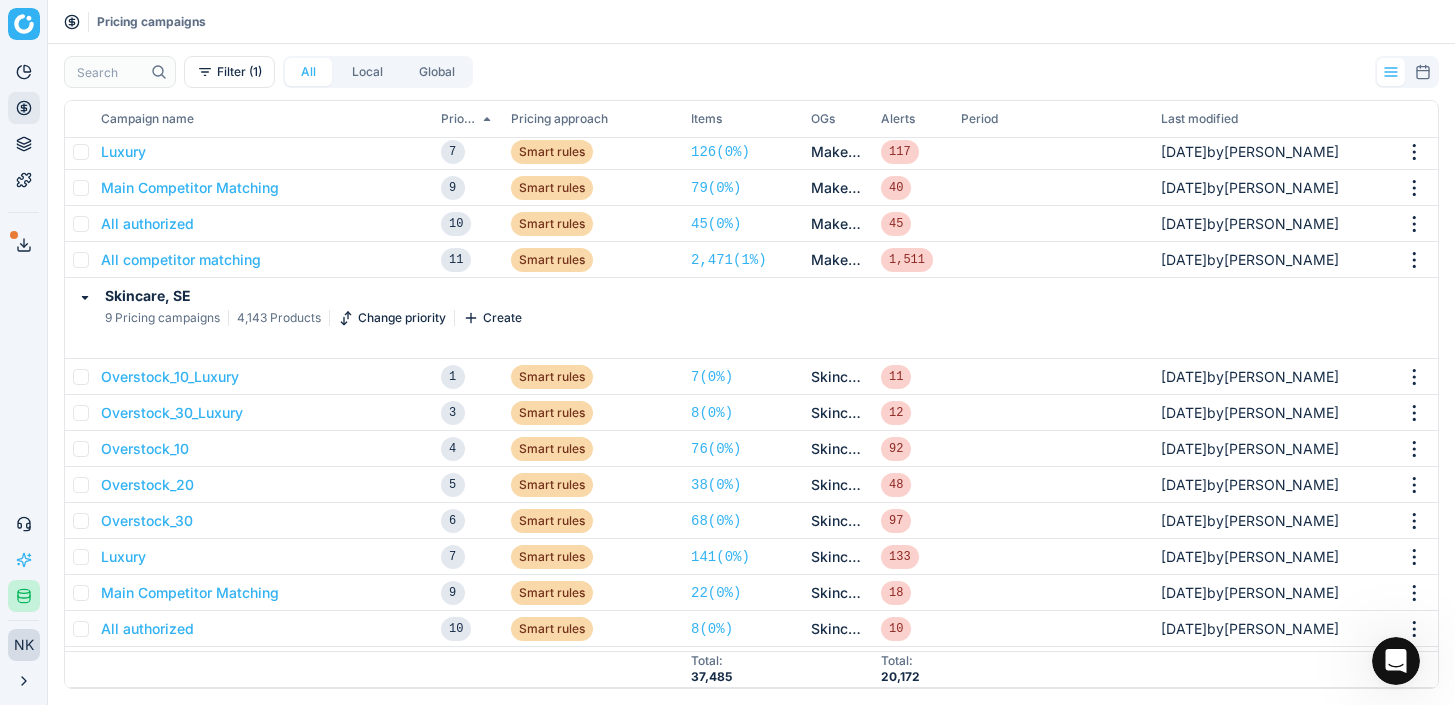 scroll, scrollTop: 1290, scrollLeft: 0, axis: vertical 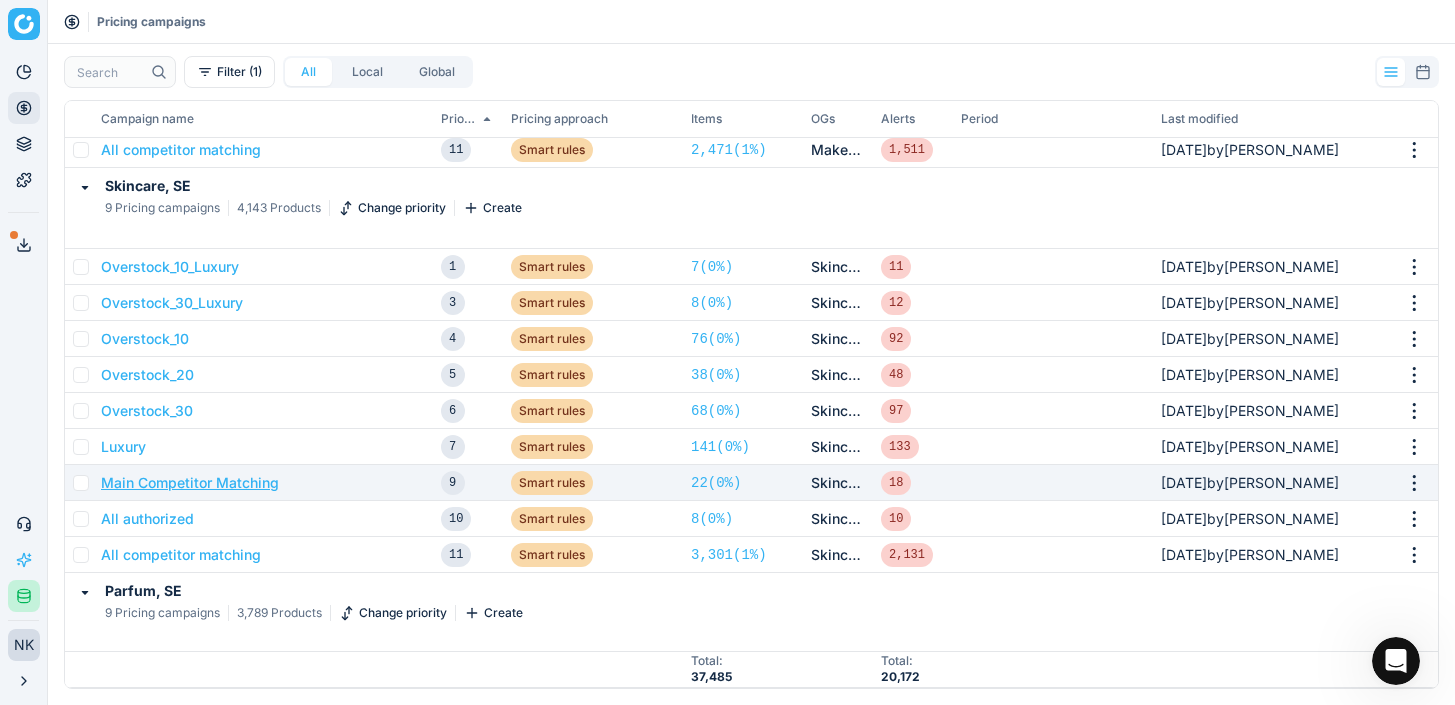 click on "Main Competitor Matching" at bounding box center [190, 483] 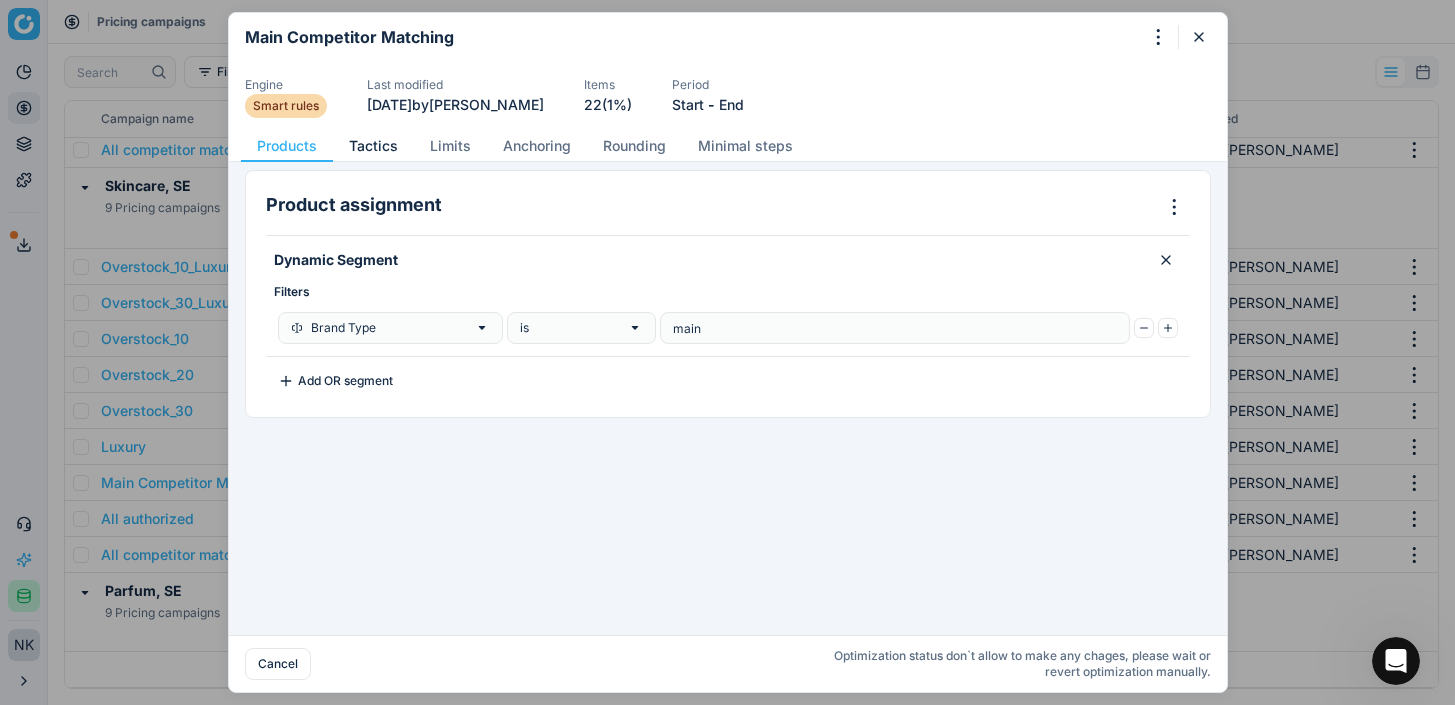 click on "Tactics" at bounding box center [373, 146] 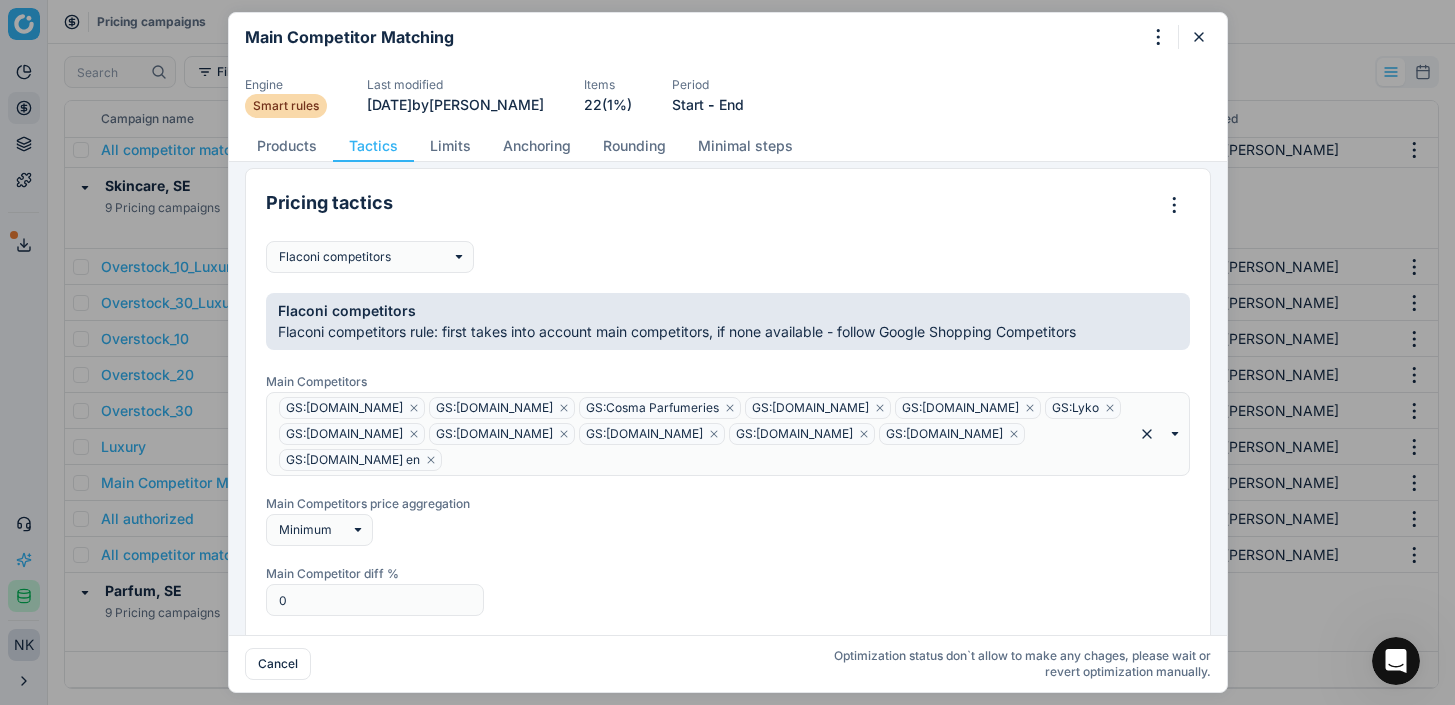 scroll, scrollTop: 146, scrollLeft: 0, axis: vertical 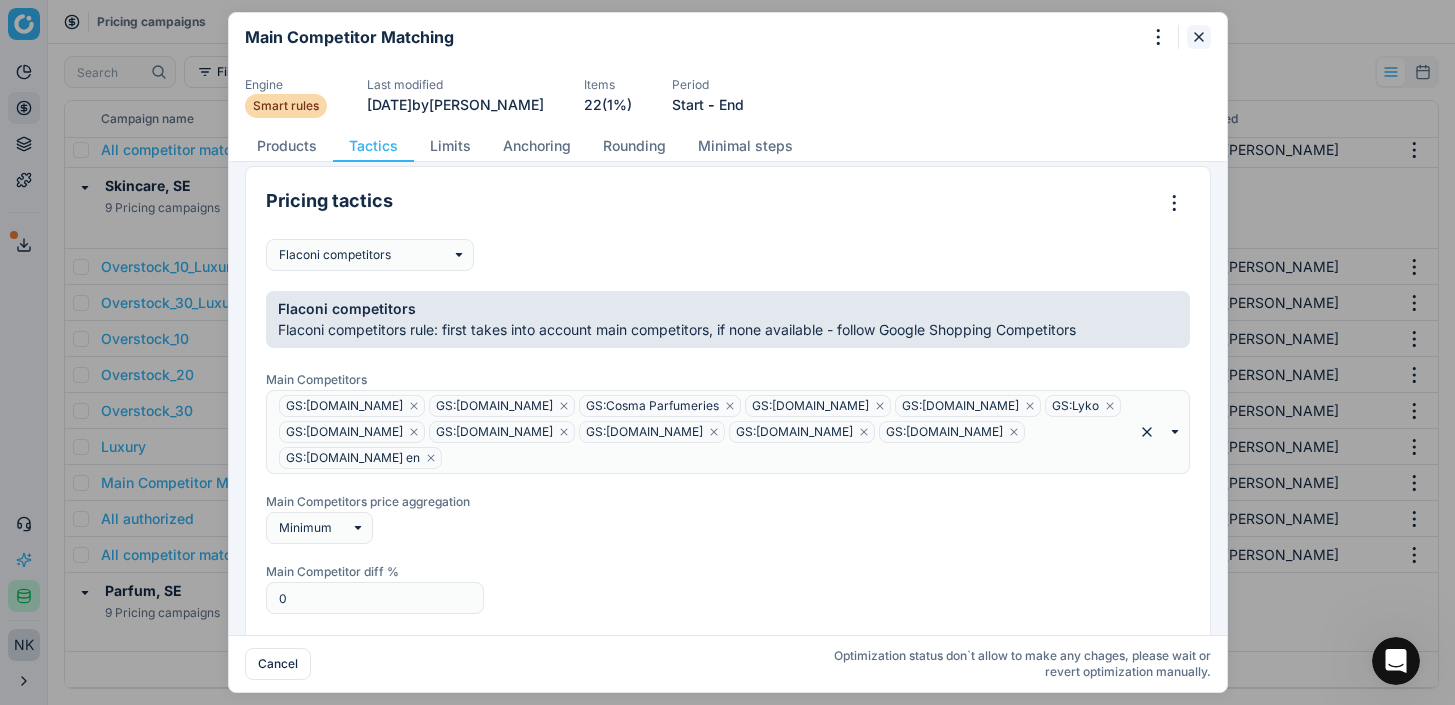 click 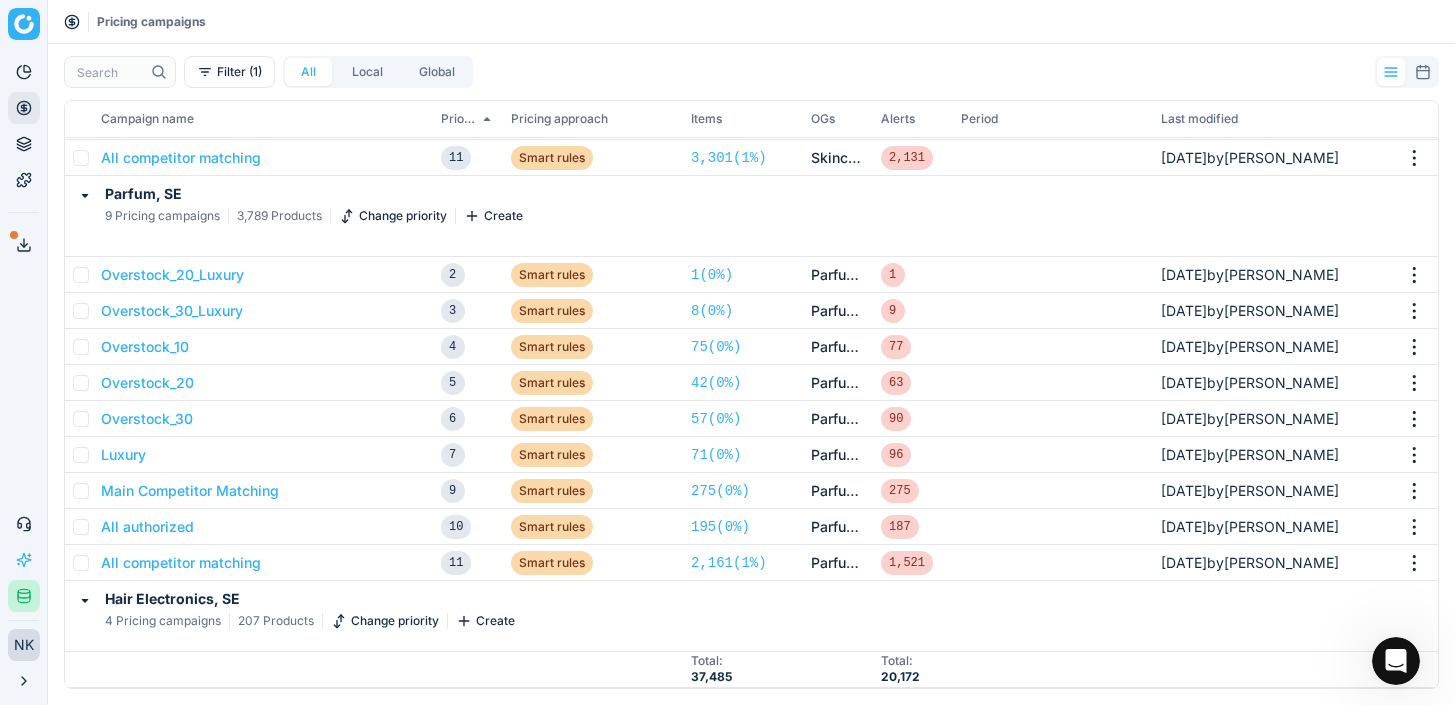 scroll, scrollTop: 1697, scrollLeft: 0, axis: vertical 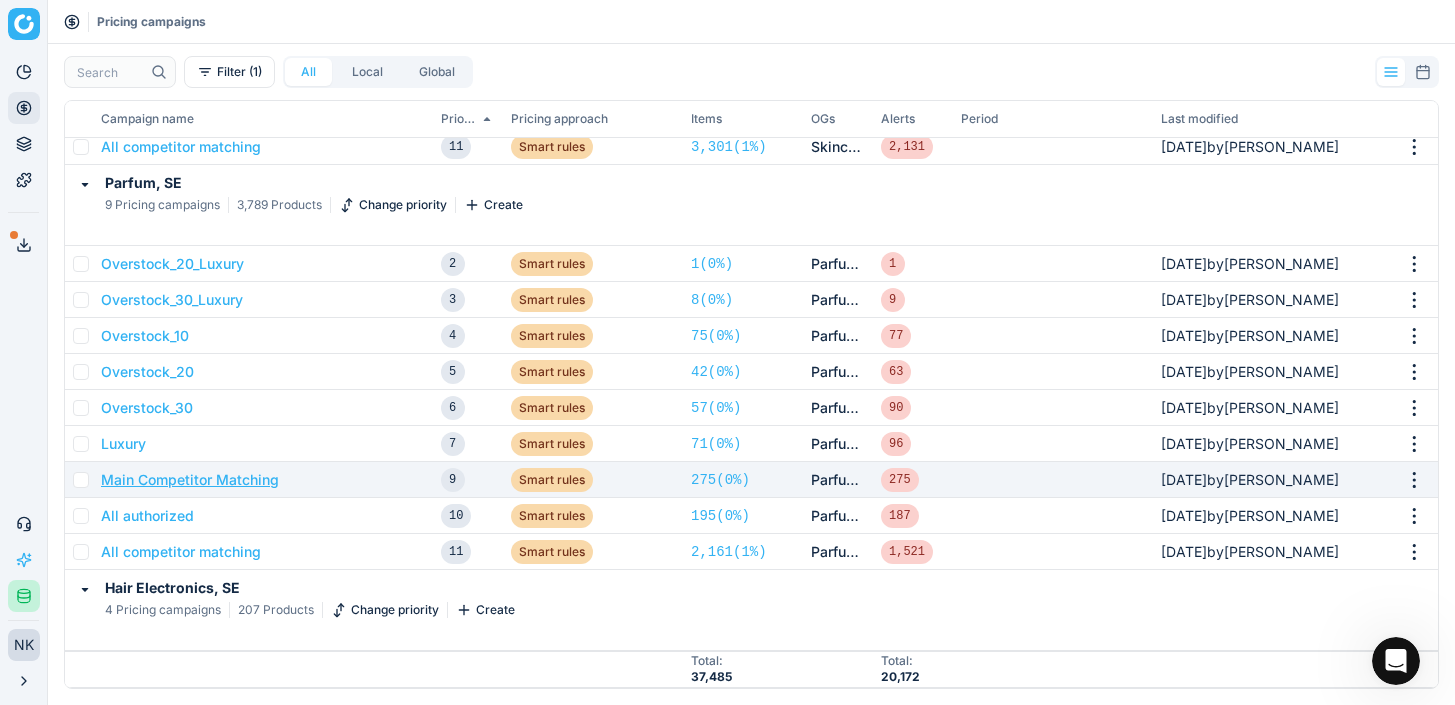 click on "Main Competitor Matching" at bounding box center [190, 480] 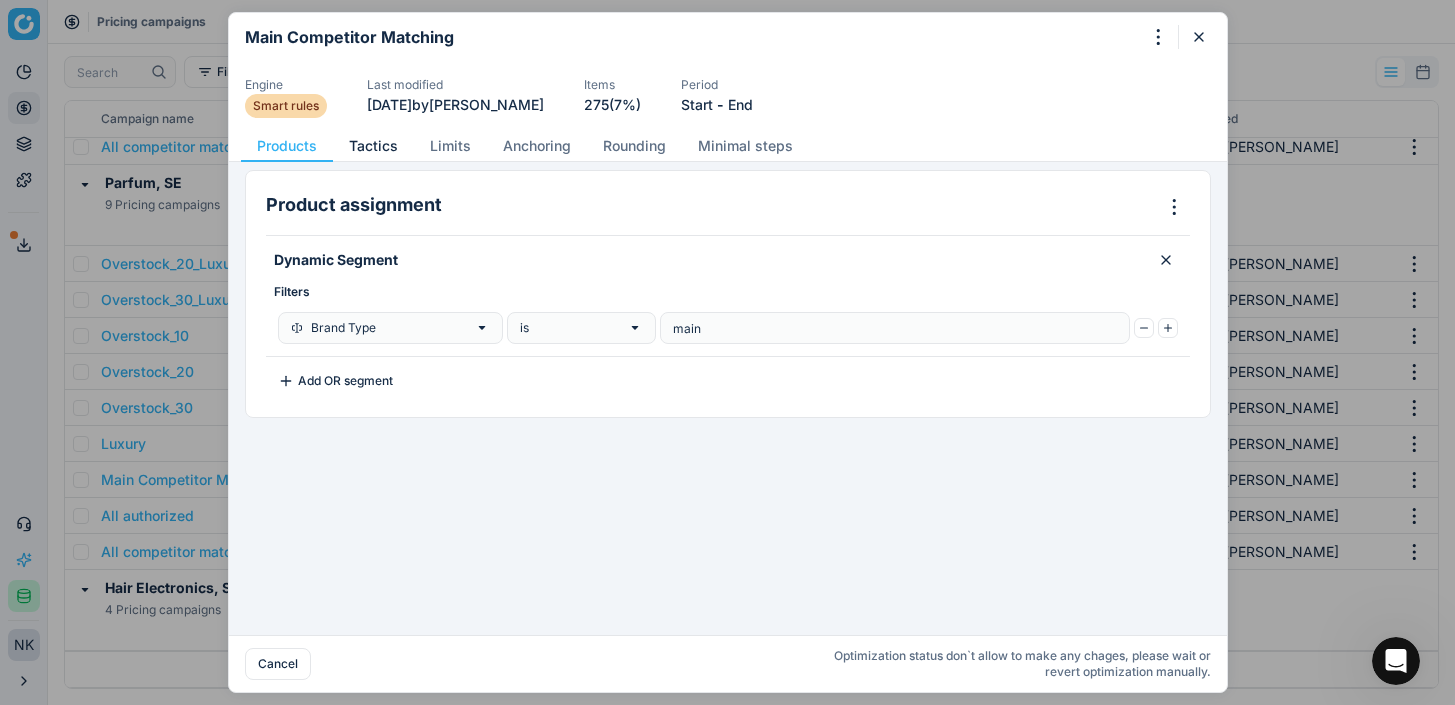click on "Tactics" at bounding box center (373, 146) 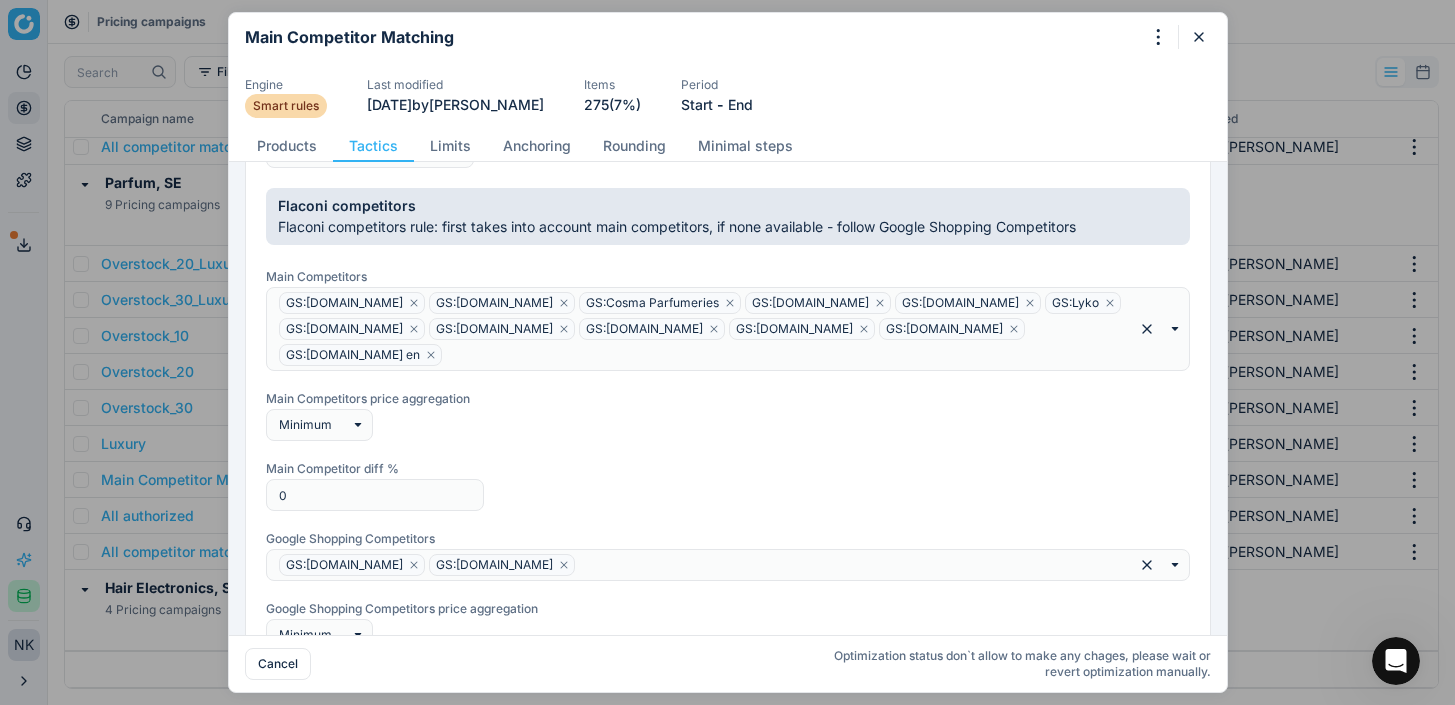 scroll, scrollTop: 250, scrollLeft: 0, axis: vertical 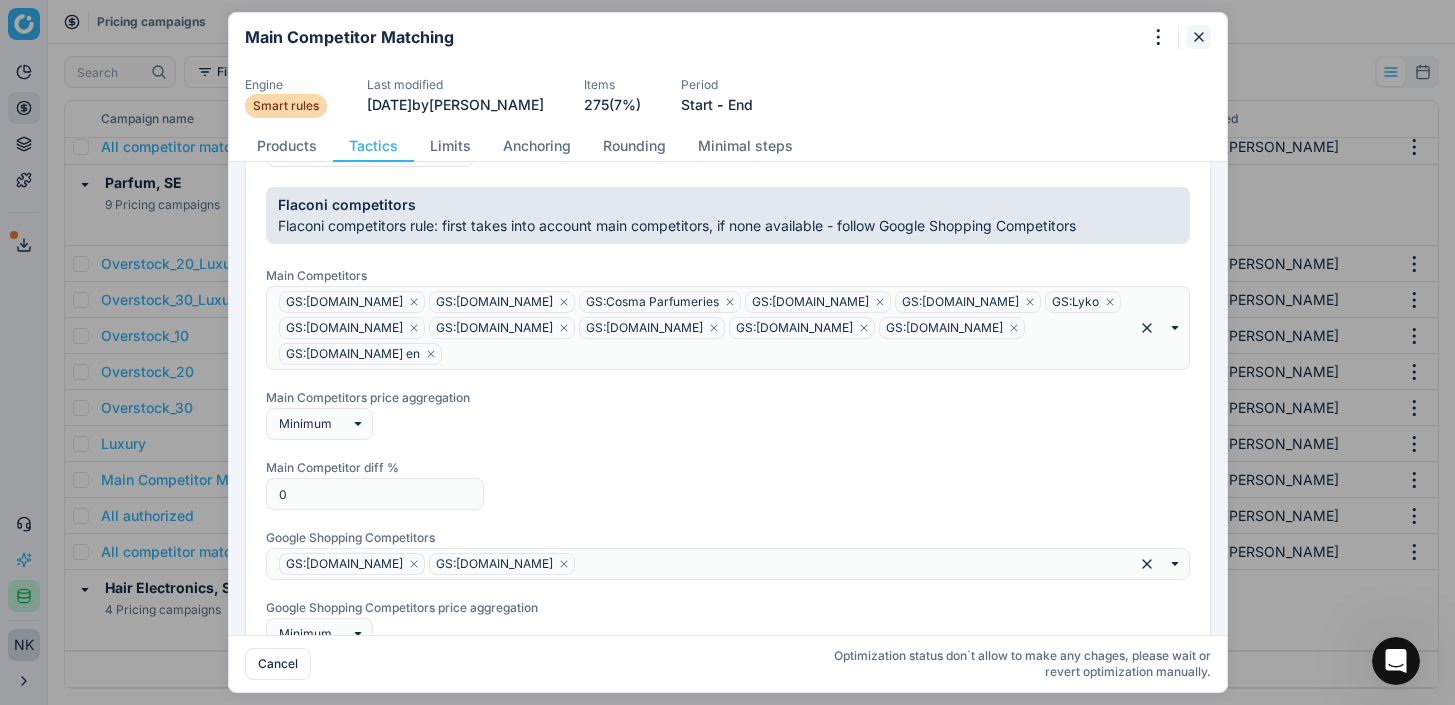click 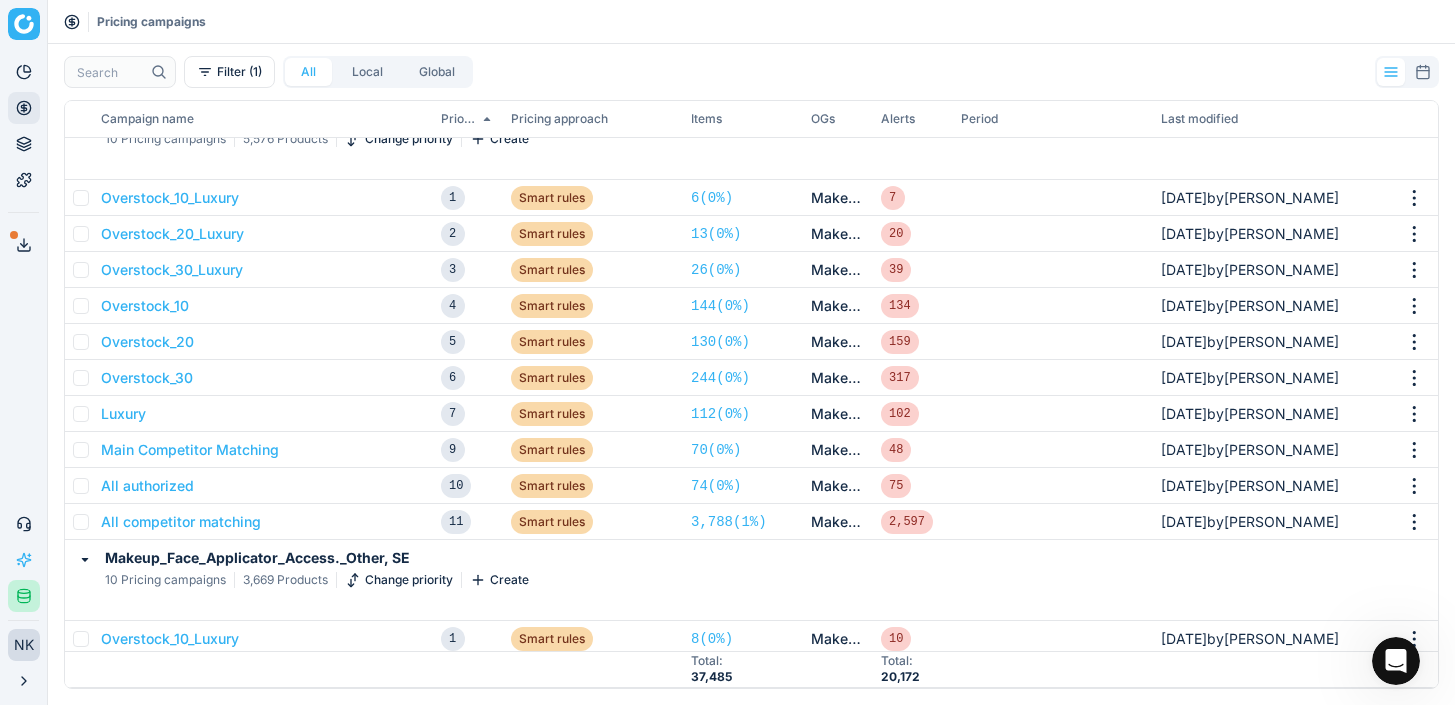 scroll, scrollTop: 493, scrollLeft: 0, axis: vertical 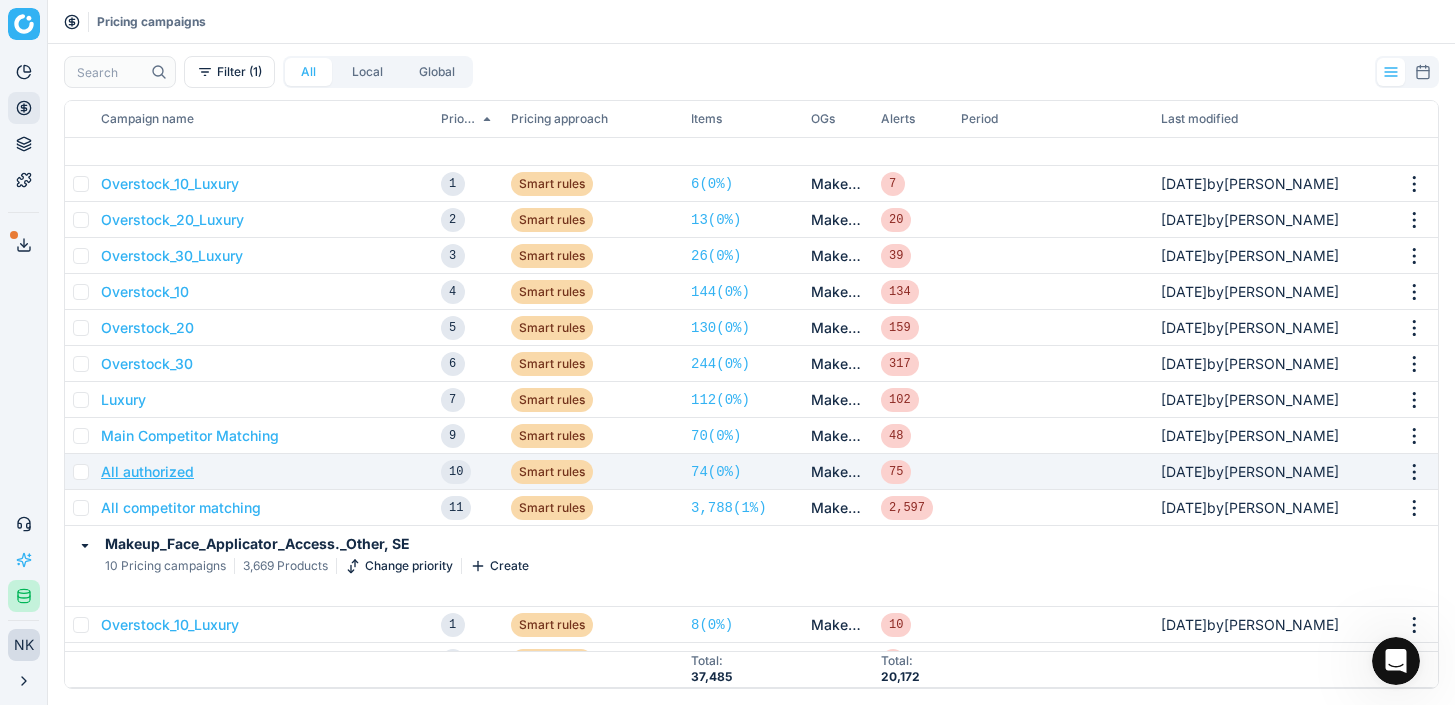 click on "All authorized" at bounding box center (147, 472) 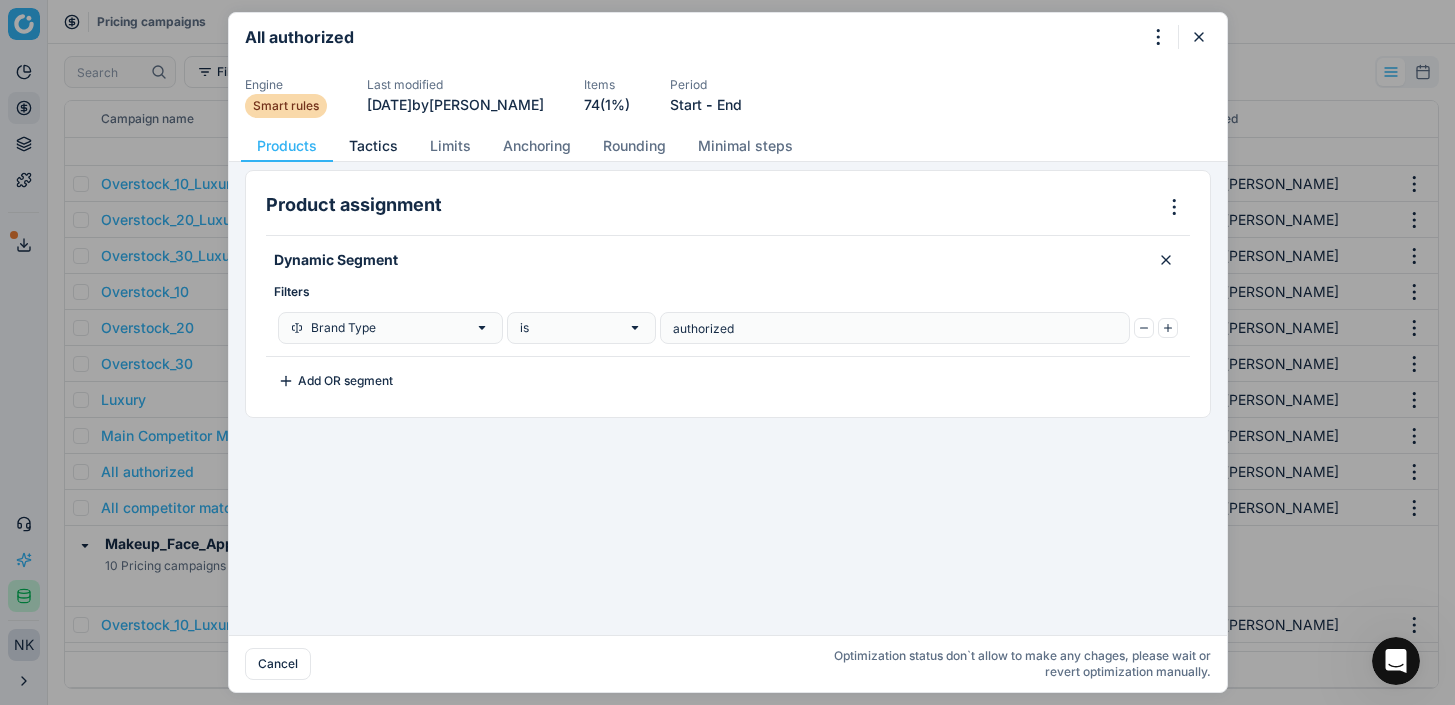 click on "Tactics" at bounding box center [373, 146] 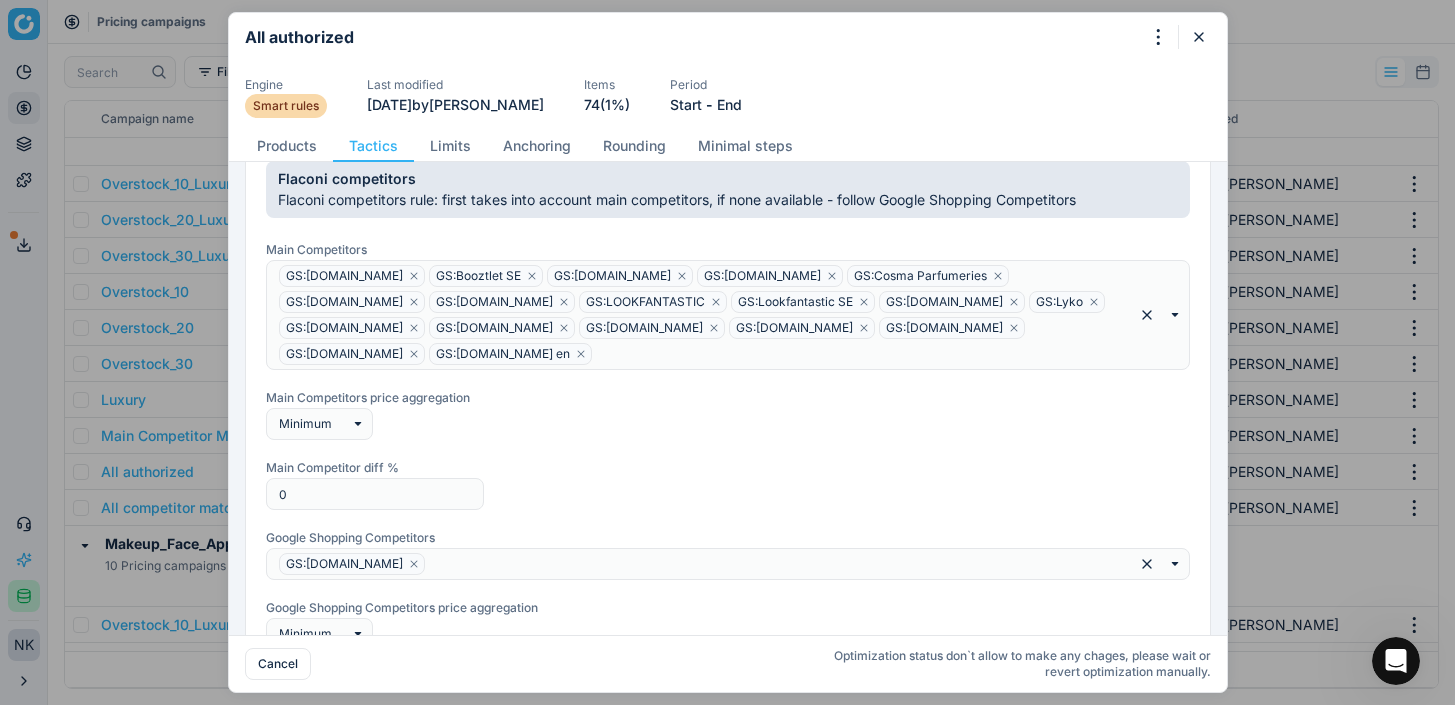 scroll, scrollTop: 199, scrollLeft: 0, axis: vertical 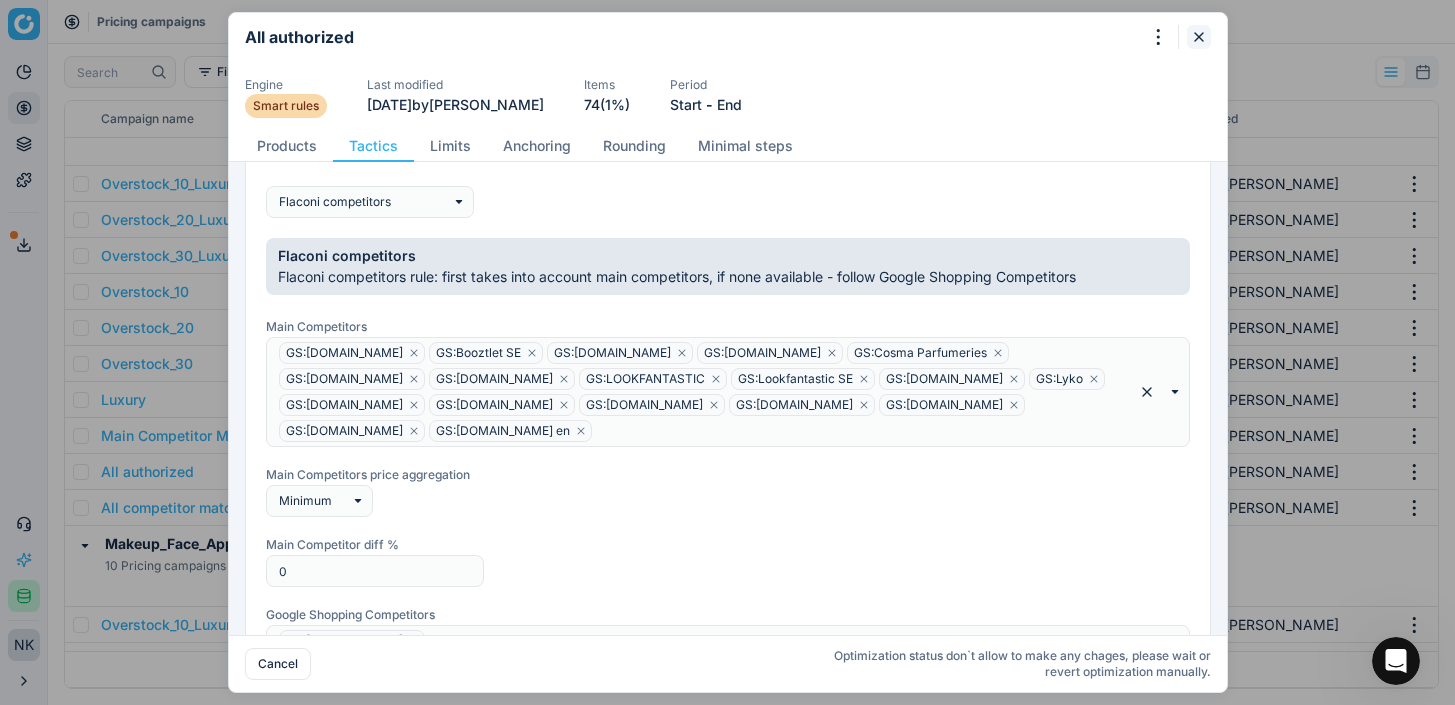 click 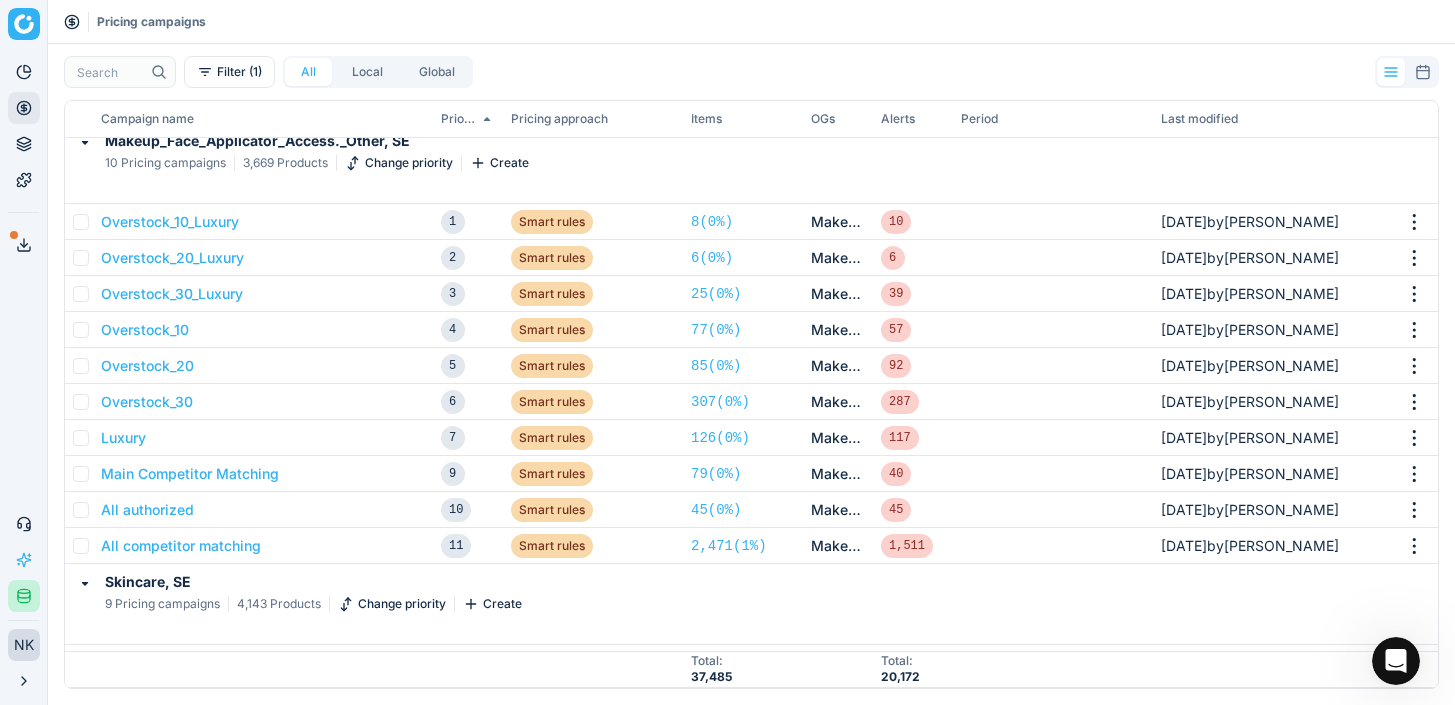 scroll, scrollTop: 970, scrollLeft: 0, axis: vertical 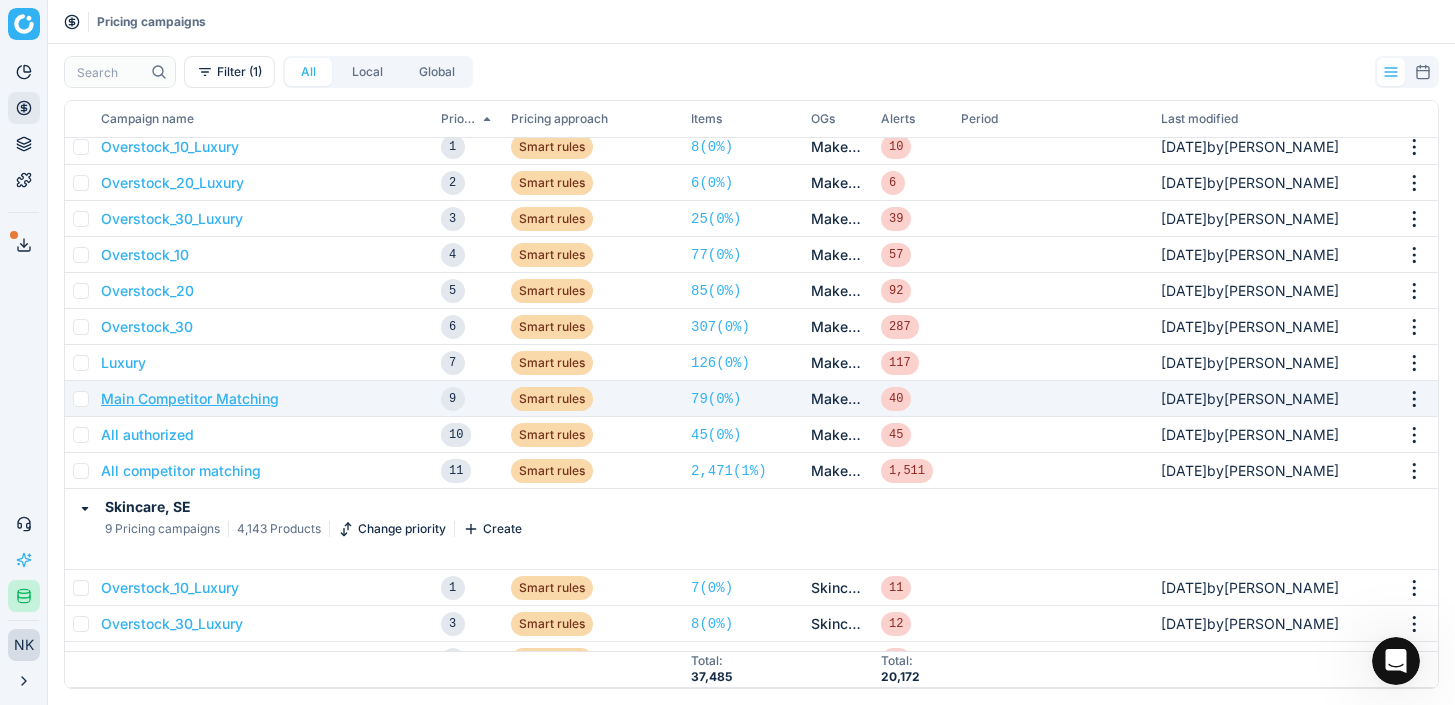 click on "Main Competitor Matching" at bounding box center [190, 399] 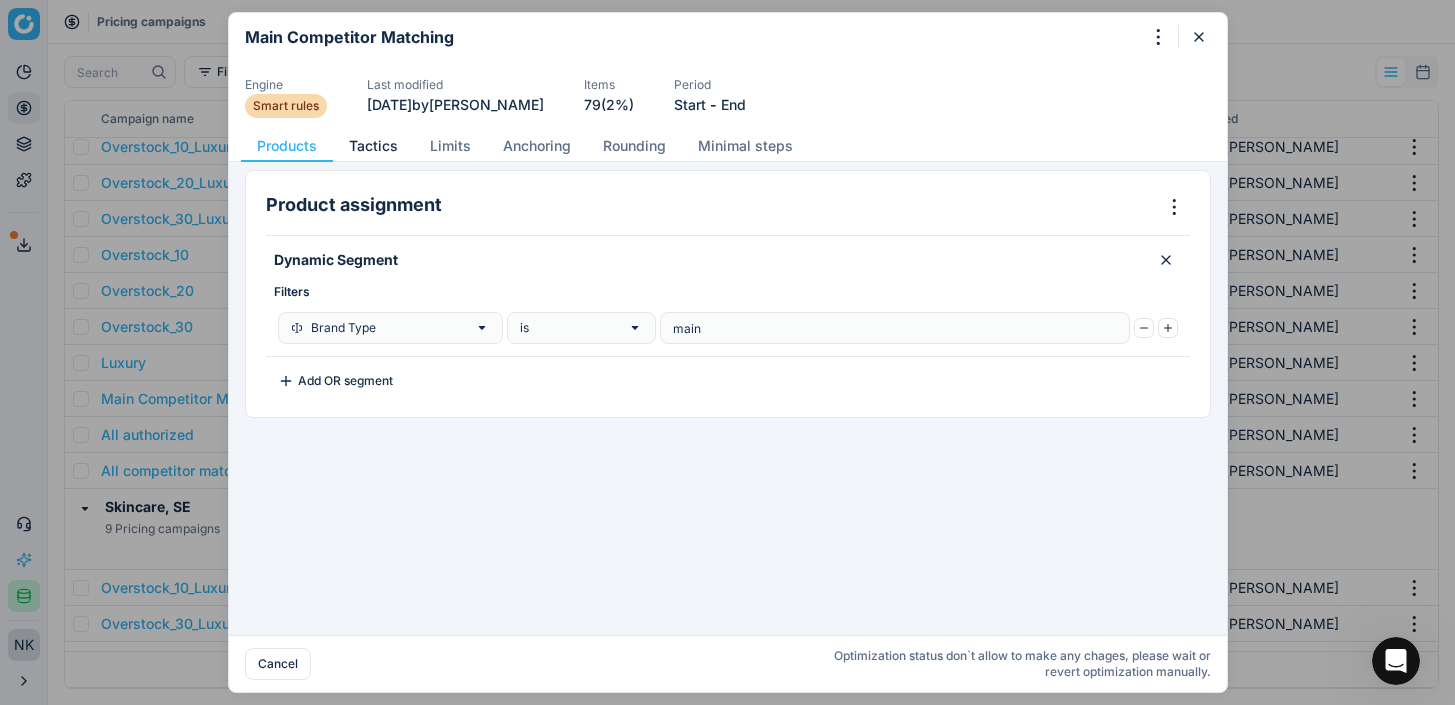 click on "Tactics" at bounding box center [373, 146] 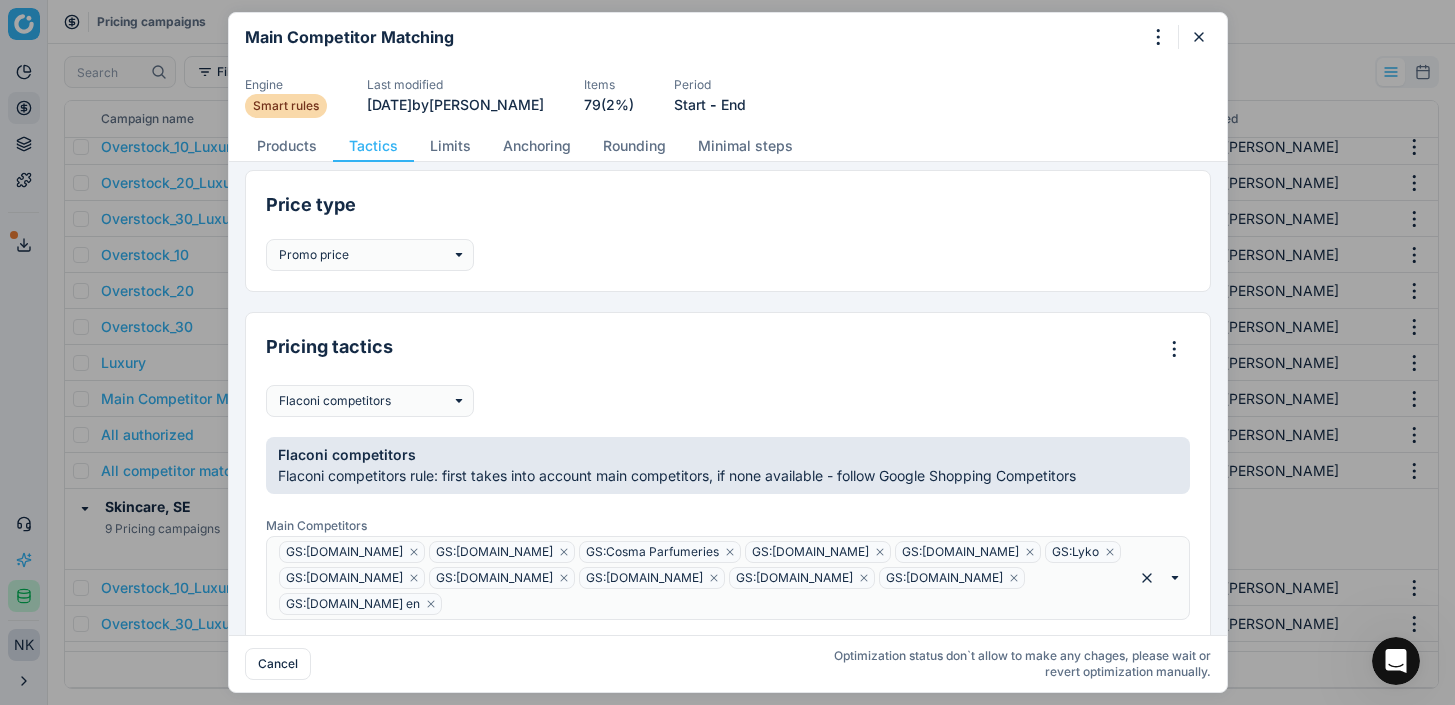 scroll, scrollTop: 126, scrollLeft: 0, axis: vertical 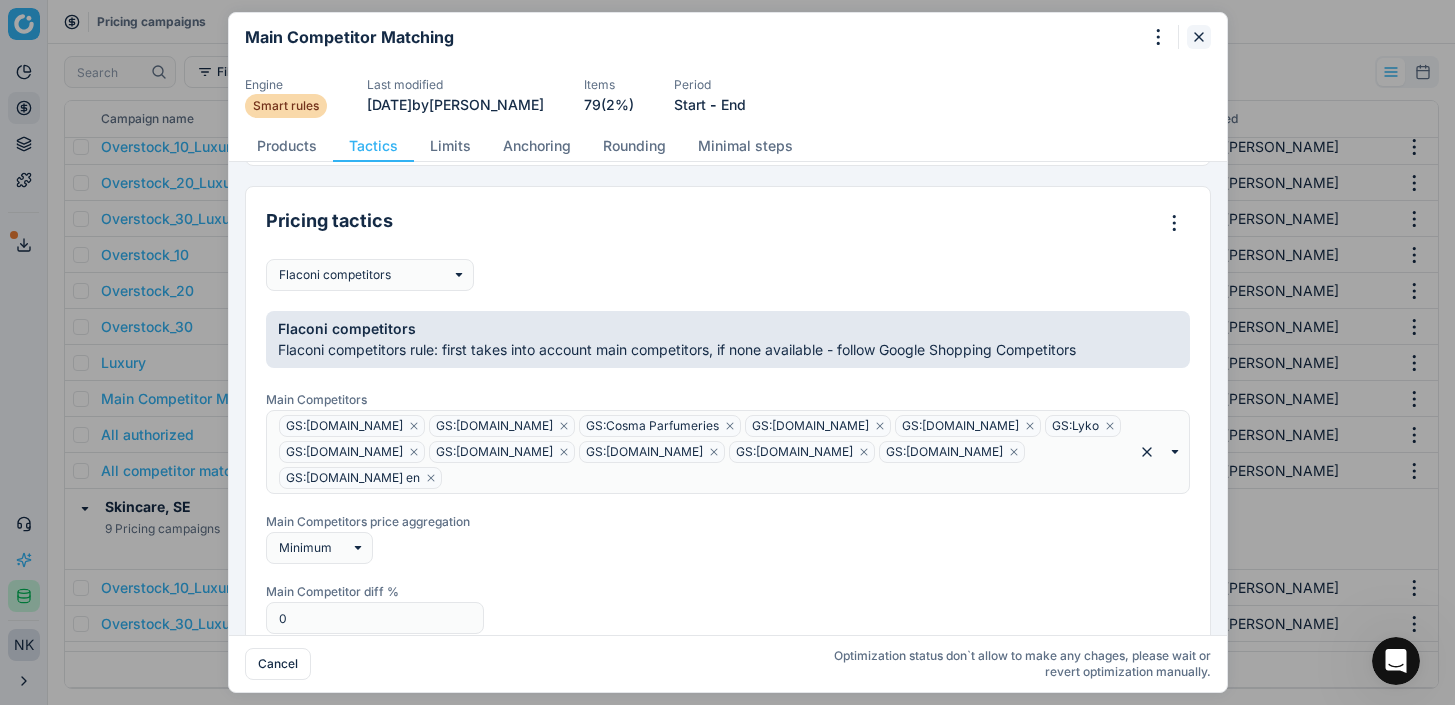 click 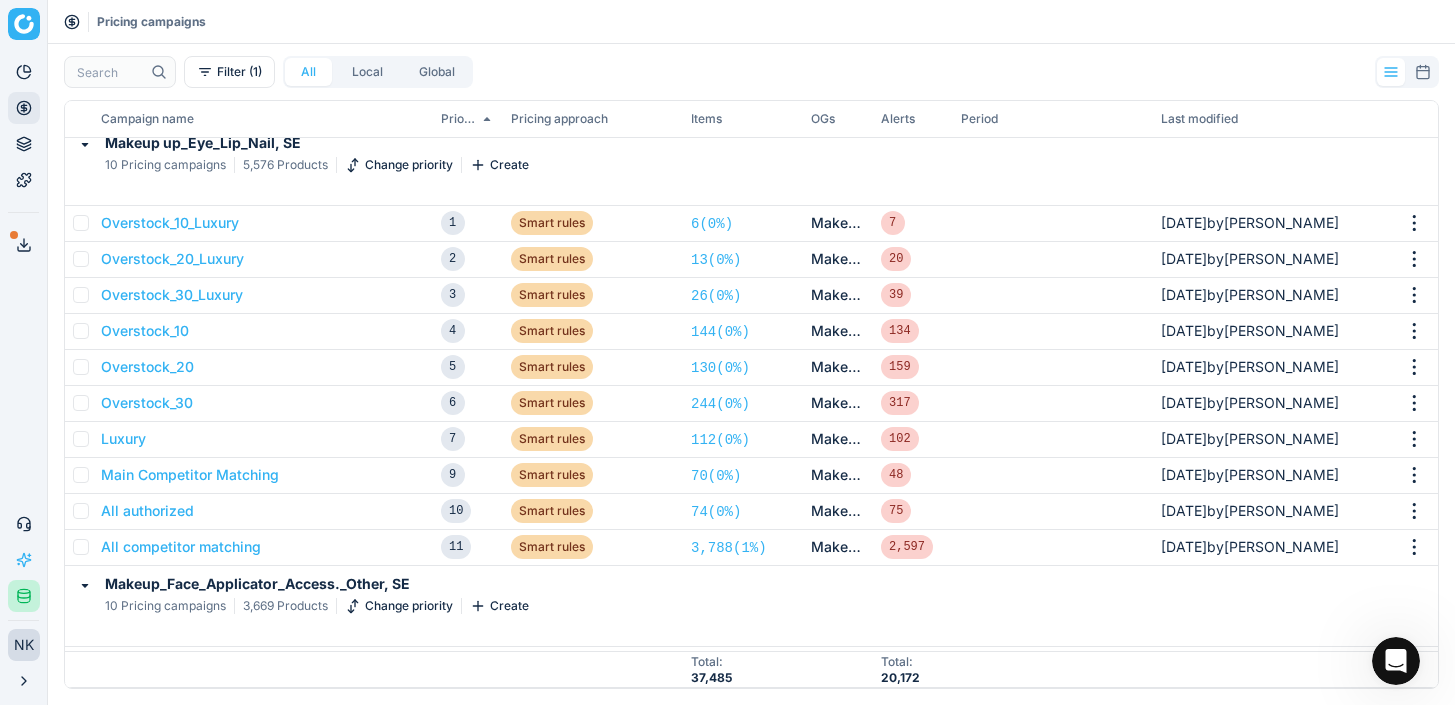 scroll, scrollTop: 464, scrollLeft: 0, axis: vertical 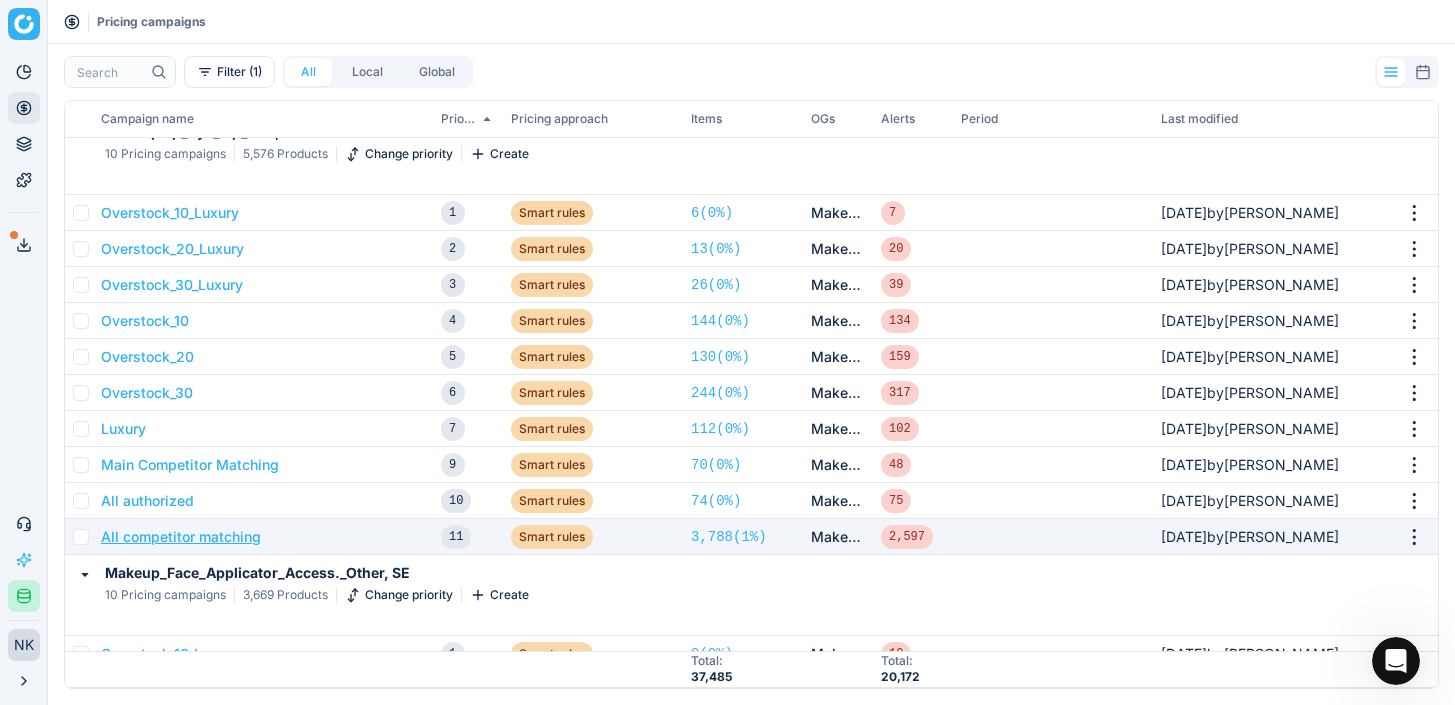 click on "All competitor matching" at bounding box center (181, 537) 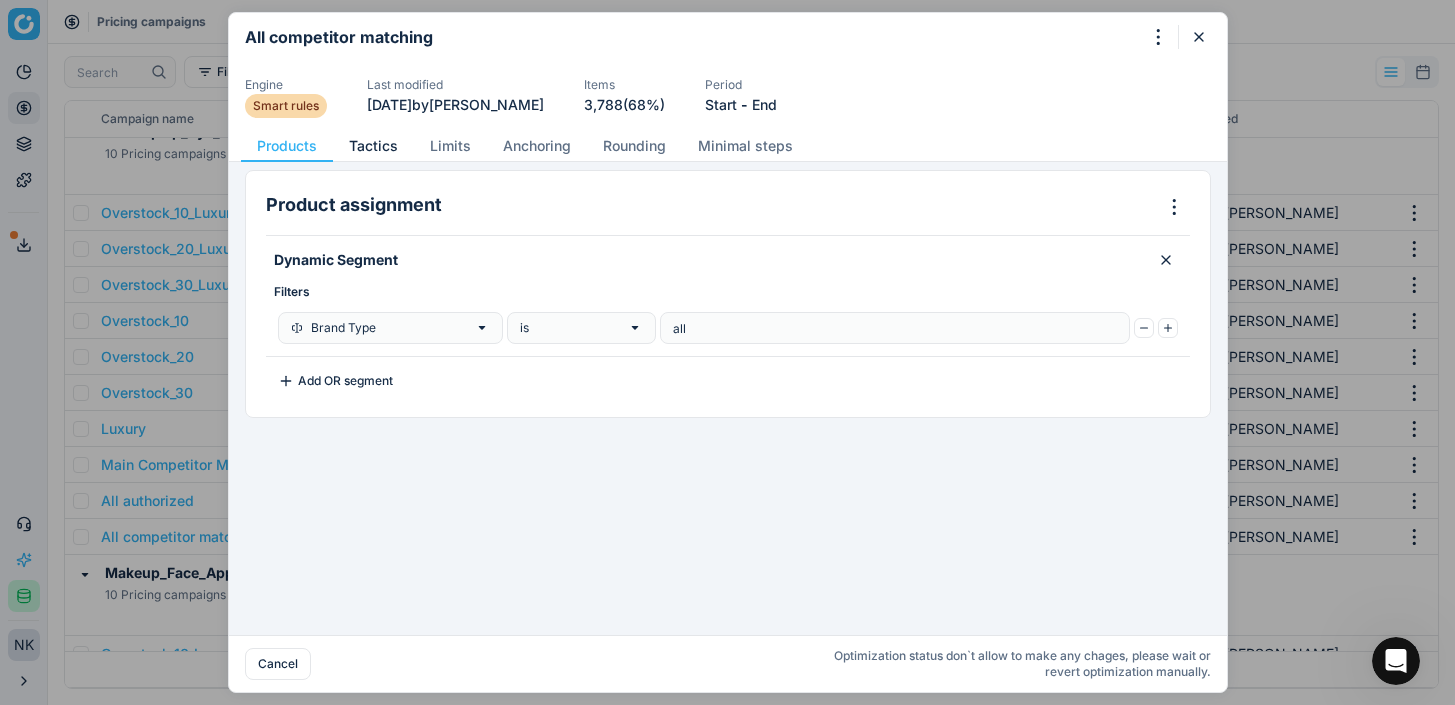 click on "Tactics" at bounding box center (373, 146) 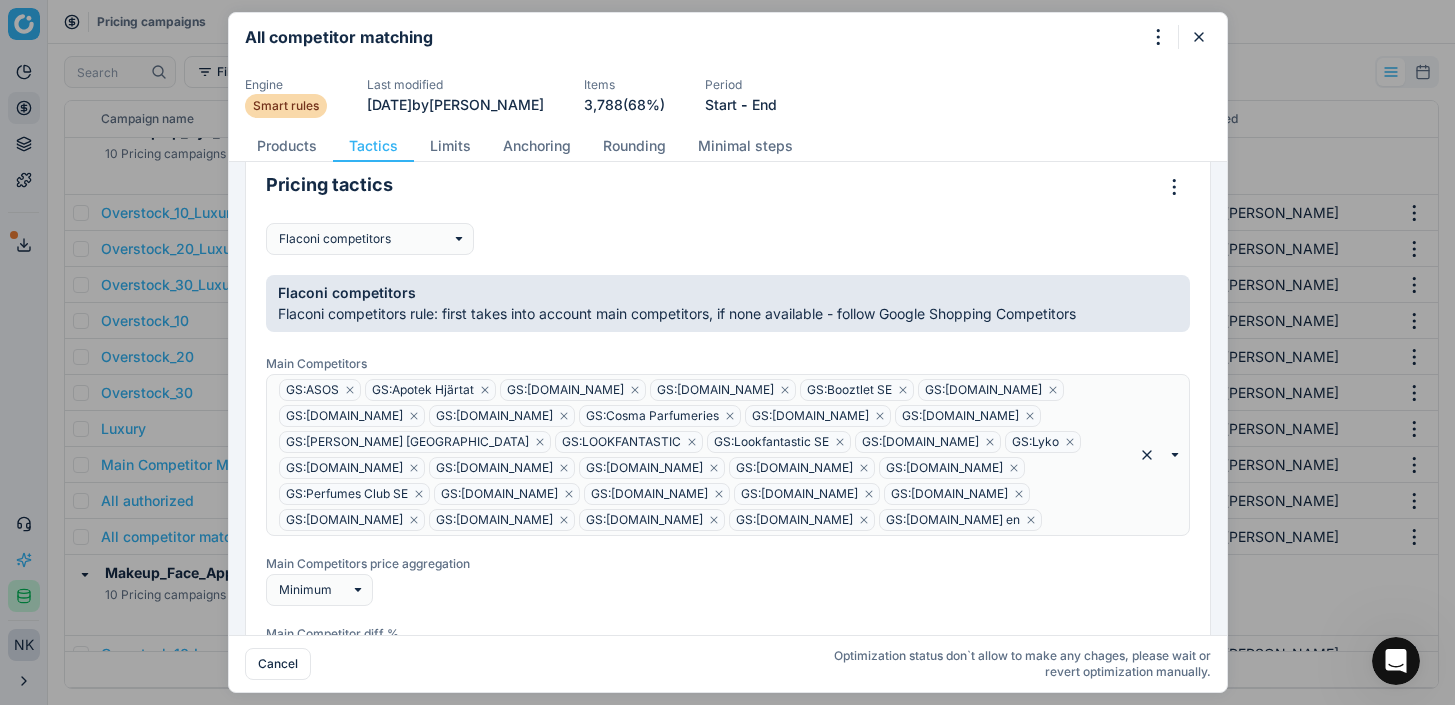 scroll, scrollTop: 167, scrollLeft: 0, axis: vertical 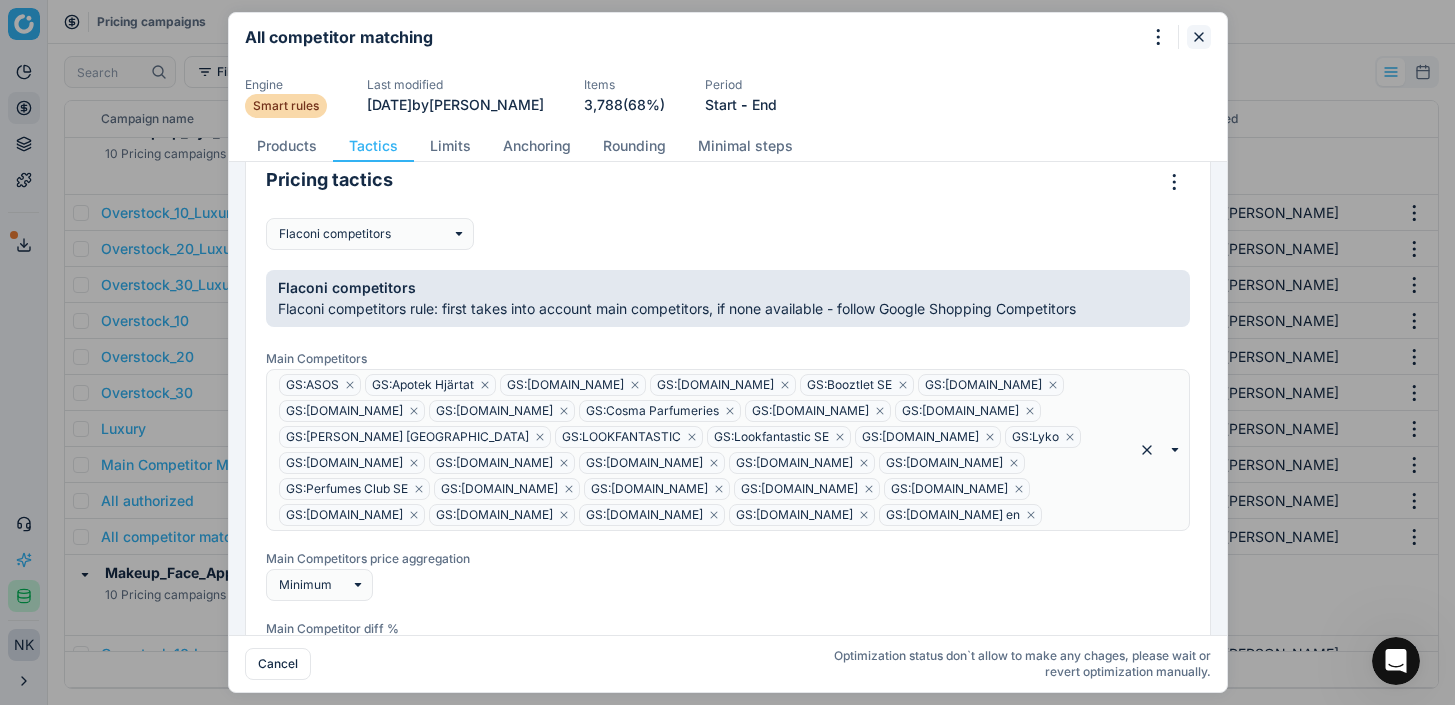 click 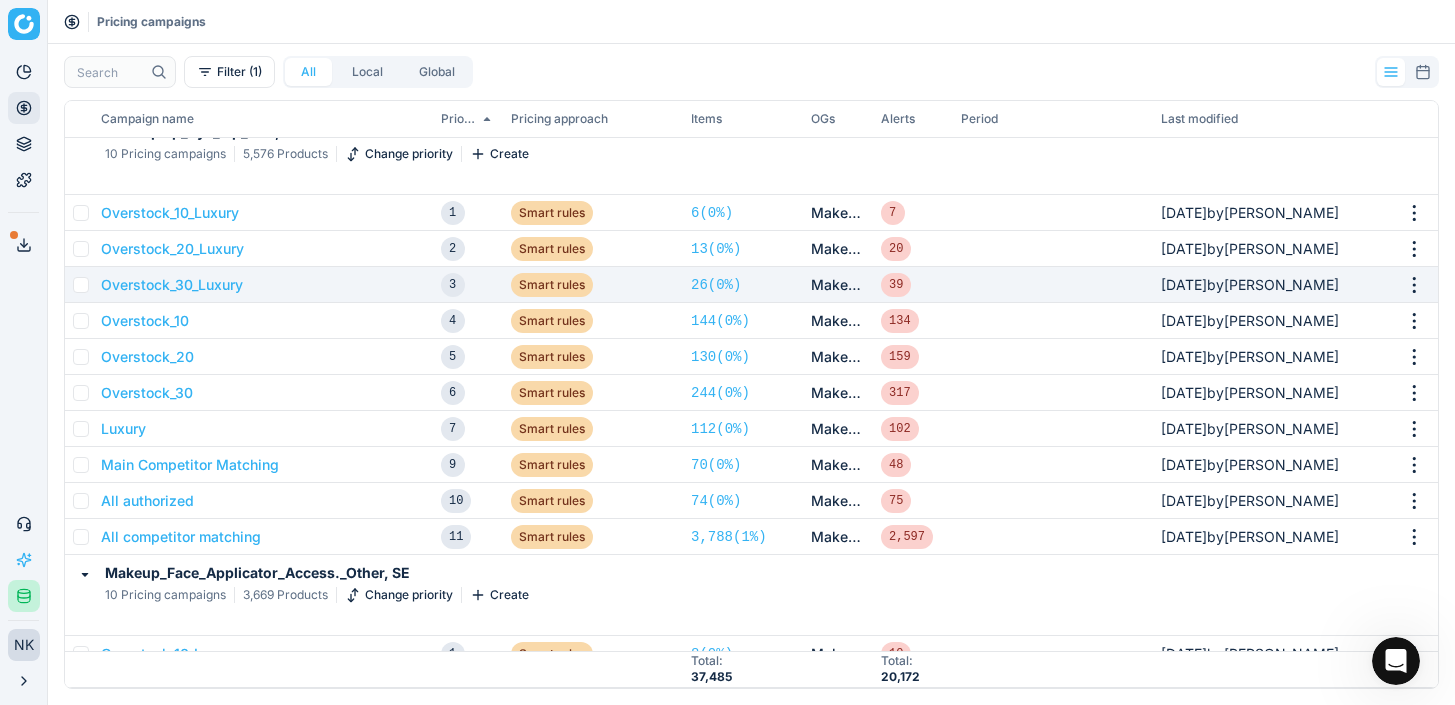 click on "Overstock_30_Luxury" at bounding box center (263, 285) 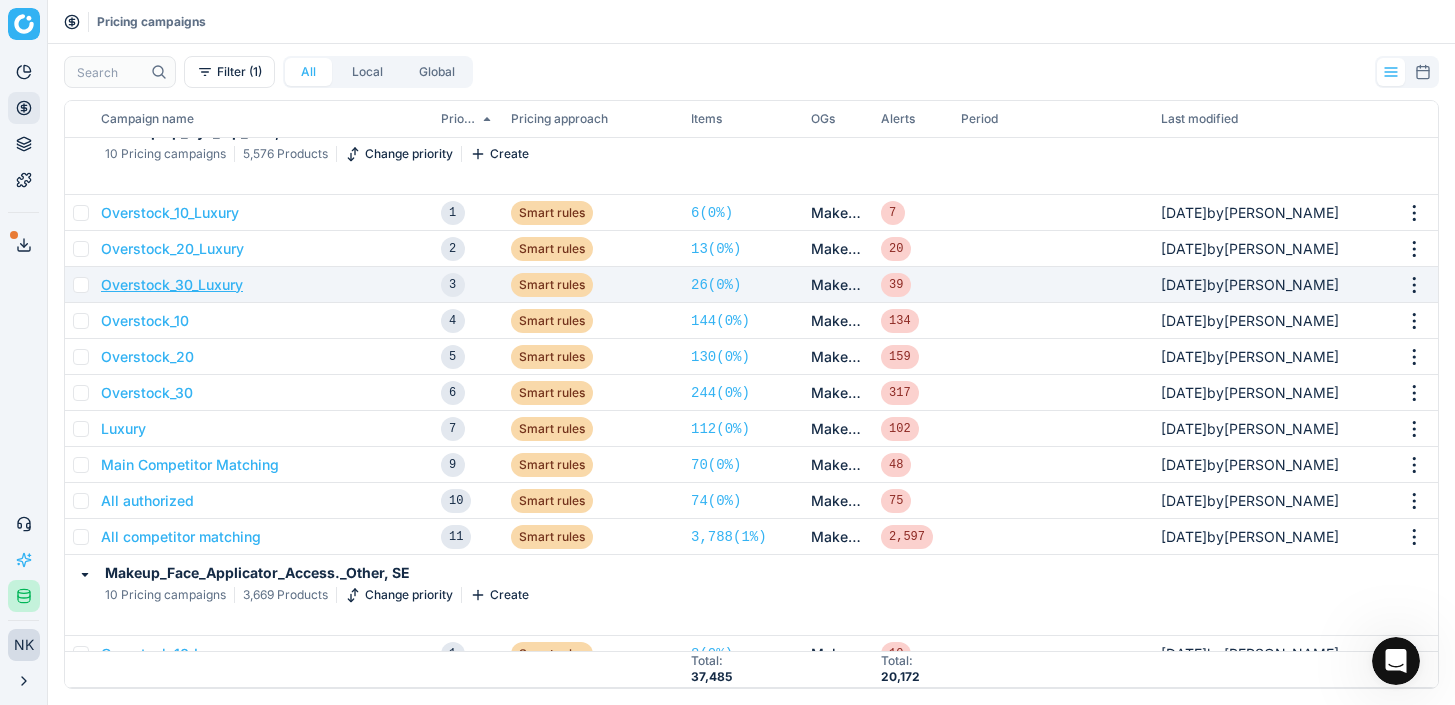 click on "Overstock_30_Luxury" at bounding box center [172, 285] 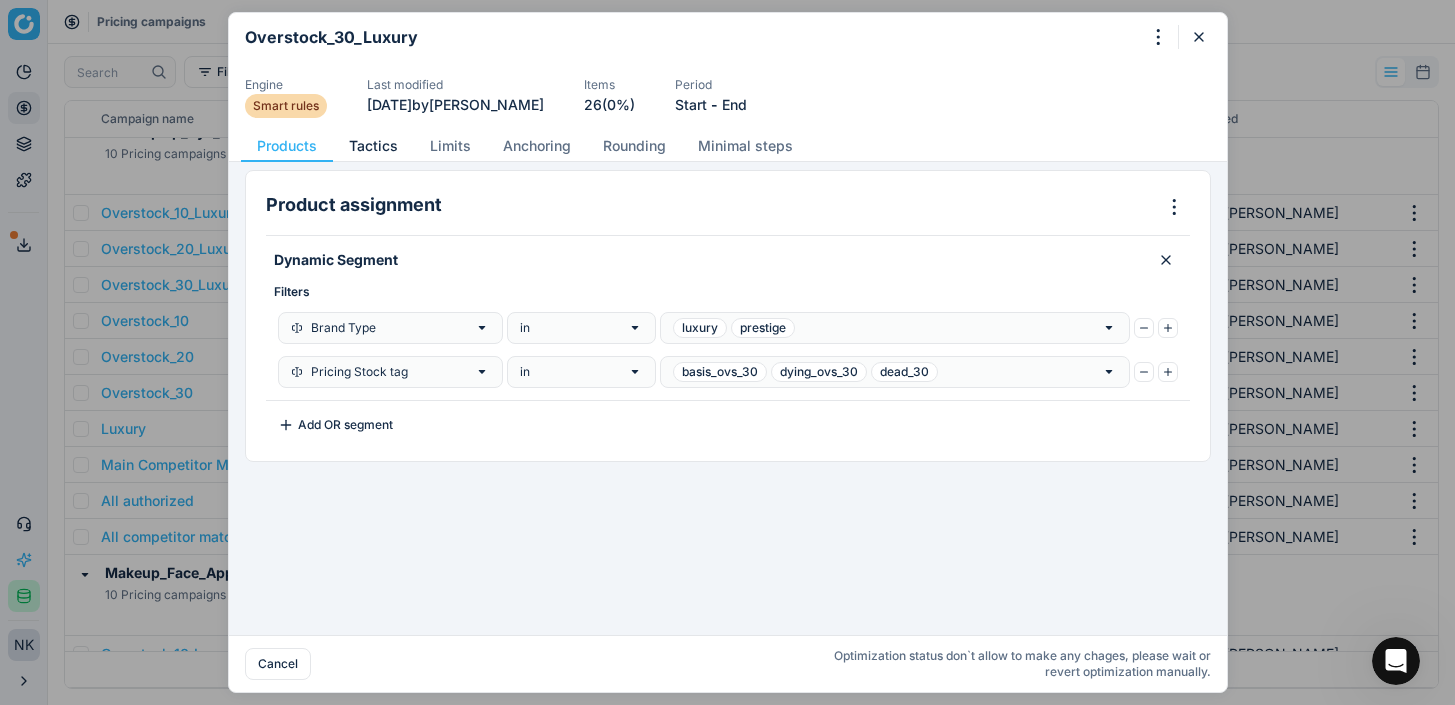 click on "Tactics" at bounding box center (373, 146) 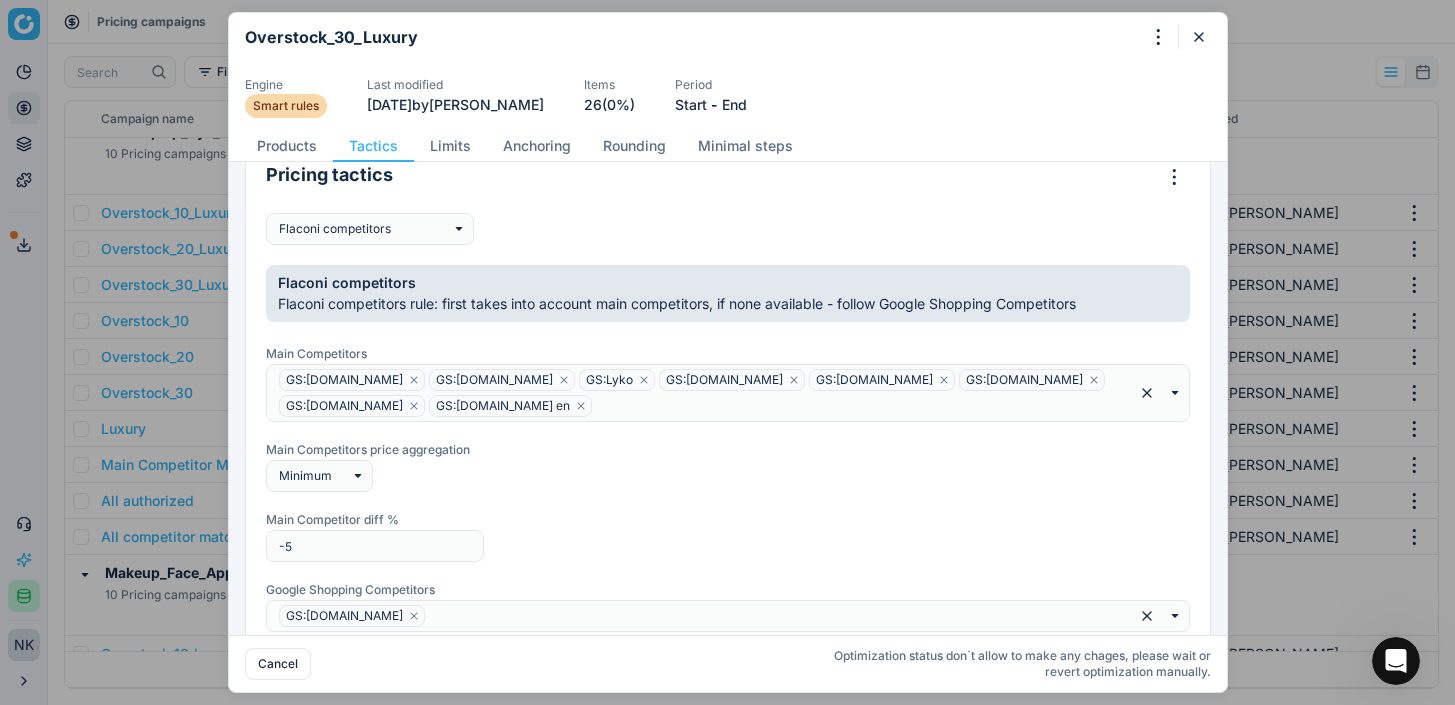 scroll, scrollTop: 183, scrollLeft: 0, axis: vertical 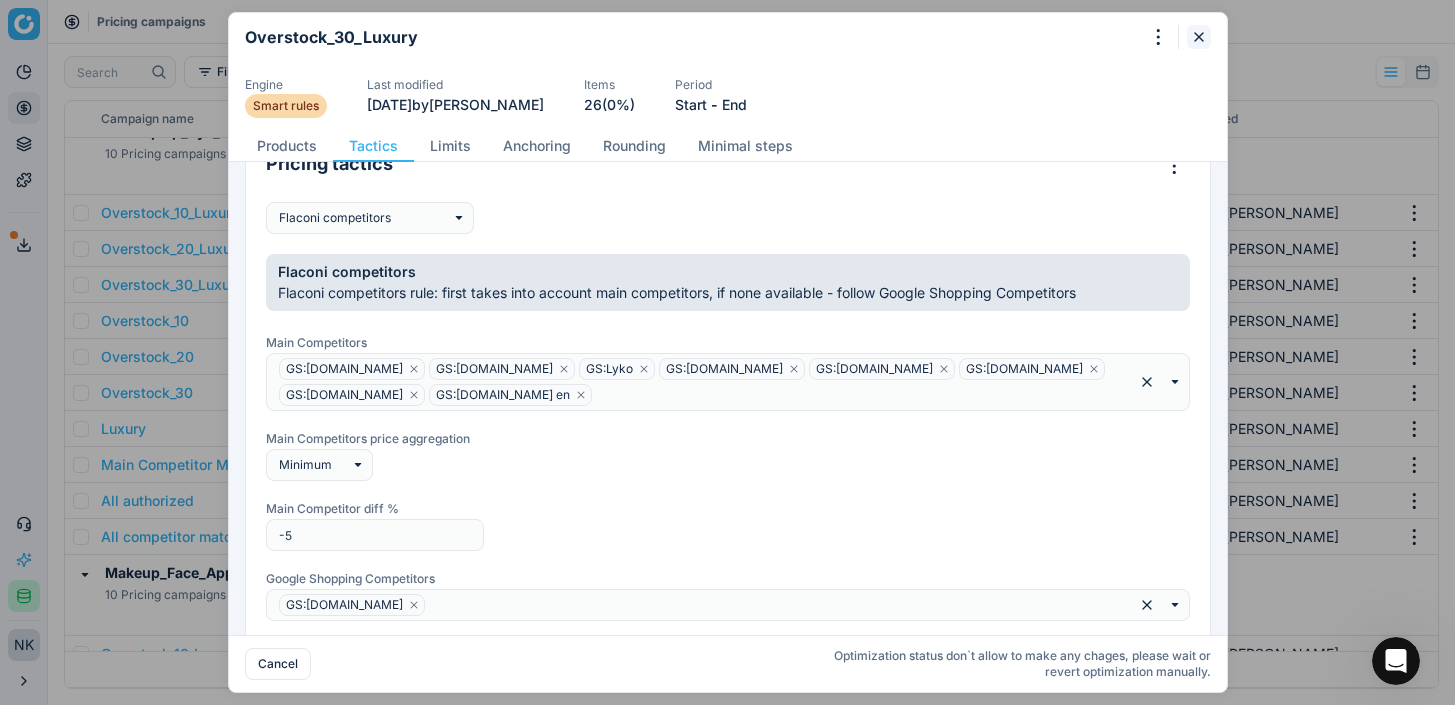 click 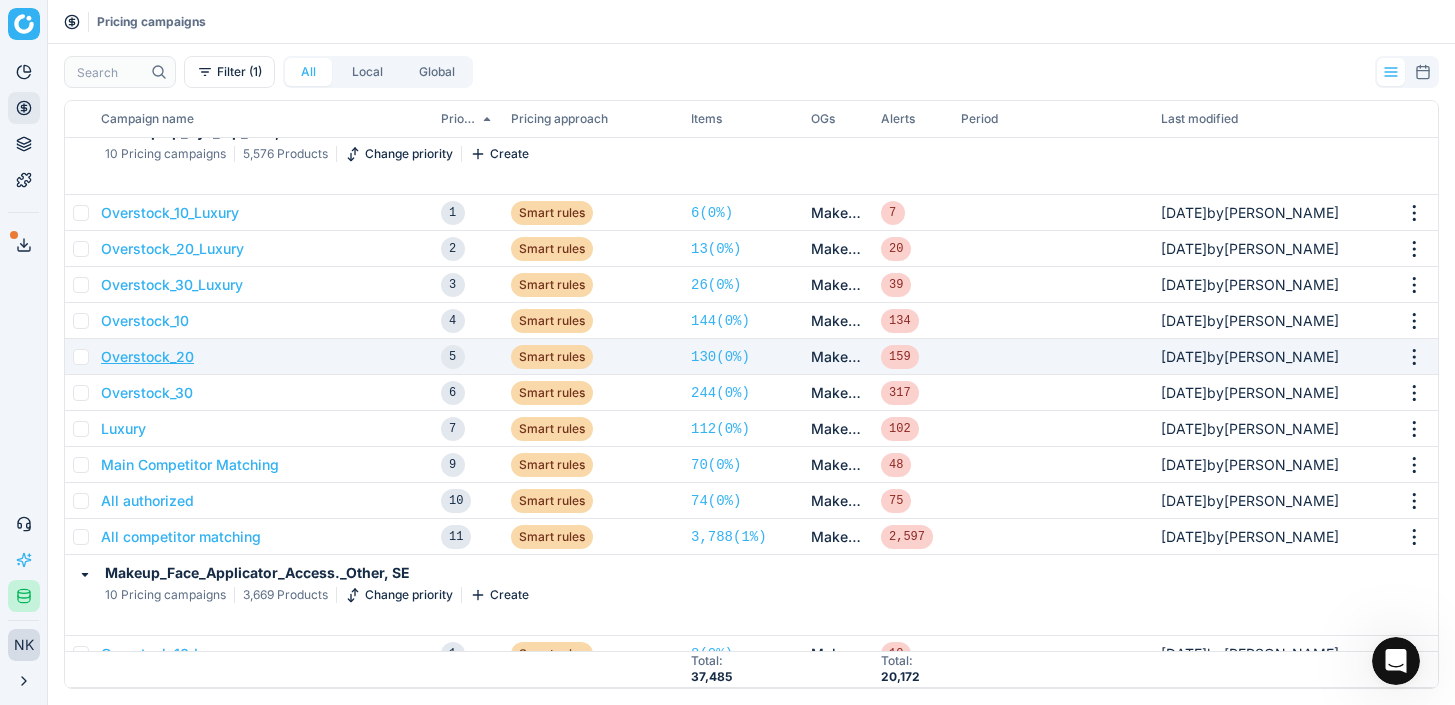 click on "Overstock_20" at bounding box center (147, 357) 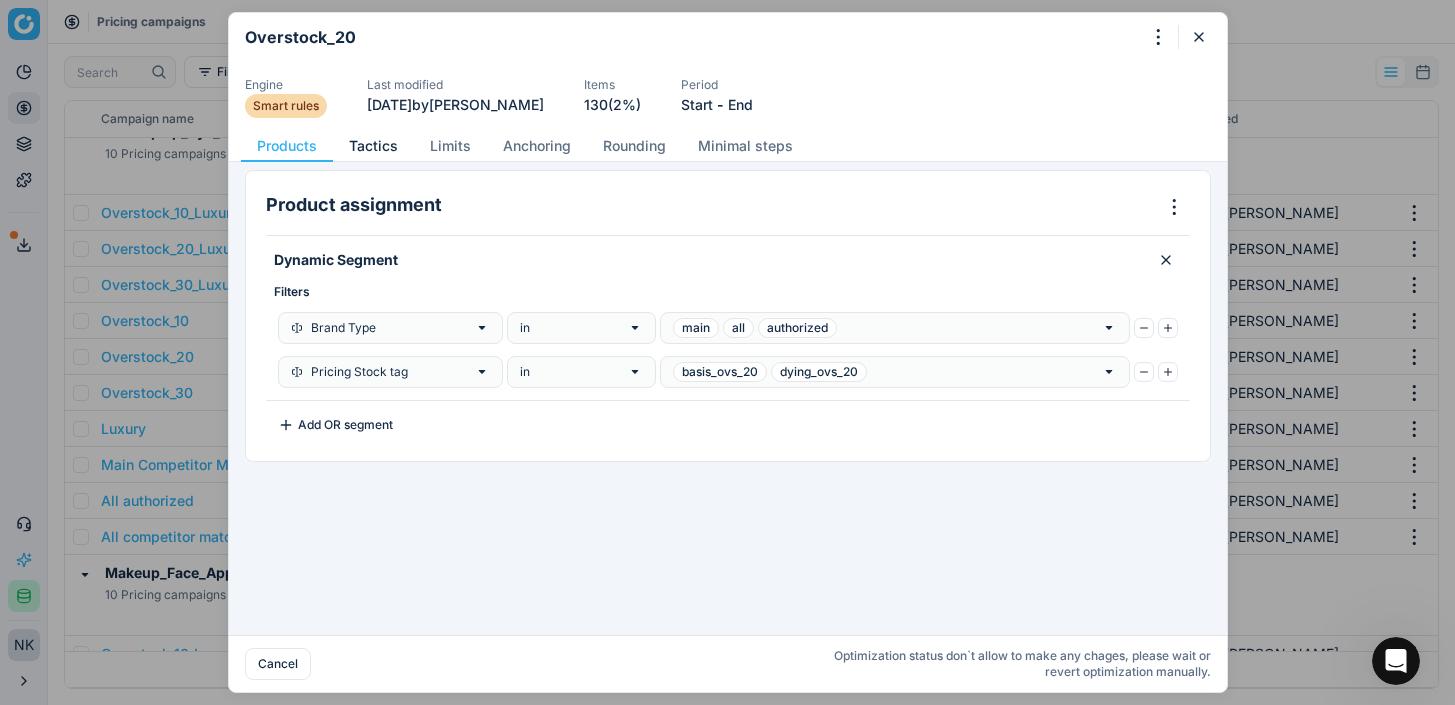 click on "Tactics" at bounding box center [373, 146] 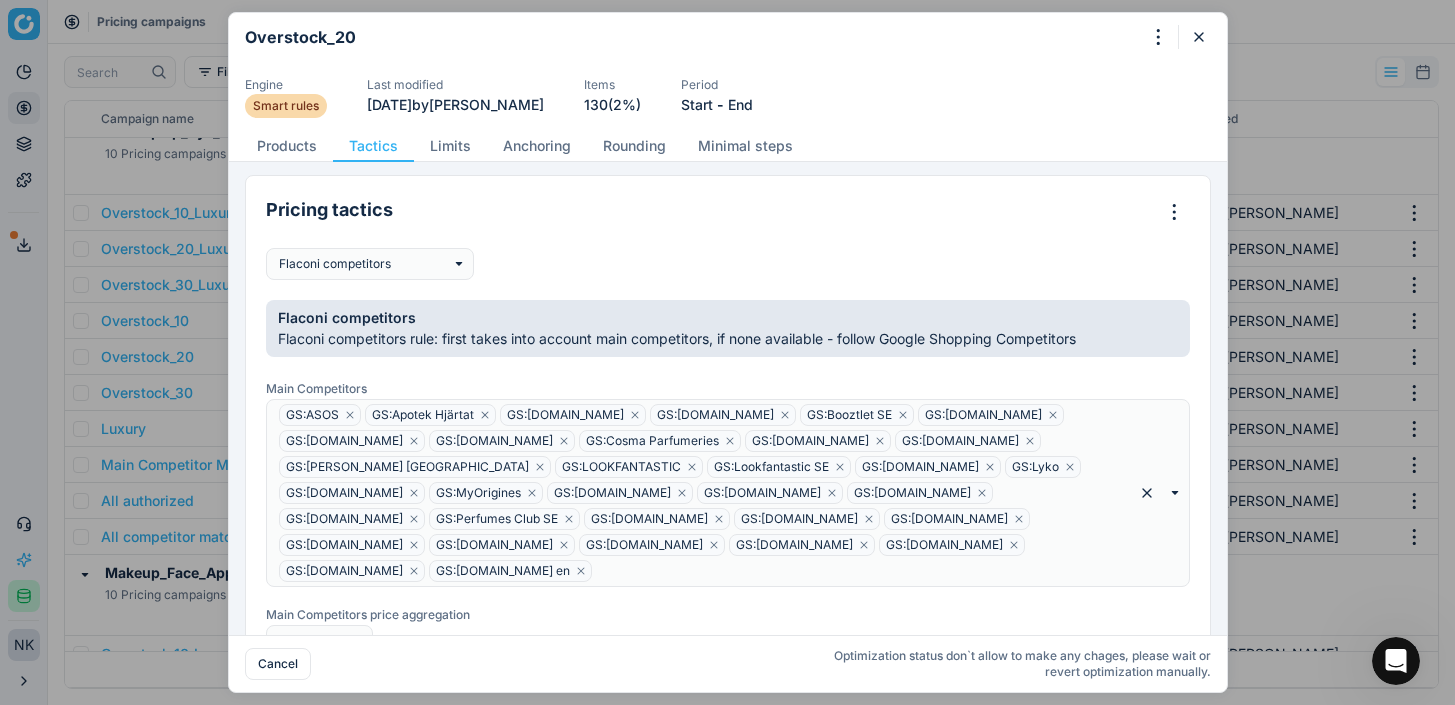 scroll, scrollTop: 138, scrollLeft: 0, axis: vertical 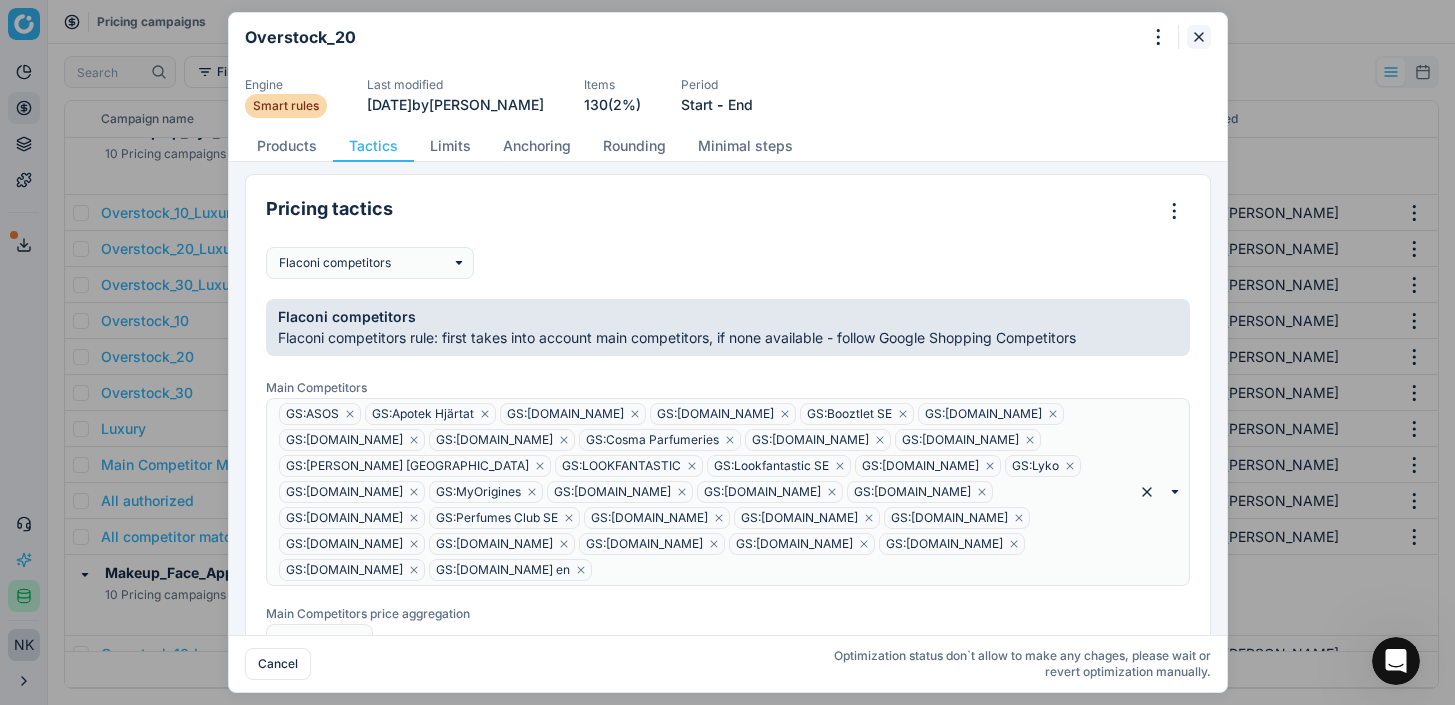 click 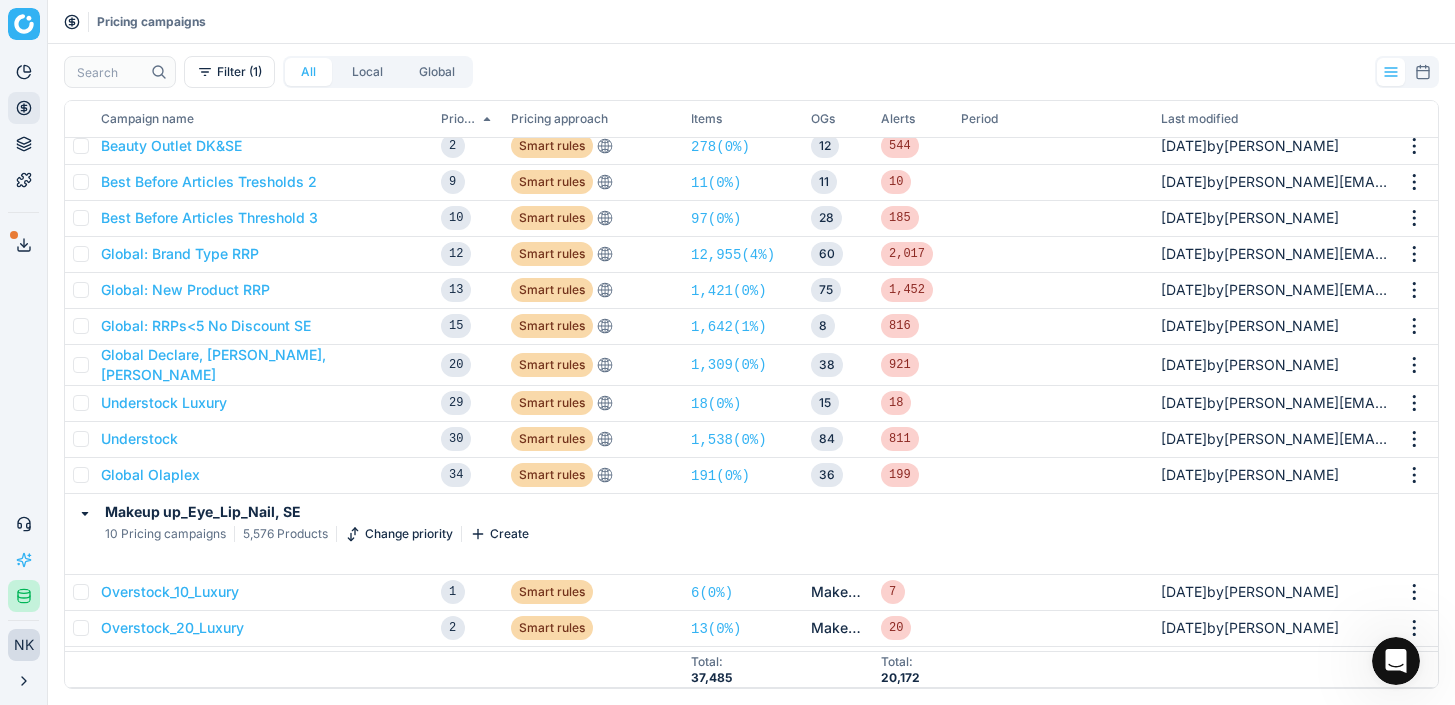 scroll, scrollTop: 0, scrollLeft: 0, axis: both 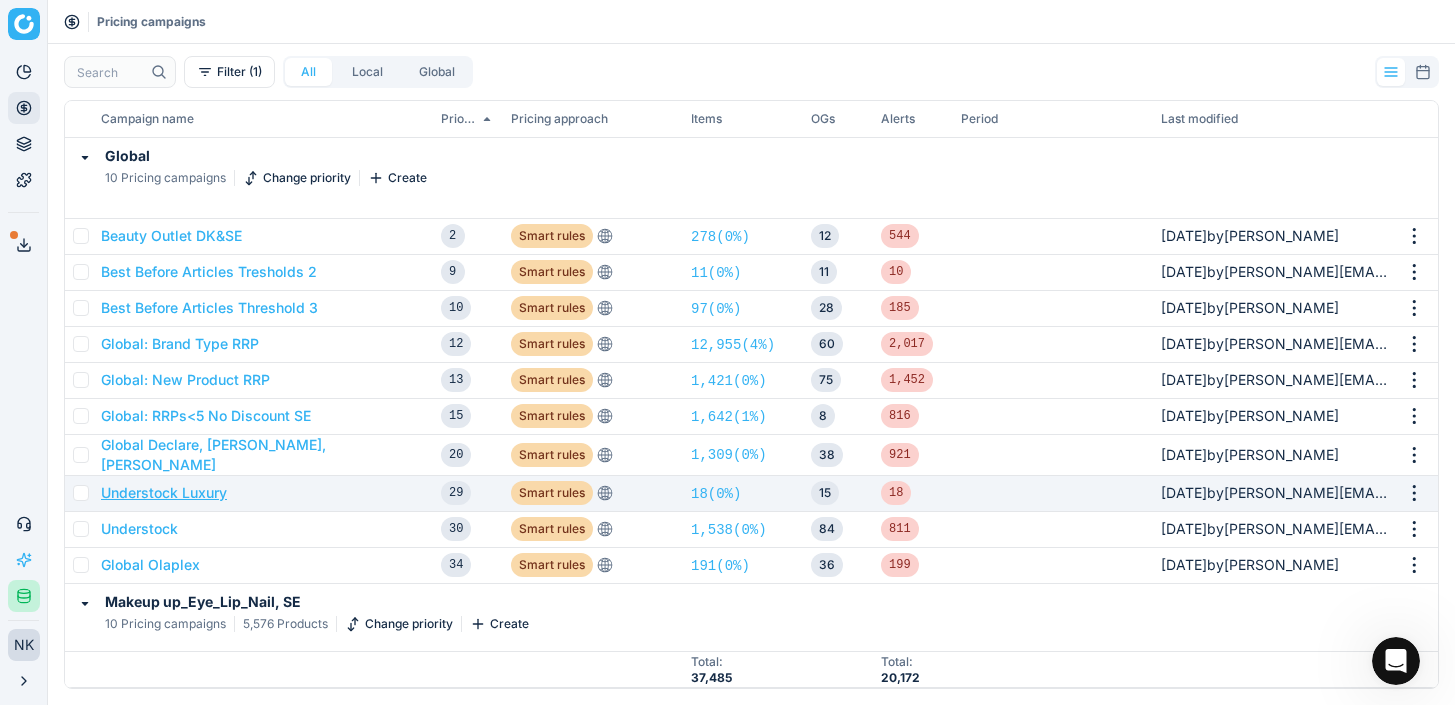 click on "Understock Luxury" at bounding box center (164, 493) 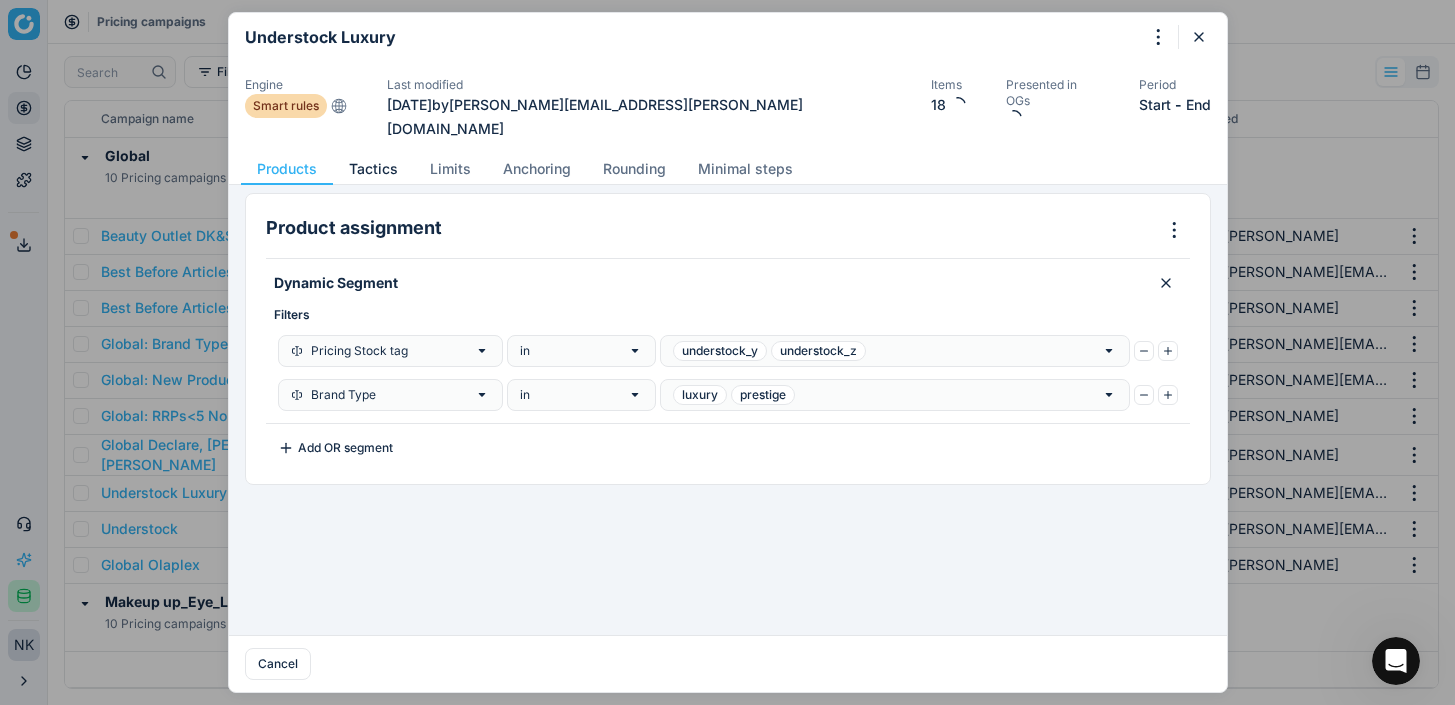click on "Tactics" at bounding box center [373, 169] 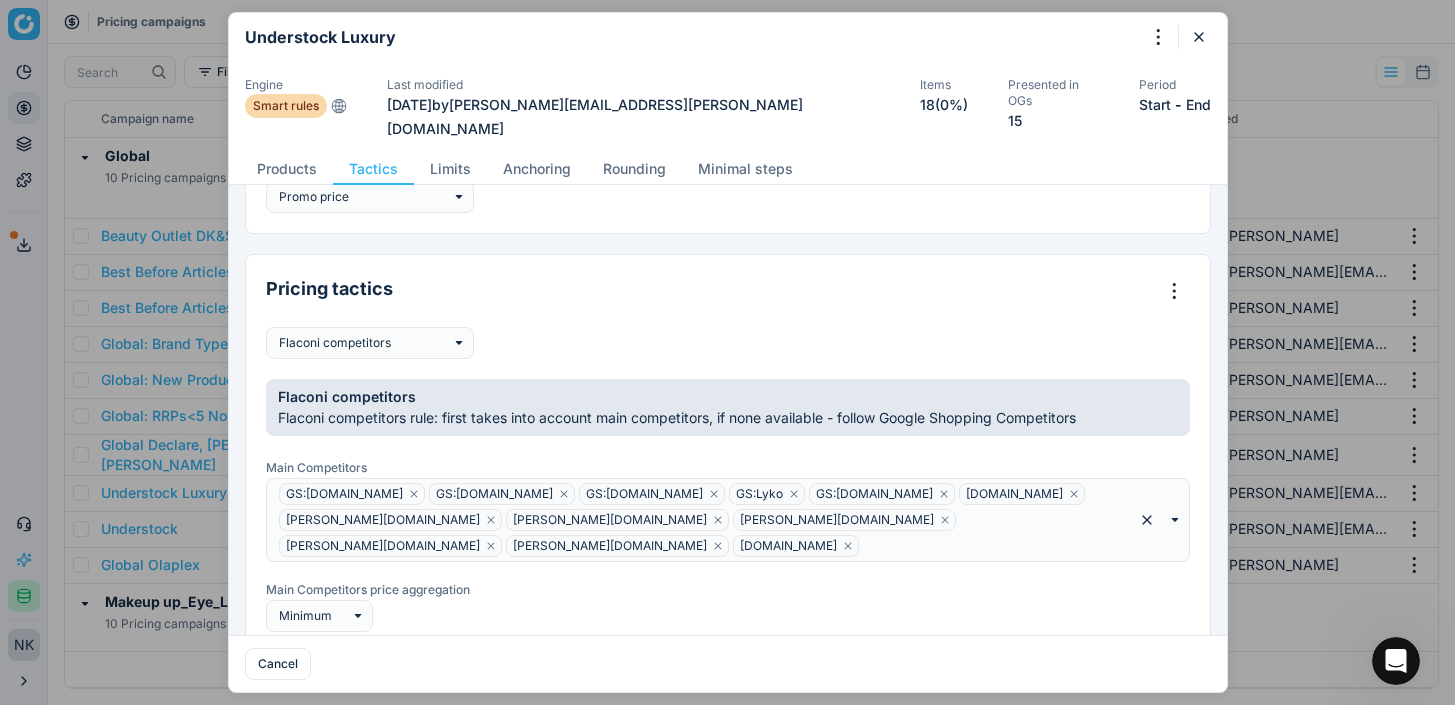 scroll, scrollTop: 82, scrollLeft: 0, axis: vertical 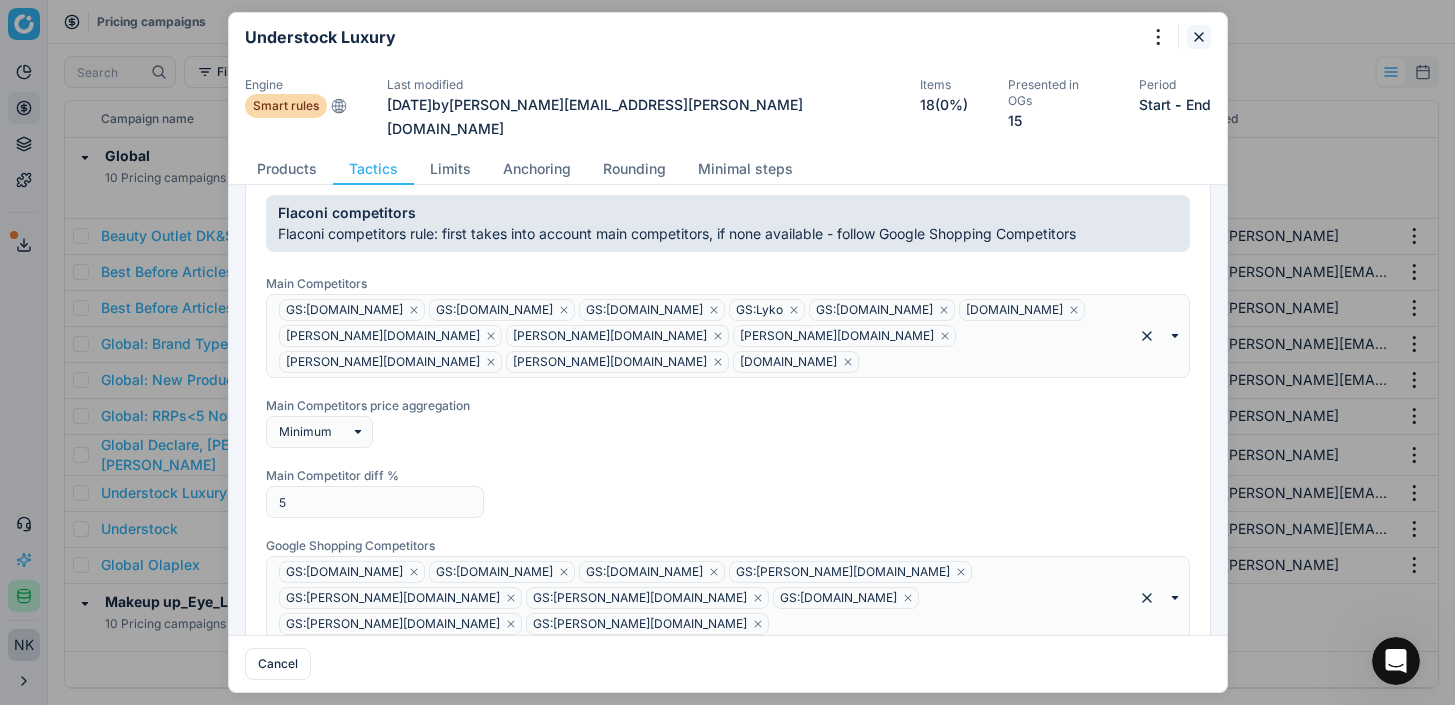 click 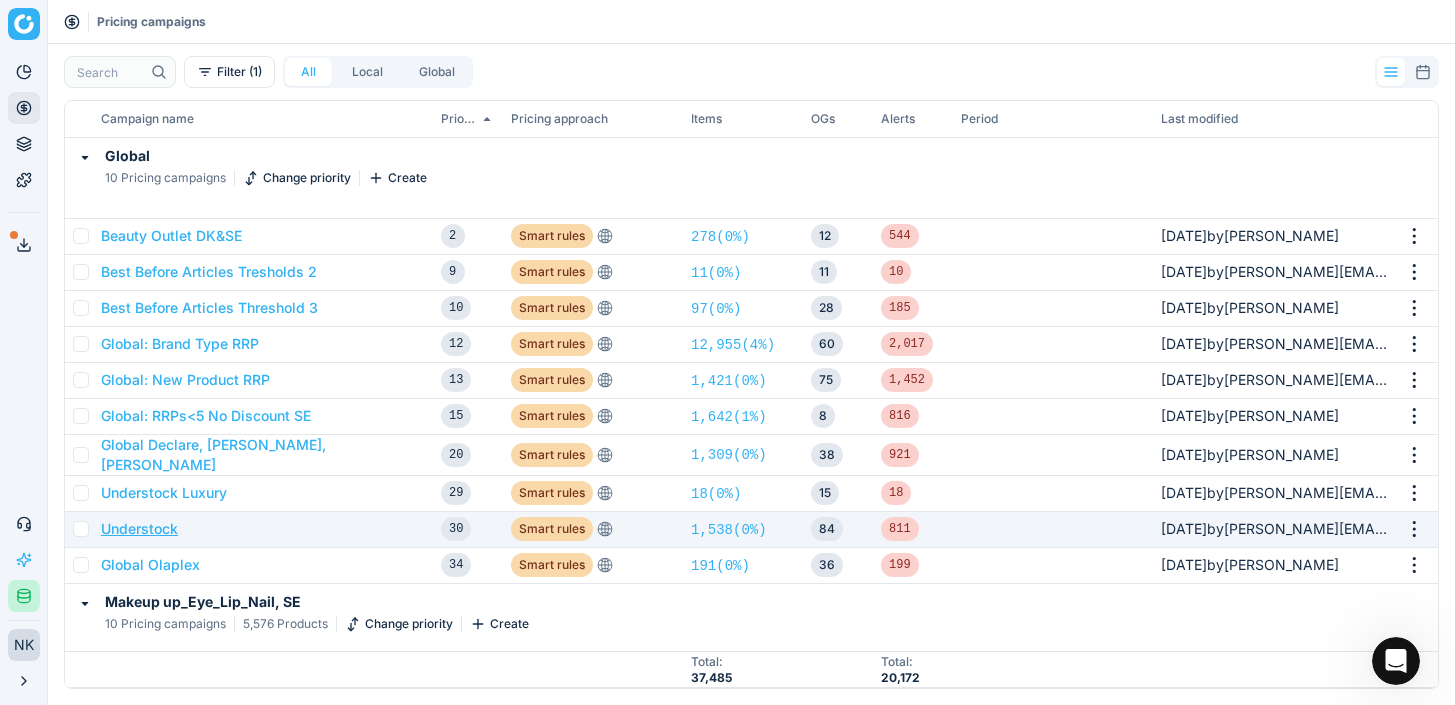 click on "Understock" at bounding box center [139, 529] 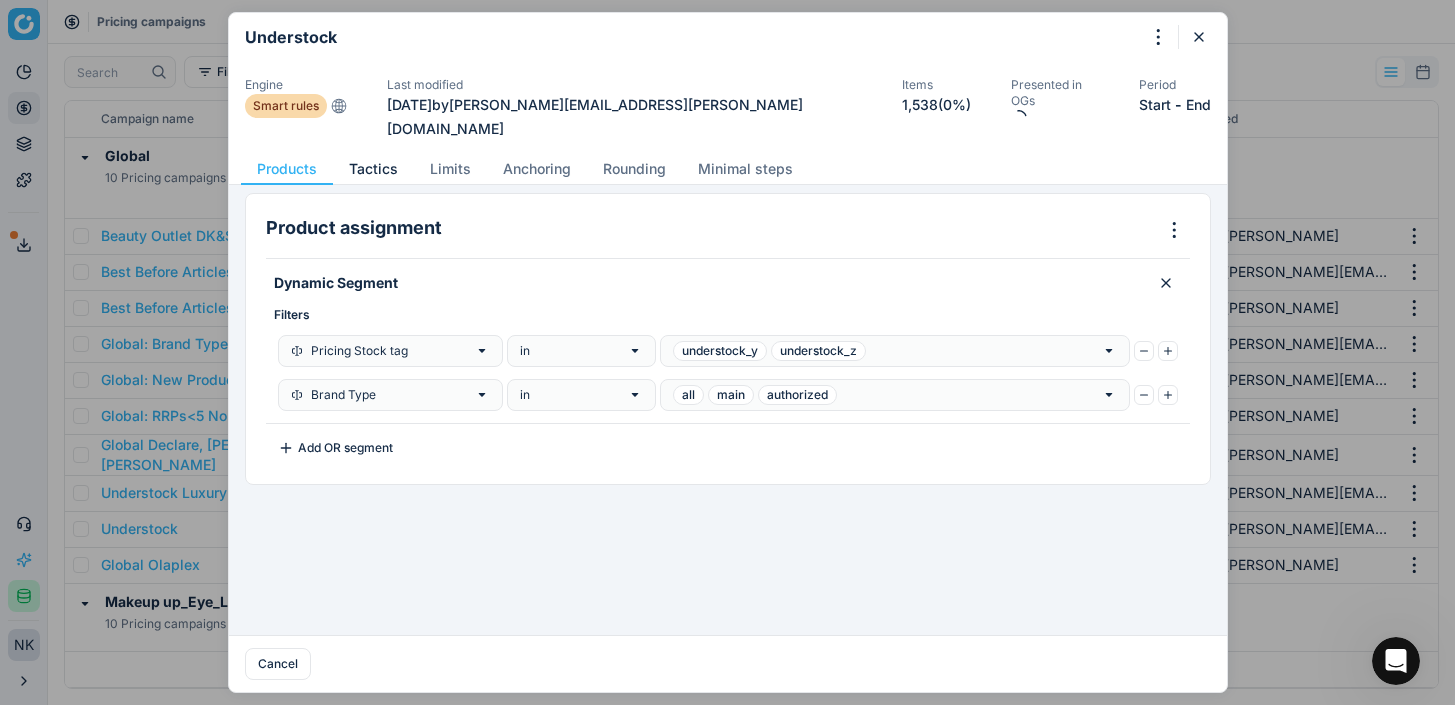 click on "Tactics" at bounding box center (373, 169) 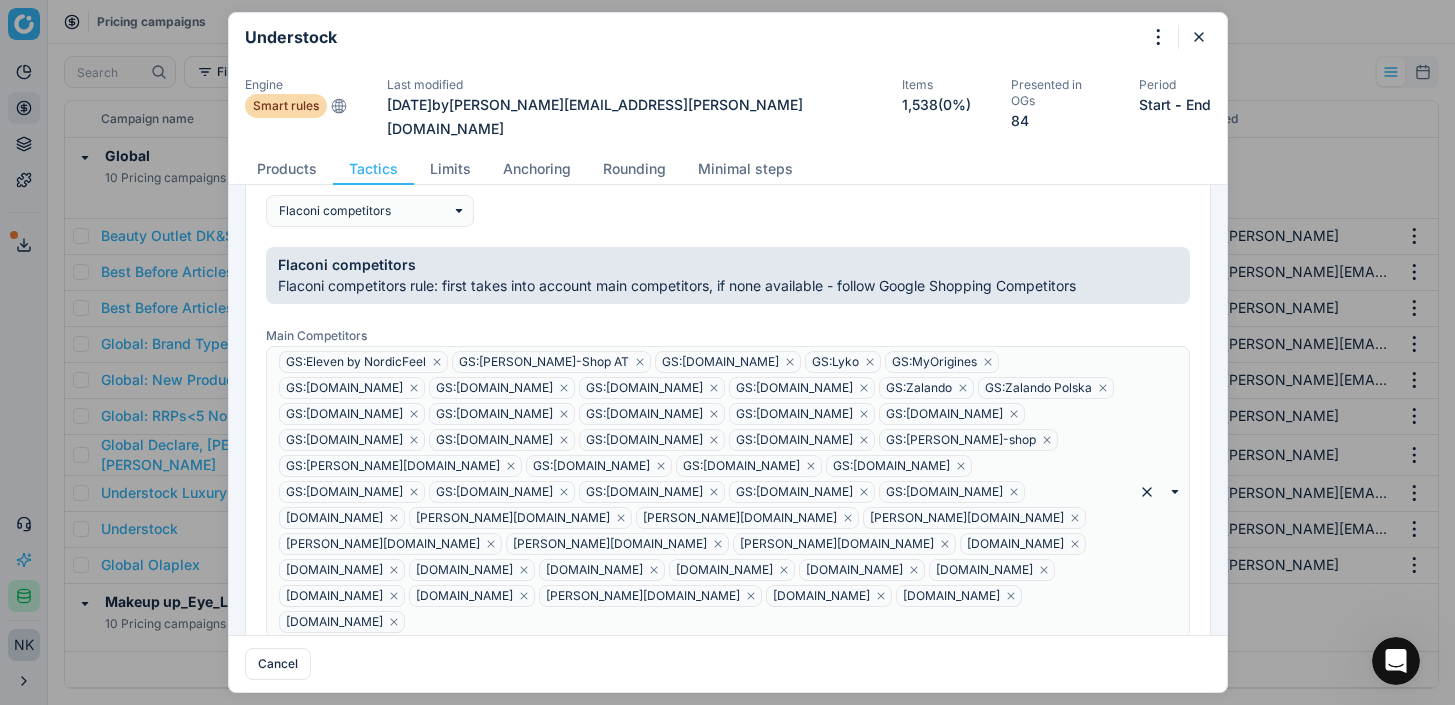 scroll, scrollTop: 216, scrollLeft: 0, axis: vertical 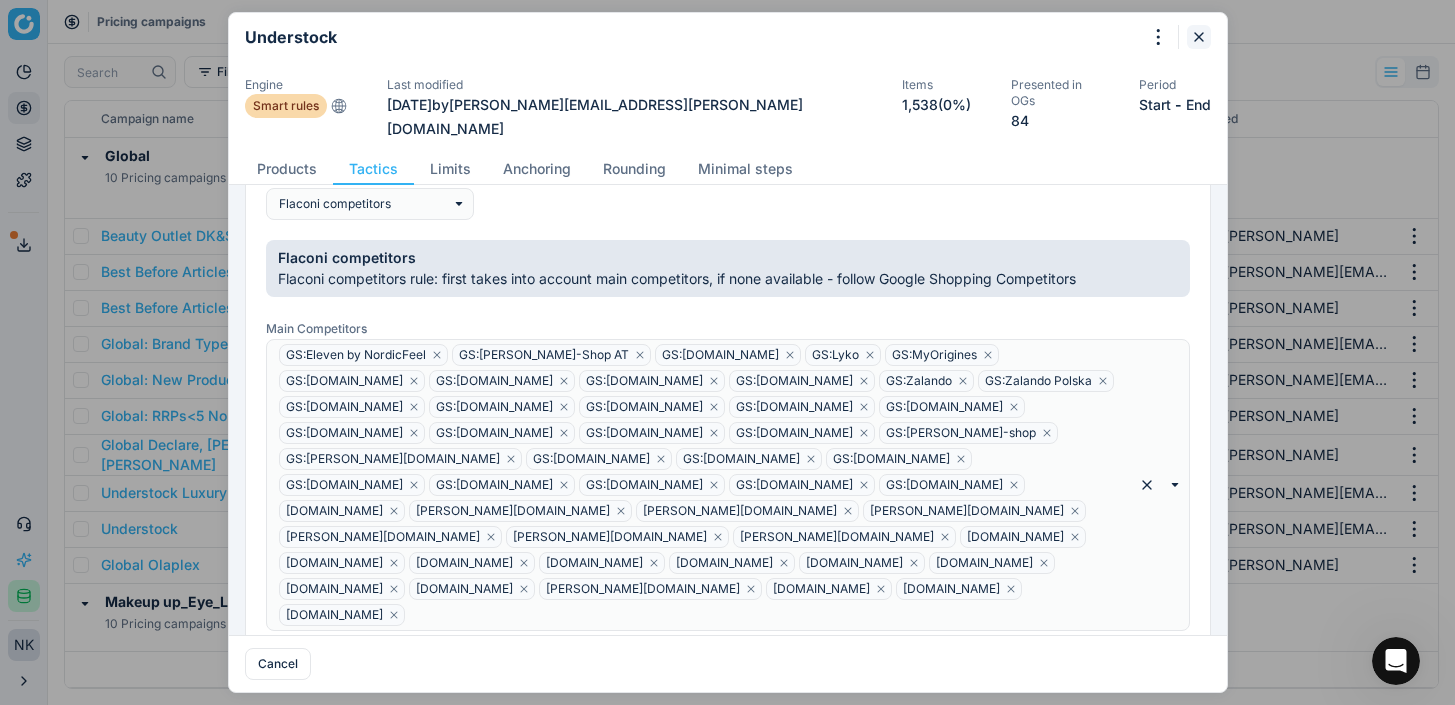 click 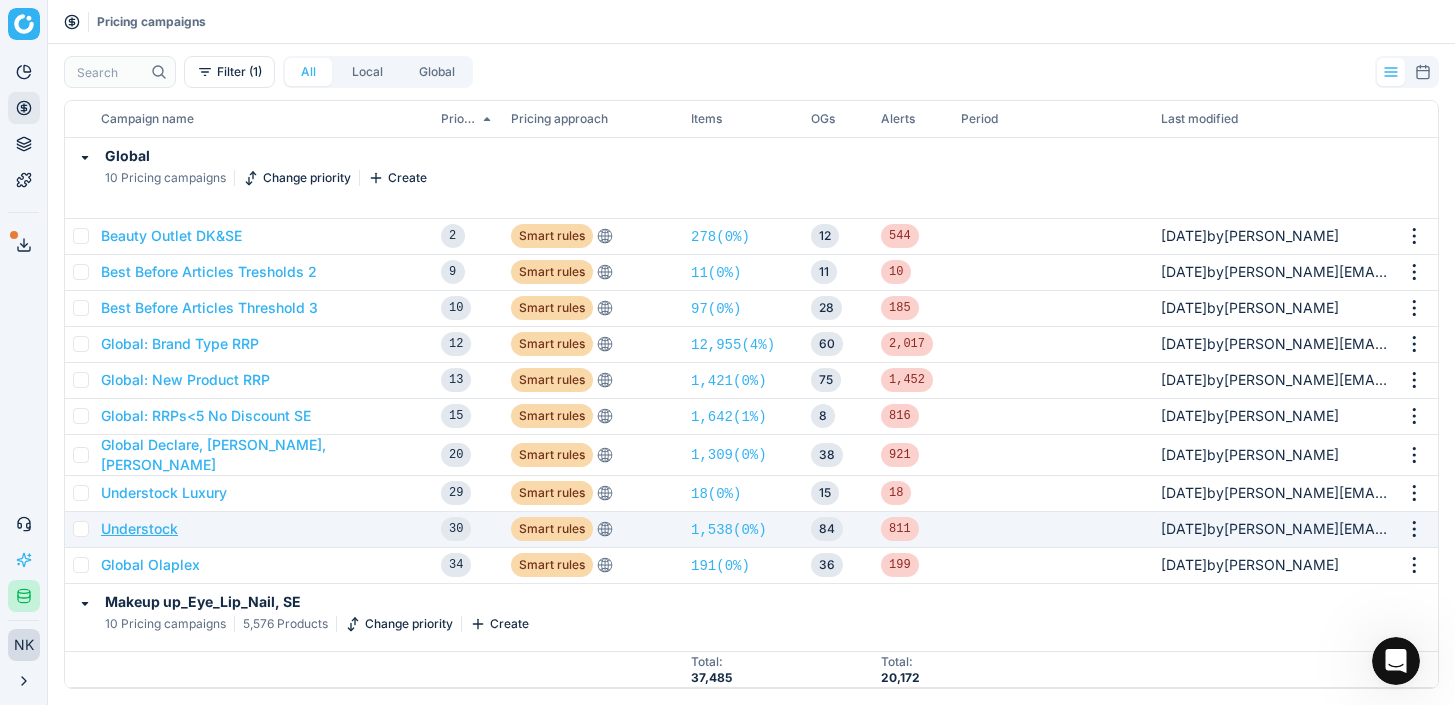 click on "Understock" at bounding box center (139, 529) 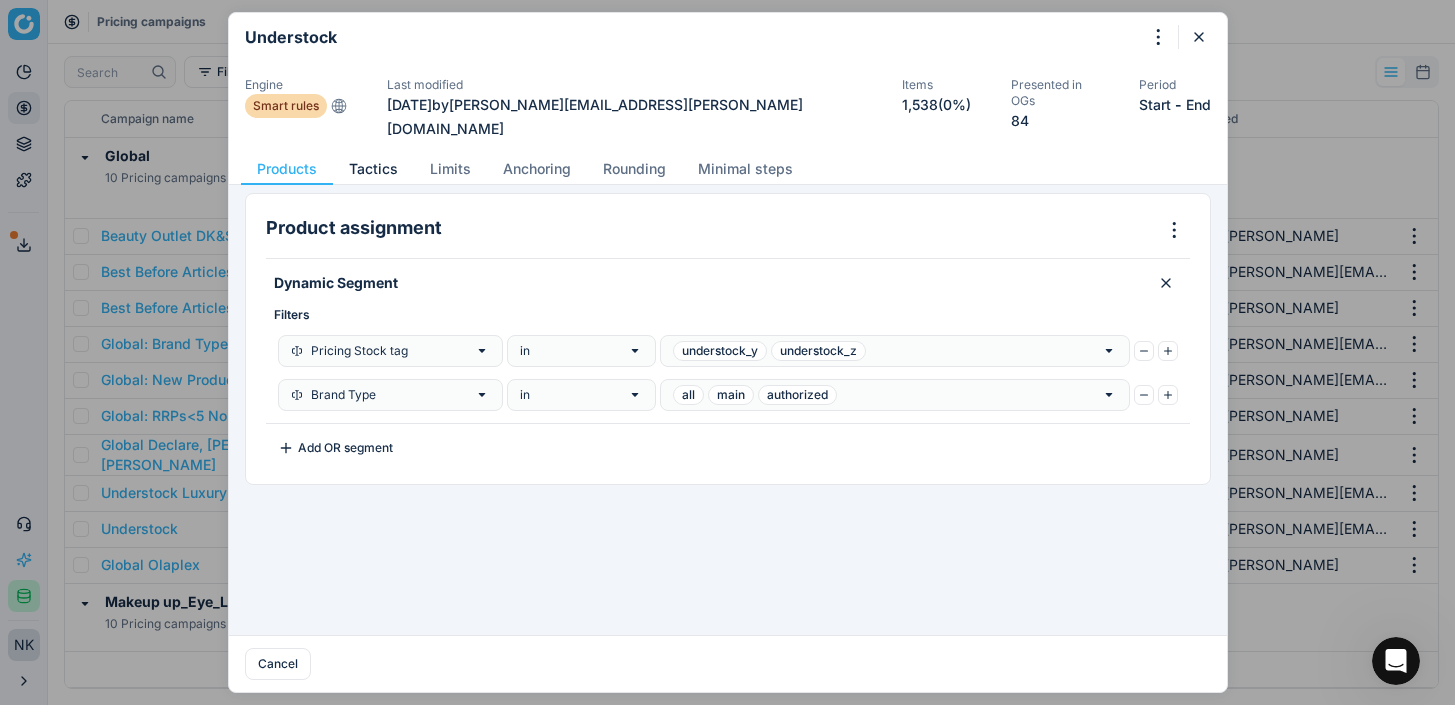 click on "Tactics" at bounding box center [373, 169] 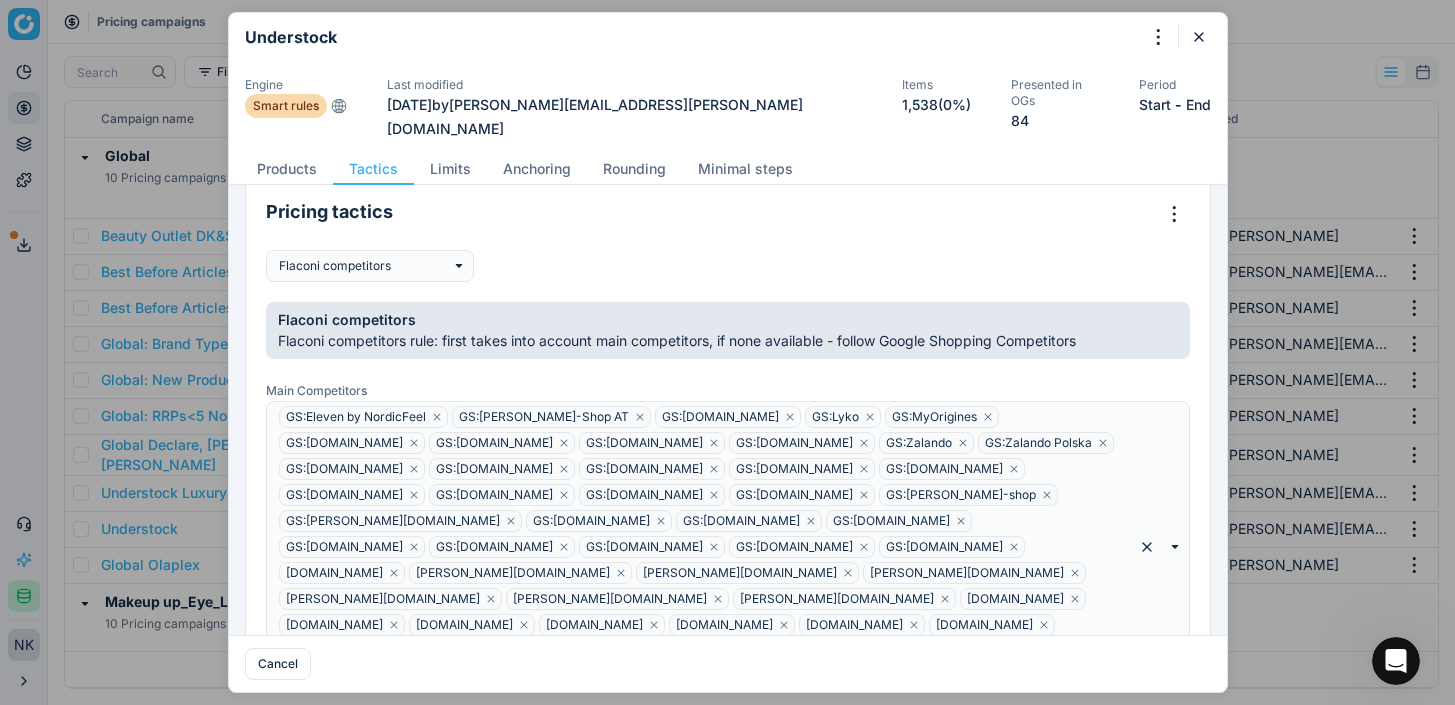 scroll, scrollTop: 216, scrollLeft: 0, axis: vertical 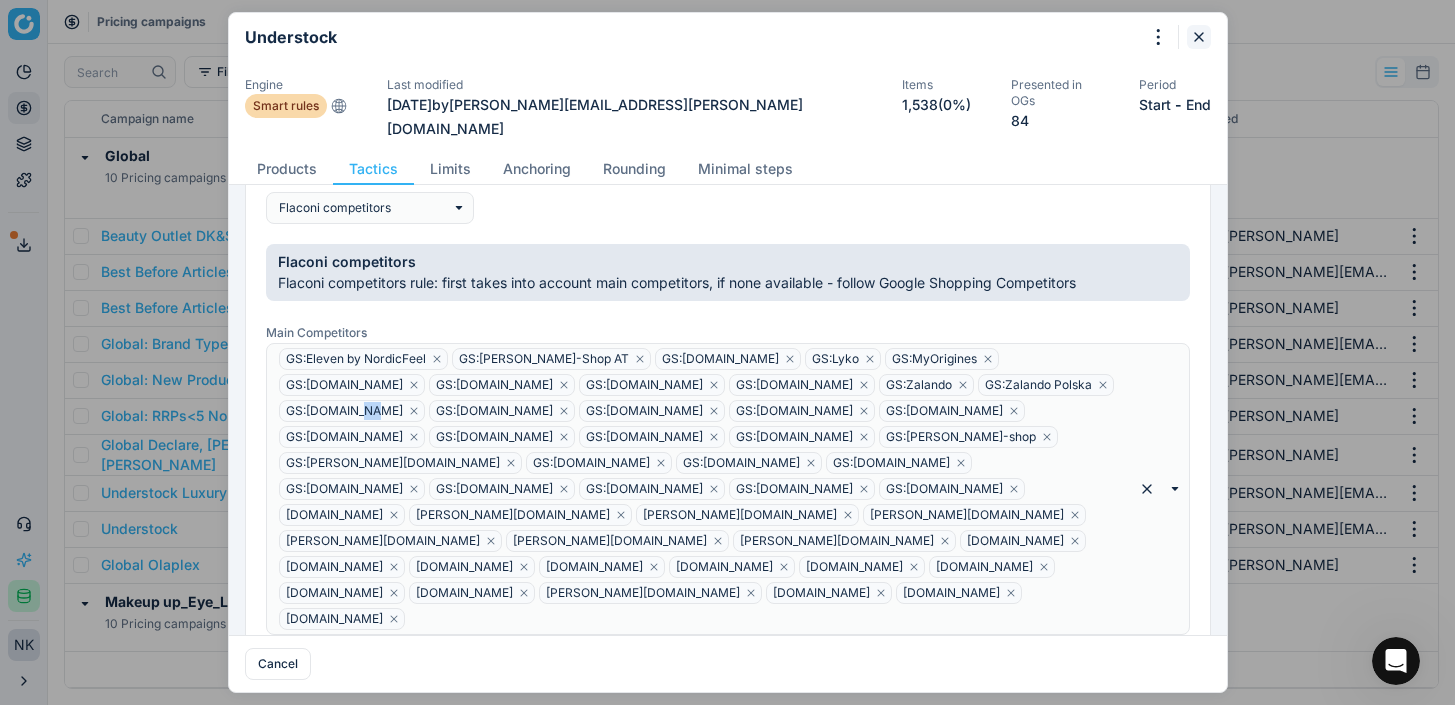 click 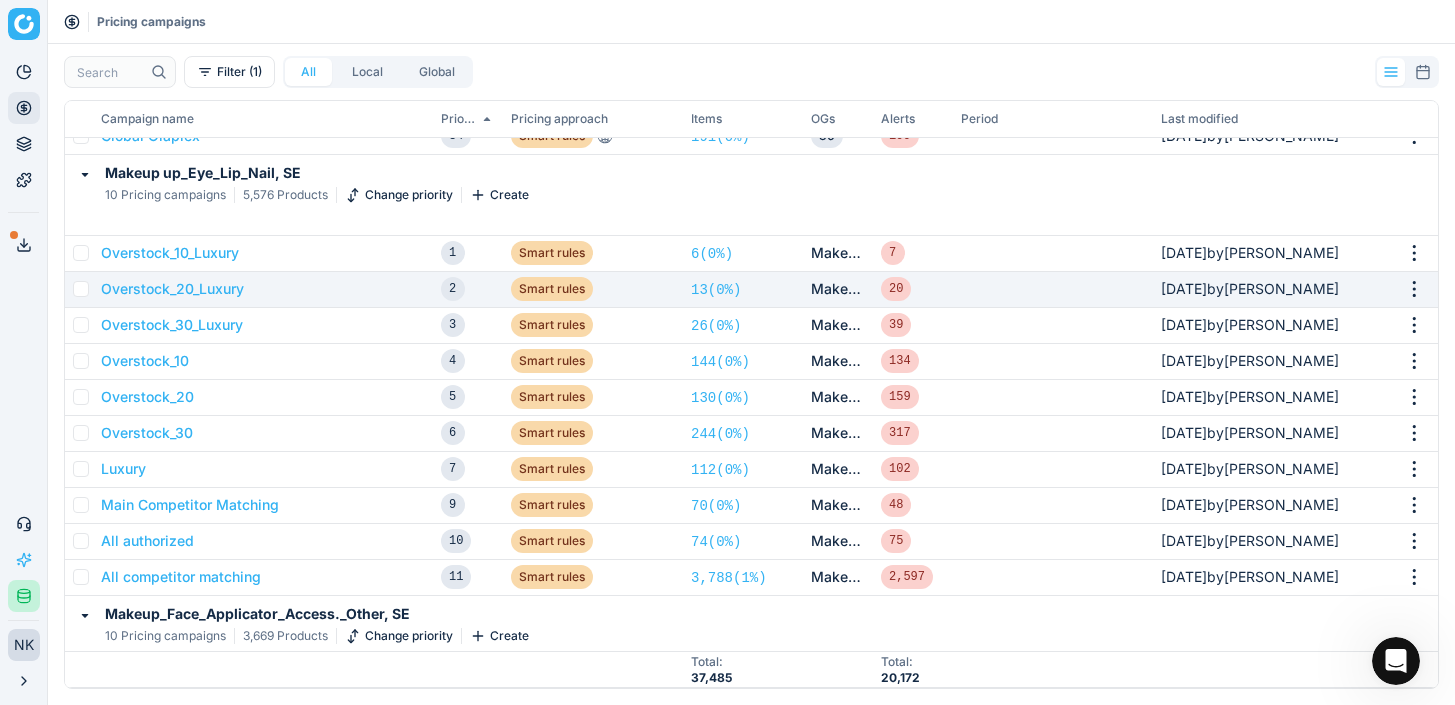 scroll, scrollTop: 434, scrollLeft: 0, axis: vertical 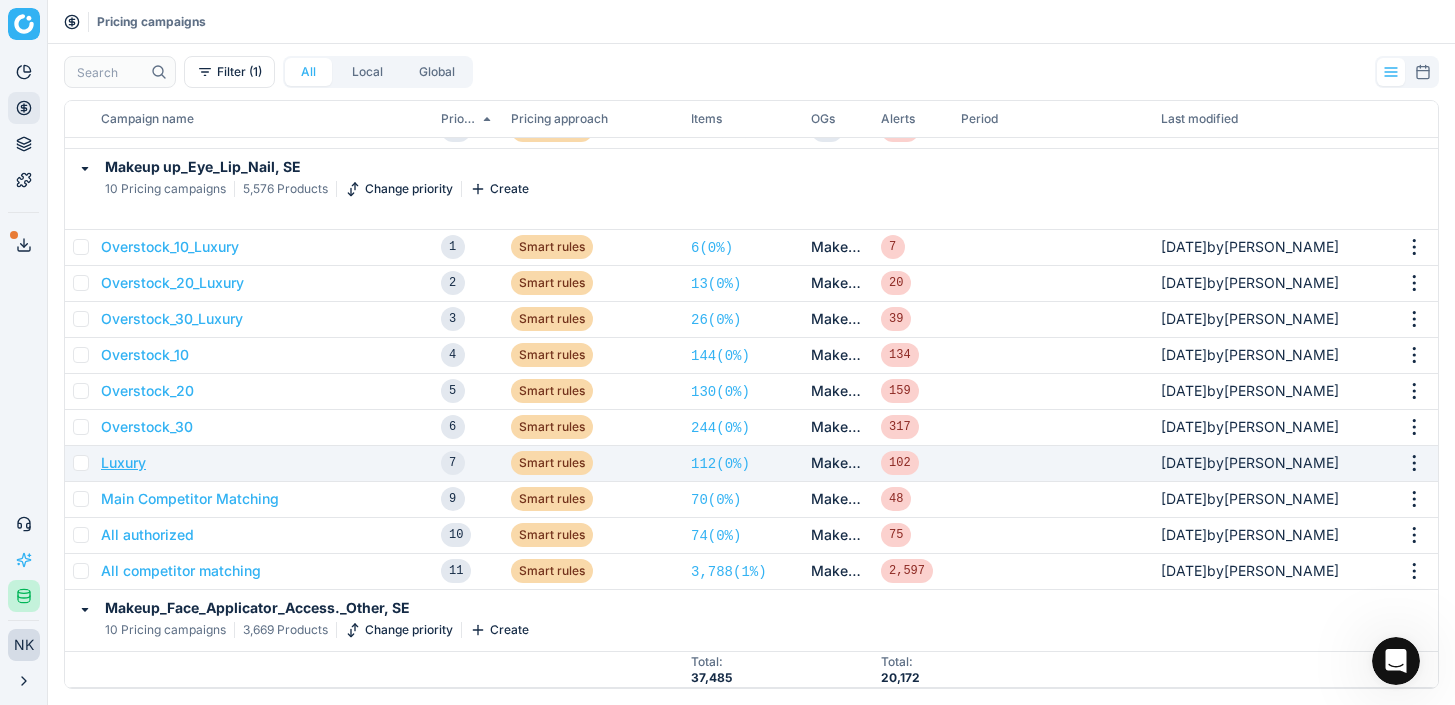click on "Luxury" at bounding box center [123, 463] 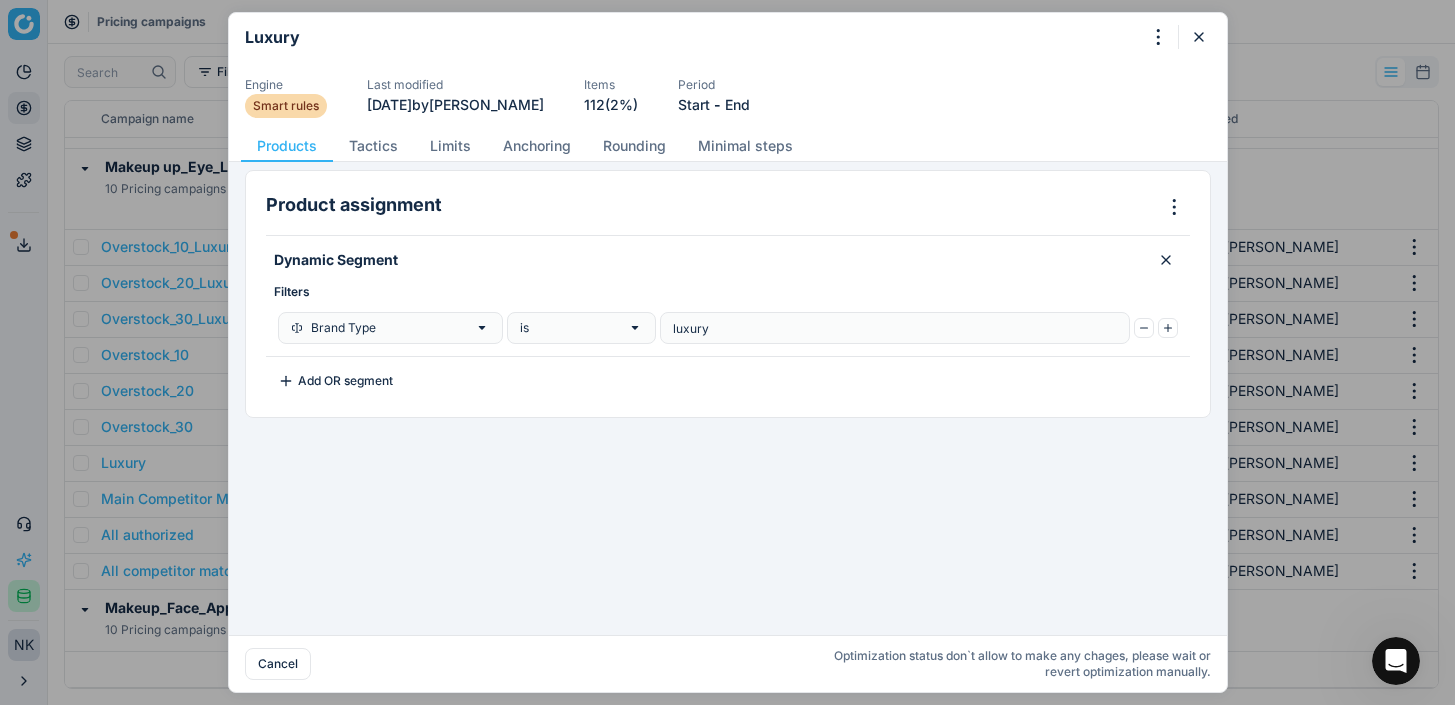 click on "Engine Smart rules Last modified 21 days ago  by  Mengqi Cai Items 112  (2%) Period Start - End" at bounding box center (728, 95) 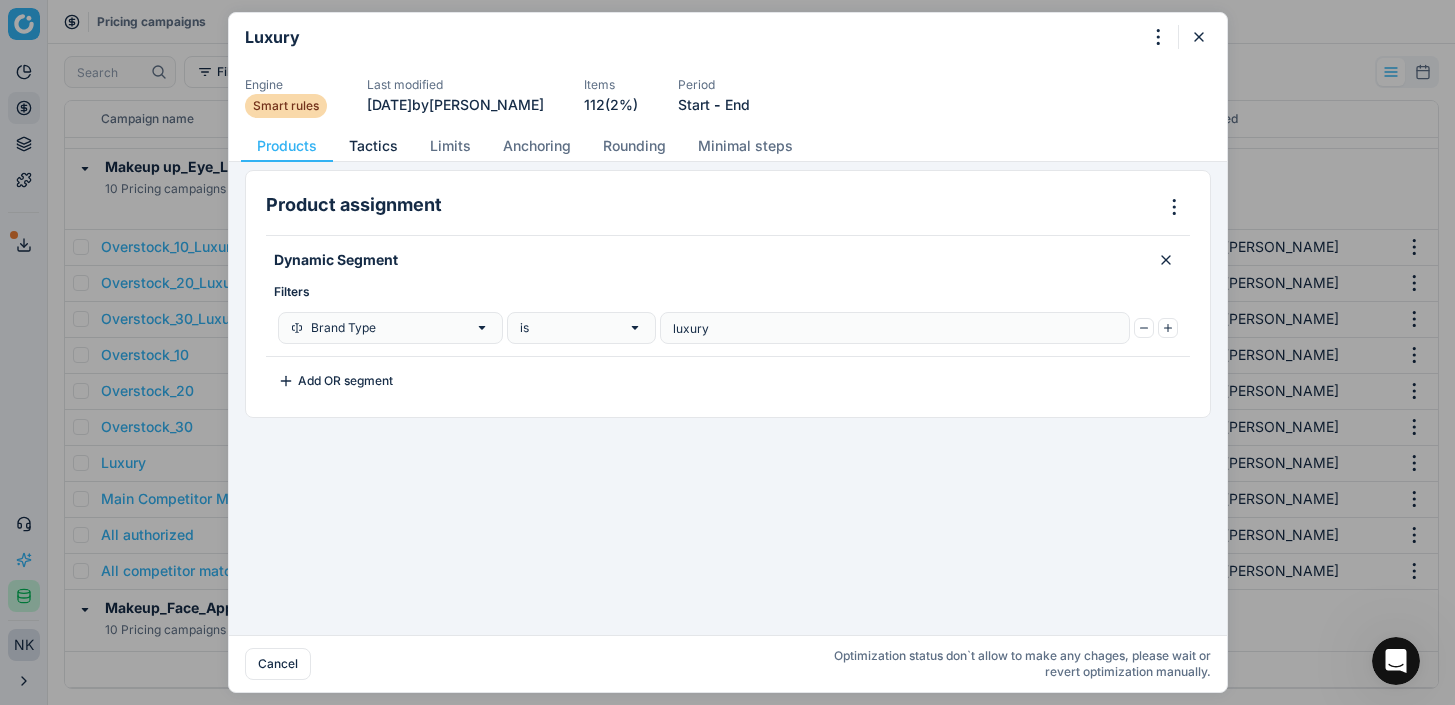 click on "Tactics" at bounding box center [373, 146] 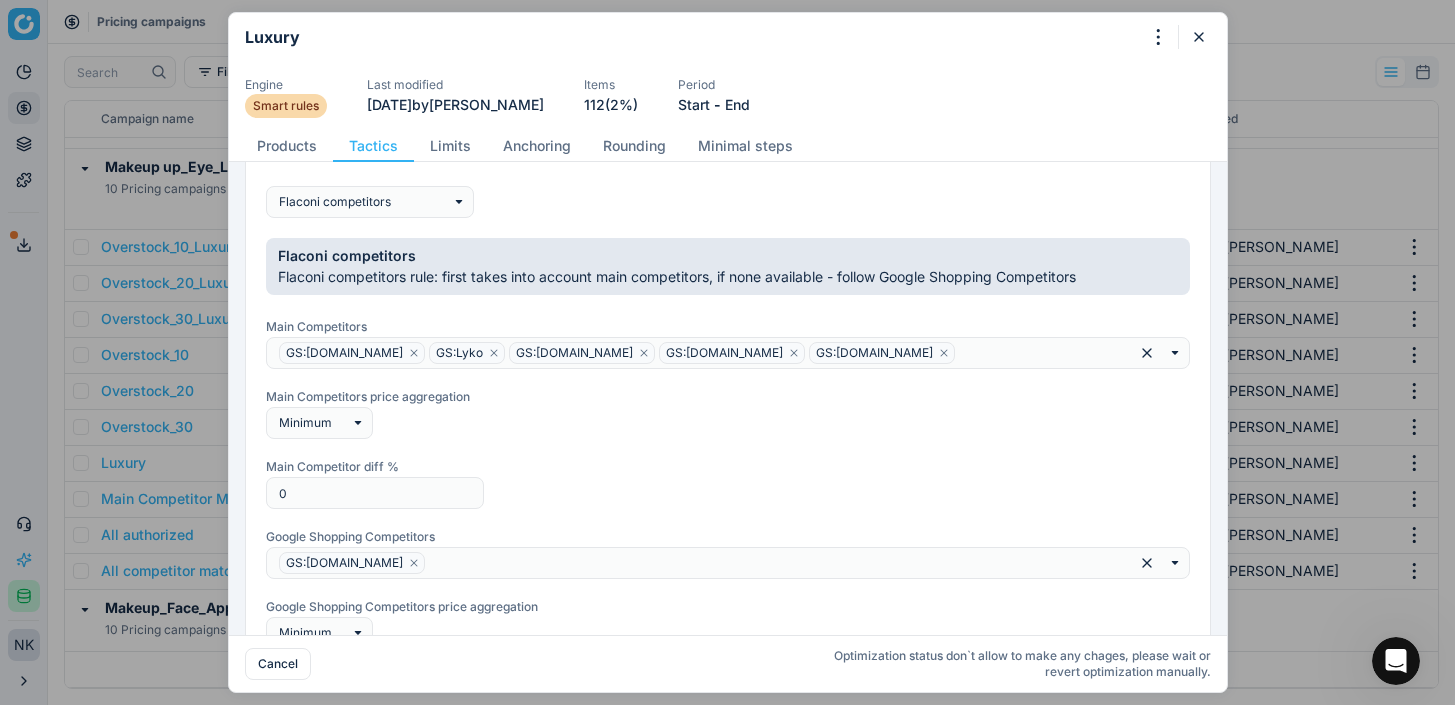 scroll, scrollTop: 203, scrollLeft: 0, axis: vertical 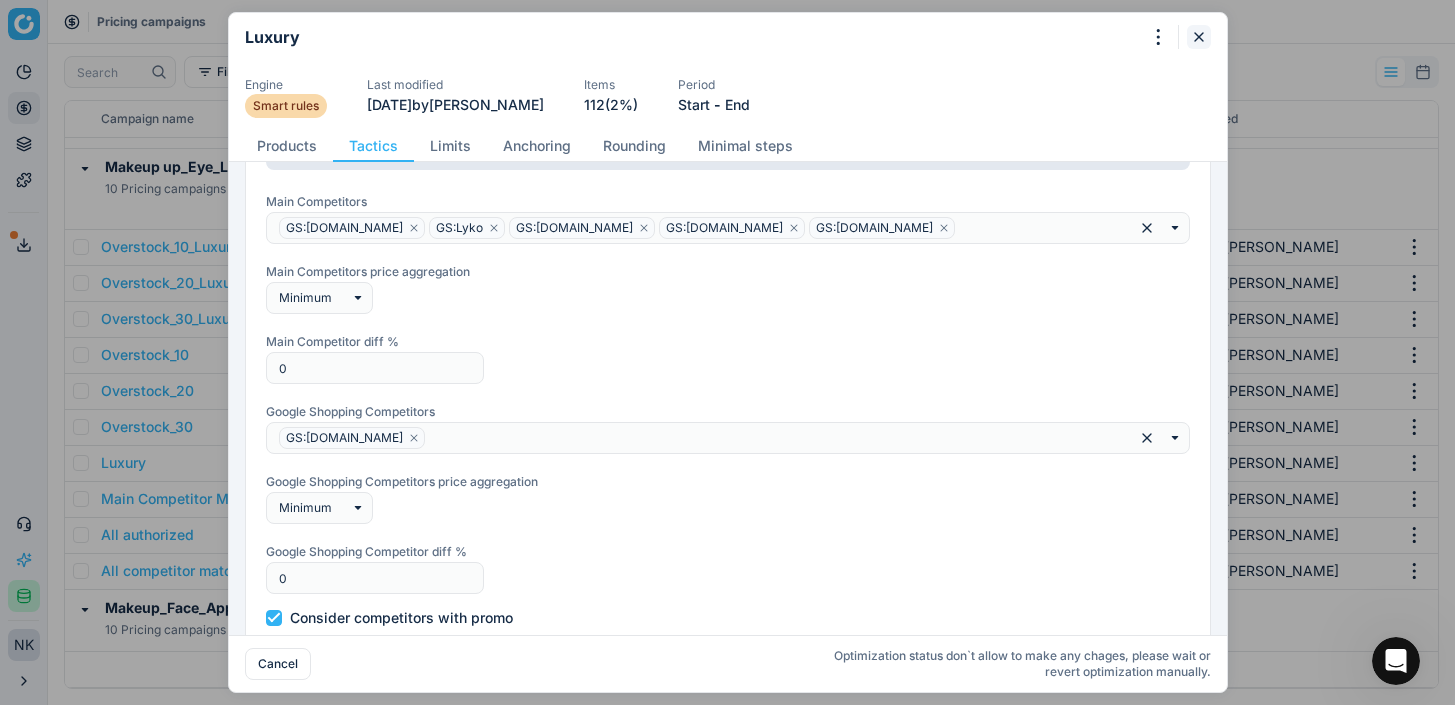click 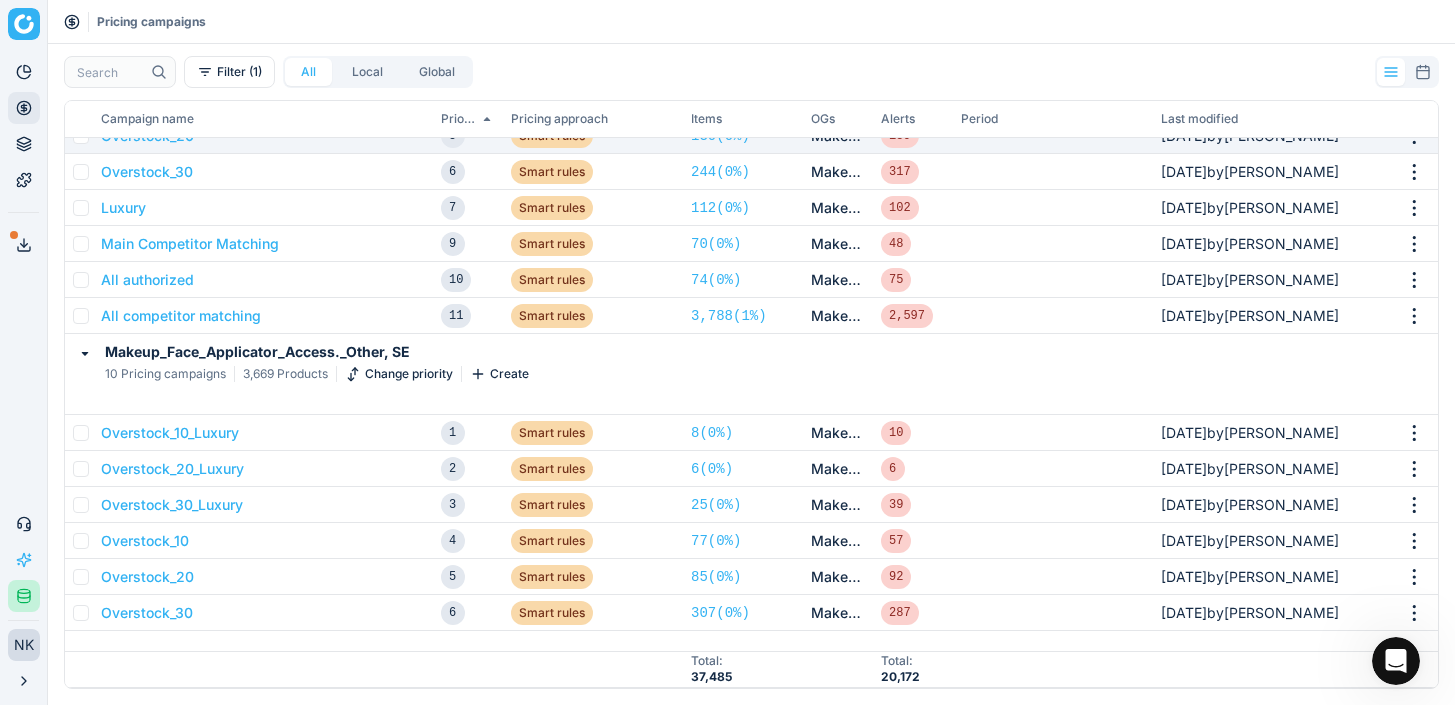 scroll, scrollTop: 0, scrollLeft: 0, axis: both 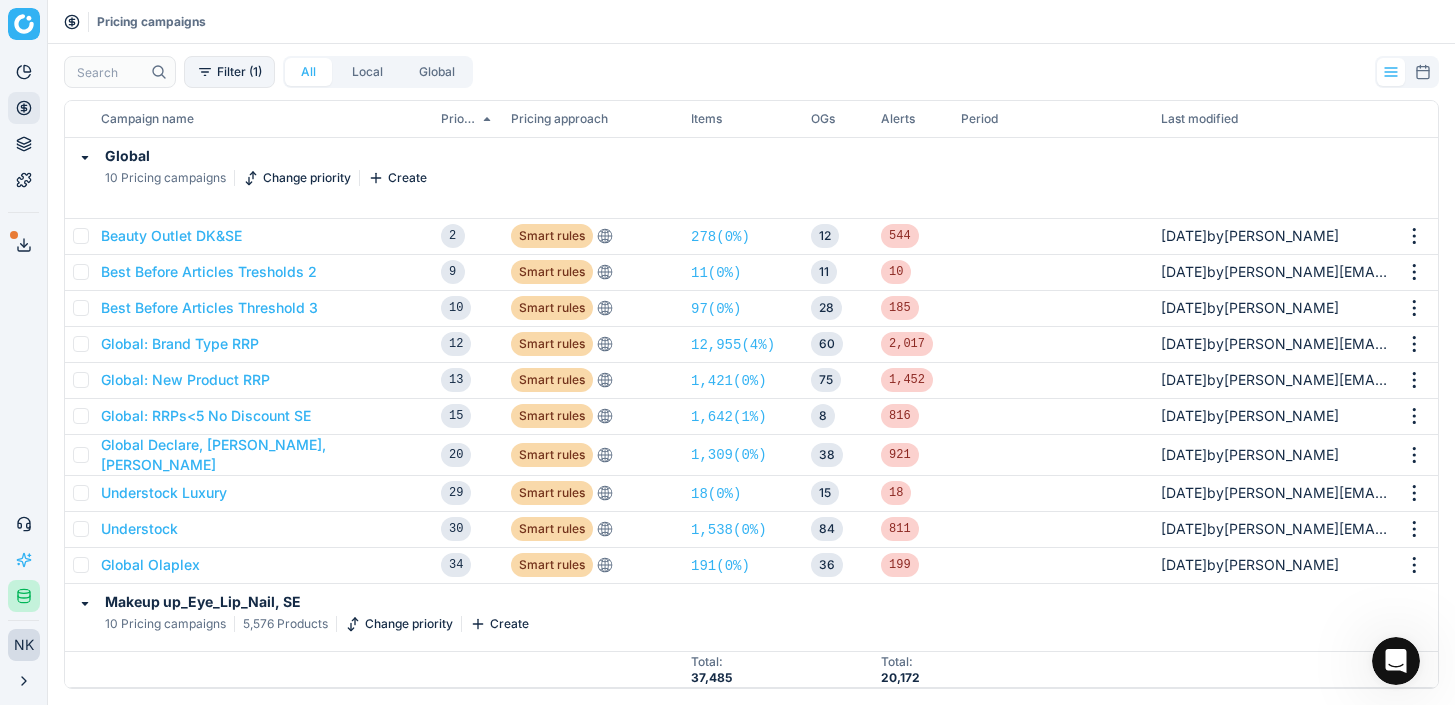 click on "Filter   (1)" at bounding box center (229, 72) 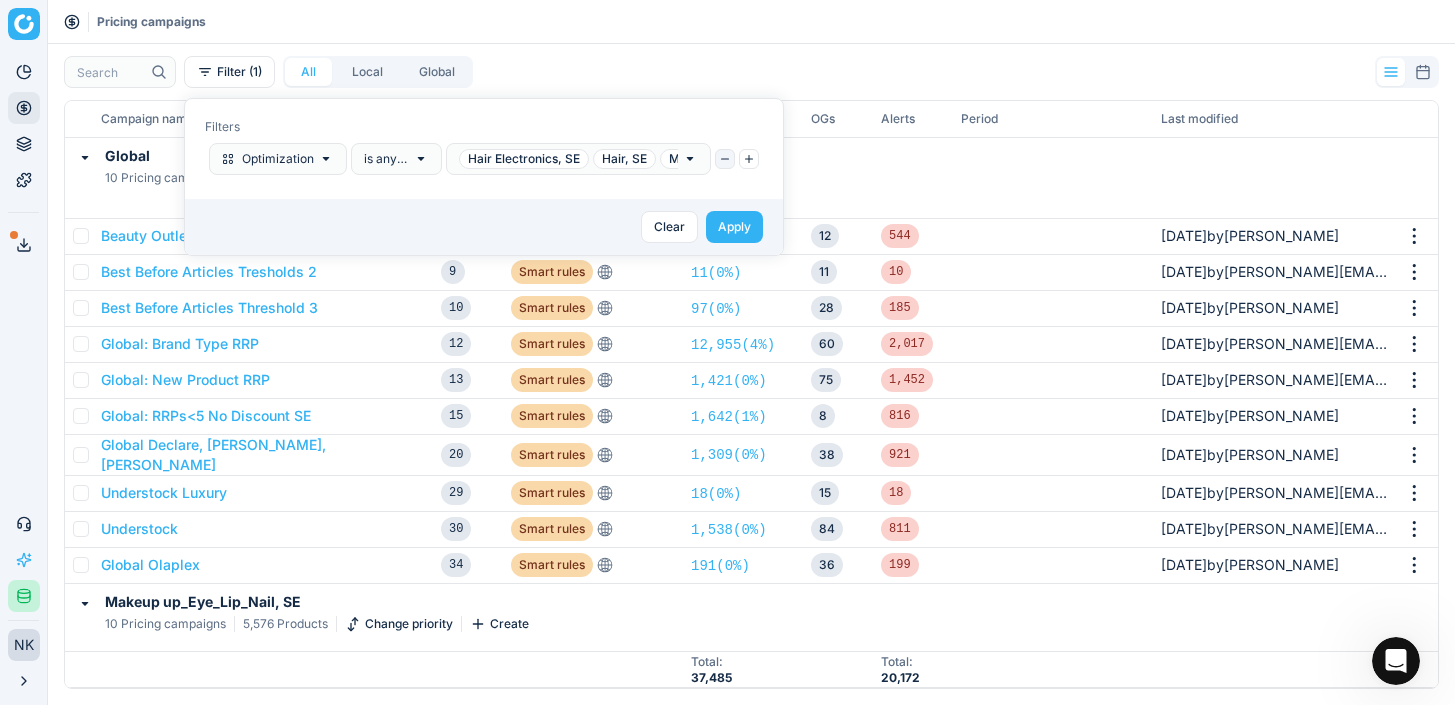 click 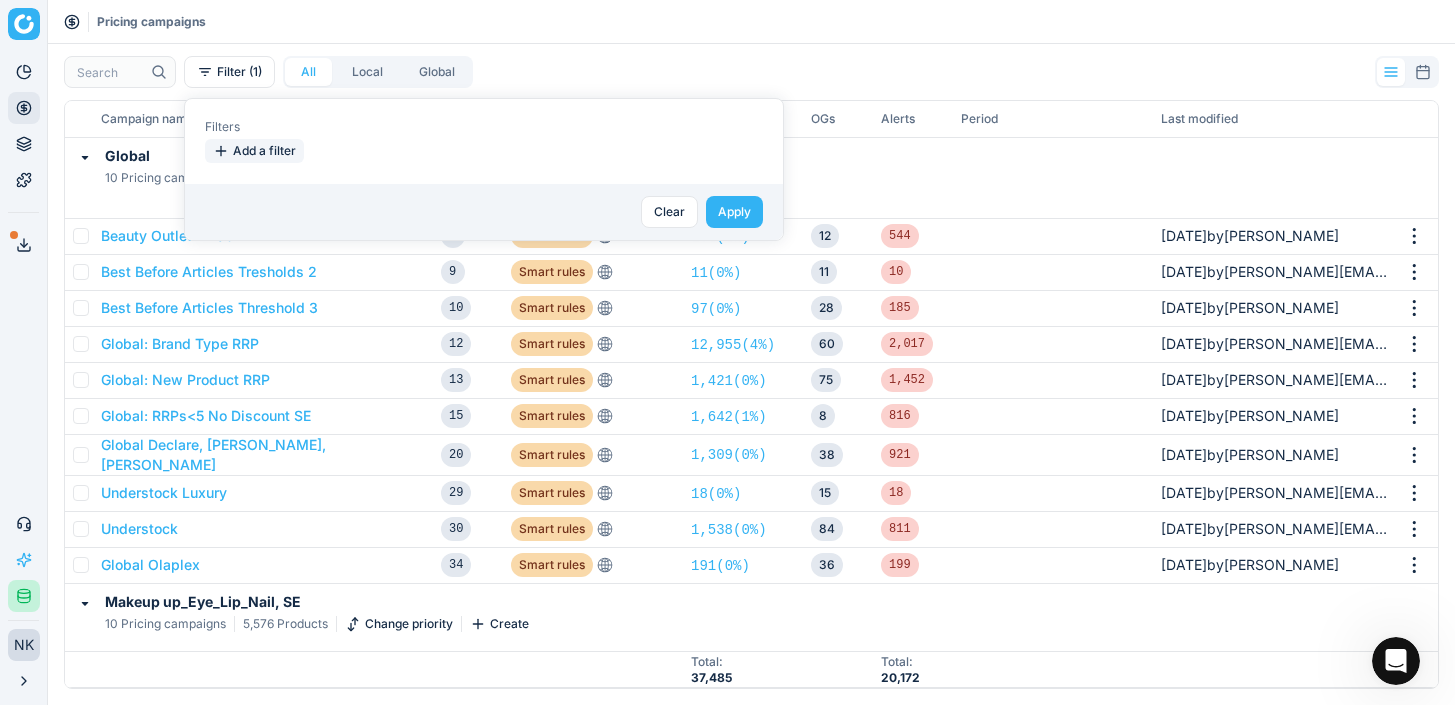 click on "Add a filter" at bounding box center (254, 151) 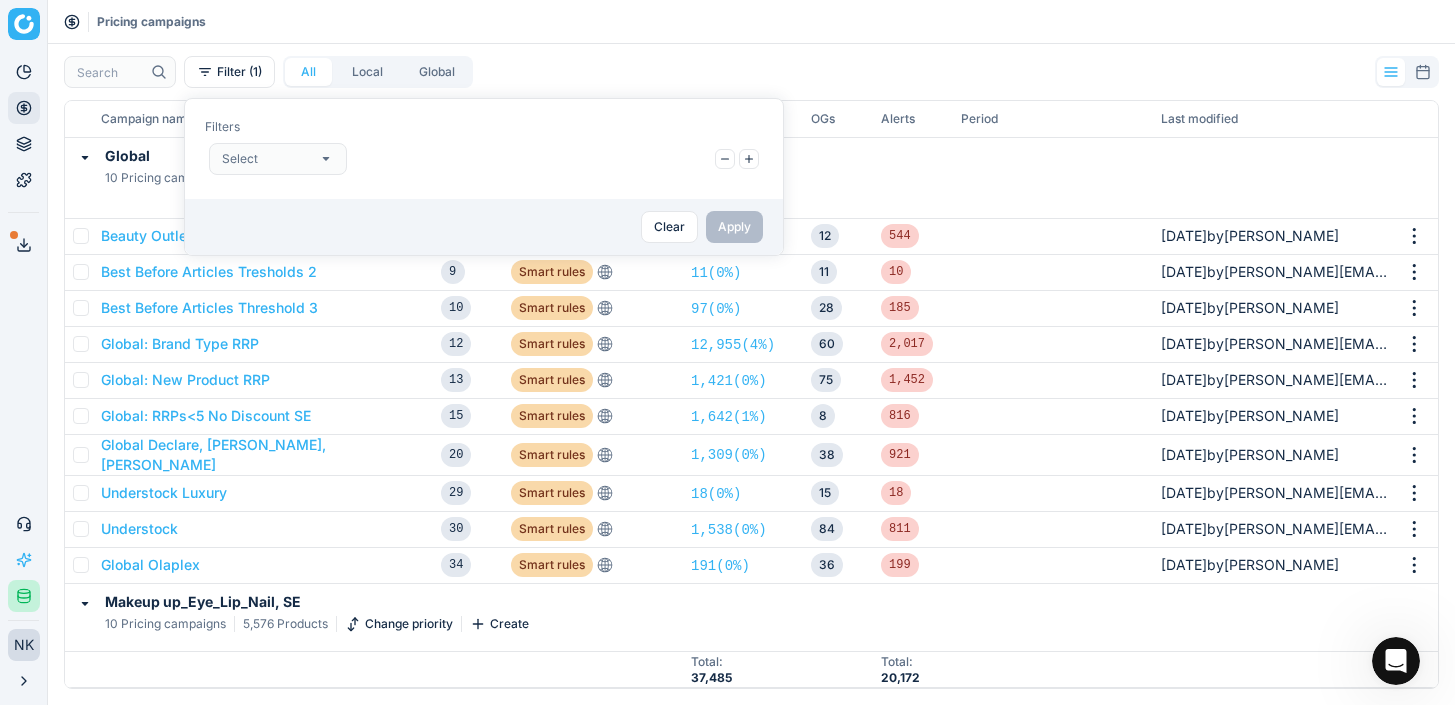 click on "Select" at bounding box center (278, 159) 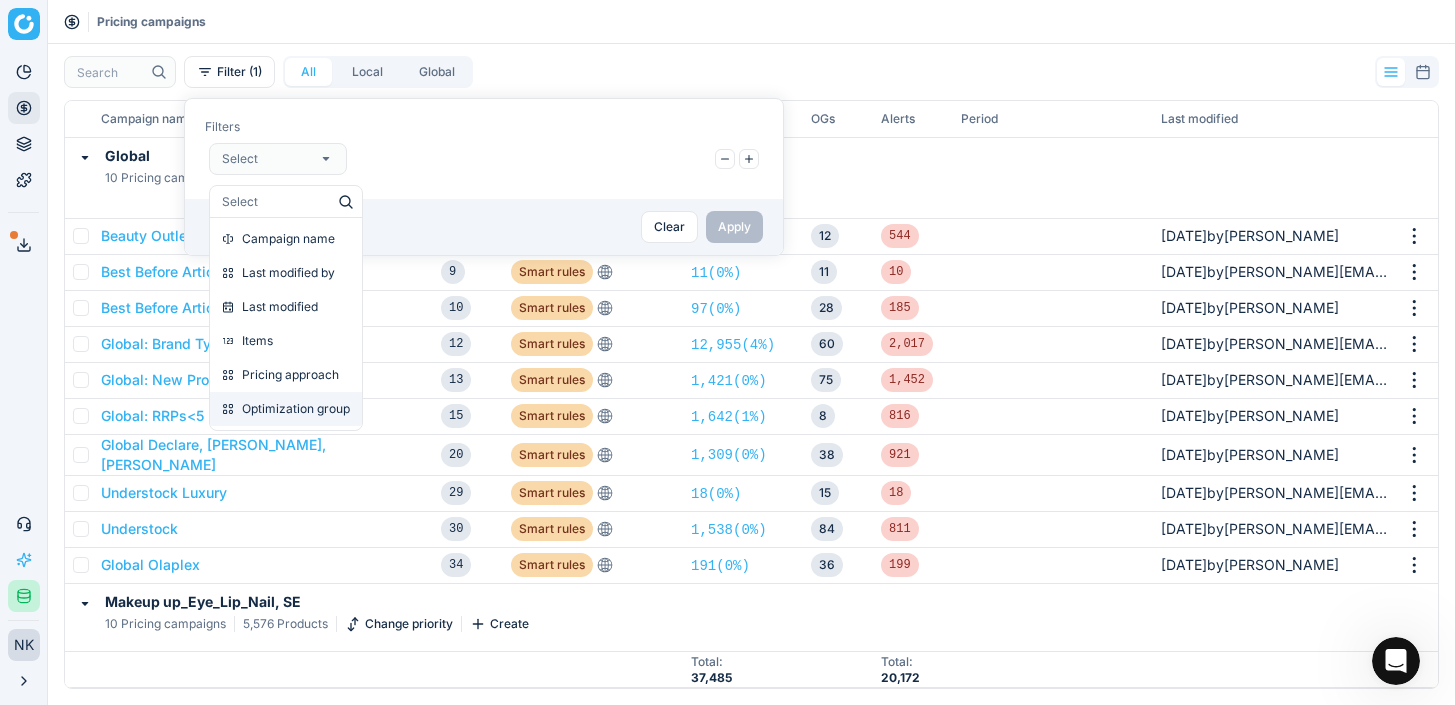 click on "Optimization group" at bounding box center (296, 409) 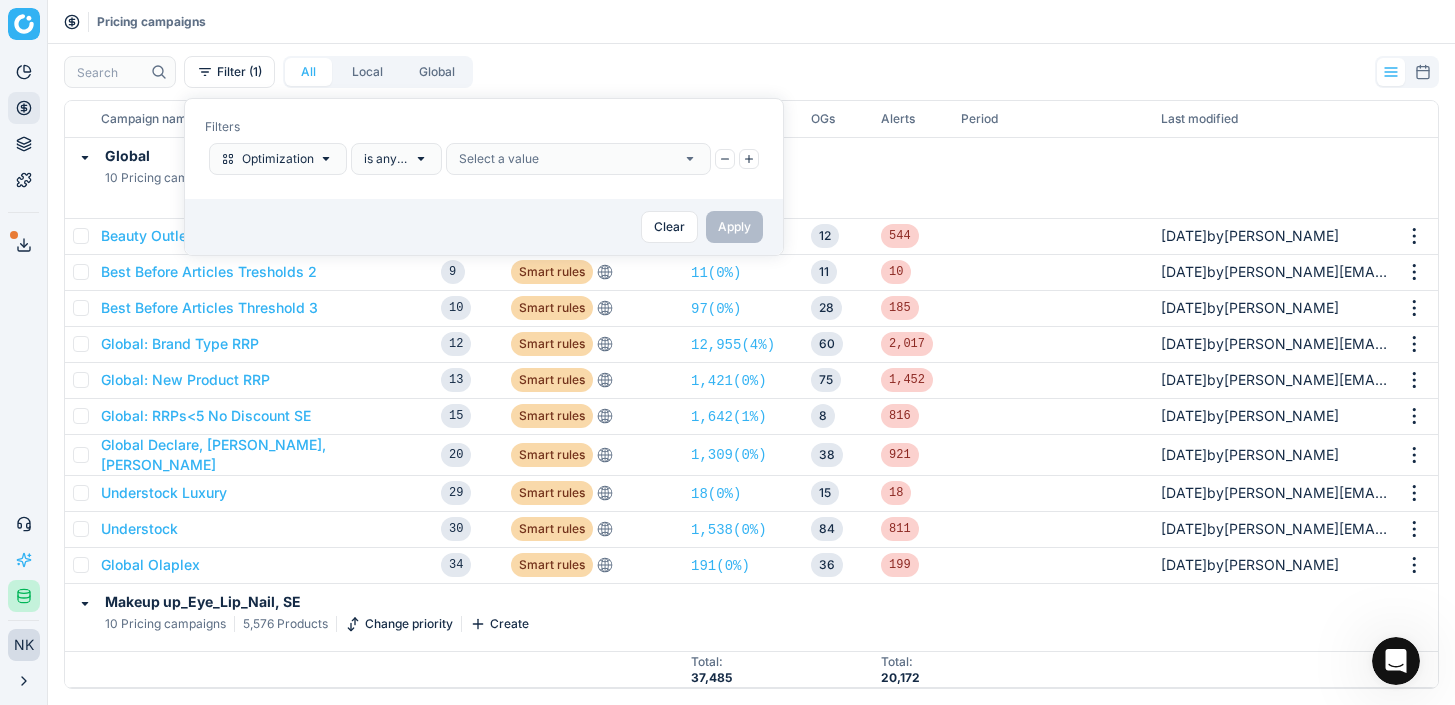 click on "Select a value" at bounding box center (578, 159) 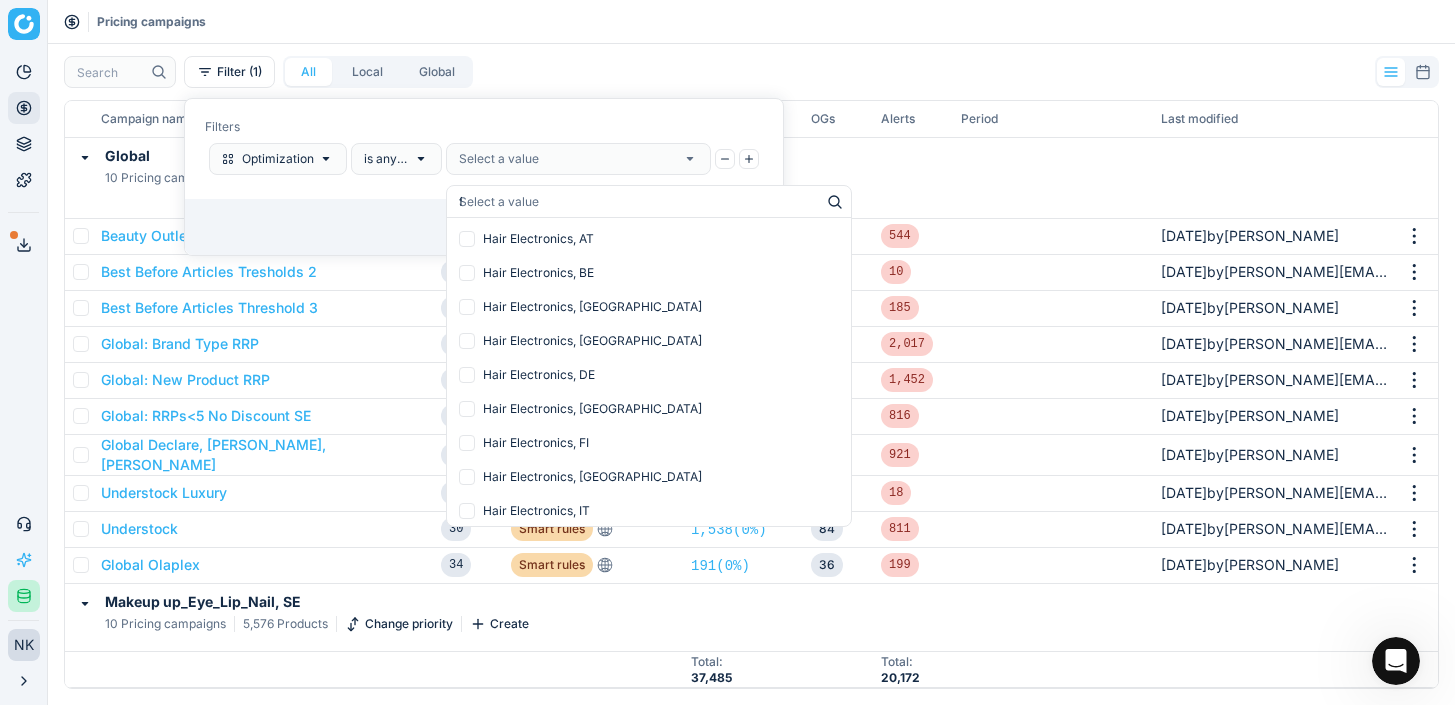 type on "fi" 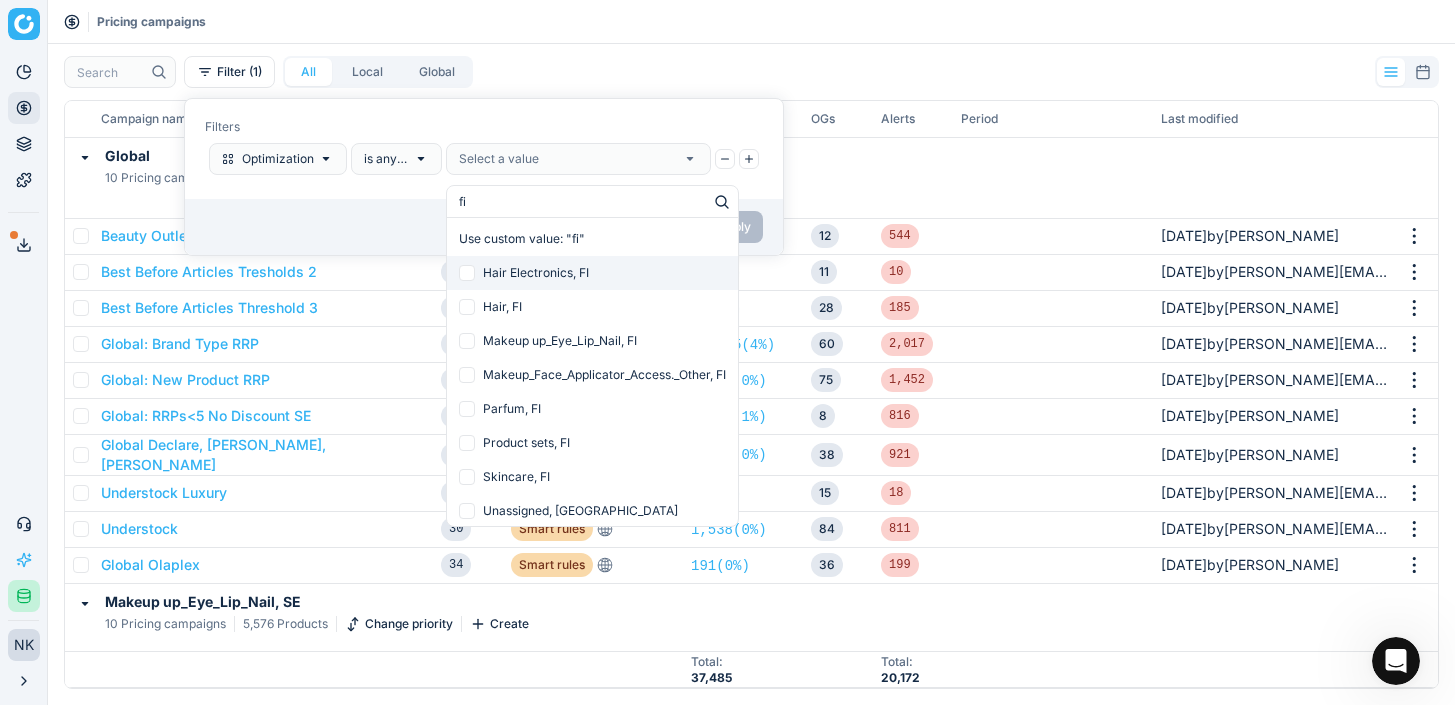 click at bounding box center (467, 273) 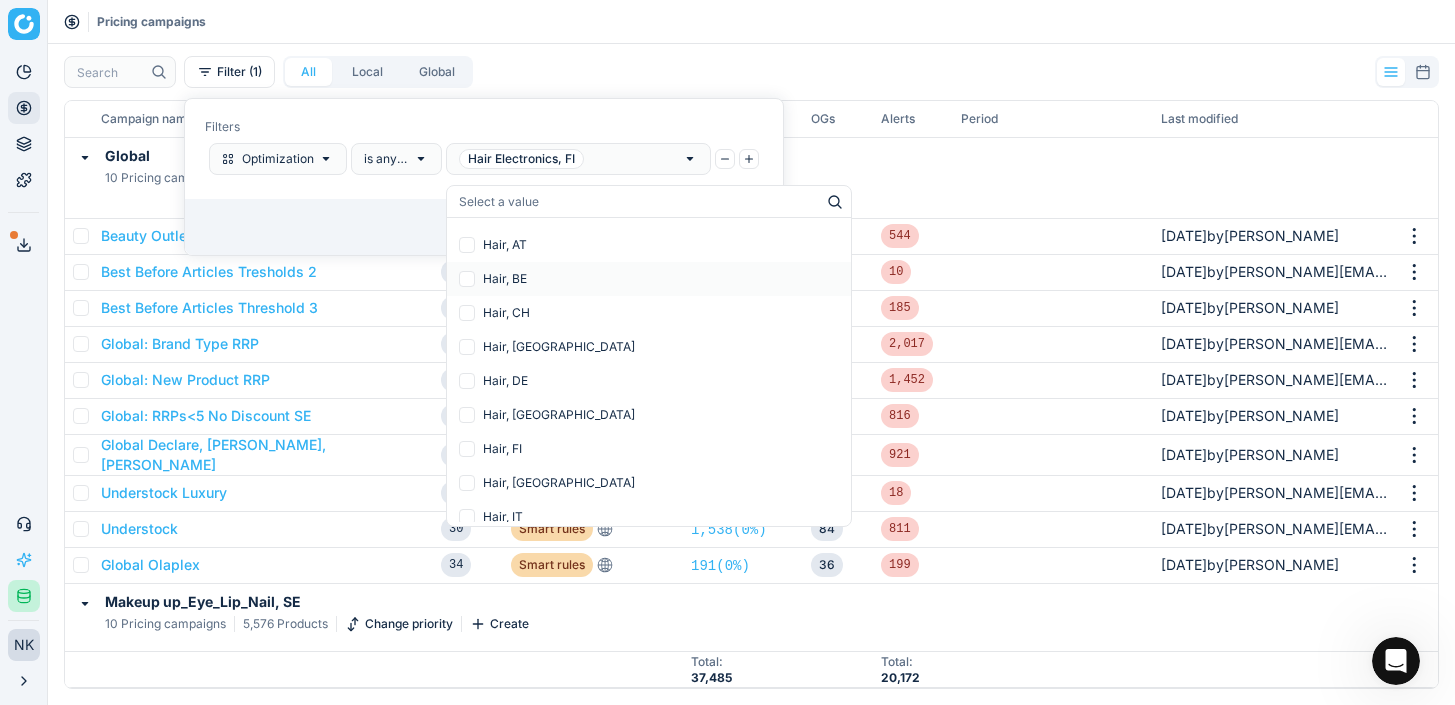 scroll, scrollTop: 404, scrollLeft: 0, axis: vertical 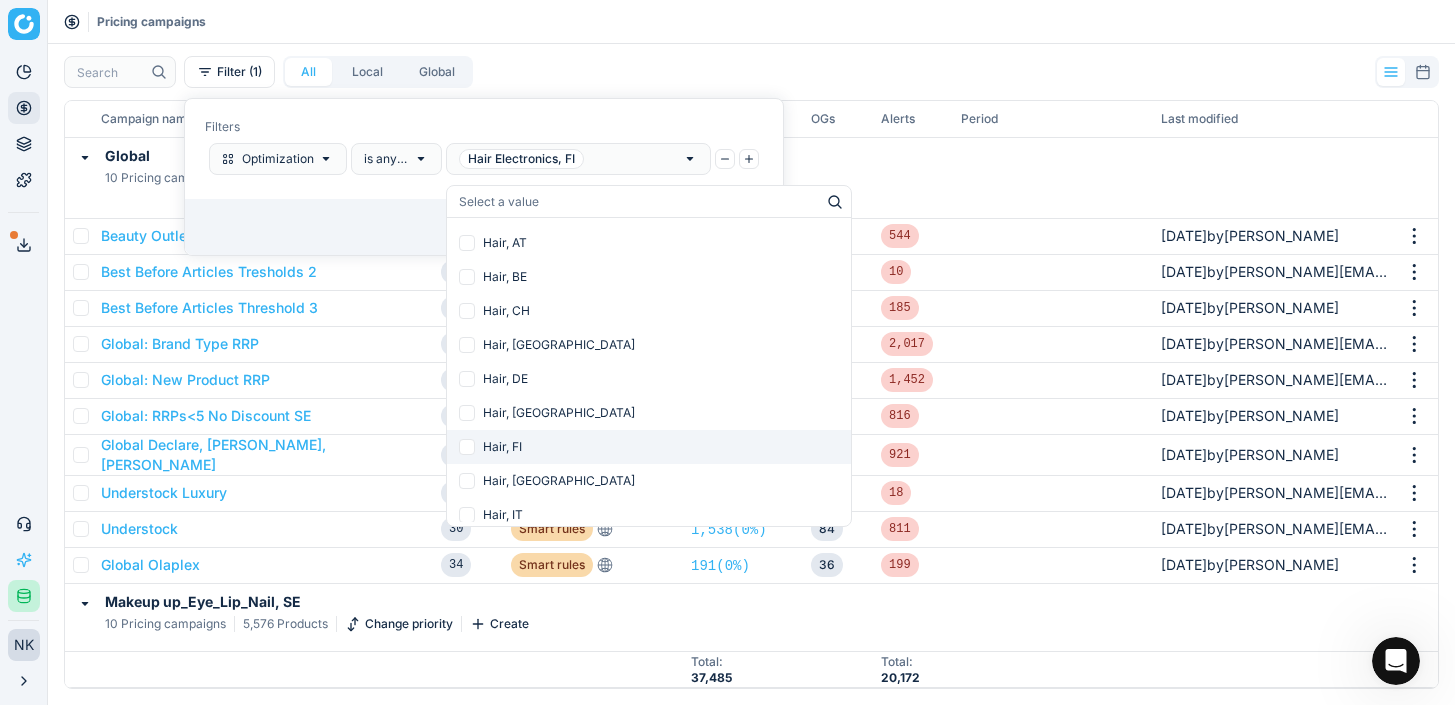 click at bounding box center (467, 447) 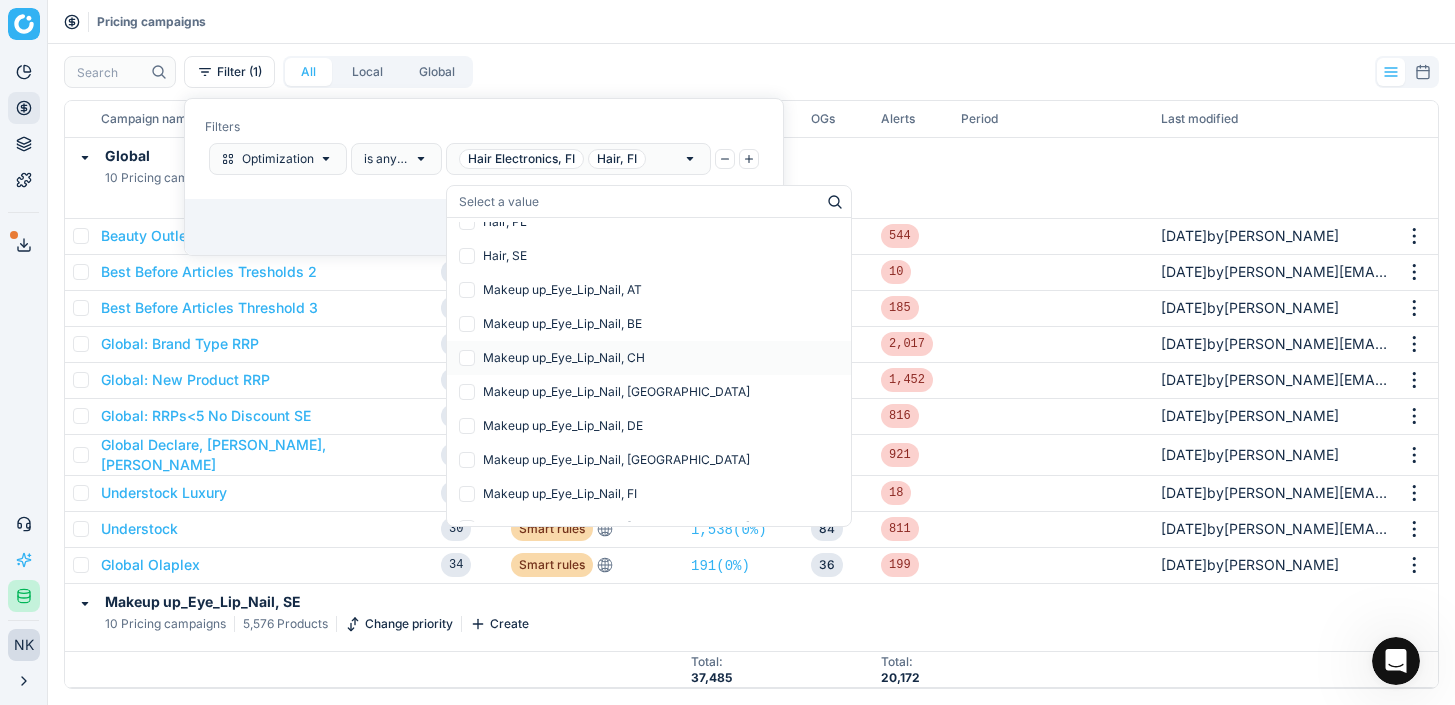 scroll, scrollTop: 792, scrollLeft: 0, axis: vertical 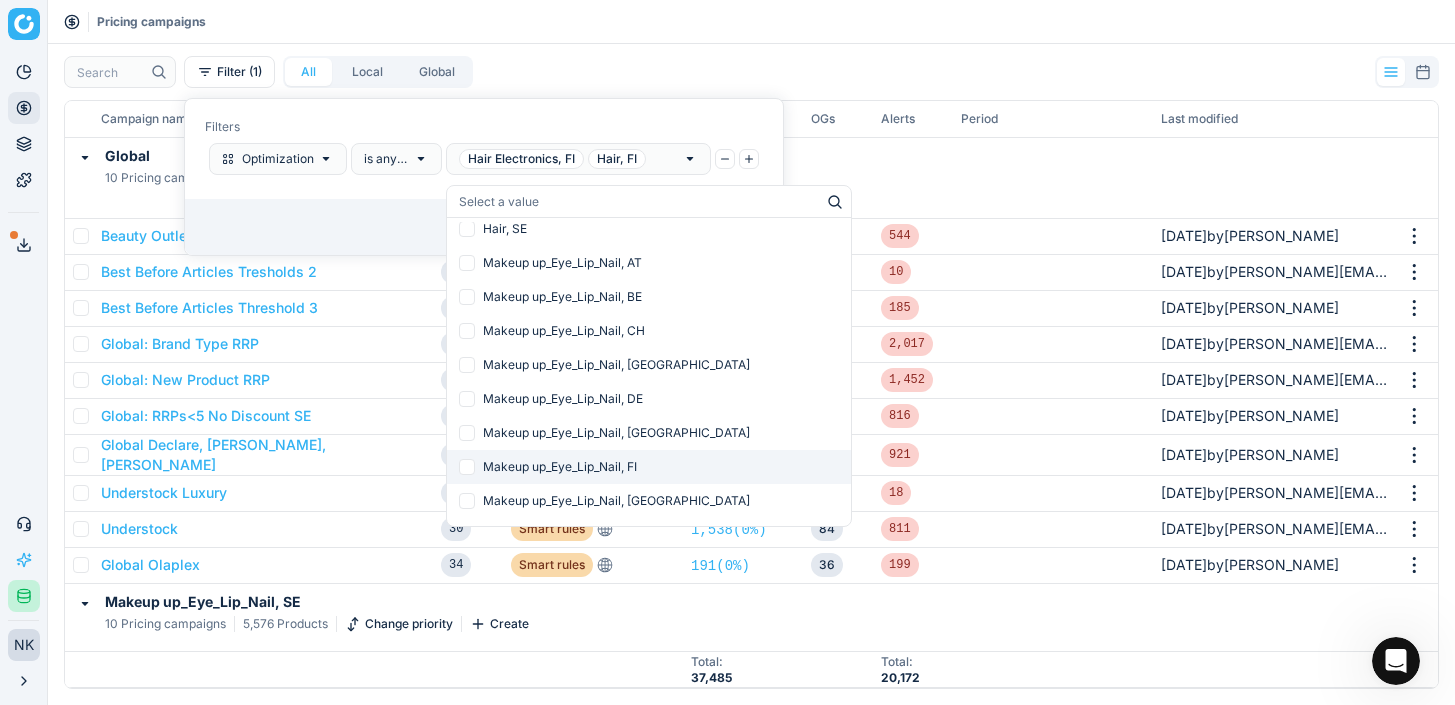 click at bounding box center [467, 467] 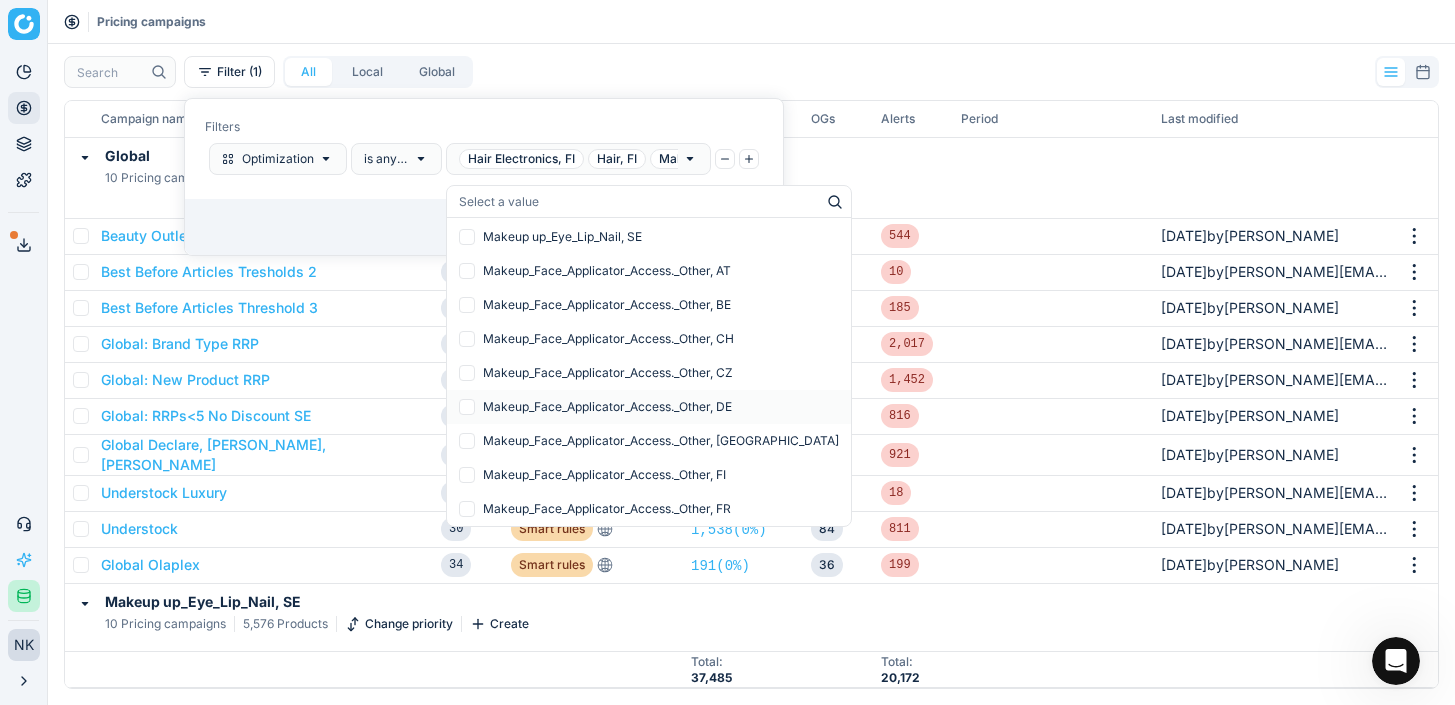 scroll, scrollTop: 1220, scrollLeft: 0, axis: vertical 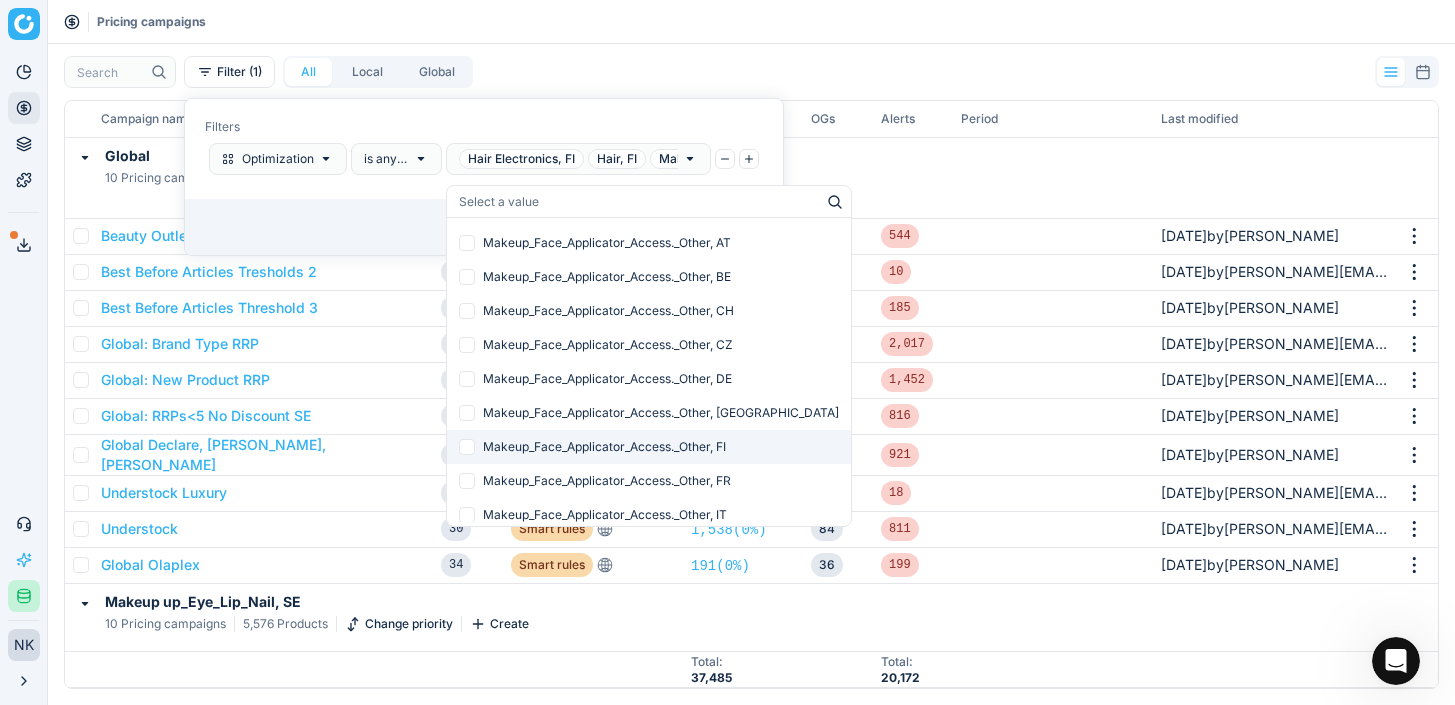 click at bounding box center (467, 447) 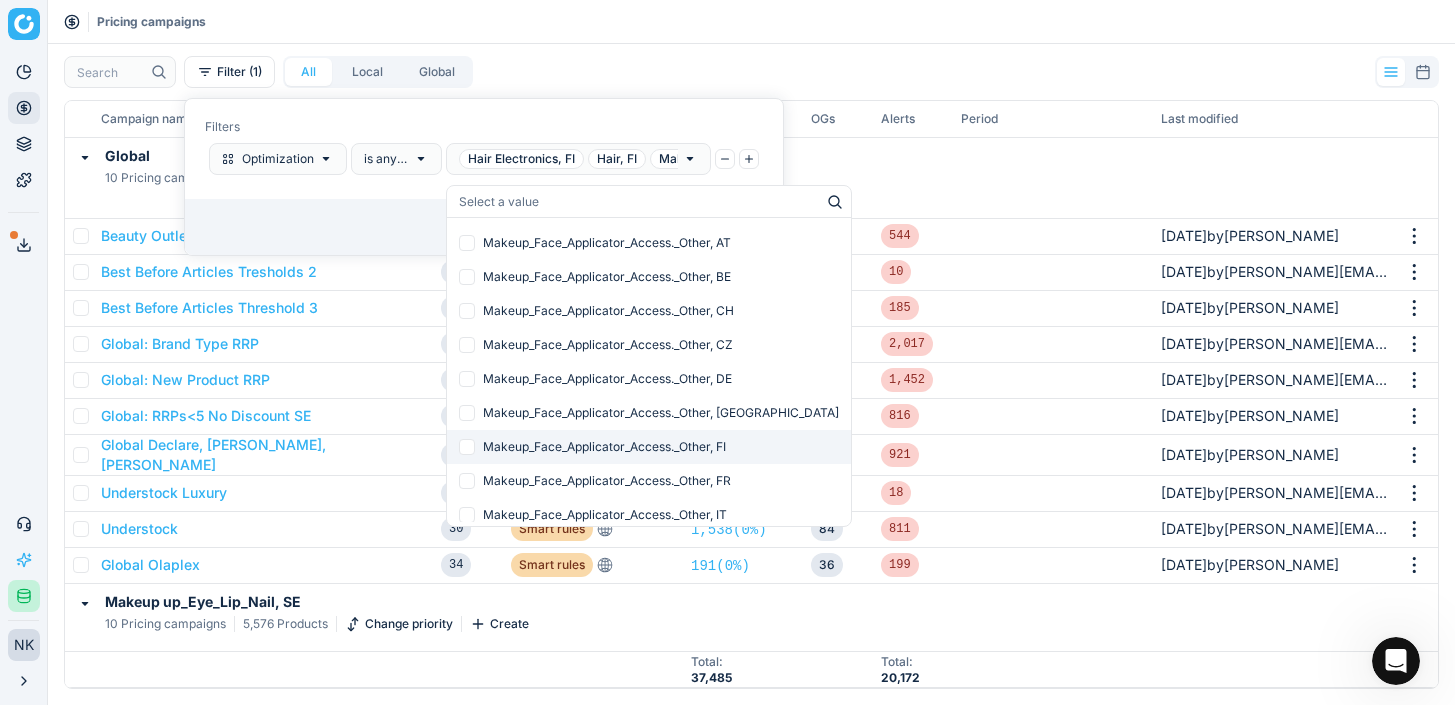 checkbox on "false" 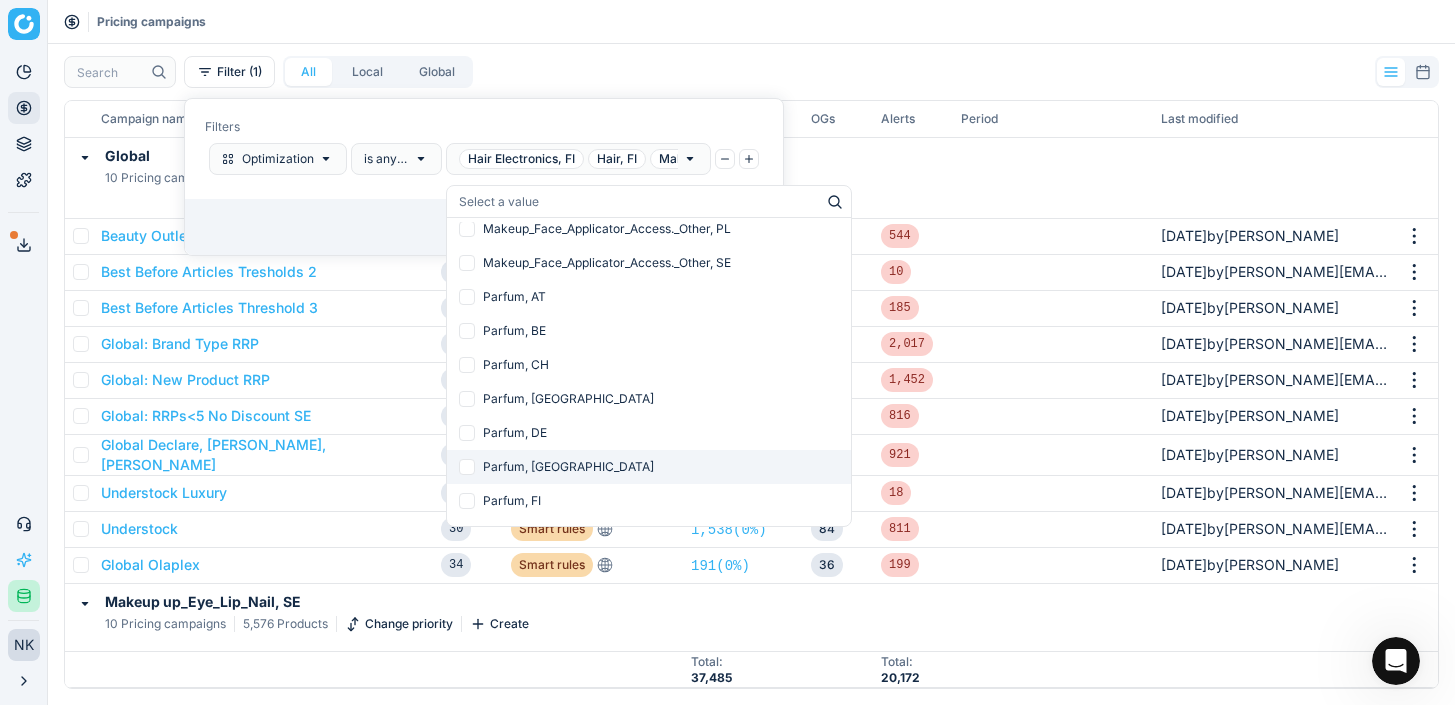 scroll, scrollTop: 1605, scrollLeft: 0, axis: vertical 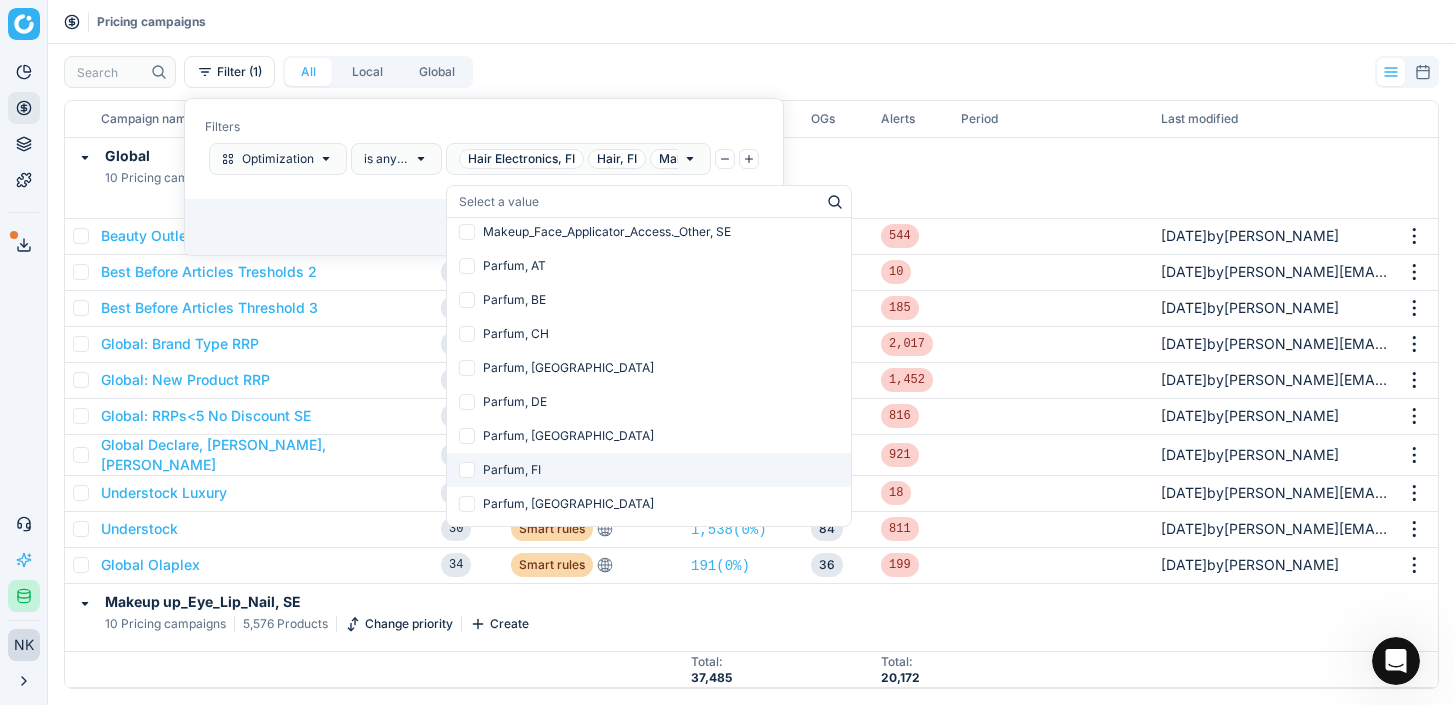 click at bounding box center [467, 470] 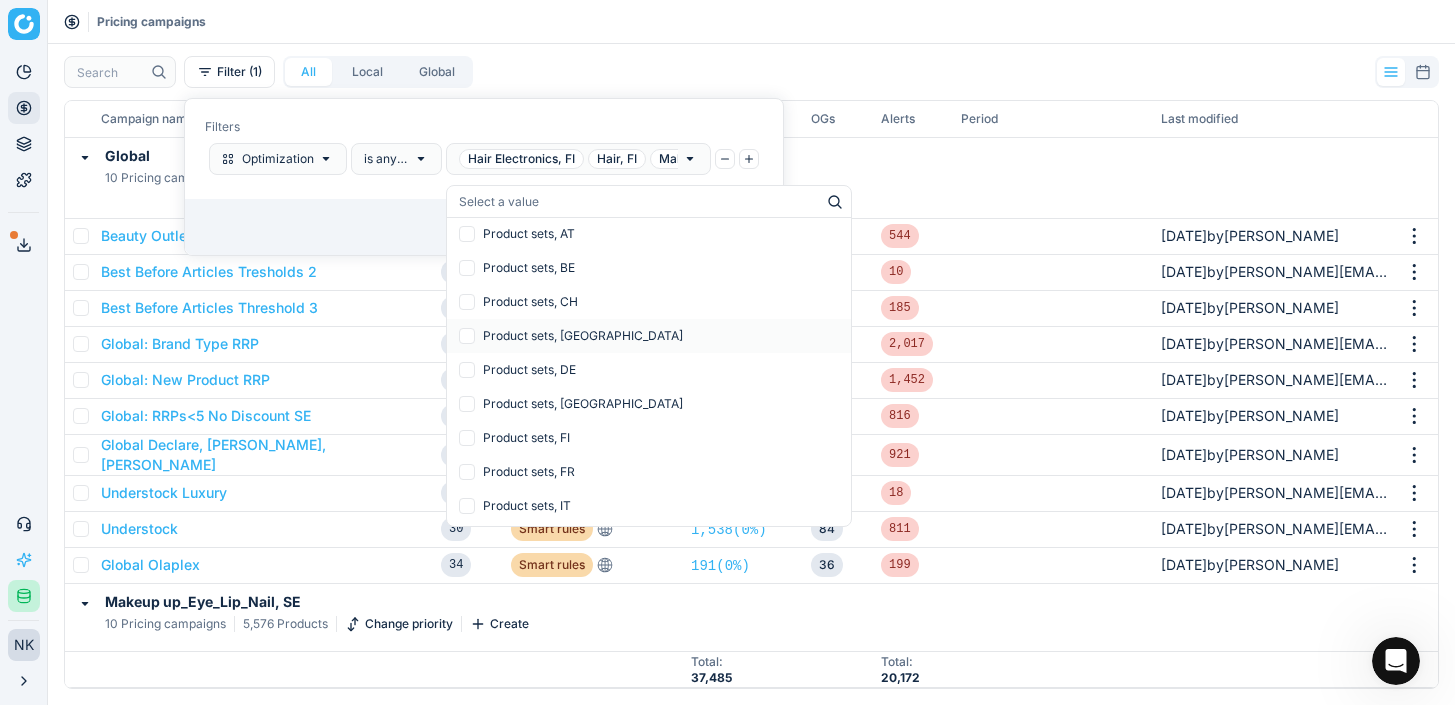 scroll, scrollTop: 2047, scrollLeft: 0, axis: vertical 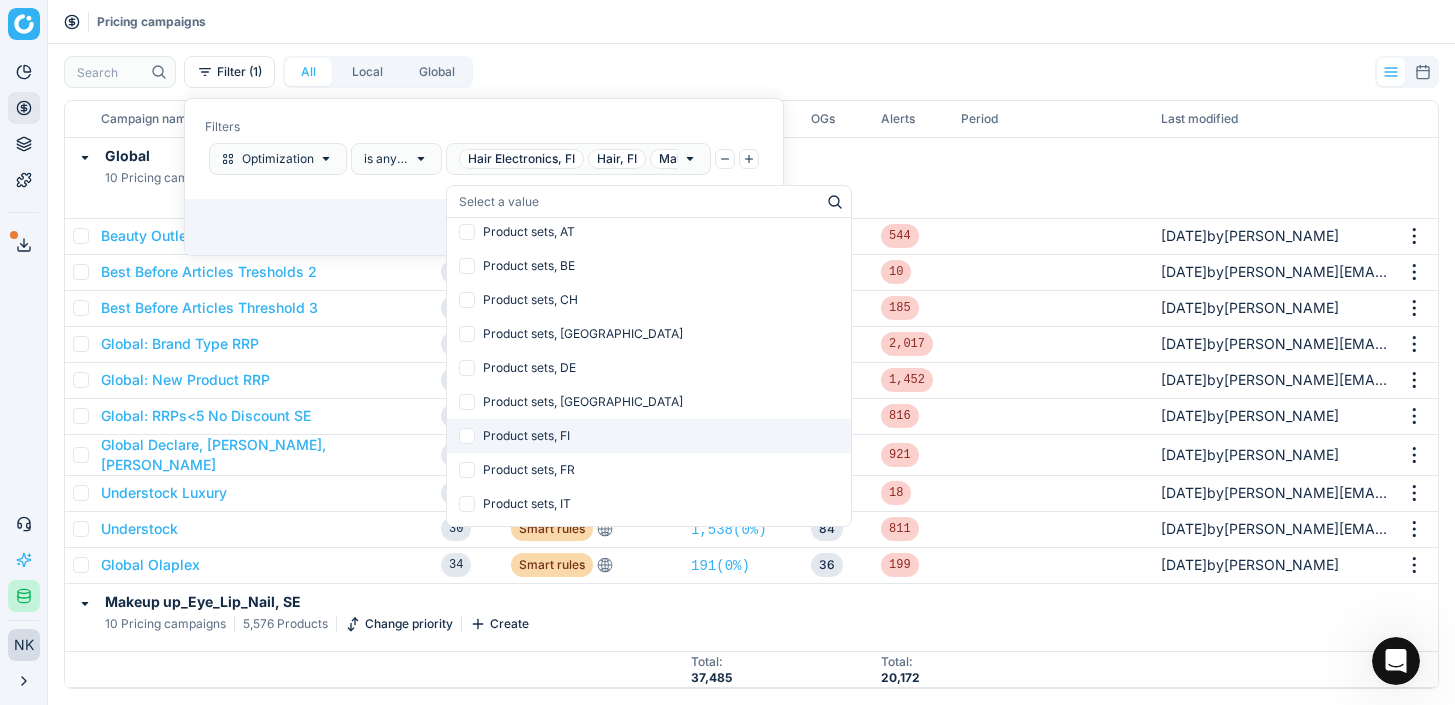 click at bounding box center [467, 436] 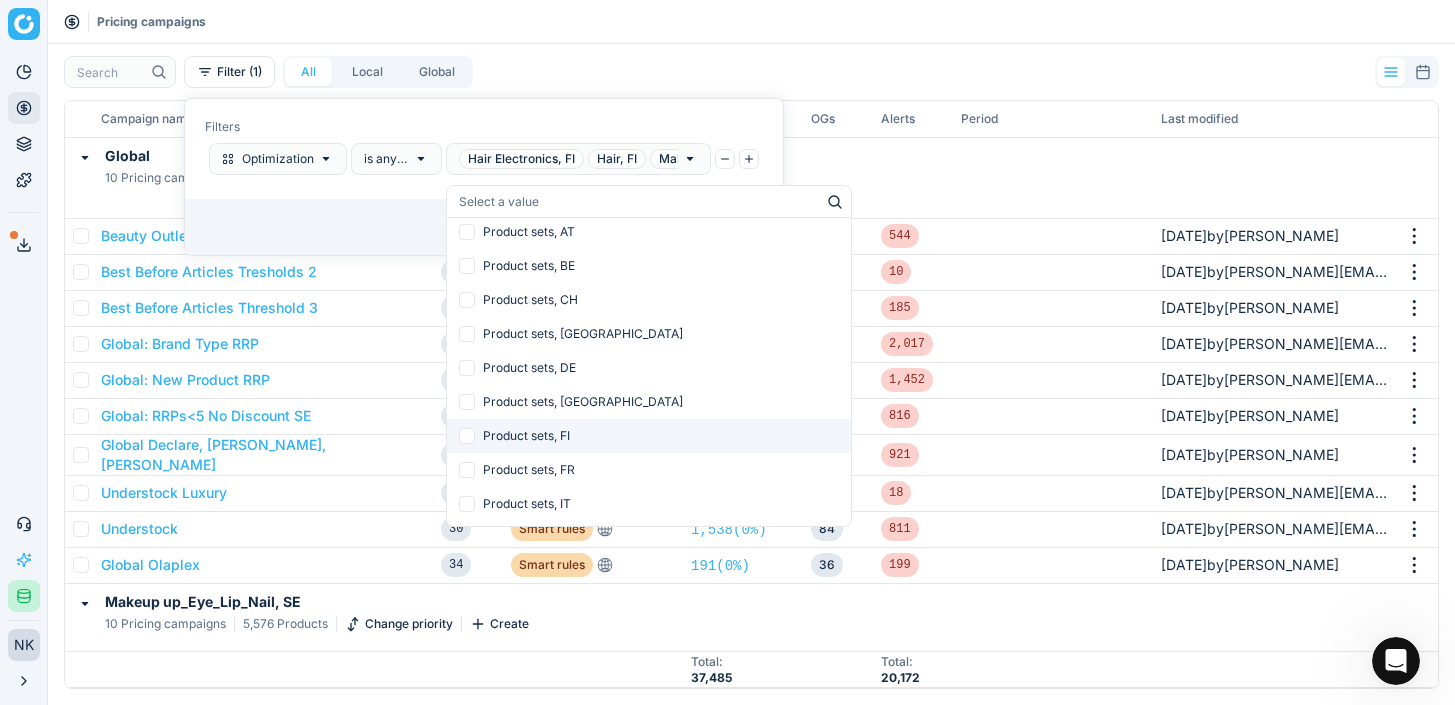 checkbox on "false" 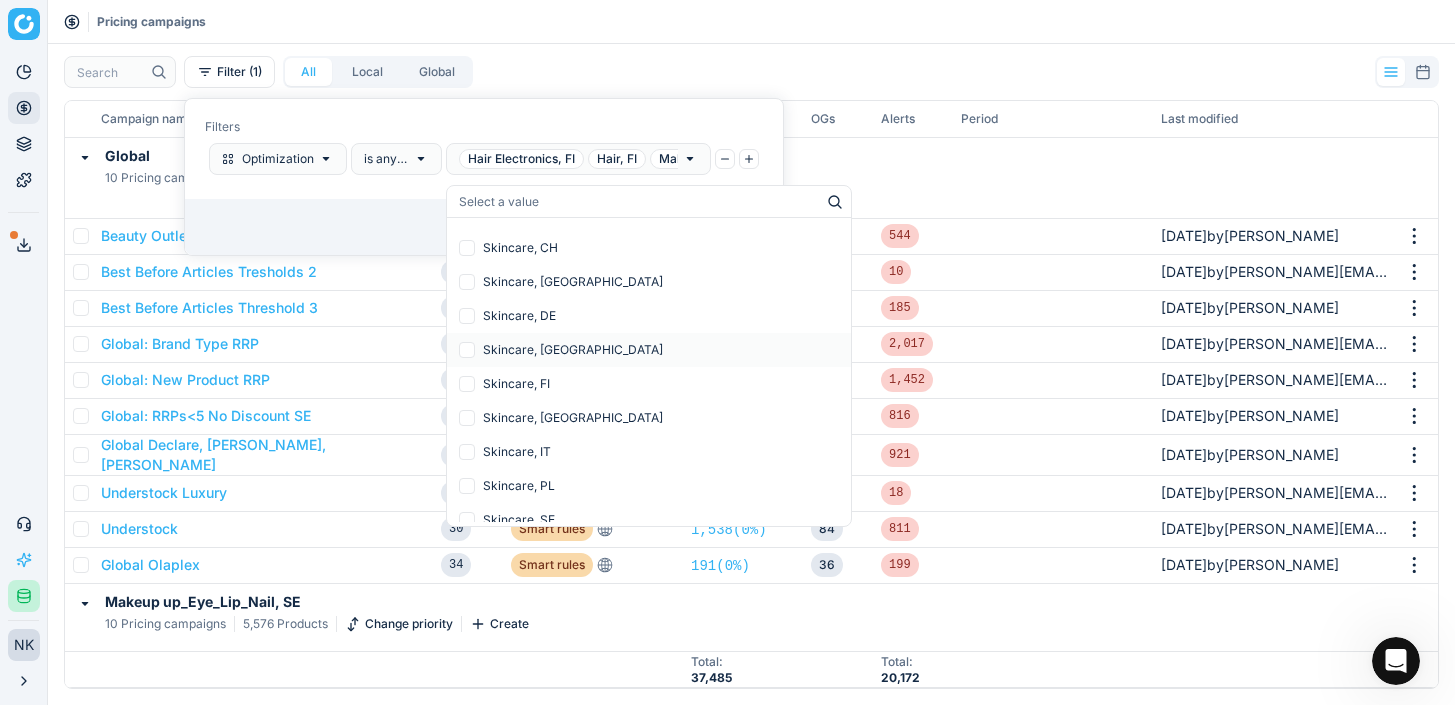 scroll, scrollTop: 2542, scrollLeft: 0, axis: vertical 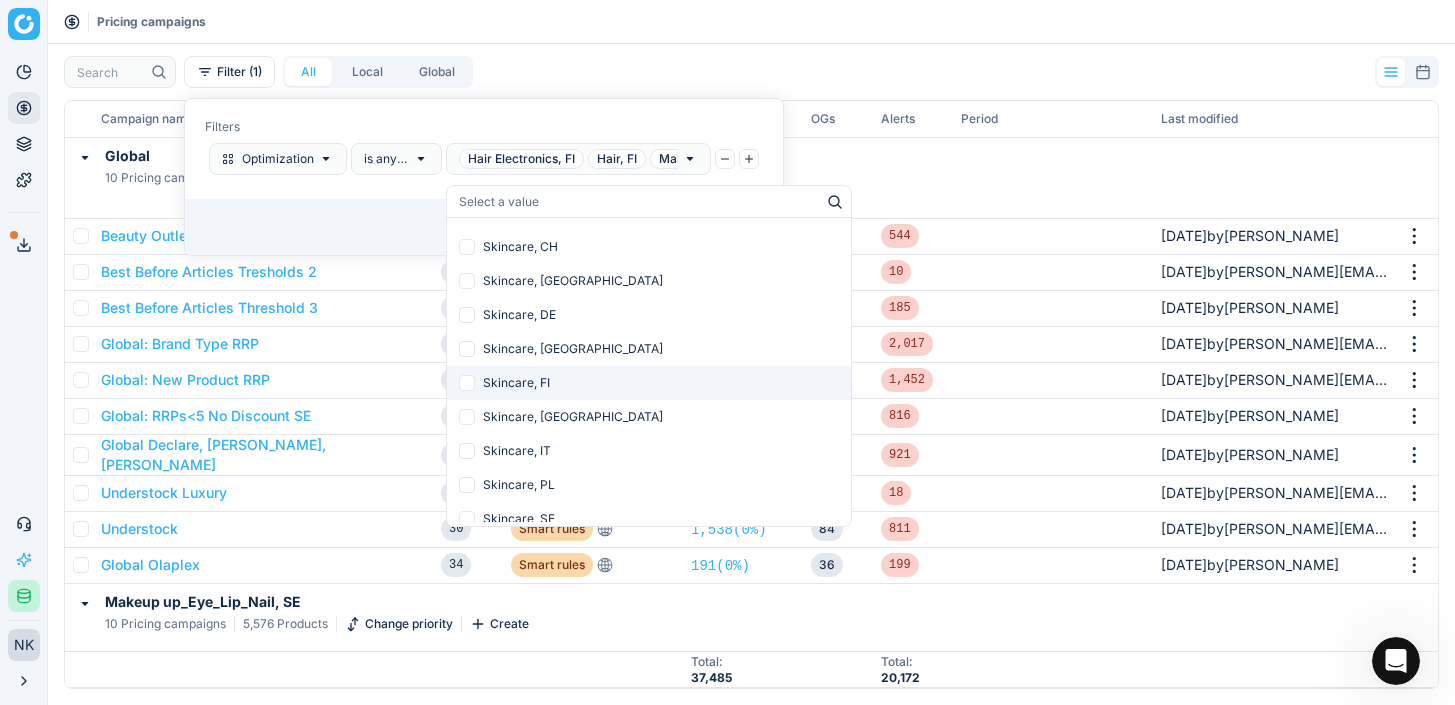 click at bounding box center (467, 383) 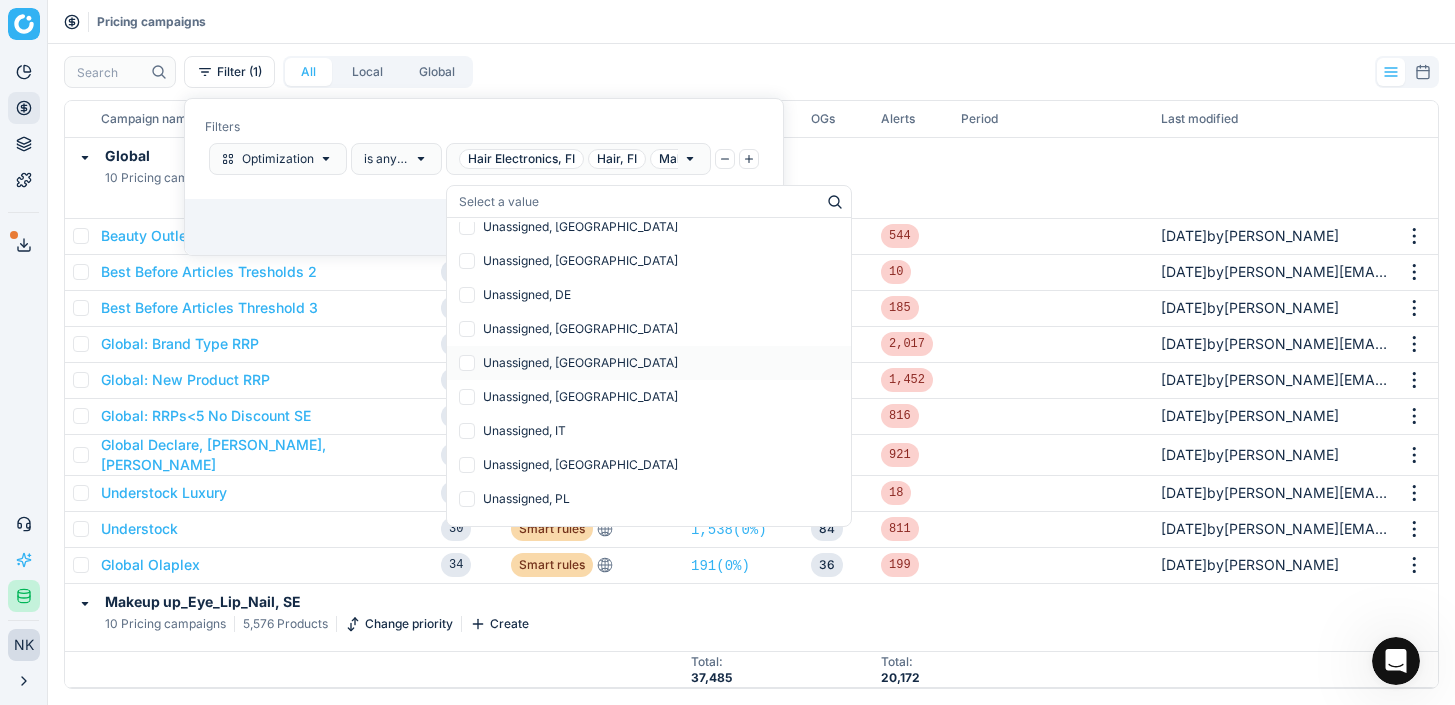 scroll, scrollTop: 2950, scrollLeft: 0, axis: vertical 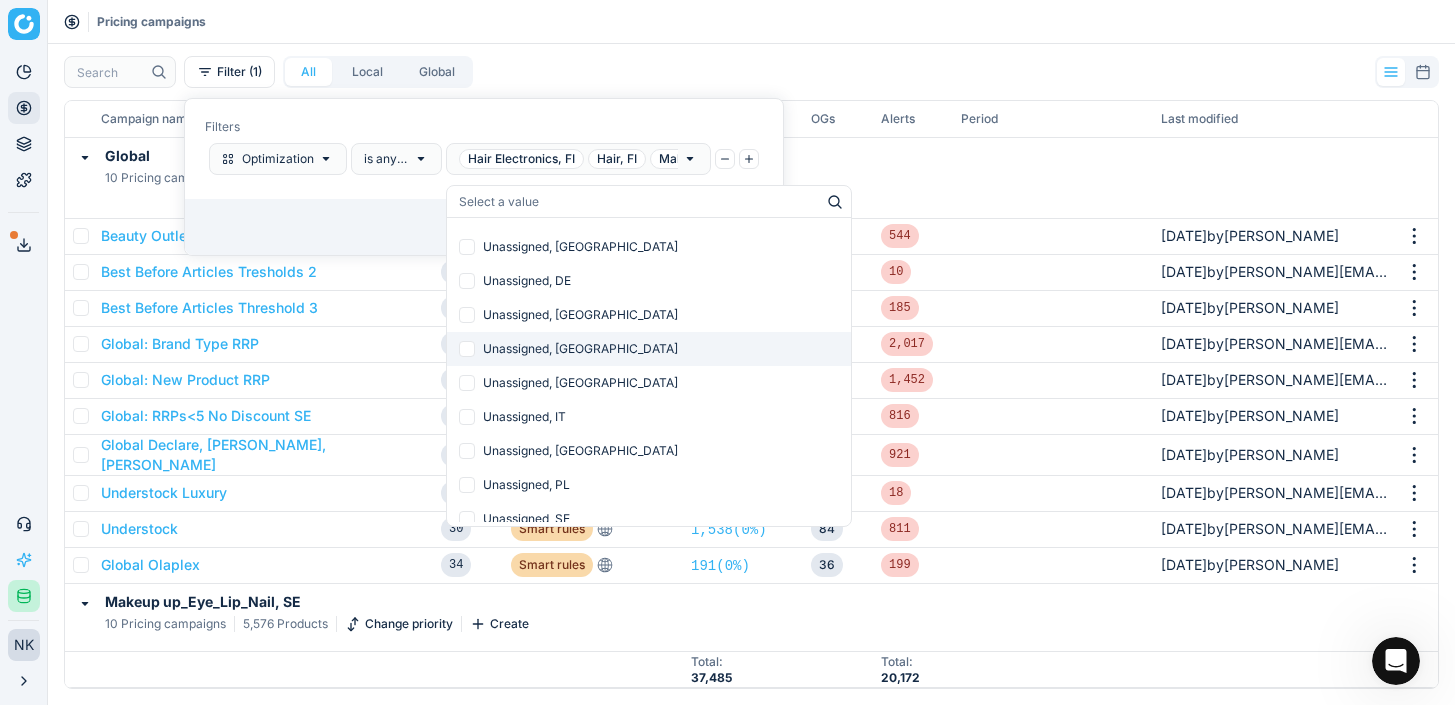 click at bounding box center [467, 349] 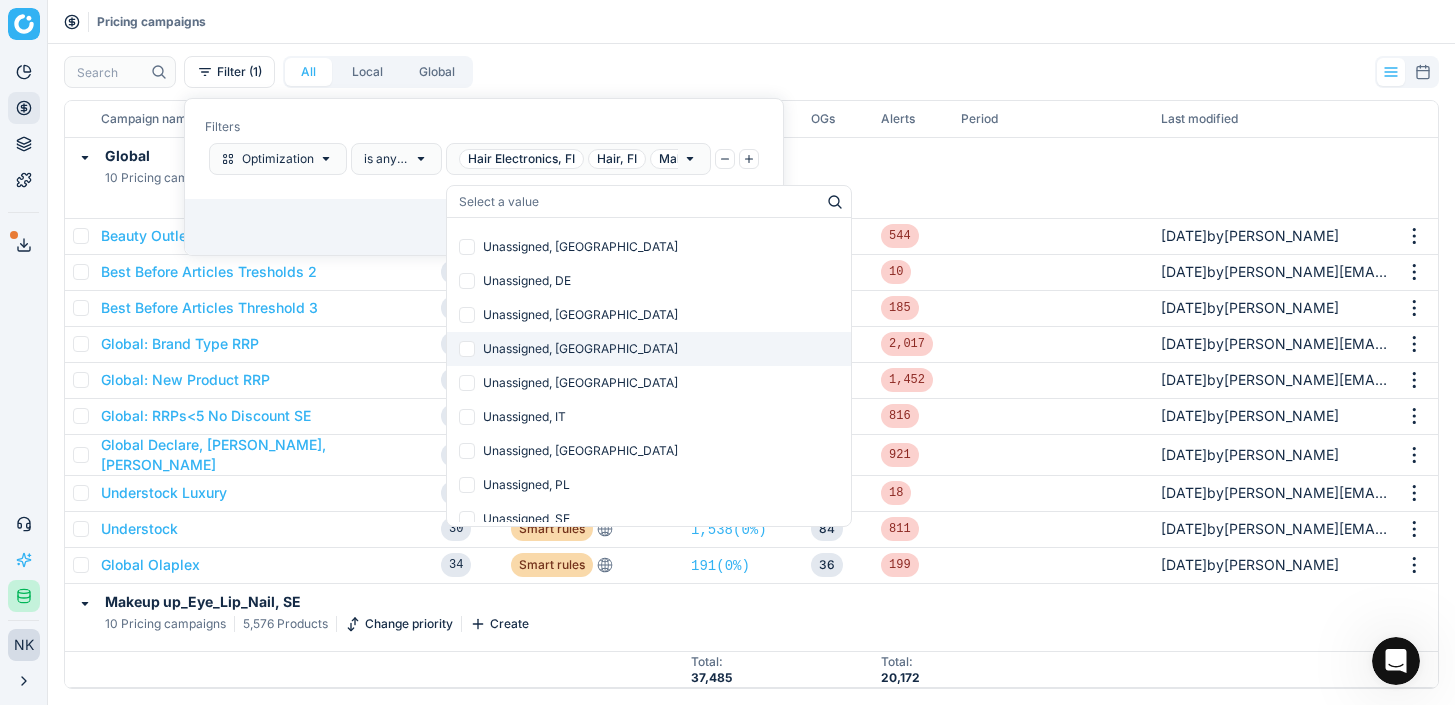 checkbox on "false" 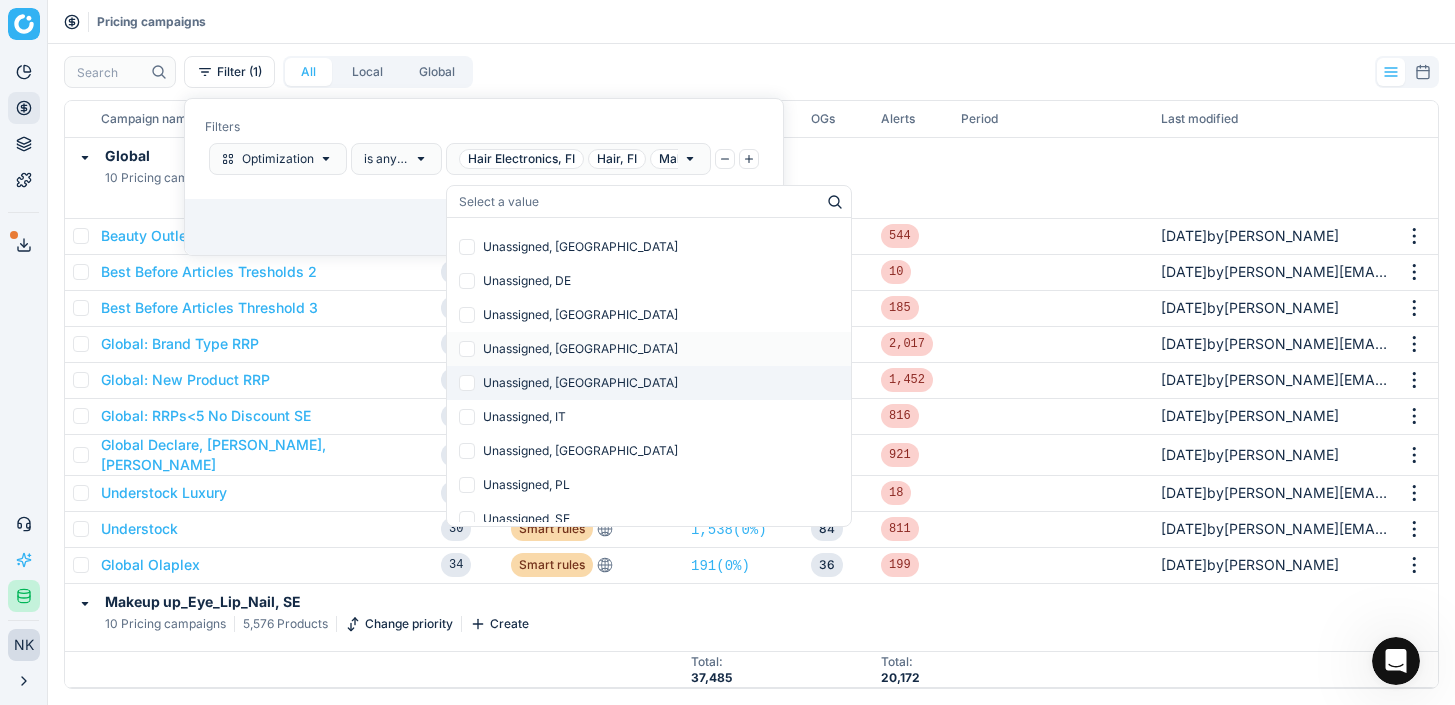 checkbox on "true" 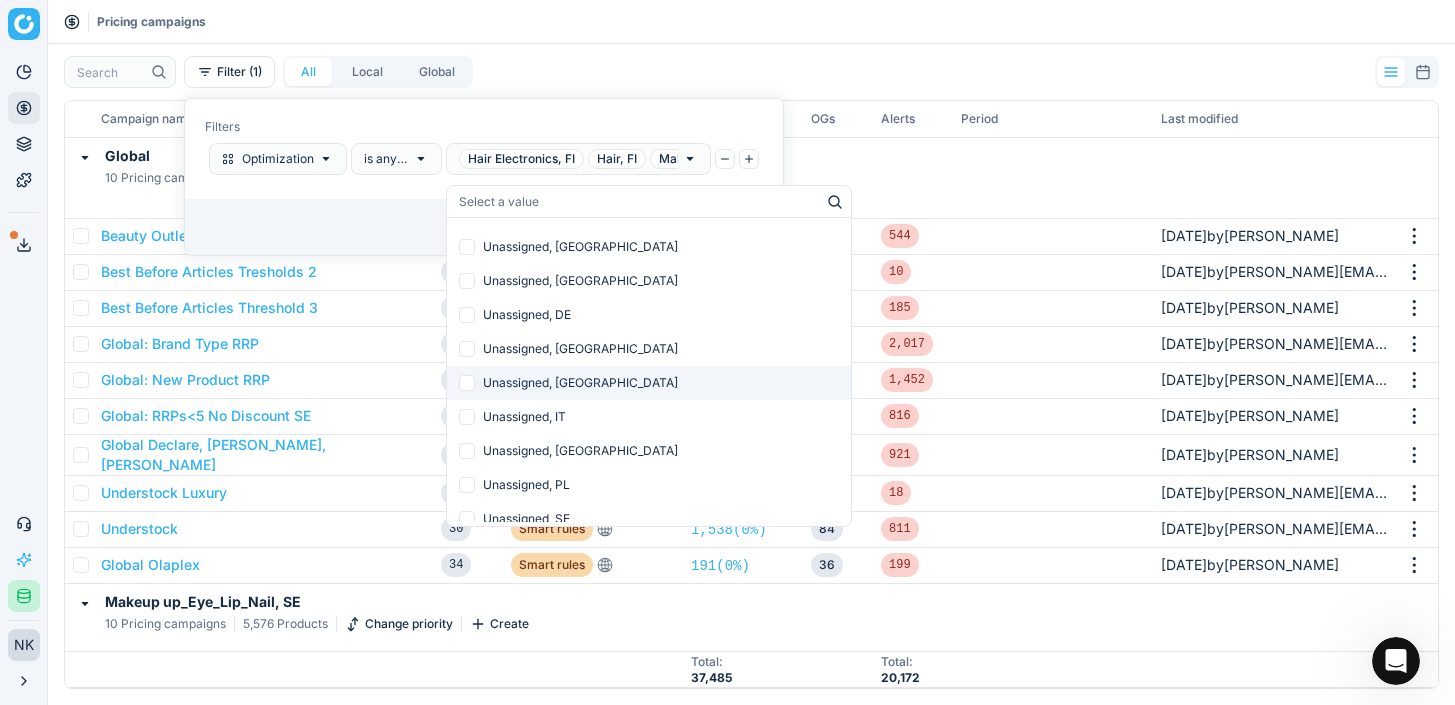 scroll, scrollTop: 2964, scrollLeft: 0, axis: vertical 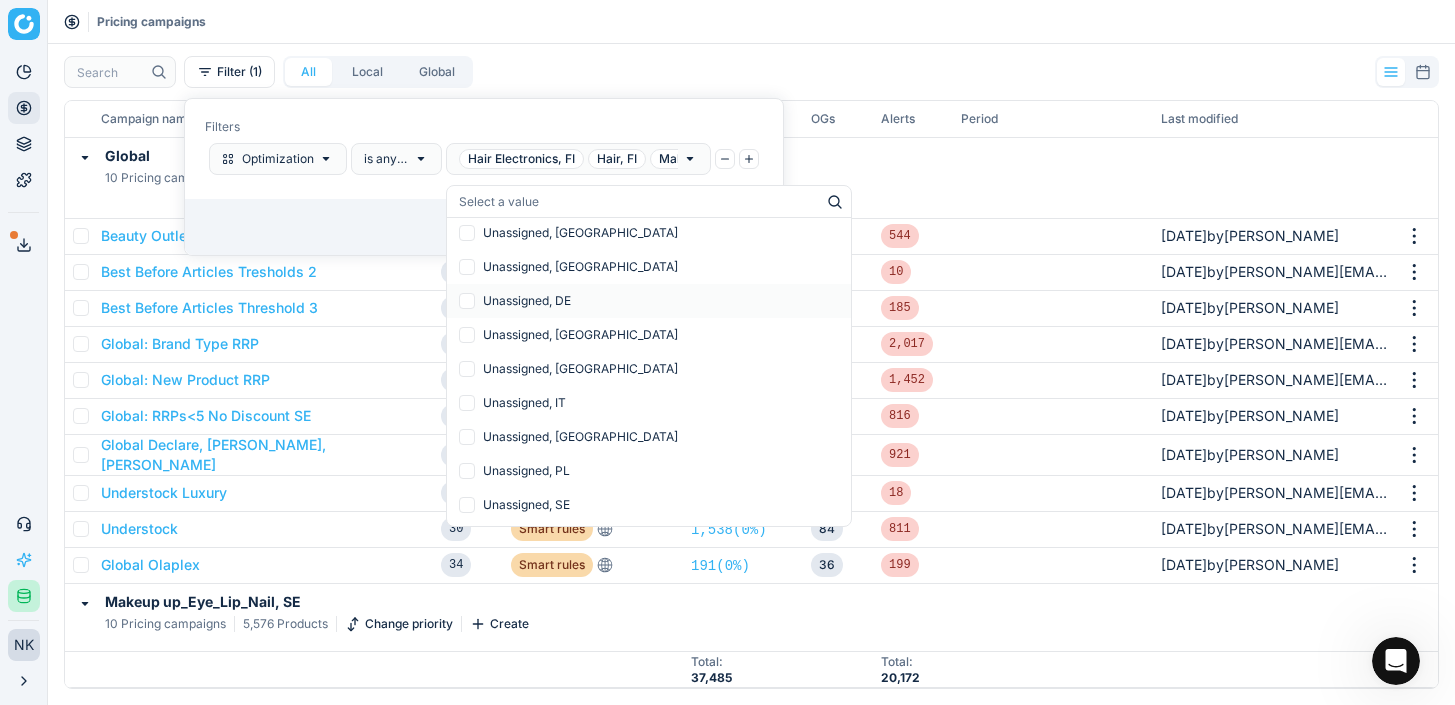 click on "Clear Apply" at bounding box center [484, 227] 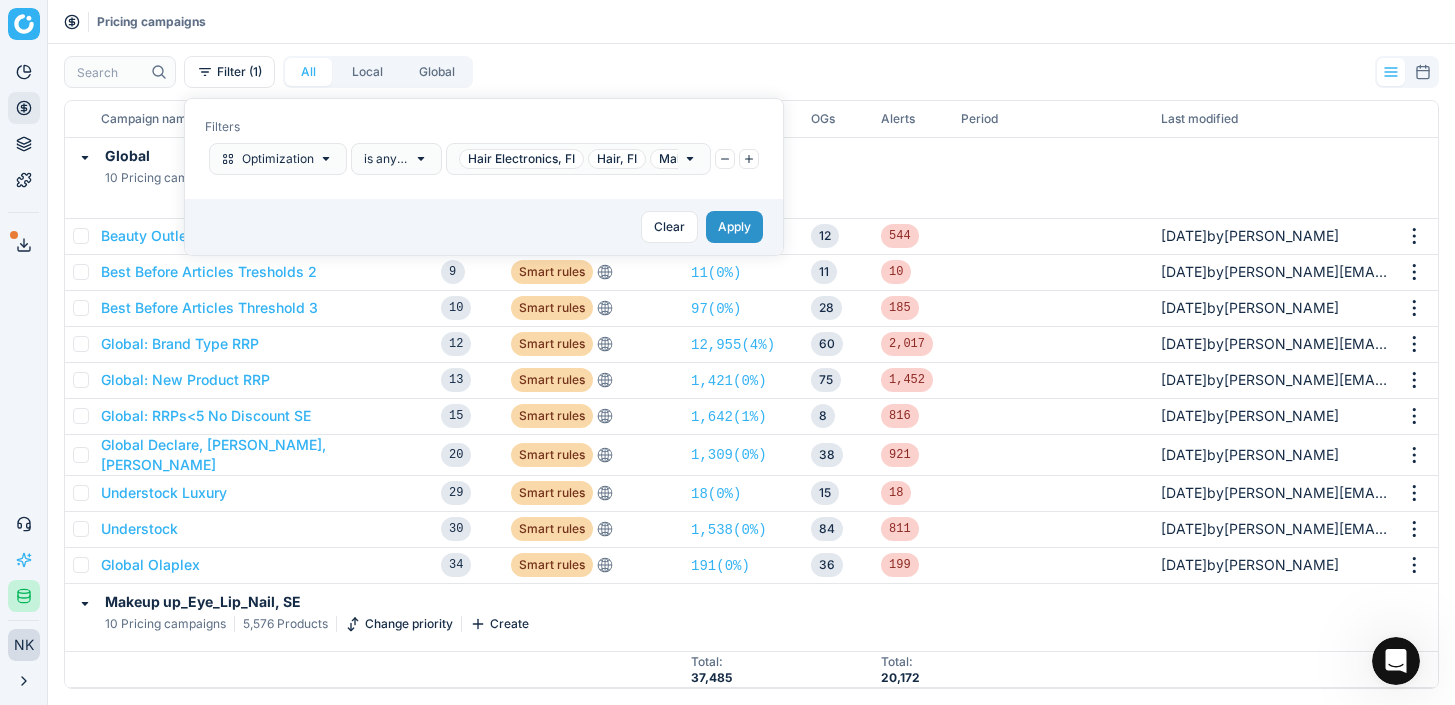 click on "Apply" at bounding box center (734, 227) 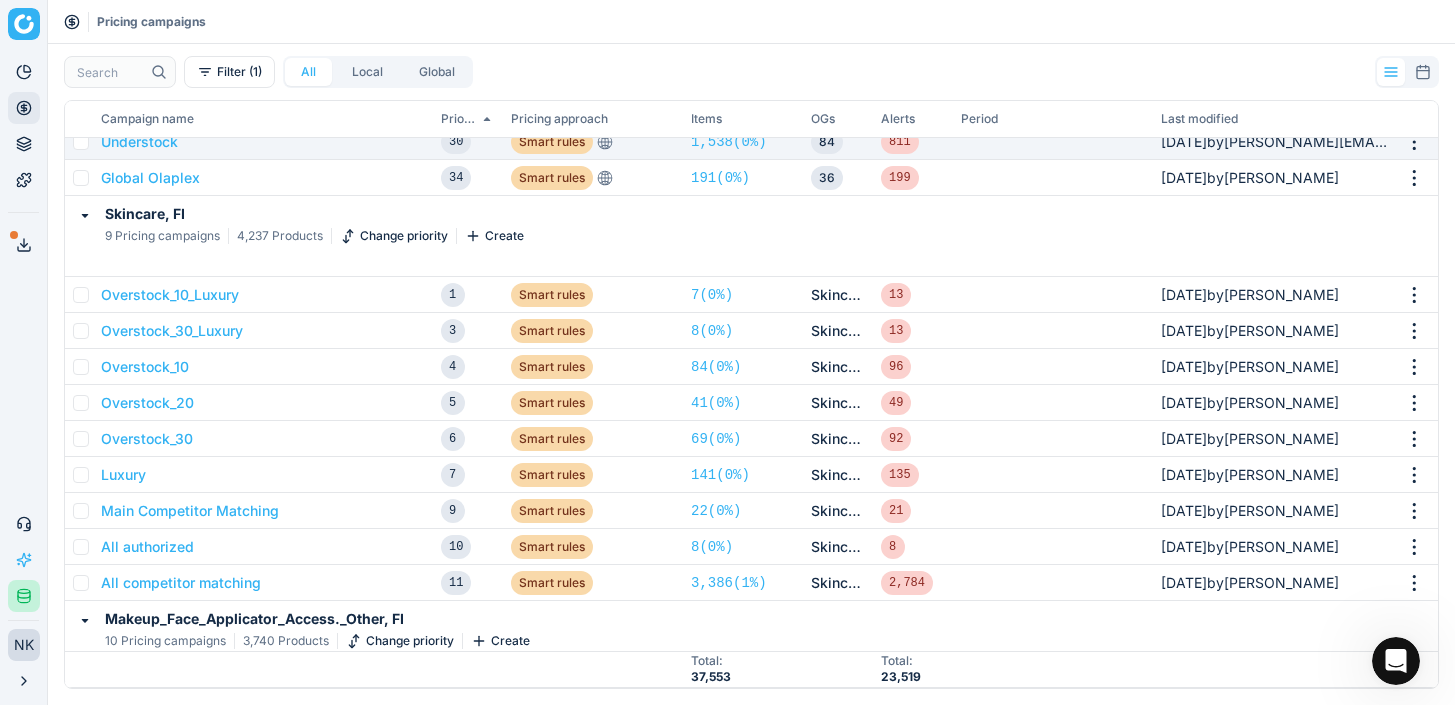 scroll, scrollTop: 416, scrollLeft: 0, axis: vertical 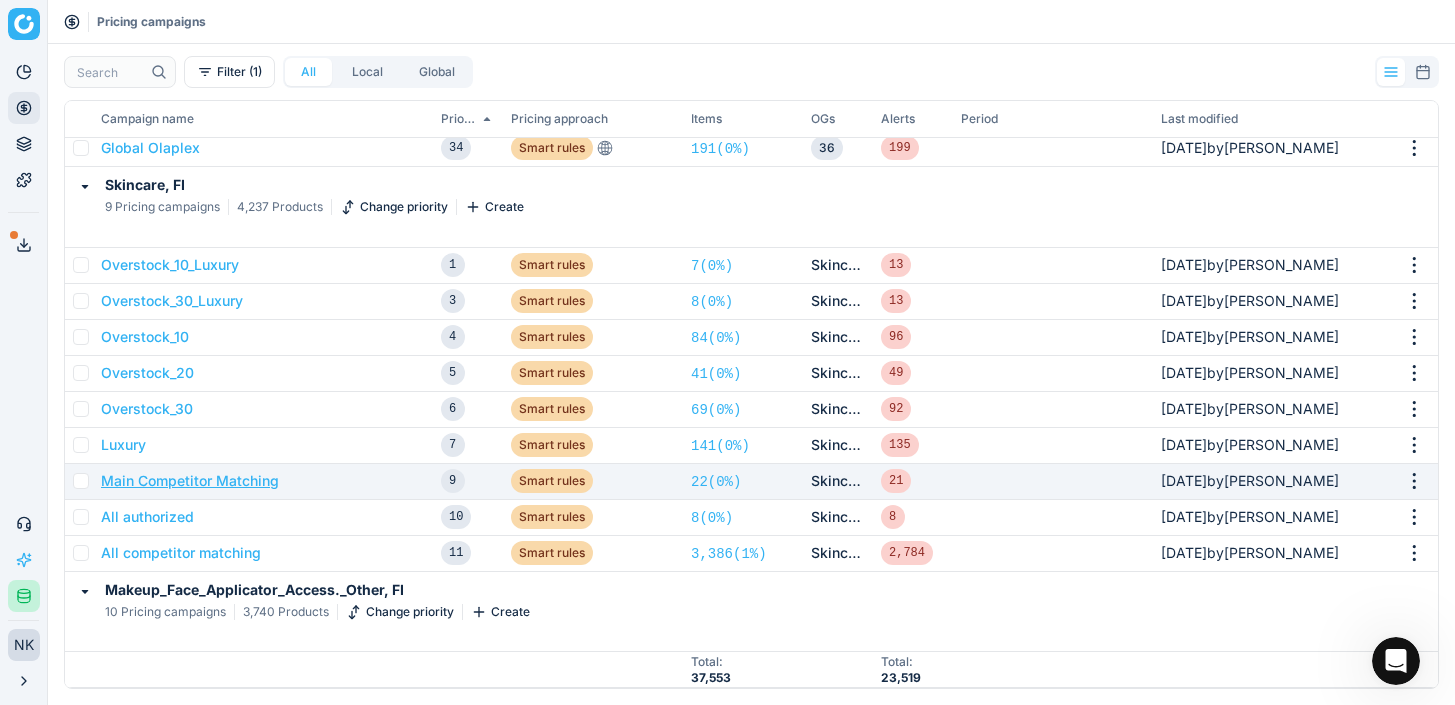 click on "Main Competitor Matching" at bounding box center [190, 481] 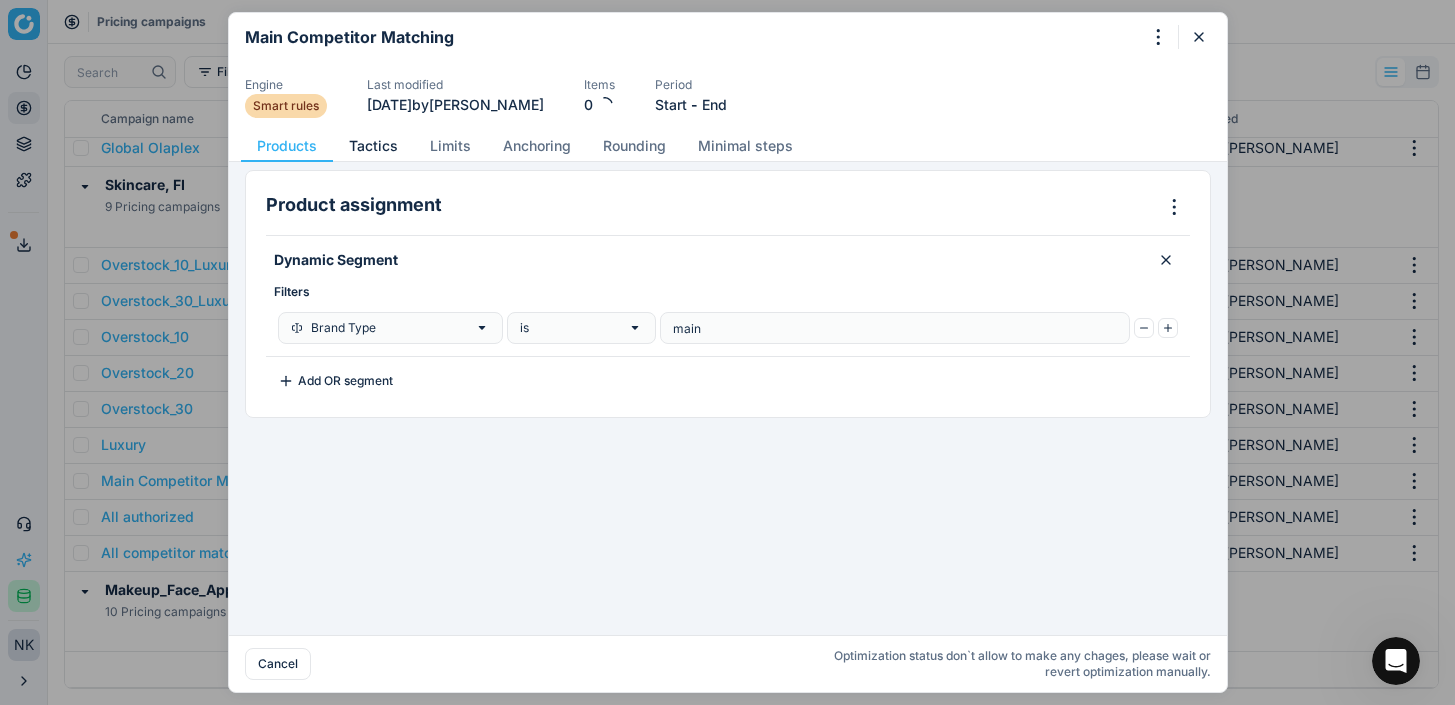 click on "Tactics" at bounding box center [373, 146] 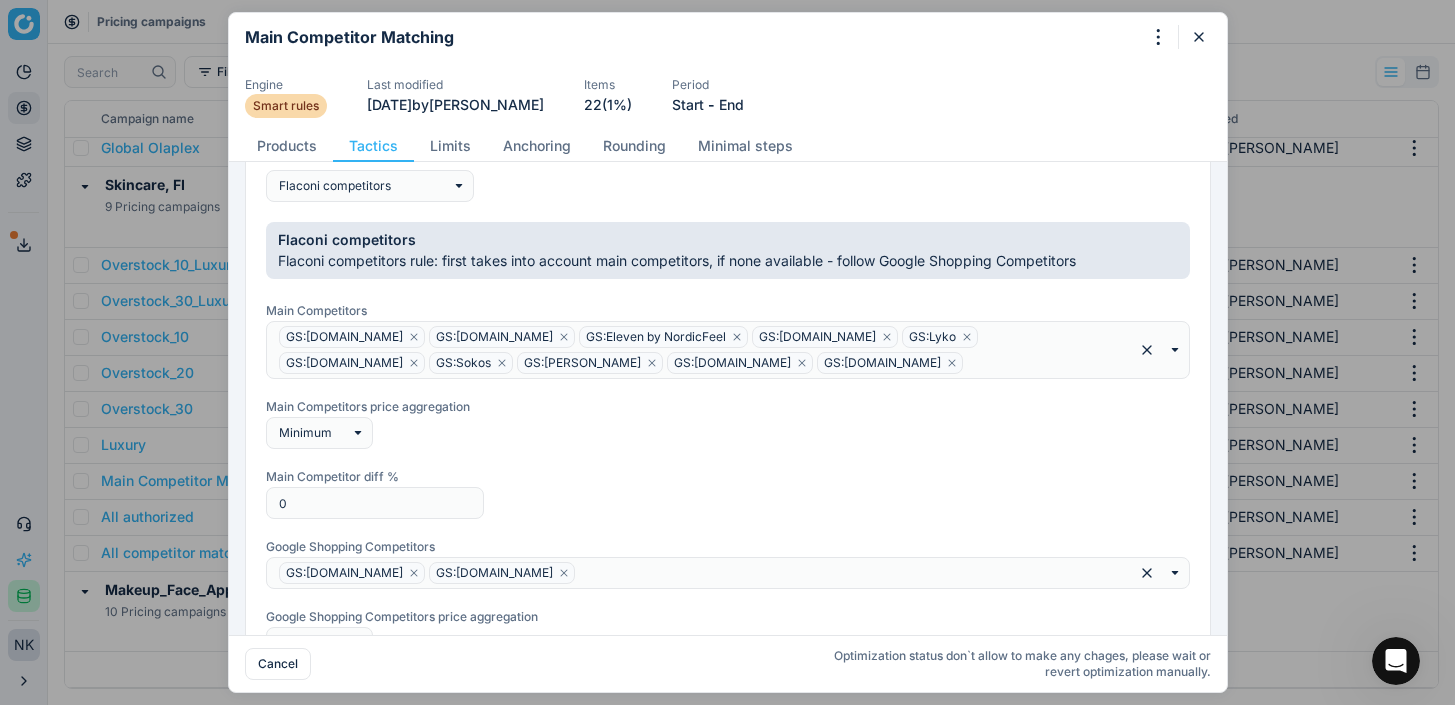 scroll, scrollTop: 208, scrollLeft: 0, axis: vertical 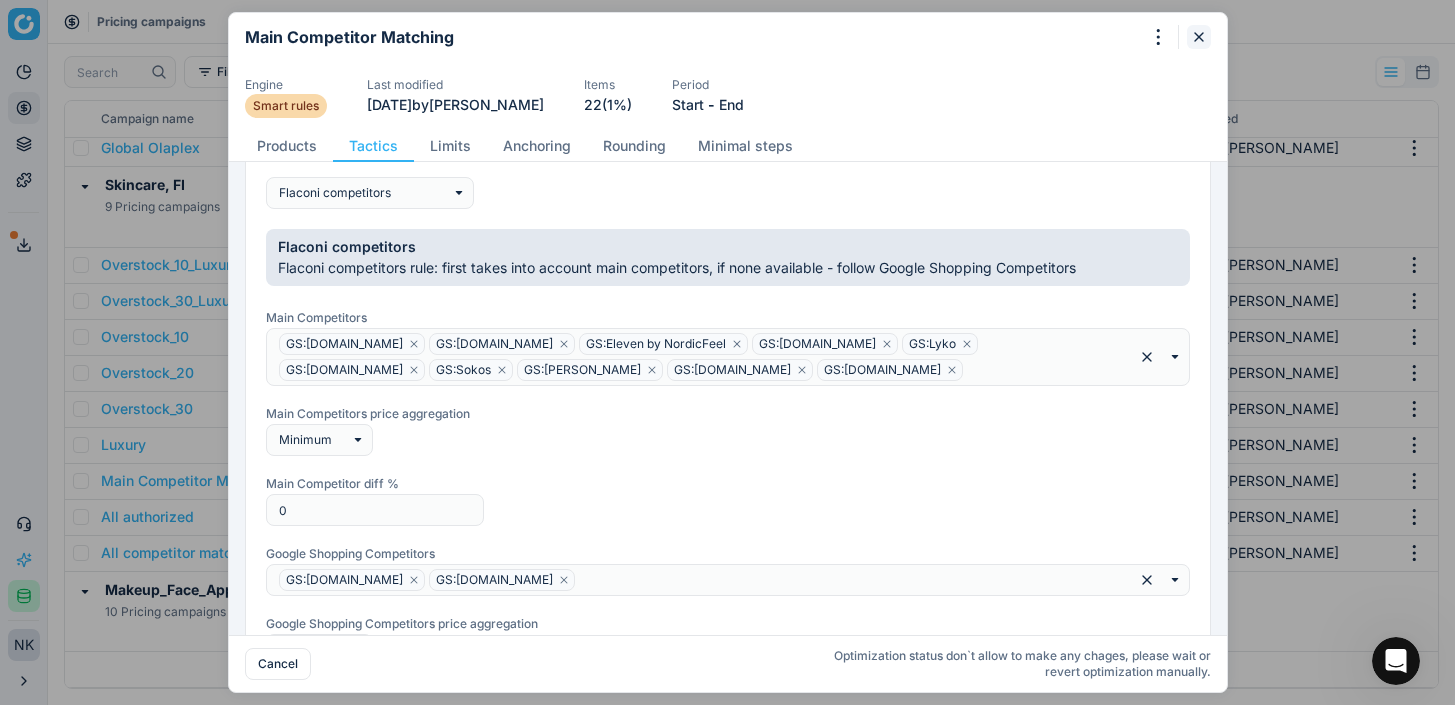click 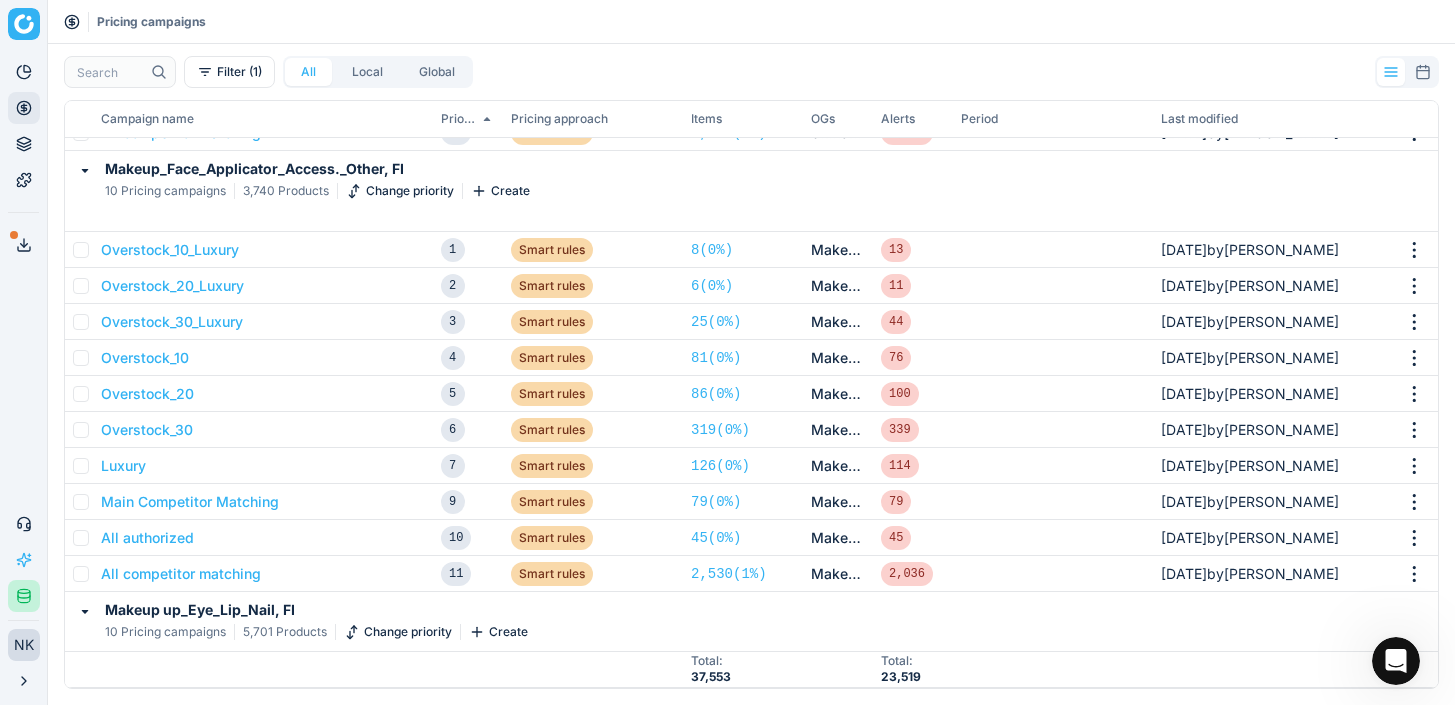 scroll, scrollTop: 834, scrollLeft: 0, axis: vertical 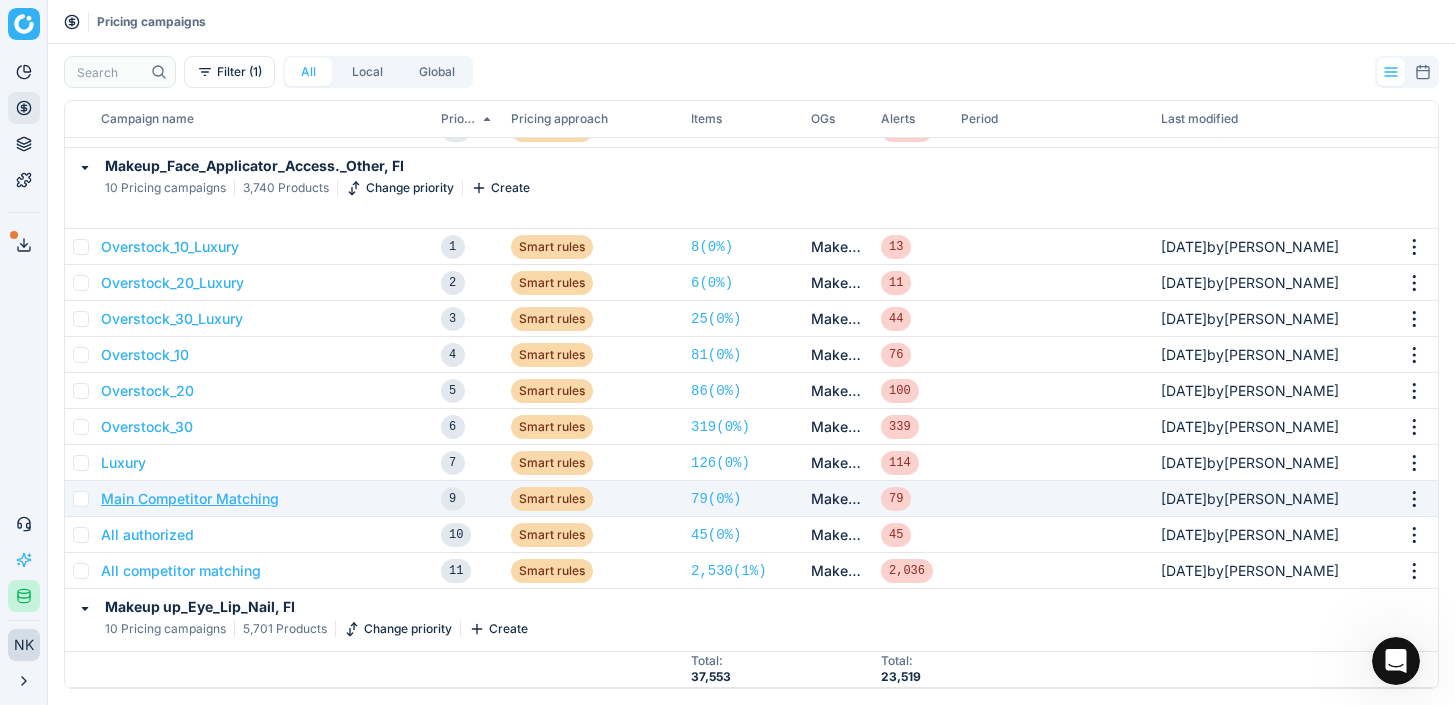 click on "Main Competitor Matching" at bounding box center [190, 499] 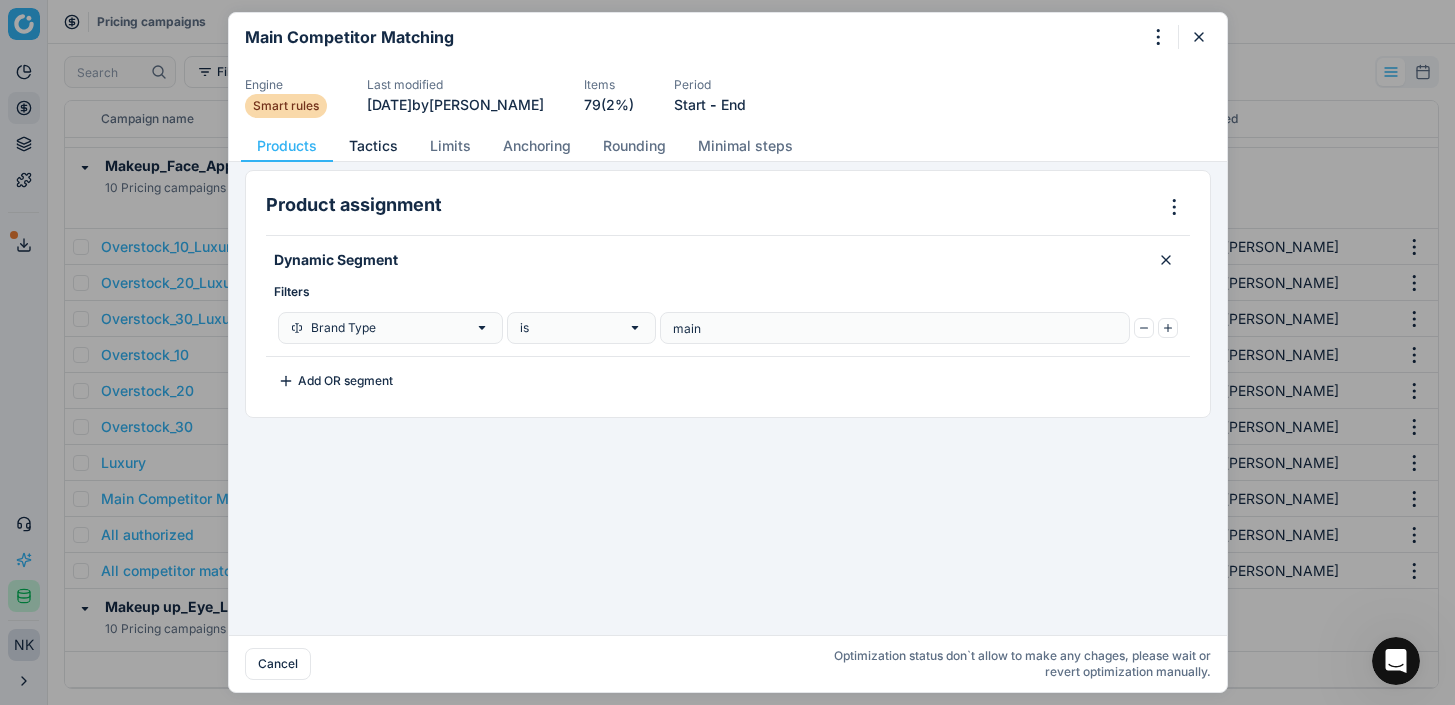 click on "Tactics" at bounding box center [373, 146] 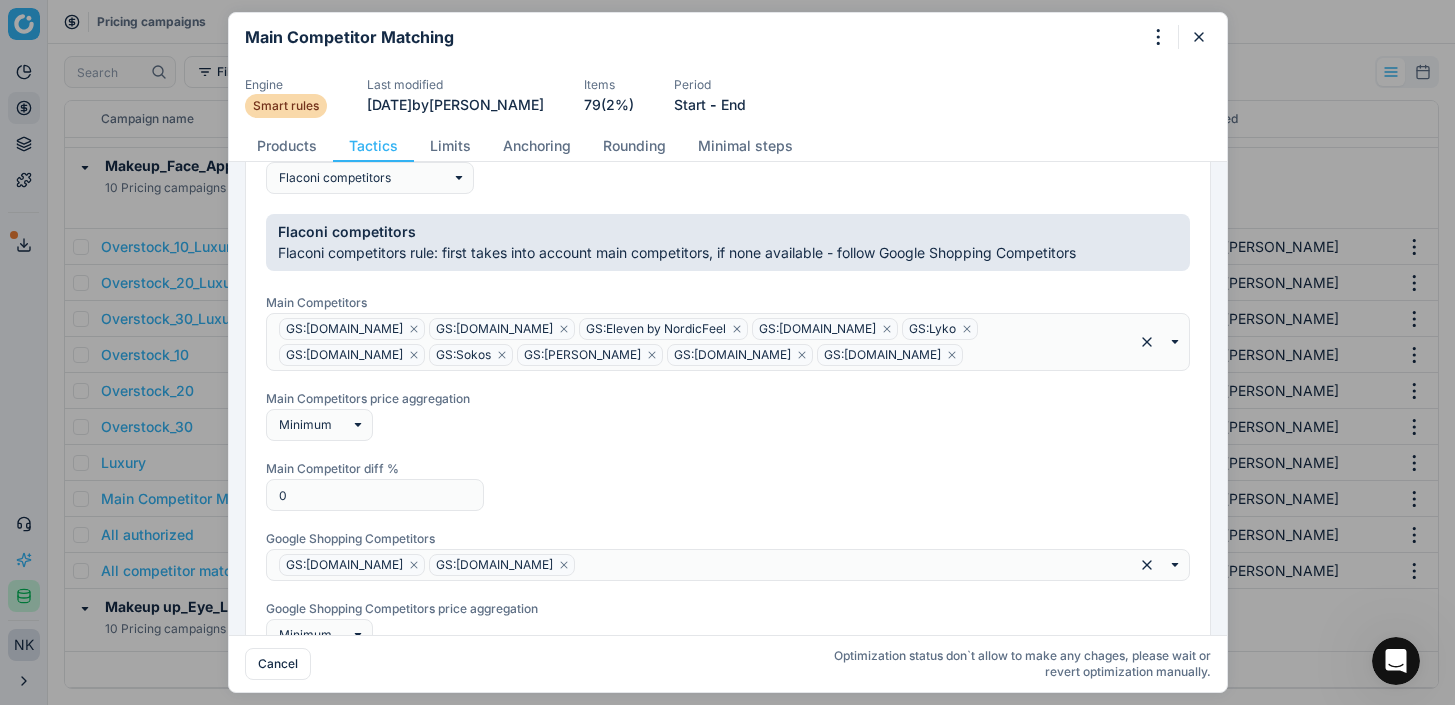 scroll, scrollTop: 252, scrollLeft: 0, axis: vertical 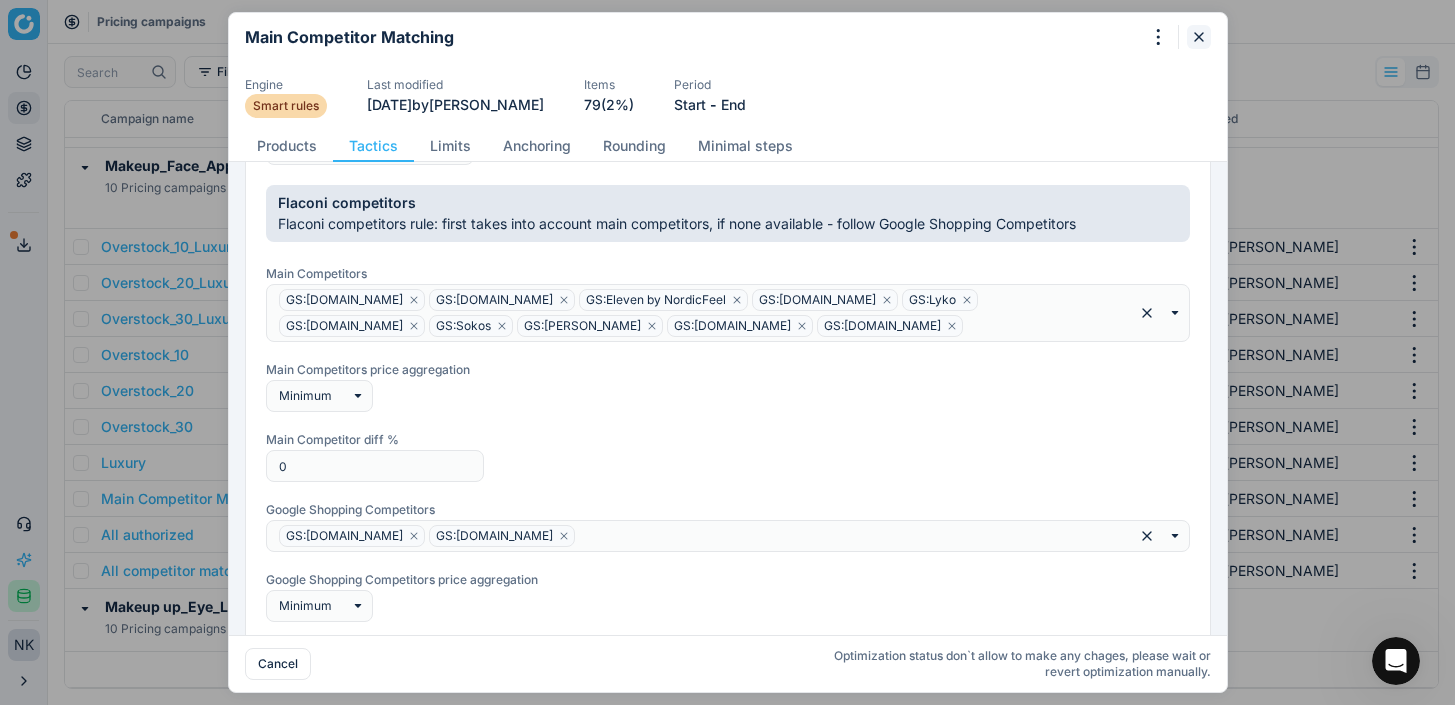 click 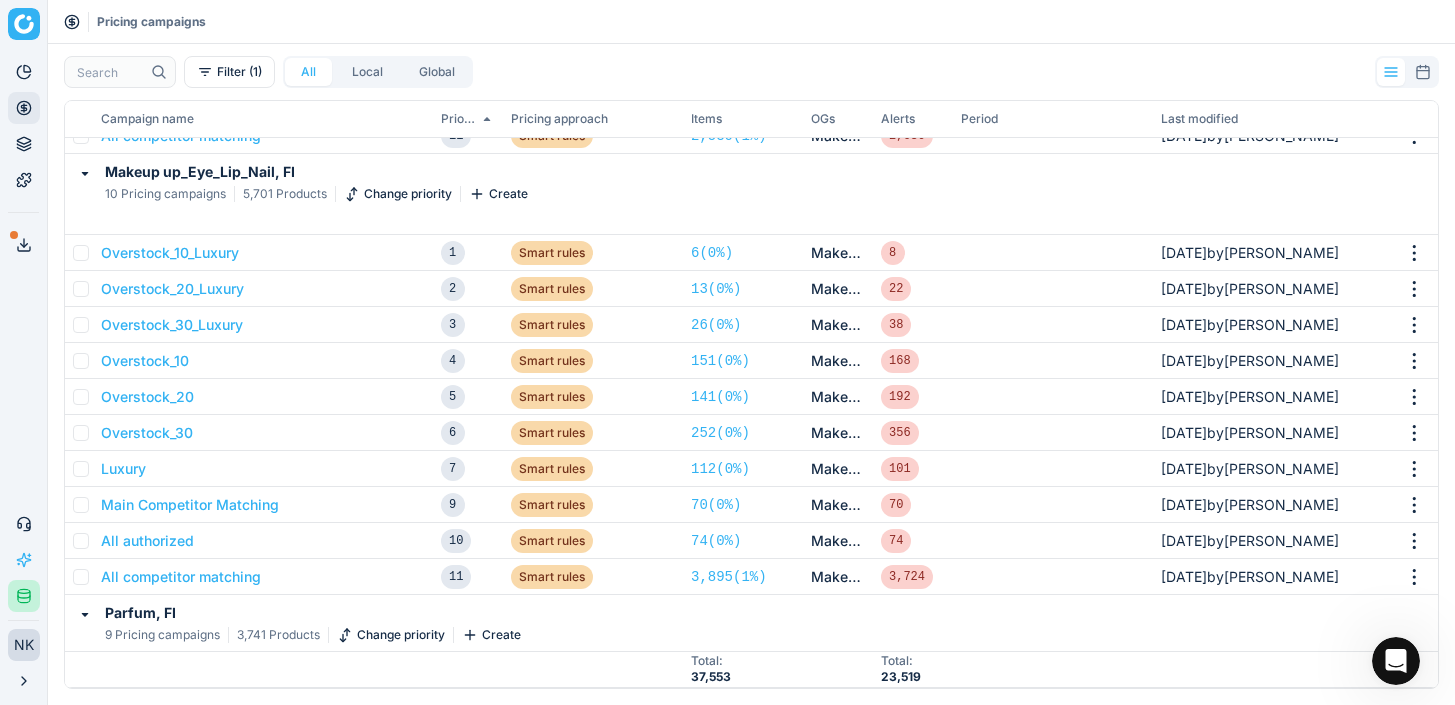 scroll, scrollTop: 1273, scrollLeft: 0, axis: vertical 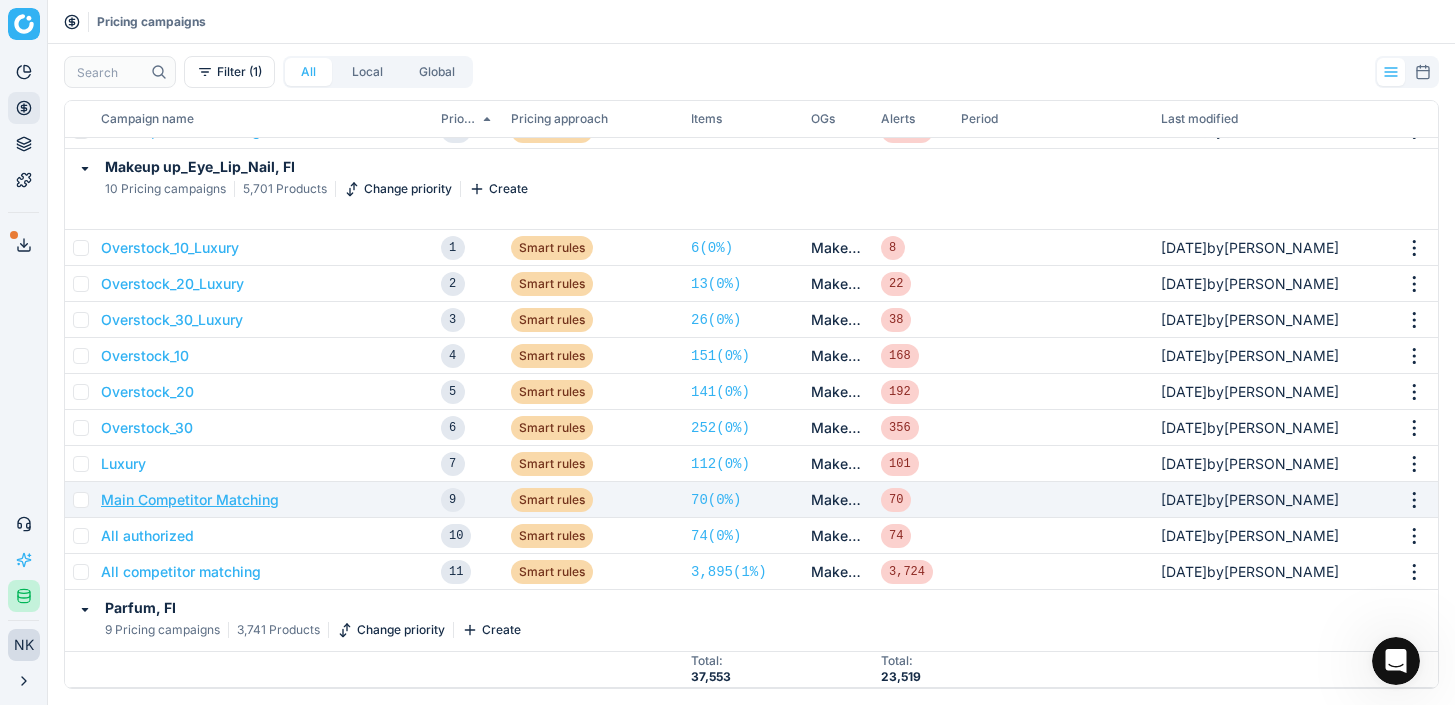 click on "Main Competitor Matching" at bounding box center (190, 500) 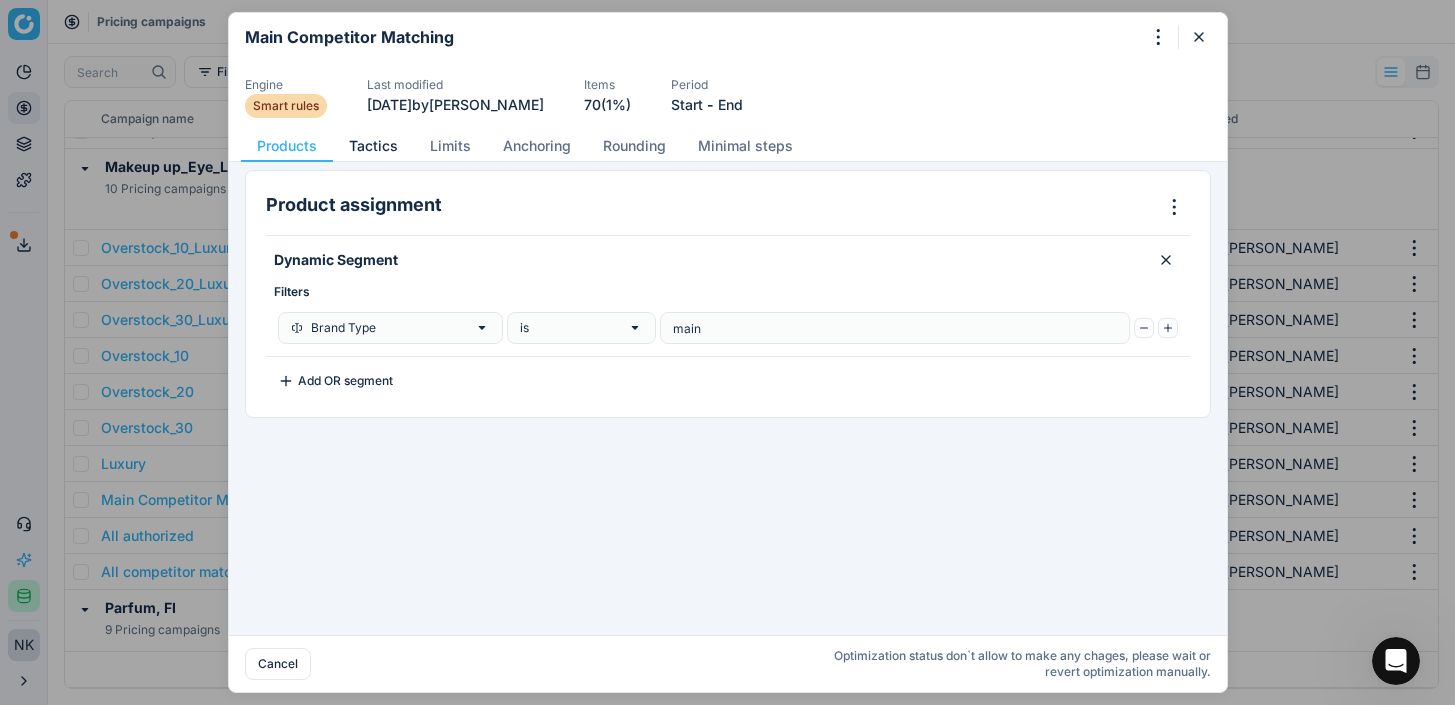 click on "Tactics" at bounding box center (373, 146) 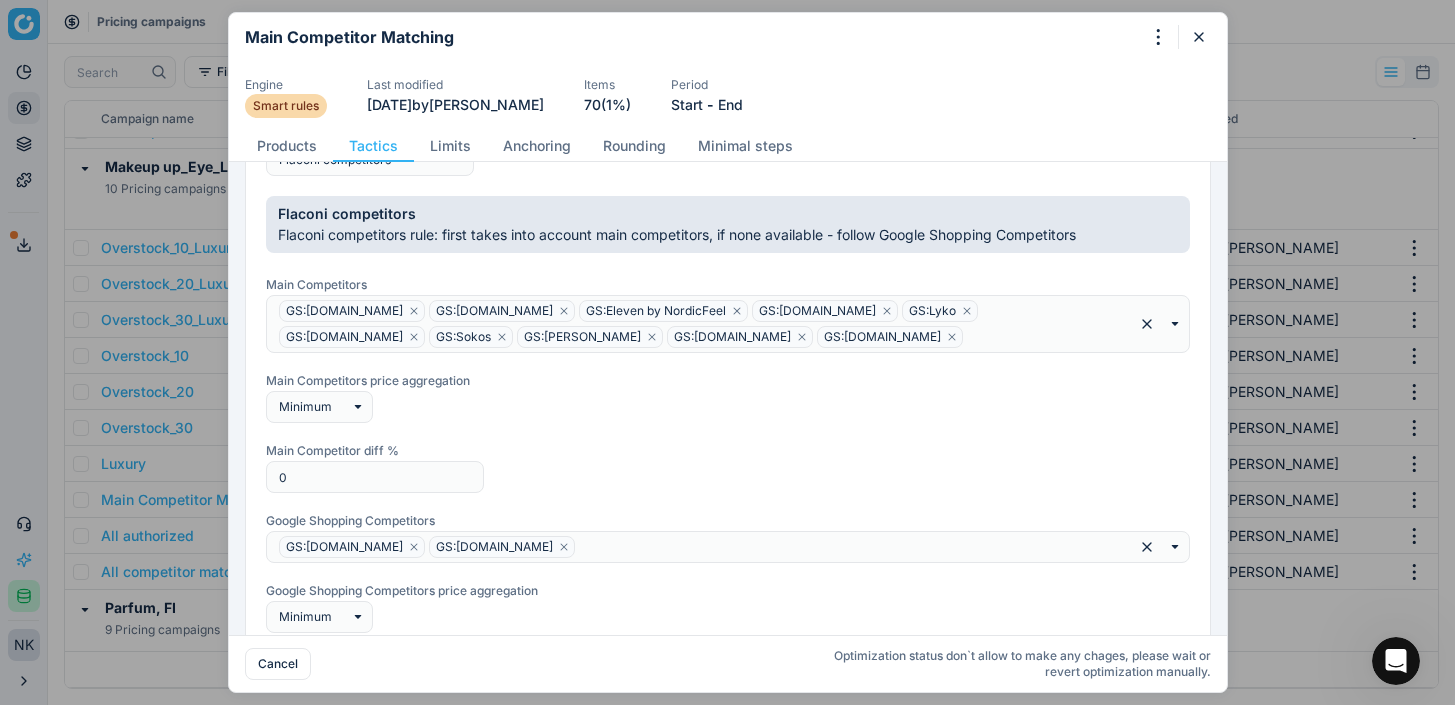 scroll, scrollTop: 251, scrollLeft: 0, axis: vertical 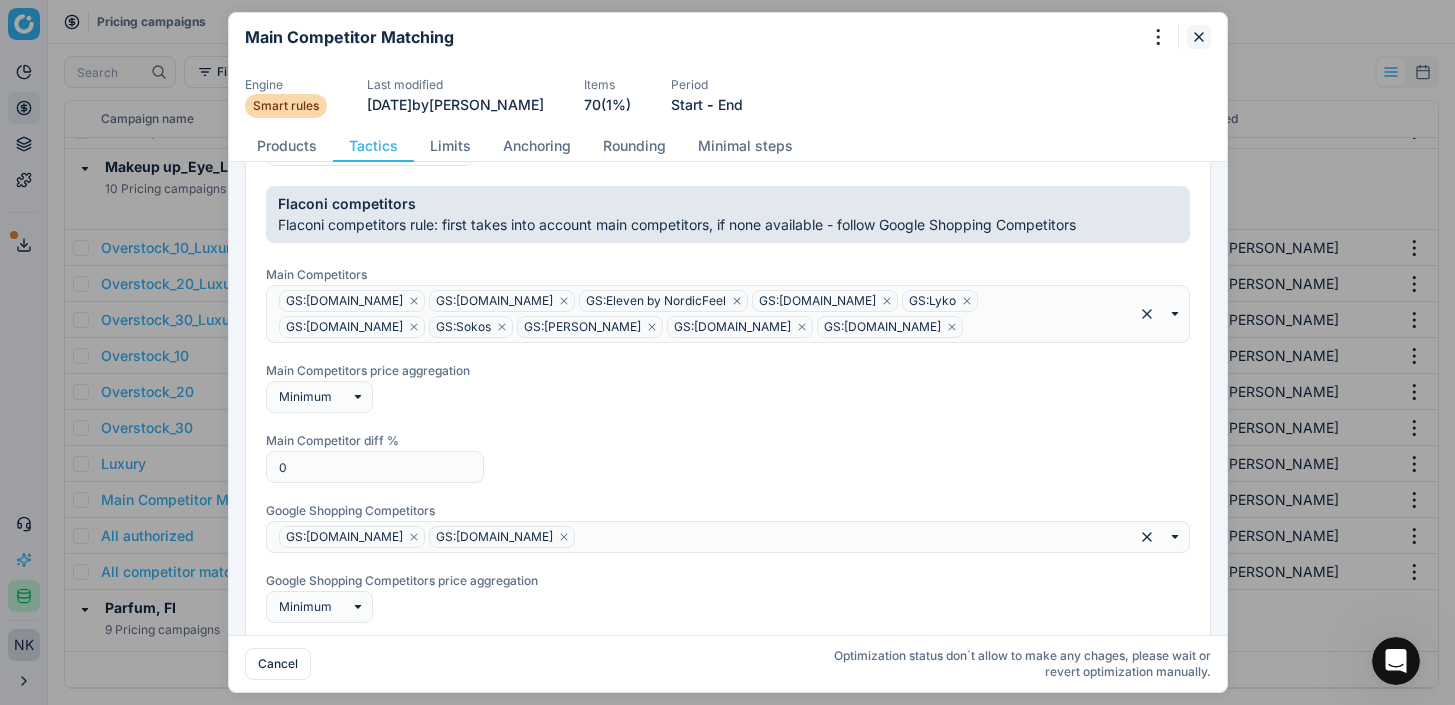 click at bounding box center [1199, 37] 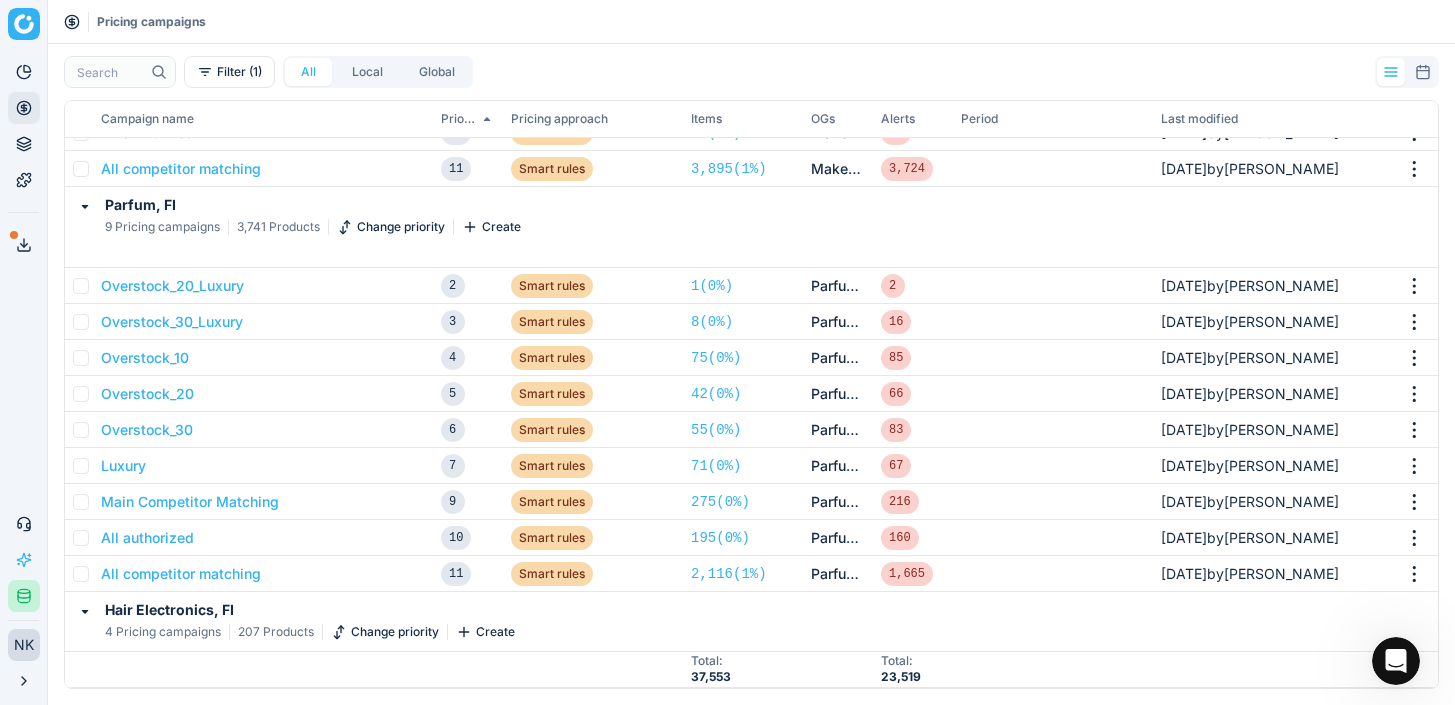 scroll, scrollTop: 1678, scrollLeft: 0, axis: vertical 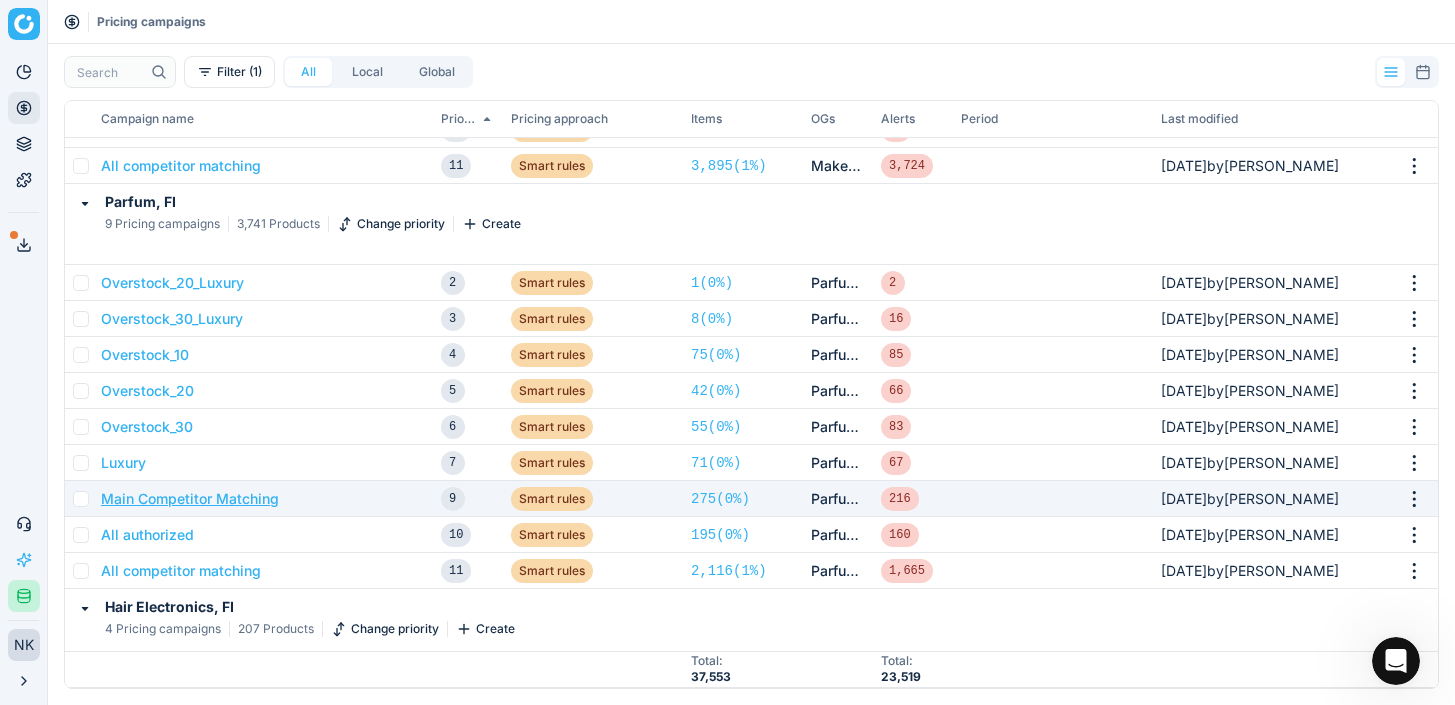 click on "Main Competitor Matching" at bounding box center [190, 499] 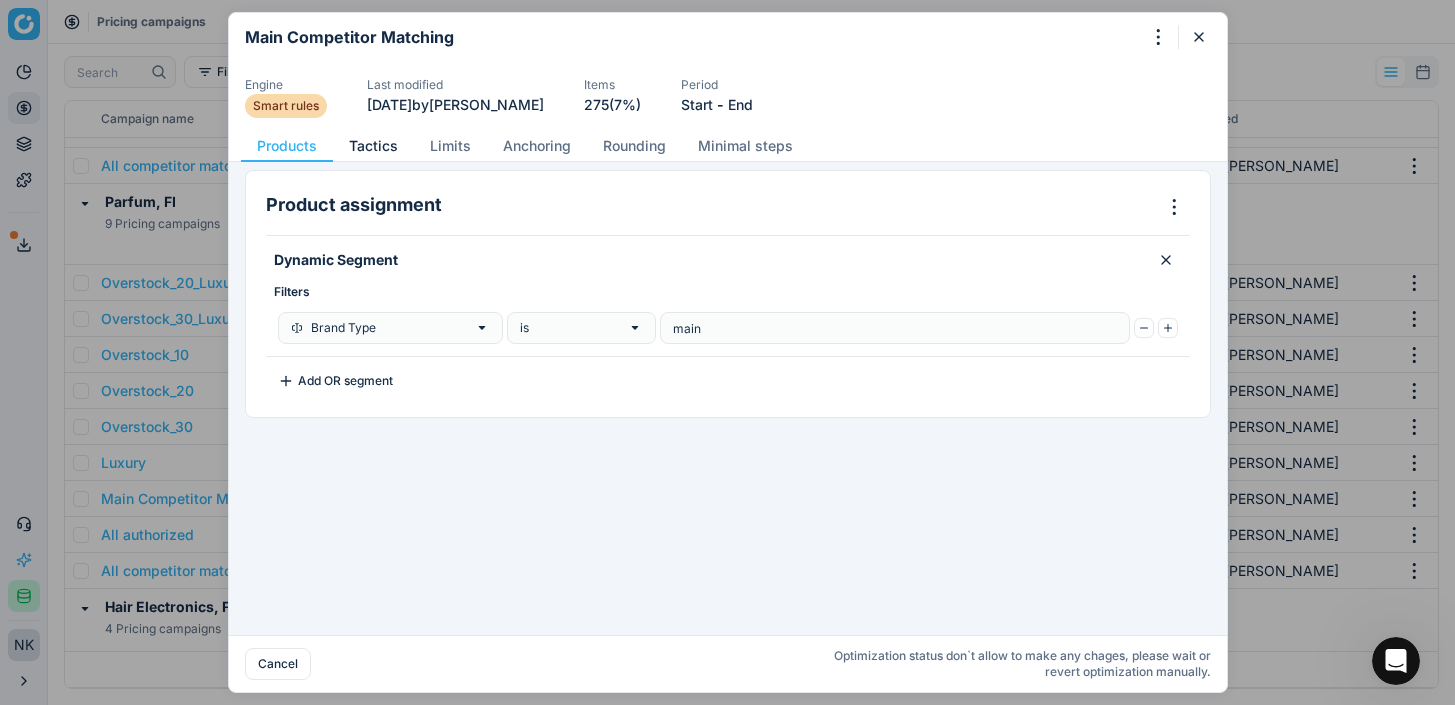 click on "Tactics" at bounding box center (373, 146) 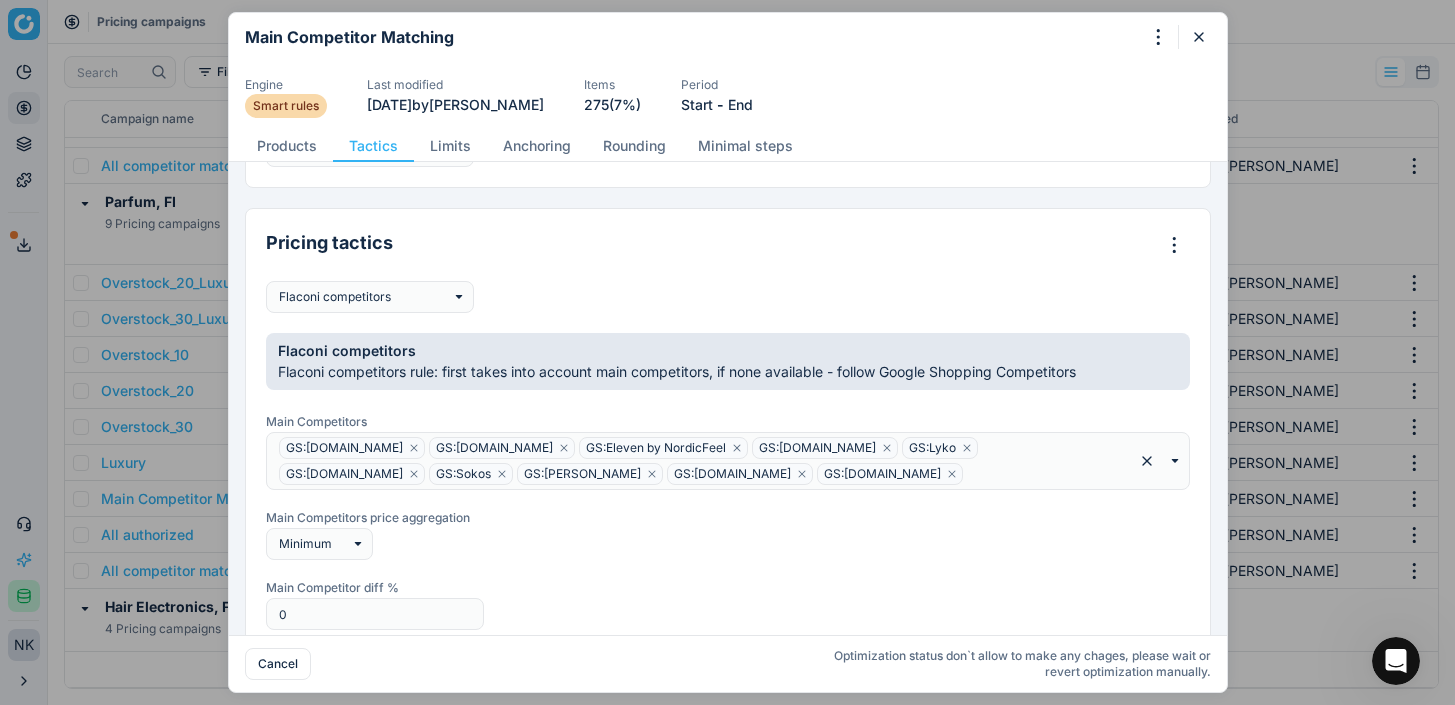 scroll, scrollTop: 156, scrollLeft: 0, axis: vertical 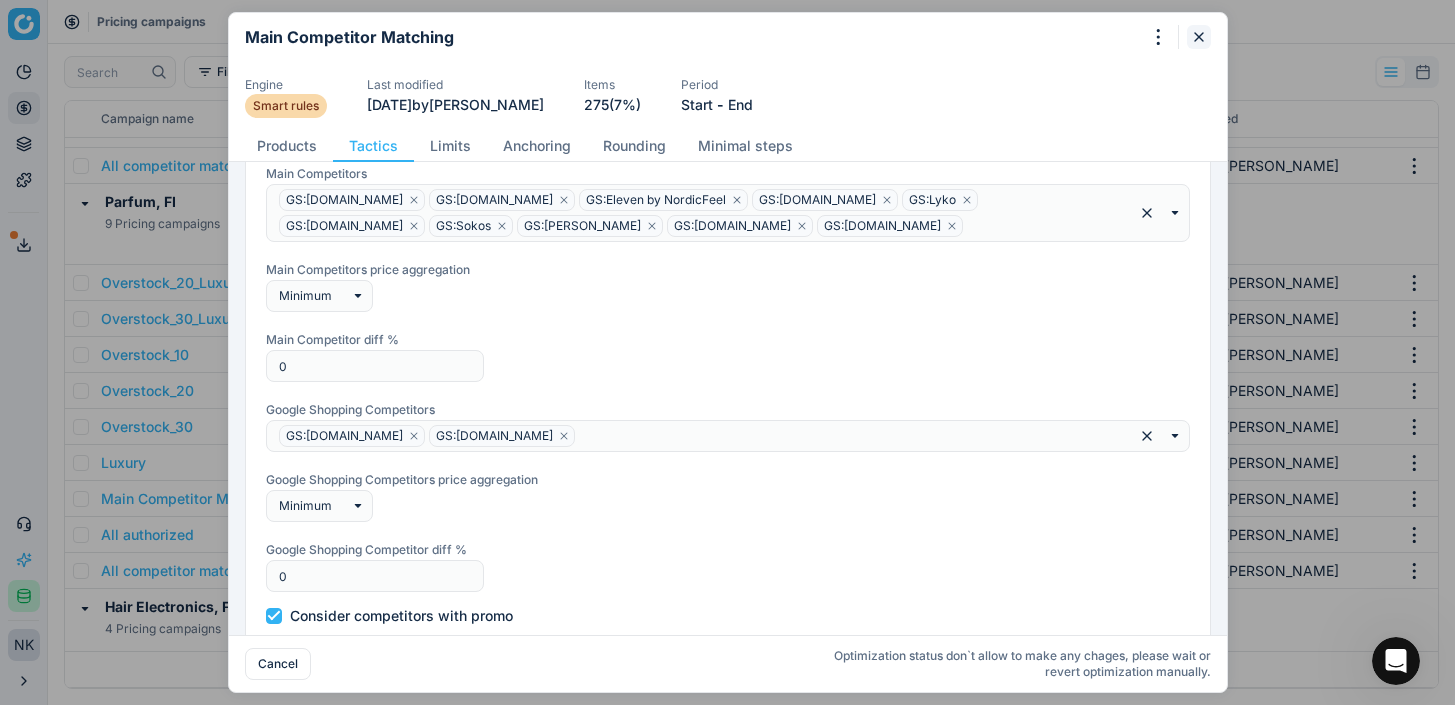 click at bounding box center (1199, 37) 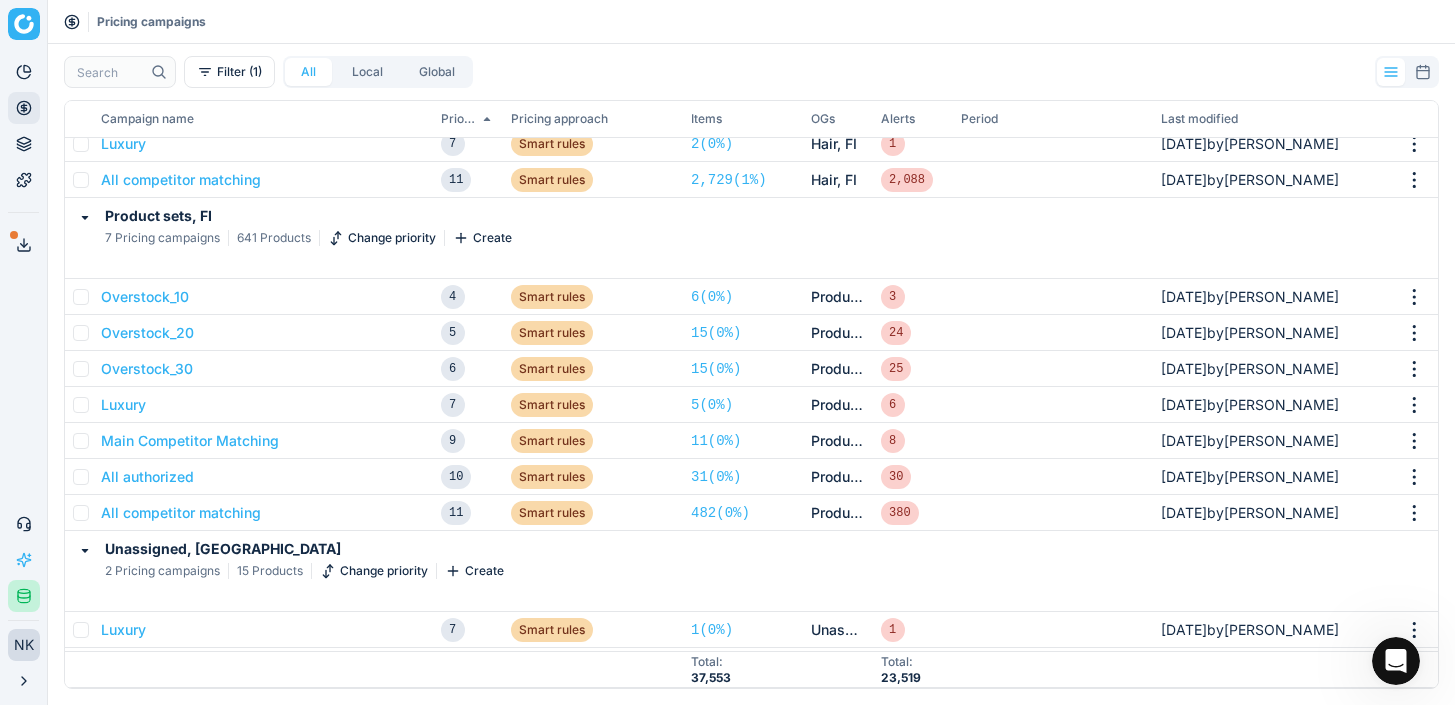 scroll, scrollTop: 2554, scrollLeft: 0, axis: vertical 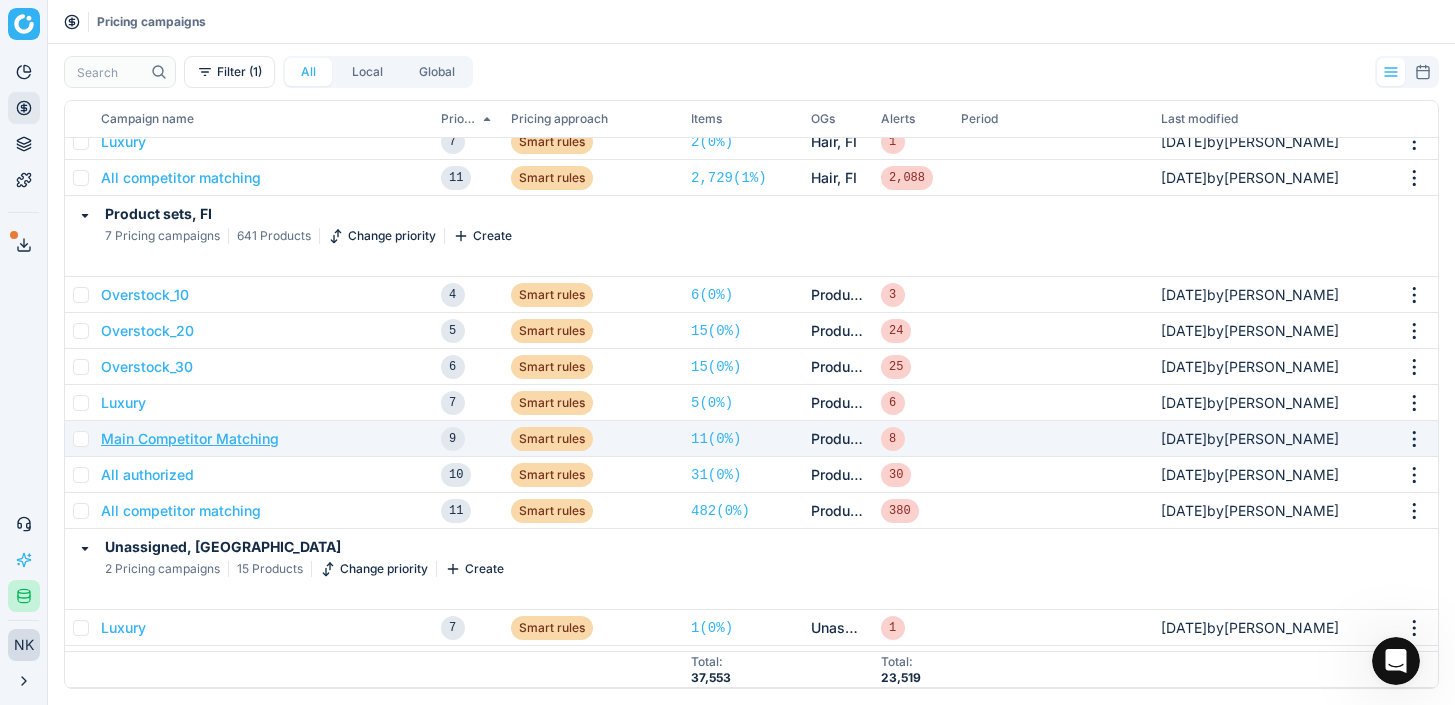 click on "Main Competitor Matching" at bounding box center [190, 439] 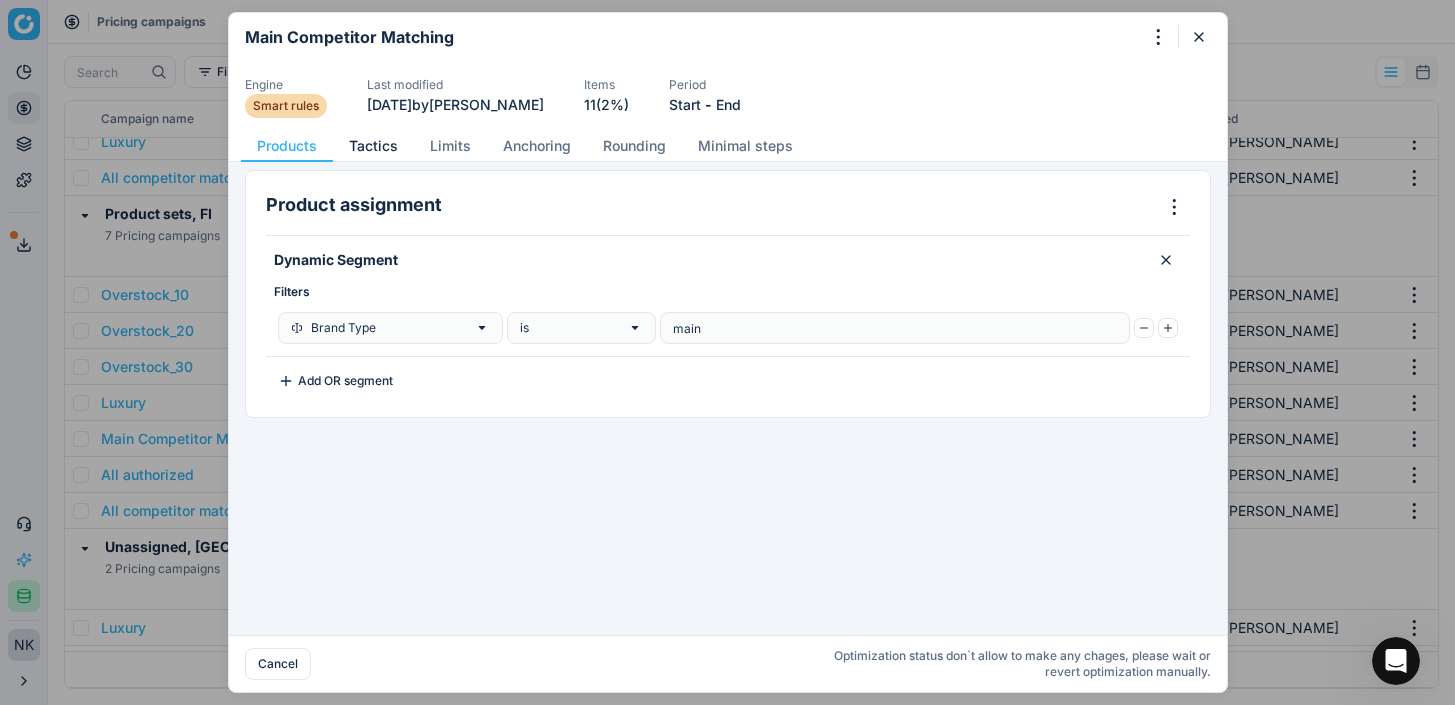 click on "Tactics" at bounding box center [373, 146] 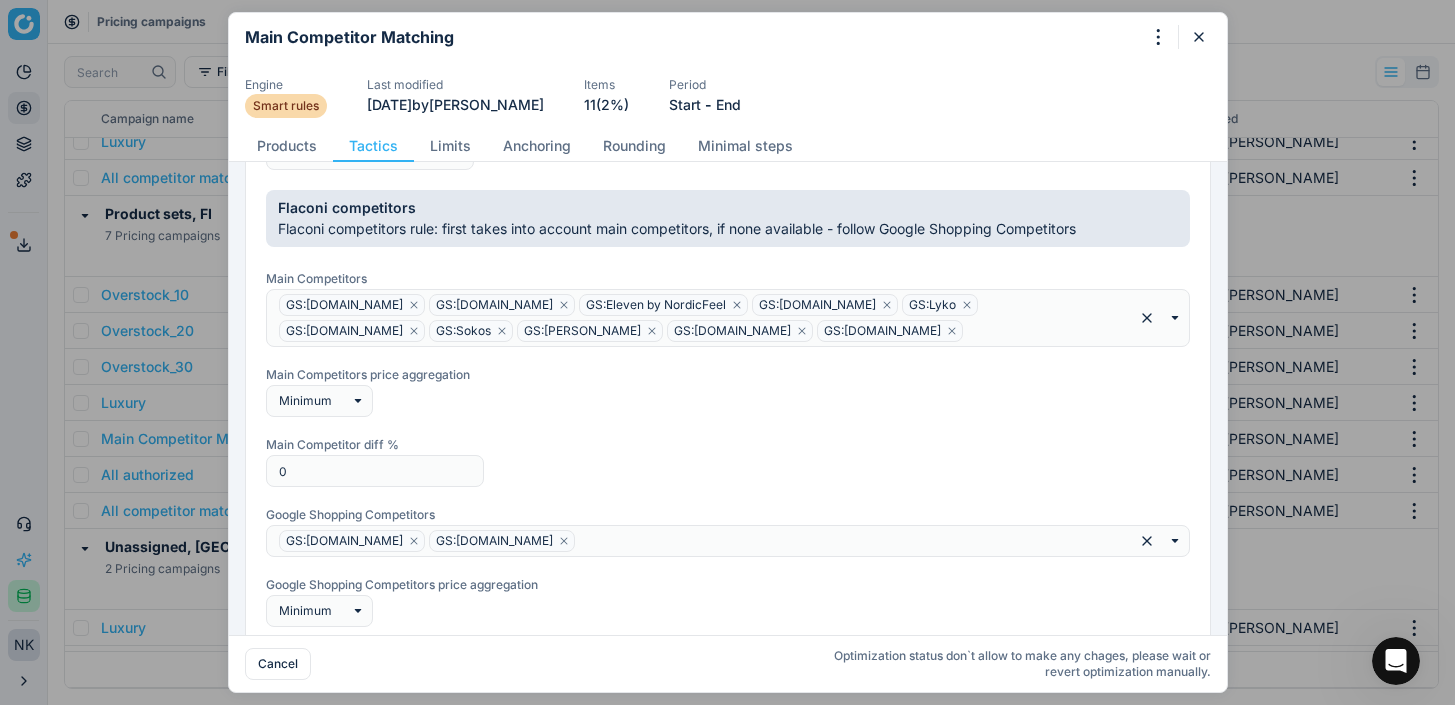 scroll, scrollTop: 249, scrollLeft: 0, axis: vertical 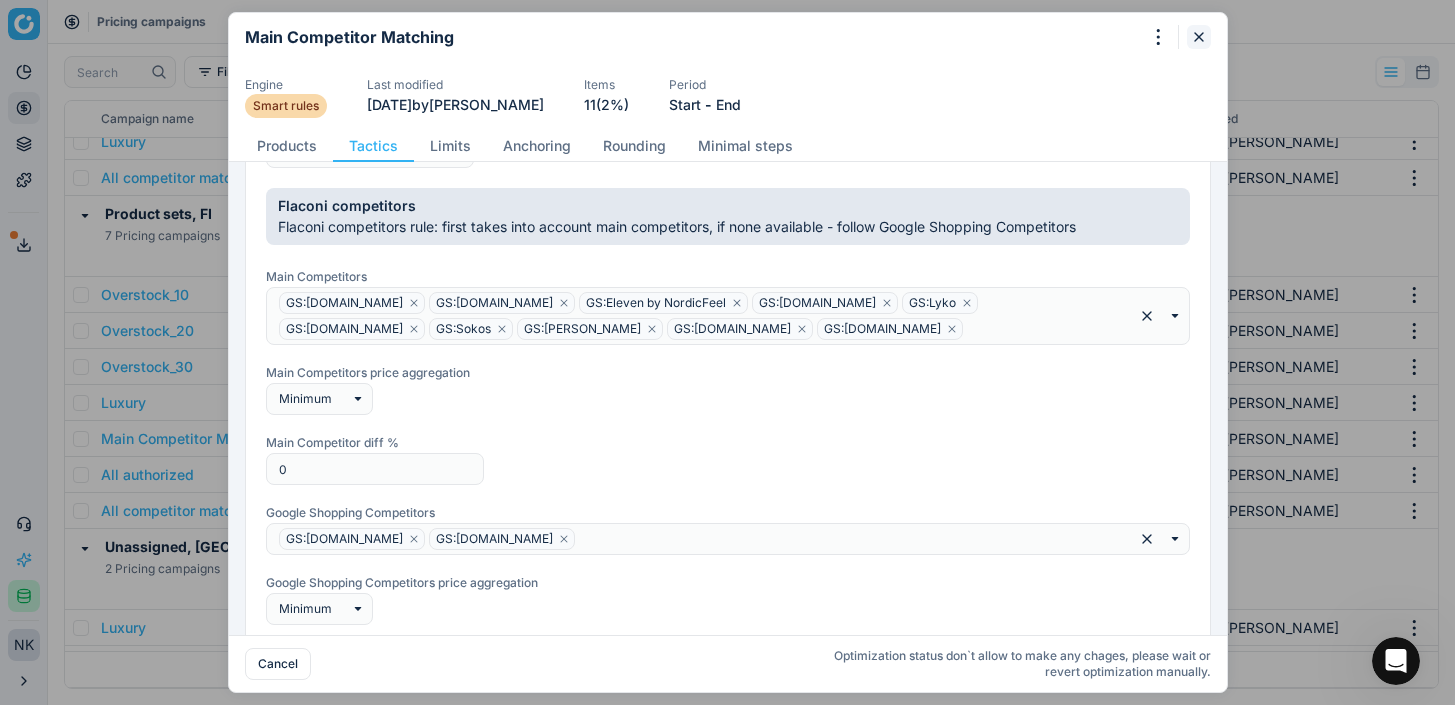 click 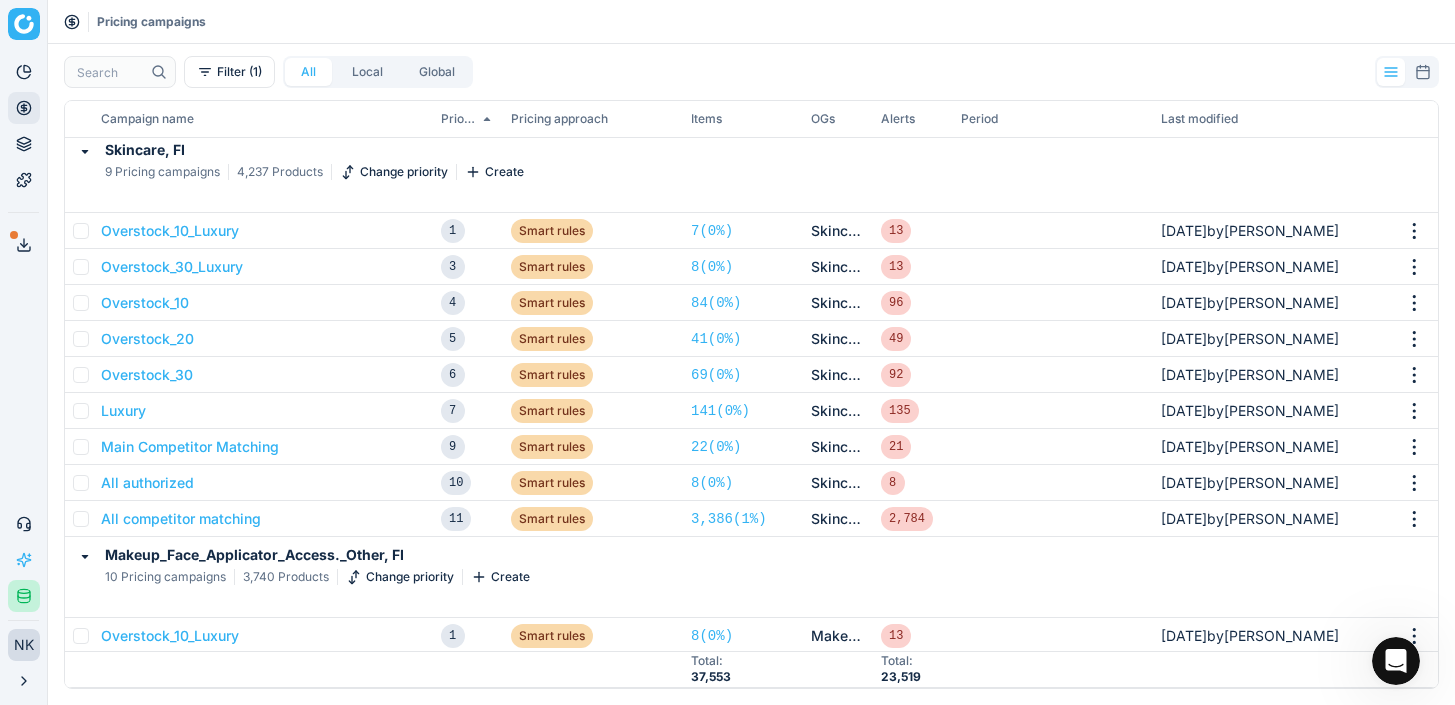 scroll, scrollTop: 465, scrollLeft: 0, axis: vertical 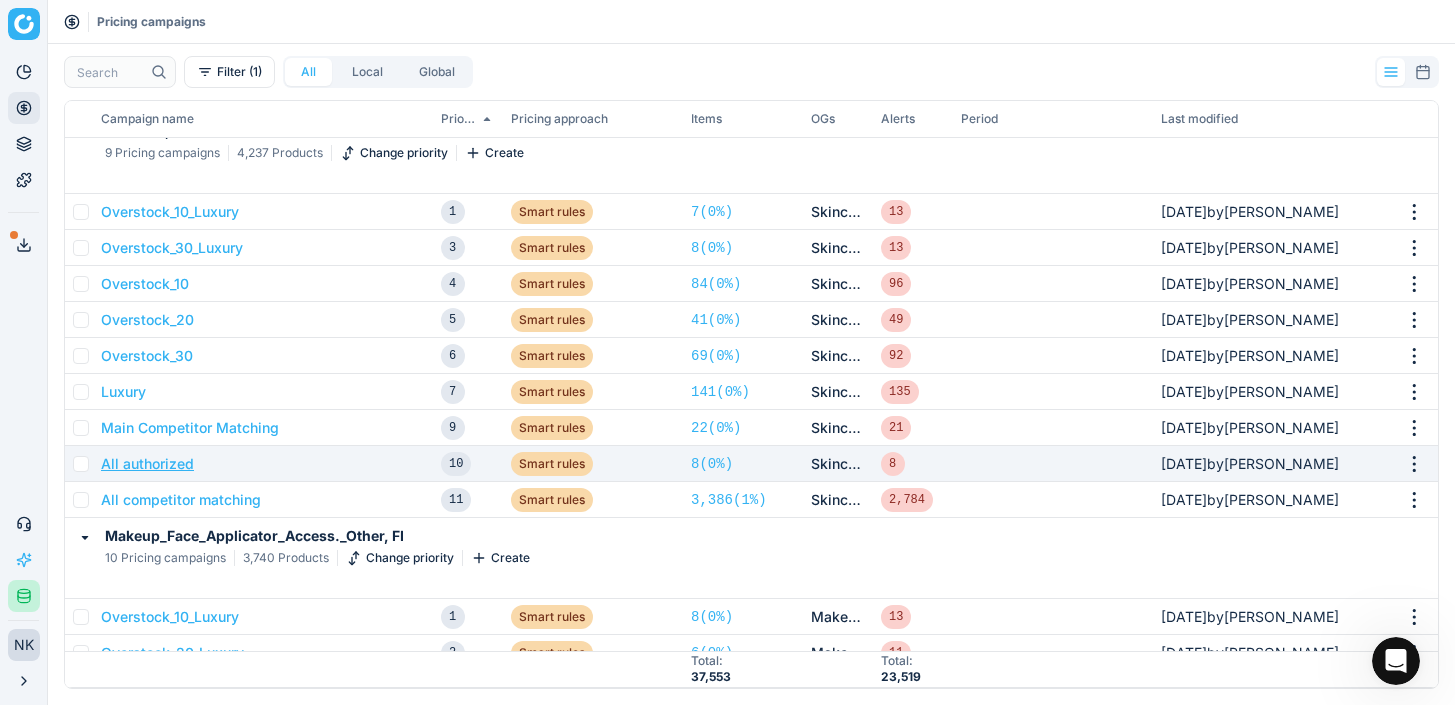 click on "All authorized" at bounding box center (147, 464) 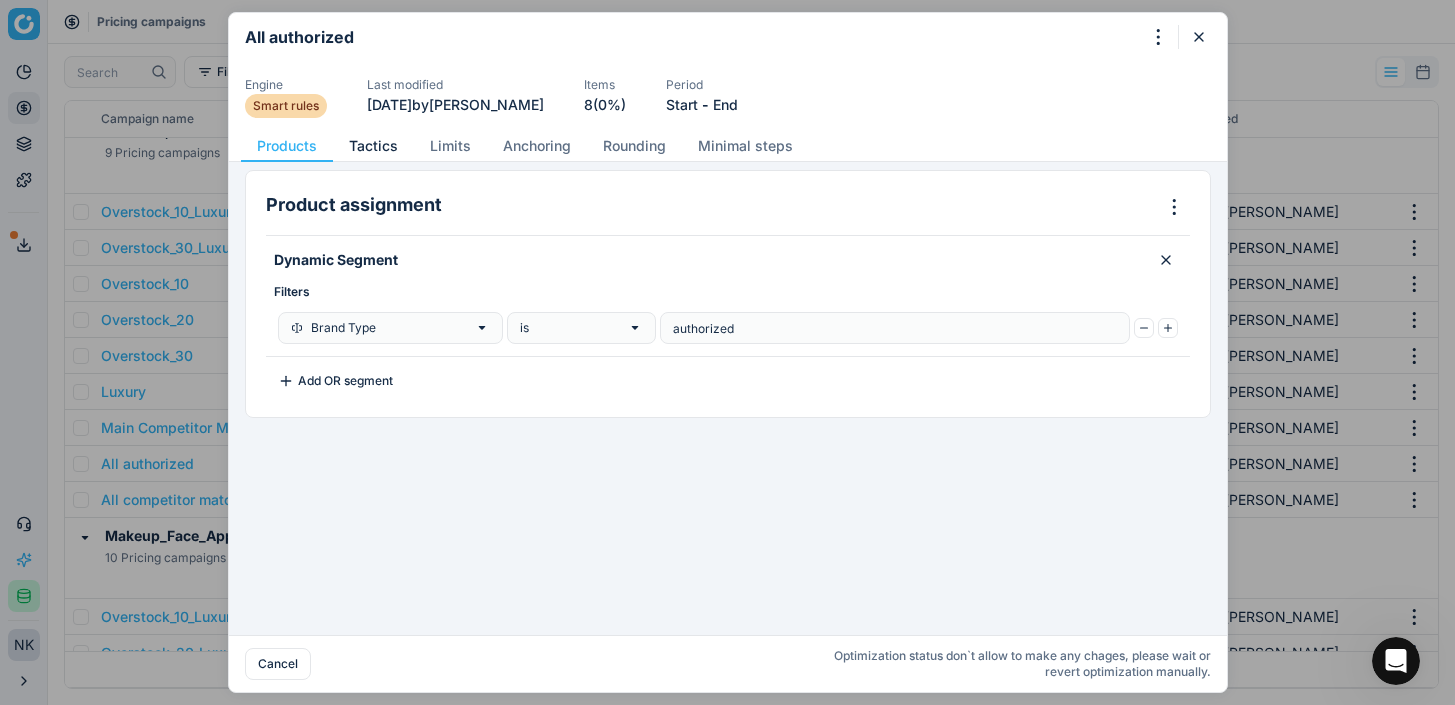 click on "Tactics" at bounding box center (373, 146) 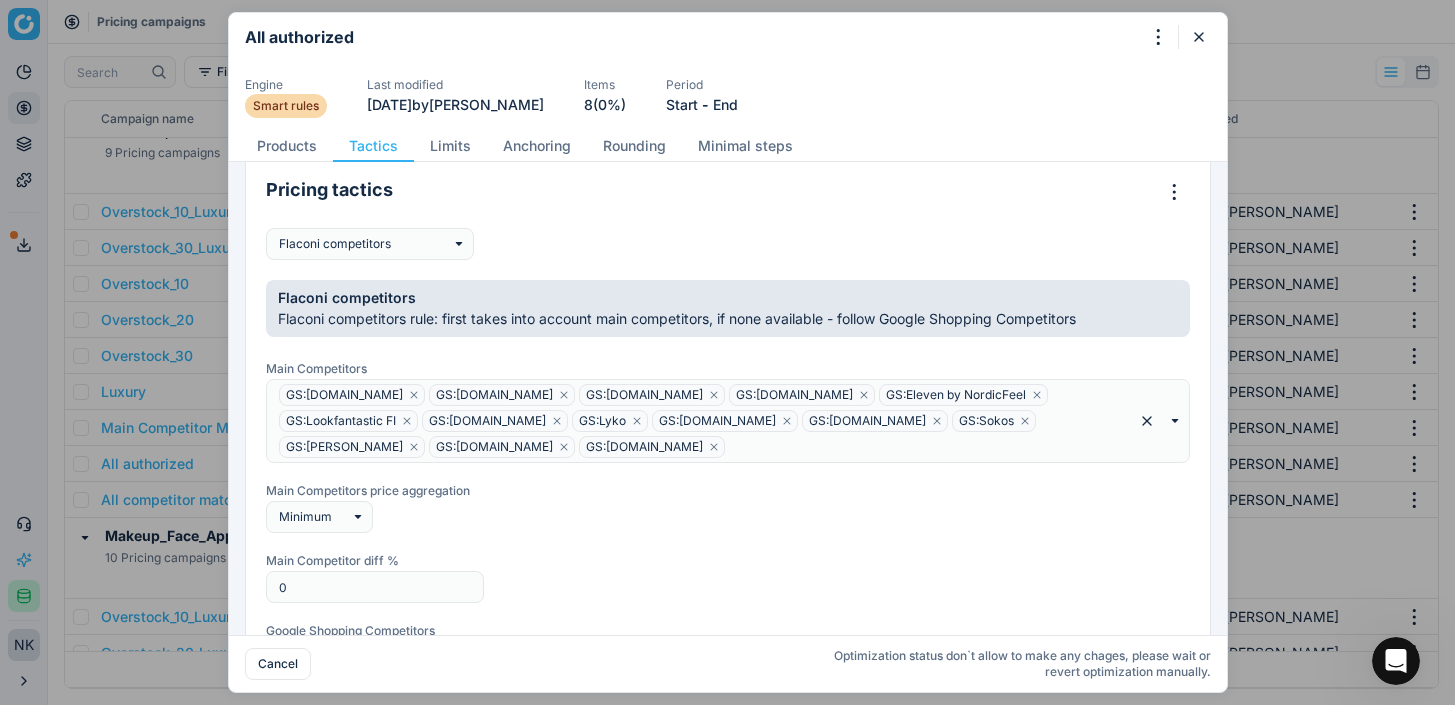 scroll, scrollTop: 141, scrollLeft: 0, axis: vertical 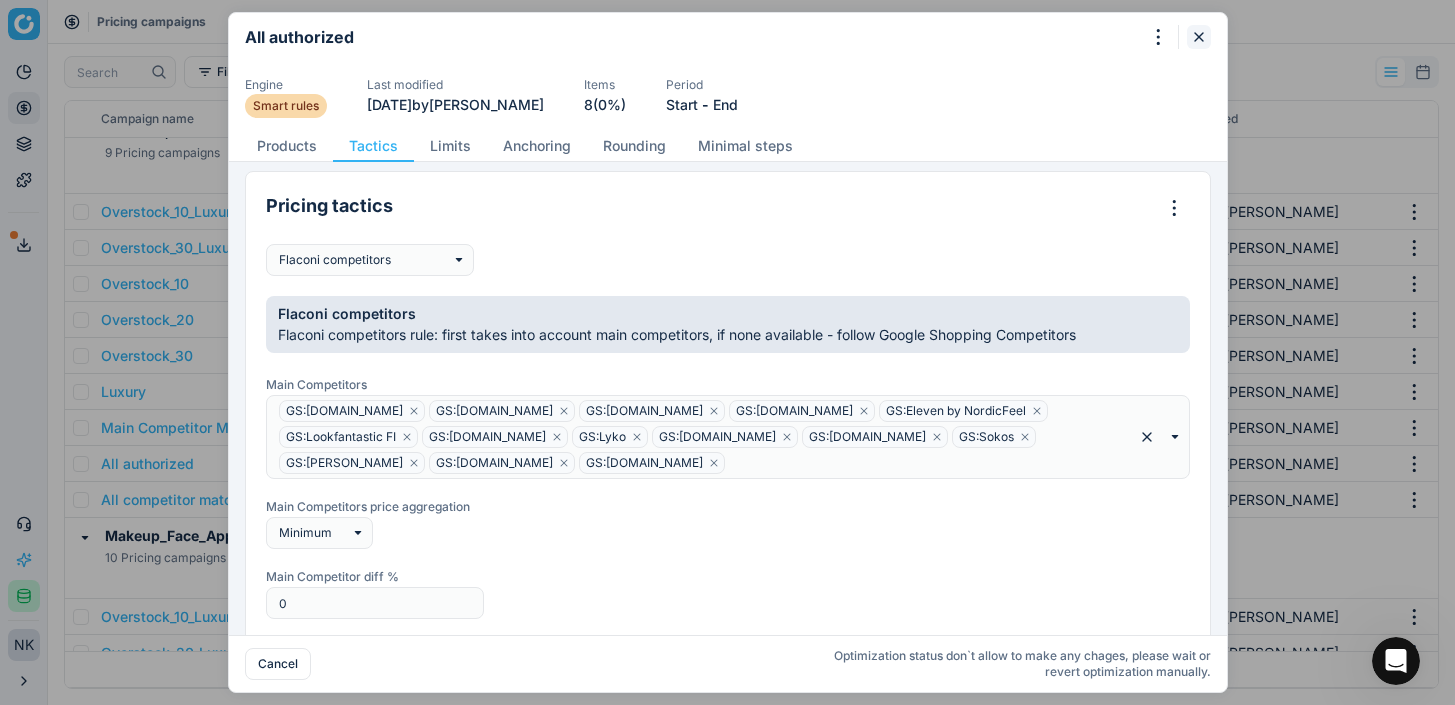 click at bounding box center (1199, 37) 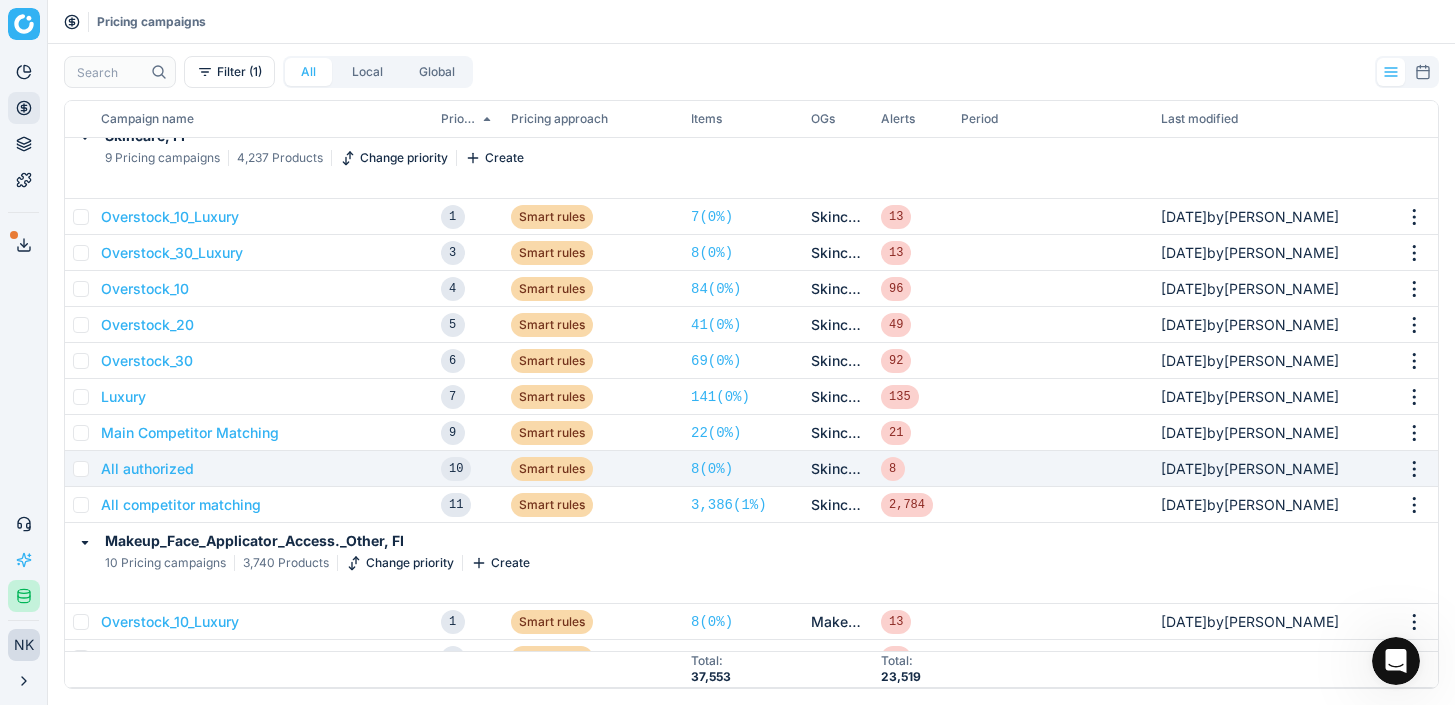 scroll, scrollTop: 0, scrollLeft: 0, axis: both 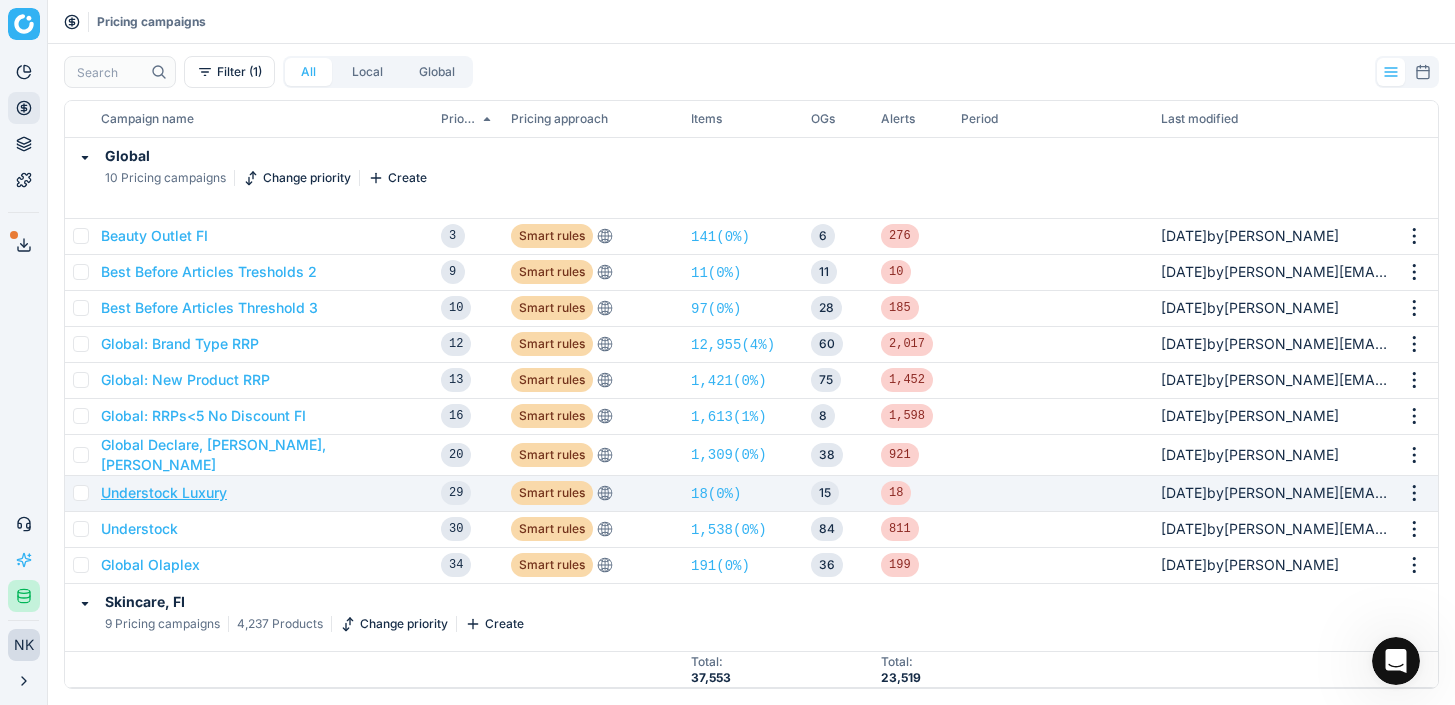 click on "Understock Luxury" at bounding box center (164, 493) 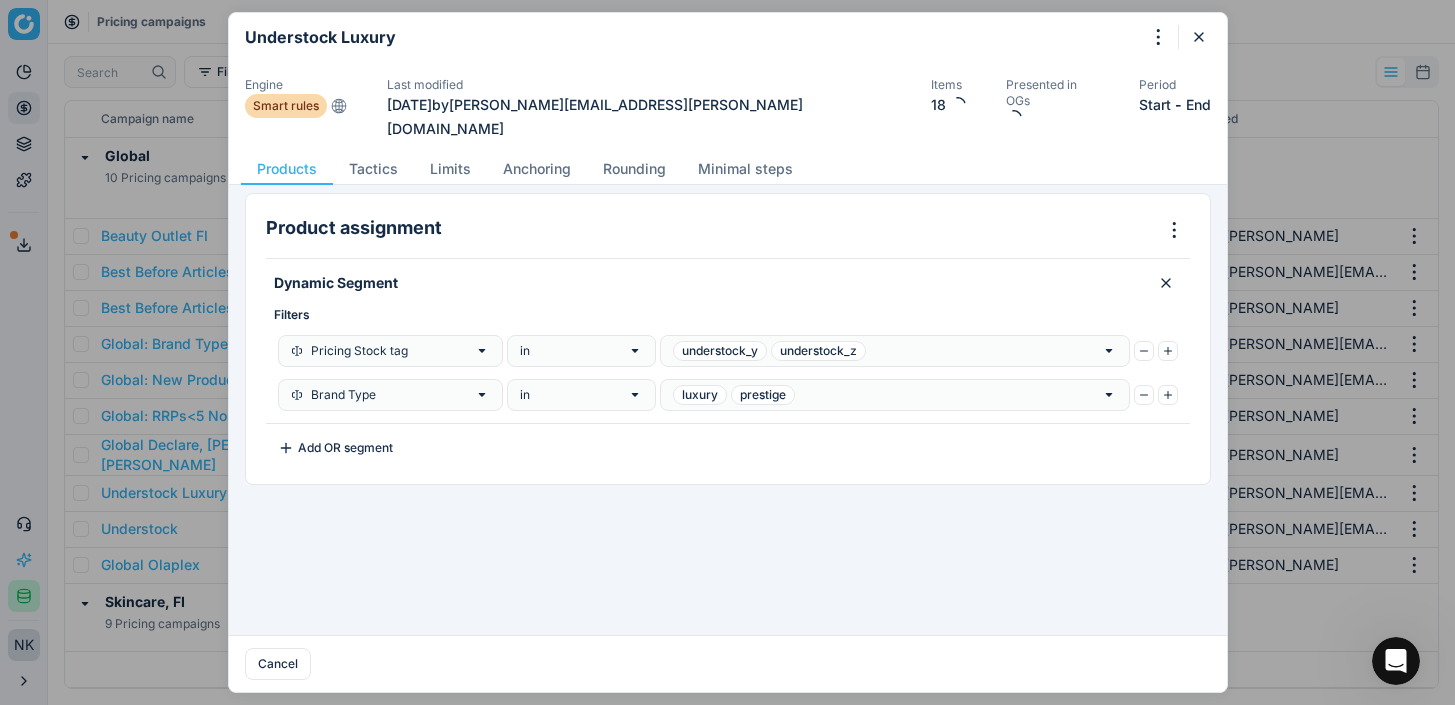 click on "Engine Smart rules Last modified 29 days ago  by  ann.chen@flaconi.de Items 18 Presented in OGs Period Start - End" at bounding box center (728, 107) 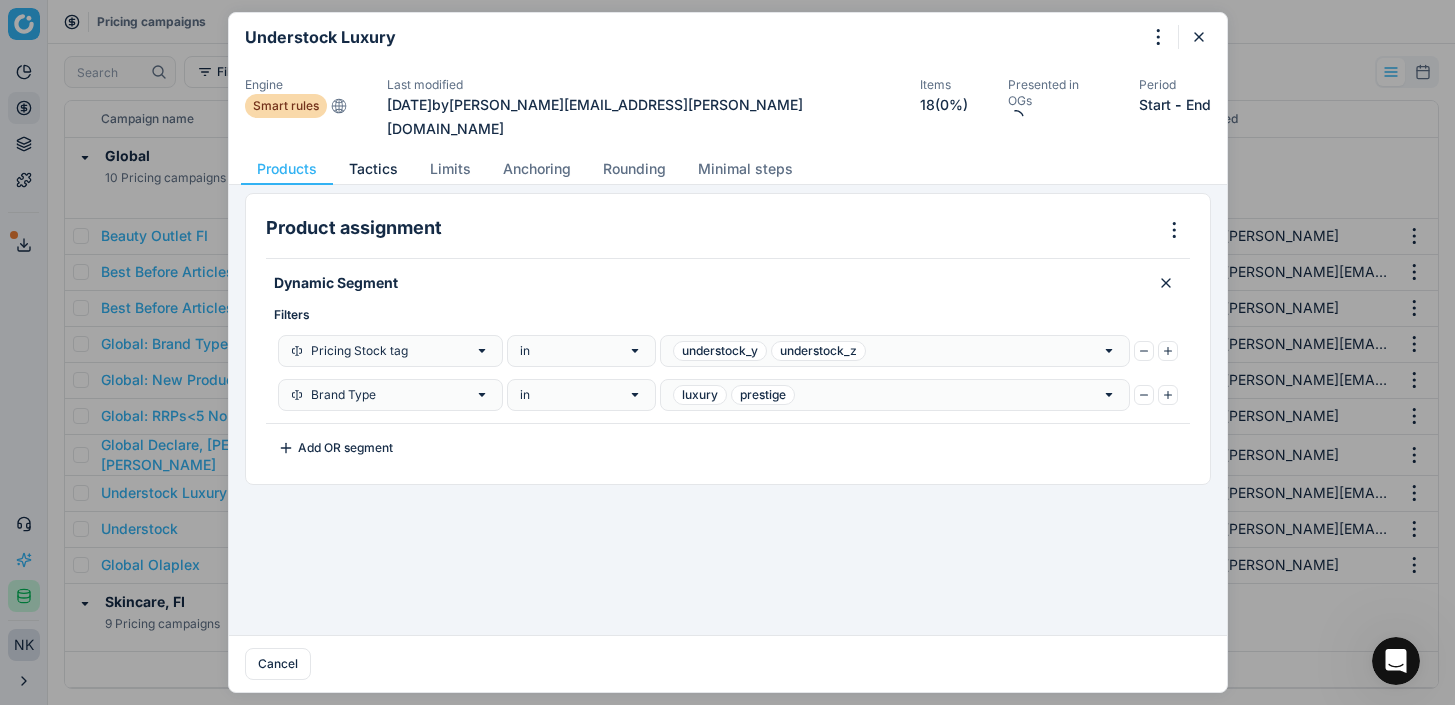 click on "Tactics" at bounding box center [373, 169] 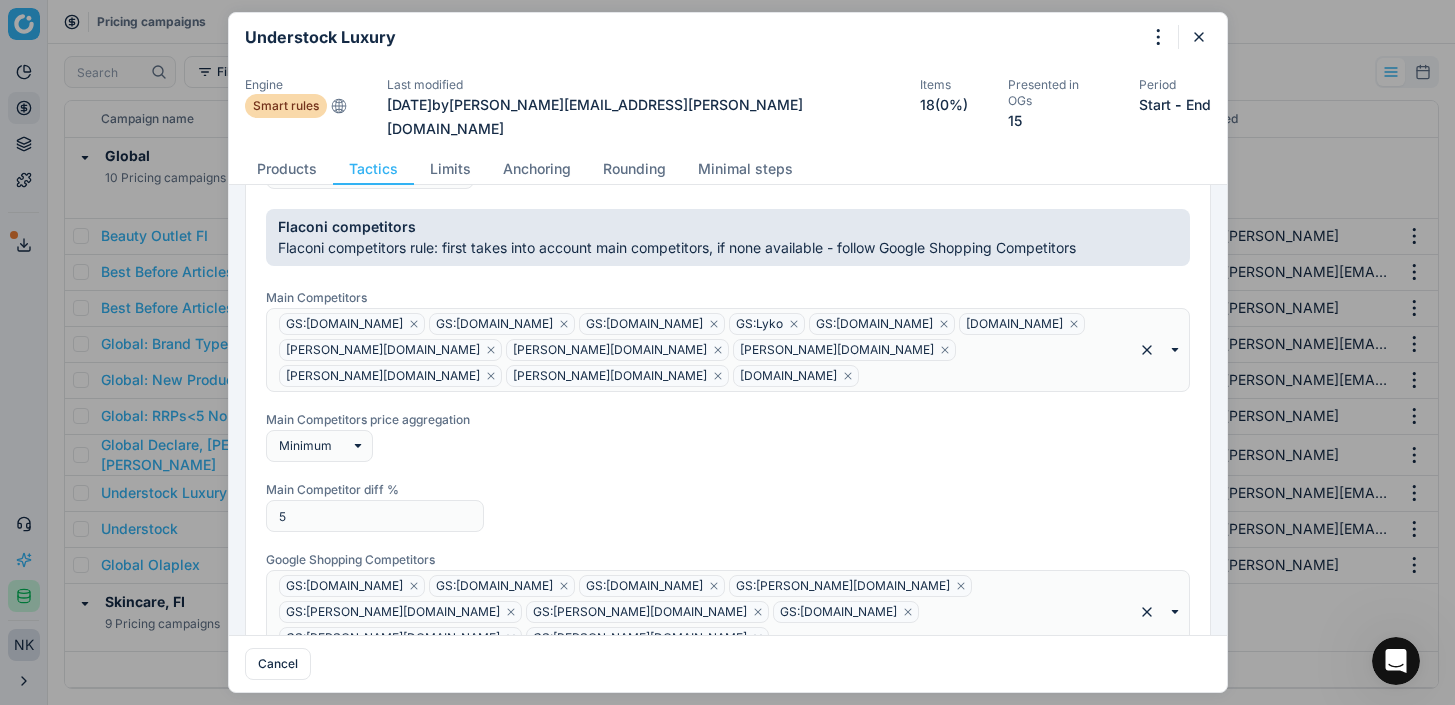 scroll, scrollTop: 0, scrollLeft: 0, axis: both 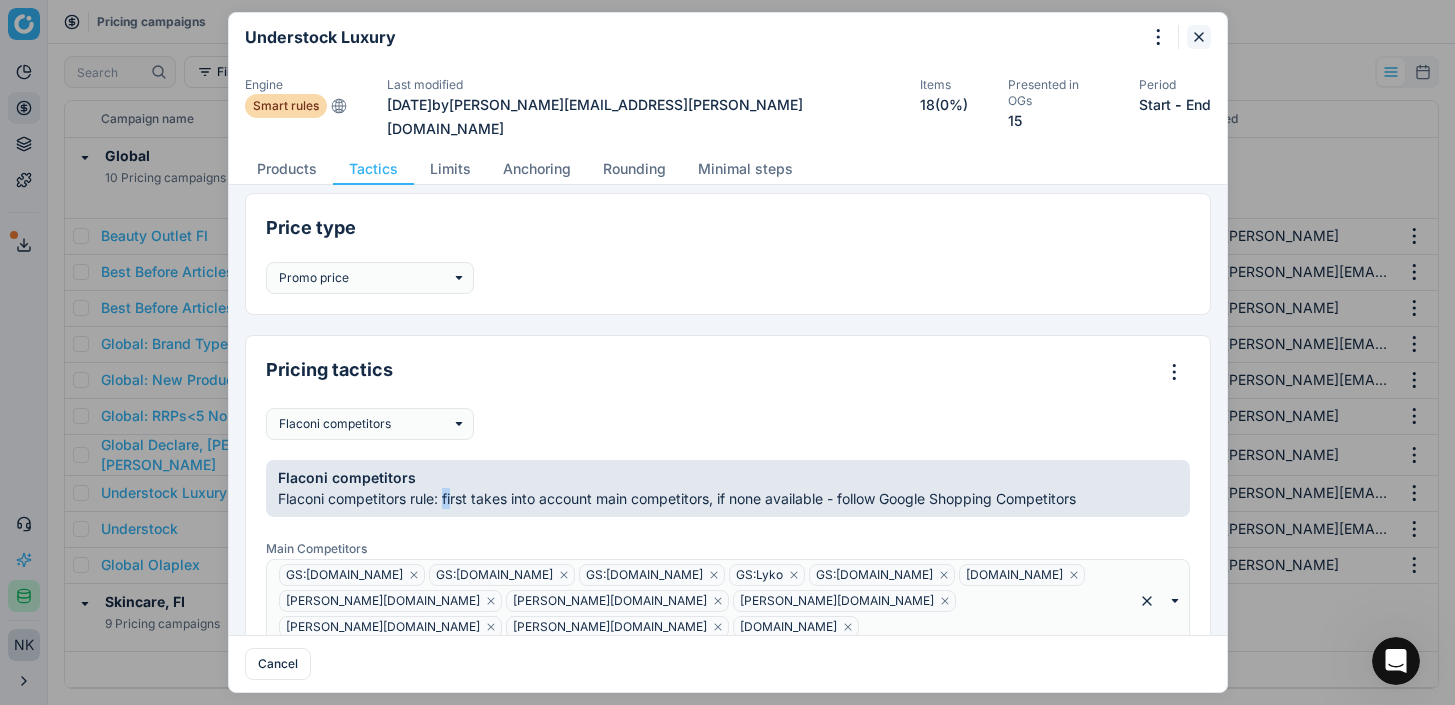 click 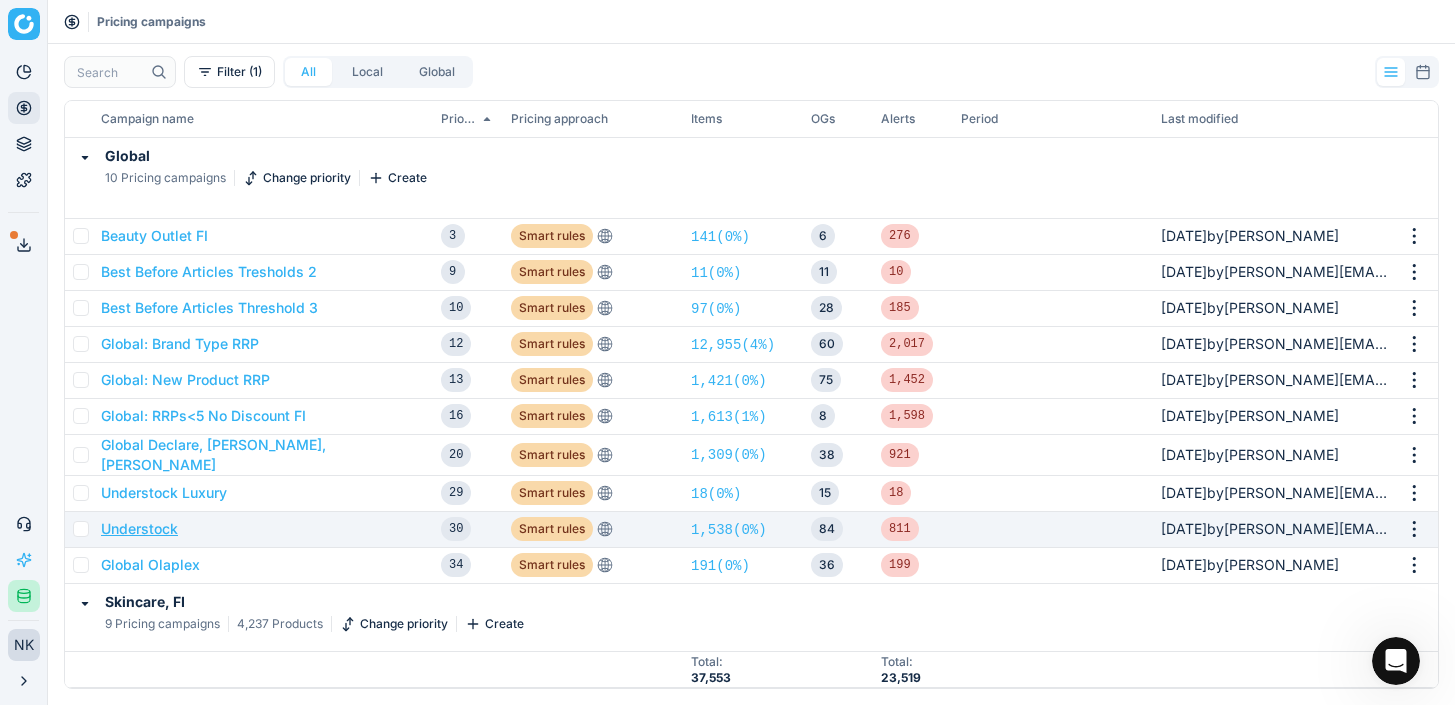 click on "Understock" at bounding box center (139, 529) 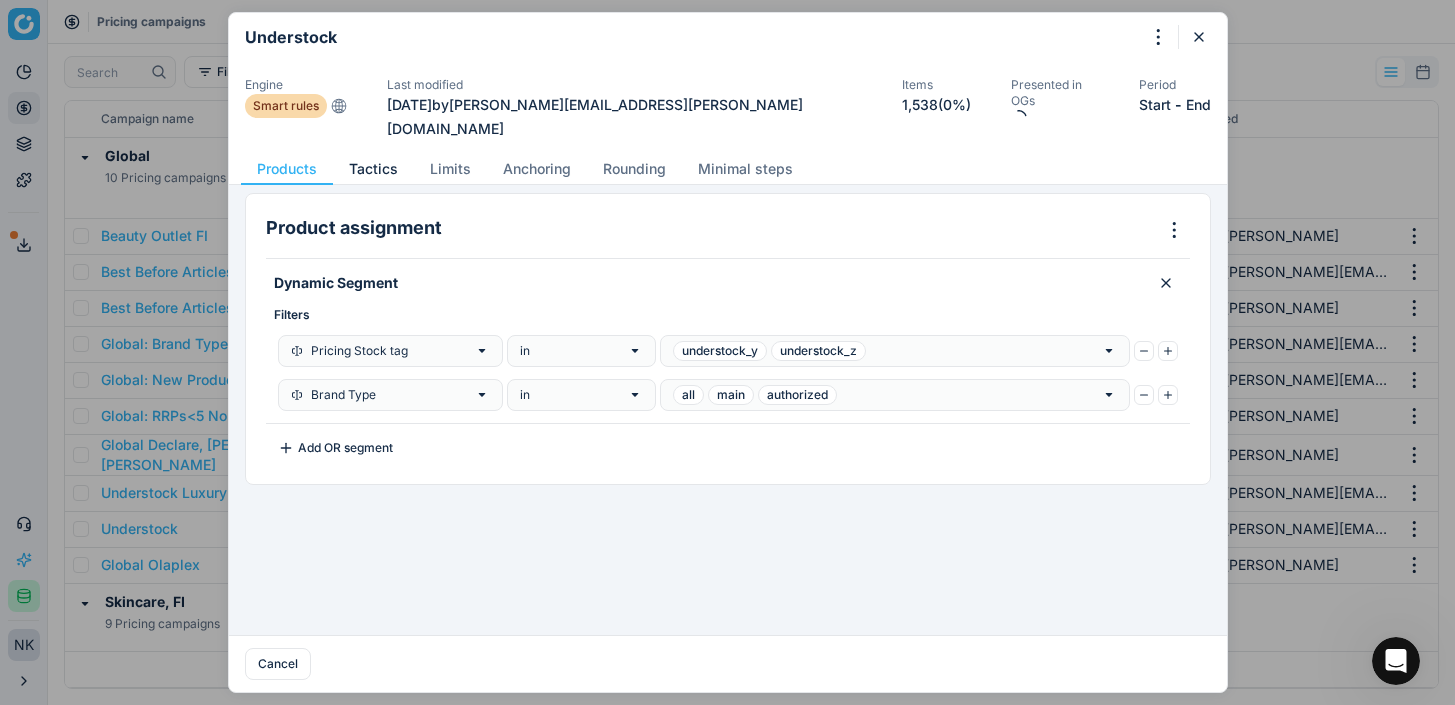 click on "Tactics" at bounding box center [373, 169] 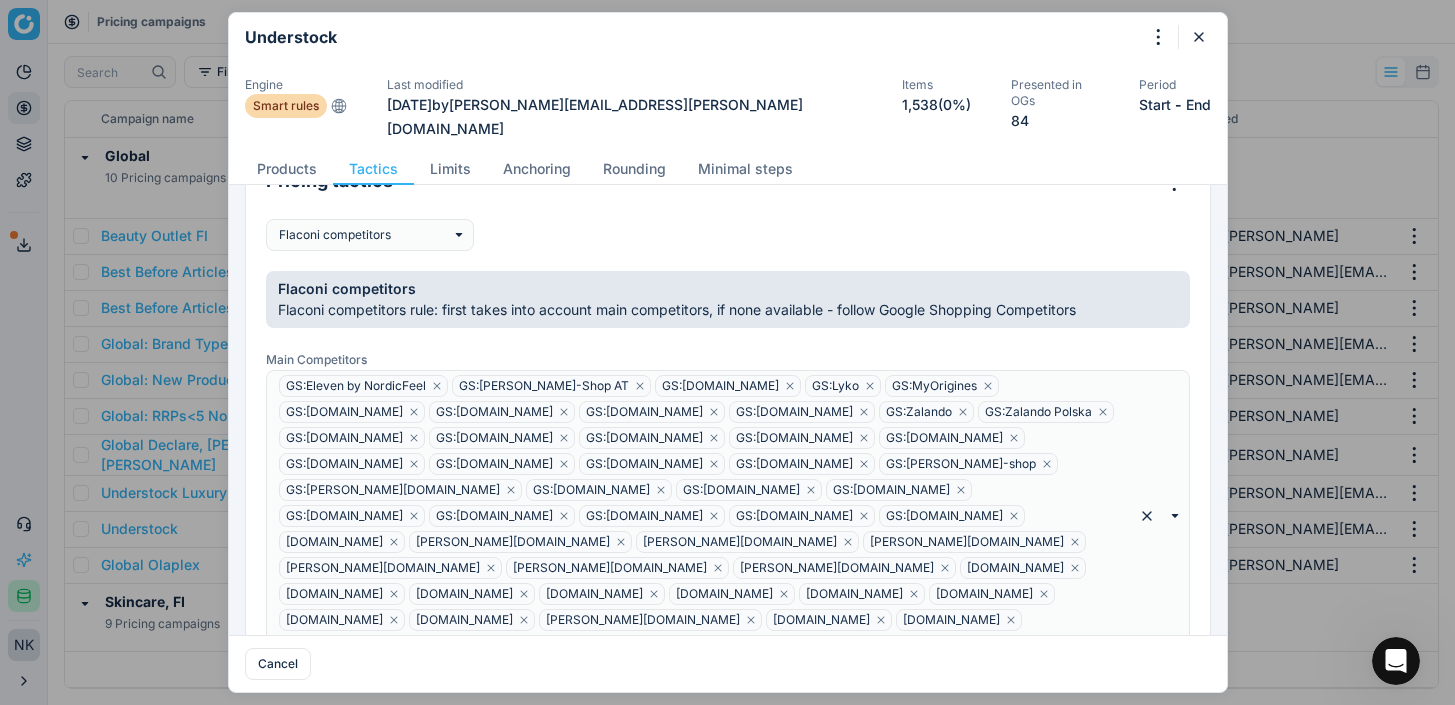 scroll, scrollTop: 190, scrollLeft: 0, axis: vertical 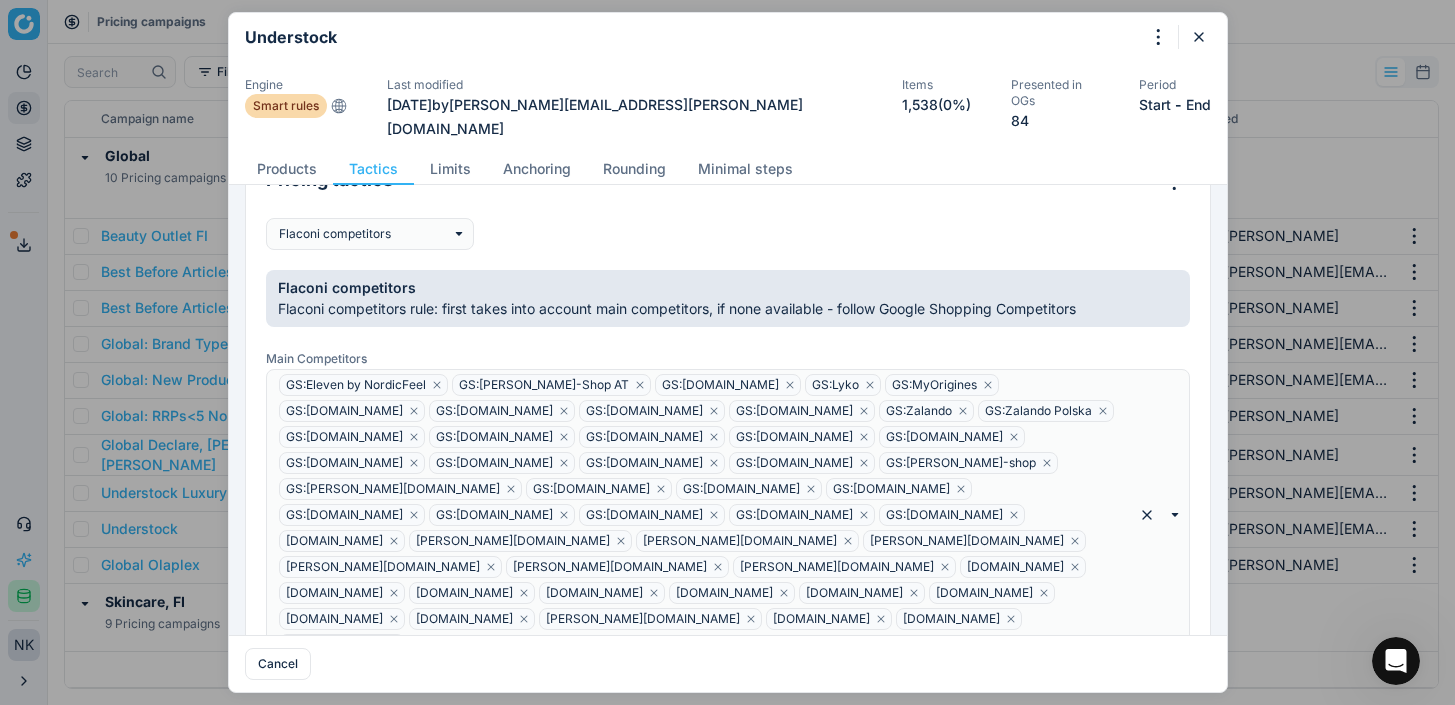 click on "Flaconi competitors" at bounding box center [677, 288] 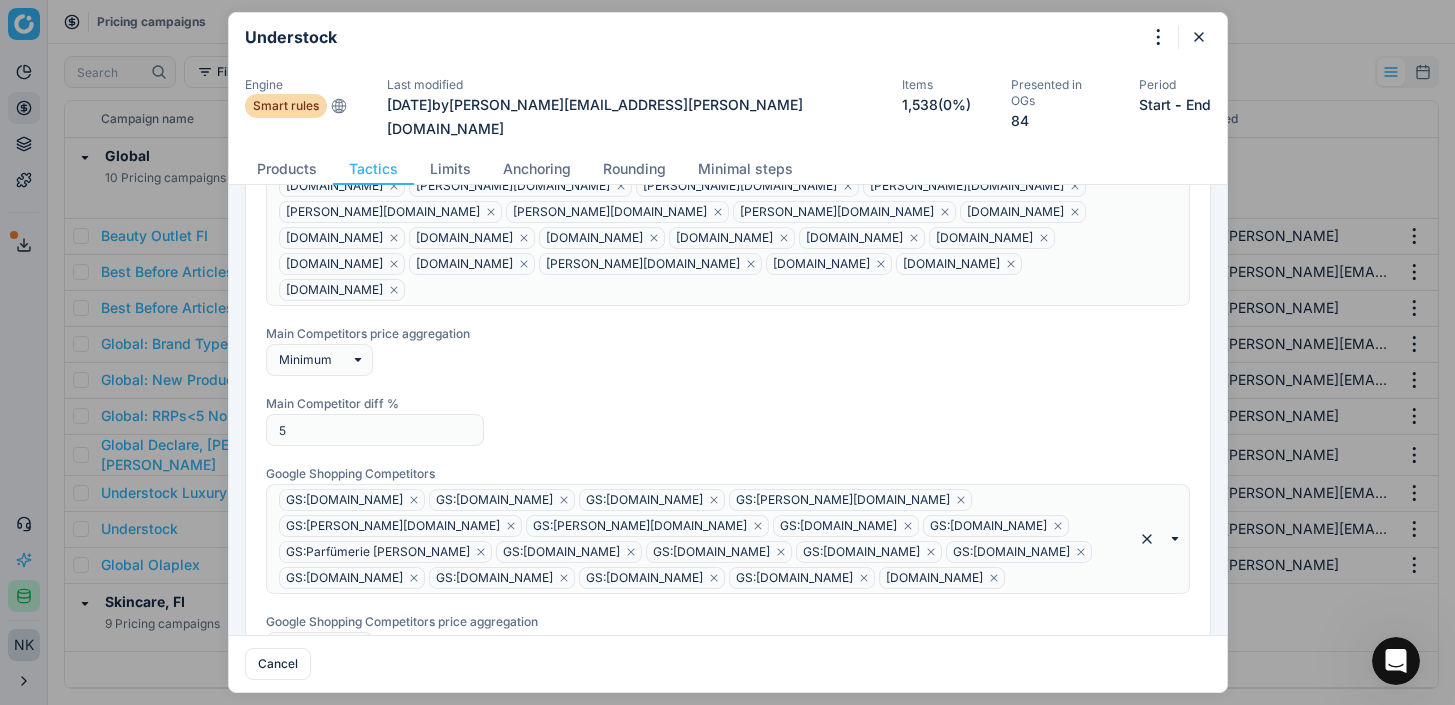 scroll, scrollTop: 566, scrollLeft: 0, axis: vertical 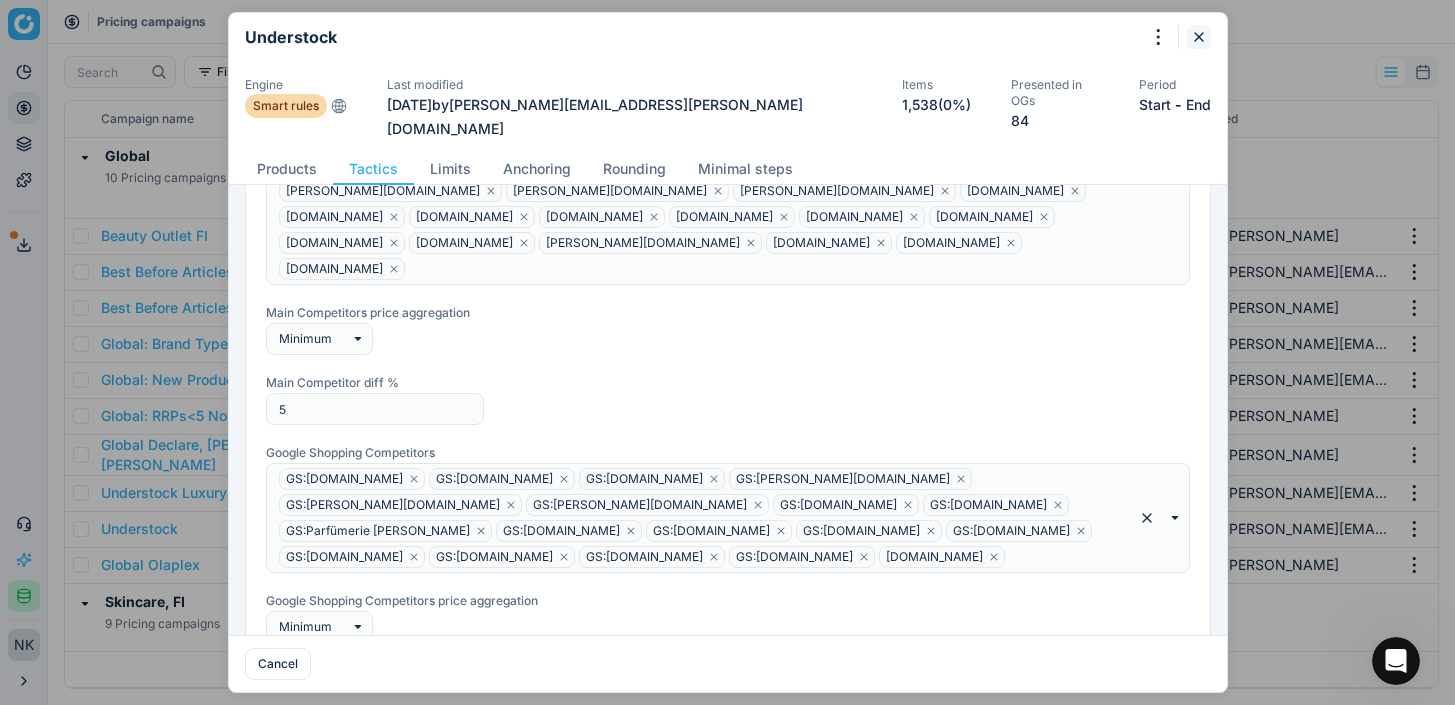 click 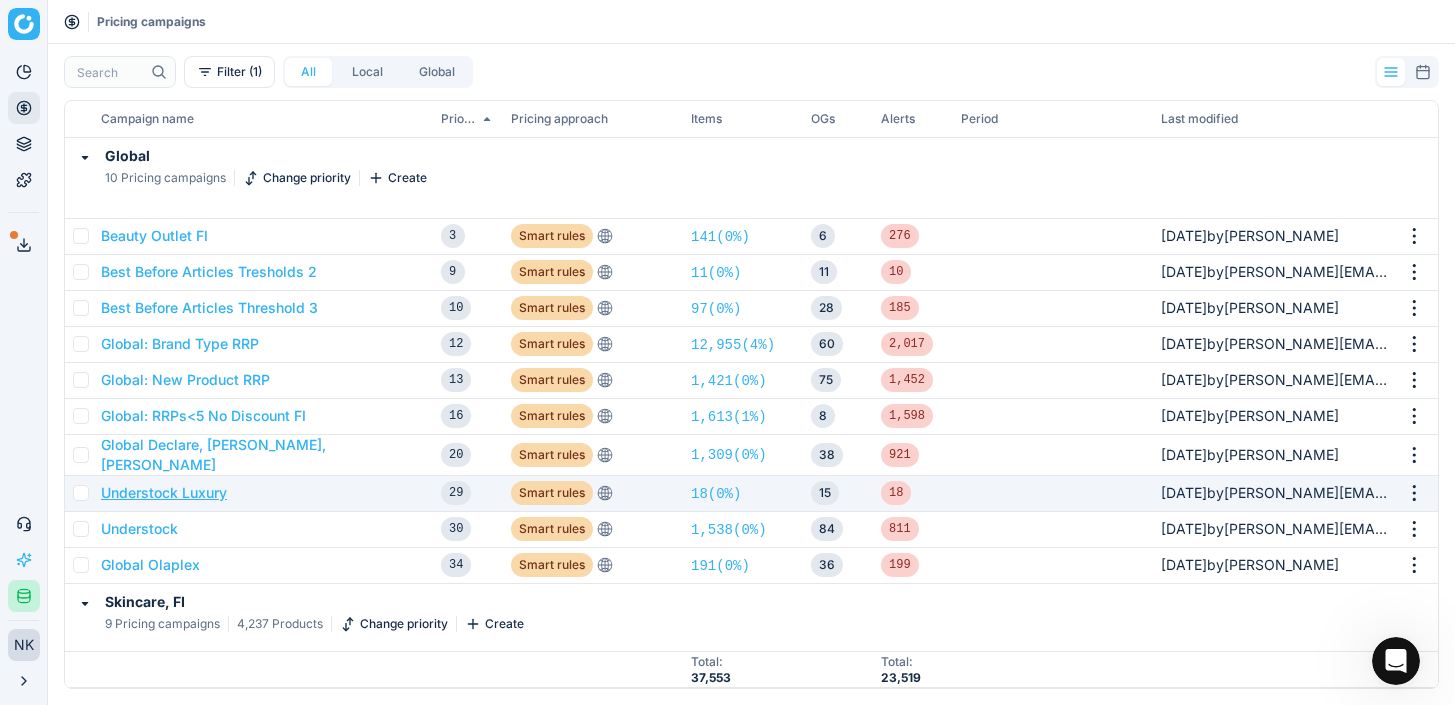 click on "Understock Luxury" at bounding box center (164, 493) 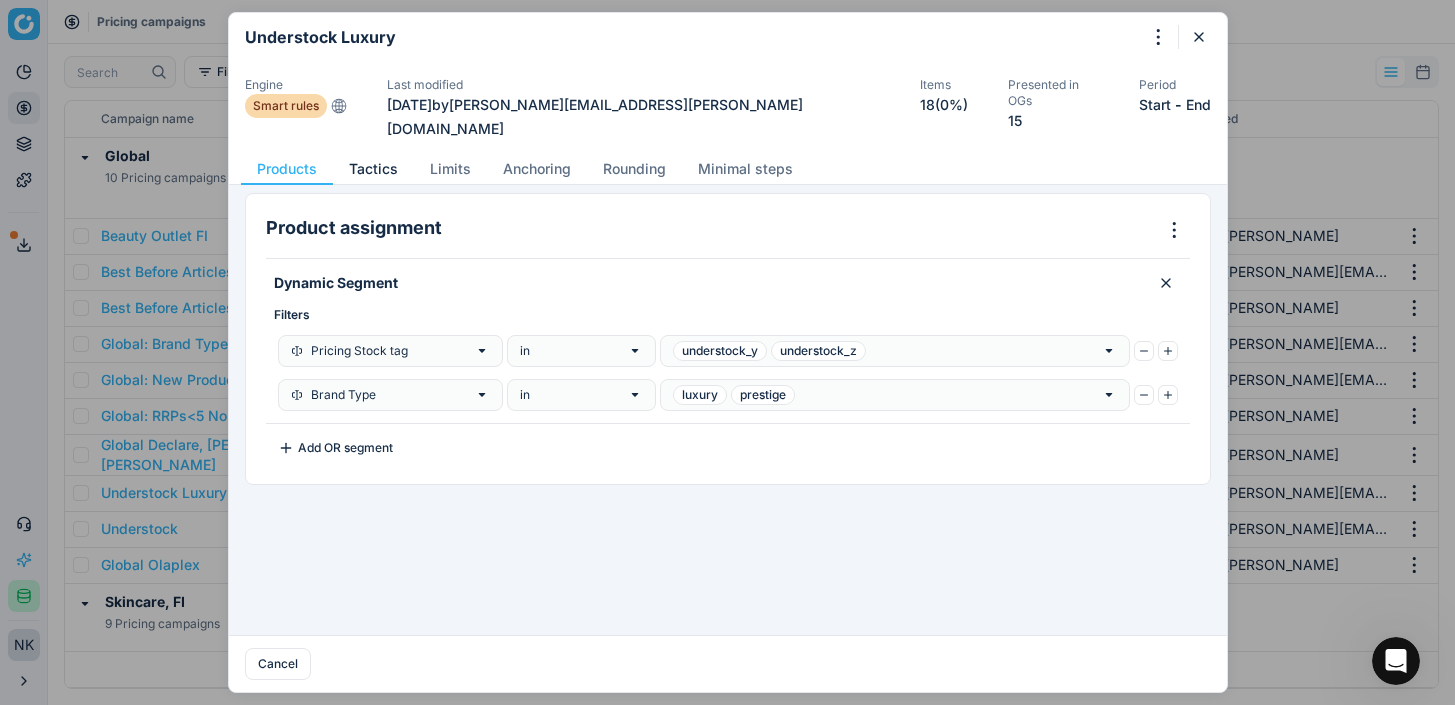 click on "Tactics" at bounding box center [373, 169] 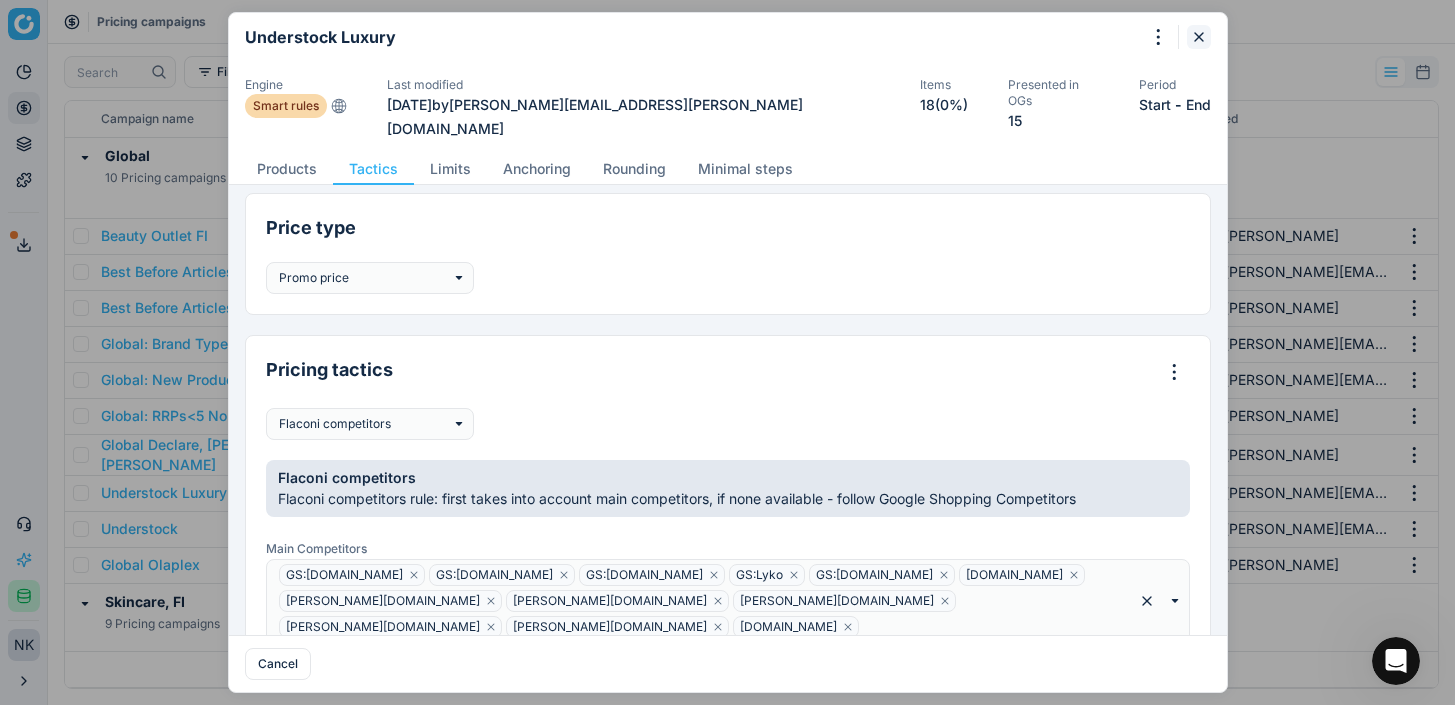 click 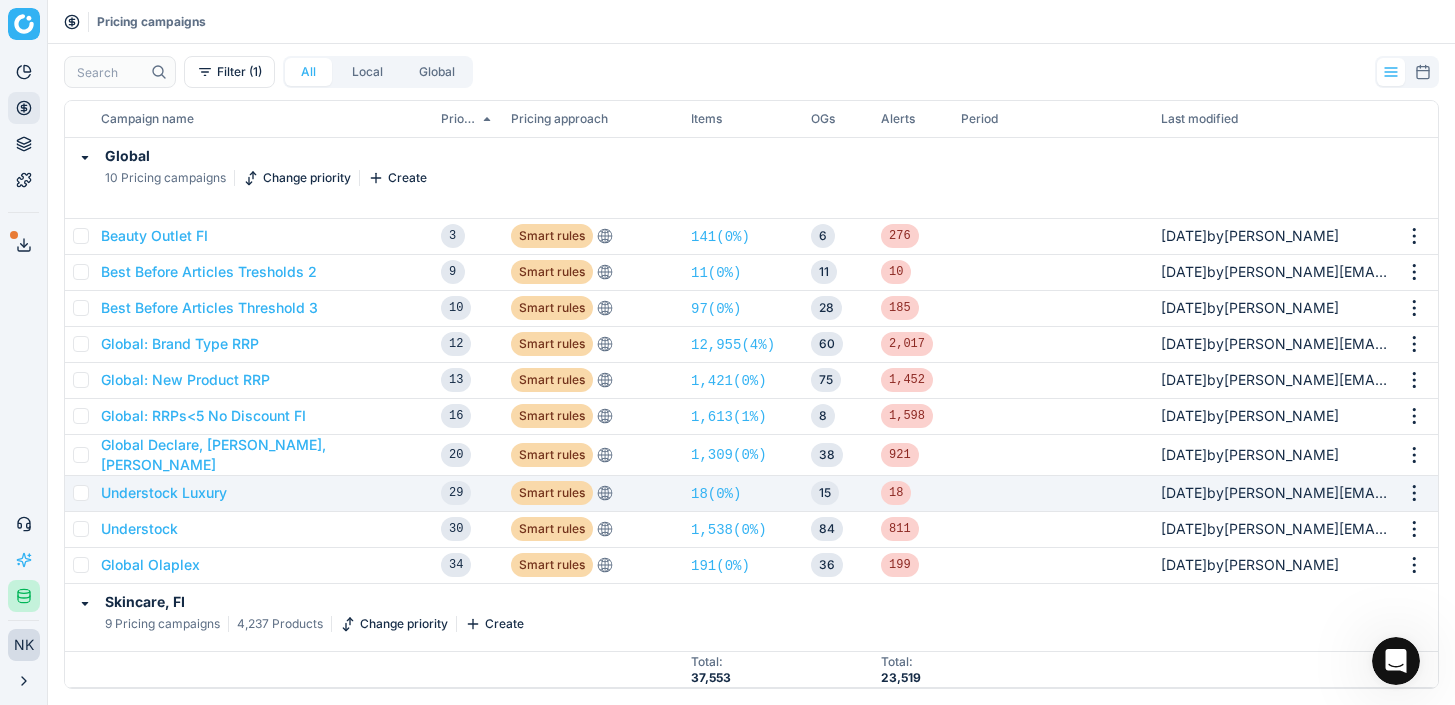 scroll, scrollTop: 10, scrollLeft: 0, axis: vertical 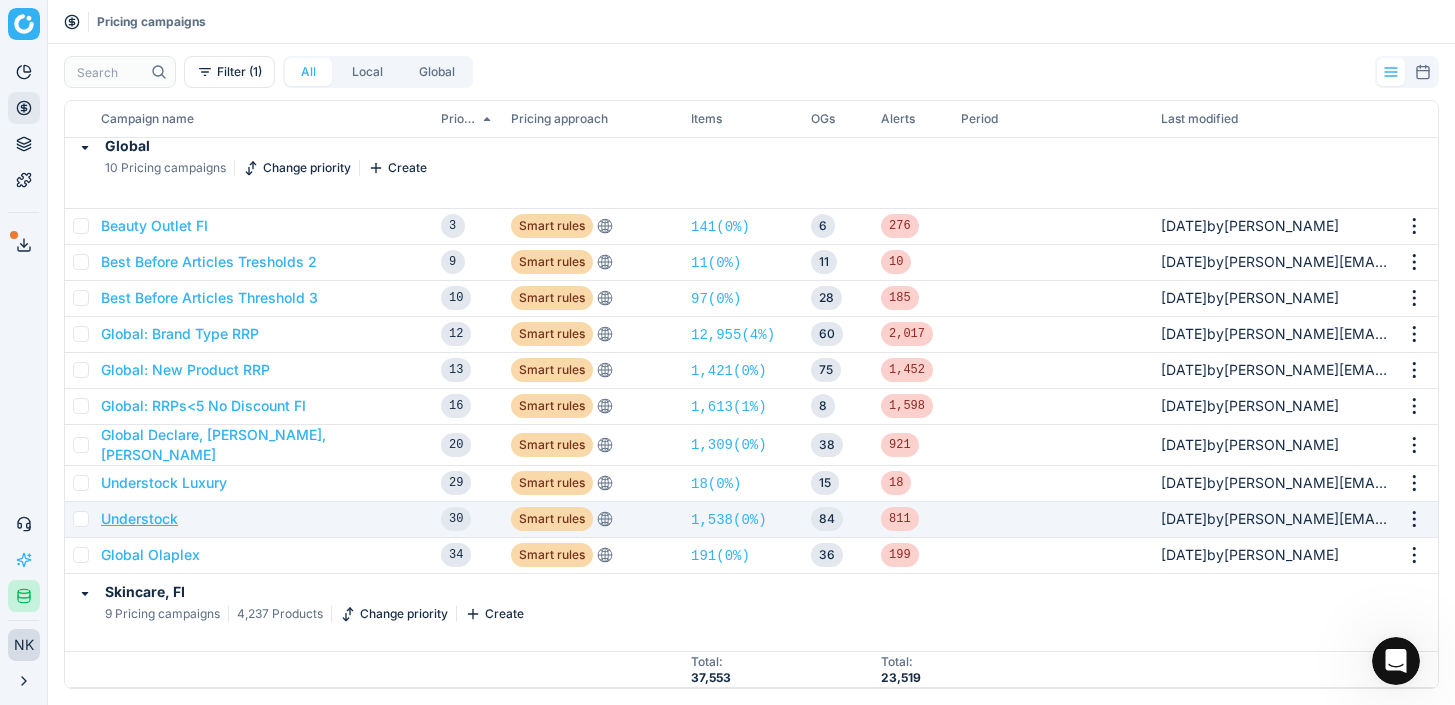 click on "Understock" at bounding box center (139, 519) 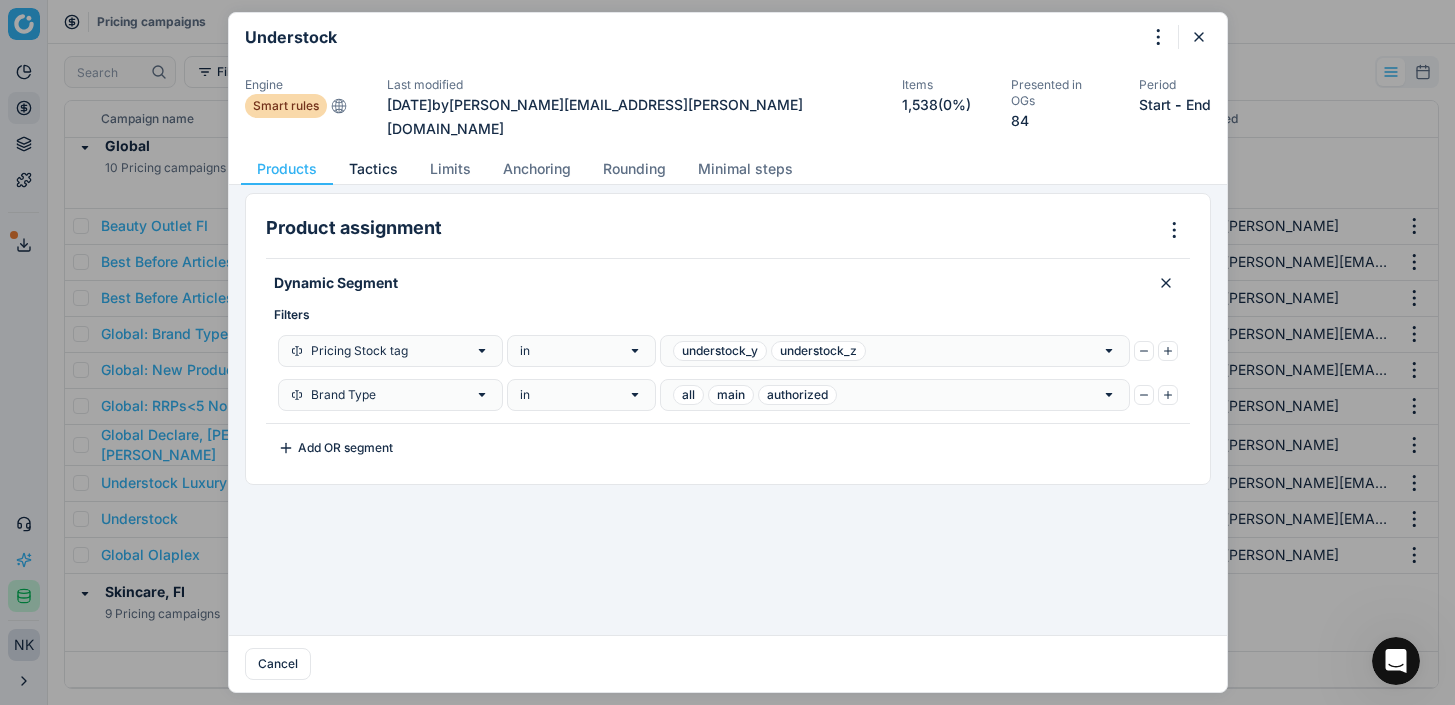 click on "Tactics" at bounding box center (373, 169) 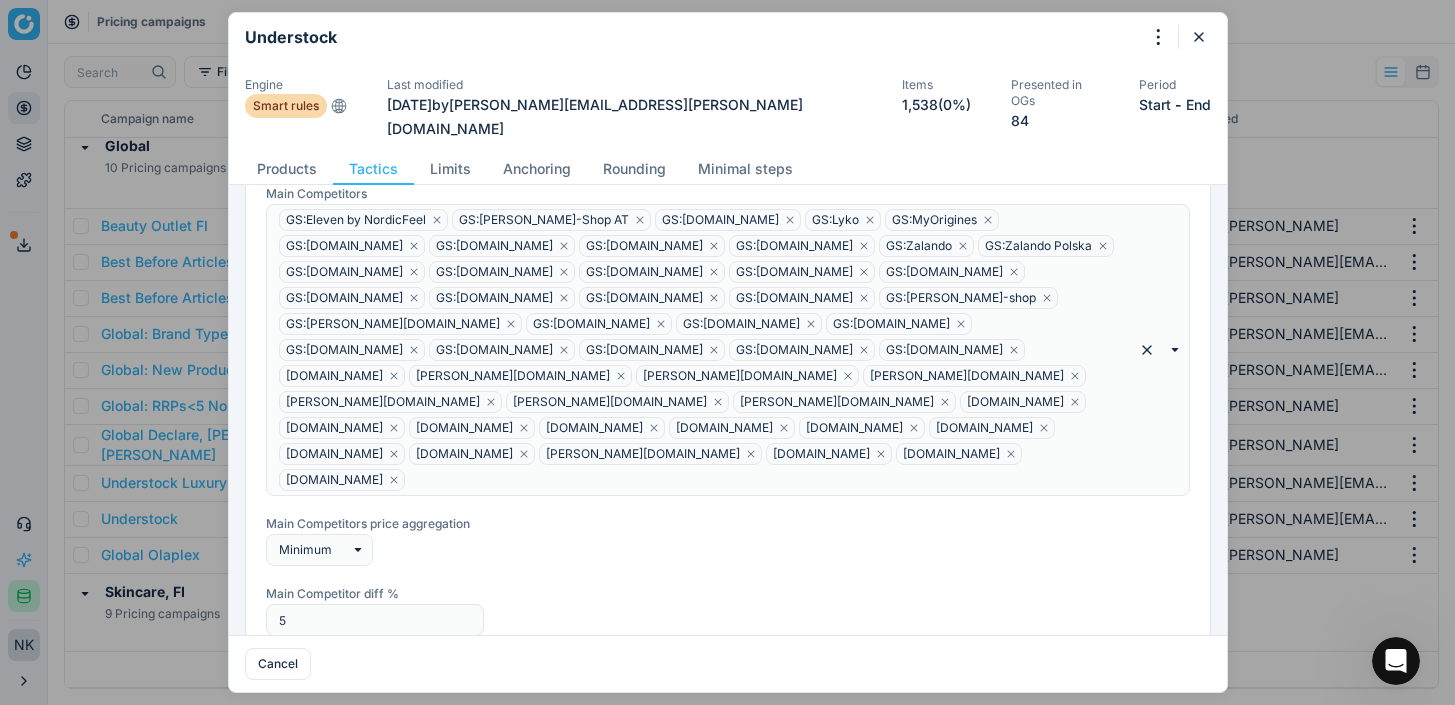 scroll, scrollTop: 0, scrollLeft: 0, axis: both 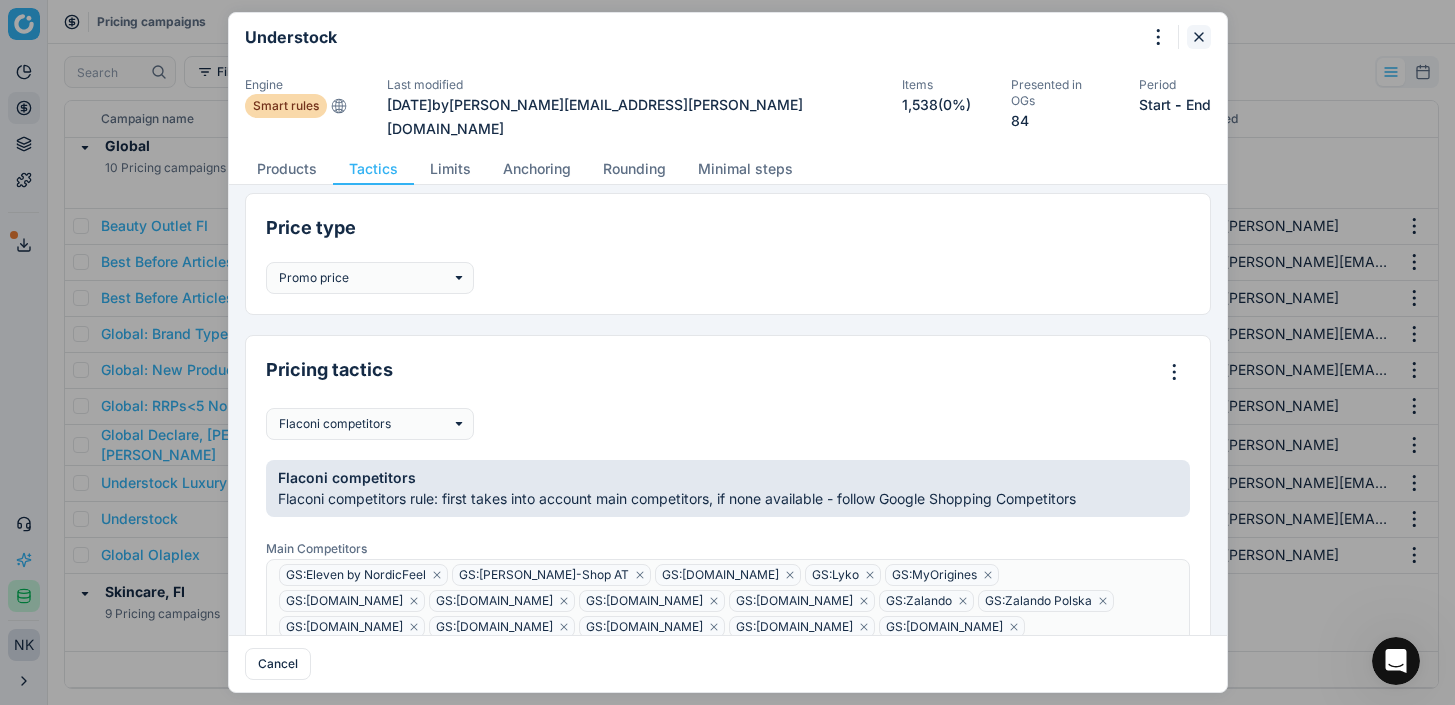 click 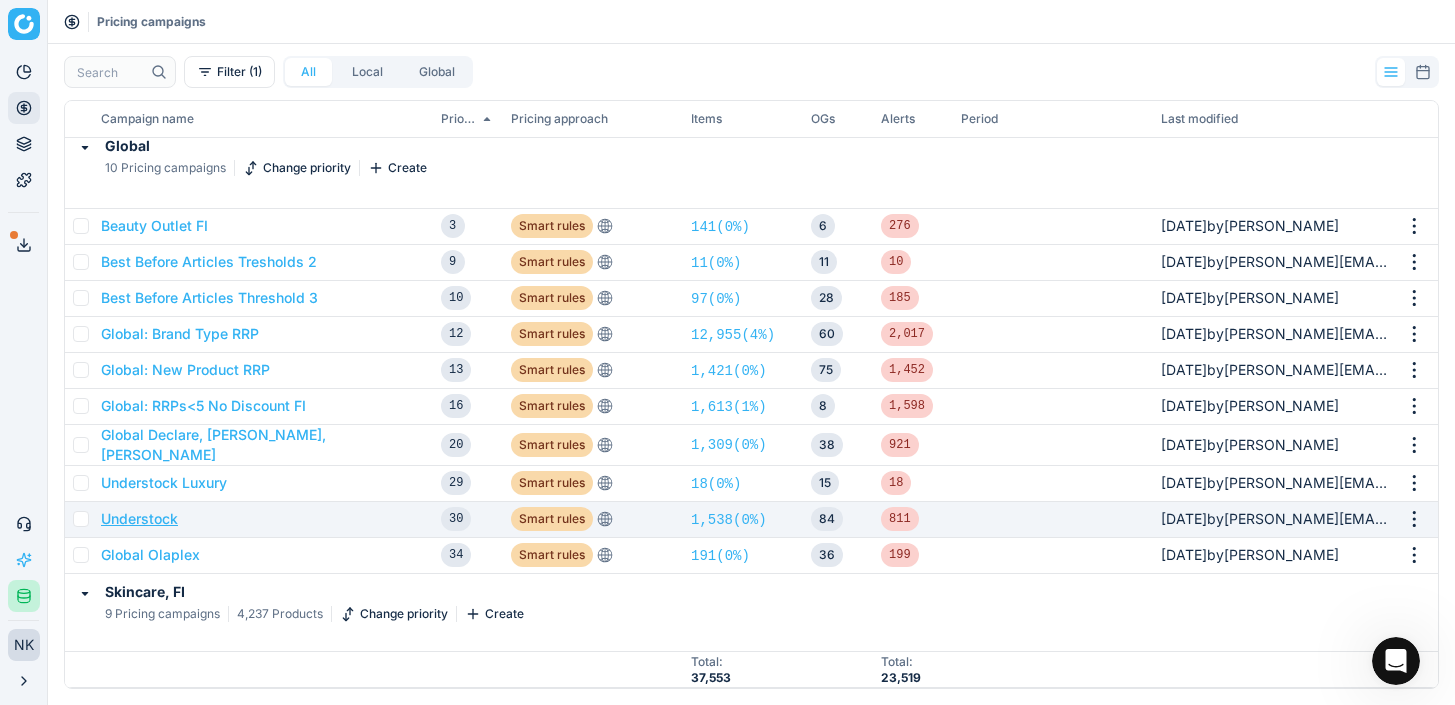 click on "Understock" at bounding box center [139, 519] 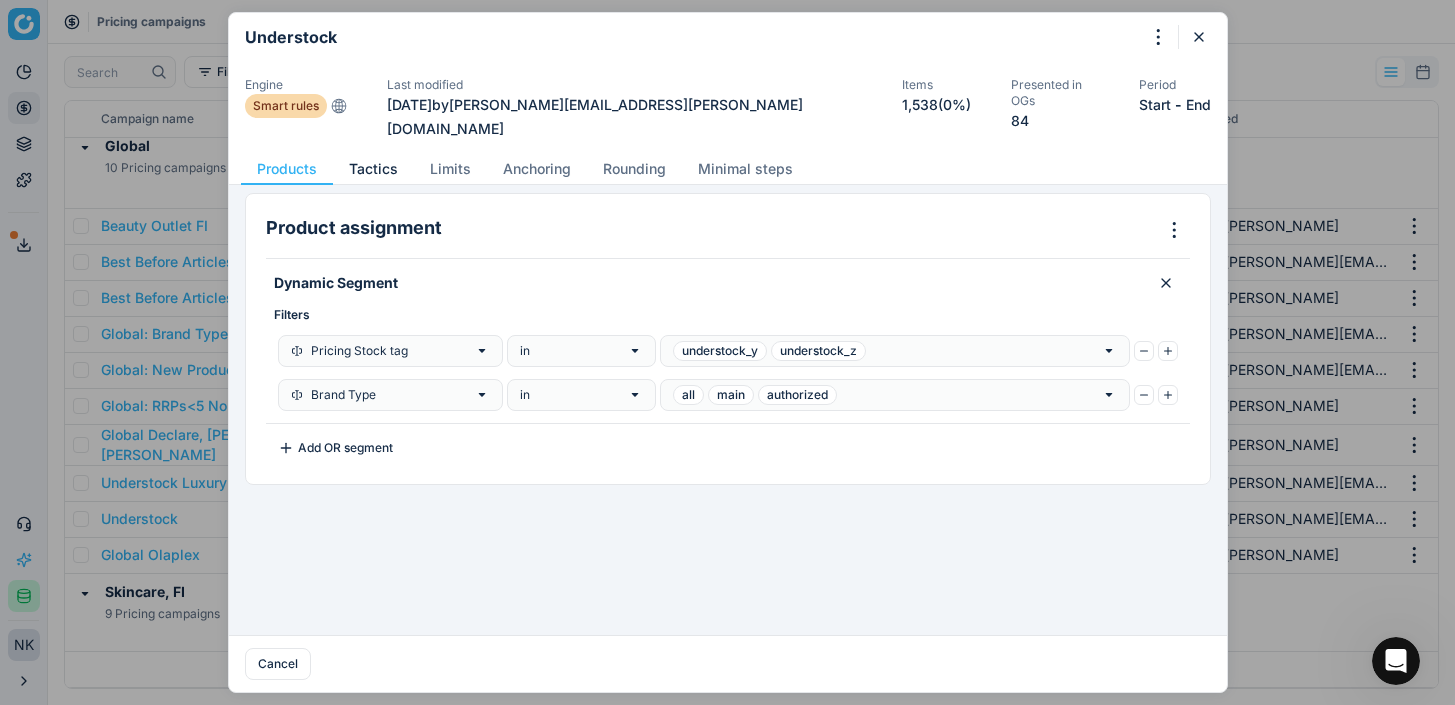 click on "Tactics" at bounding box center (373, 169) 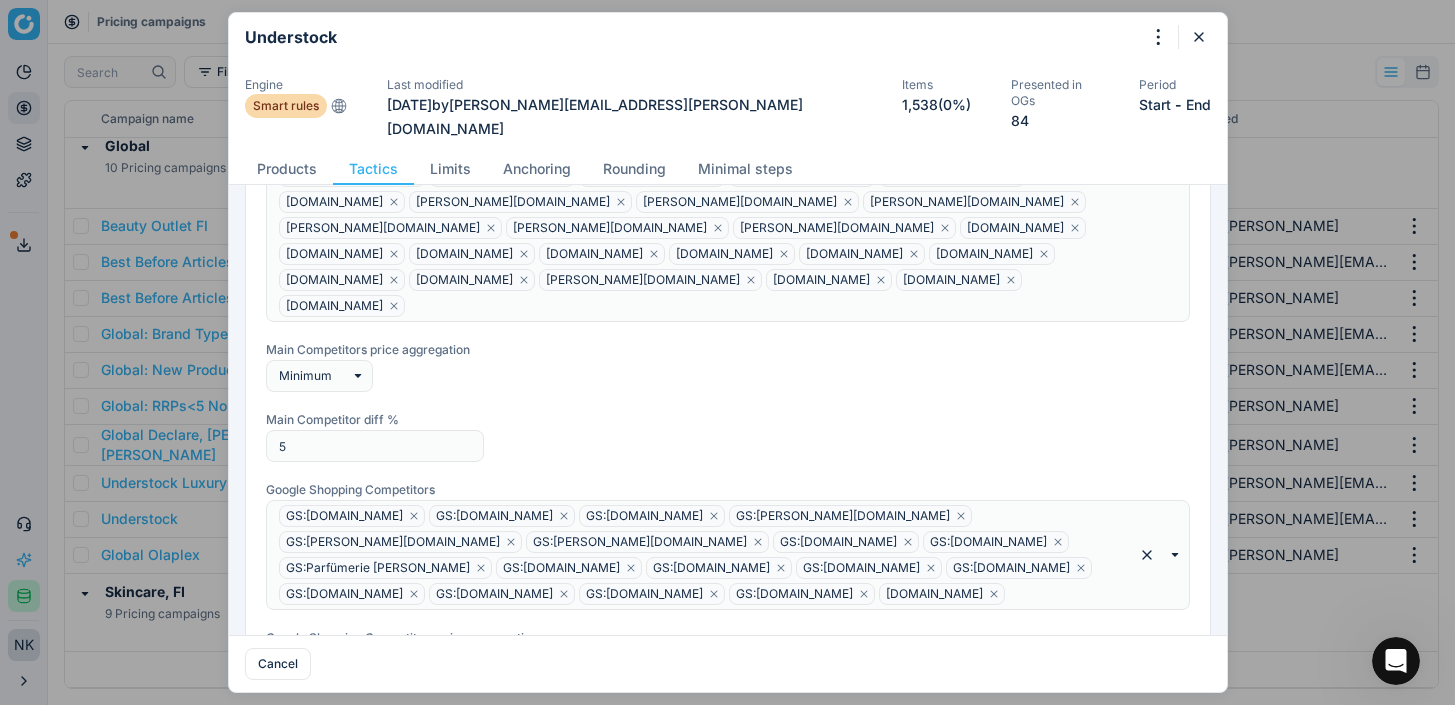 scroll, scrollTop: 541, scrollLeft: 0, axis: vertical 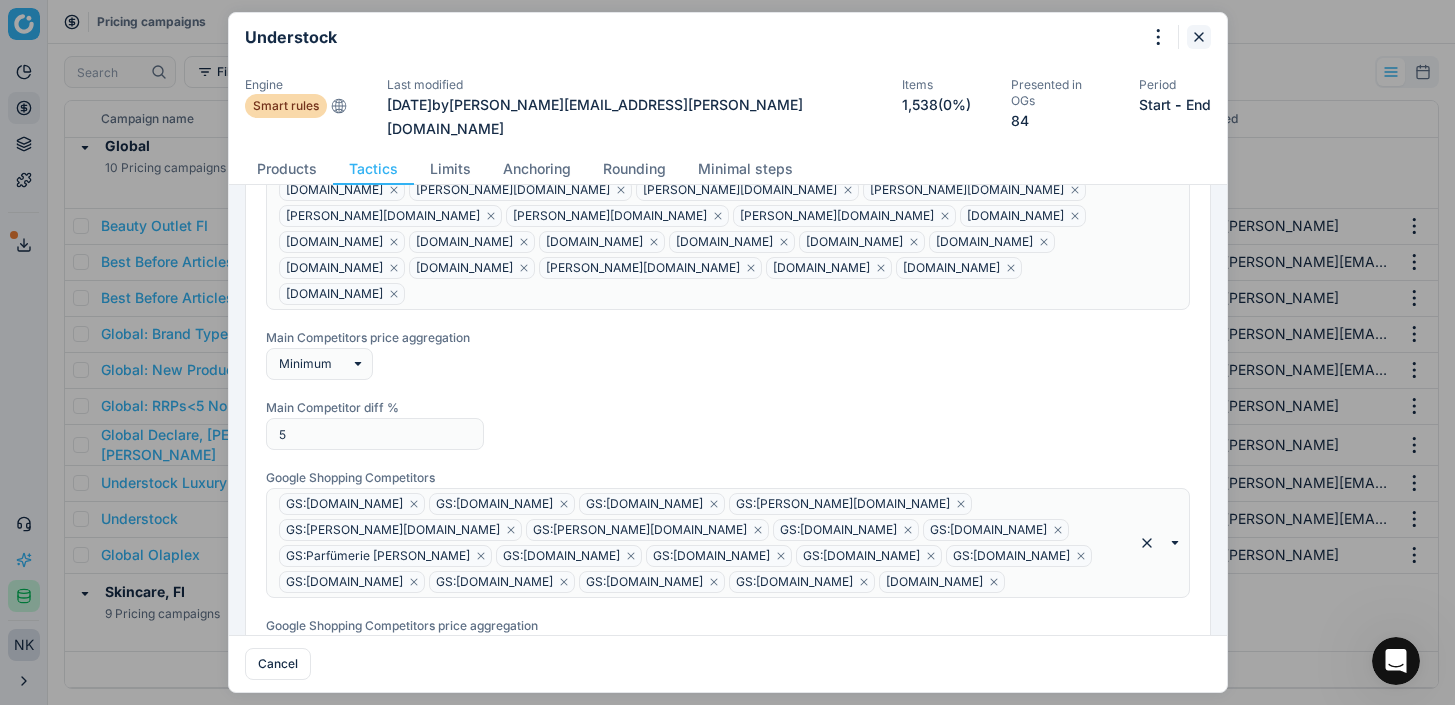 click 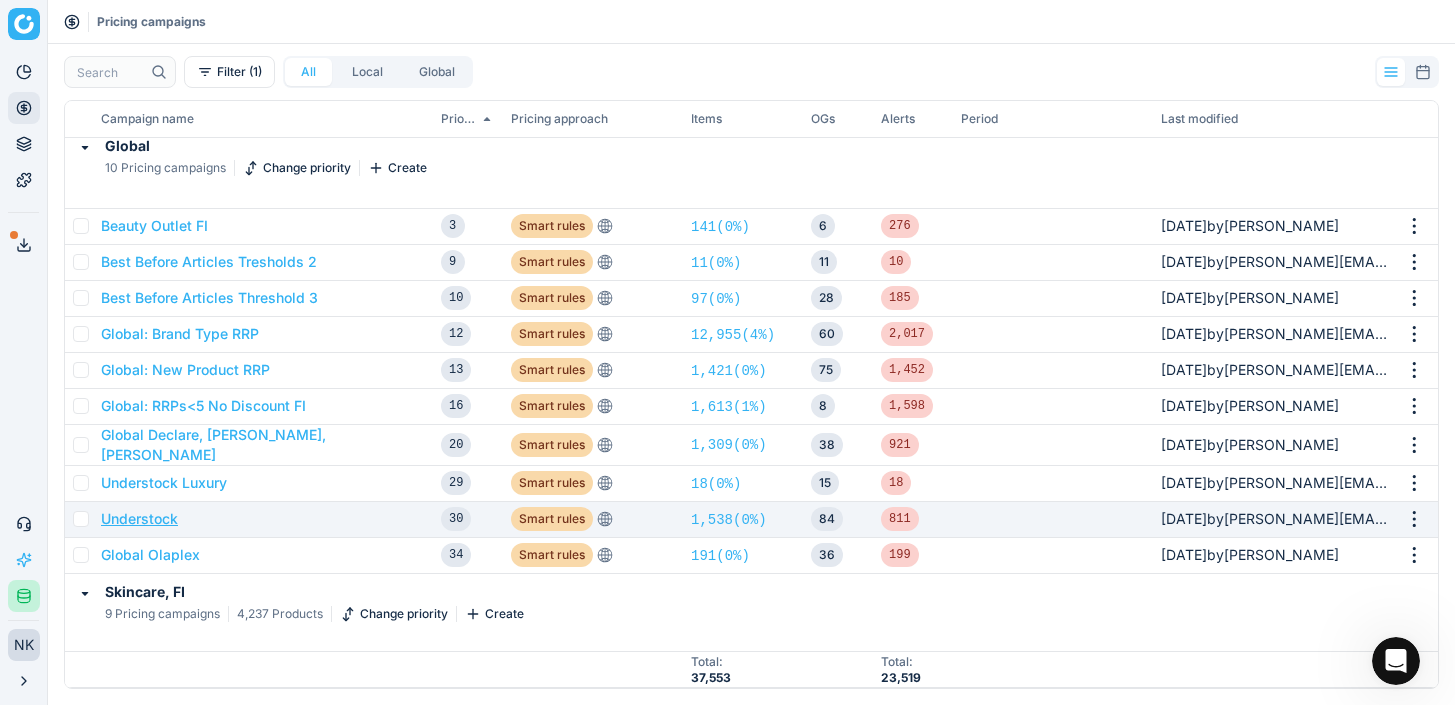 click on "Understock" at bounding box center (139, 519) 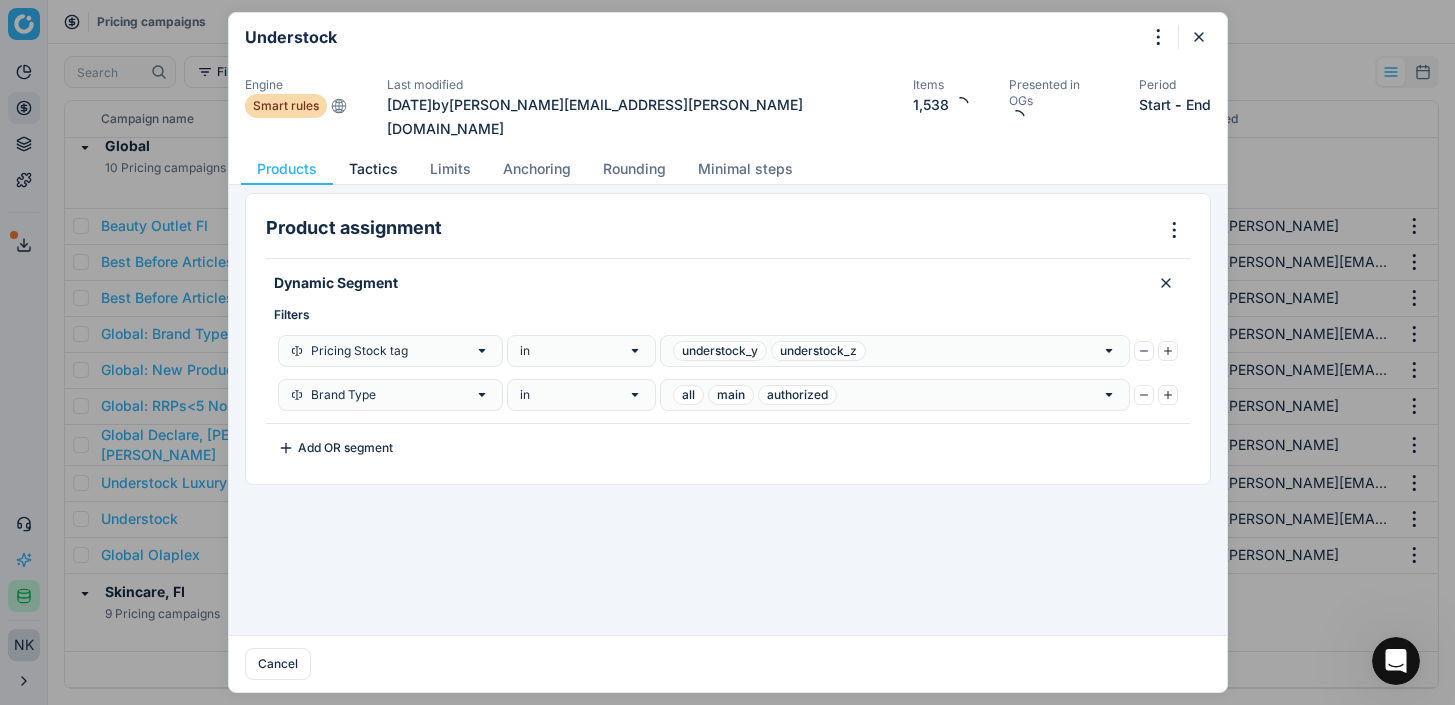 click on "Tactics" at bounding box center (373, 169) 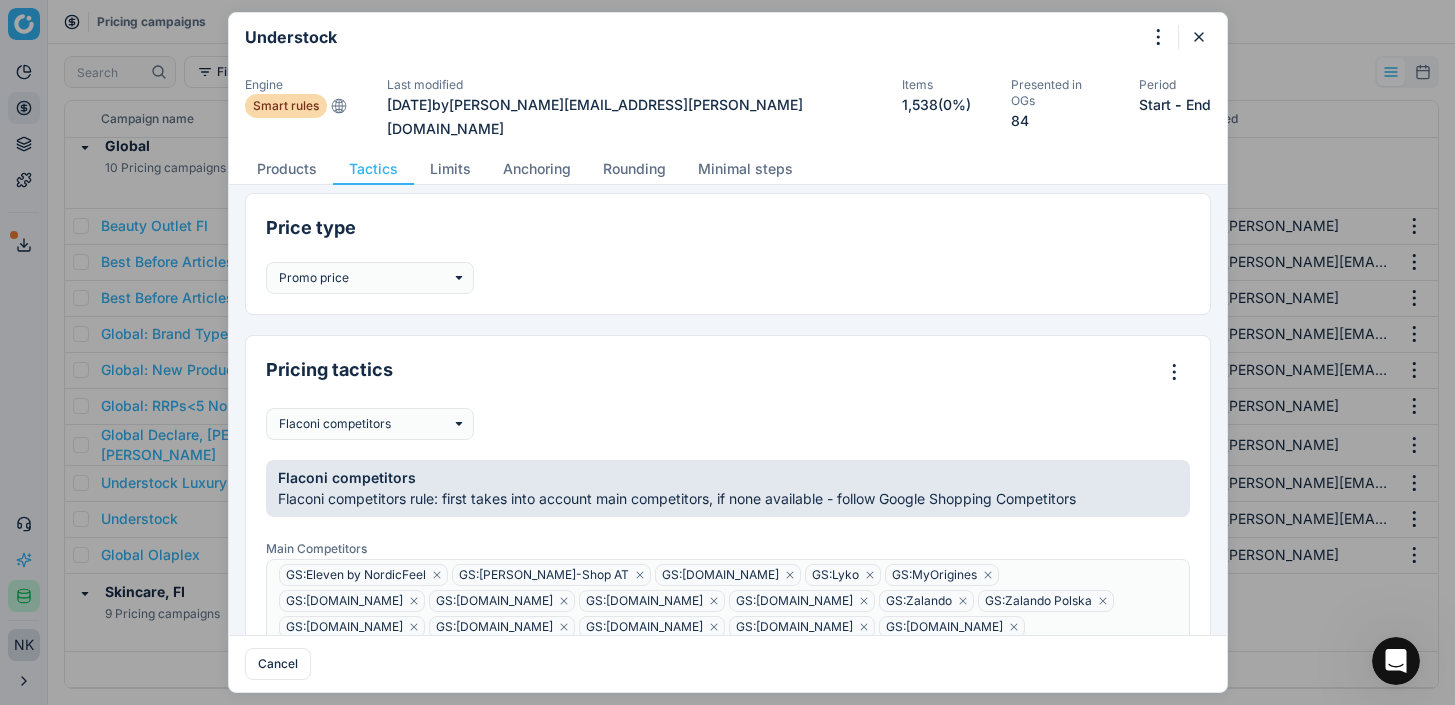click at bounding box center (1024, 169) 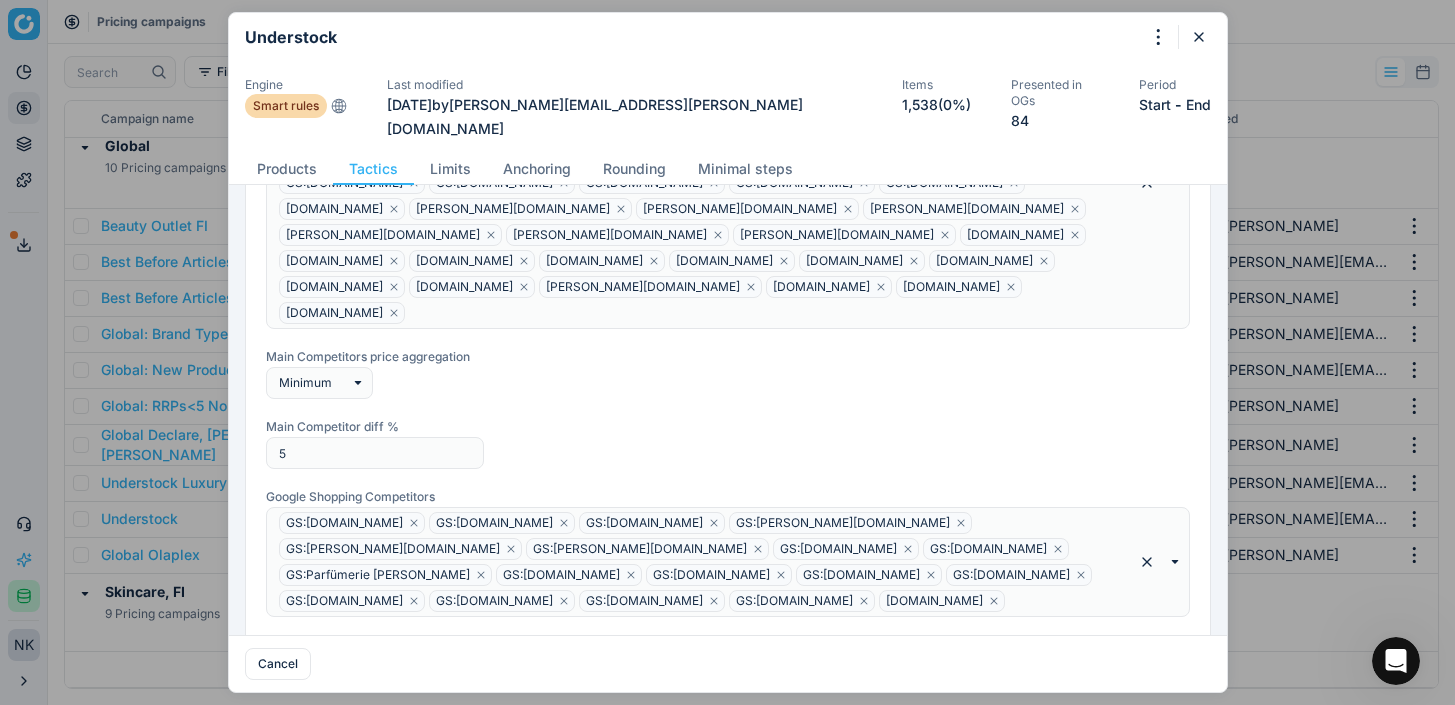 scroll, scrollTop: 531, scrollLeft: 0, axis: vertical 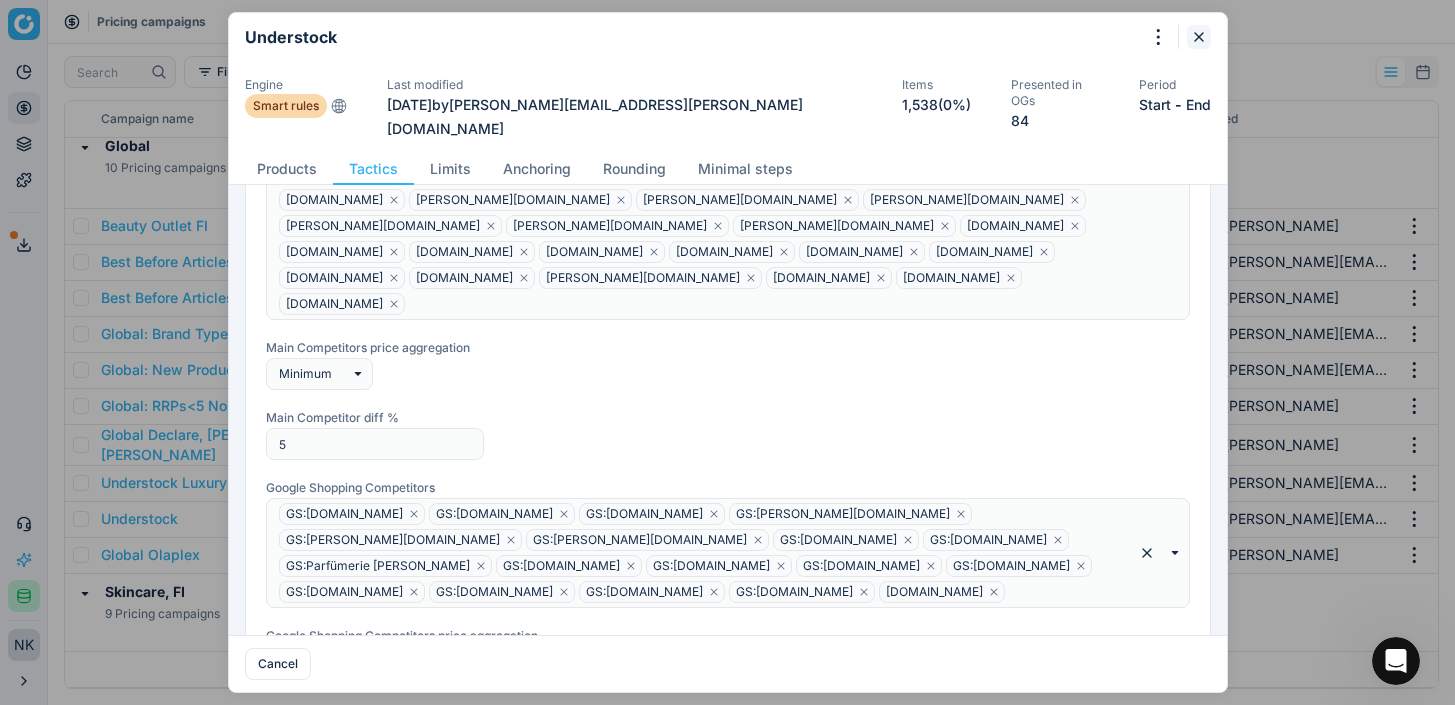 click 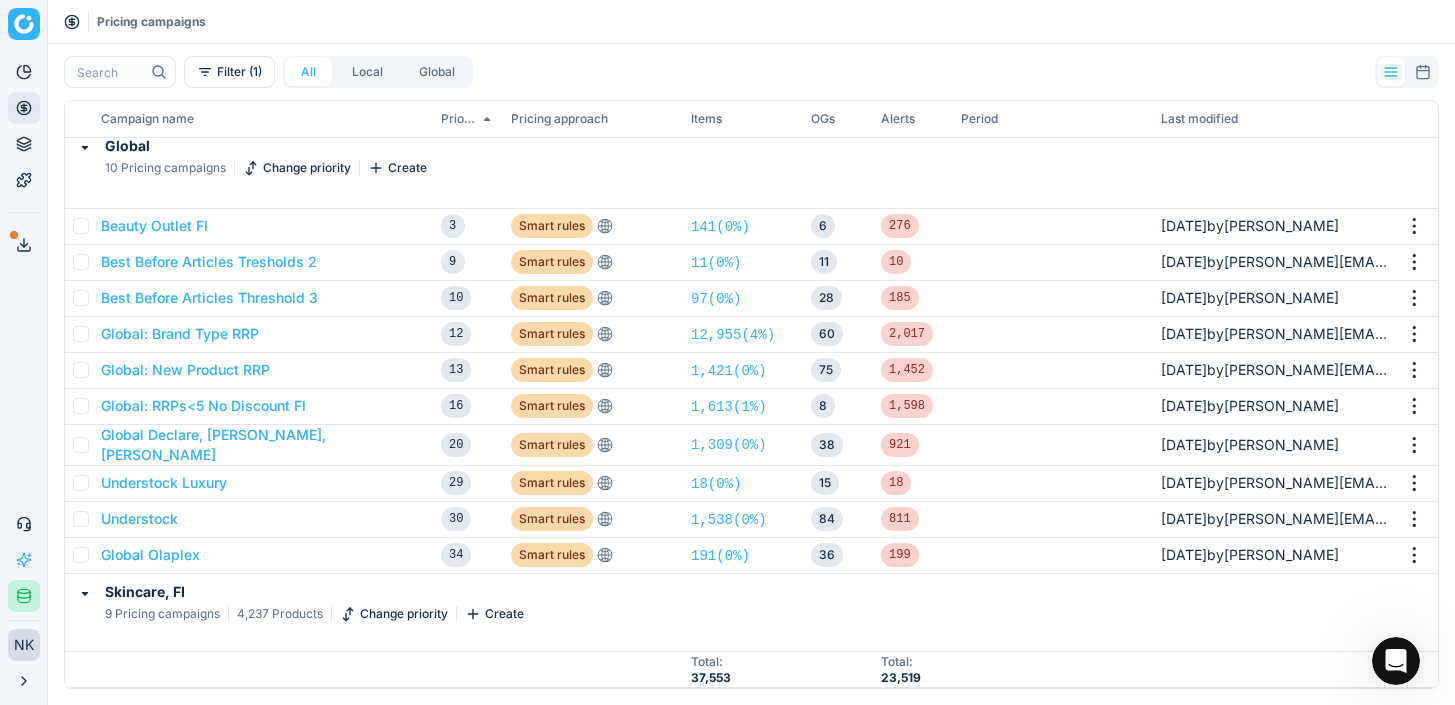 scroll, scrollTop: 8, scrollLeft: 0, axis: vertical 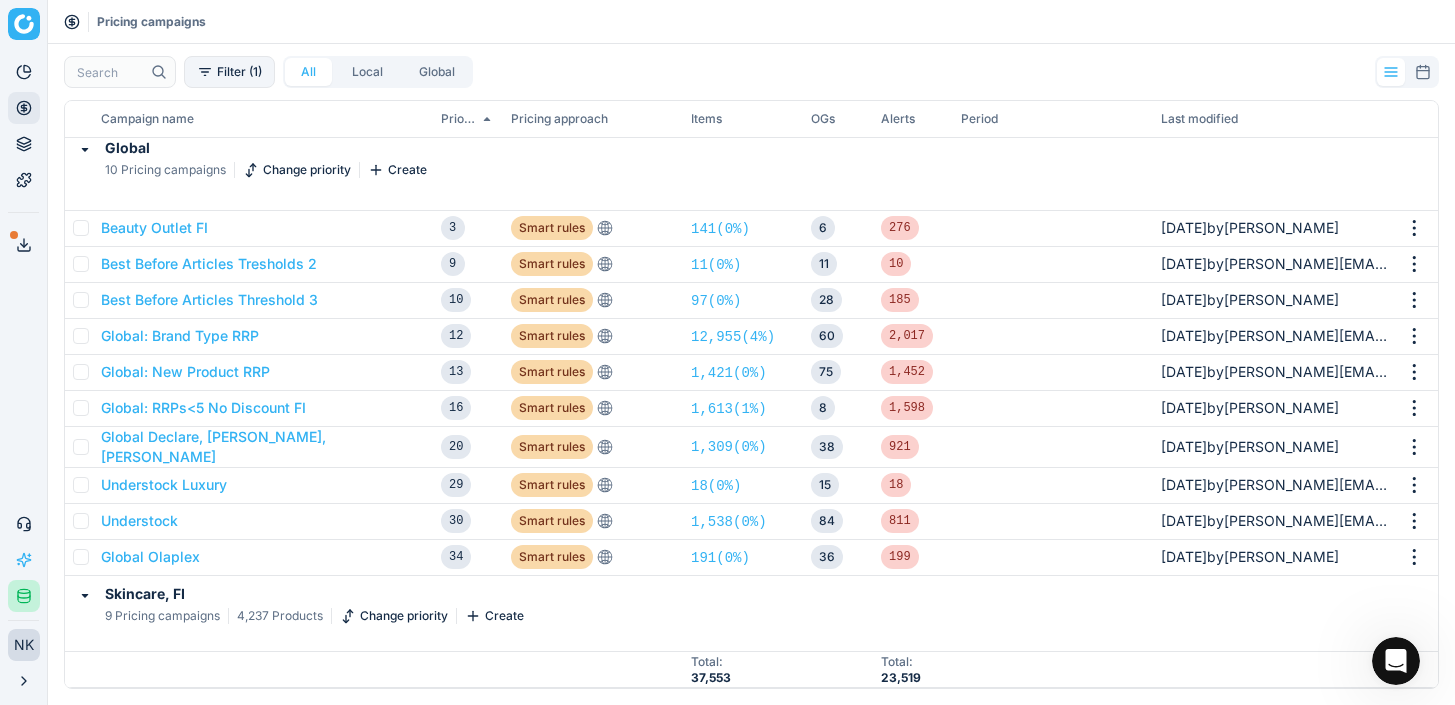 click on "Filter   (1)" at bounding box center (229, 72) 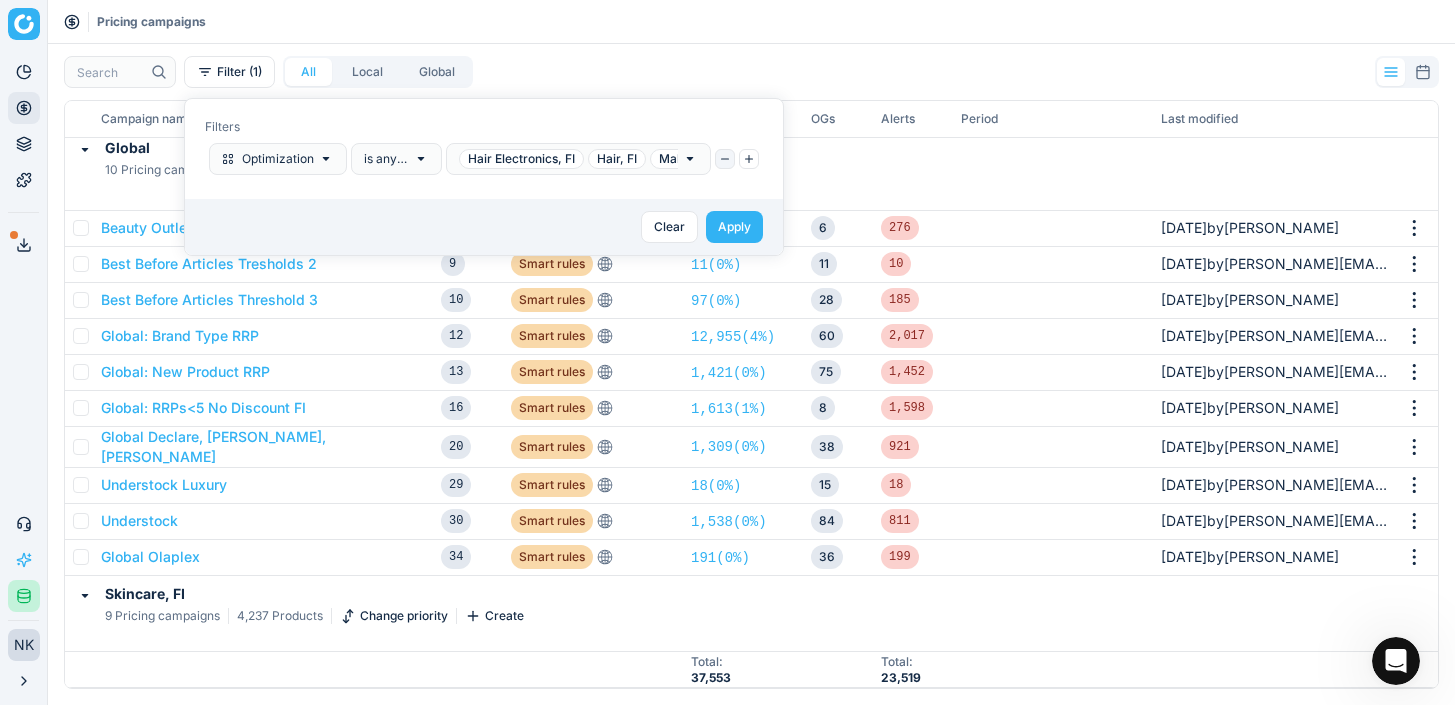 click at bounding box center [725, 159] 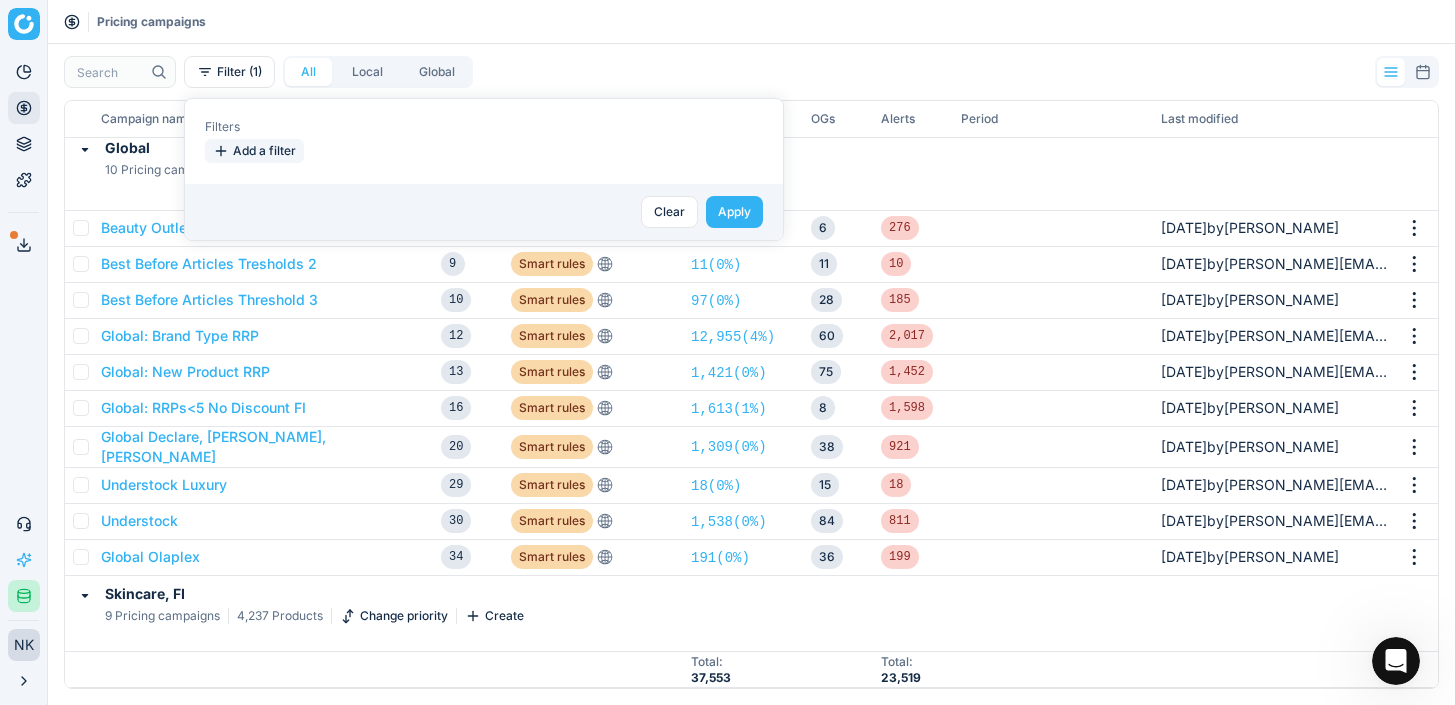 click on "Add a filter" at bounding box center [254, 151] 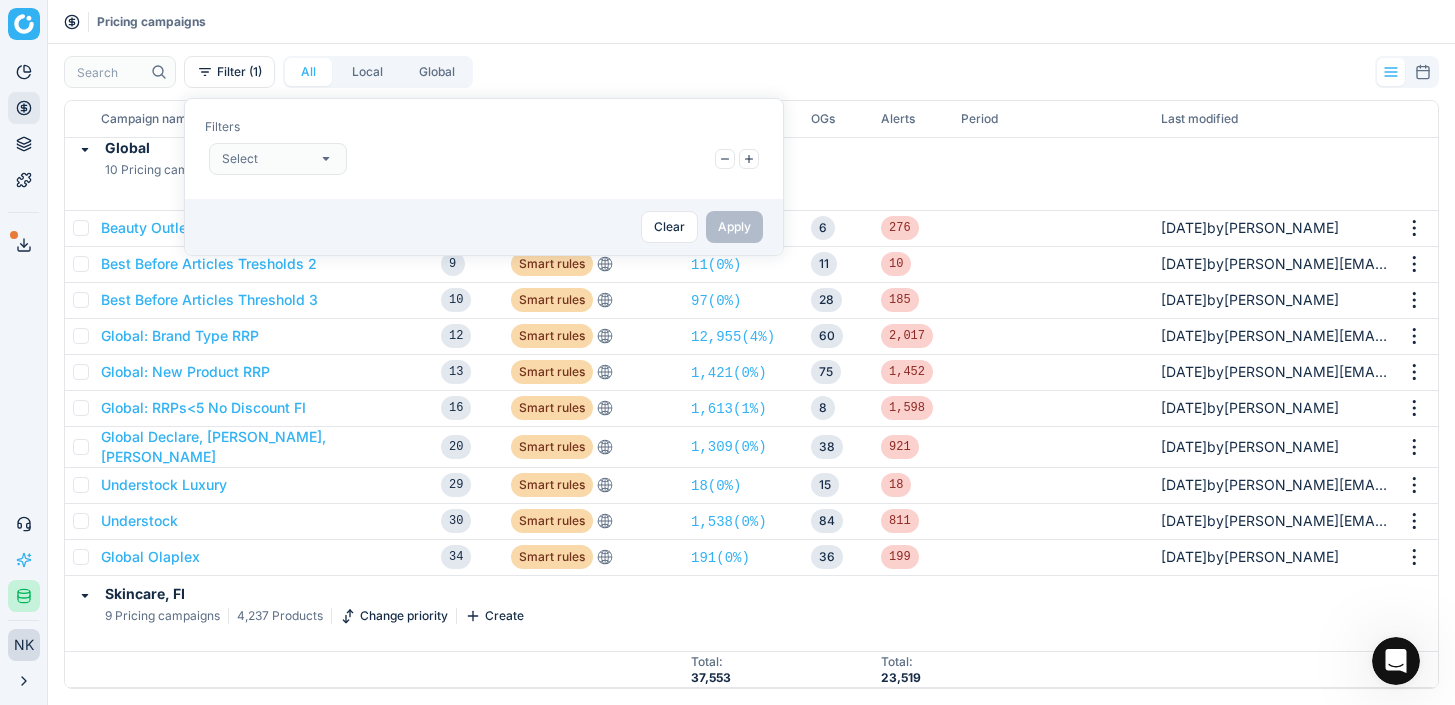 click on "Select" at bounding box center [278, 159] 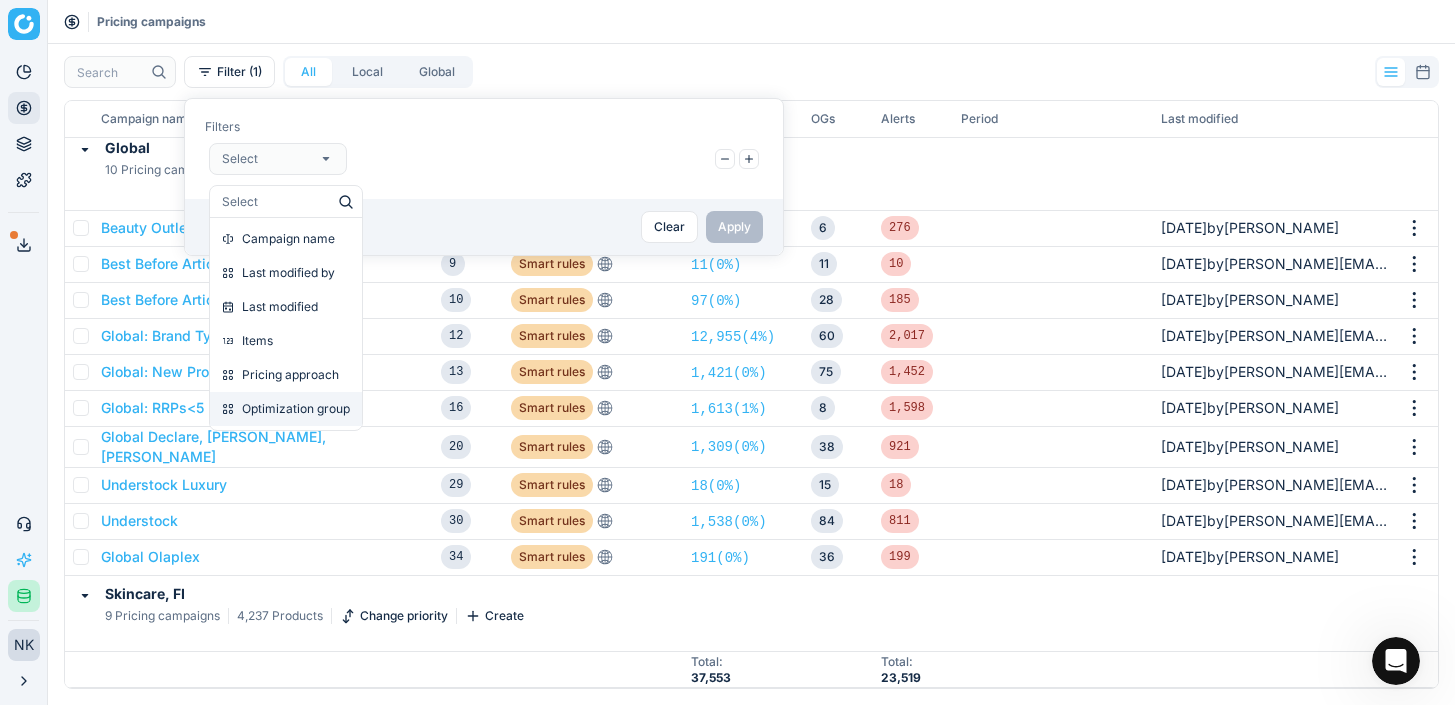 click on "Optimization group" at bounding box center (286, 409) 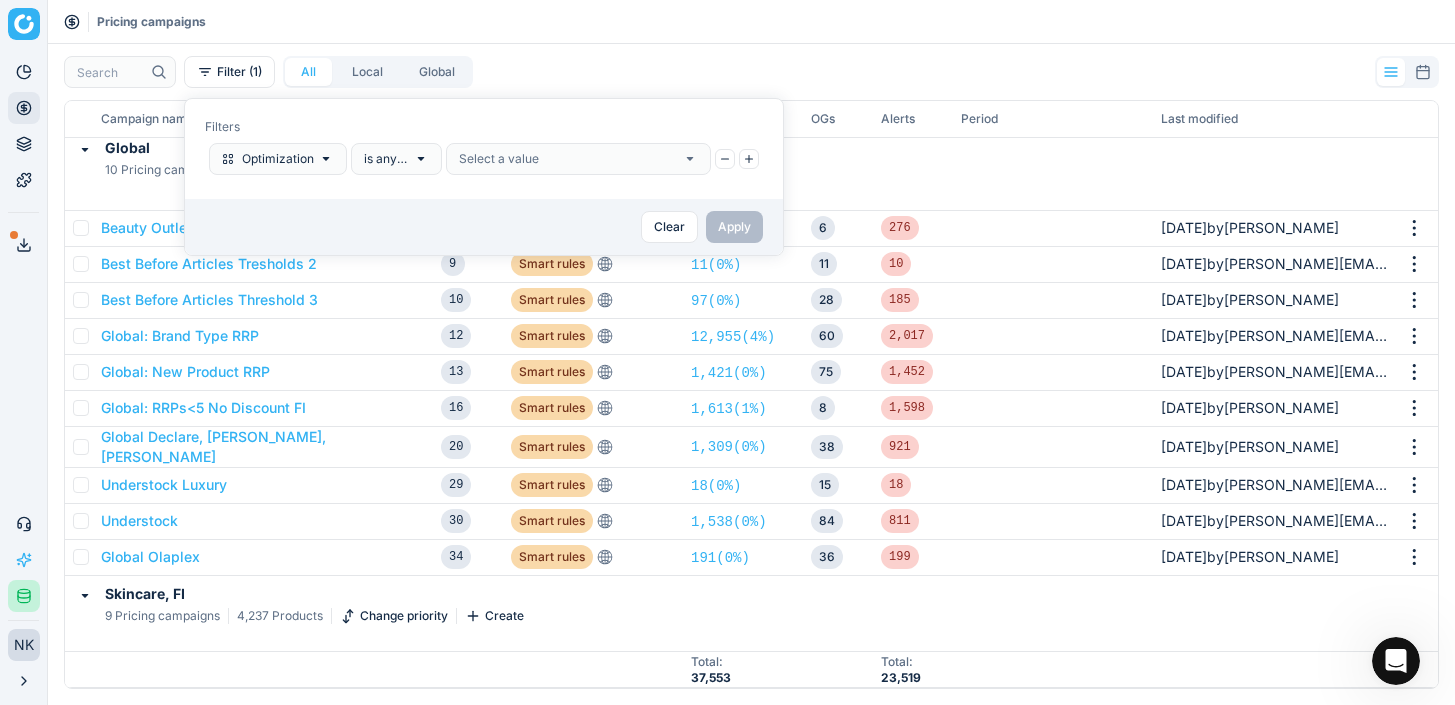 click on "Select a value" at bounding box center (578, 159) 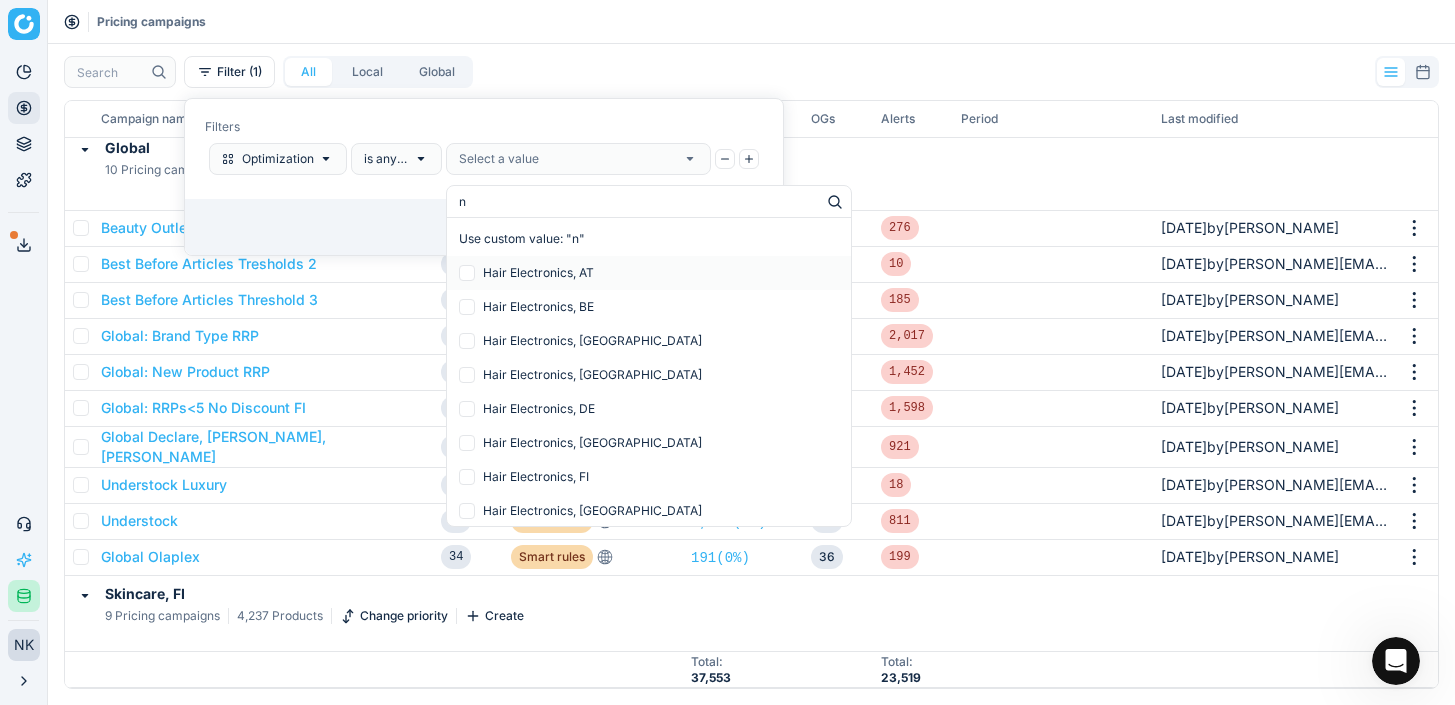 type on "nl" 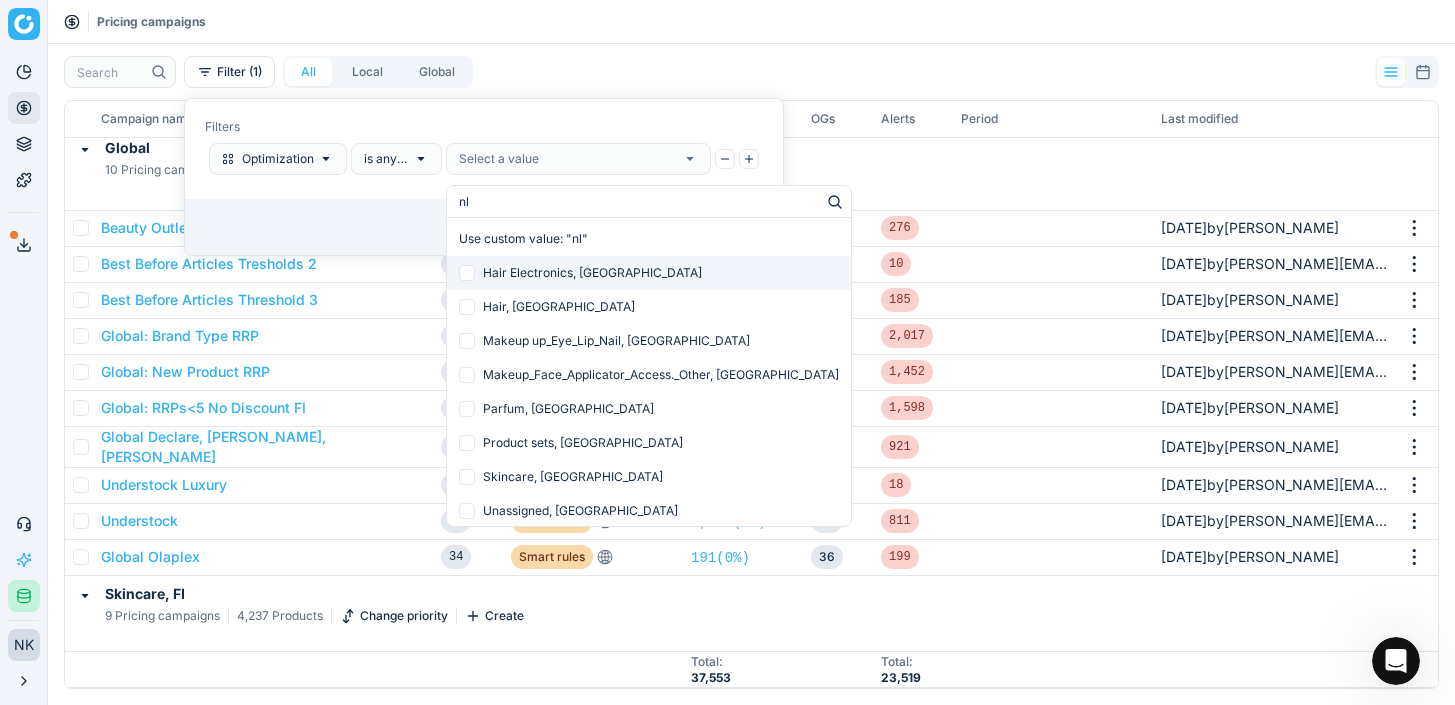 click at bounding box center (467, 273) 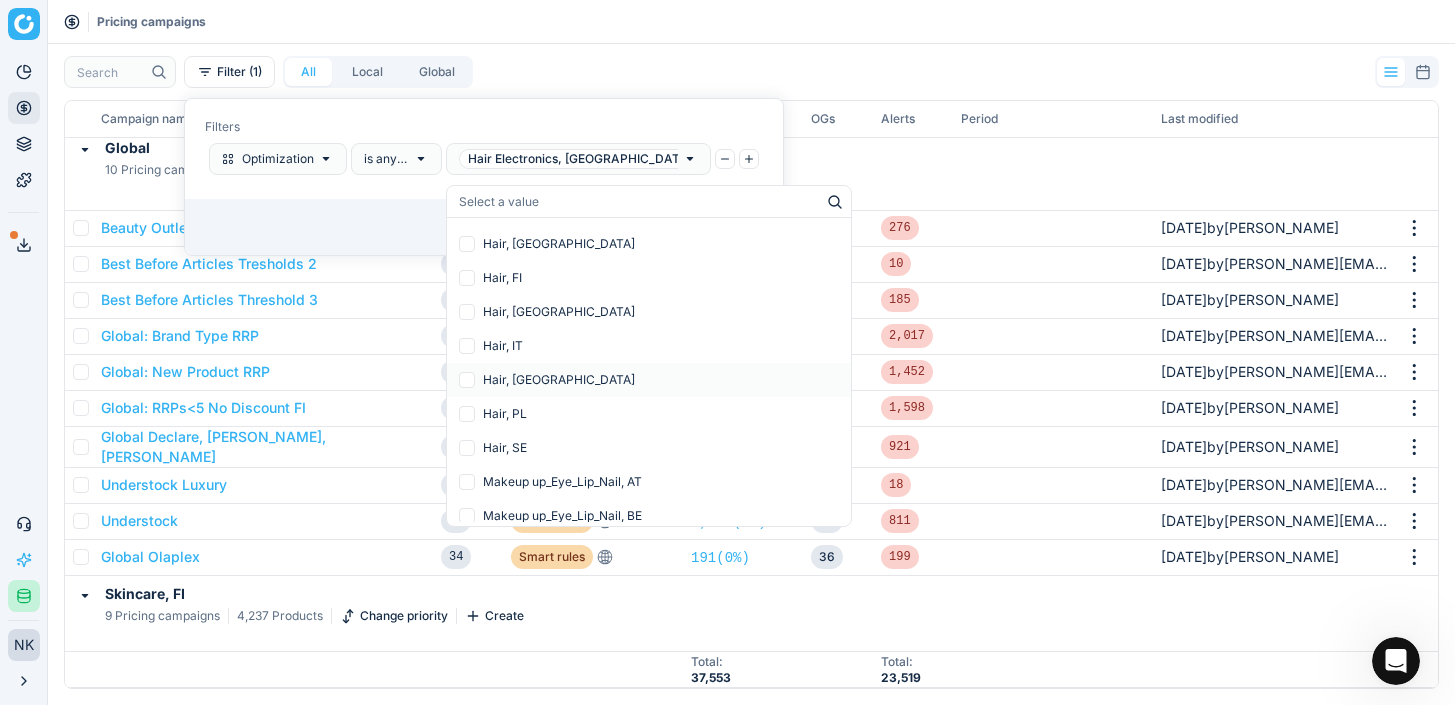scroll, scrollTop: 581, scrollLeft: 0, axis: vertical 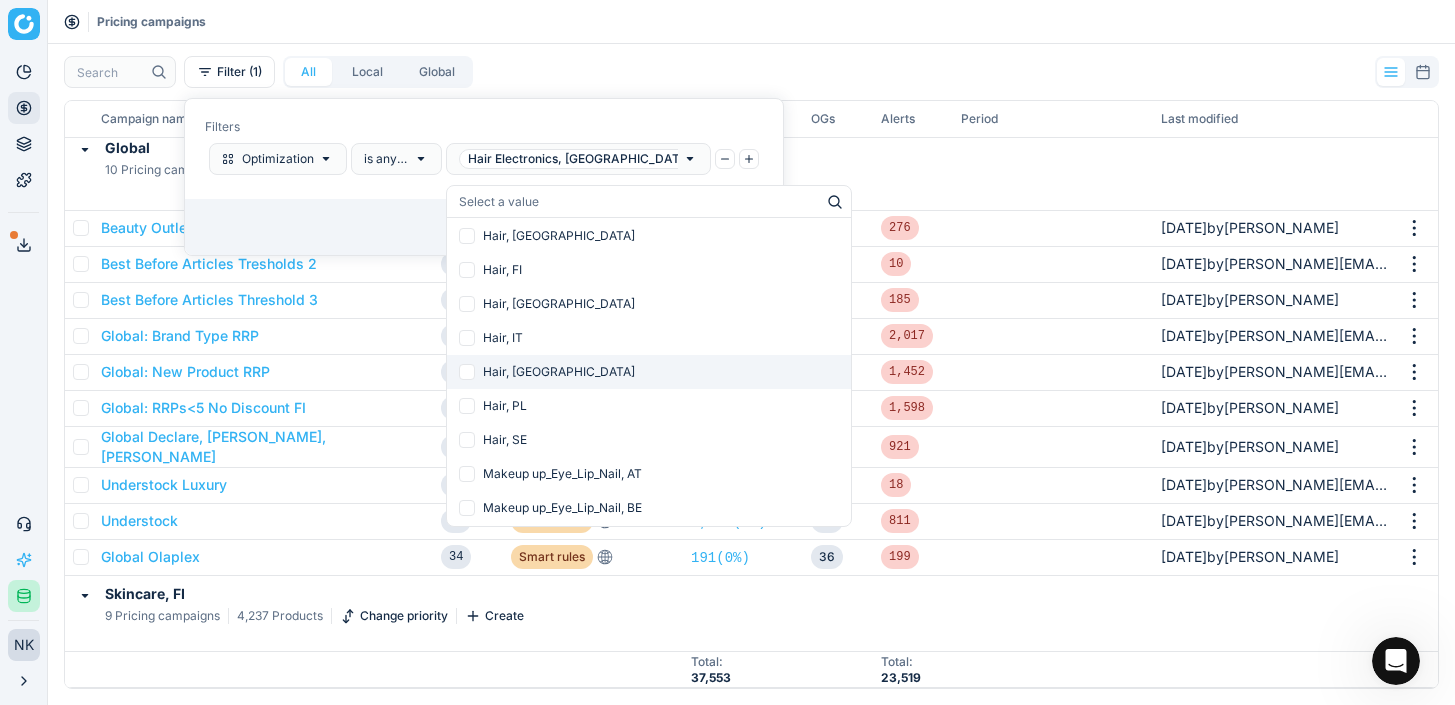 click at bounding box center [467, 372] 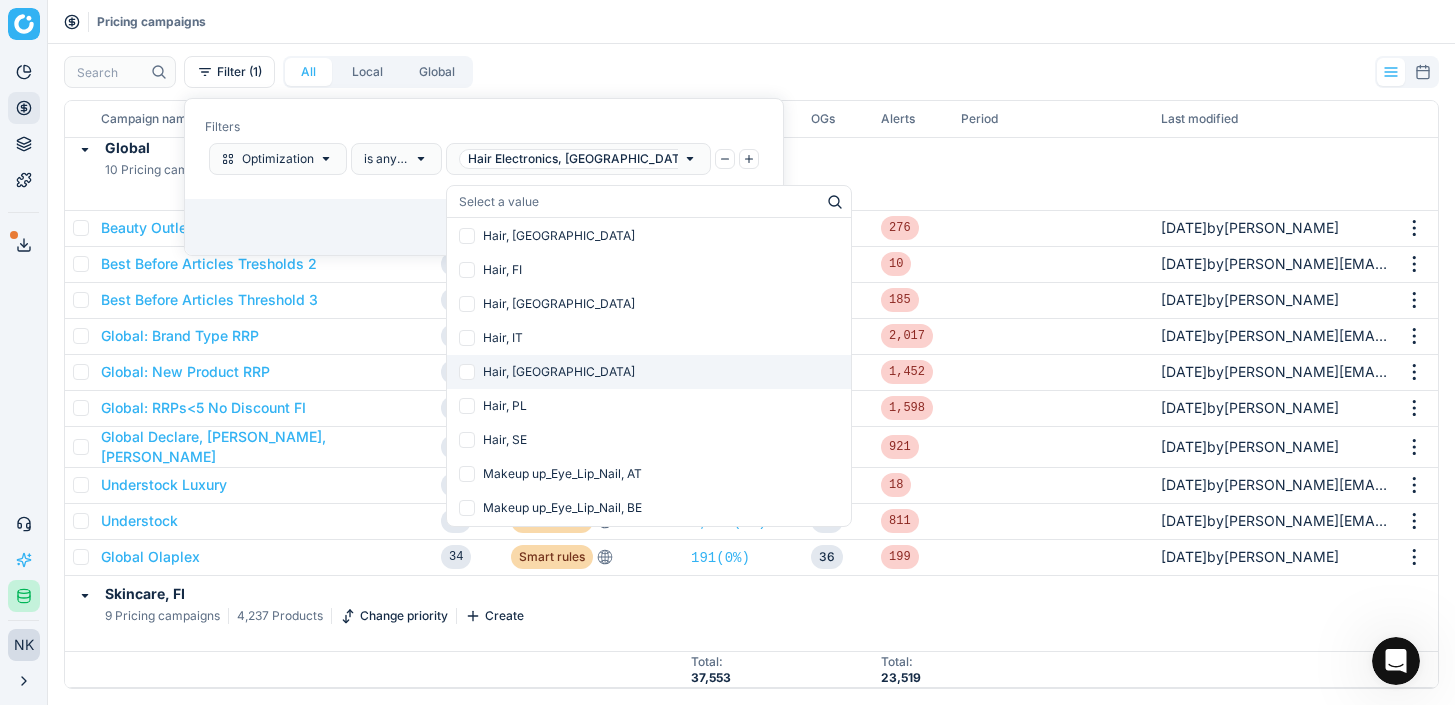 checkbox on "false" 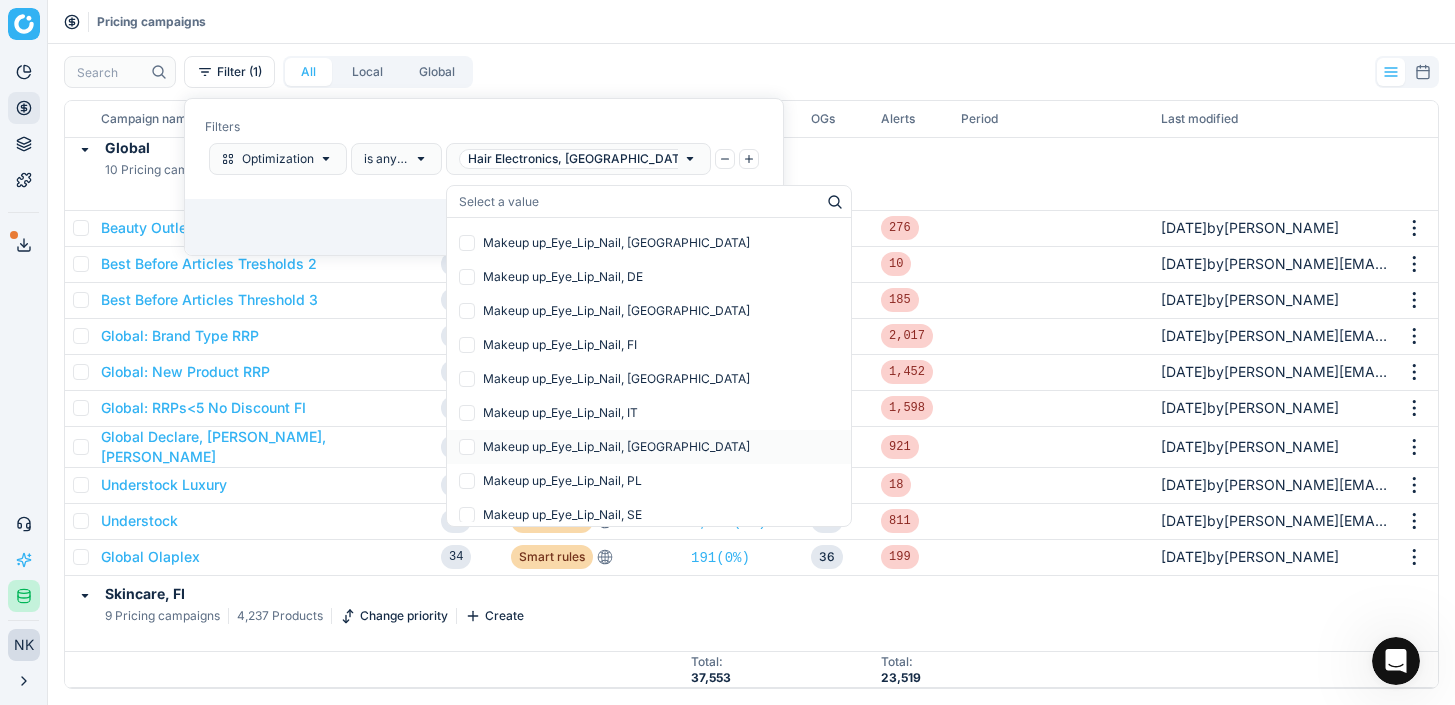 scroll, scrollTop: 952, scrollLeft: 0, axis: vertical 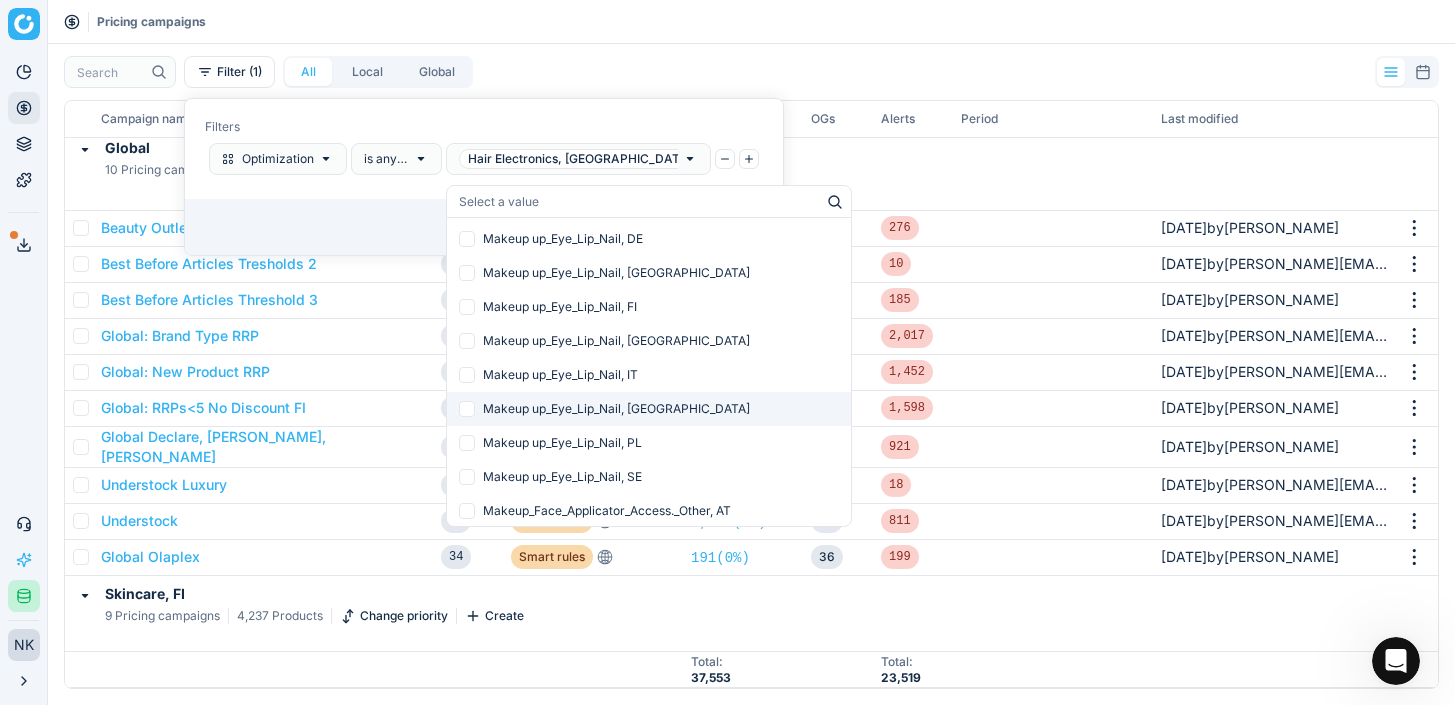 click at bounding box center (467, 409) 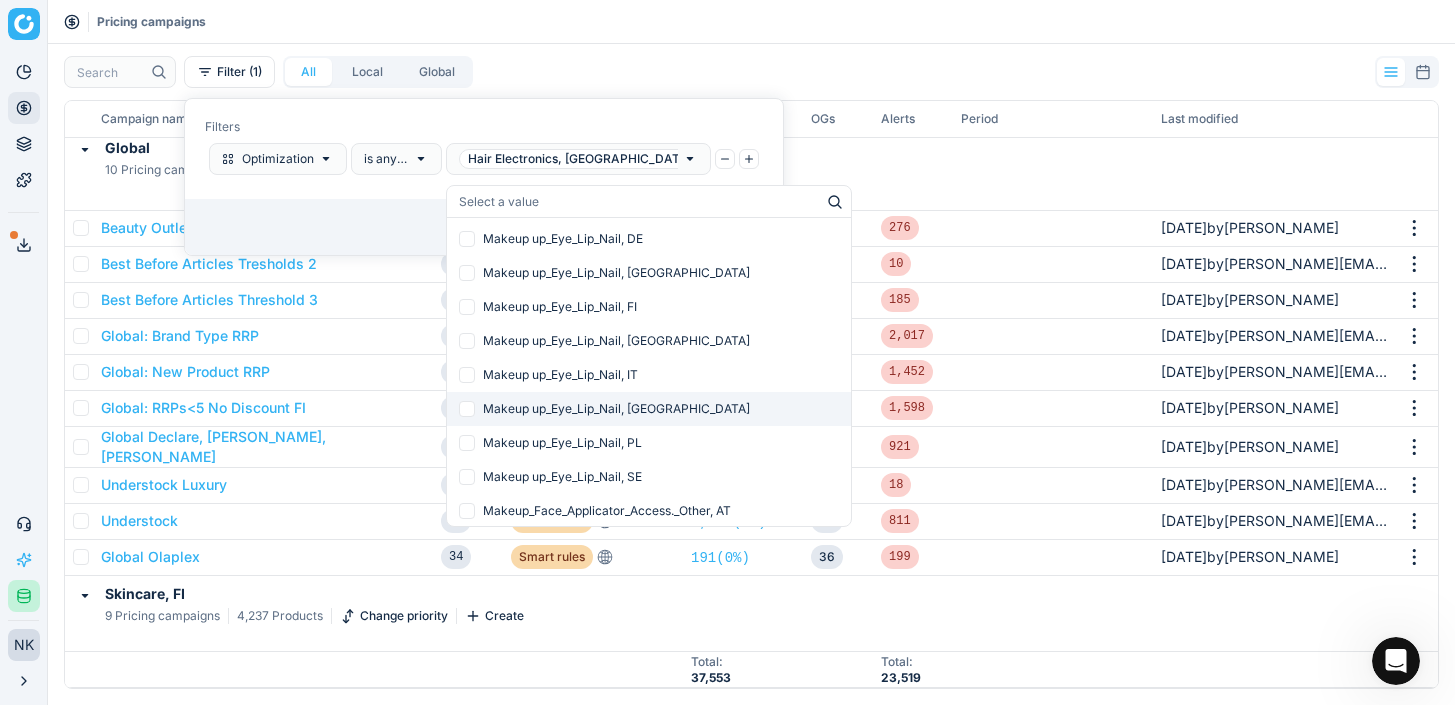 checkbox on "false" 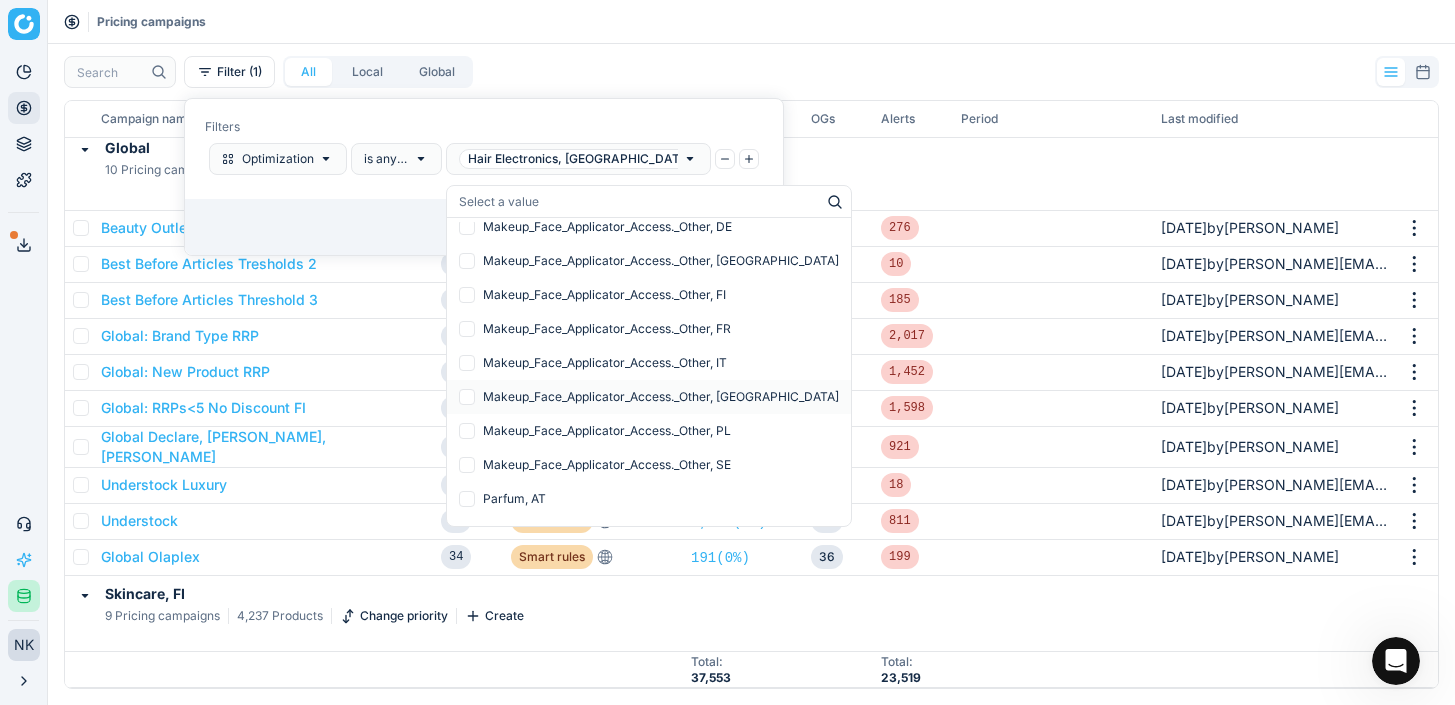 scroll, scrollTop: 1377, scrollLeft: 0, axis: vertical 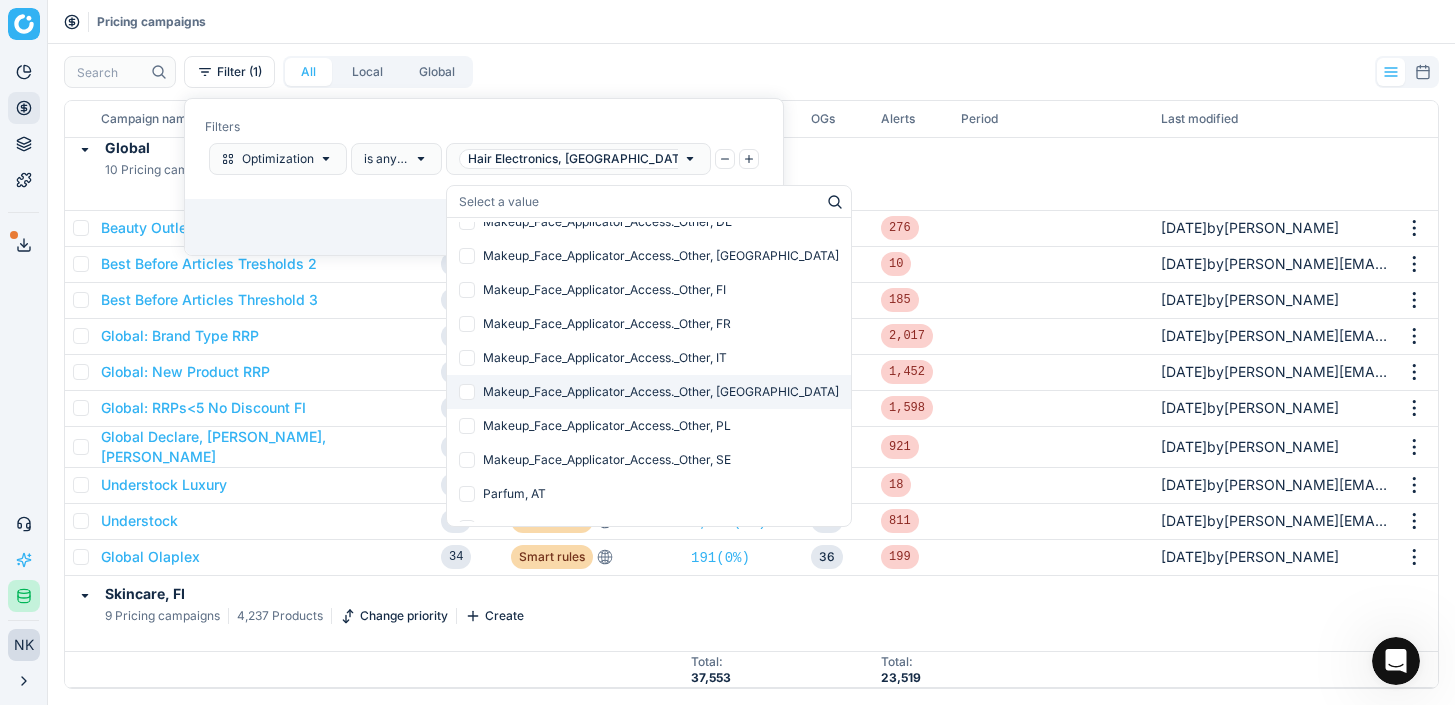 click at bounding box center [467, 392] 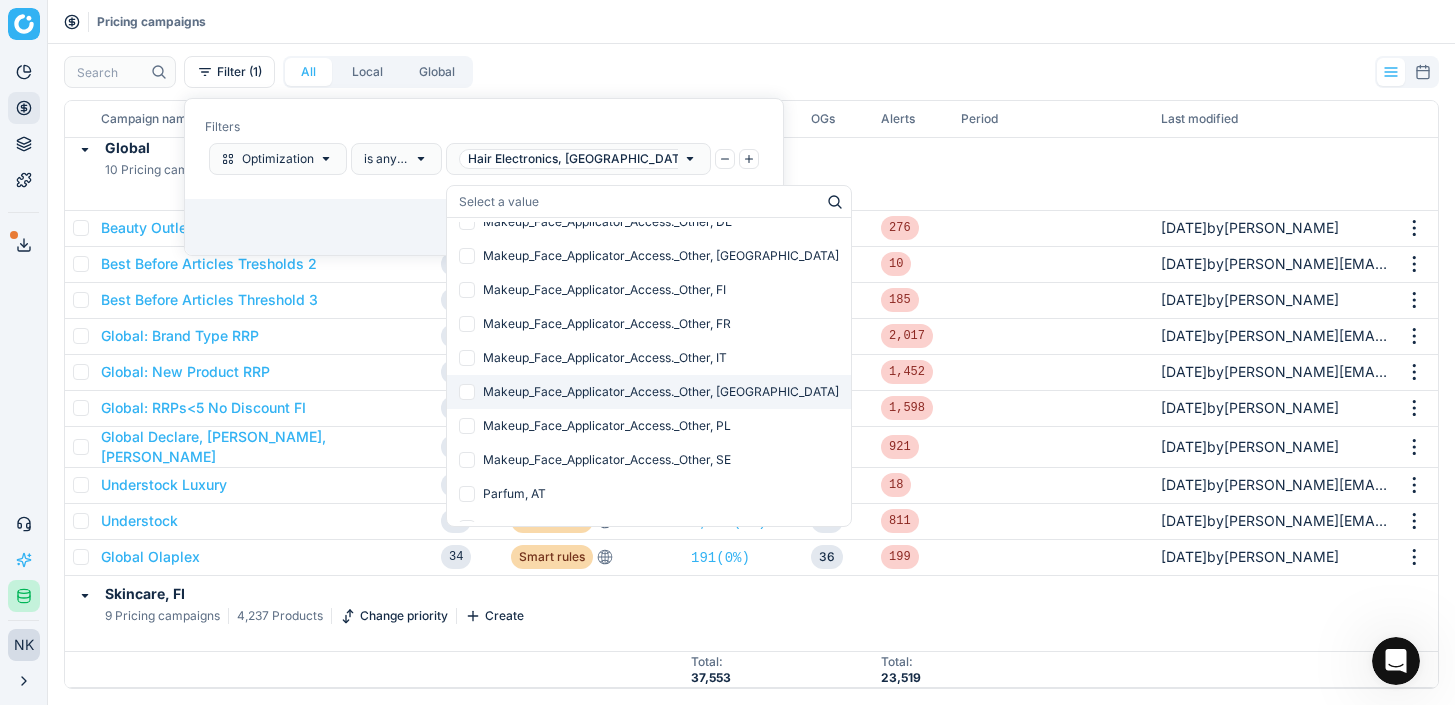 checkbox on "false" 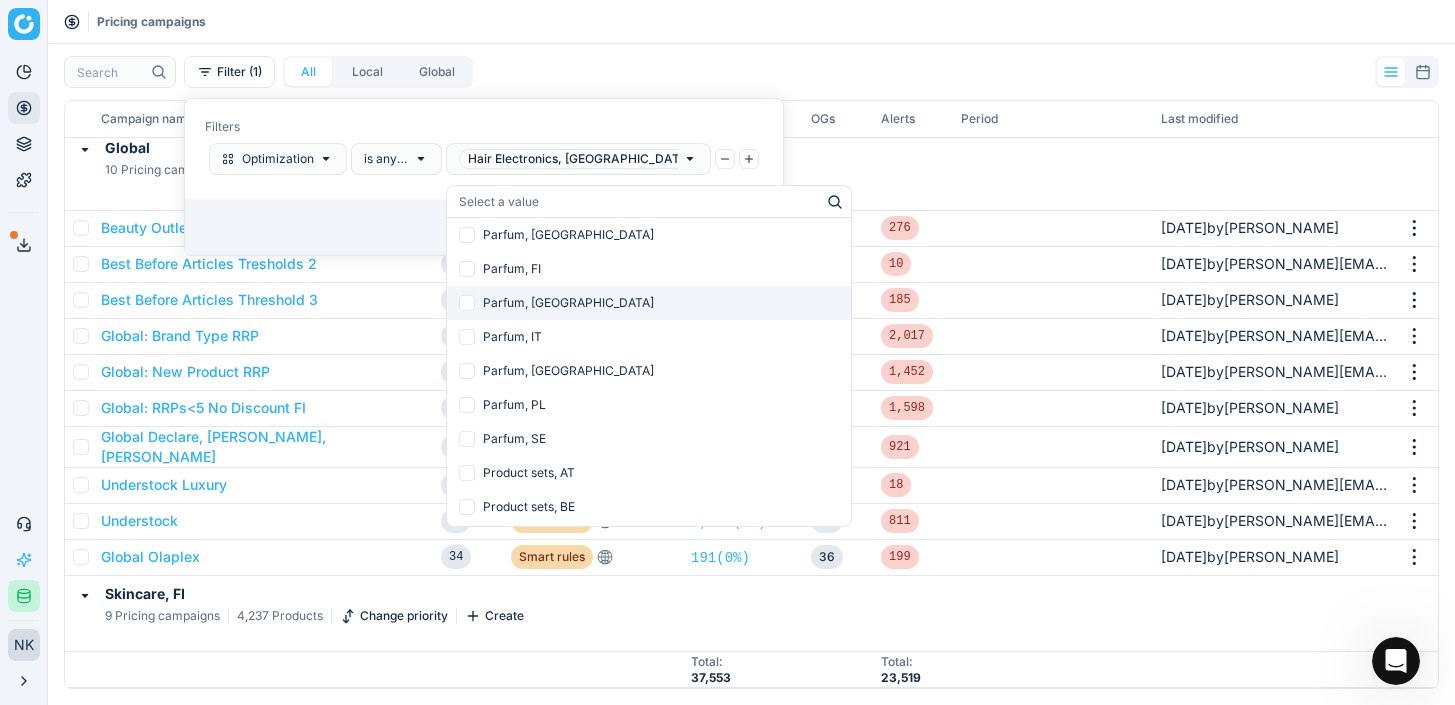 scroll, scrollTop: 1821, scrollLeft: 0, axis: vertical 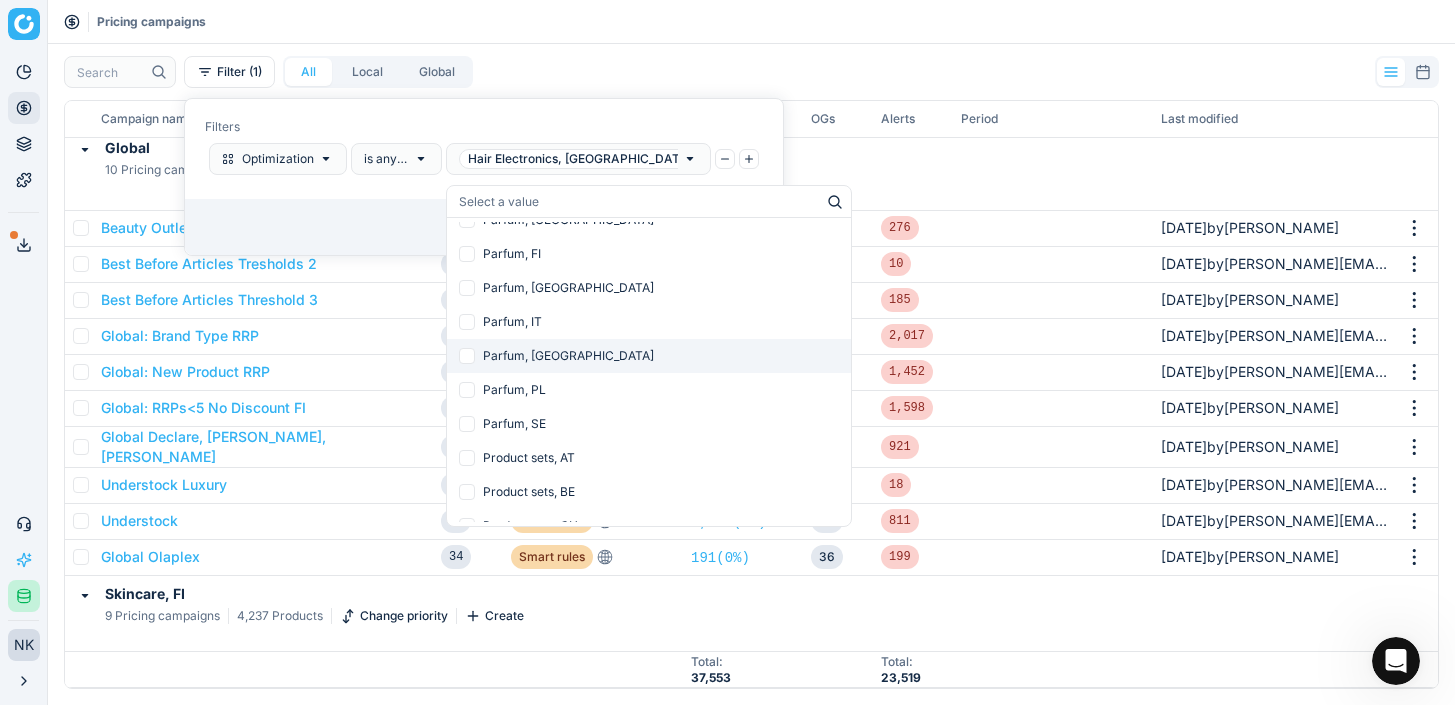 click at bounding box center (467, 356) 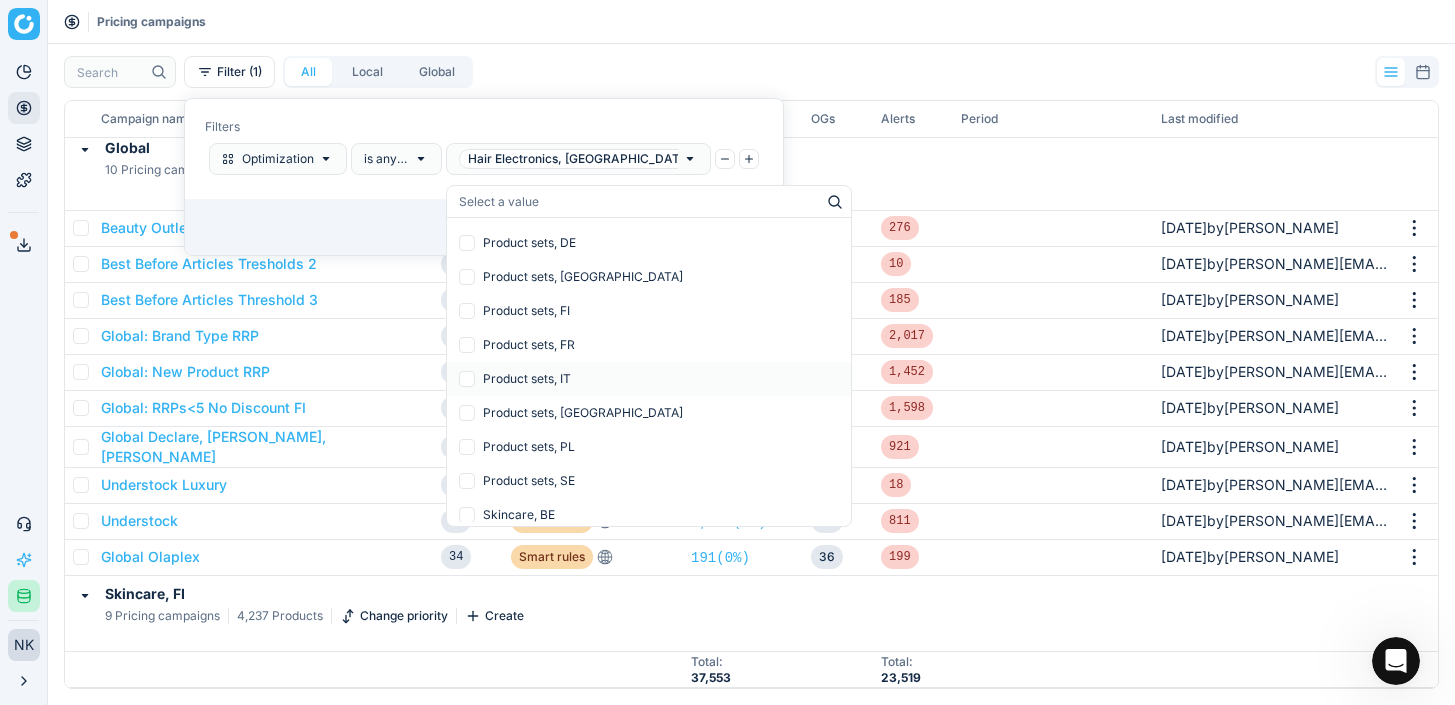 scroll, scrollTop: 2176, scrollLeft: 0, axis: vertical 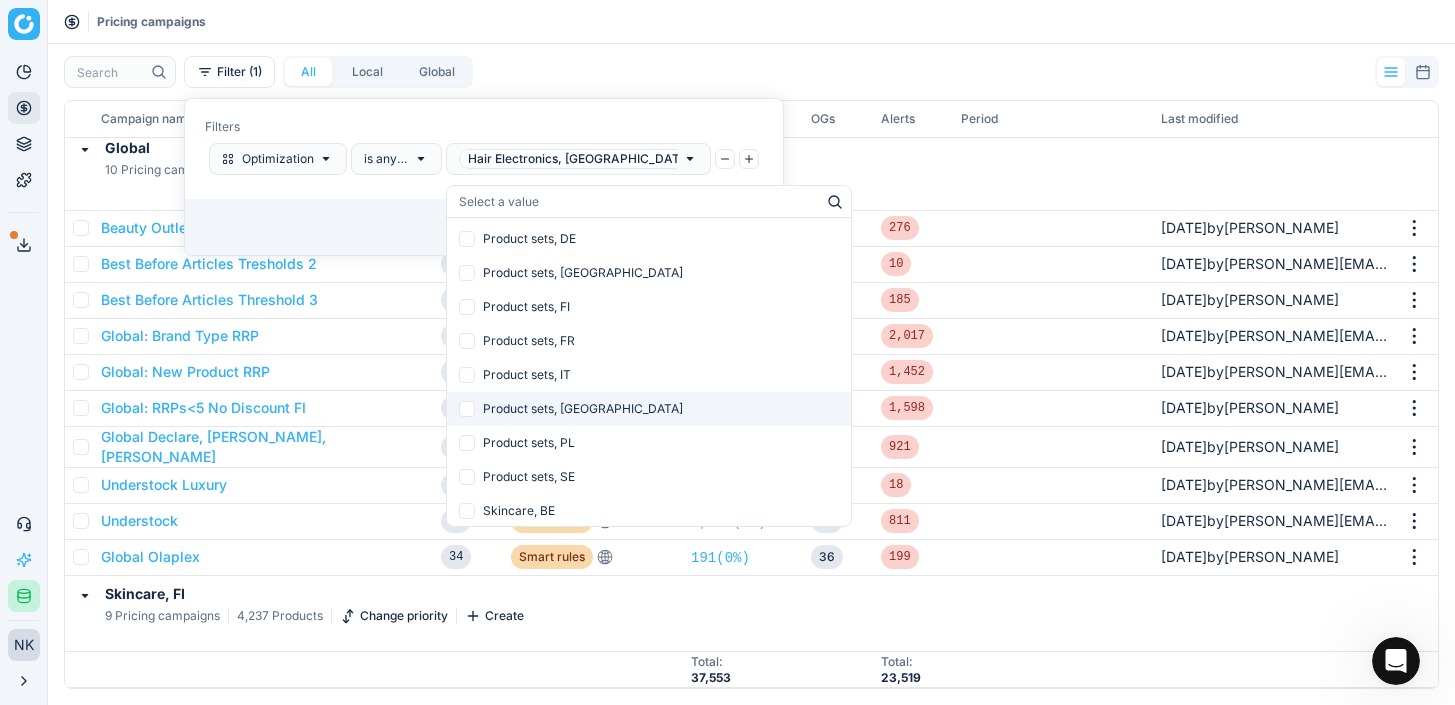 click at bounding box center [467, 409] 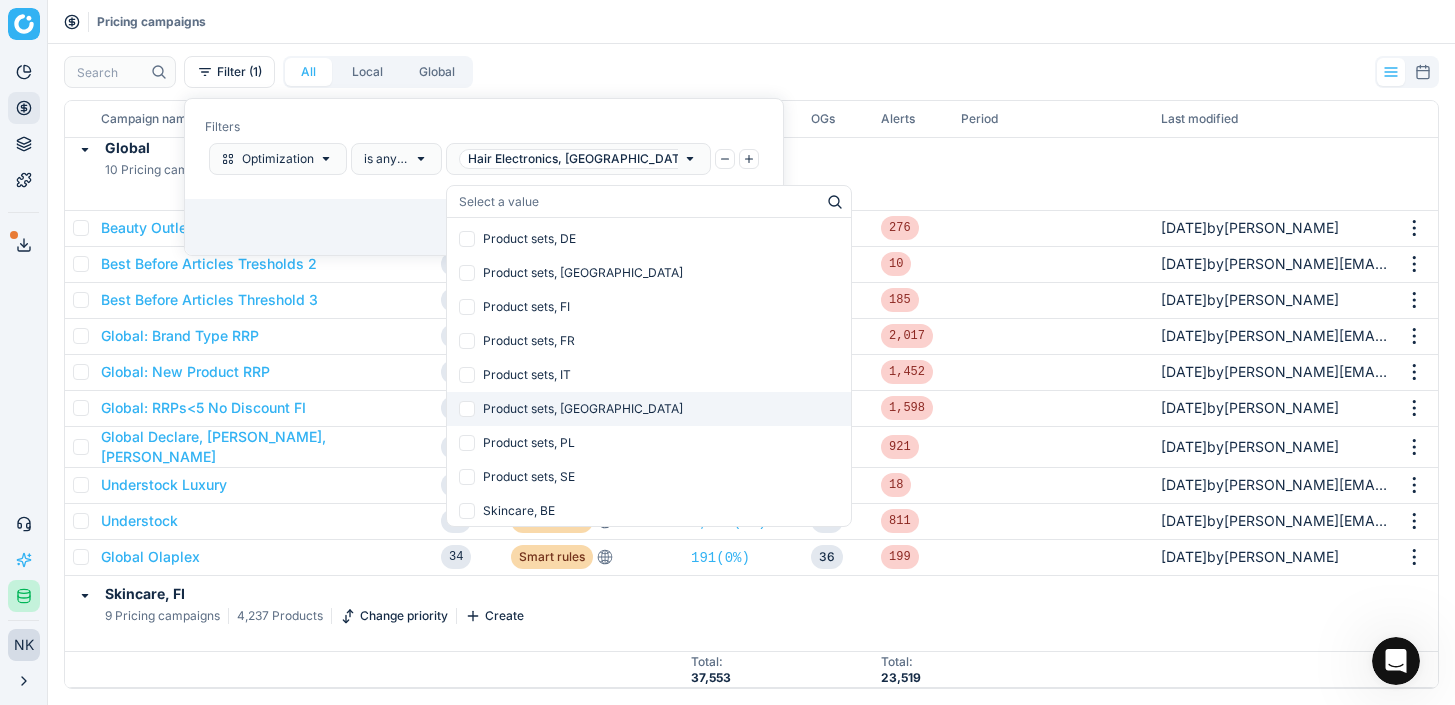 checkbox on "false" 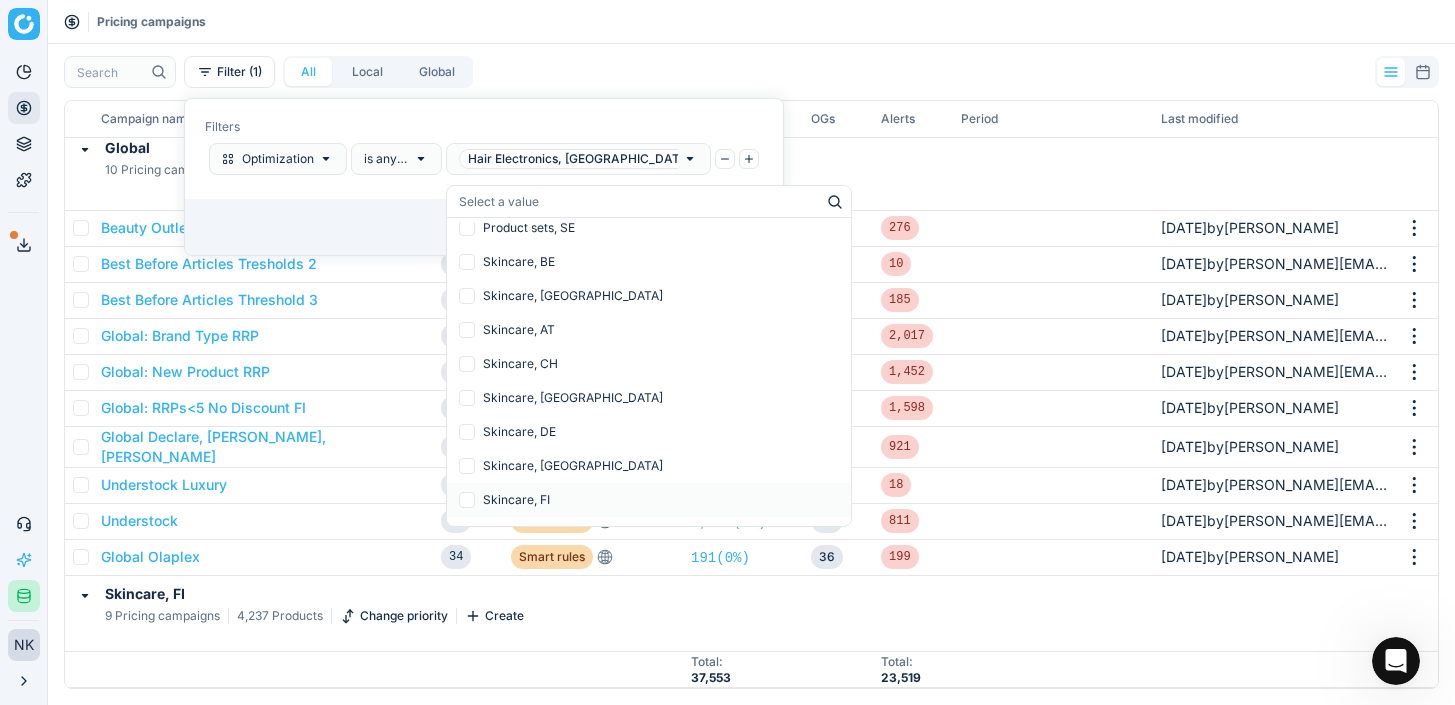 scroll, scrollTop: 2424, scrollLeft: 0, axis: vertical 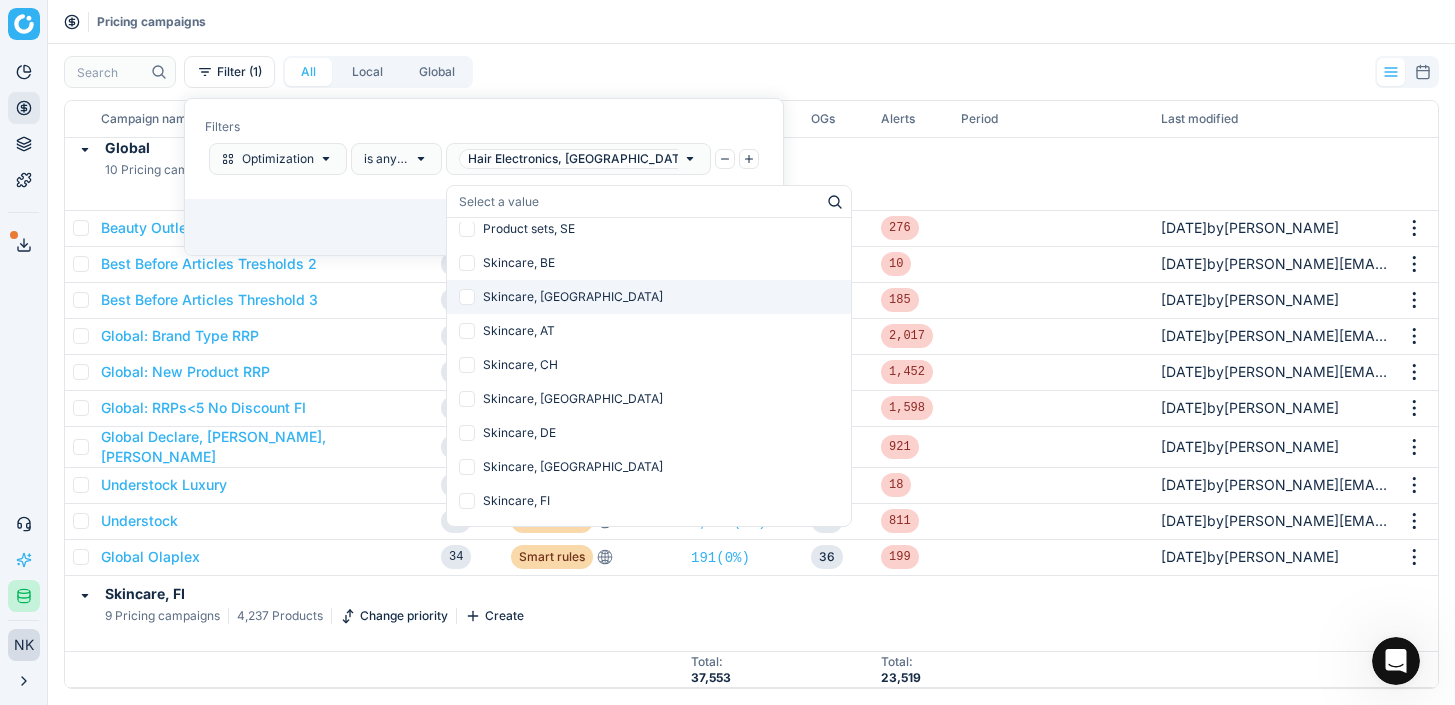 click at bounding box center [467, 297] 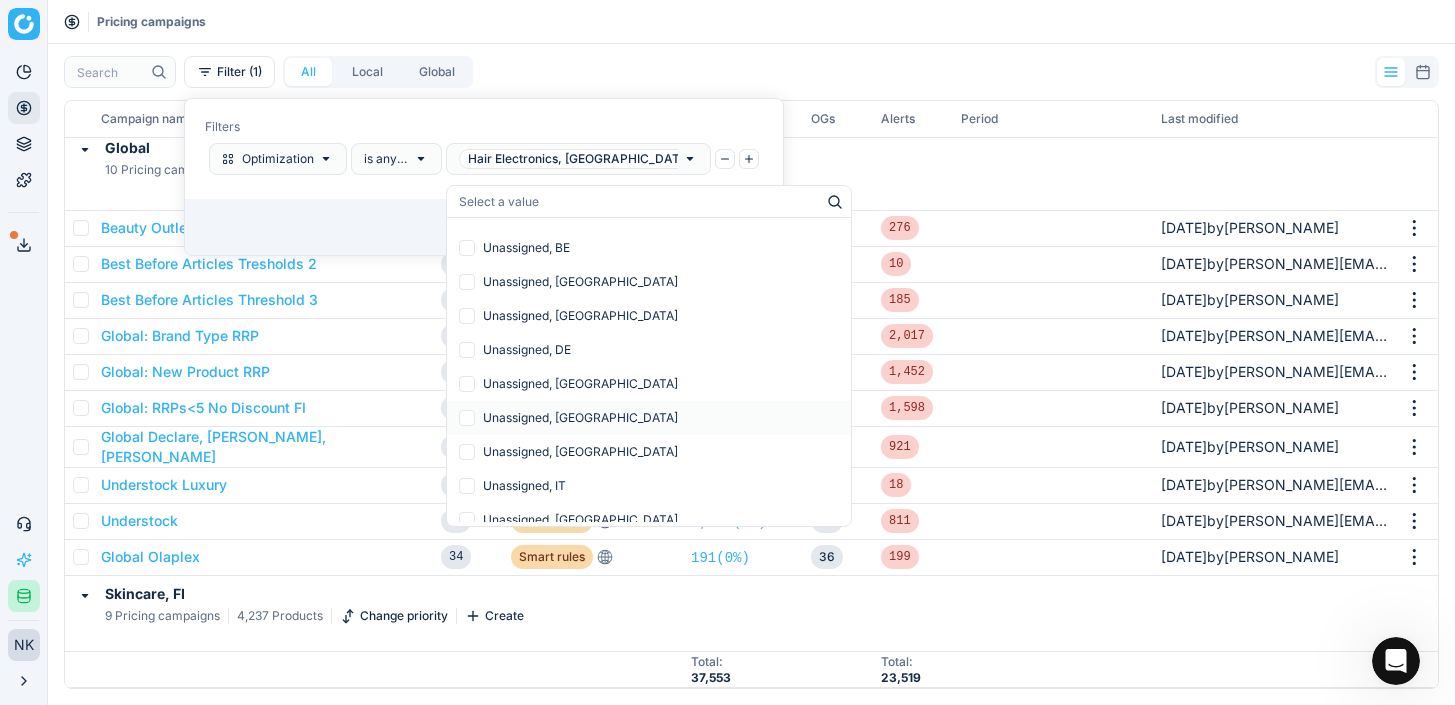 scroll, scrollTop: 2964, scrollLeft: 0, axis: vertical 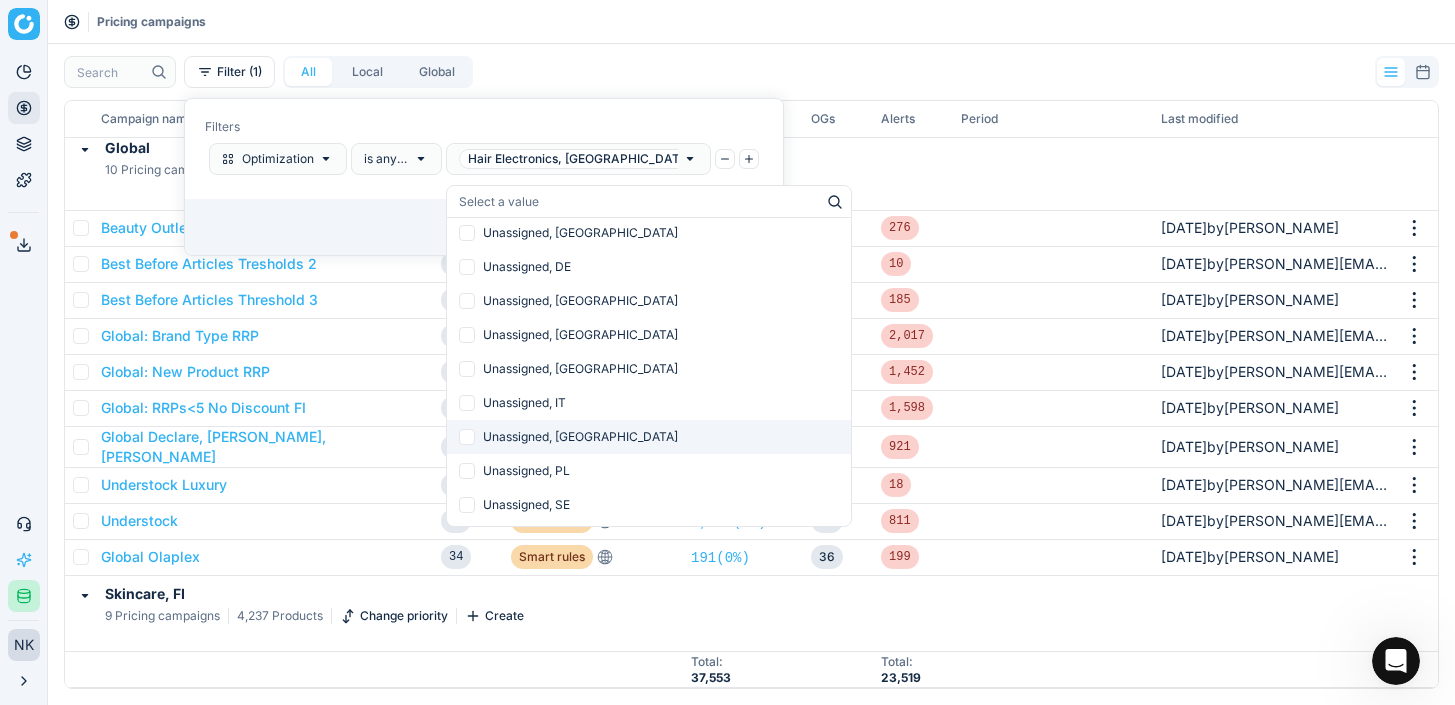 click at bounding box center [467, 437] 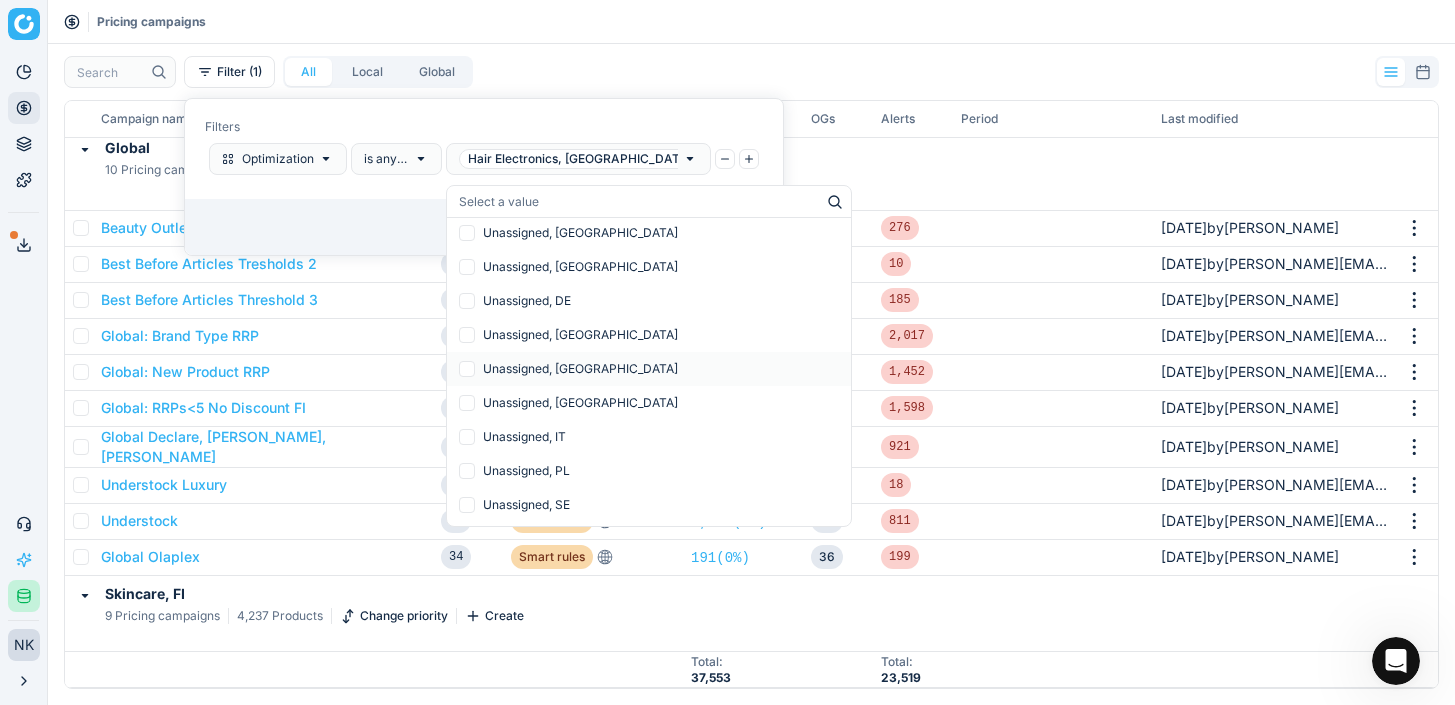 click on "Clear Apply" at bounding box center (484, 227) 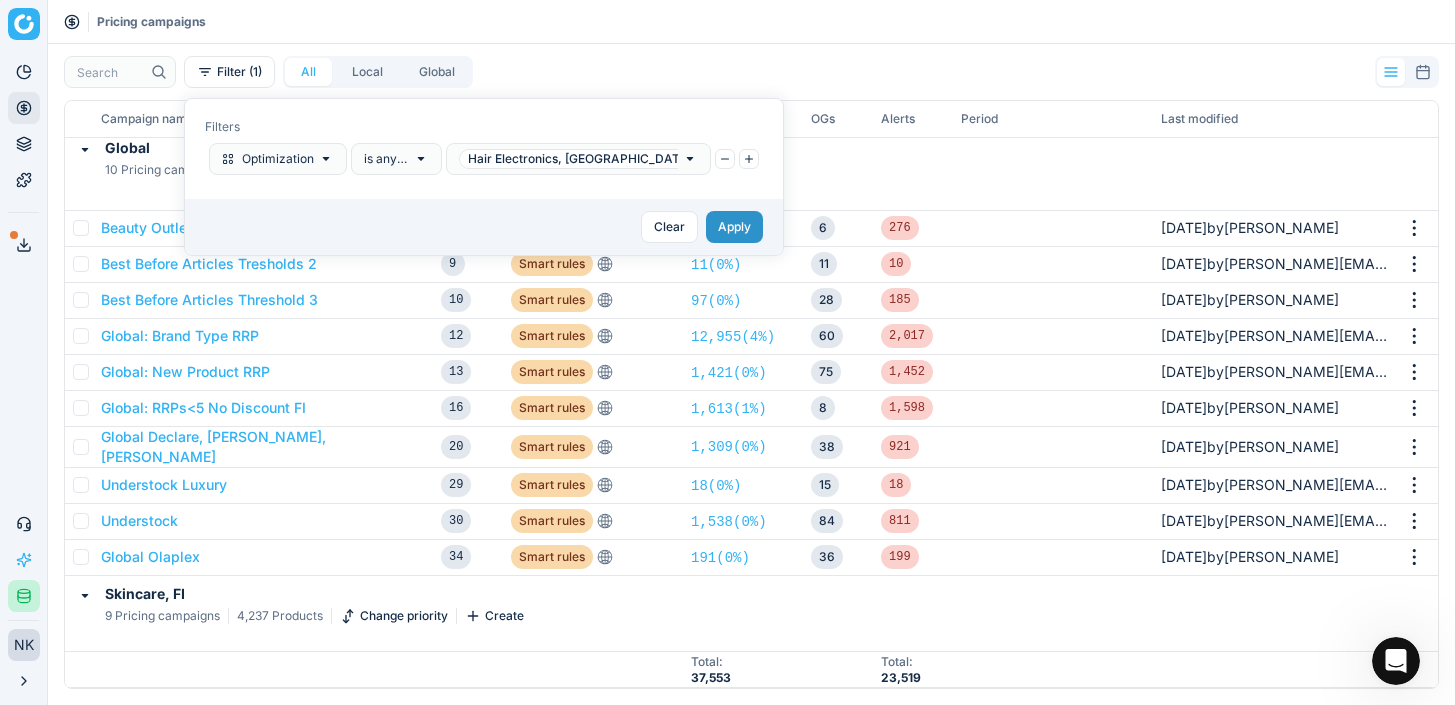 click on "Apply" at bounding box center (734, 227) 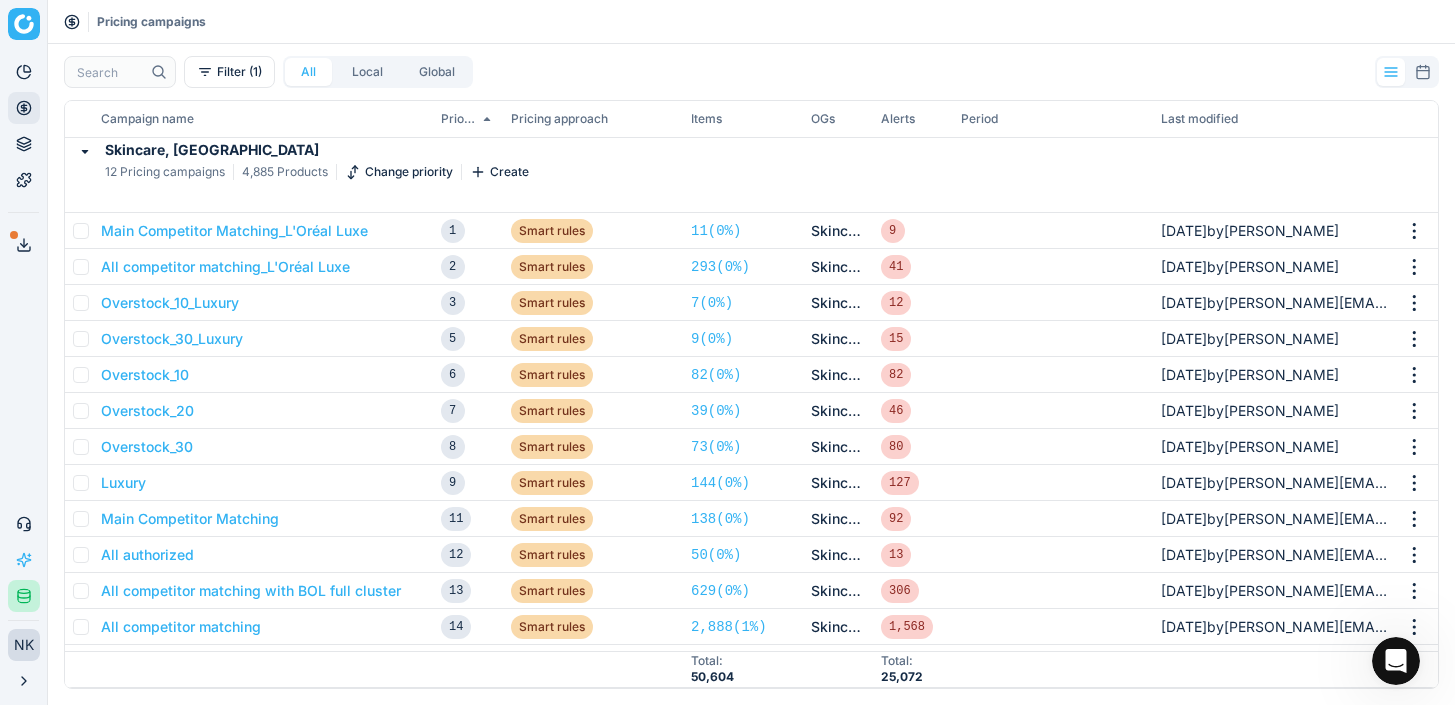 scroll, scrollTop: 555, scrollLeft: 0, axis: vertical 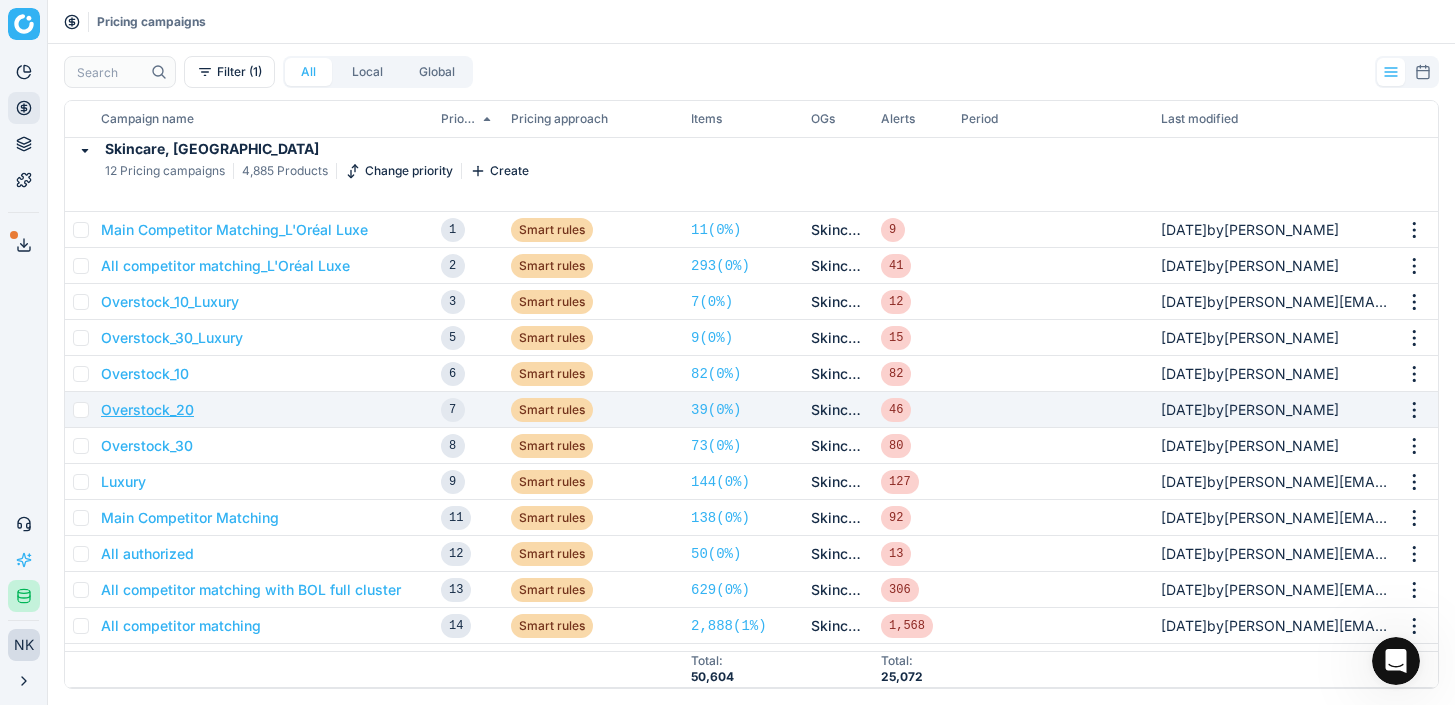 click on "Overstock_20" at bounding box center [147, 410] 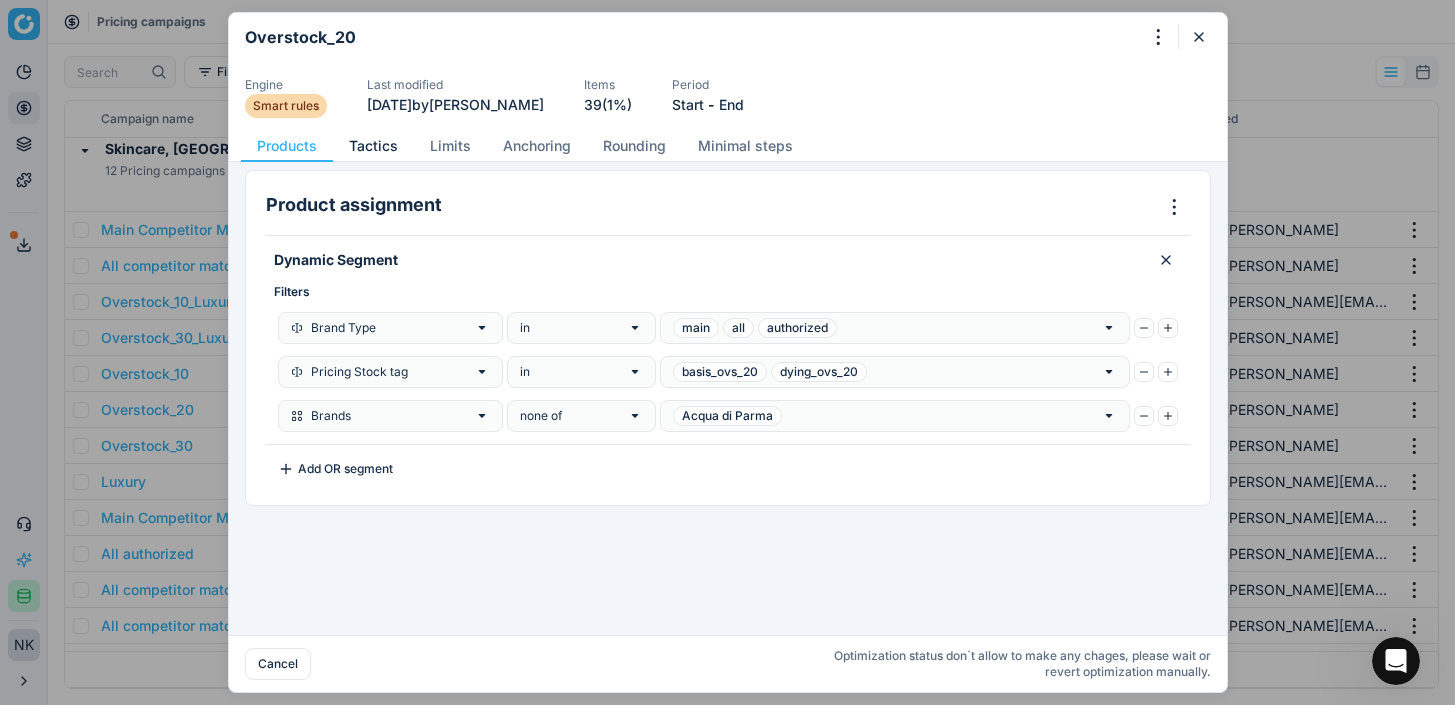 click on "Tactics" at bounding box center [373, 146] 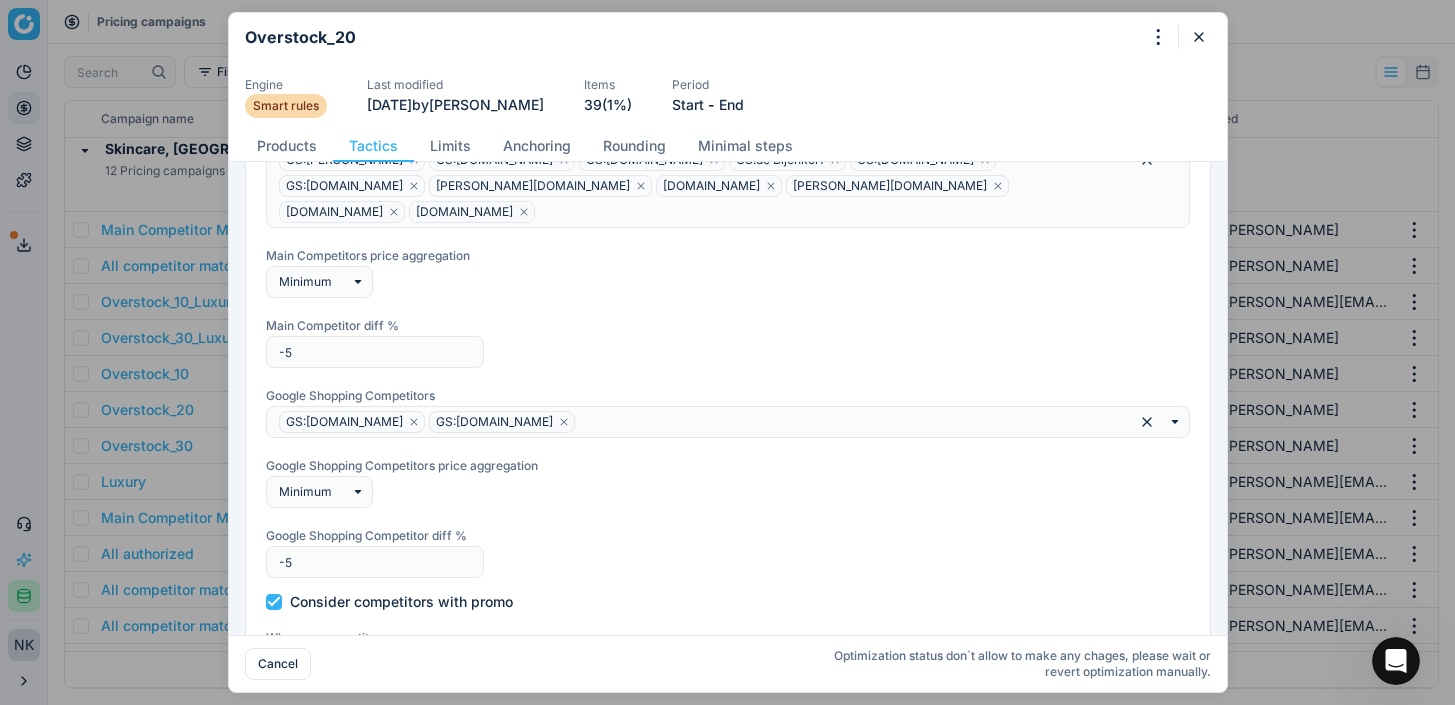 scroll, scrollTop: 447, scrollLeft: 0, axis: vertical 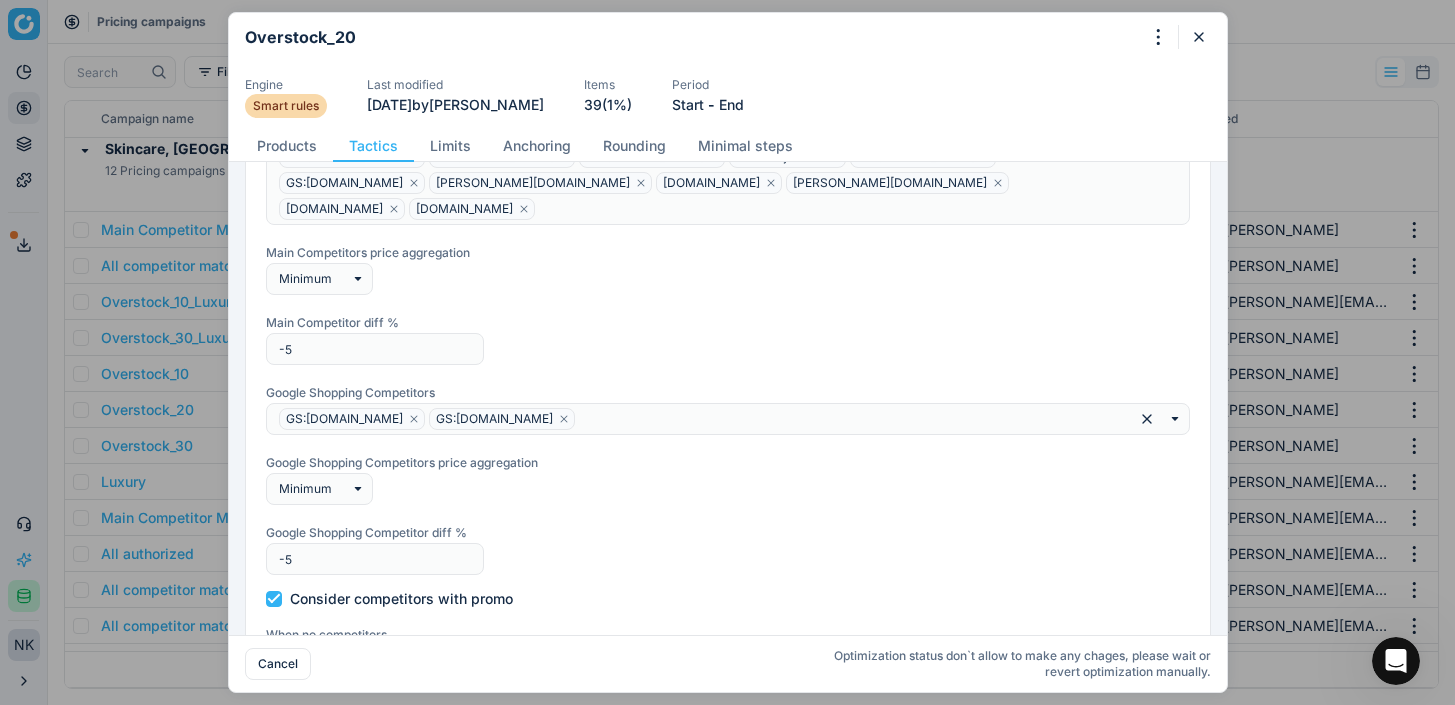 click on "Engine Smart rules Last modified 4 months ago  by  Mengqi Cai Items 39  (1%) Period Start - End" at bounding box center [728, 97] 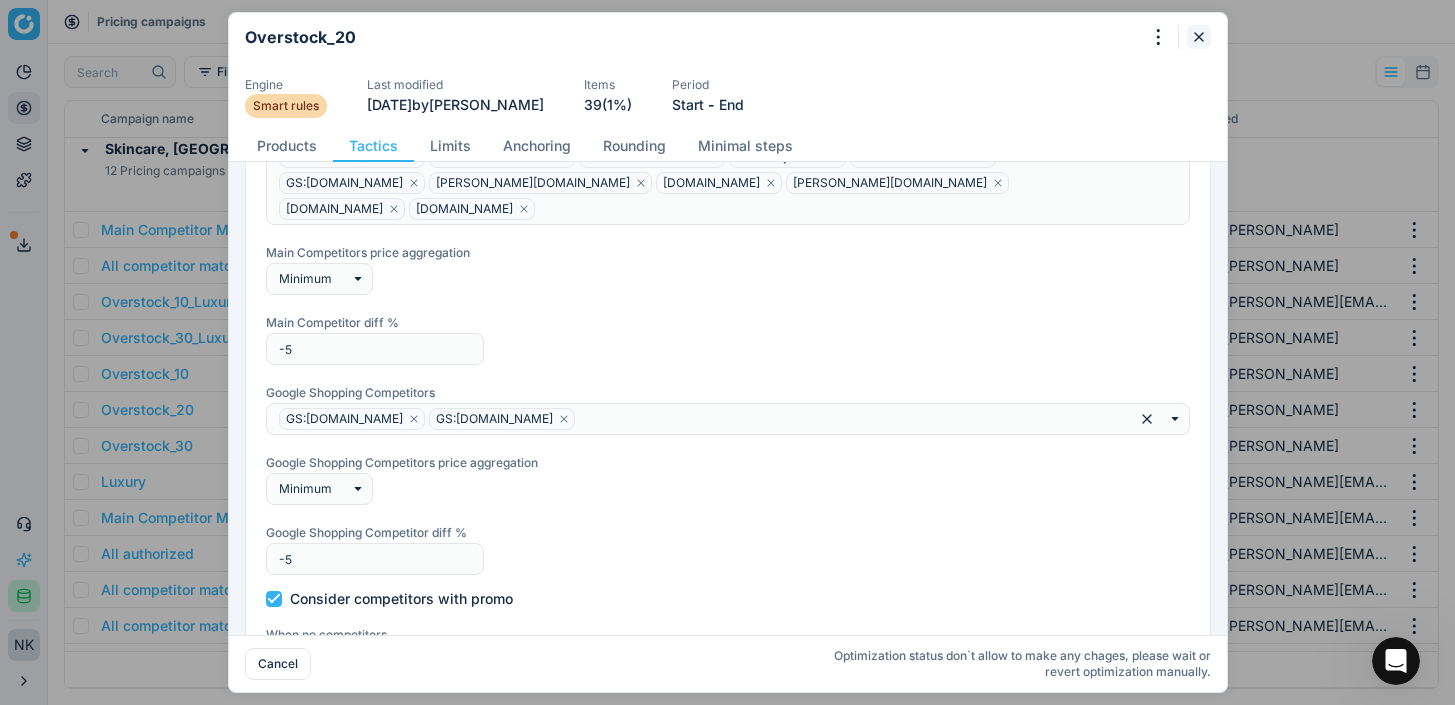 click 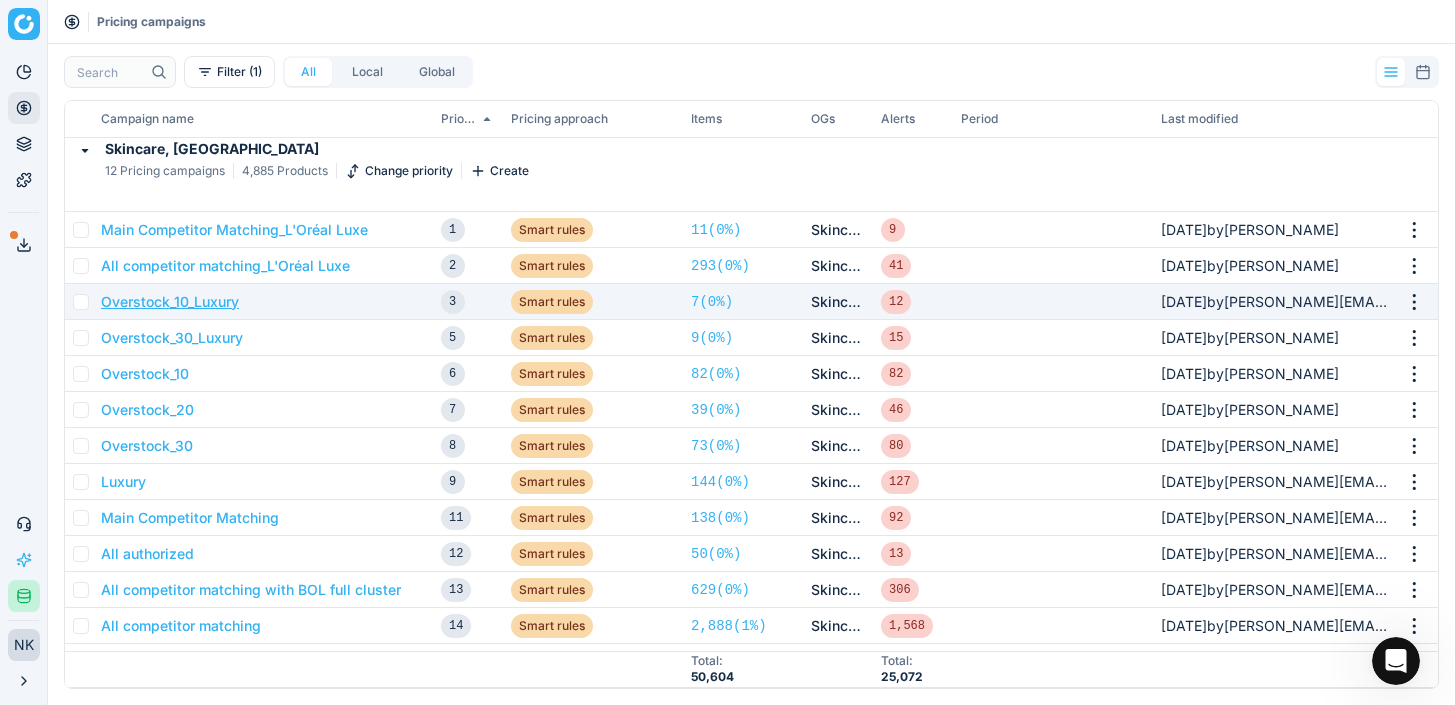 click on "Overstock_10_Luxury" at bounding box center [170, 302] 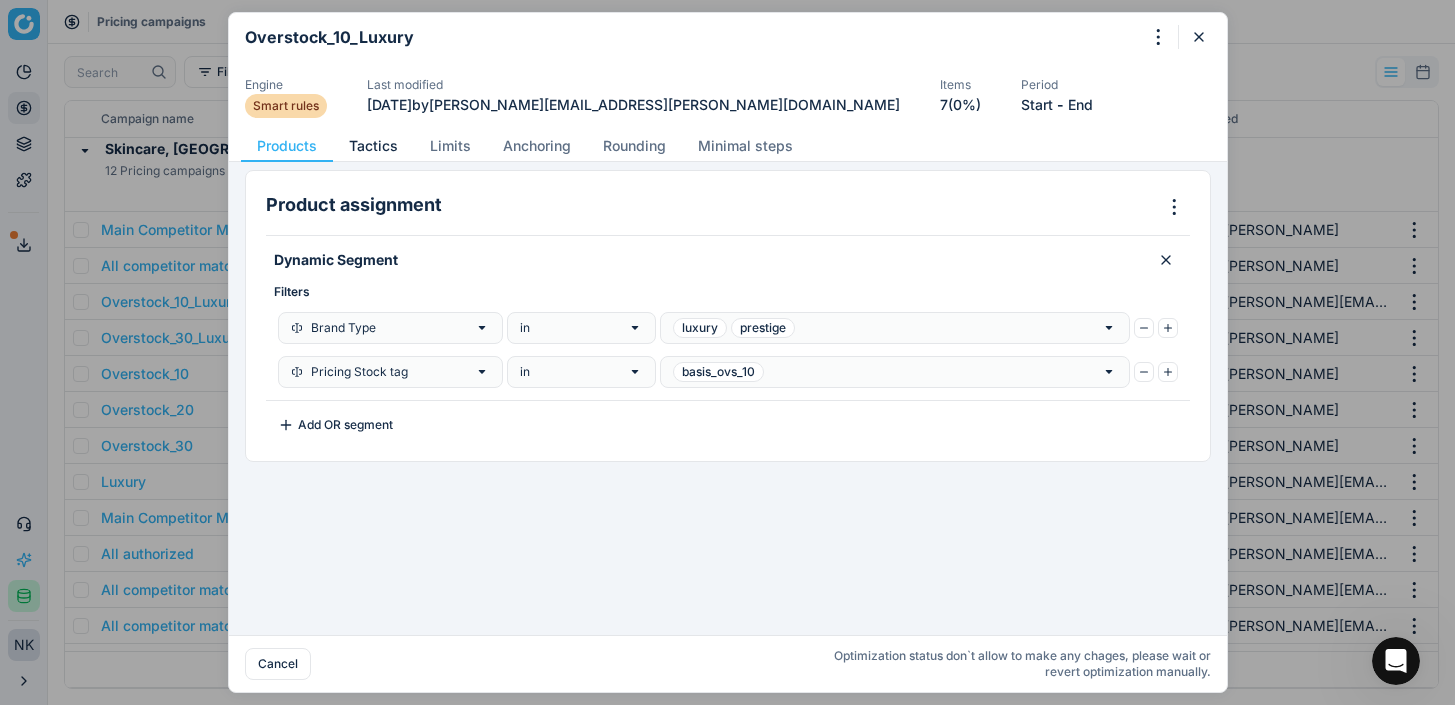 click on "Tactics" at bounding box center (373, 146) 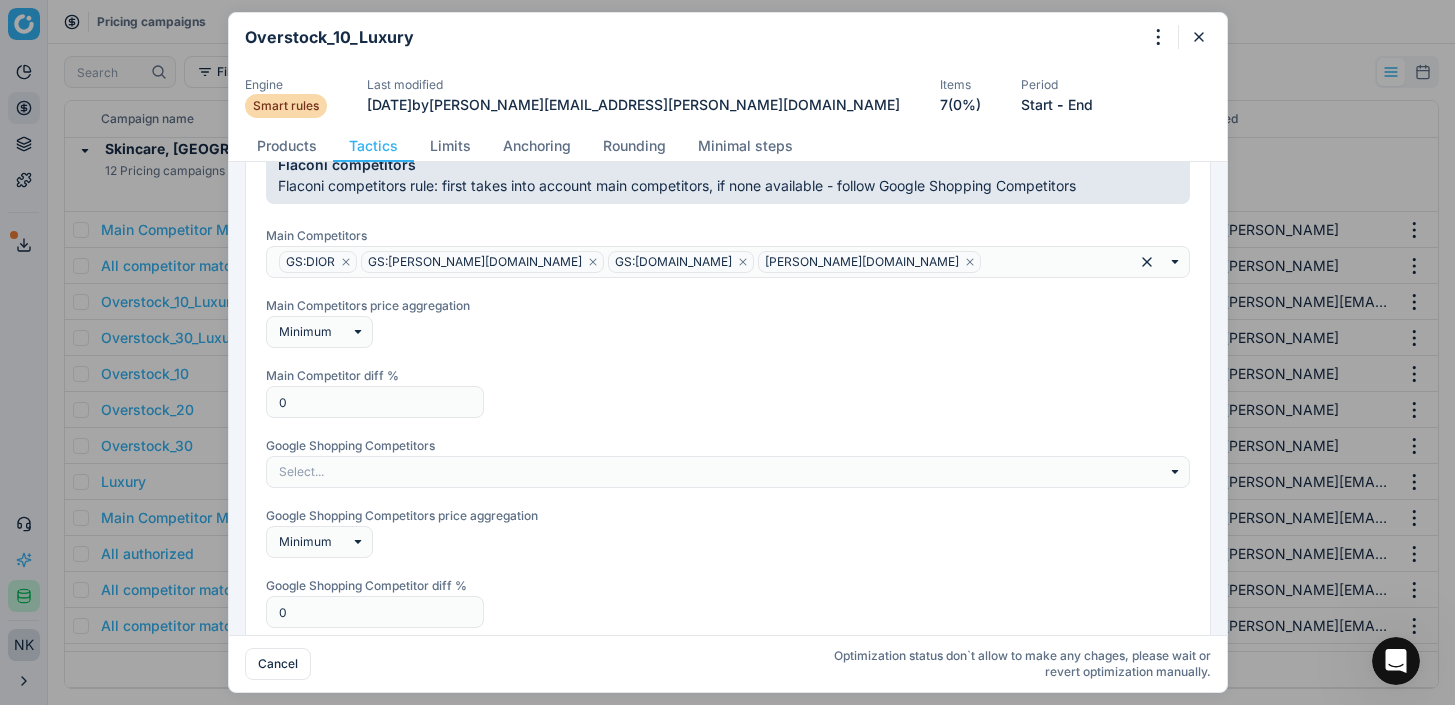 scroll, scrollTop: 293, scrollLeft: 0, axis: vertical 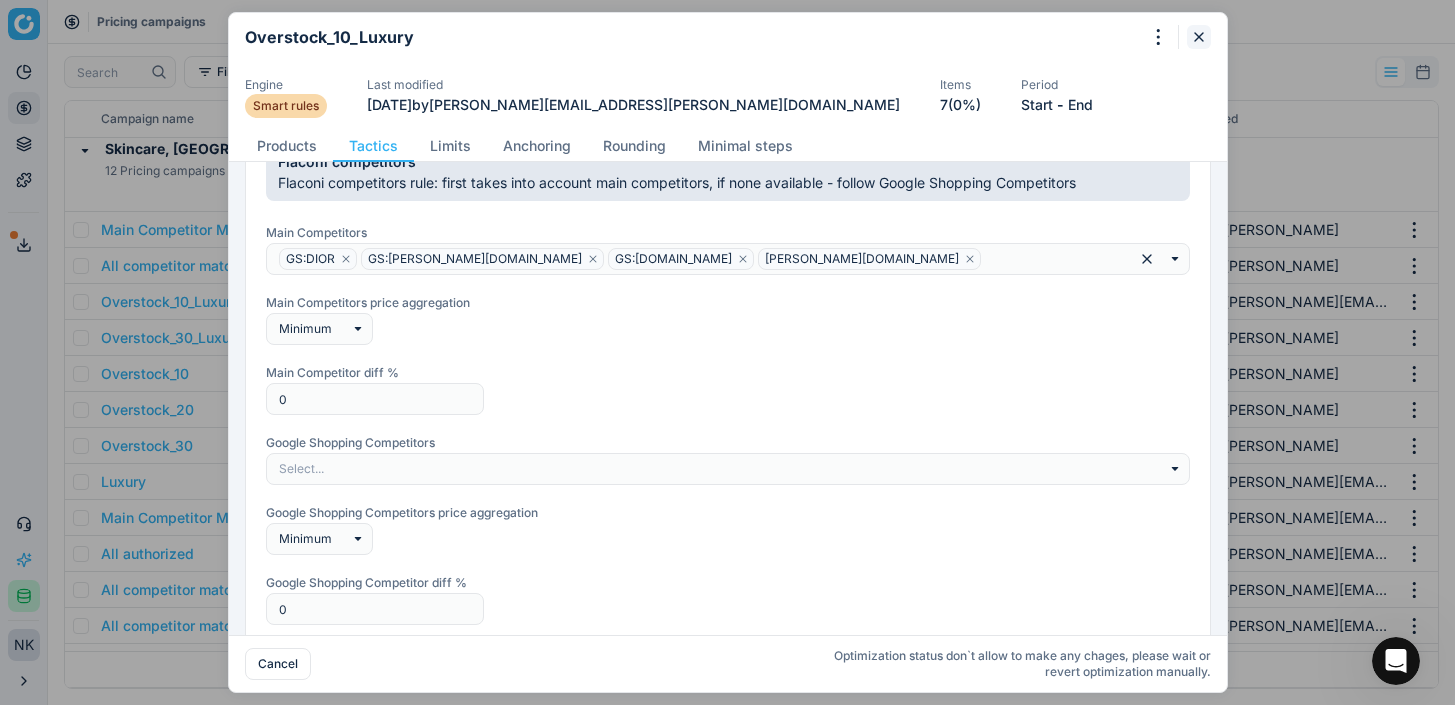 click at bounding box center [1199, 37] 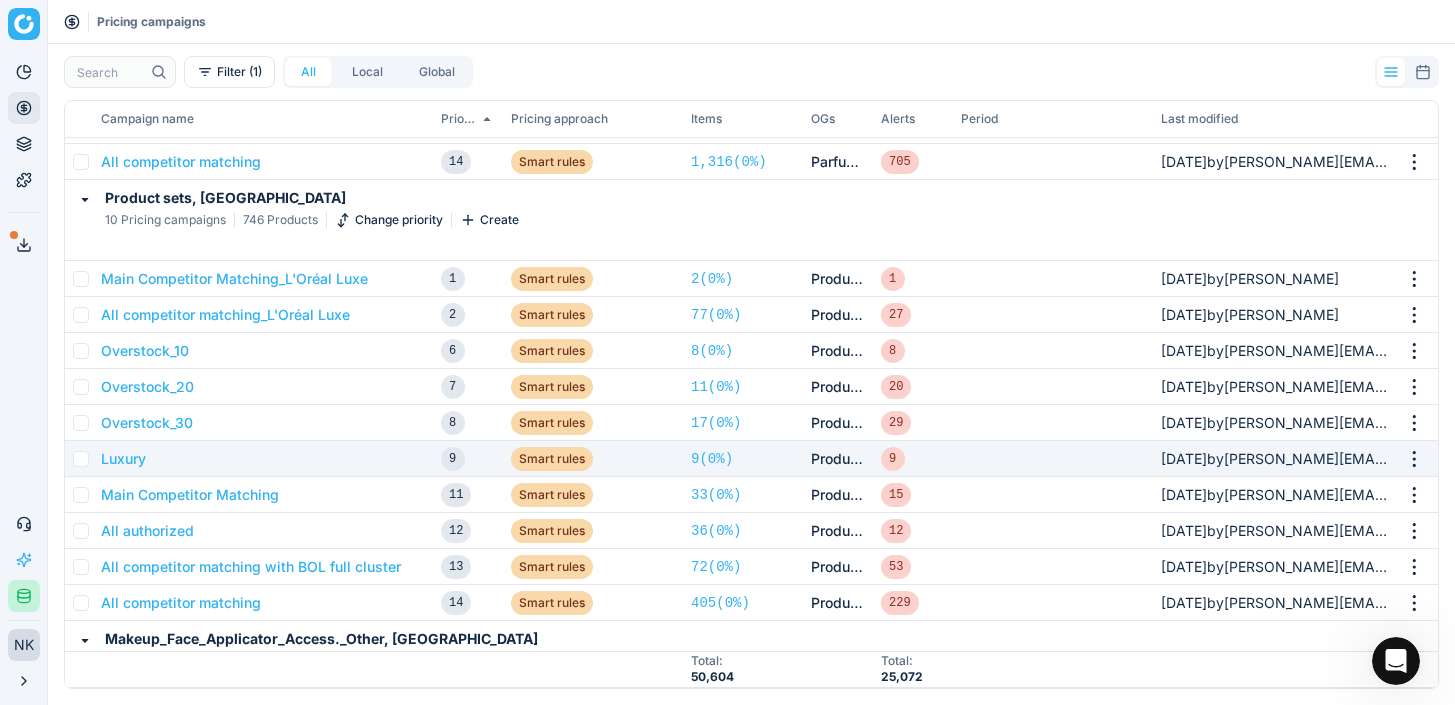 scroll, scrollTop: 1727, scrollLeft: 0, axis: vertical 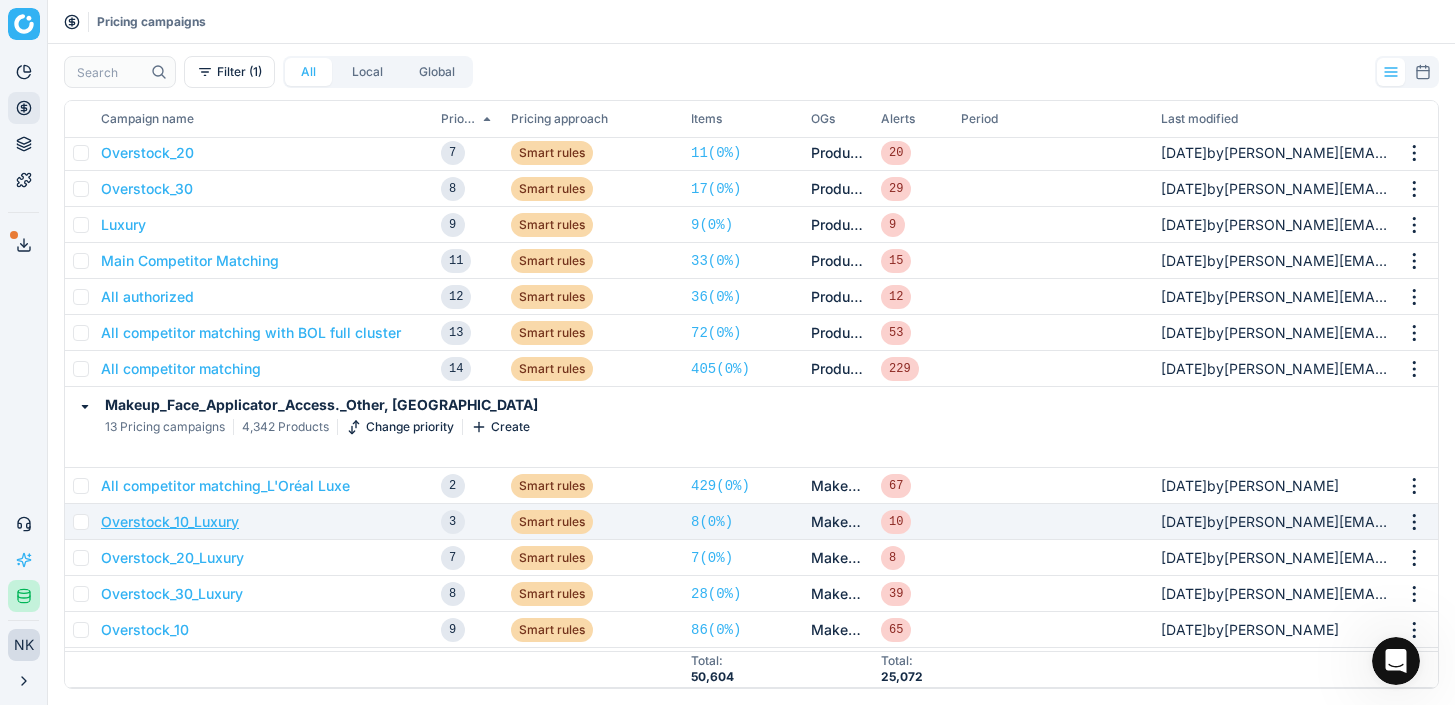 click on "Overstock_10_Luxury" at bounding box center [170, 522] 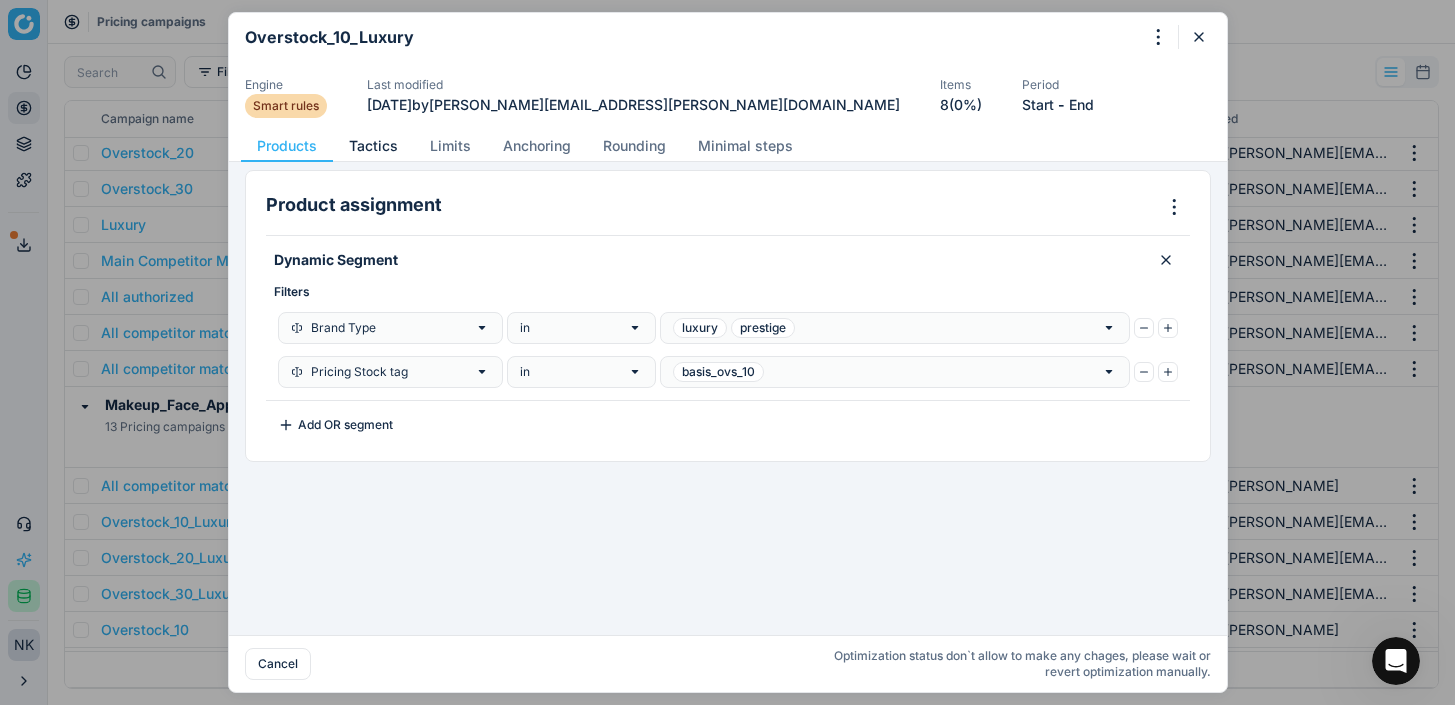 click on "Tactics" at bounding box center [373, 146] 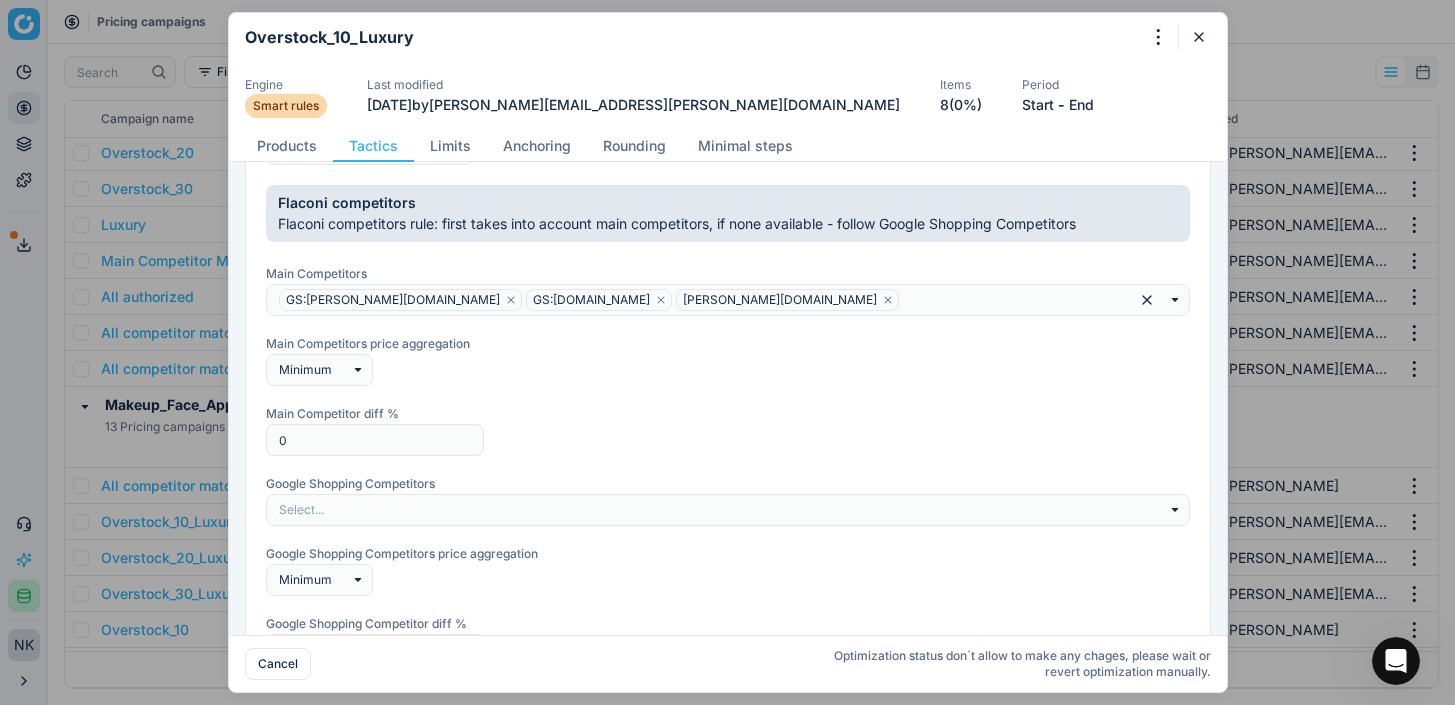 scroll, scrollTop: 254, scrollLeft: 0, axis: vertical 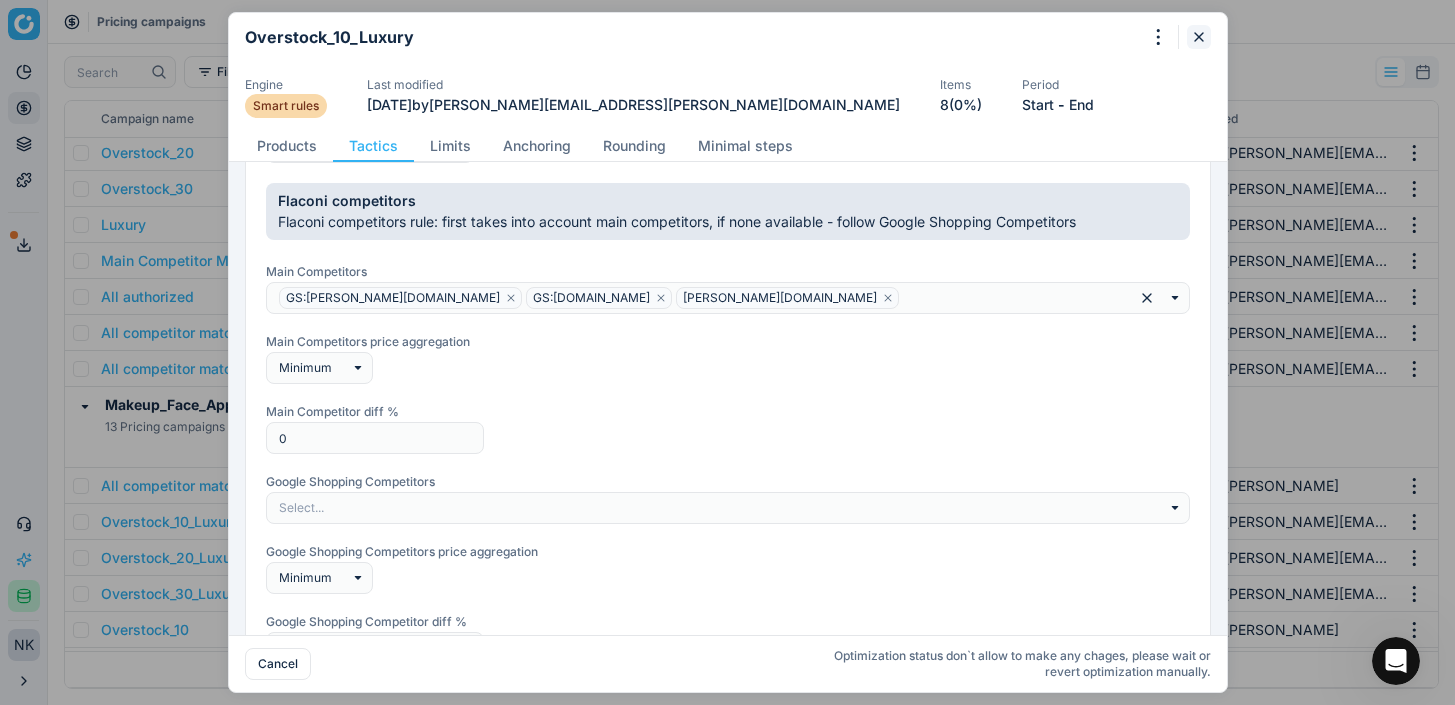 click 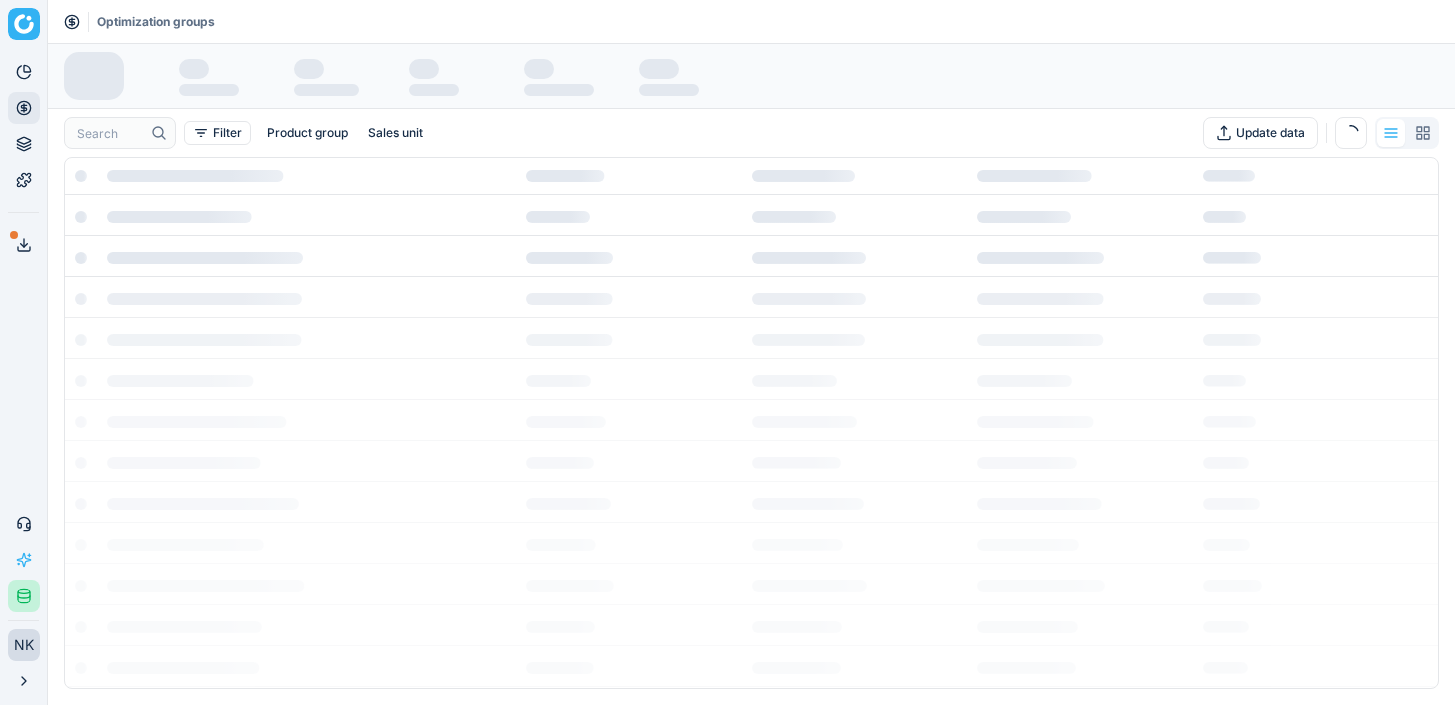 scroll, scrollTop: 0, scrollLeft: 0, axis: both 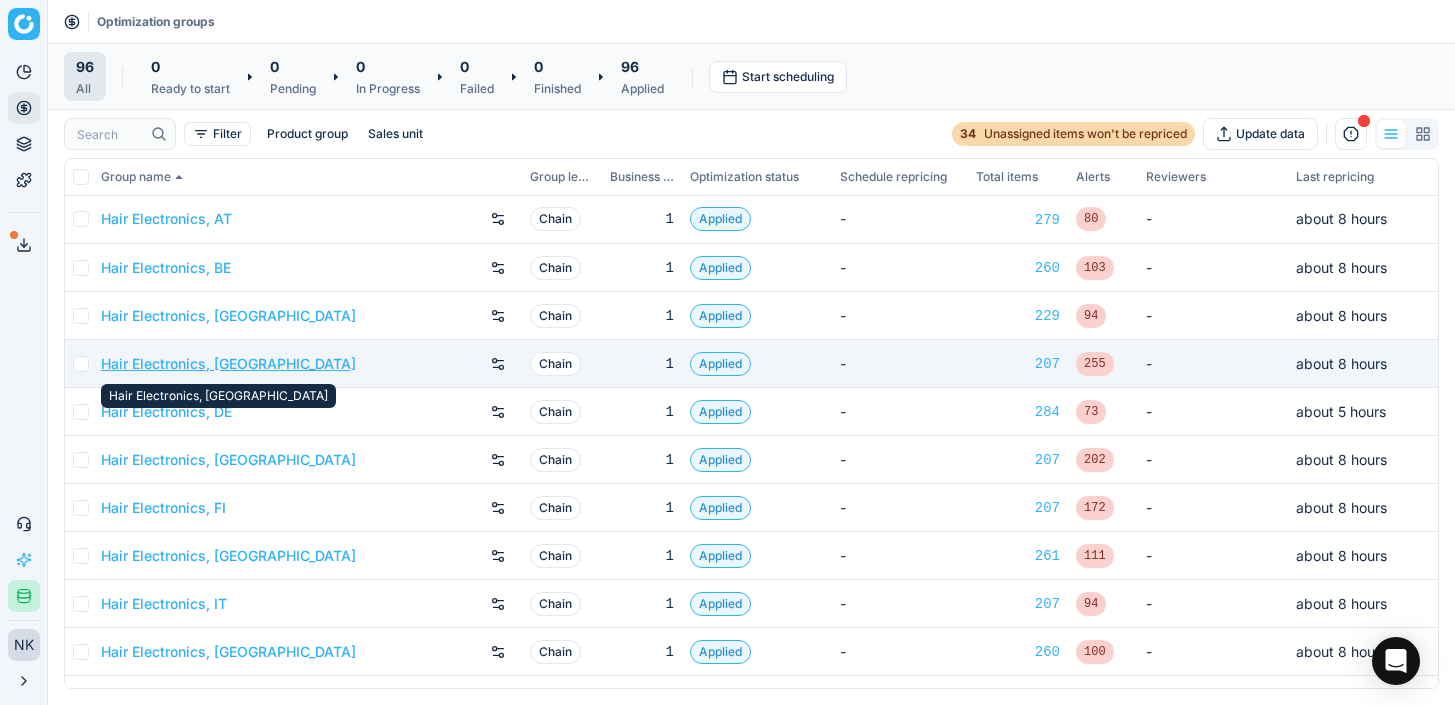 click on "Hair Electronics, [GEOGRAPHIC_DATA]" at bounding box center [228, 364] 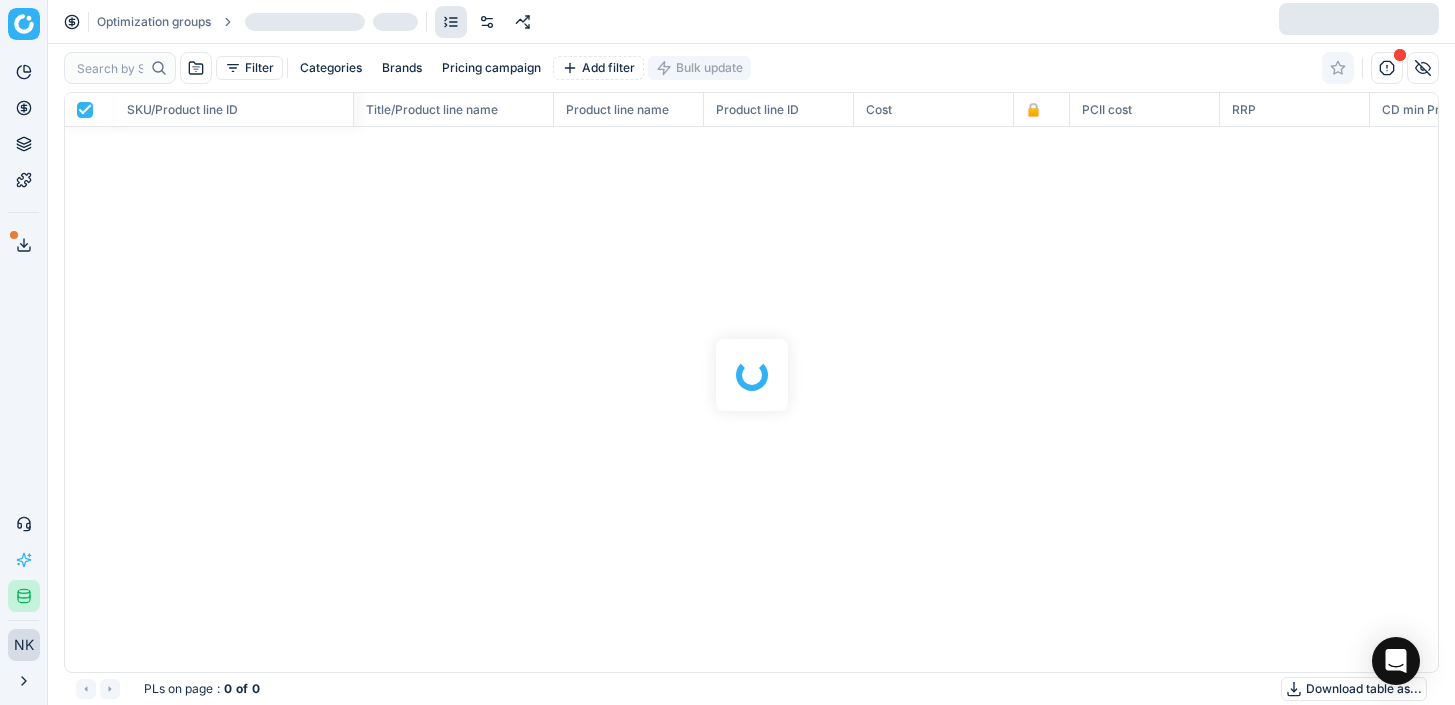 scroll, scrollTop: 2, scrollLeft: 2, axis: both 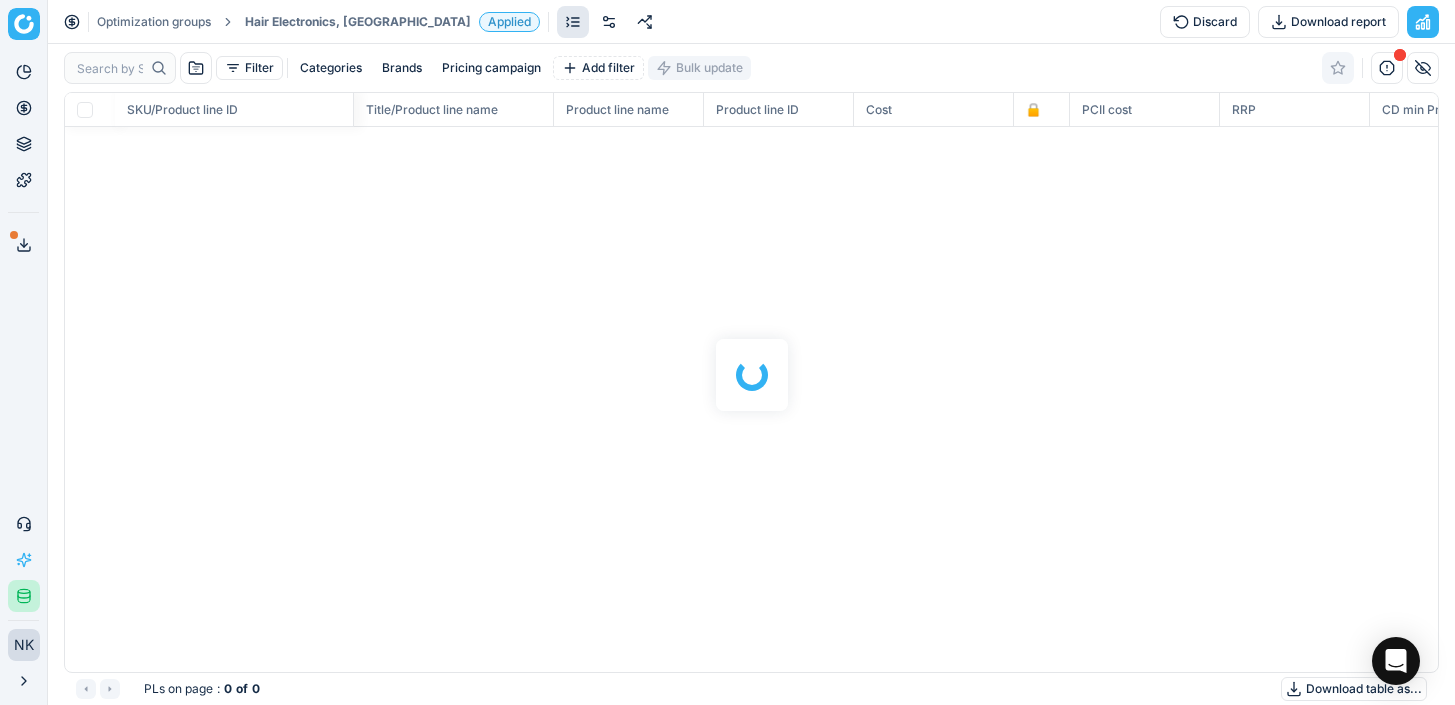 checkbox on "false" 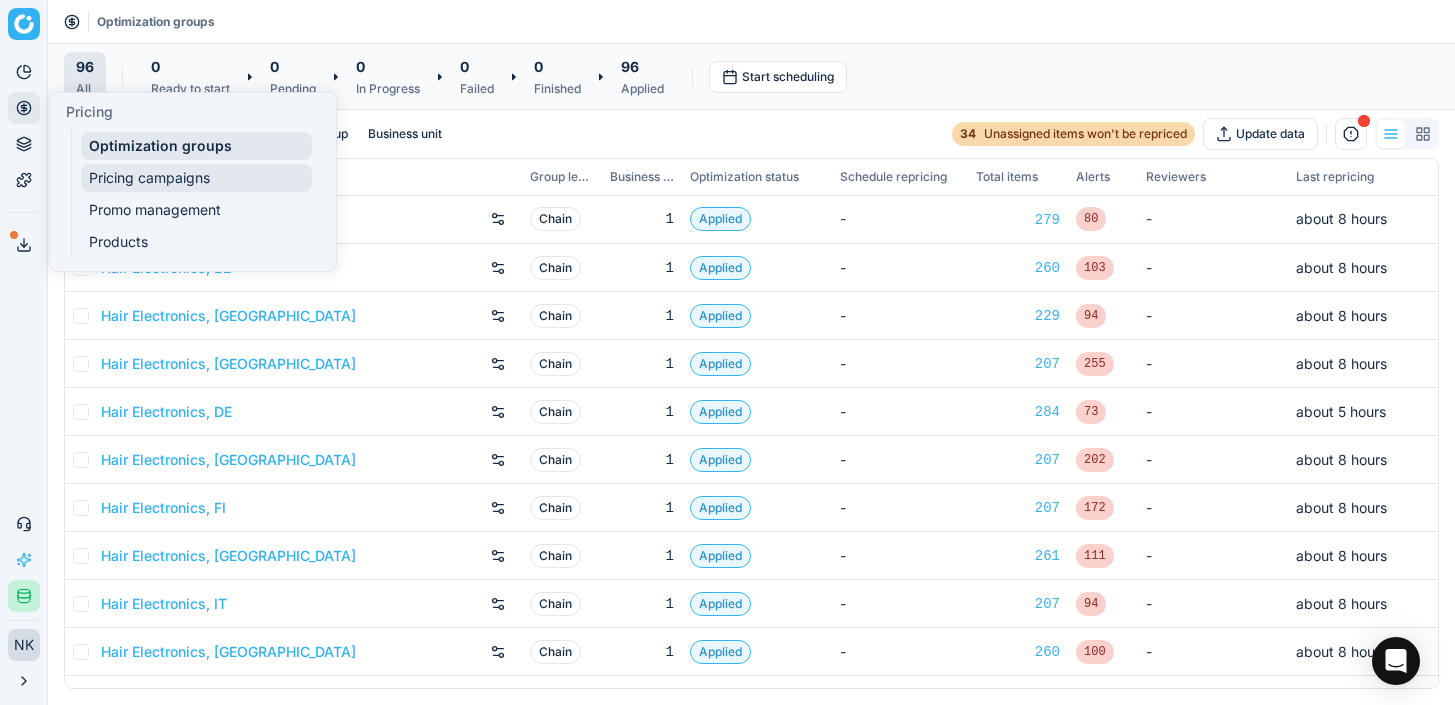 click on "Pricing campaigns" at bounding box center [196, 178] 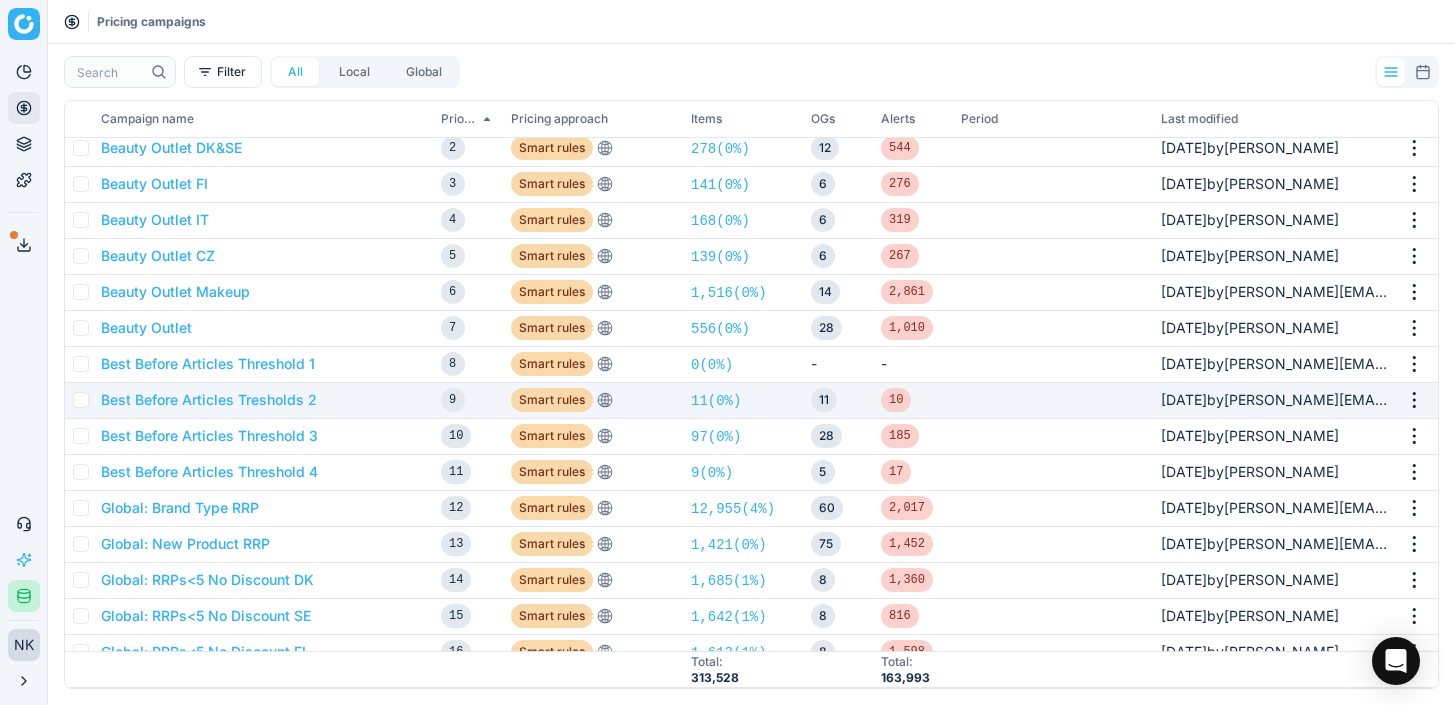 scroll, scrollTop: 136, scrollLeft: 0, axis: vertical 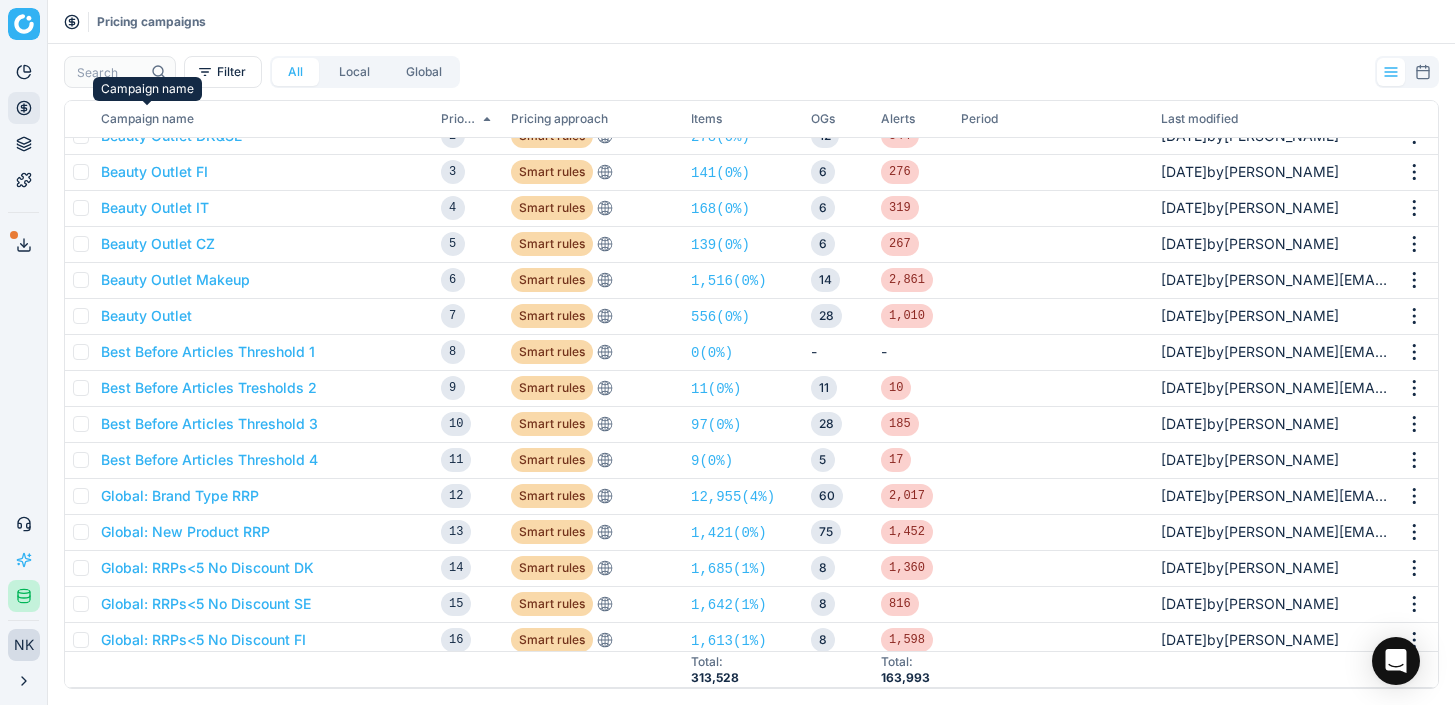 click on "Campaign name" at bounding box center (147, 119) 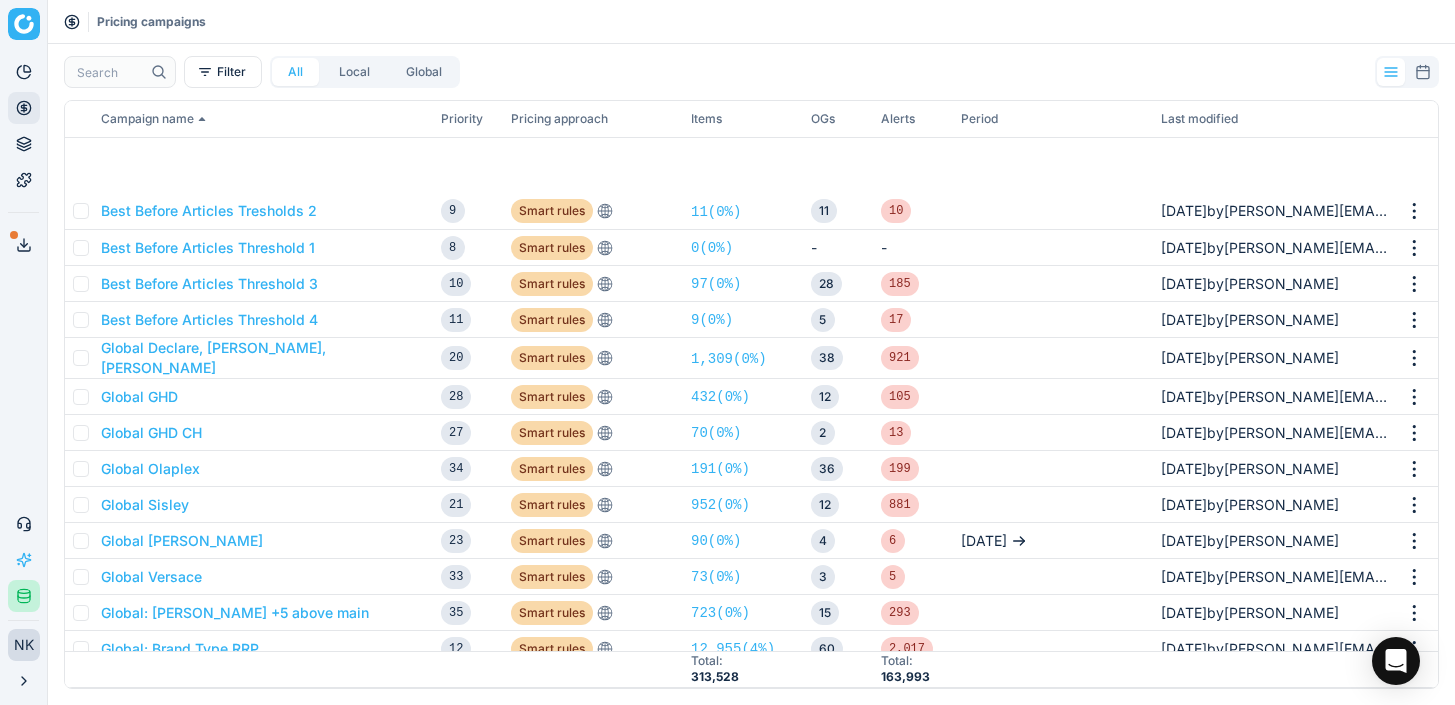 scroll, scrollTop: 458, scrollLeft: 0, axis: vertical 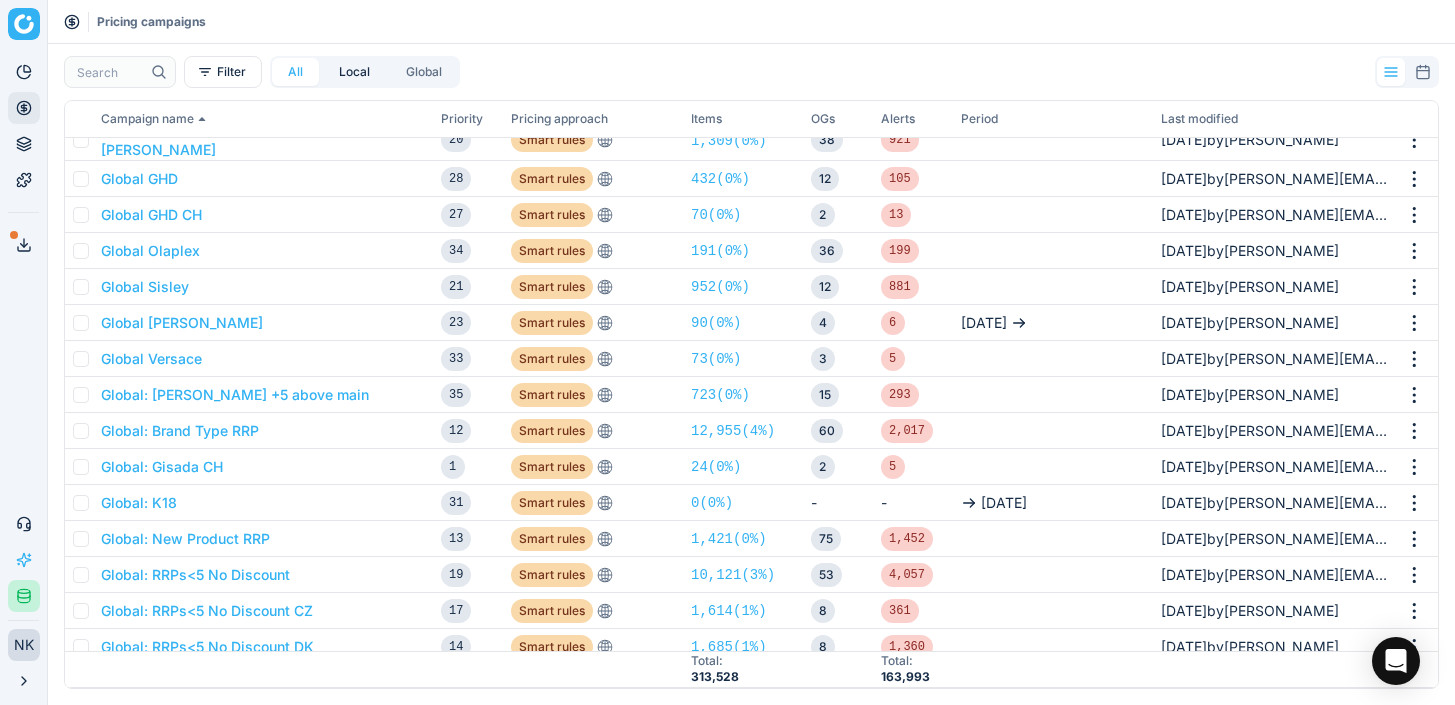 click on "Local" at bounding box center (354, 72) 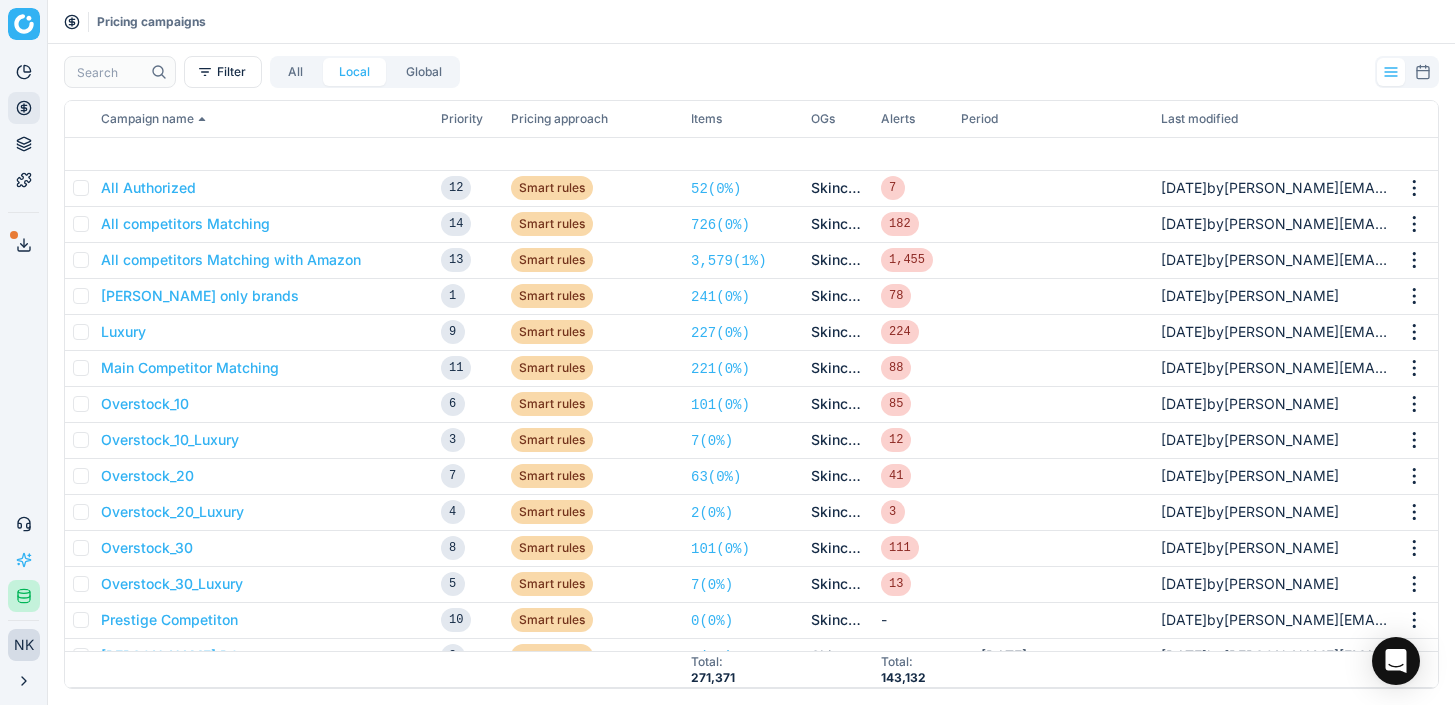 scroll, scrollTop: 0, scrollLeft: 0, axis: both 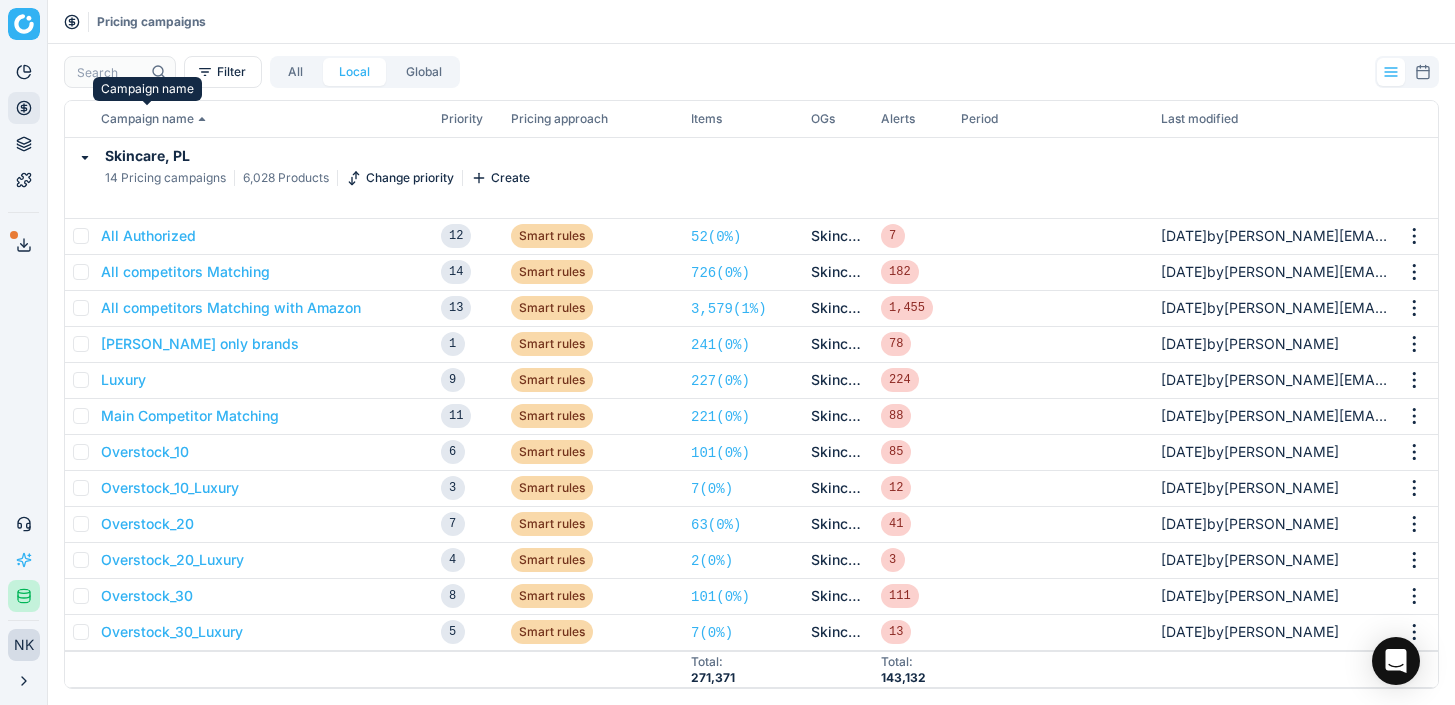 click on "Campaign name" at bounding box center (147, 119) 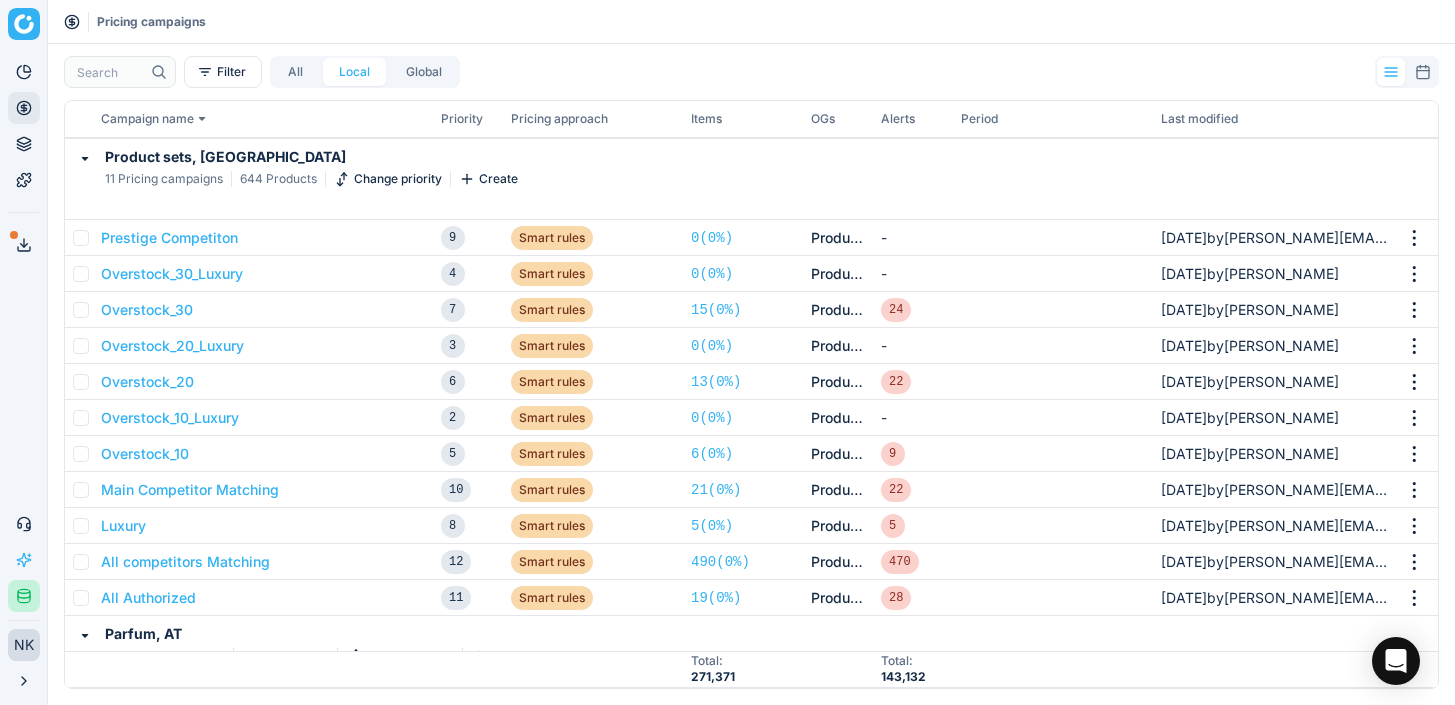 scroll, scrollTop: 36378, scrollLeft: 0, axis: vertical 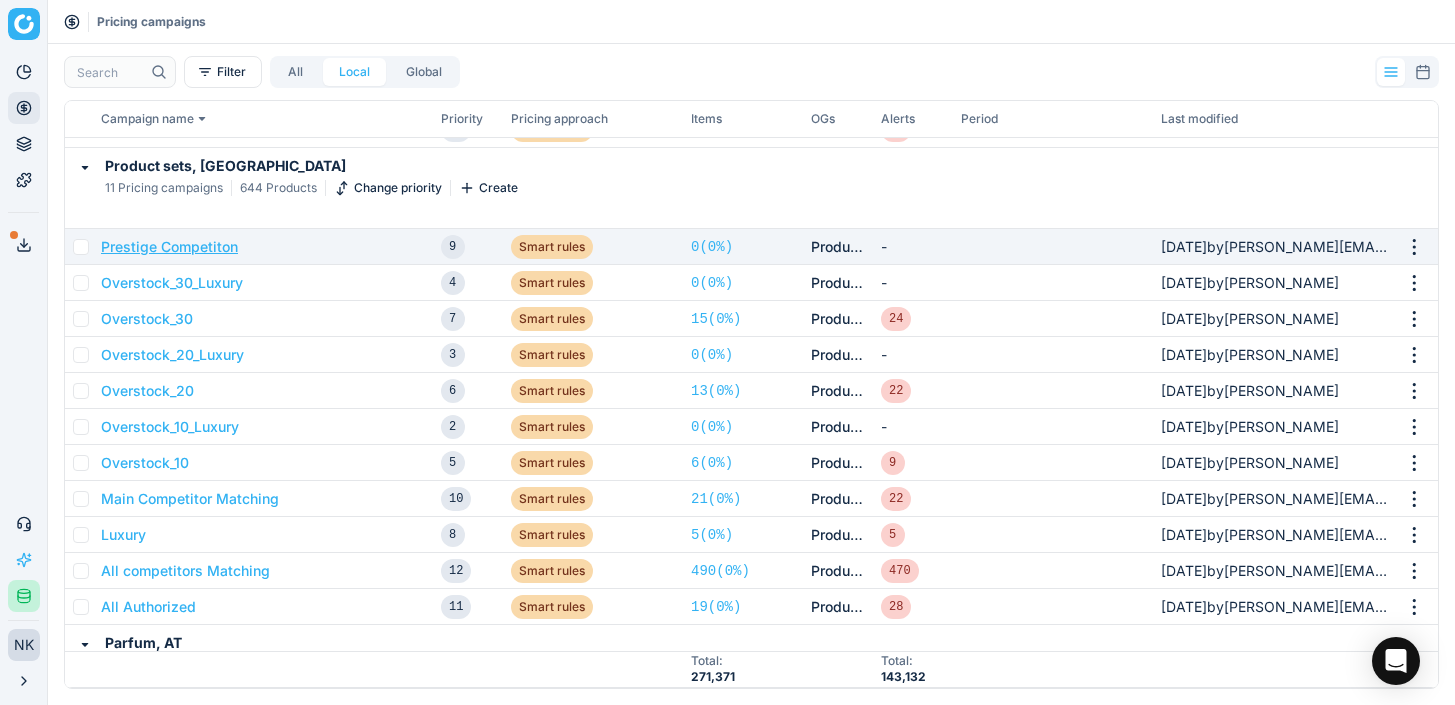 click on "Prestige Competiton" at bounding box center (169, 247) 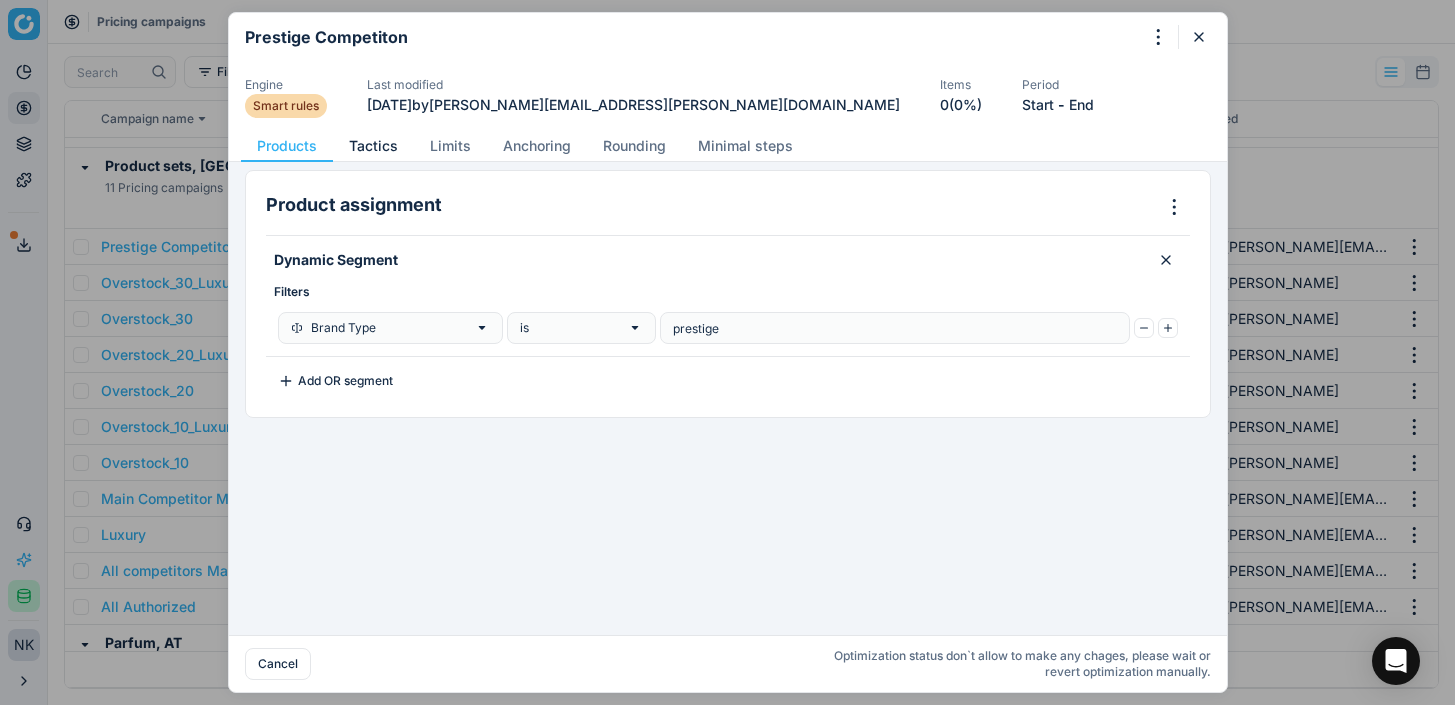 click on "Tactics" at bounding box center [373, 146] 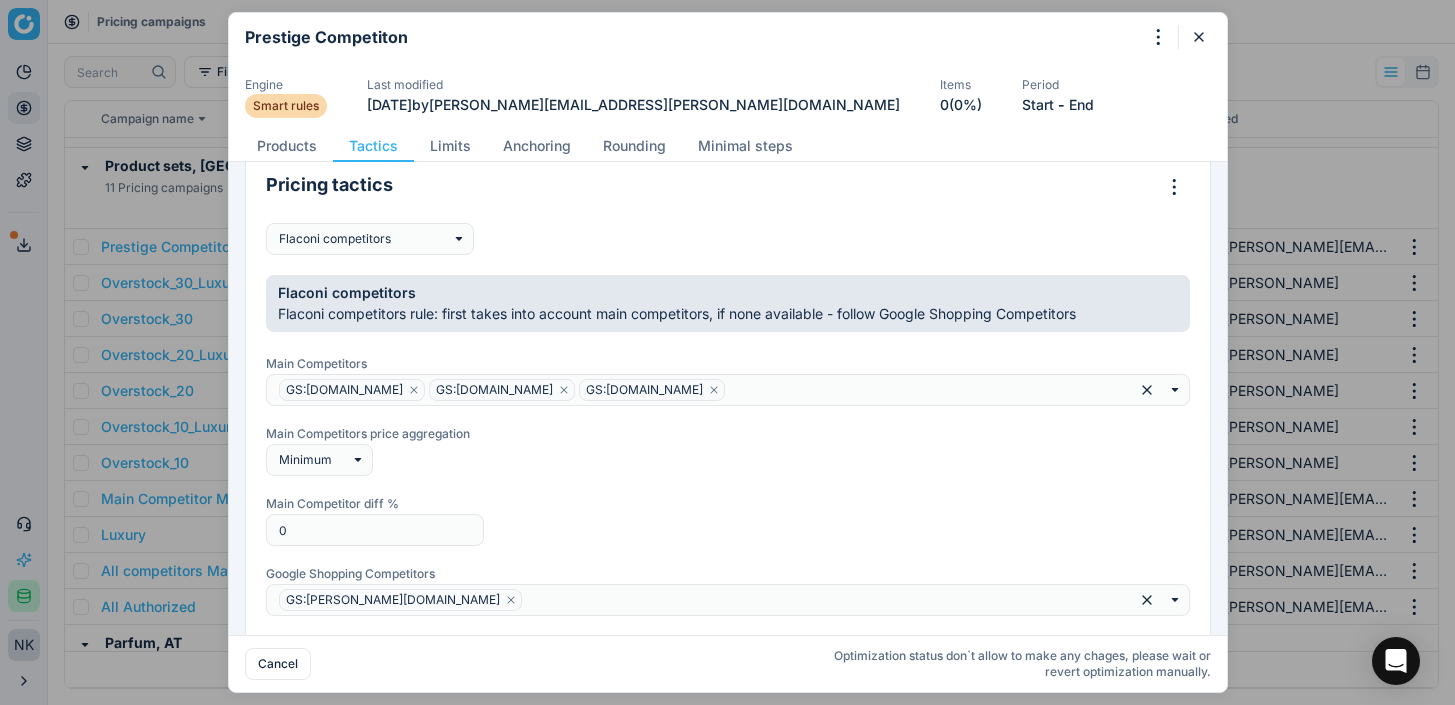 scroll, scrollTop: 196, scrollLeft: 0, axis: vertical 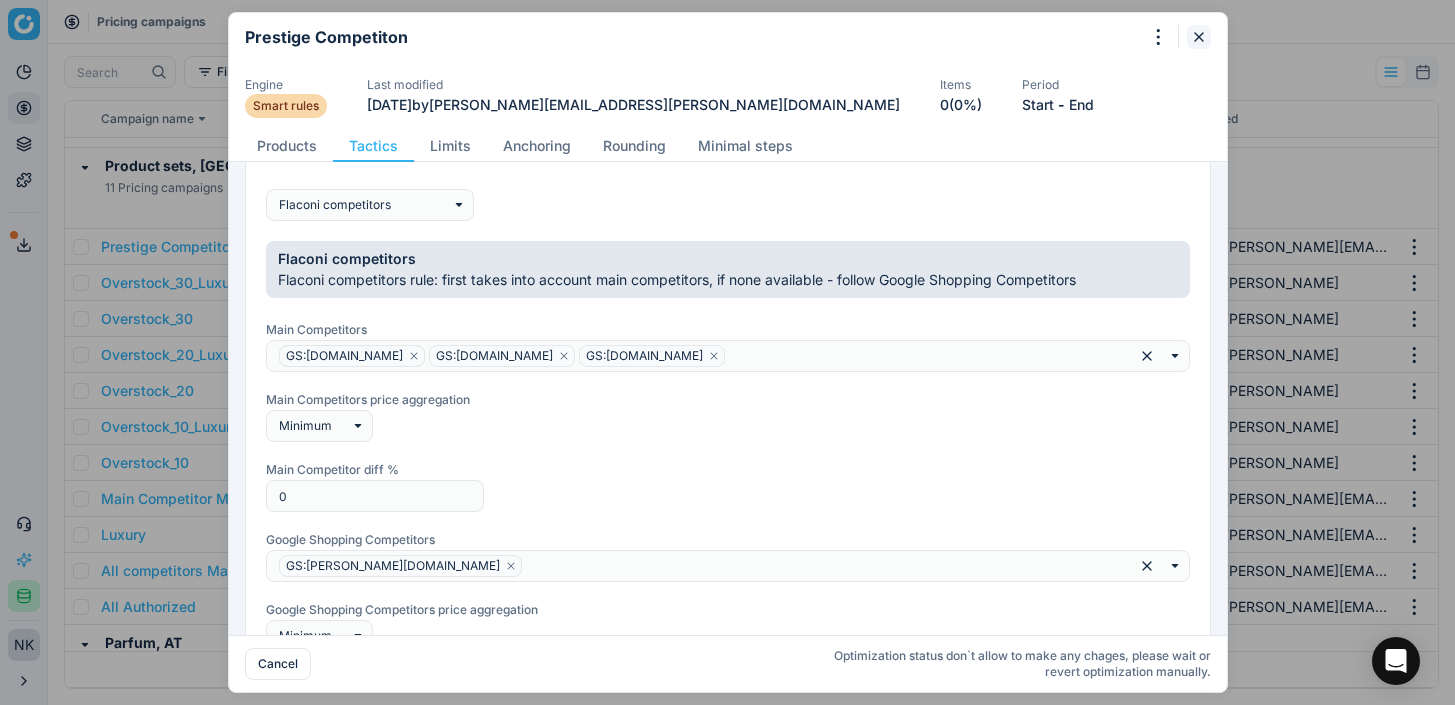 click 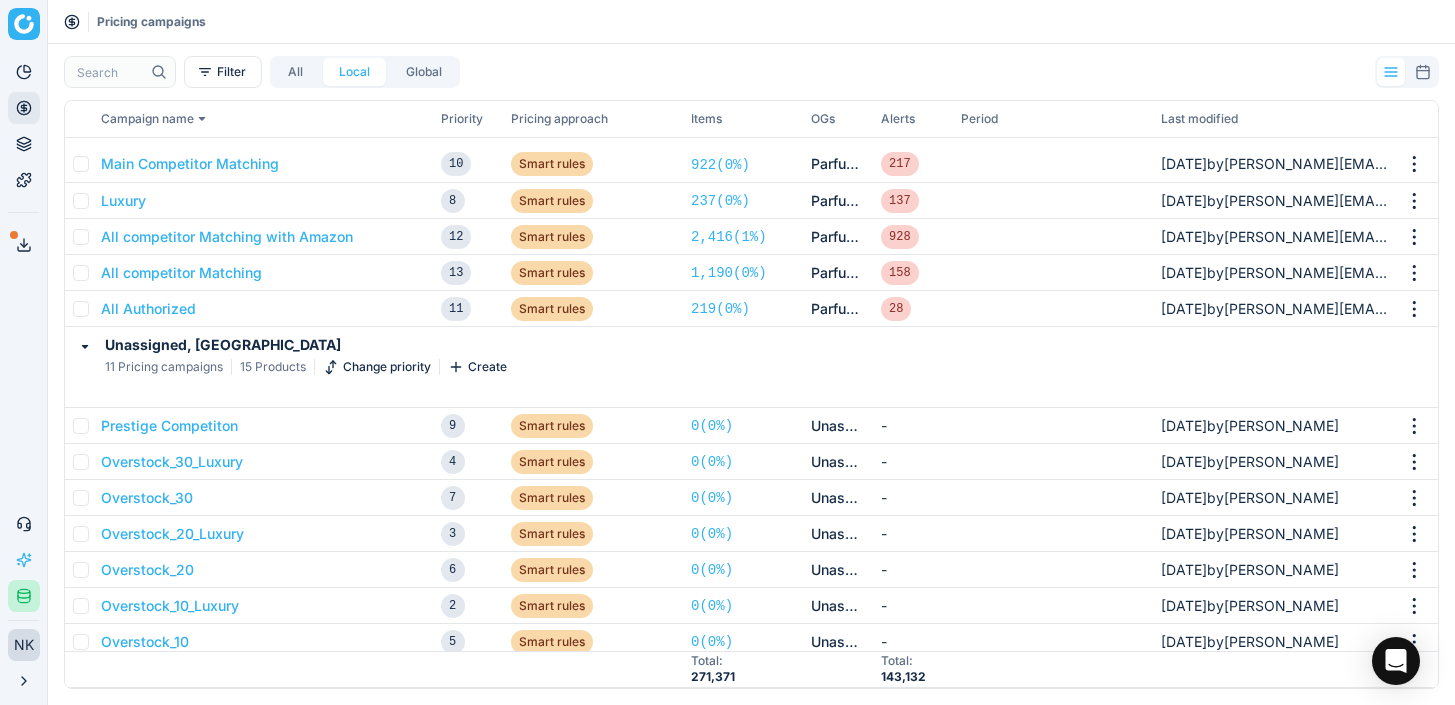 scroll, scrollTop: 37410, scrollLeft: 0, axis: vertical 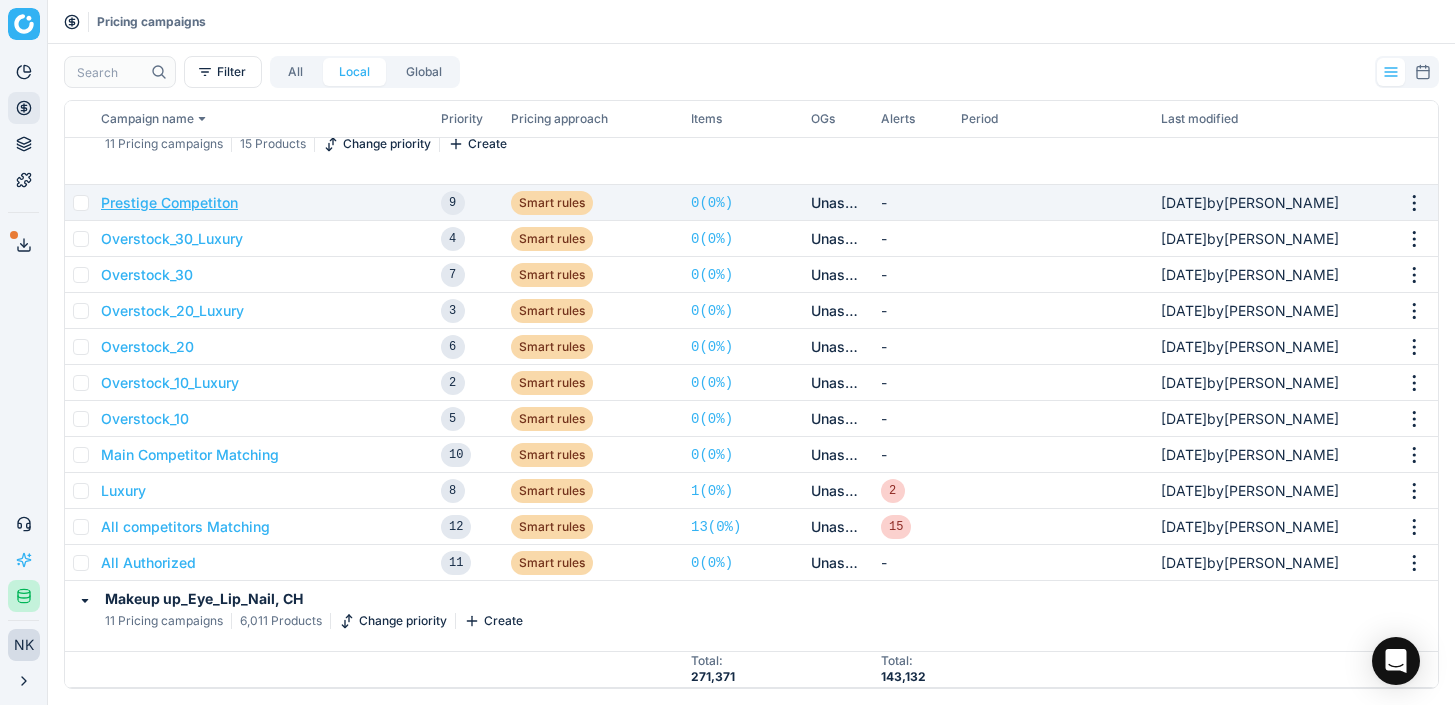 click on "Prestige Competiton" at bounding box center (169, 203) 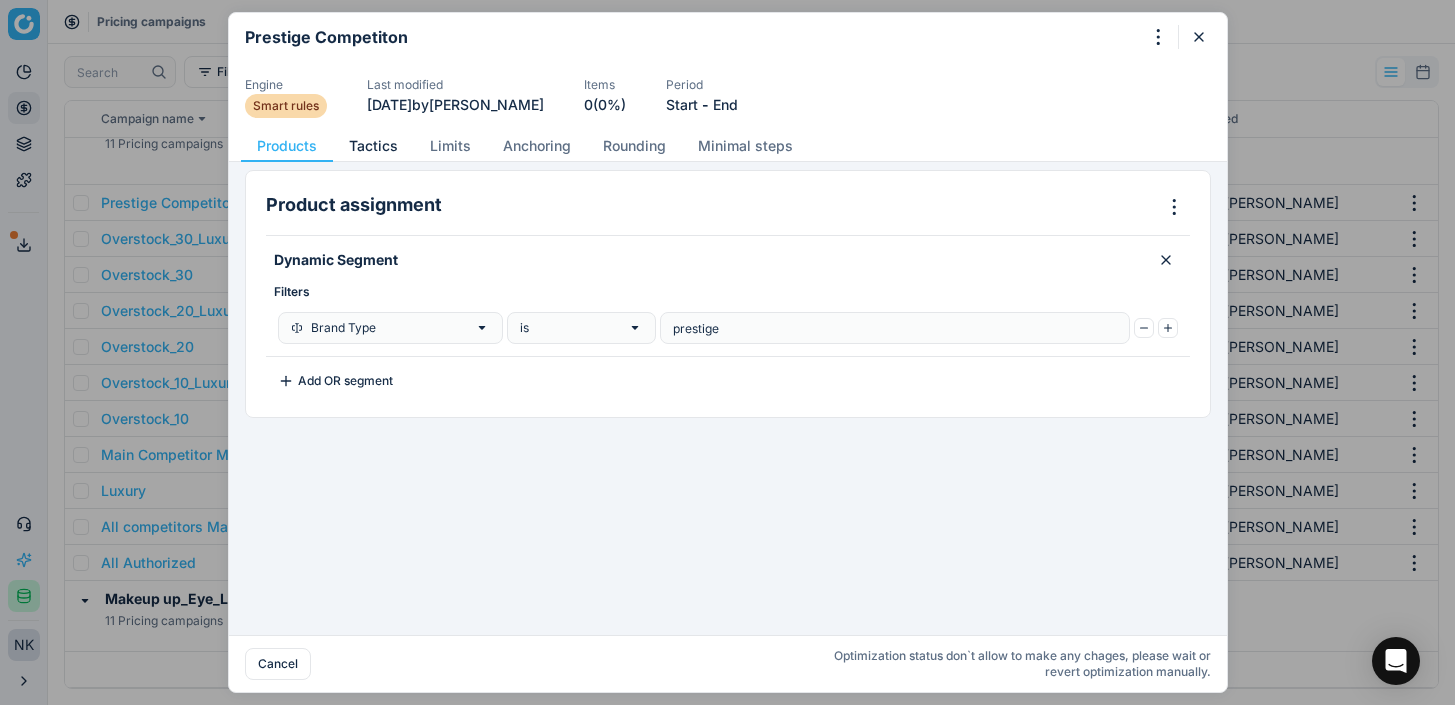 click on "Tactics" at bounding box center (373, 146) 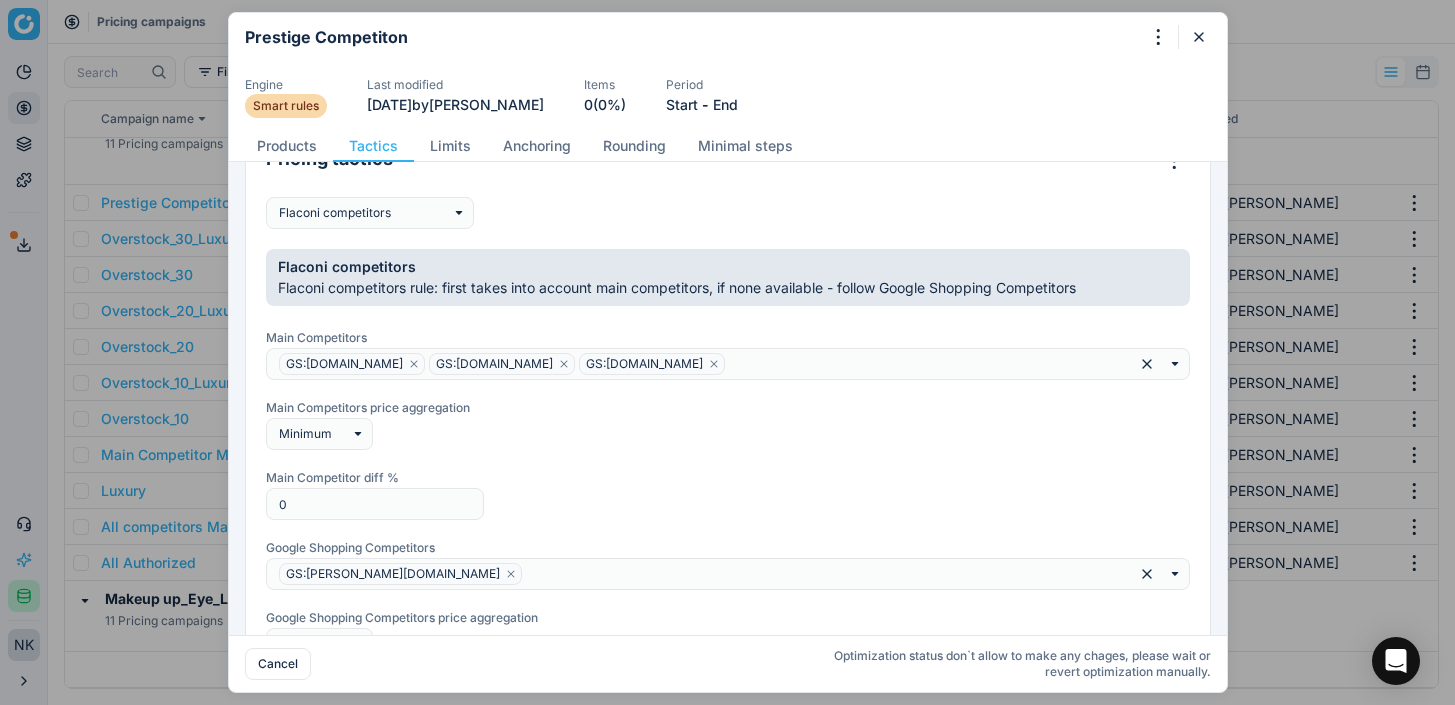 scroll, scrollTop: 190, scrollLeft: 0, axis: vertical 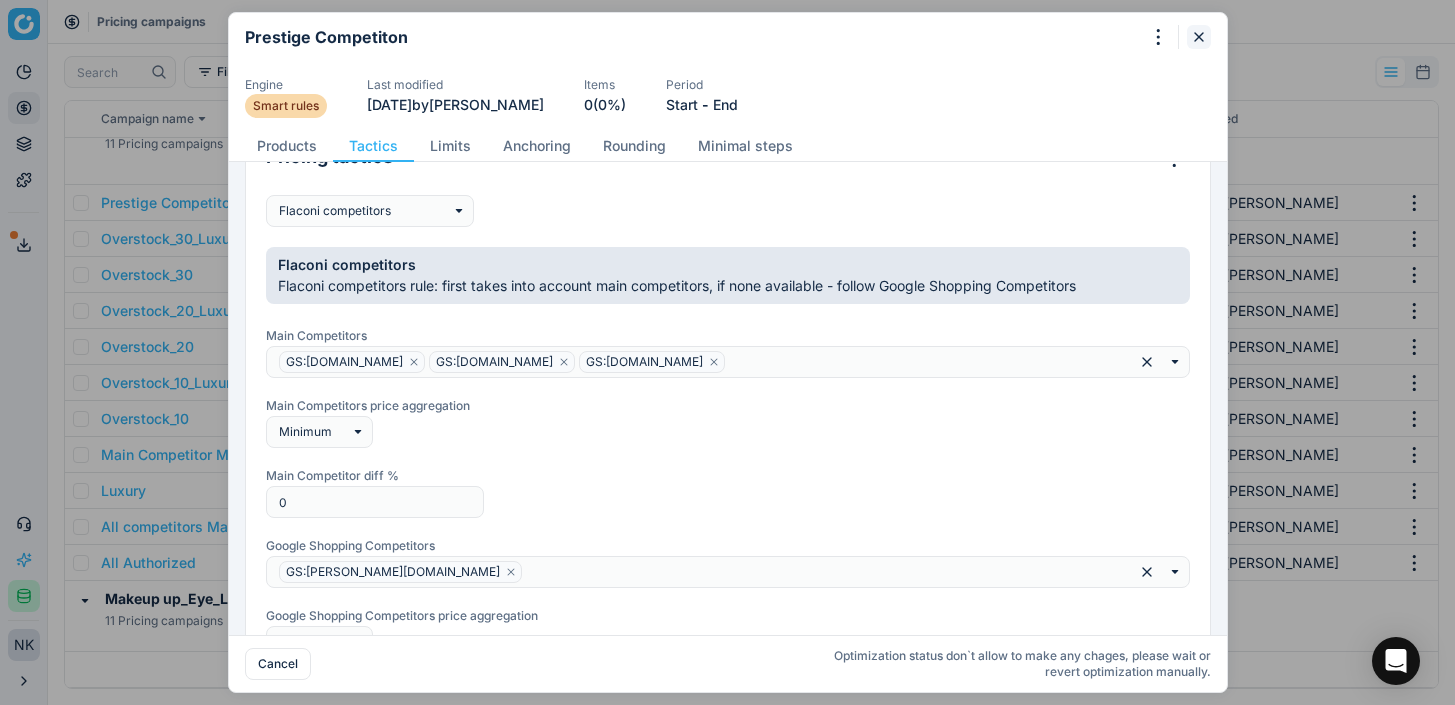 click 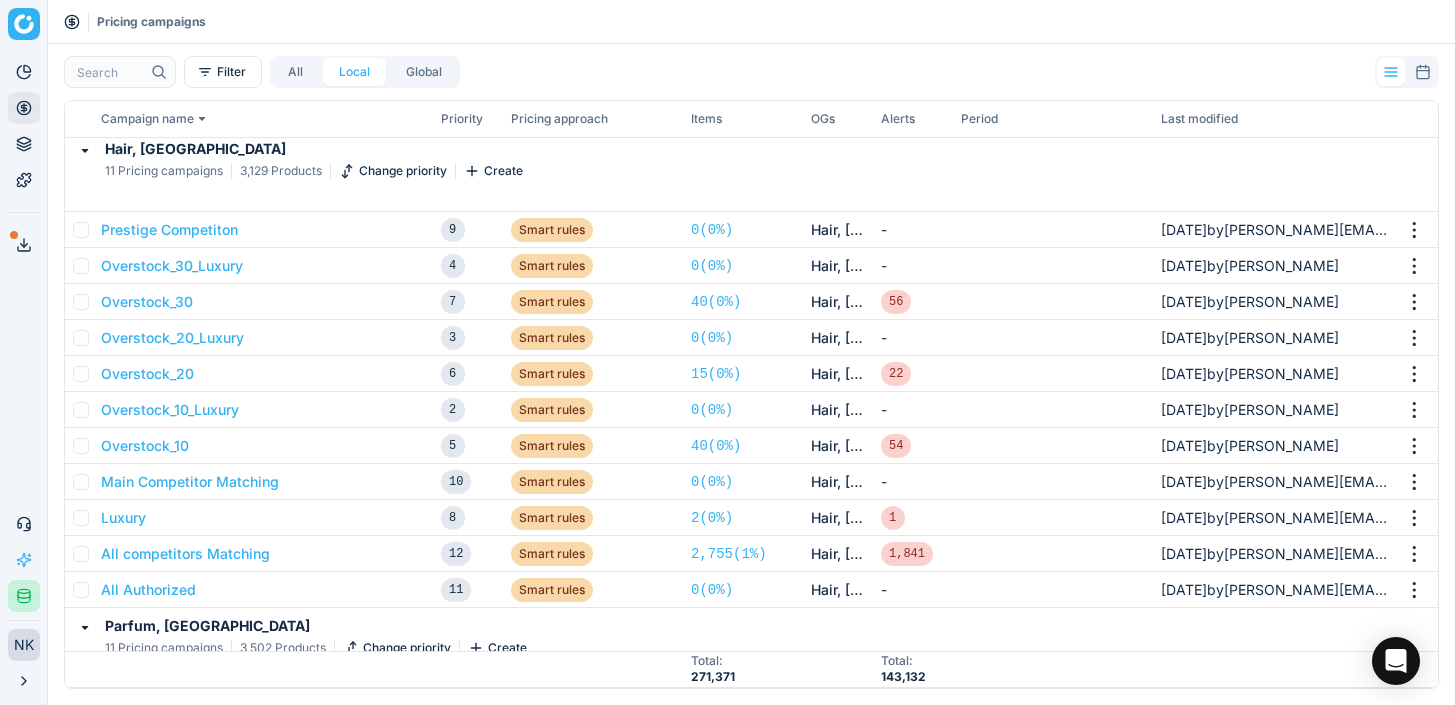 scroll, scrollTop: 38813, scrollLeft: 0, axis: vertical 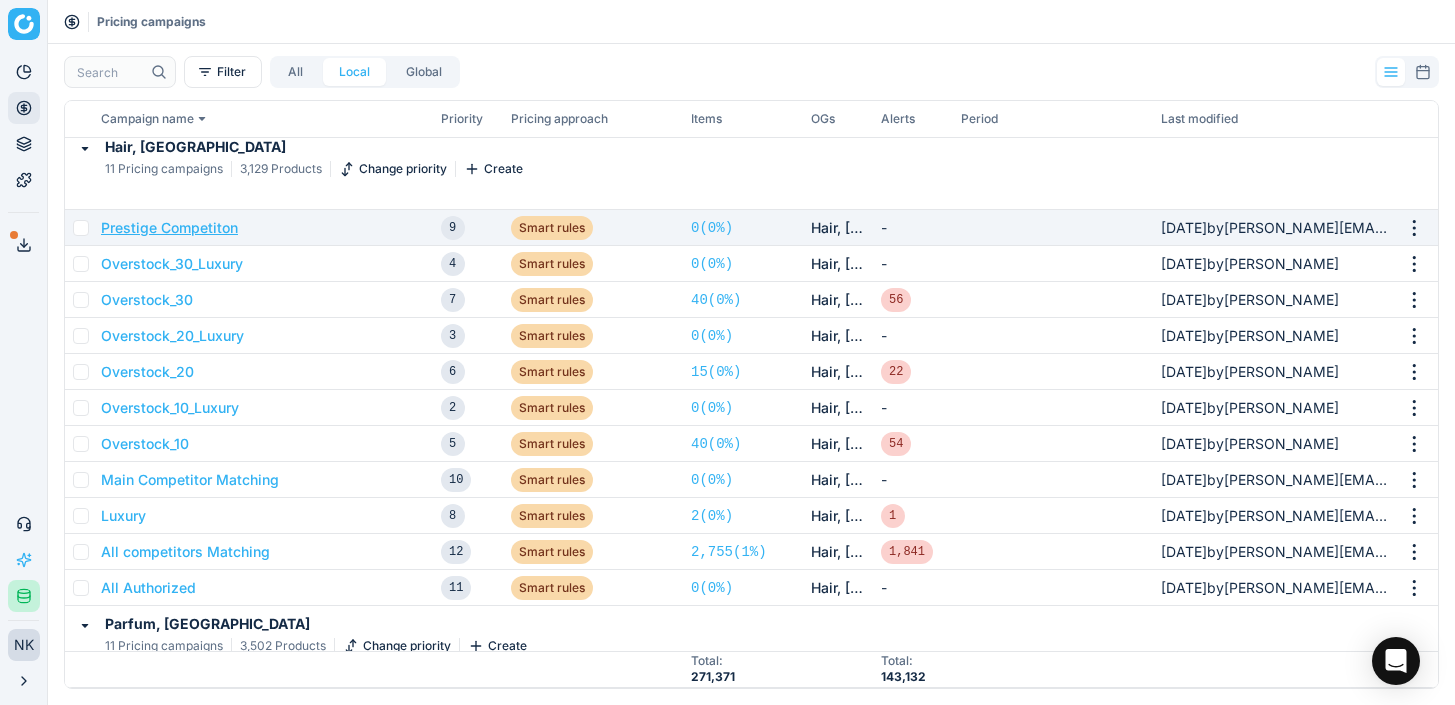 click on "Prestige Competiton" at bounding box center (169, 228) 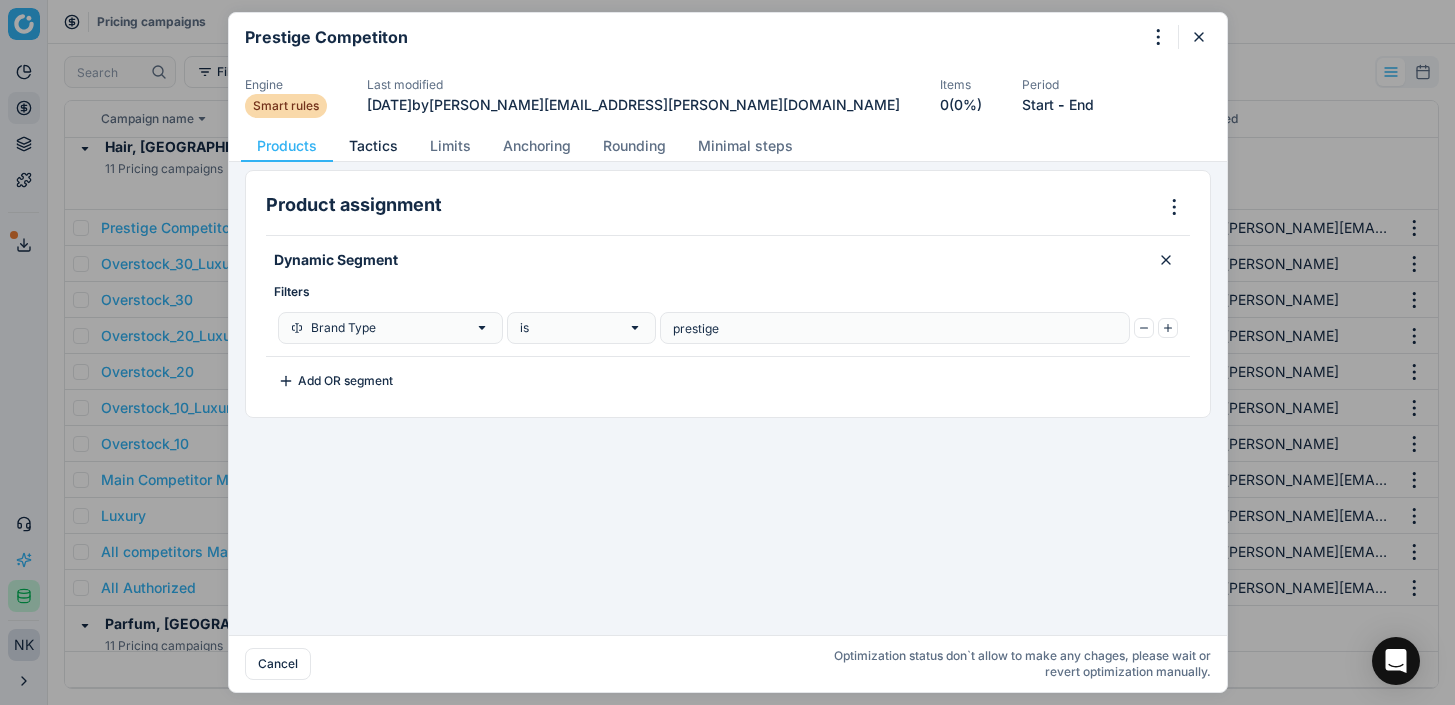click on "Tactics" at bounding box center (373, 146) 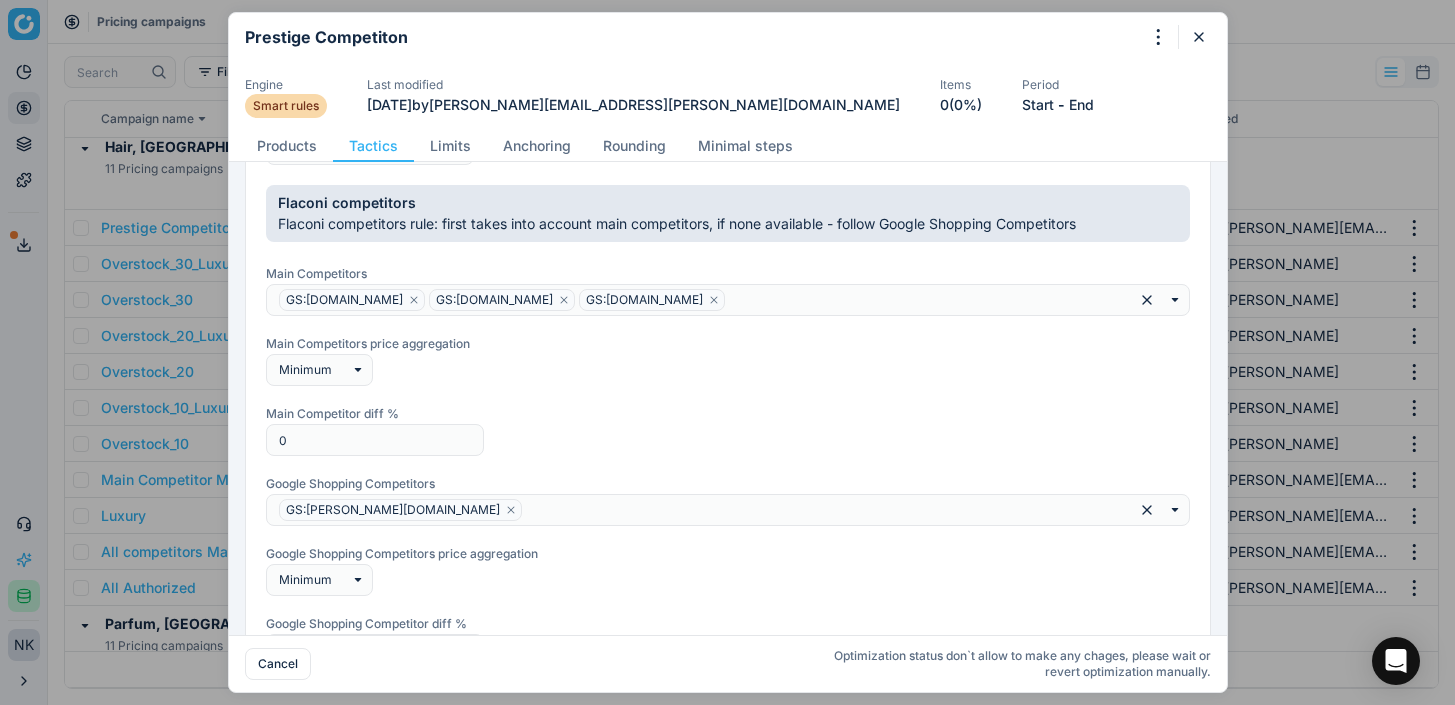 scroll, scrollTop: 291, scrollLeft: 0, axis: vertical 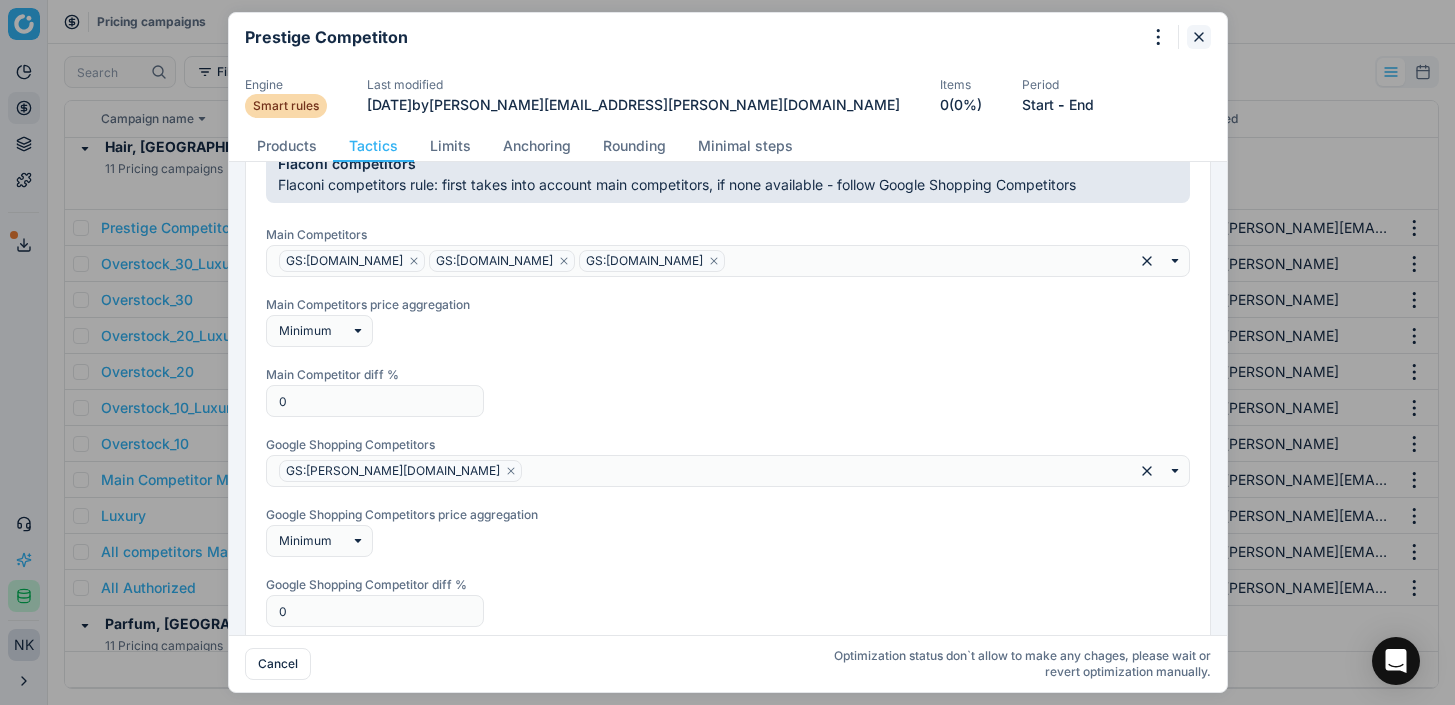 click 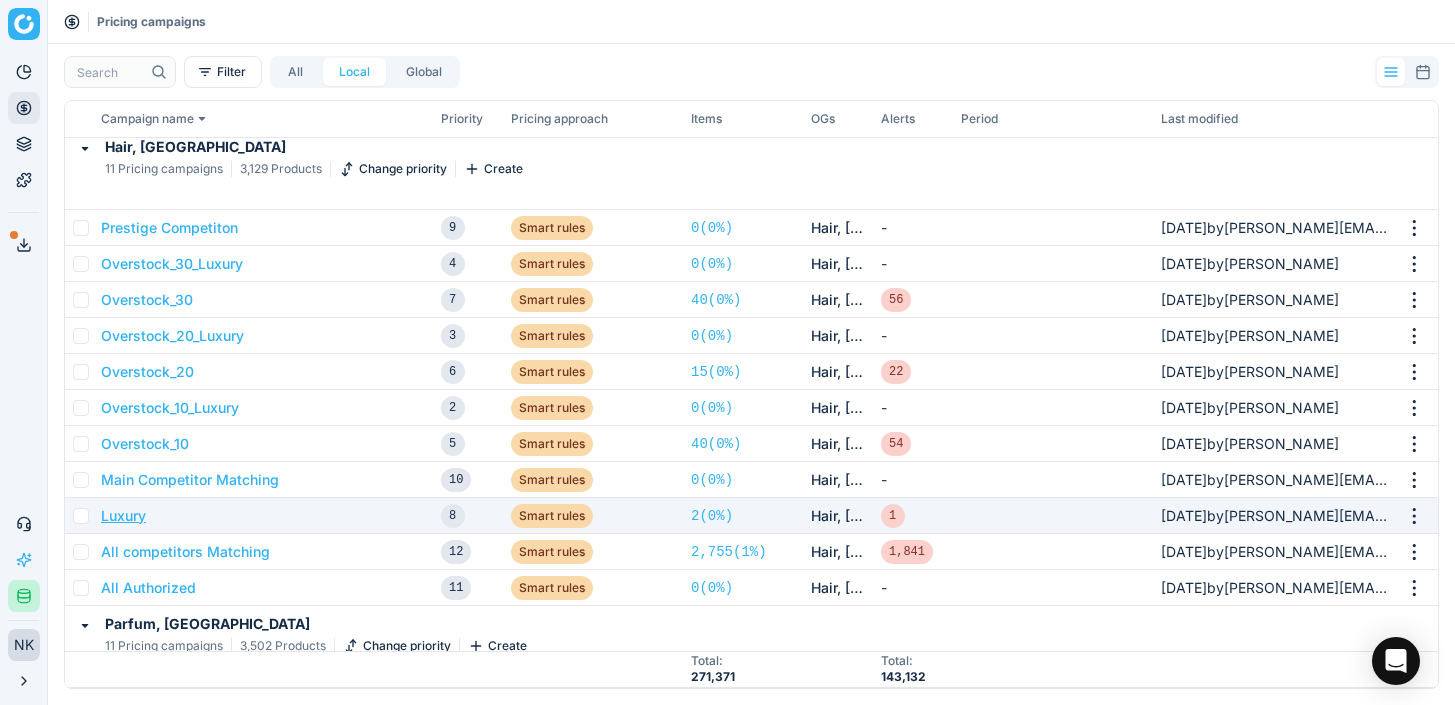 click on "Luxury" at bounding box center (123, 516) 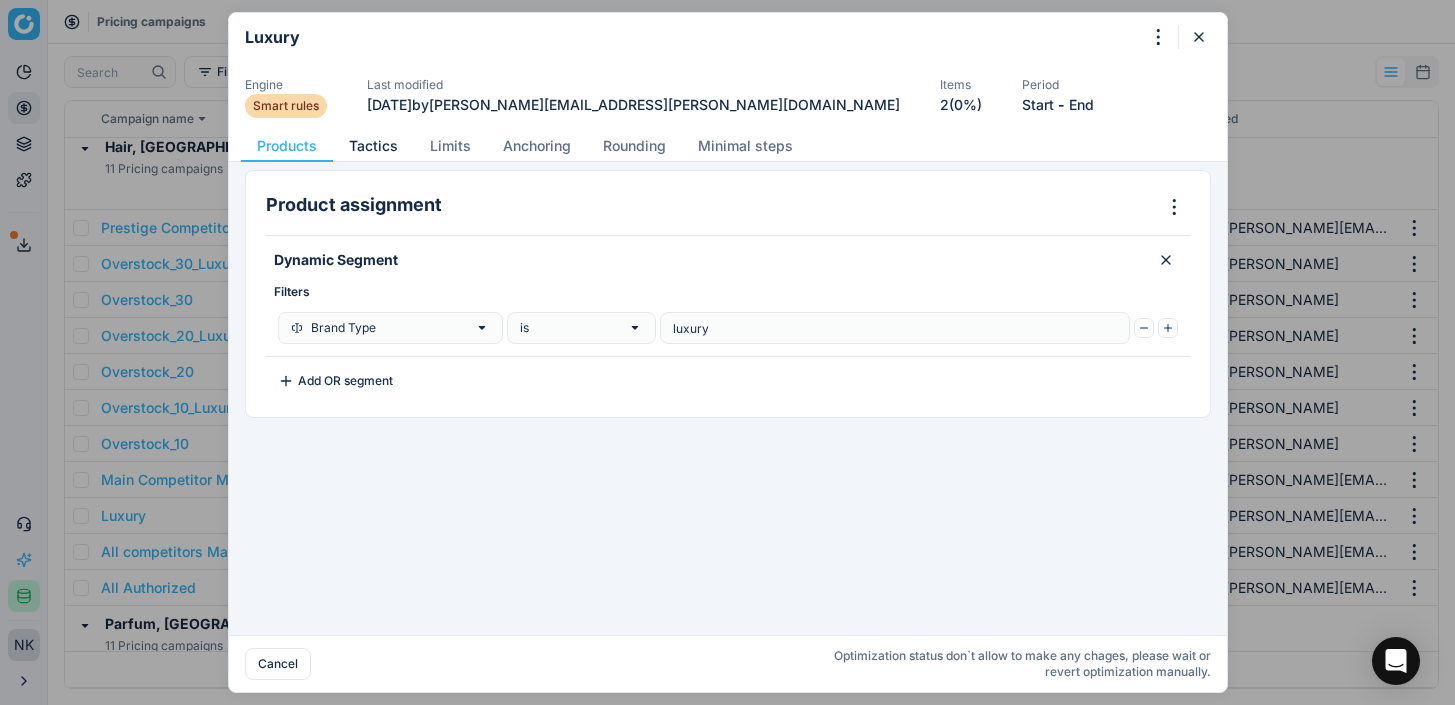 click on "Tactics" at bounding box center [373, 146] 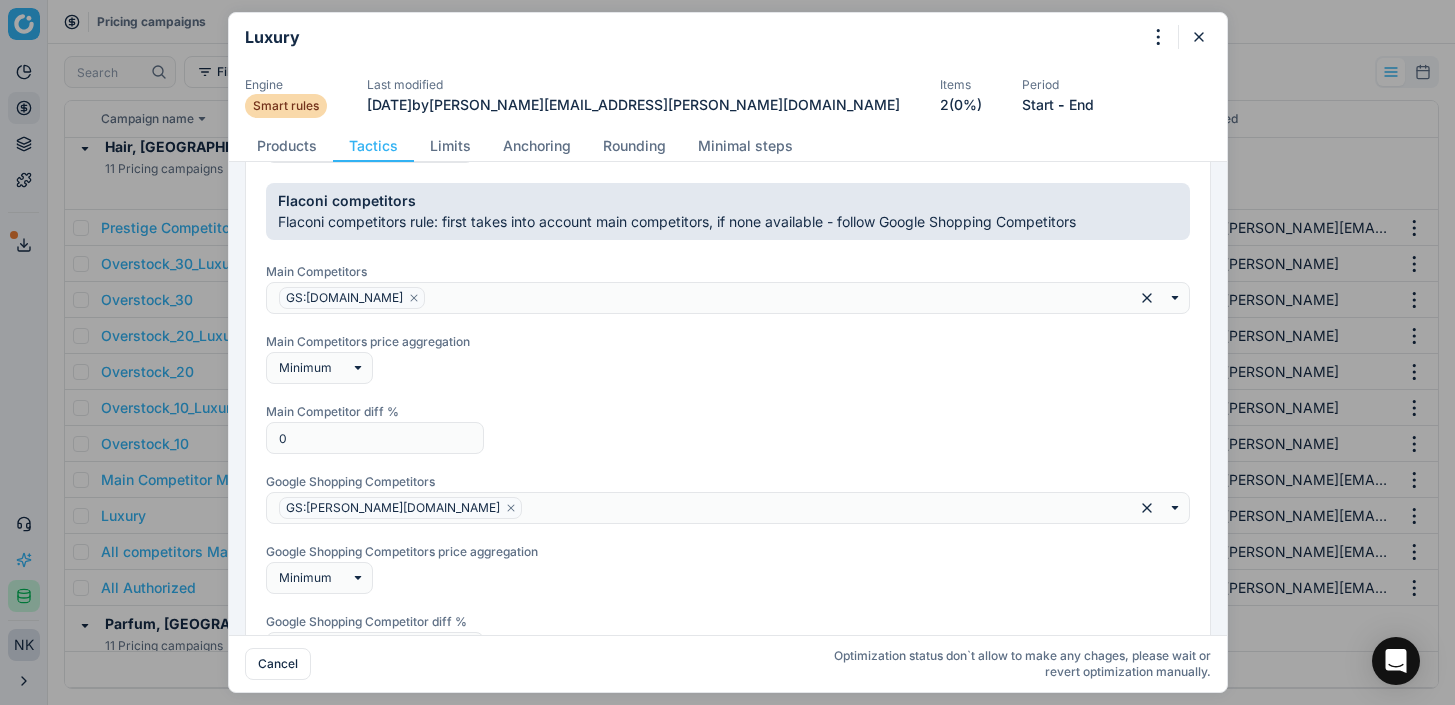scroll, scrollTop: 257, scrollLeft: 0, axis: vertical 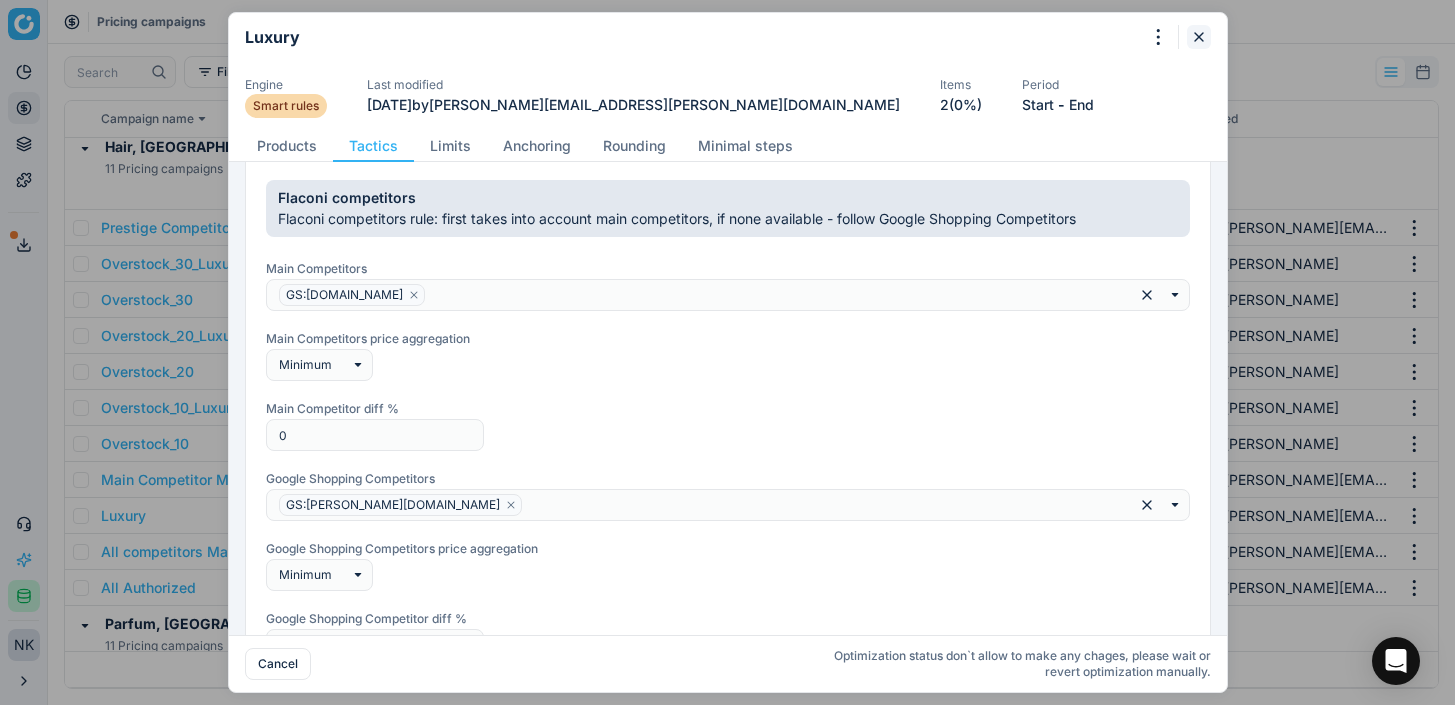 click 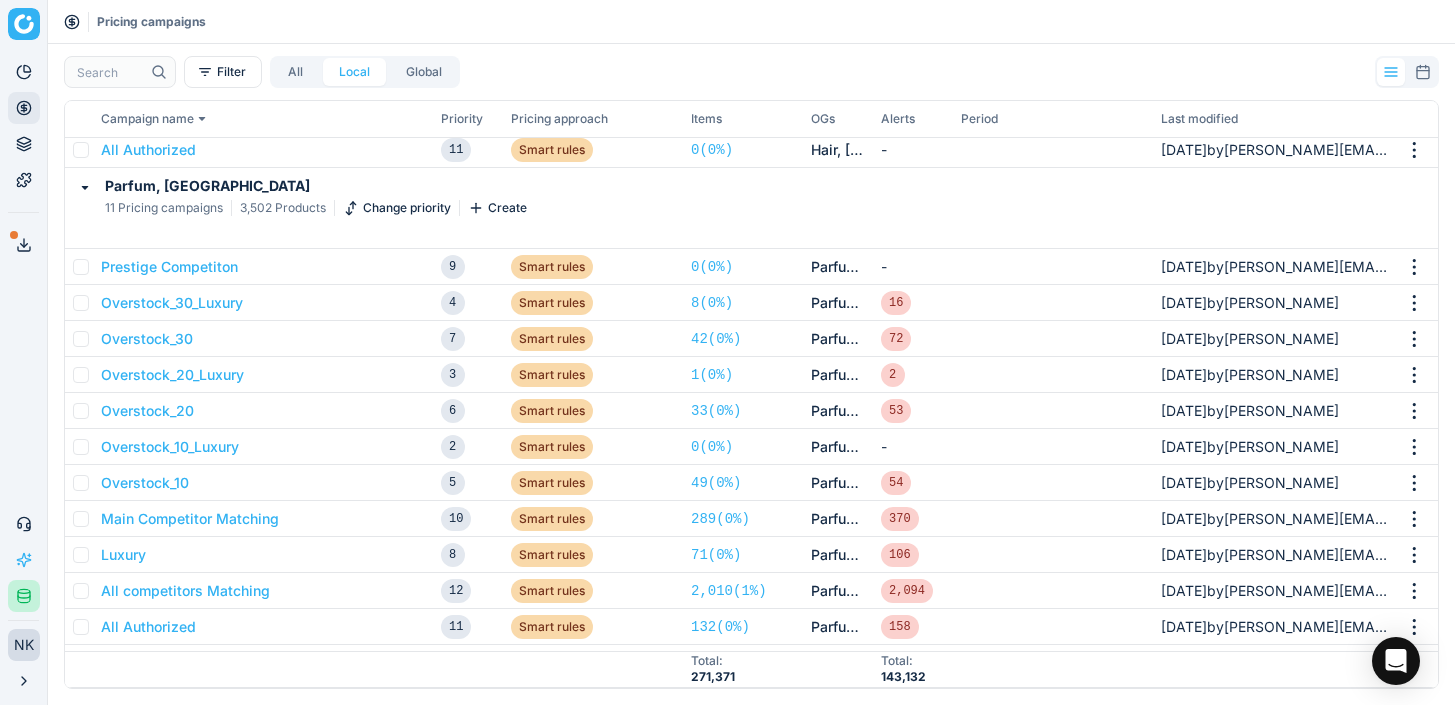 scroll, scrollTop: 39251, scrollLeft: 0, axis: vertical 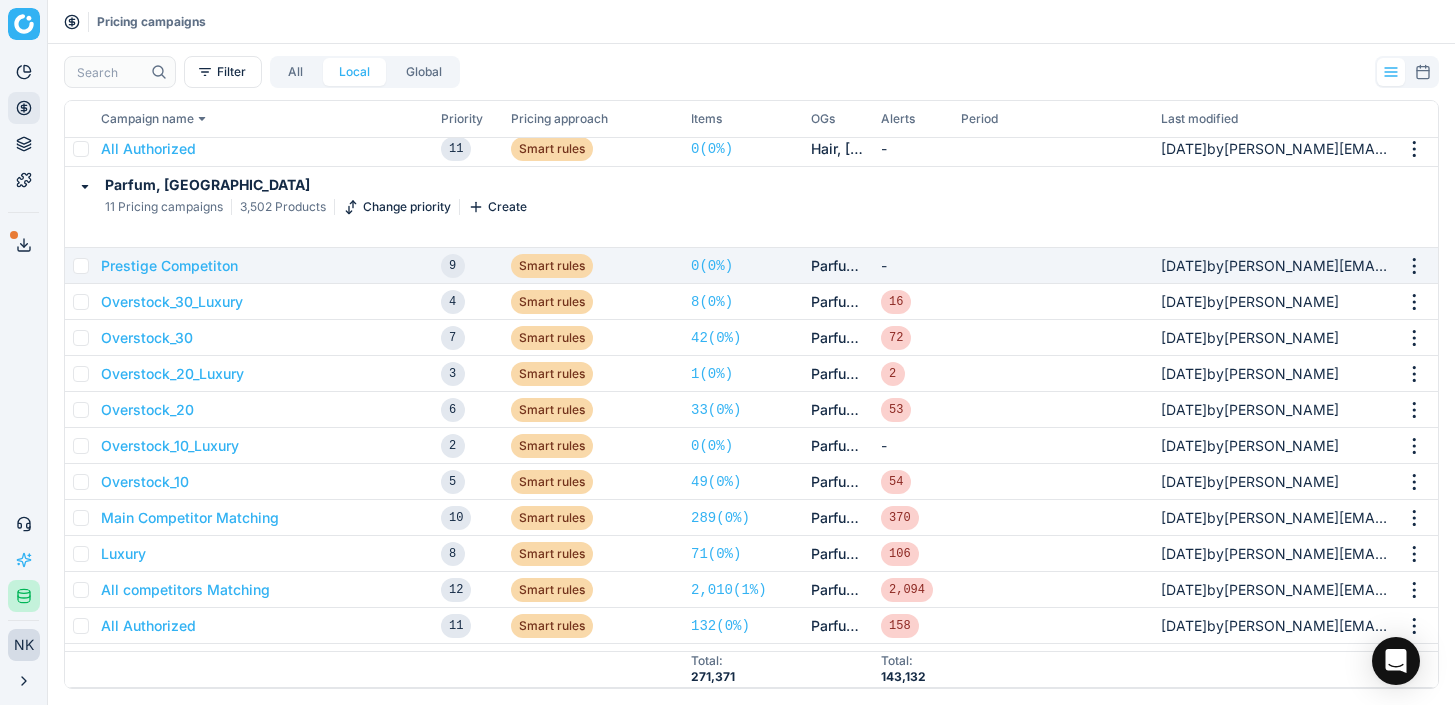 click on "Prestige Competiton" at bounding box center [263, 266] 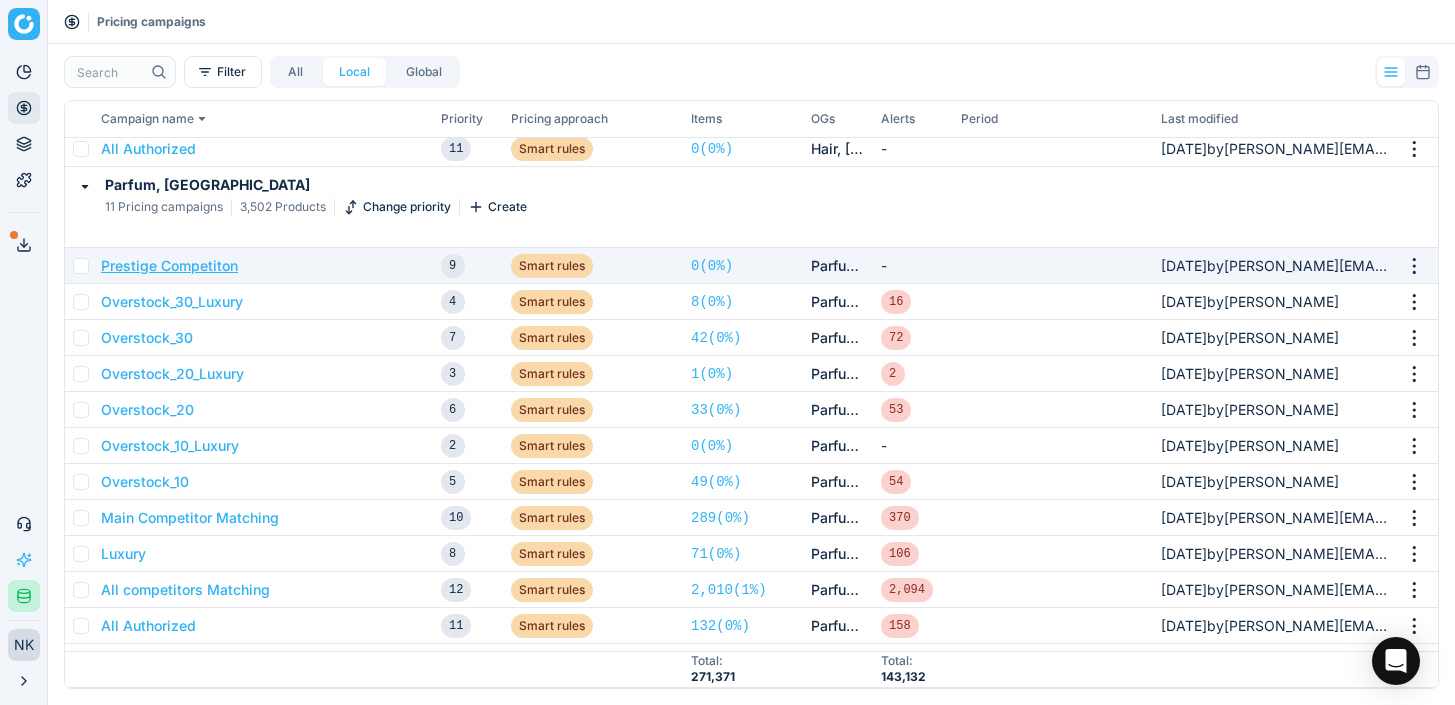 click on "Prestige Competiton" at bounding box center [169, 266] 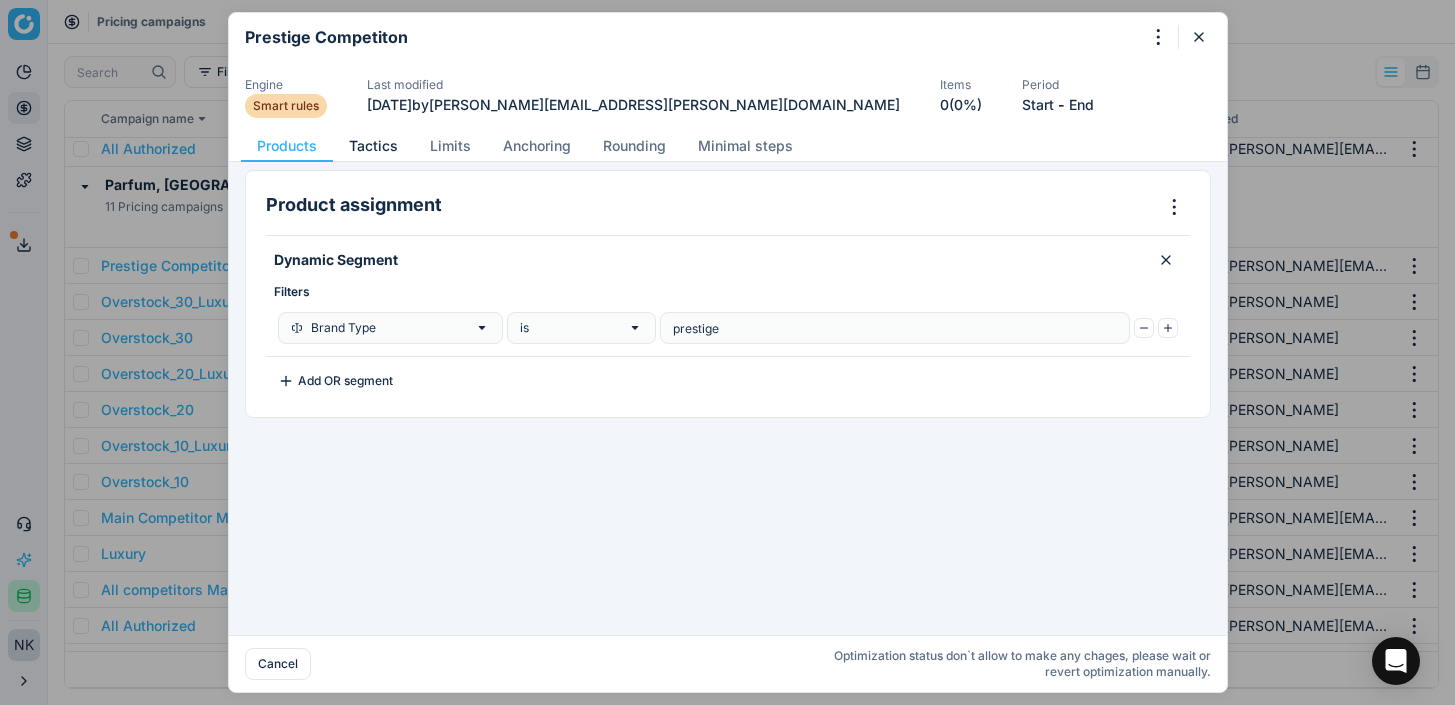 click on "Tactics" at bounding box center [373, 146] 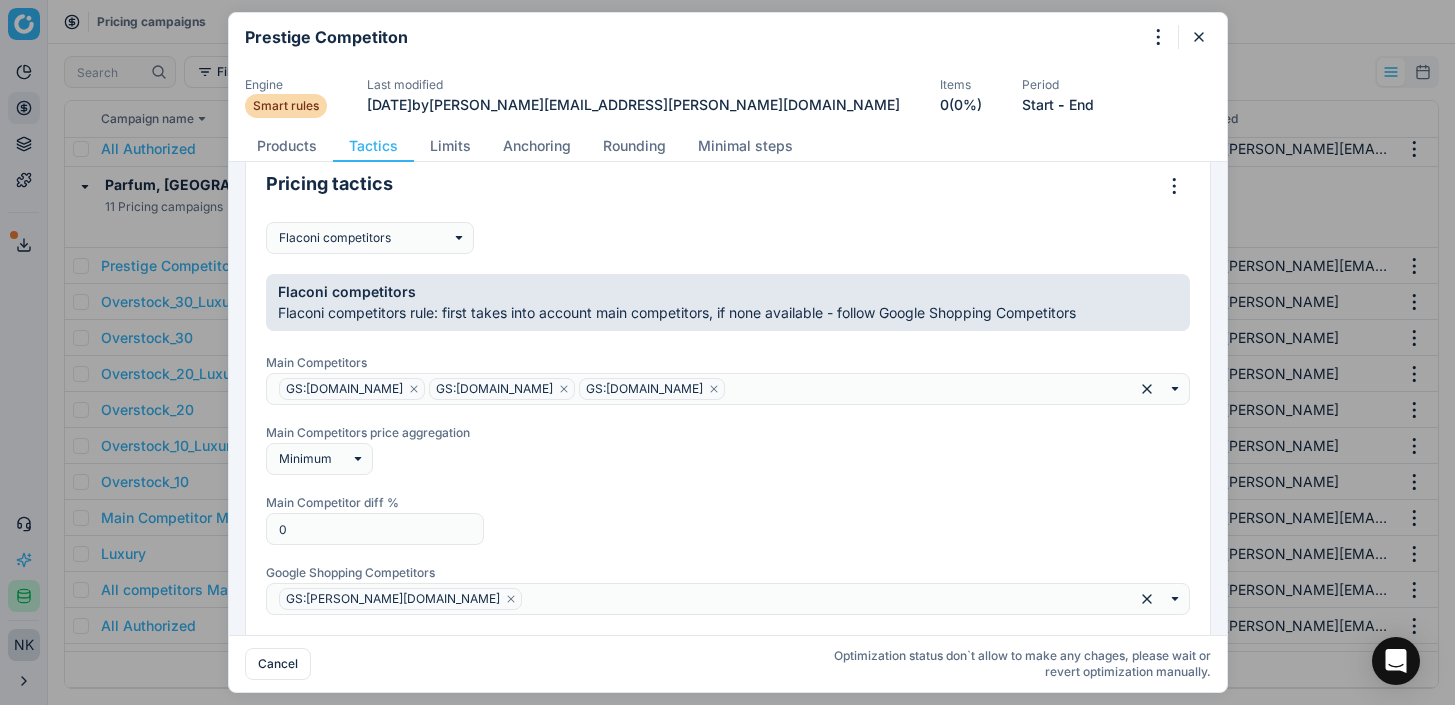 scroll, scrollTop: 164, scrollLeft: 0, axis: vertical 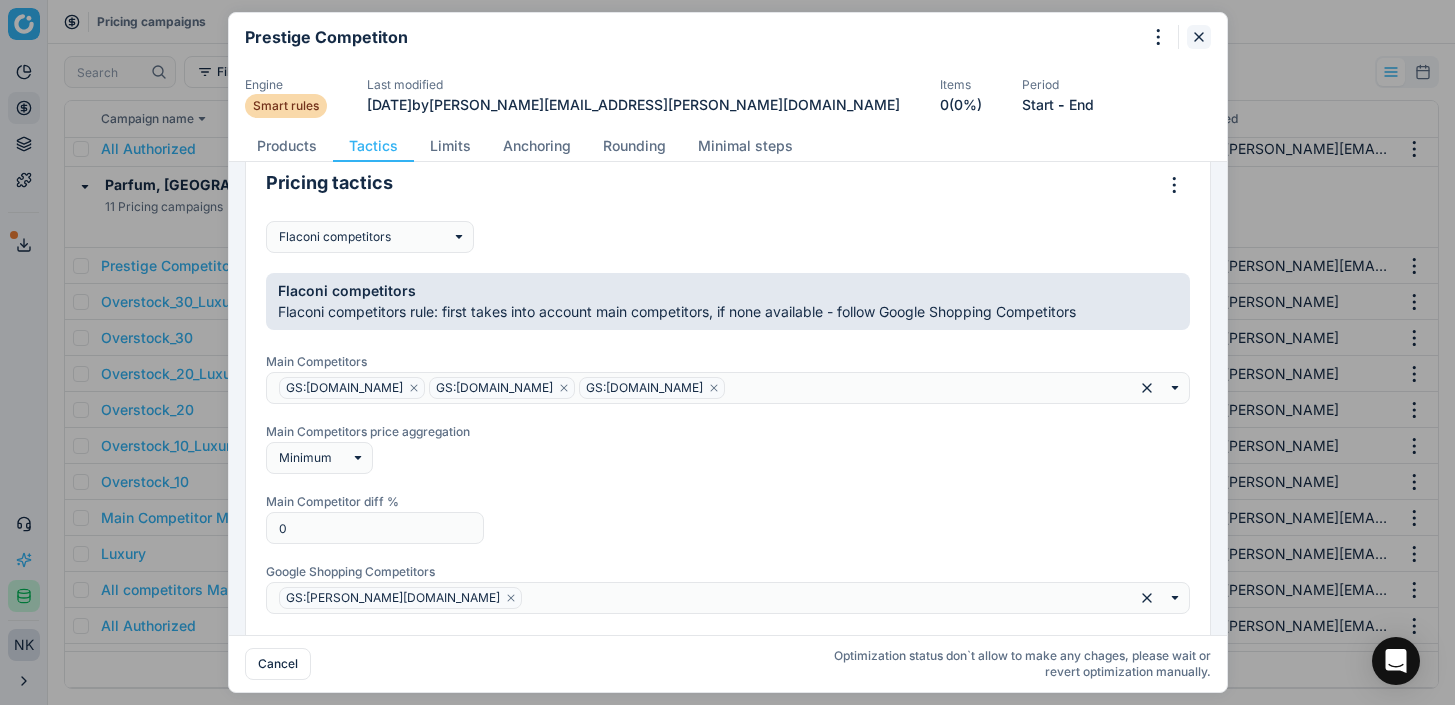 click at bounding box center (1199, 37) 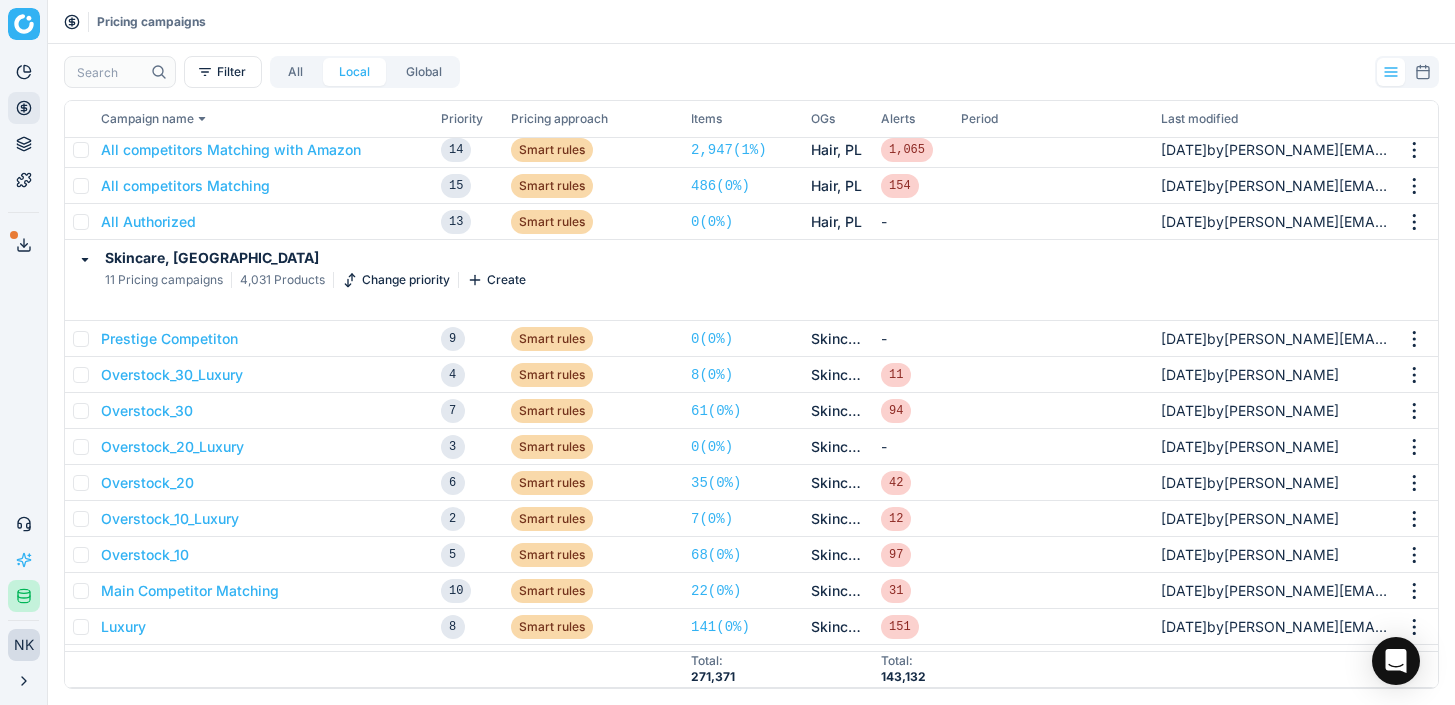 scroll, scrollTop: 40806, scrollLeft: 0, axis: vertical 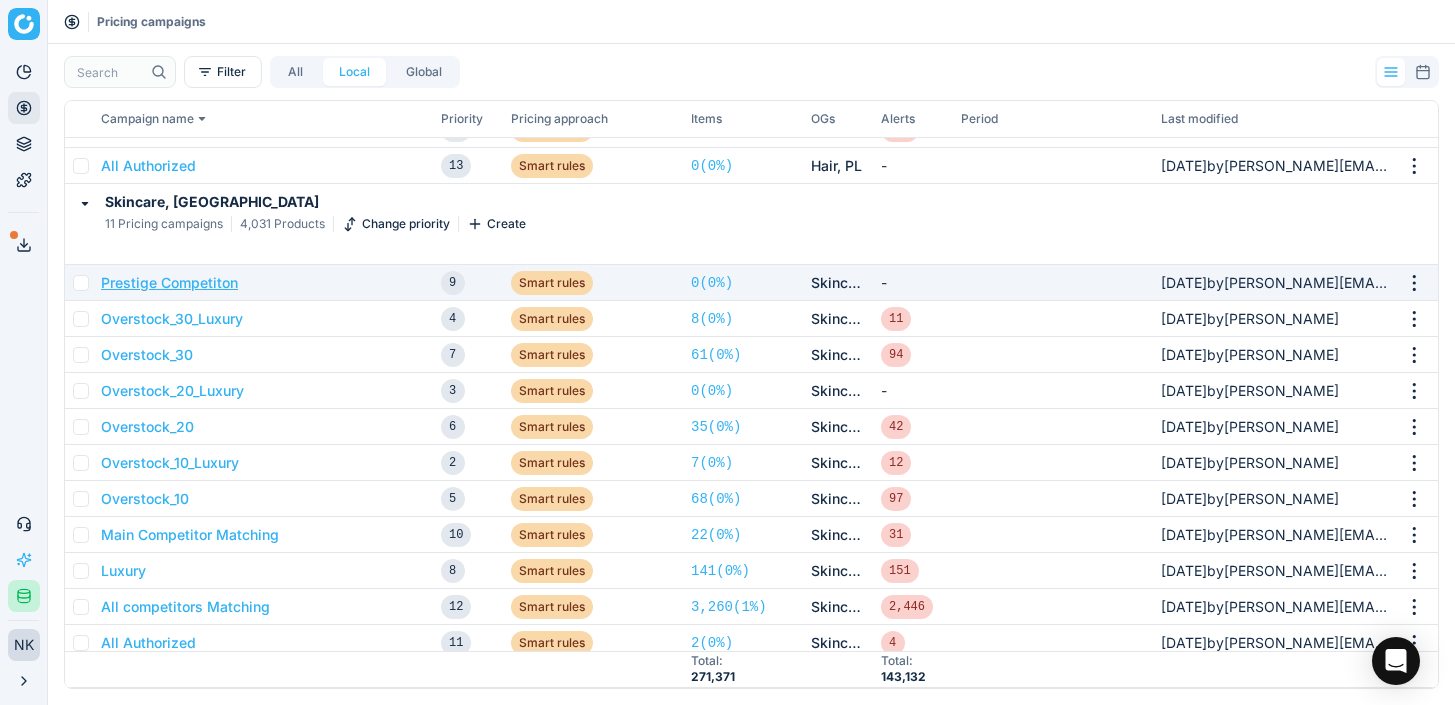 click on "Prestige Competiton" at bounding box center (169, 283) 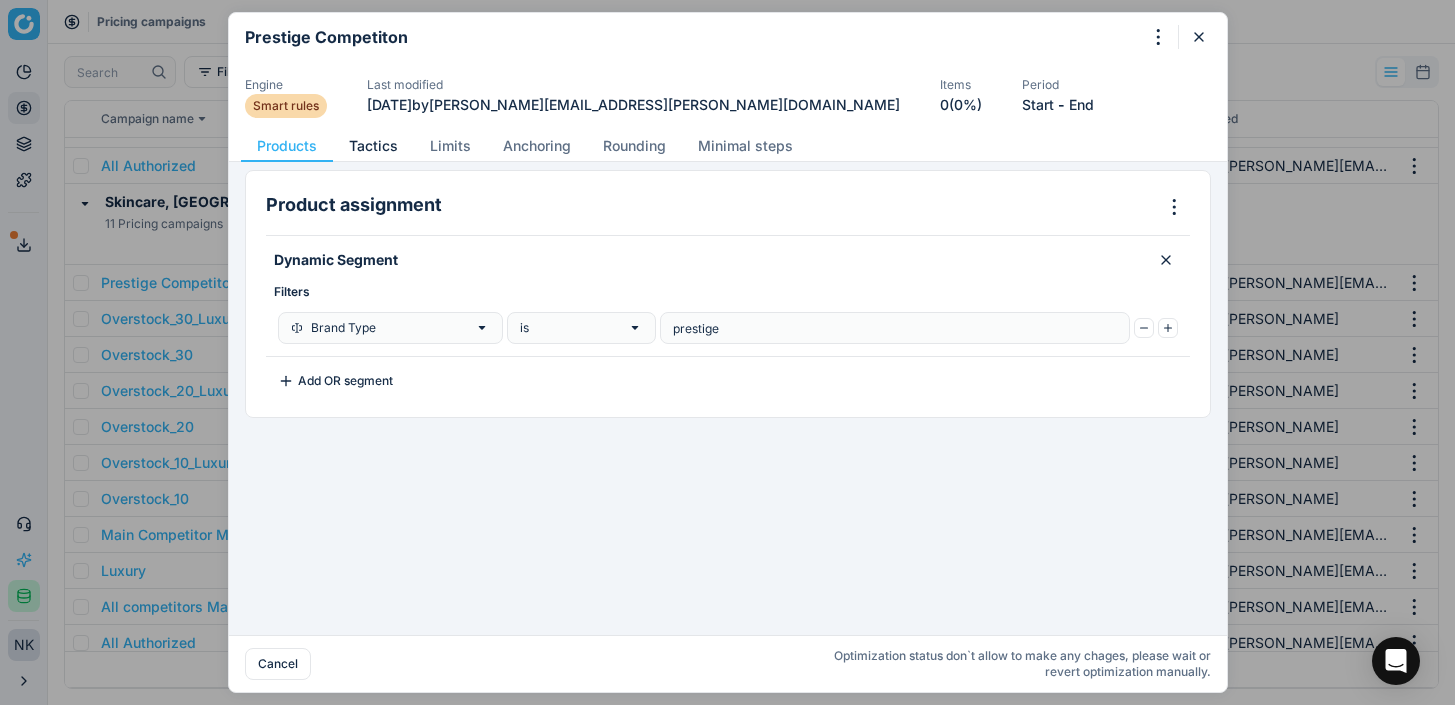 click on "Tactics" at bounding box center (373, 146) 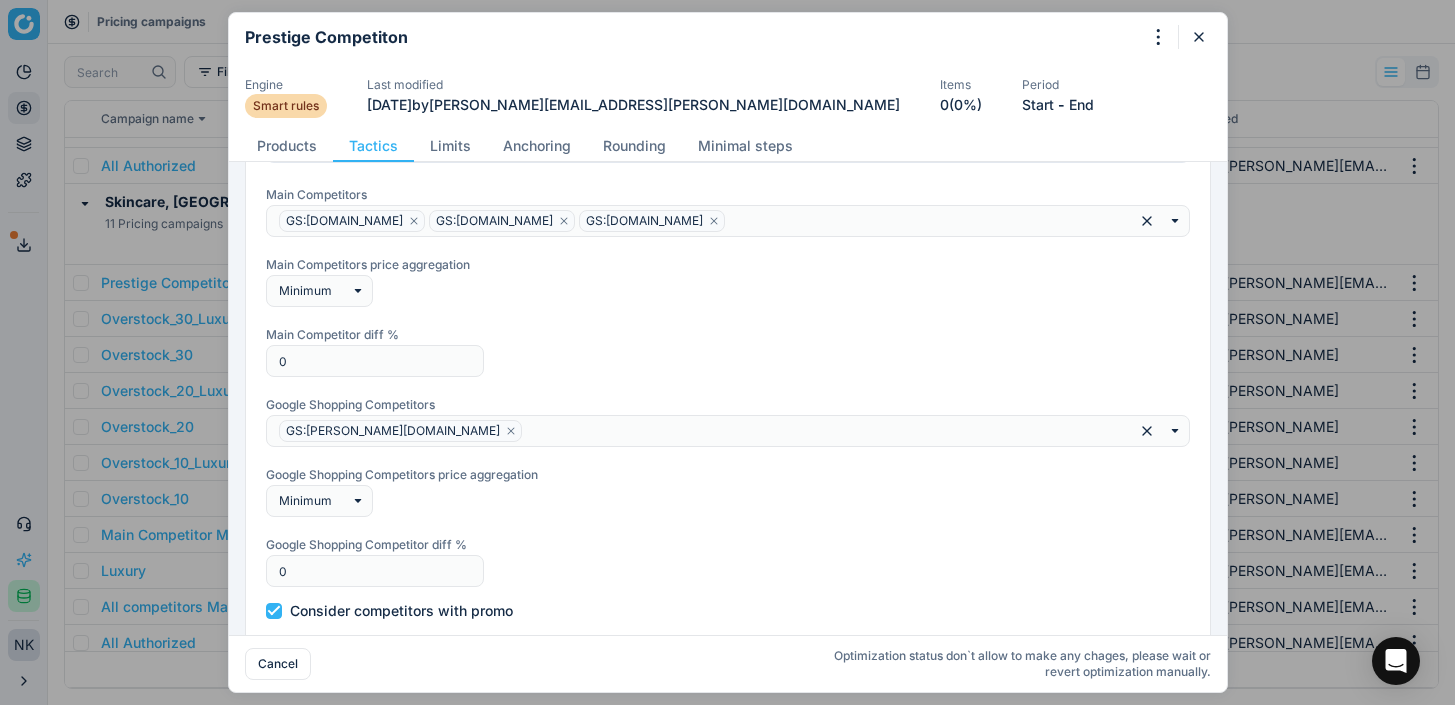 scroll, scrollTop: 333, scrollLeft: 0, axis: vertical 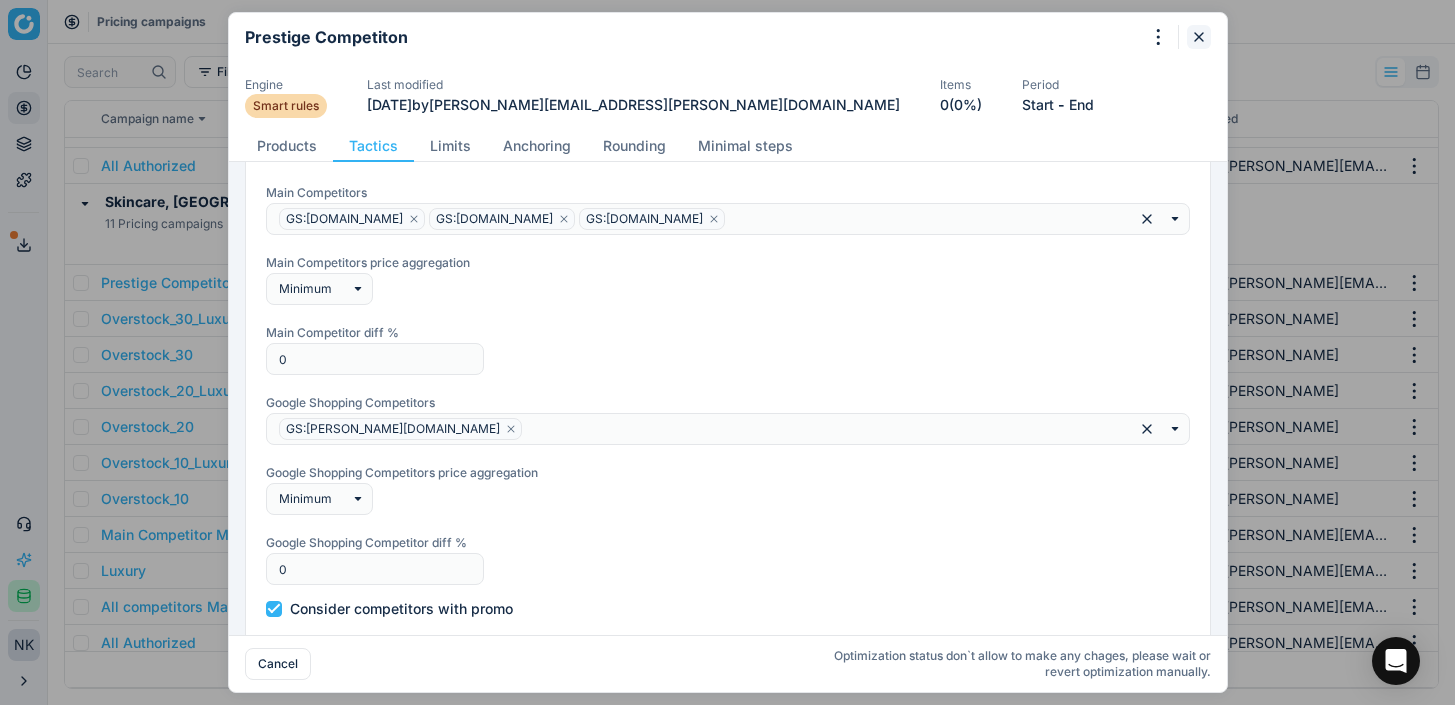 click 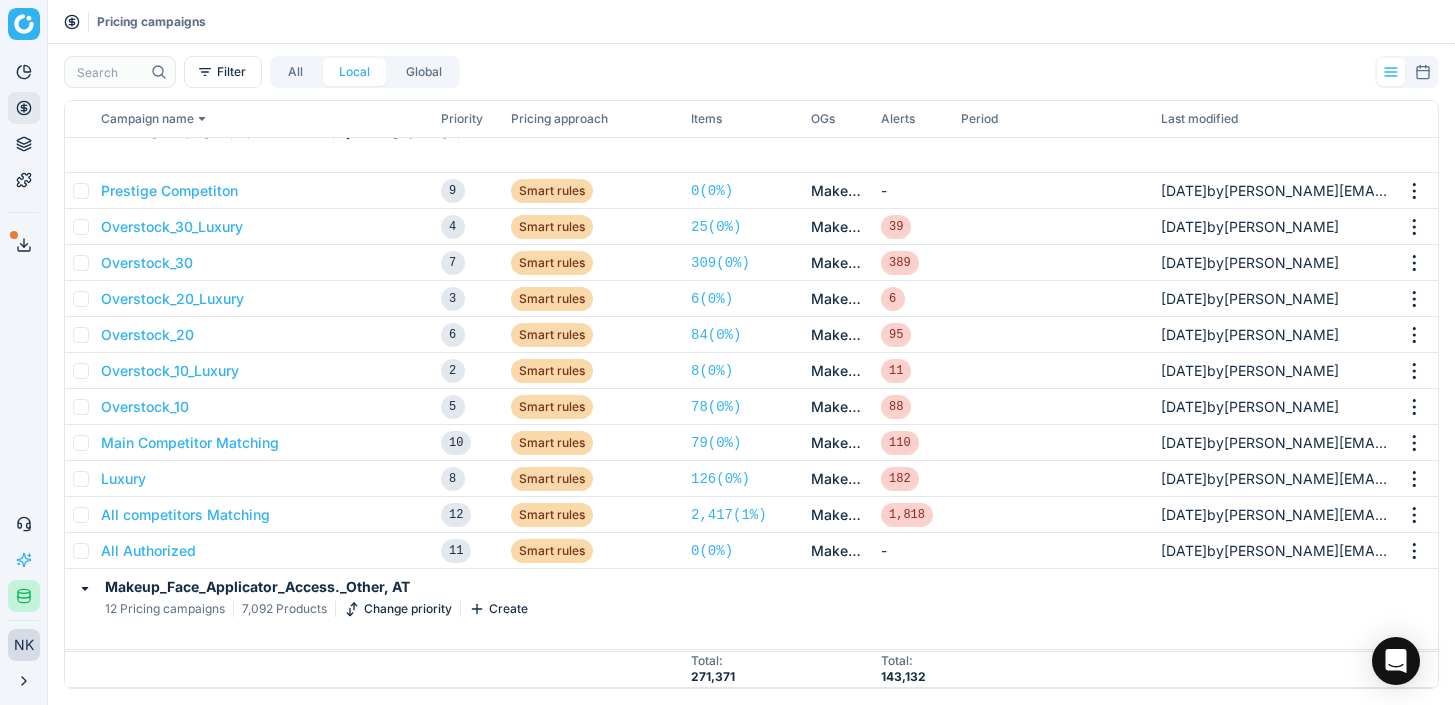 scroll, scrollTop: 41291, scrollLeft: 0, axis: vertical 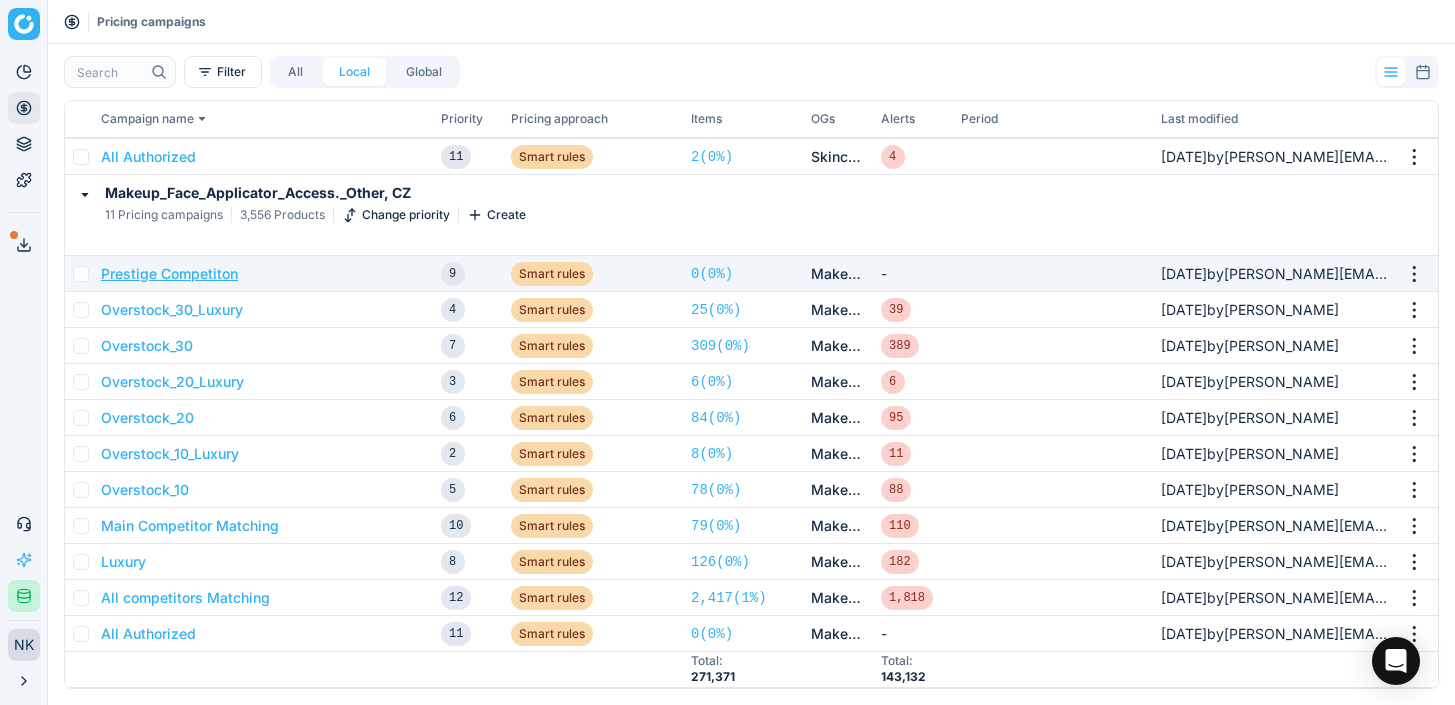 click on "Prestige Competiton" at bounding box center (169, 274) 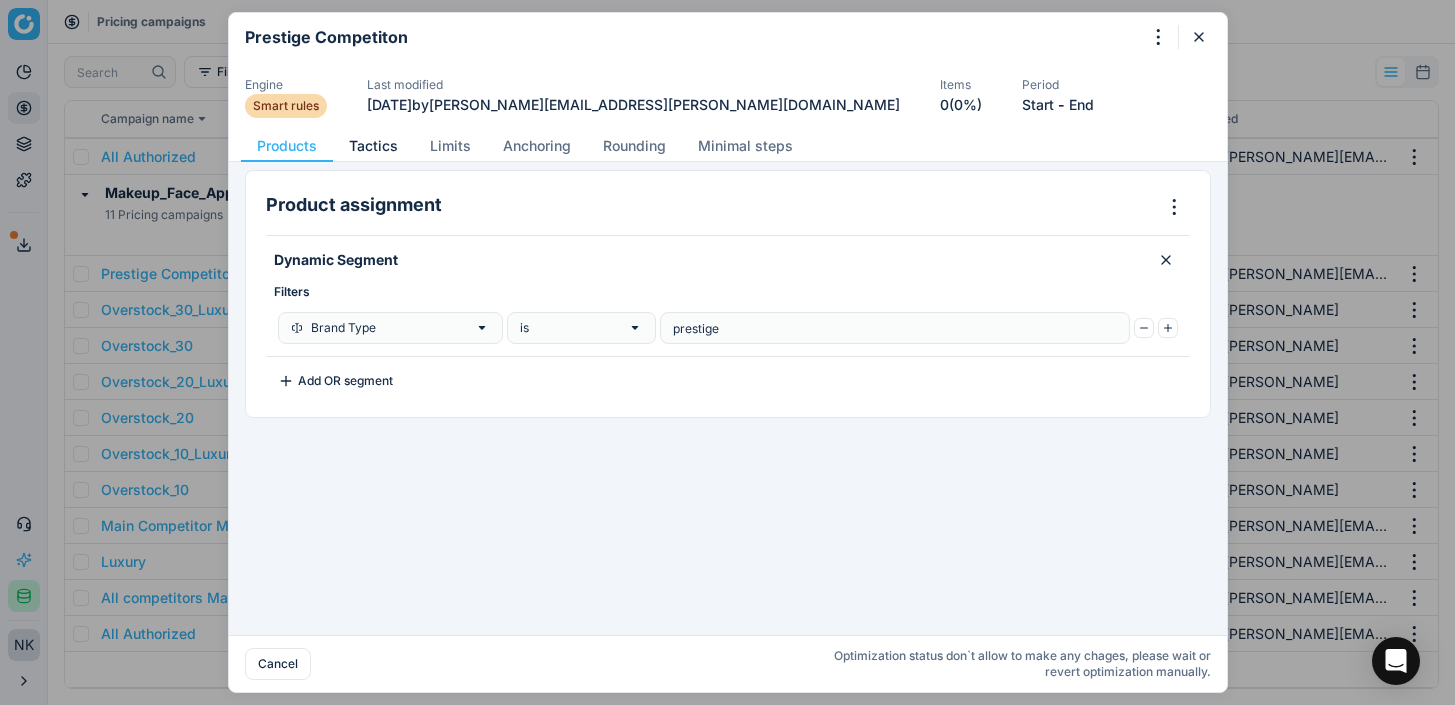 click on "Tactics" at bounding box center [373, 146] 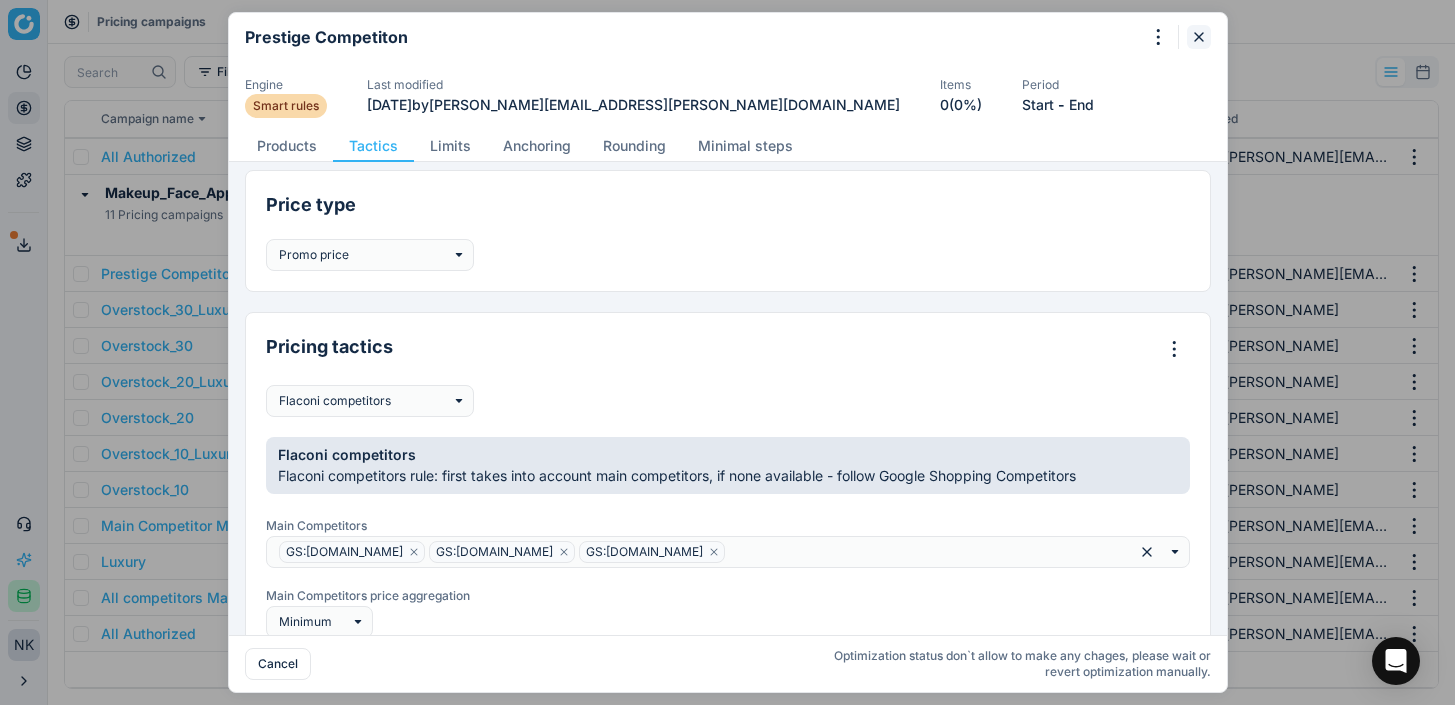 click 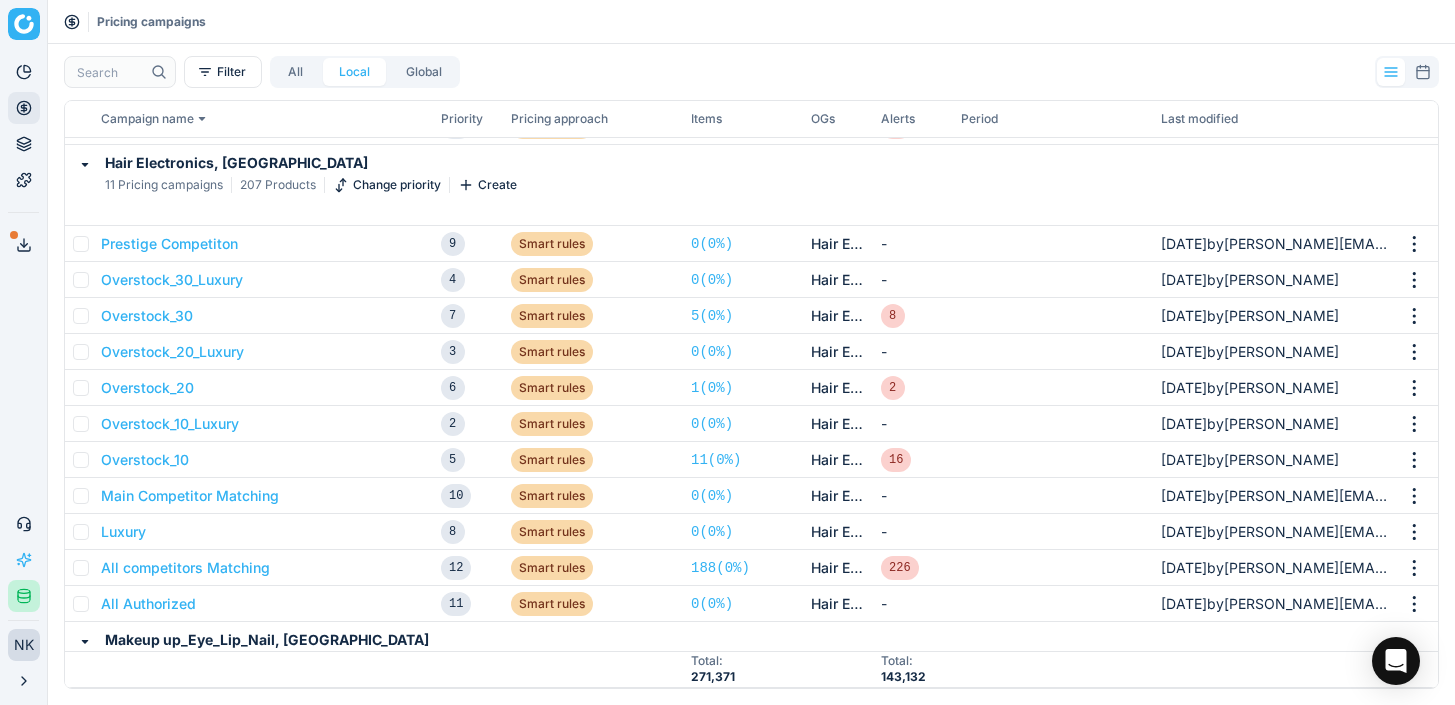 scroll, scrollTop: 44417, scrollLeft: 0, axis: vertical 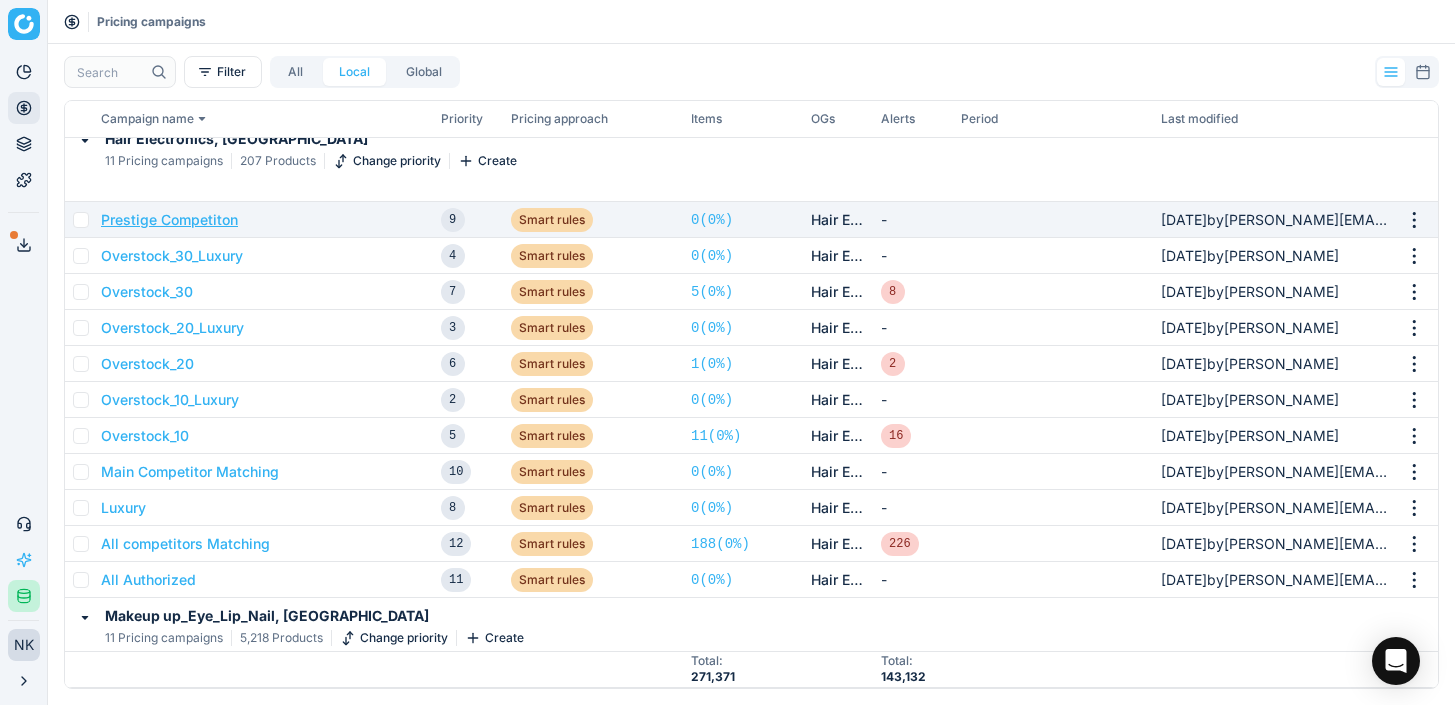 click on "Prestige Competiton" at bounding box center (169, 220) 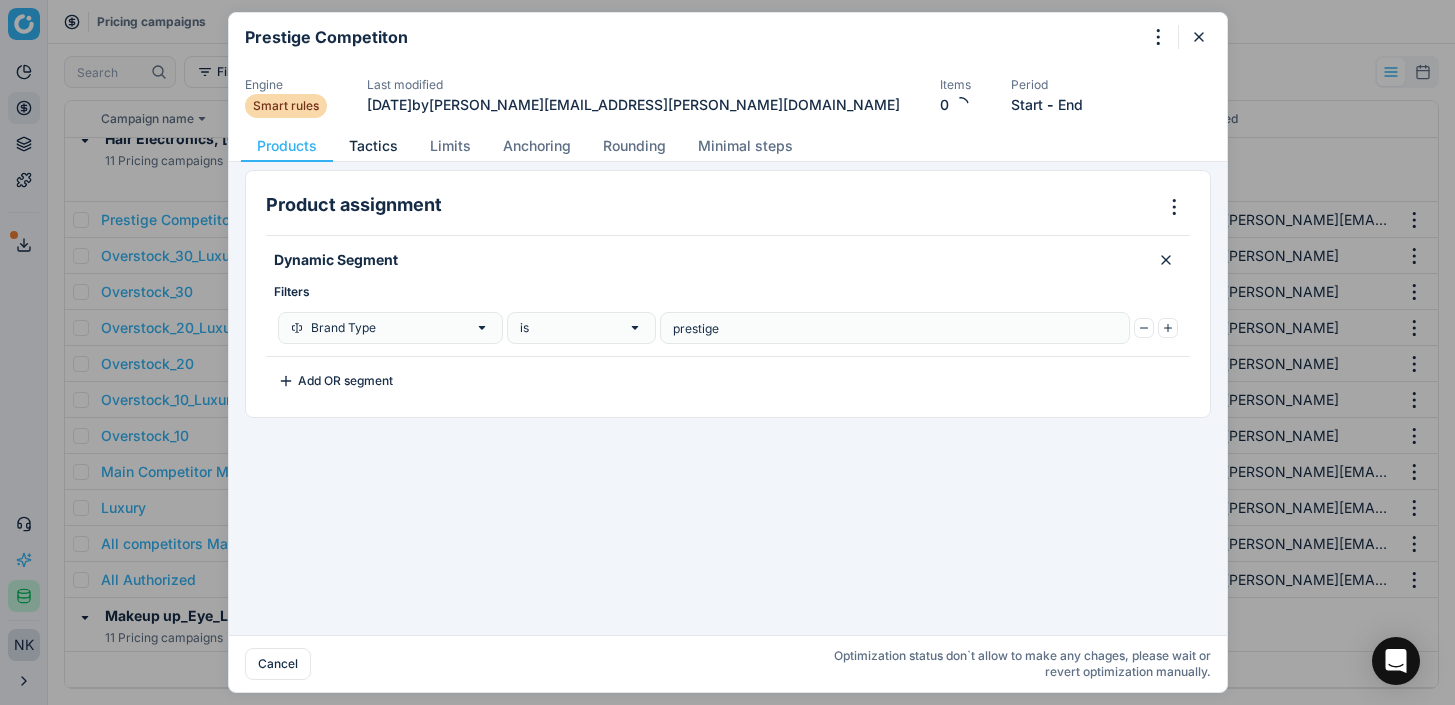 click on "Tactics" at bounding box center [373, 146] 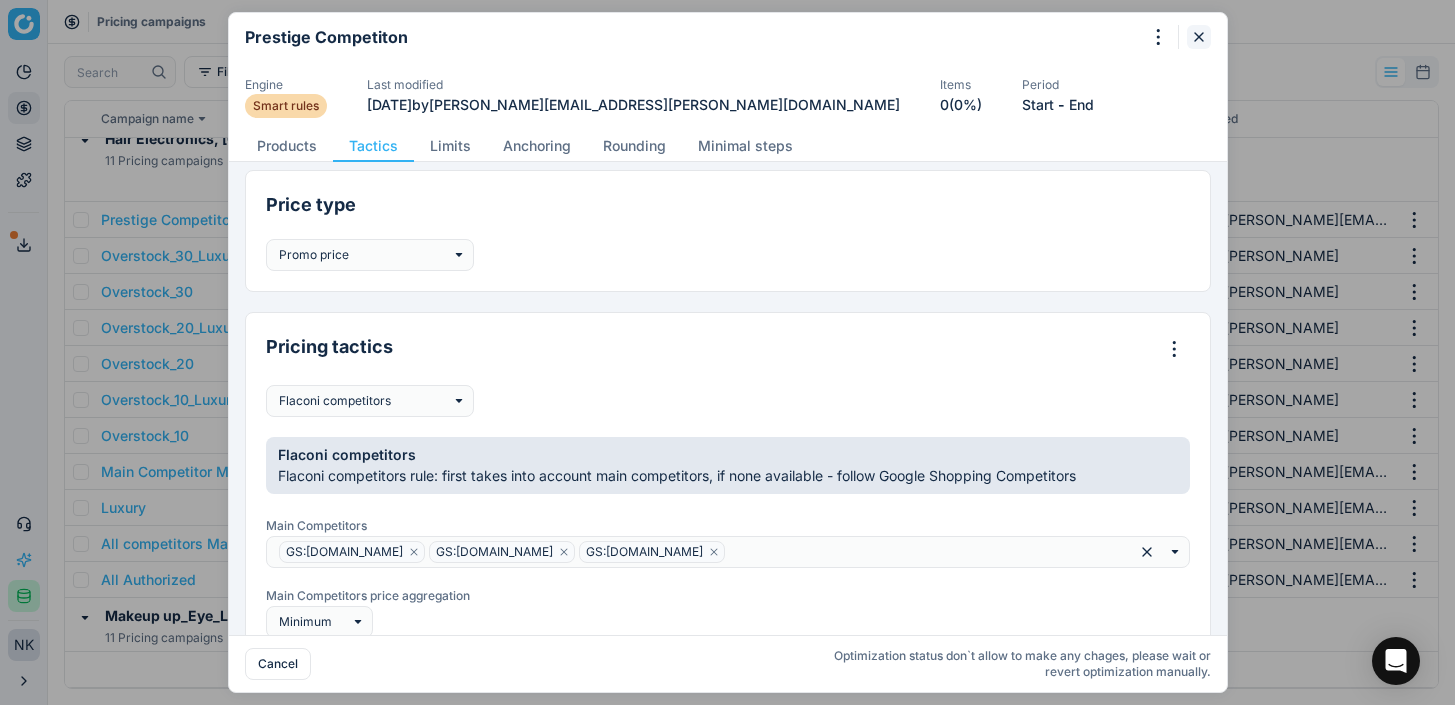 click at bounding box center (1199, 37) 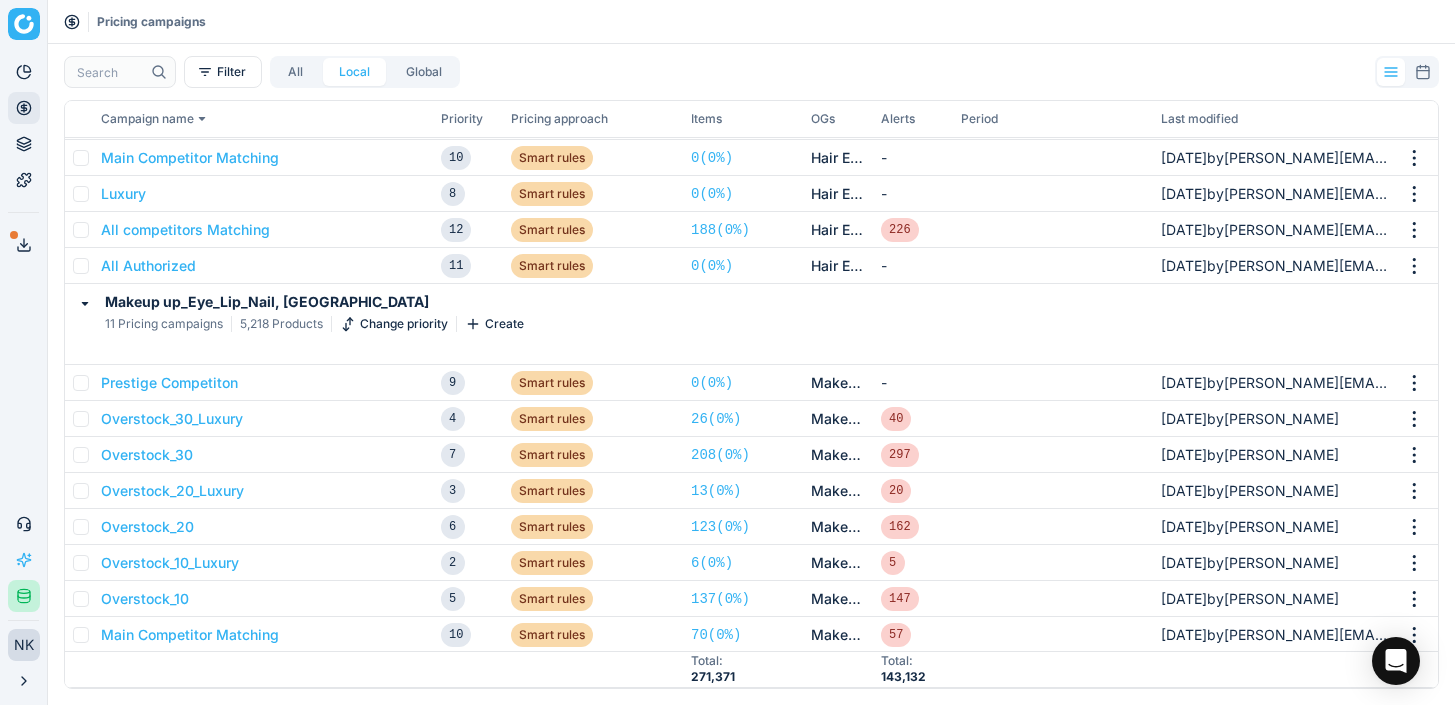 scroll, scrollTop: 44753, scrollLeft: 0, axis: vertical 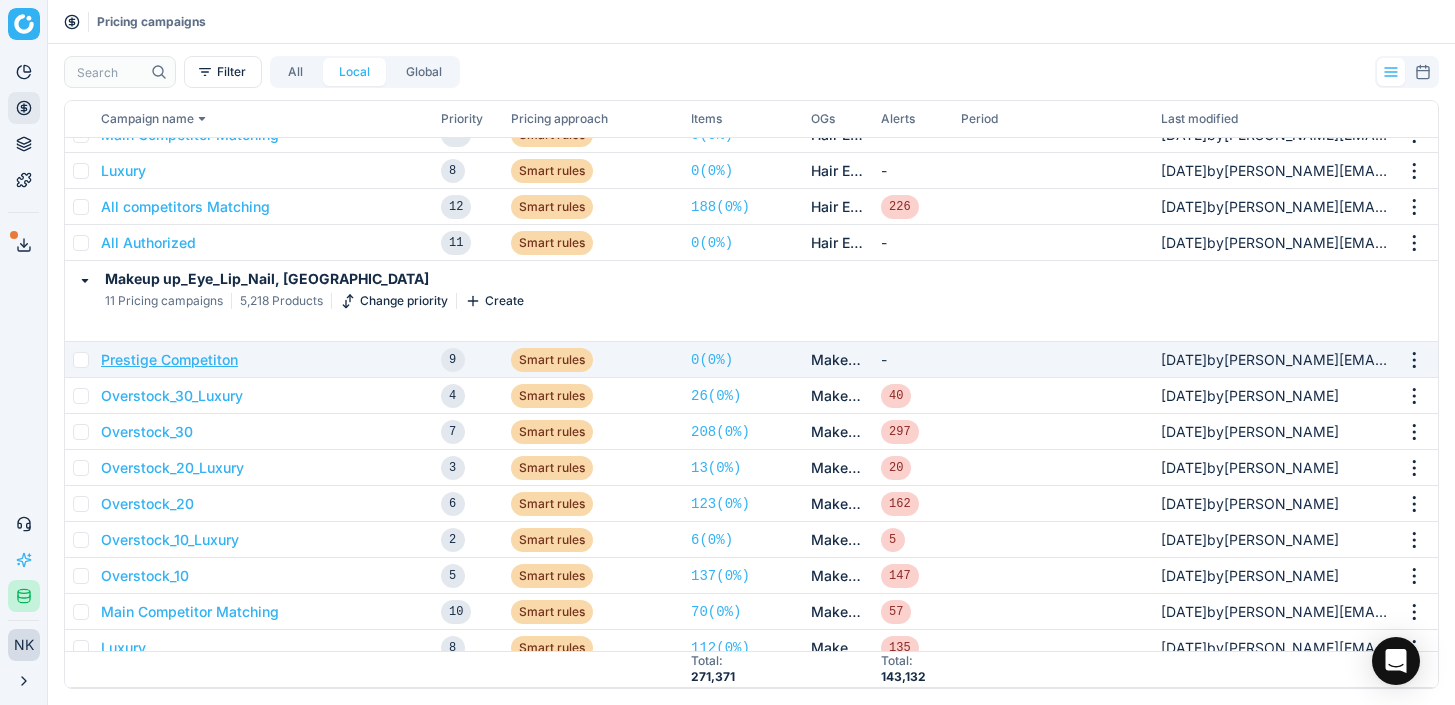 click on "Prestige Competiton" at bounding box center (169, 360) 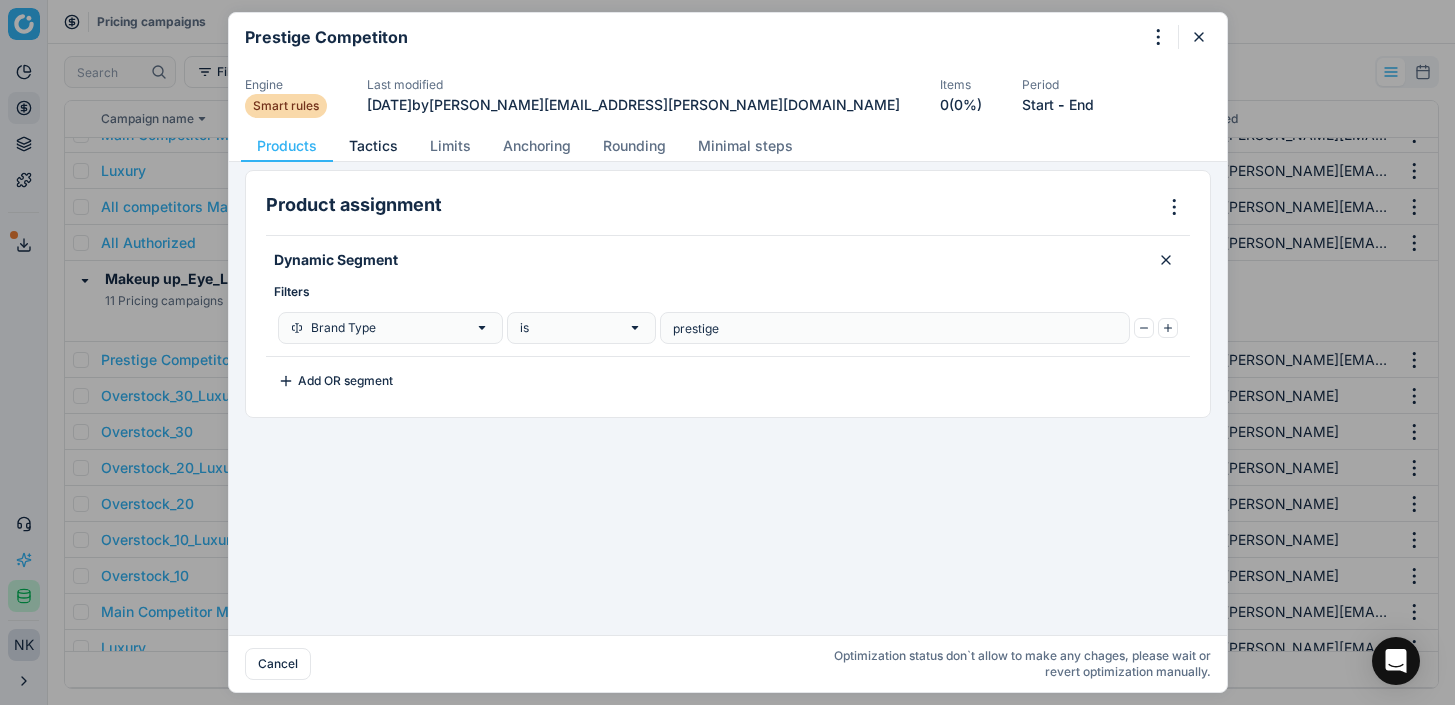 click on "Tactics" at bounding box center [373, 146] 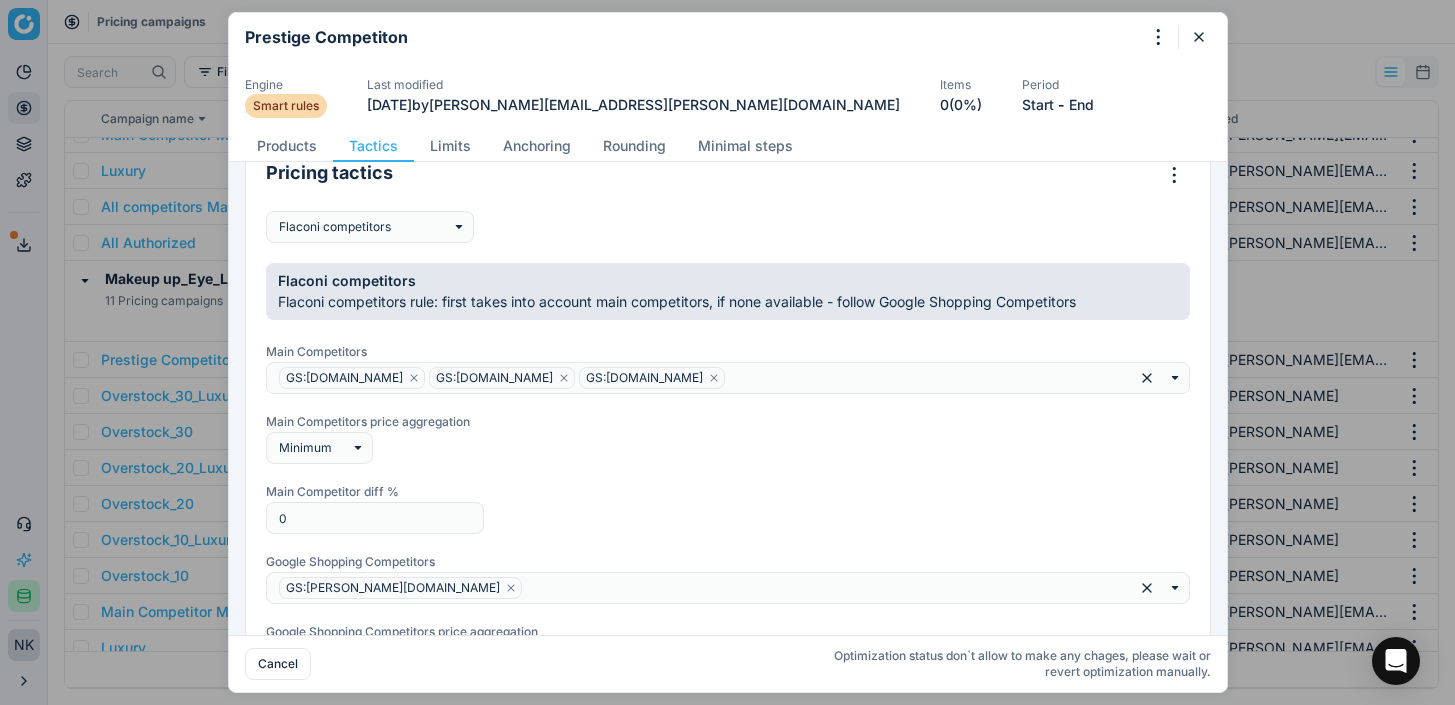 scroll, scrollTop: 179, scrollLeft: 0, axis: vertical 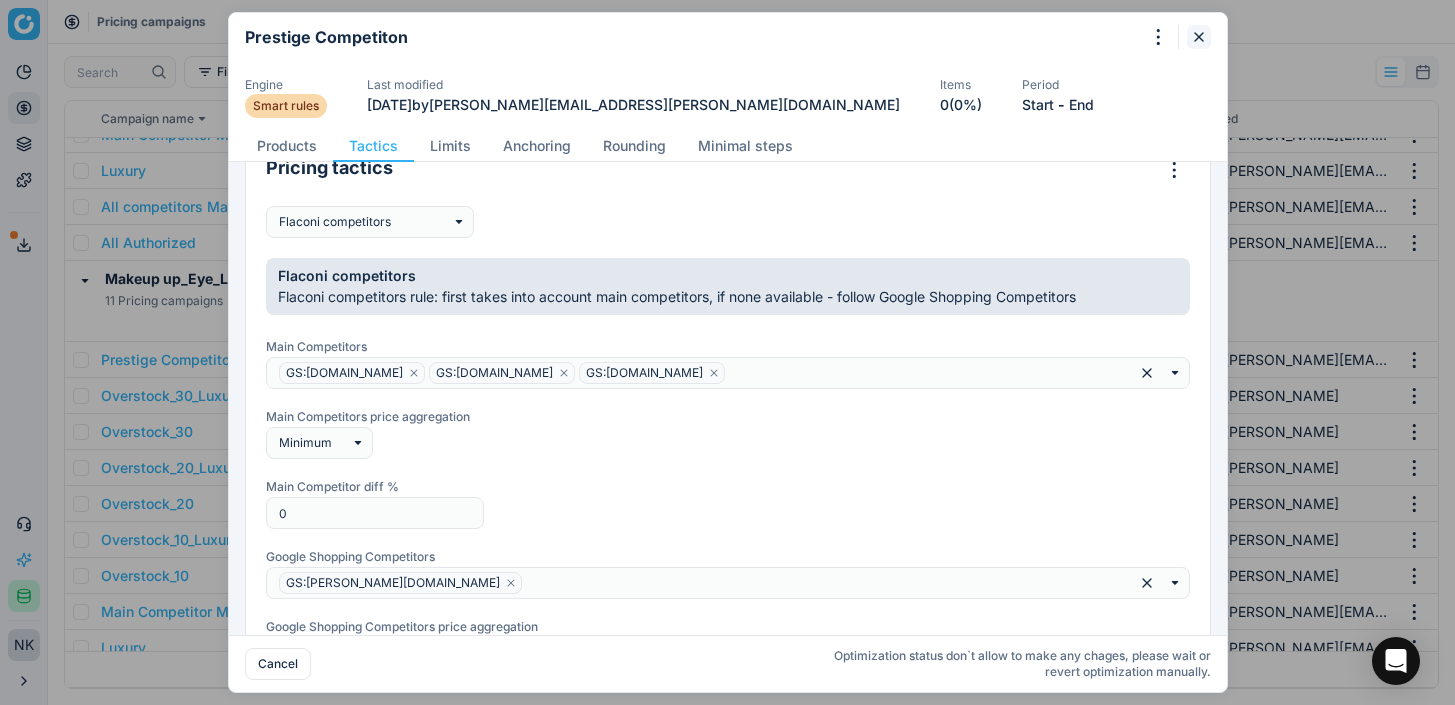 click at bounding box center [1199, 37] 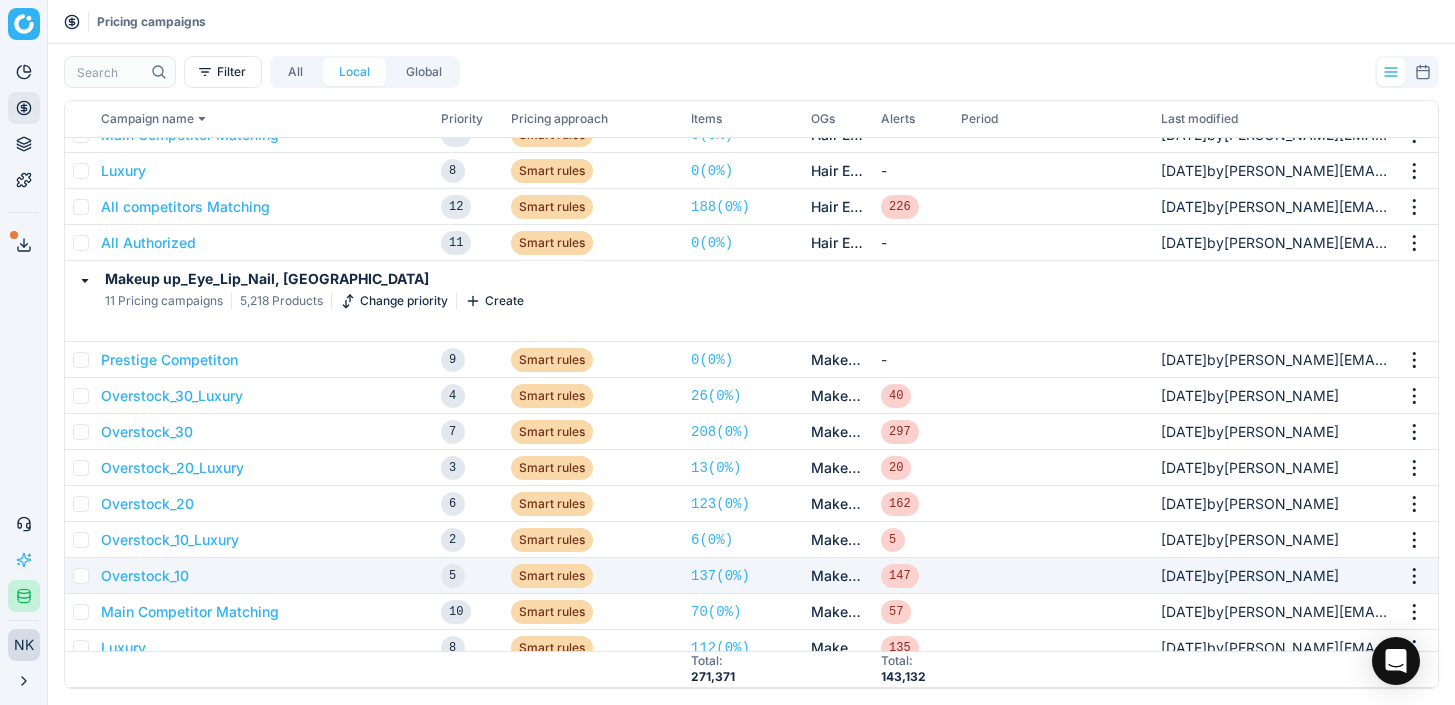 scroll, scrollTop: 44823, scrollLeft: 0, axis: vertical 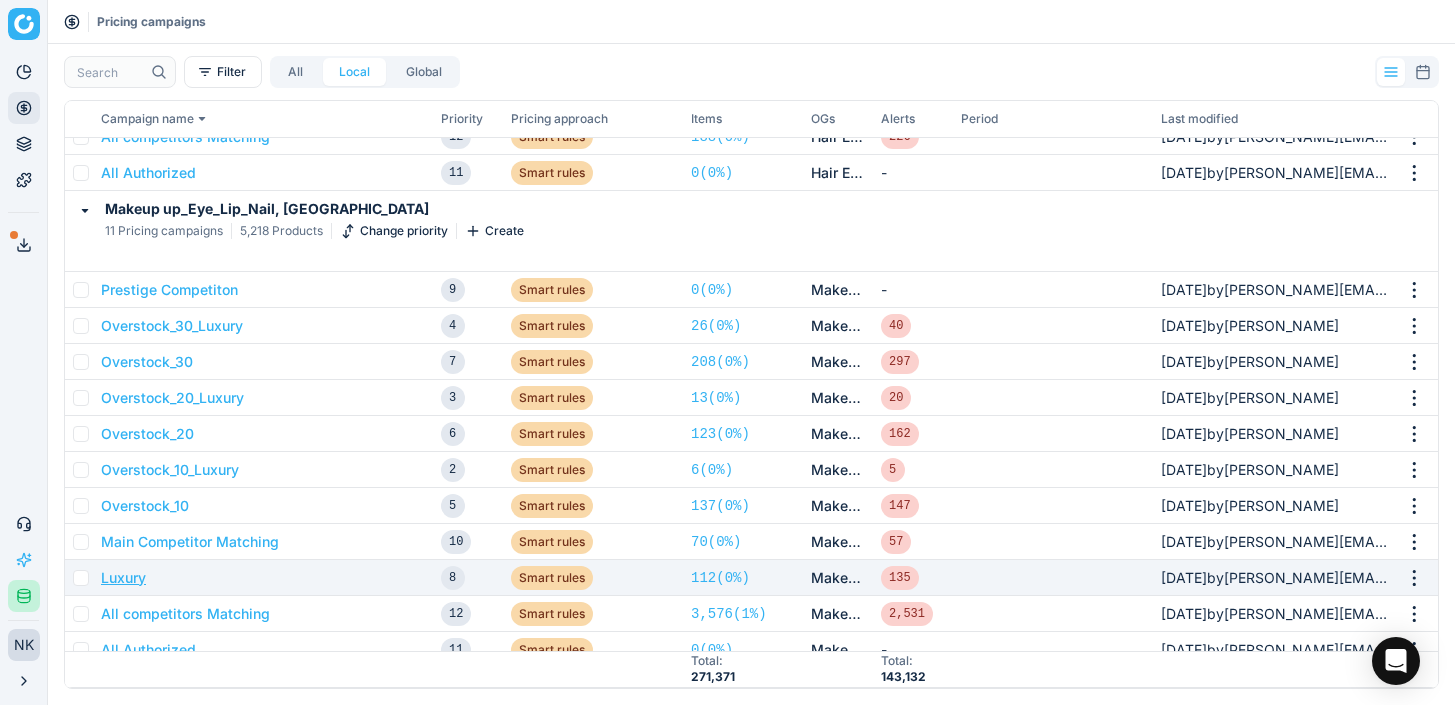 click on "Luxury" at bounding box center [123, 578] 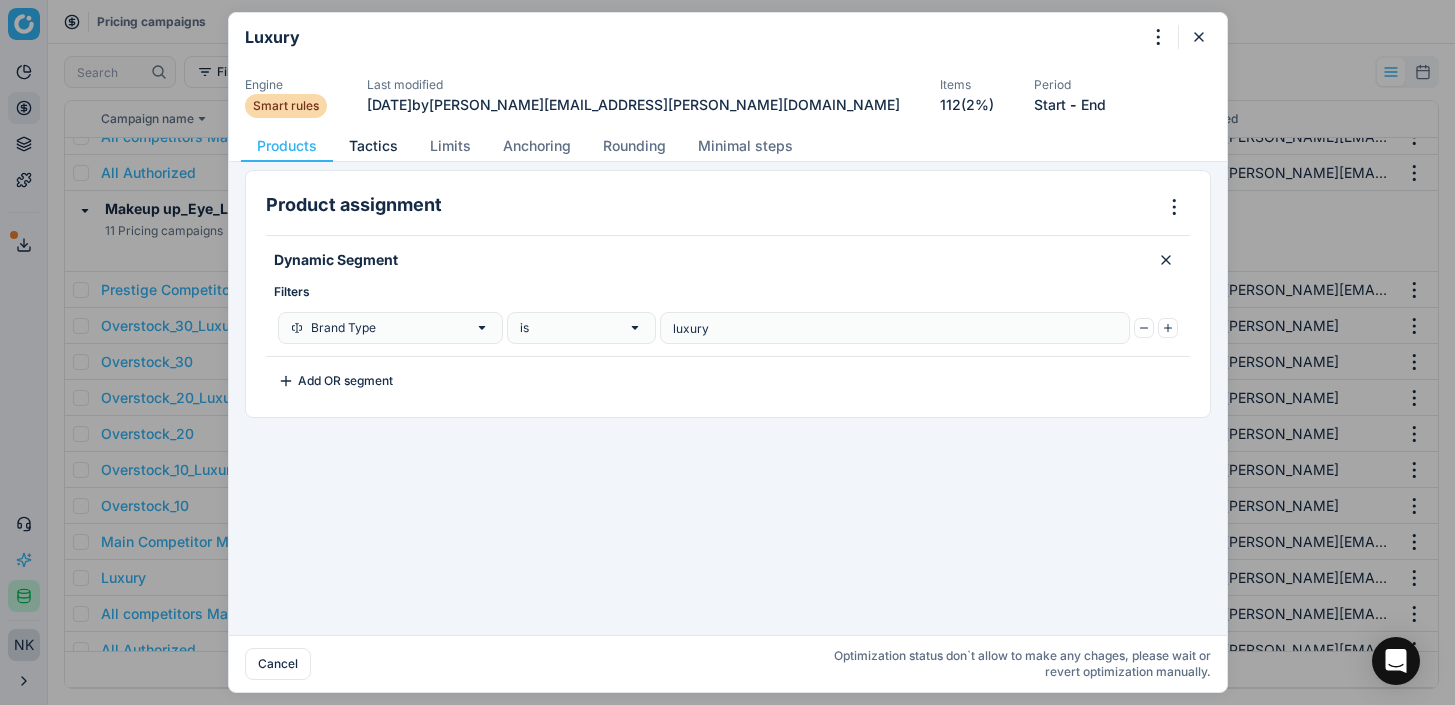 click on "Tactics" at bounding box center [373, 146] 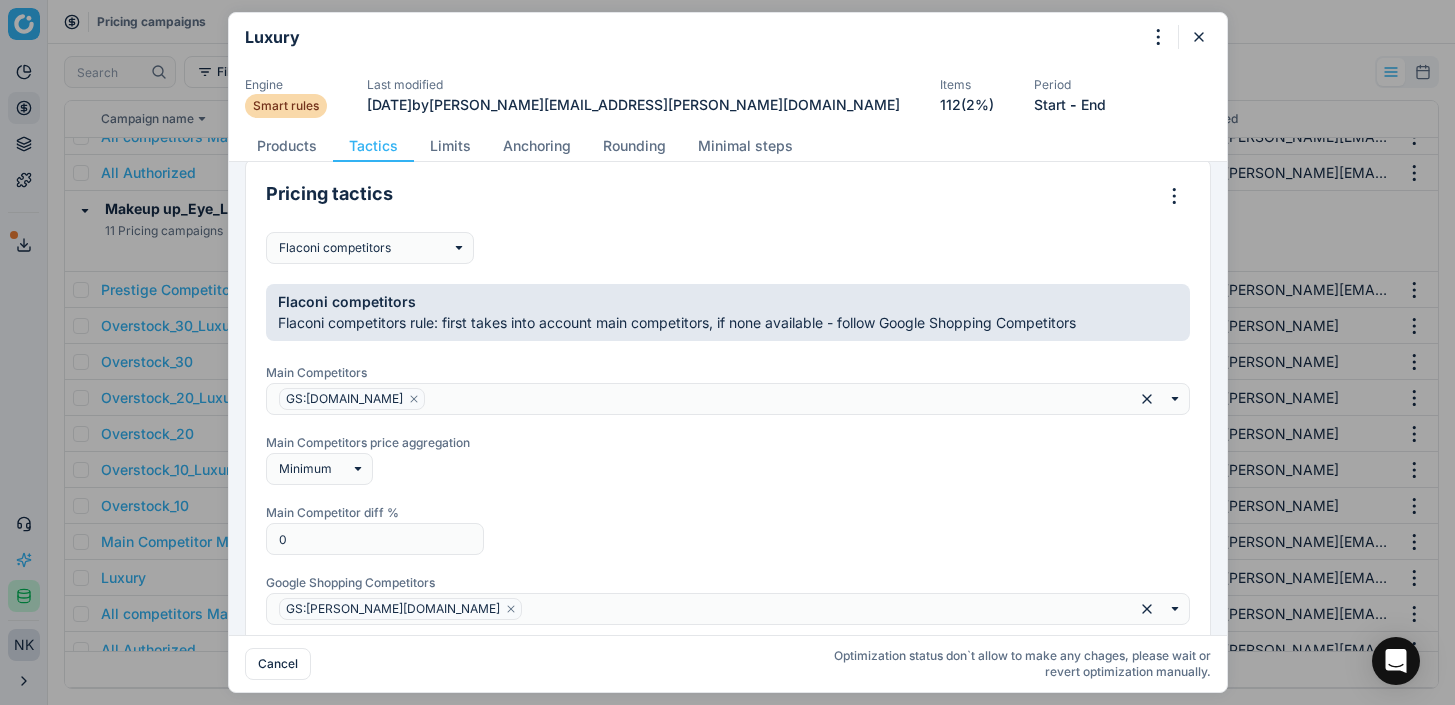 scroll, scrollTop: 181, scrollLeft: 0, axis: vertical 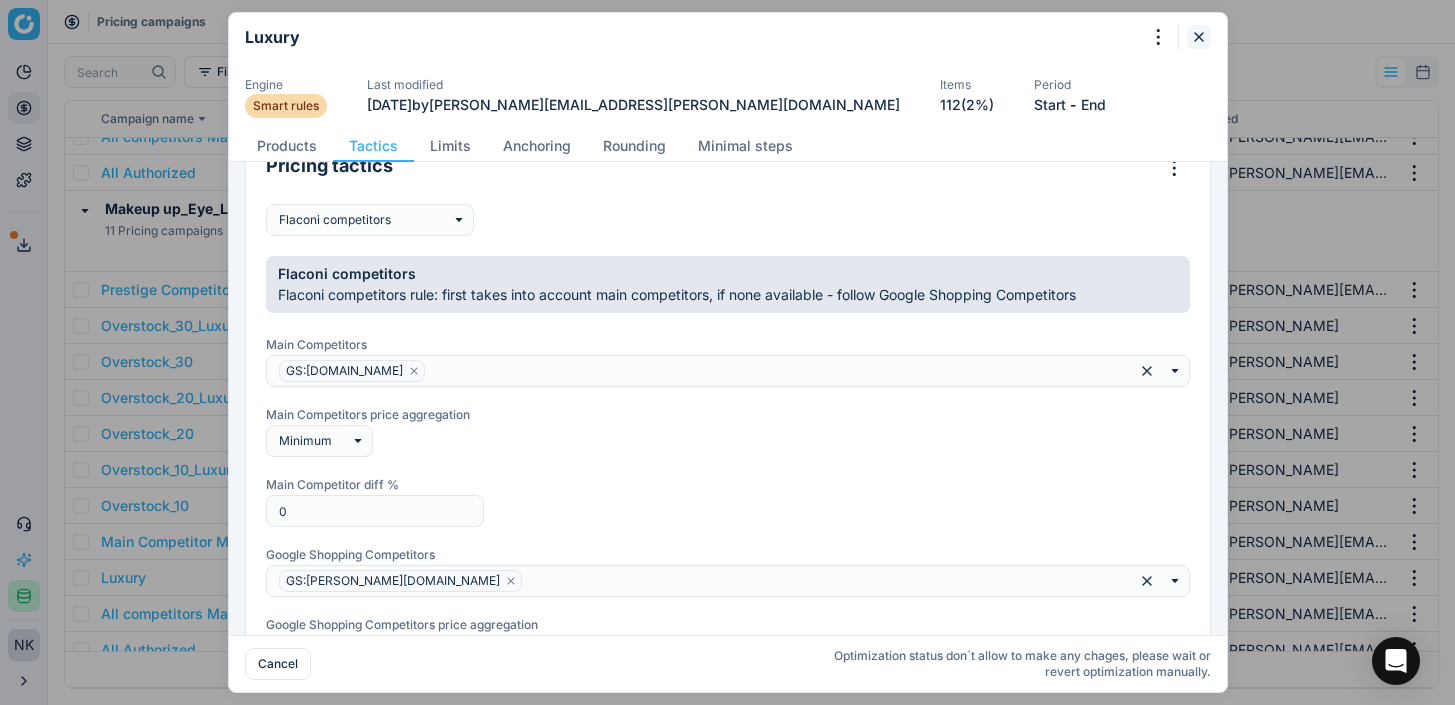 click 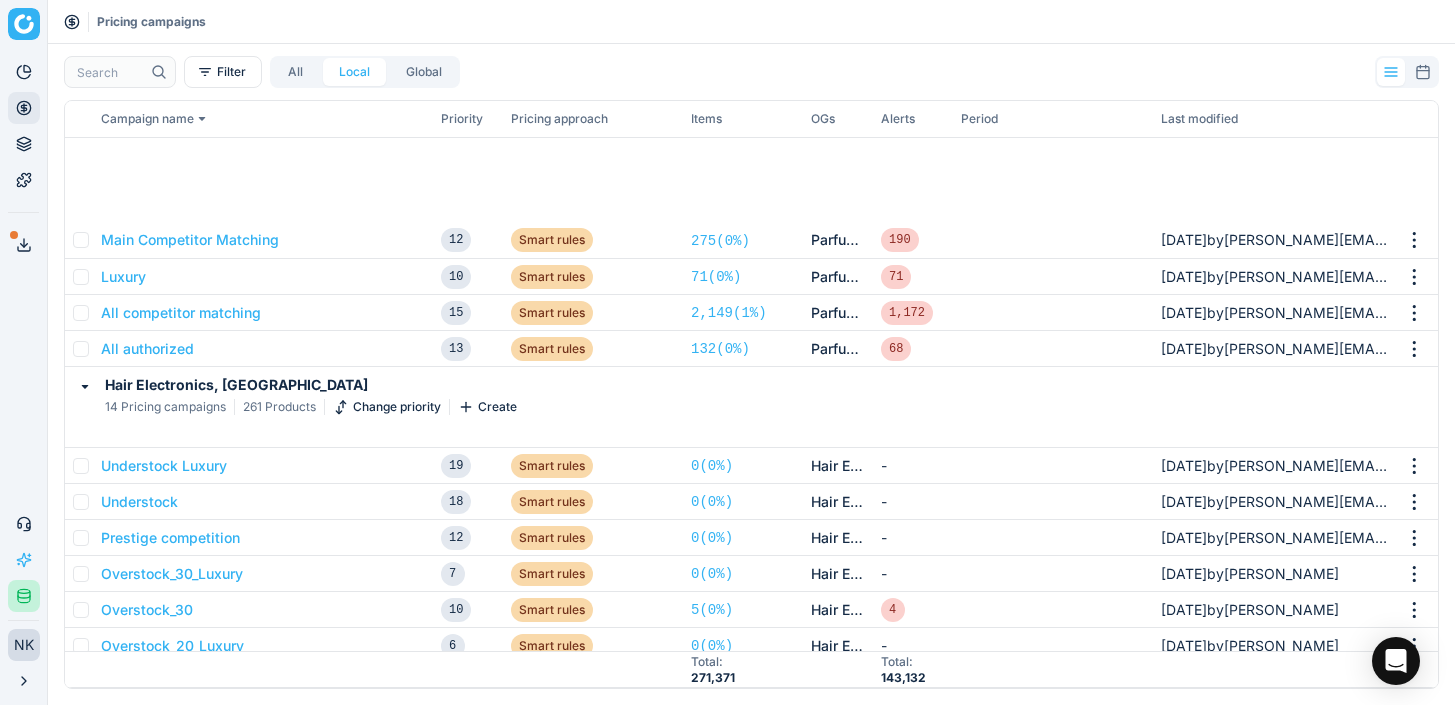 scroll, scrollTop: 52376, scrollLeft: 0, axis: vertical 